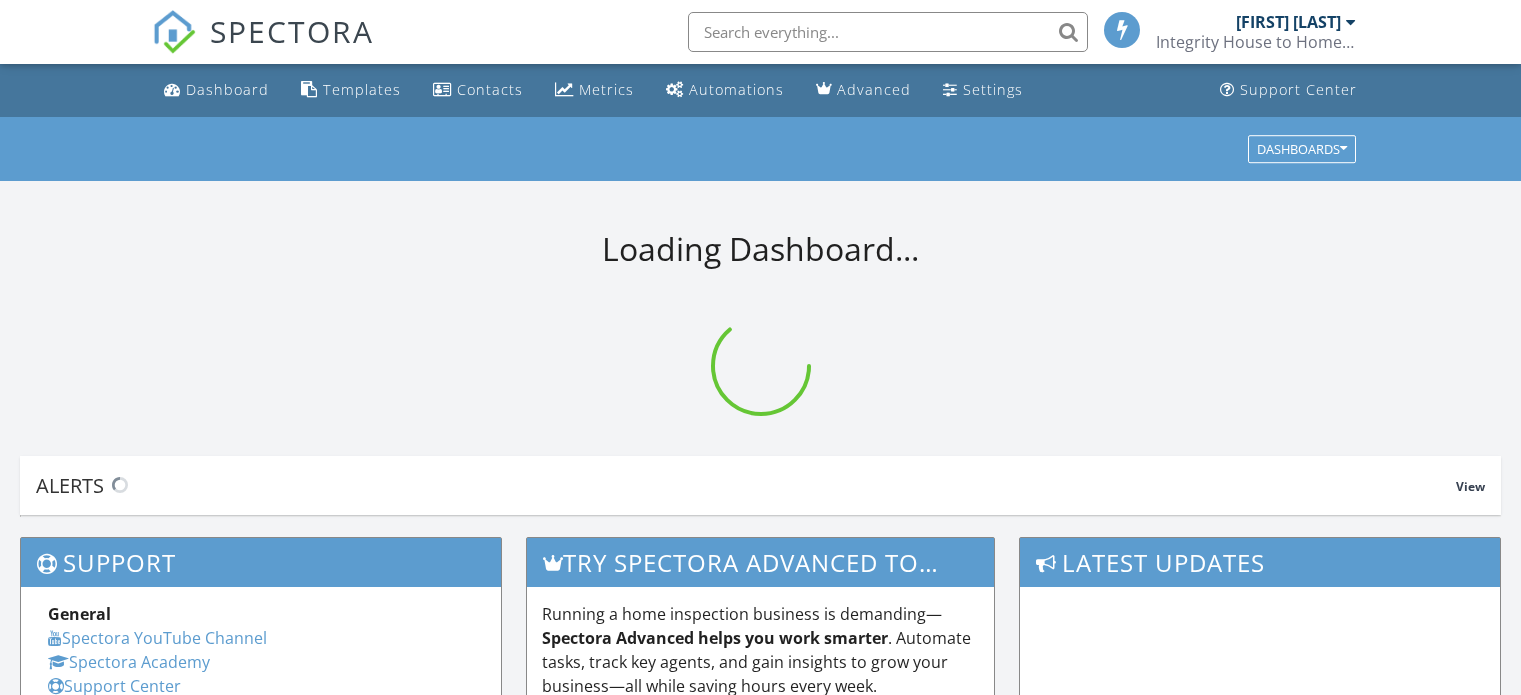scroll, scrollTop: 0, scrollLeft: 0, axis: both 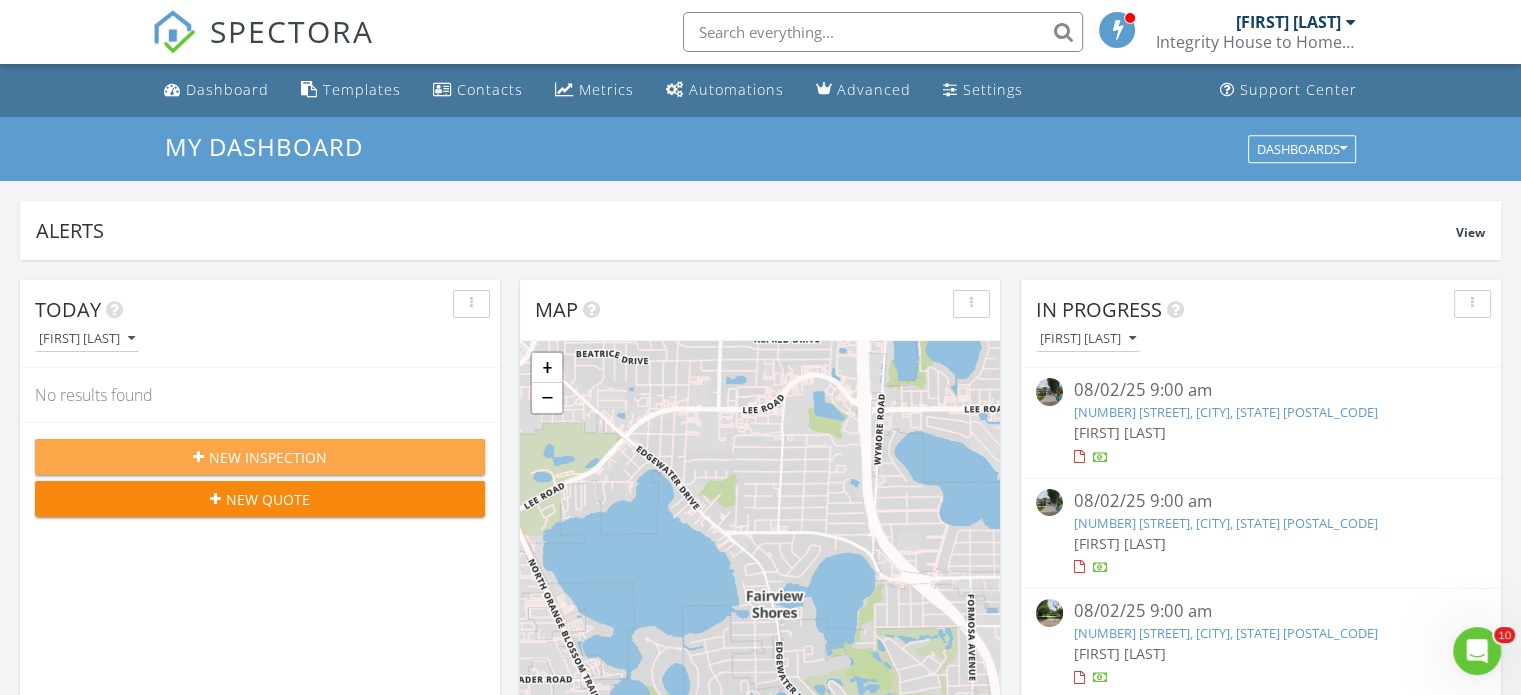 click on "New Inspection" at bounding box center (268, 457) 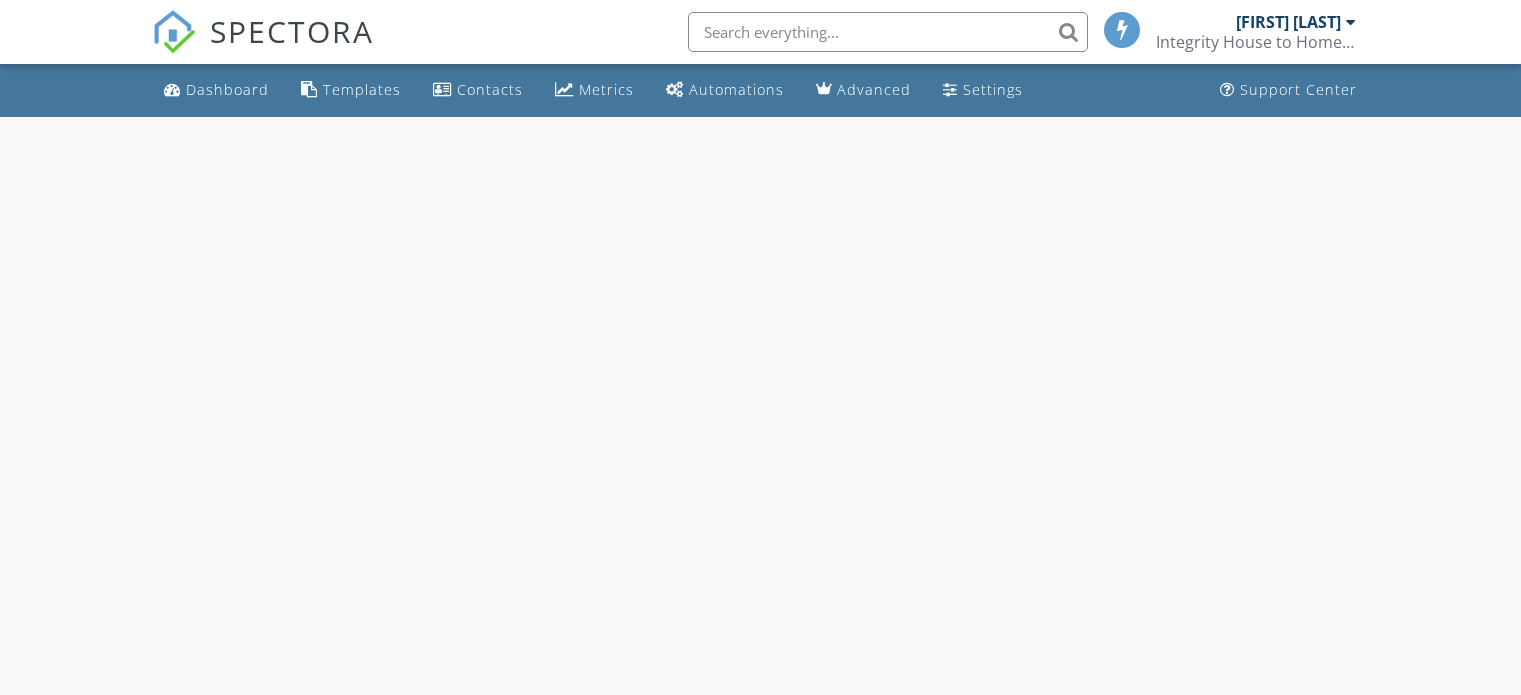 scroll, scrollTop: 0, scrollLeft: 0, axis: both 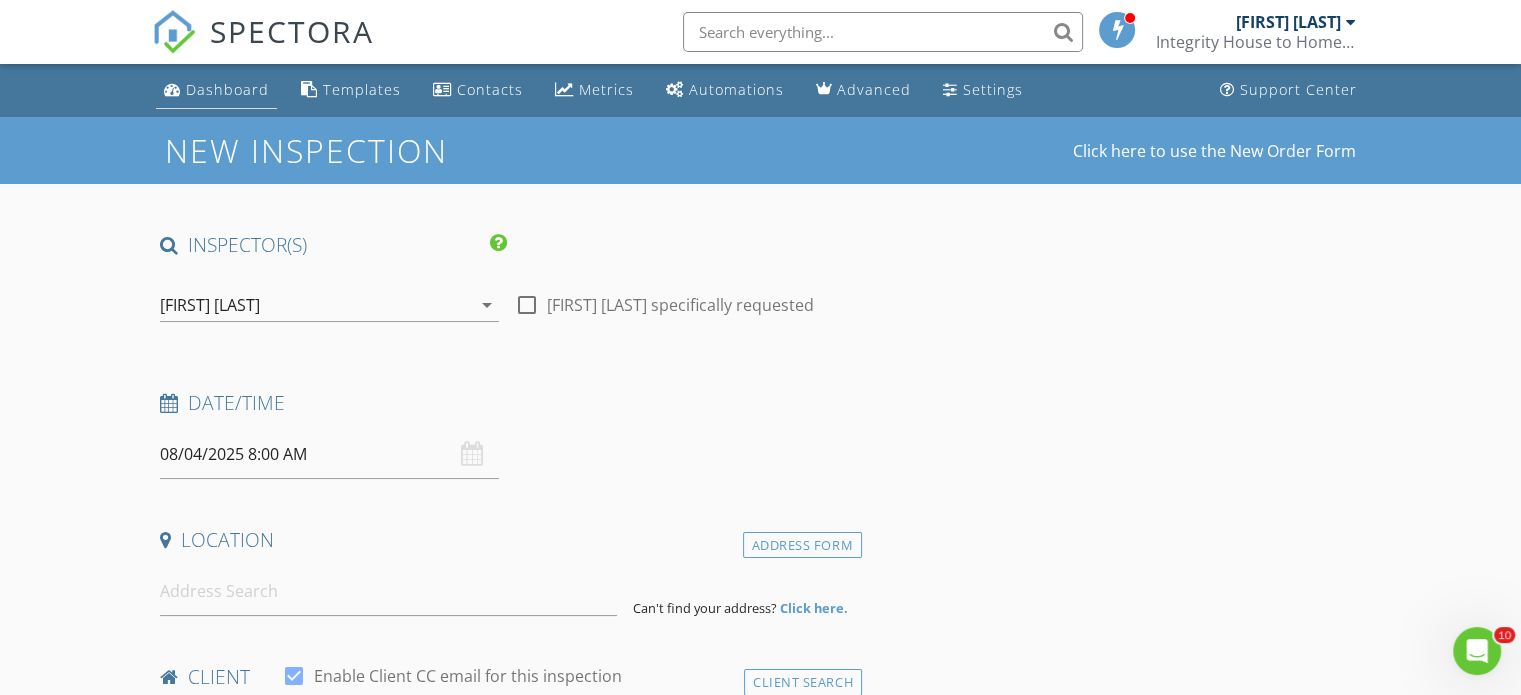click on "Dashboard" at bounding box center [227, 89] 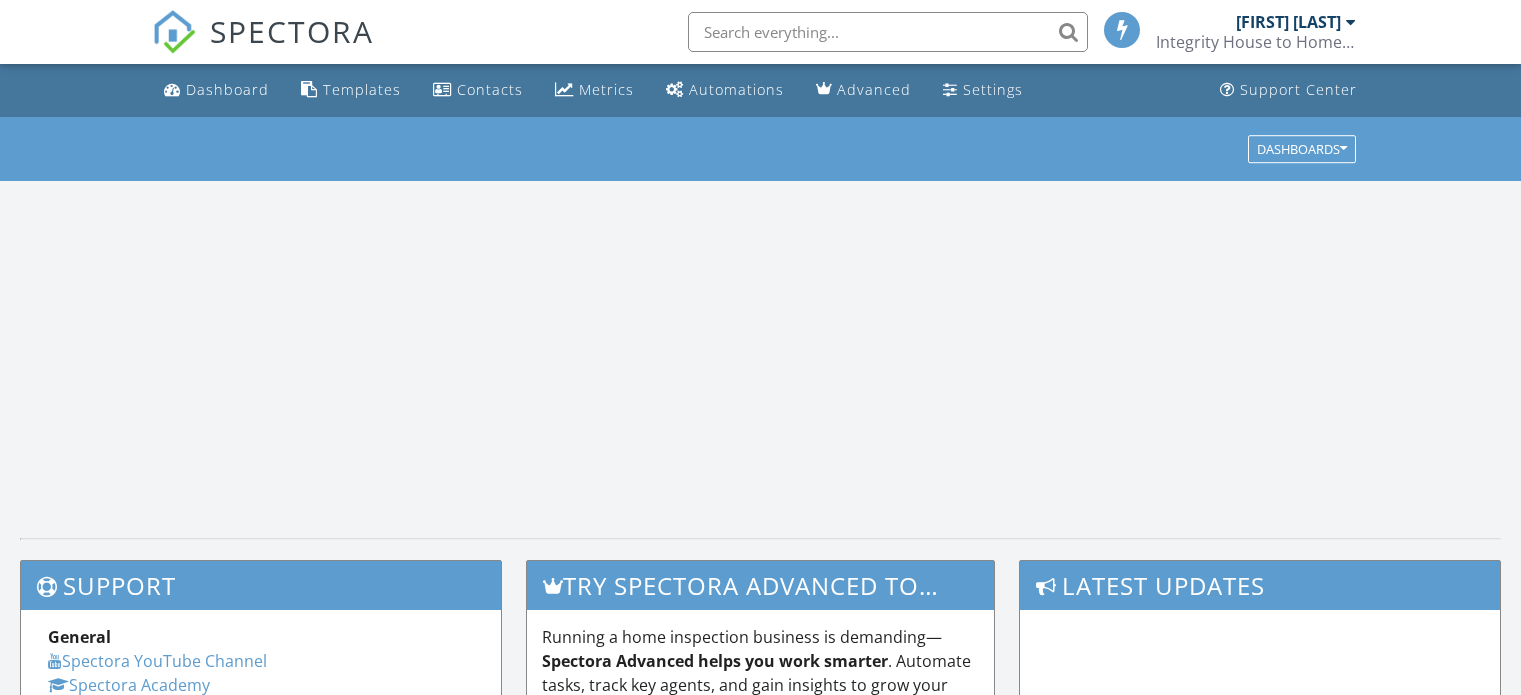scroll, scrollTop: 0, scrollLeft: 0, axis: both 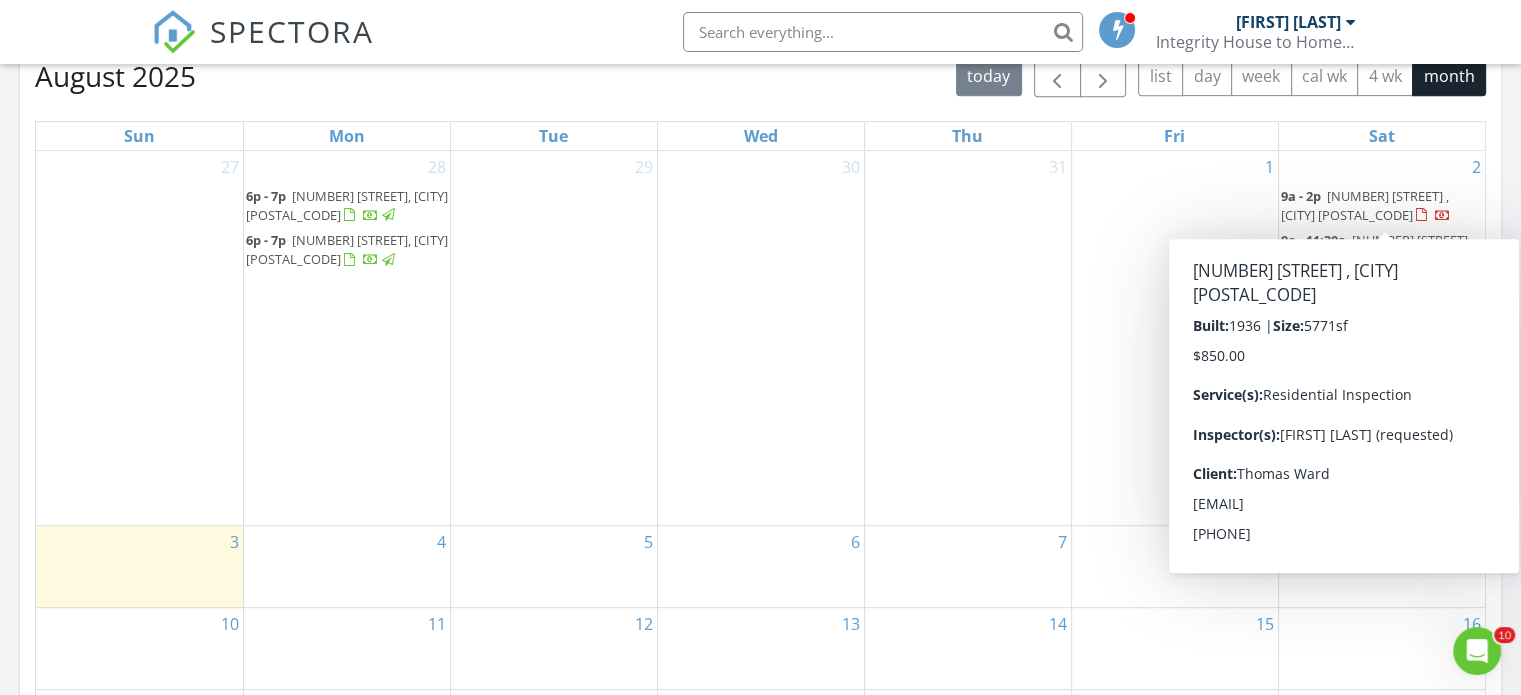 click on "[TIME] - [TIME]
[NUMBER] [STREET] , [CITY] [POSTAL_CODE]" at bounding box center [1382, 206] 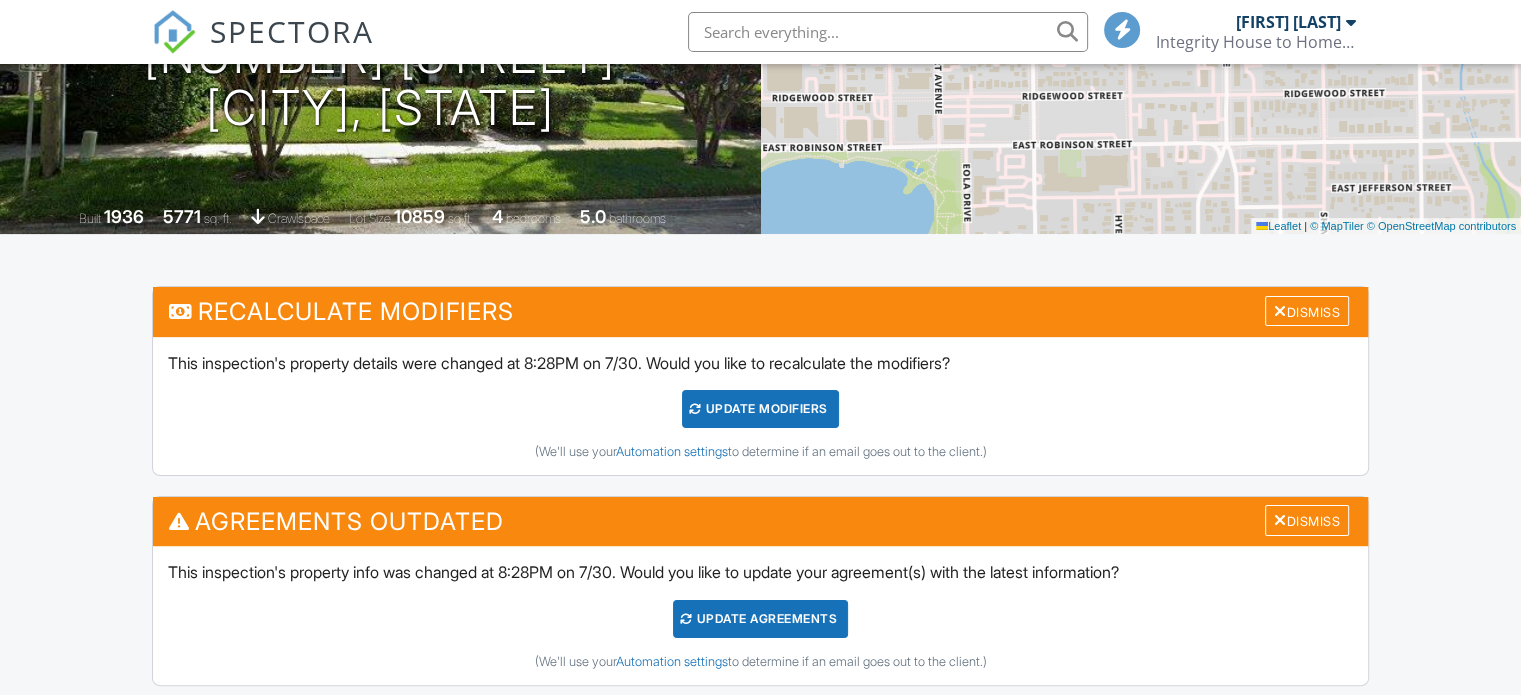 scroll, scrollTop: 600, scrollLeft: 0, axis: vertical 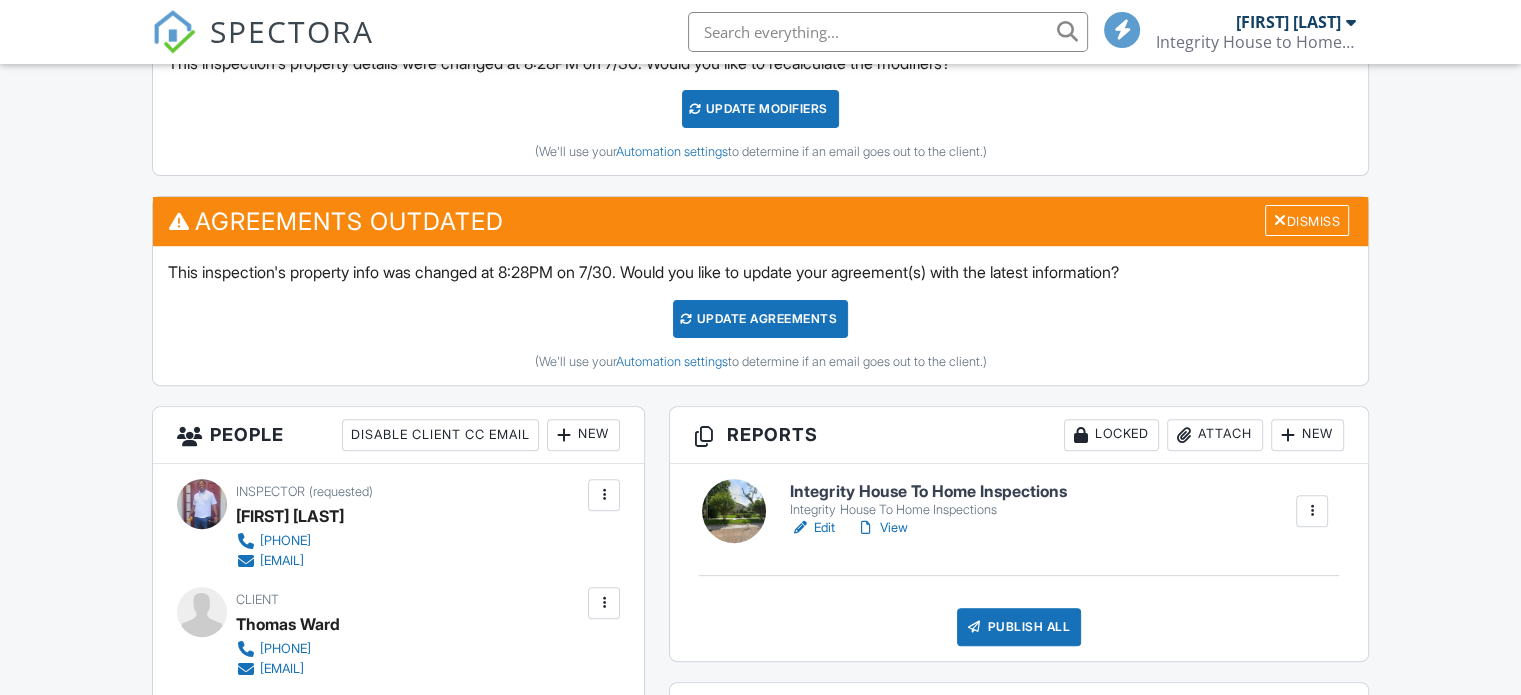 click on "Edit" at bounding box center (812, 528) 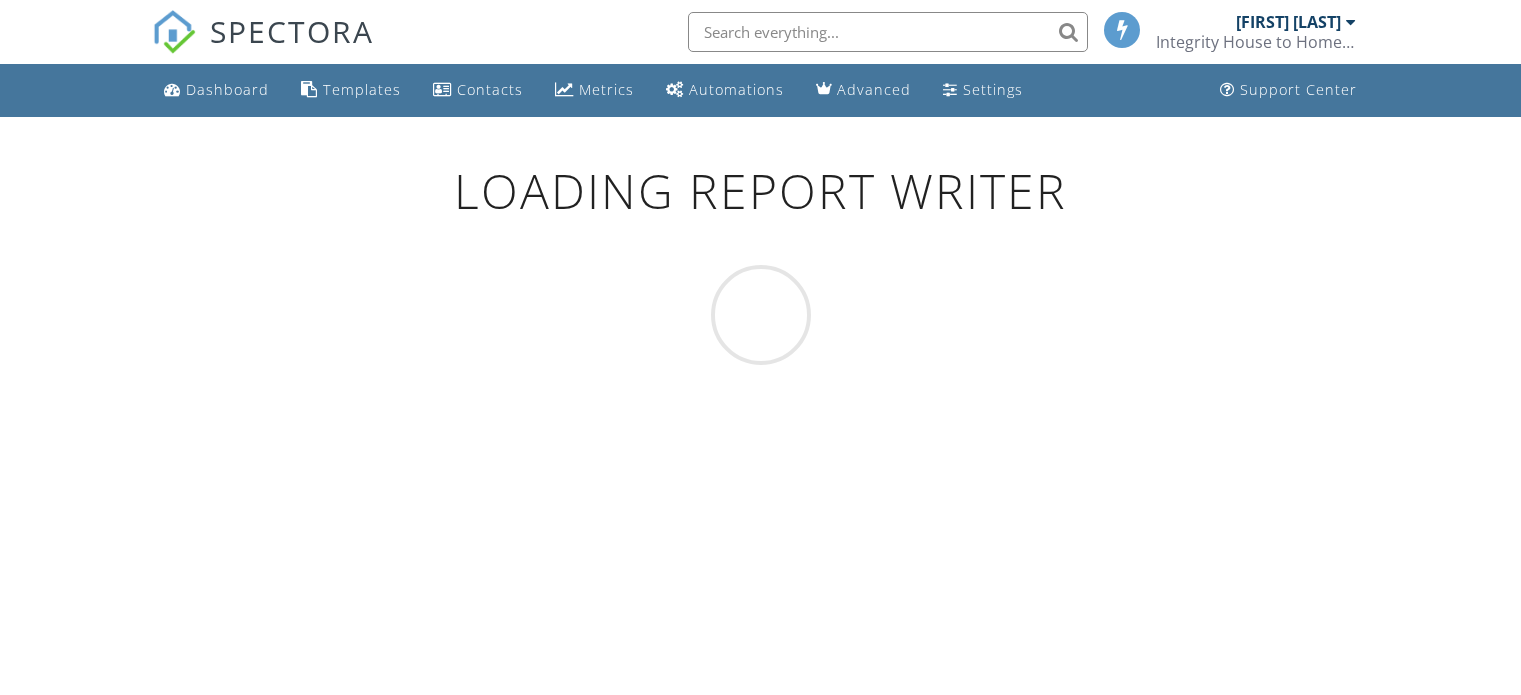 scroll, scrollTop: 0, scrollLeft: 0, axis: both 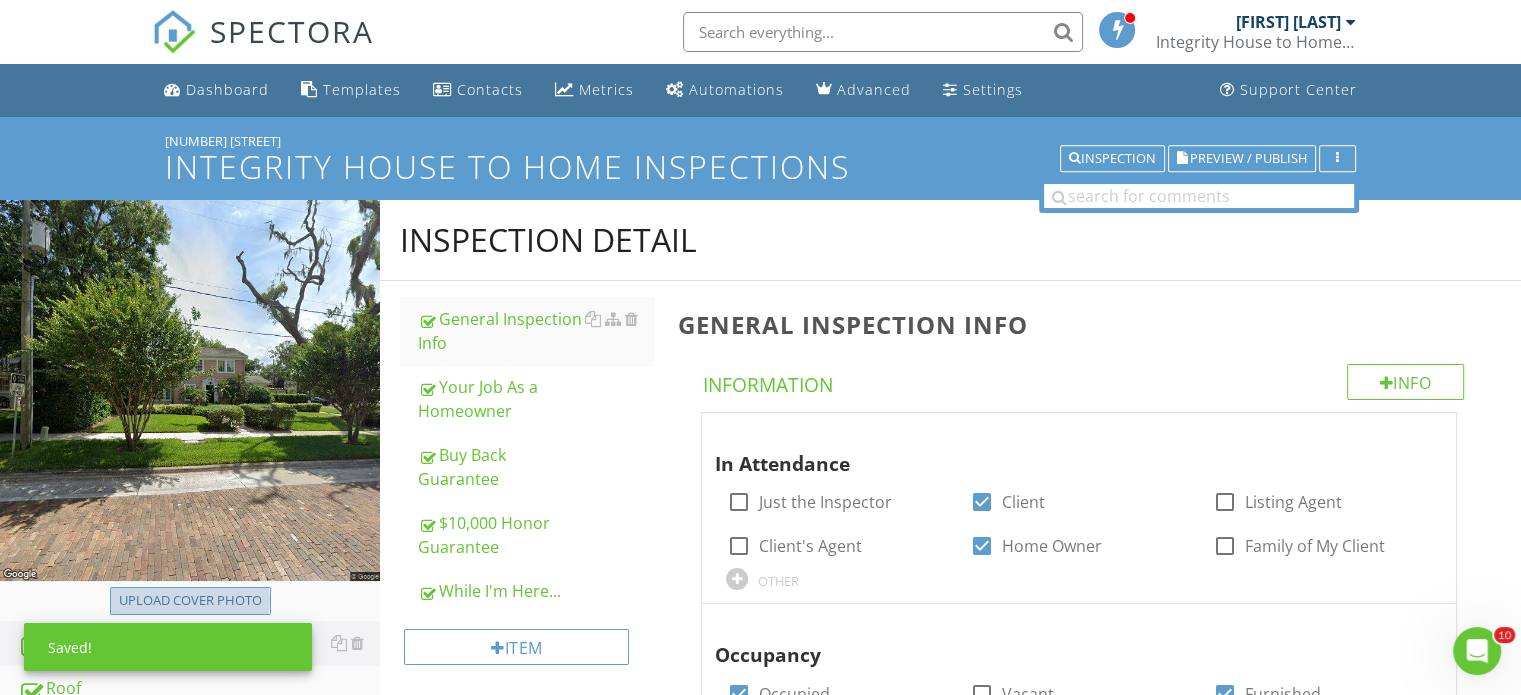 click on "Upload cover photo" at bounding box center [190, 601] 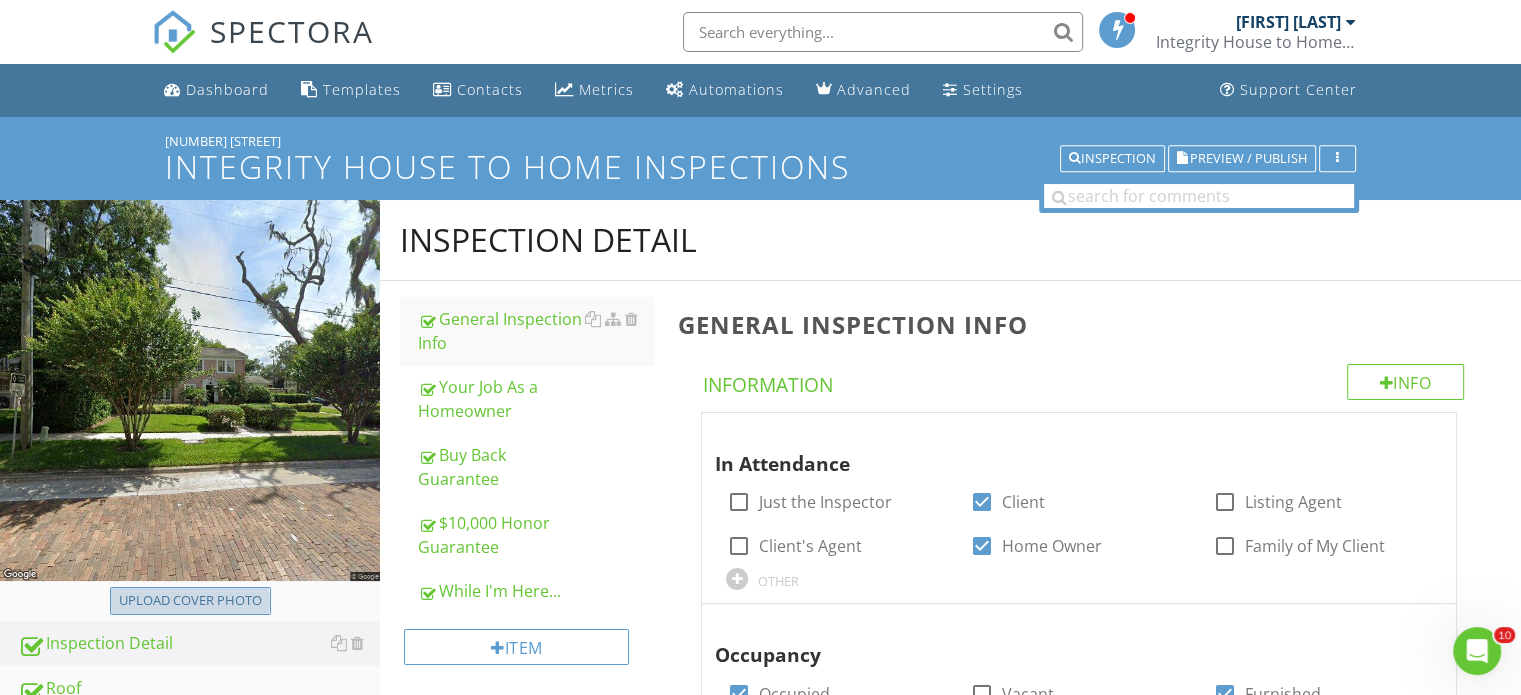 click on "Upload cover photo" at bounding box center (190, 601) 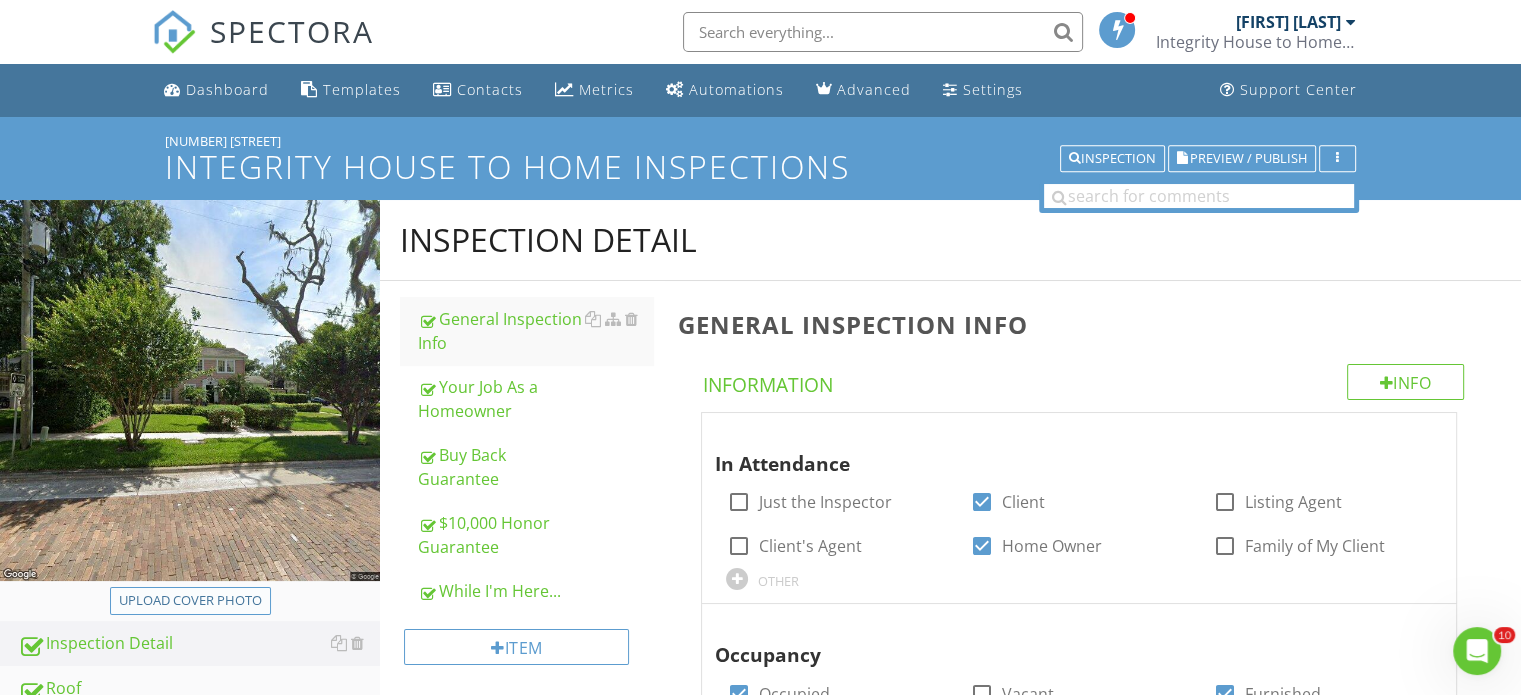 type on "C:\fakepath\DJI_0441.JPG" 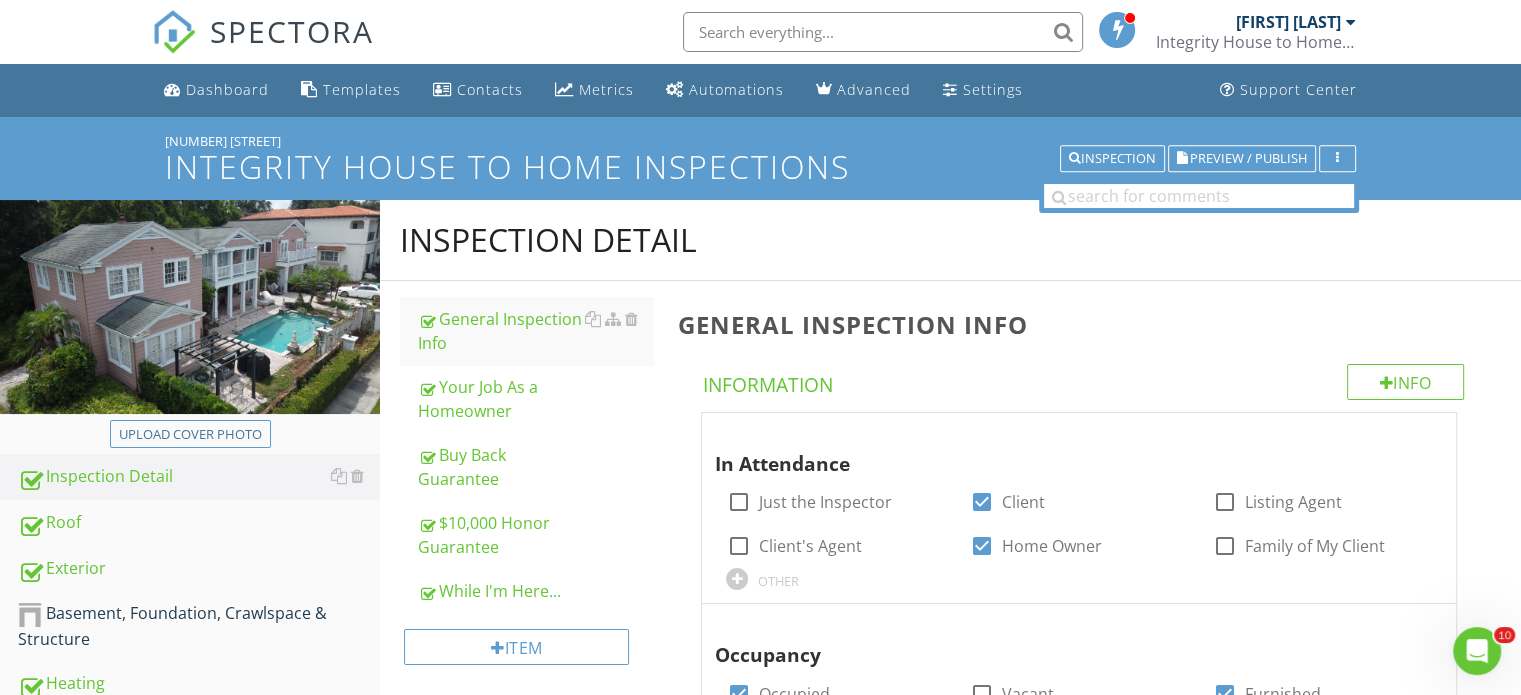 scroll, scrollTop: 200, scrollLeft: 0, axis: vertical 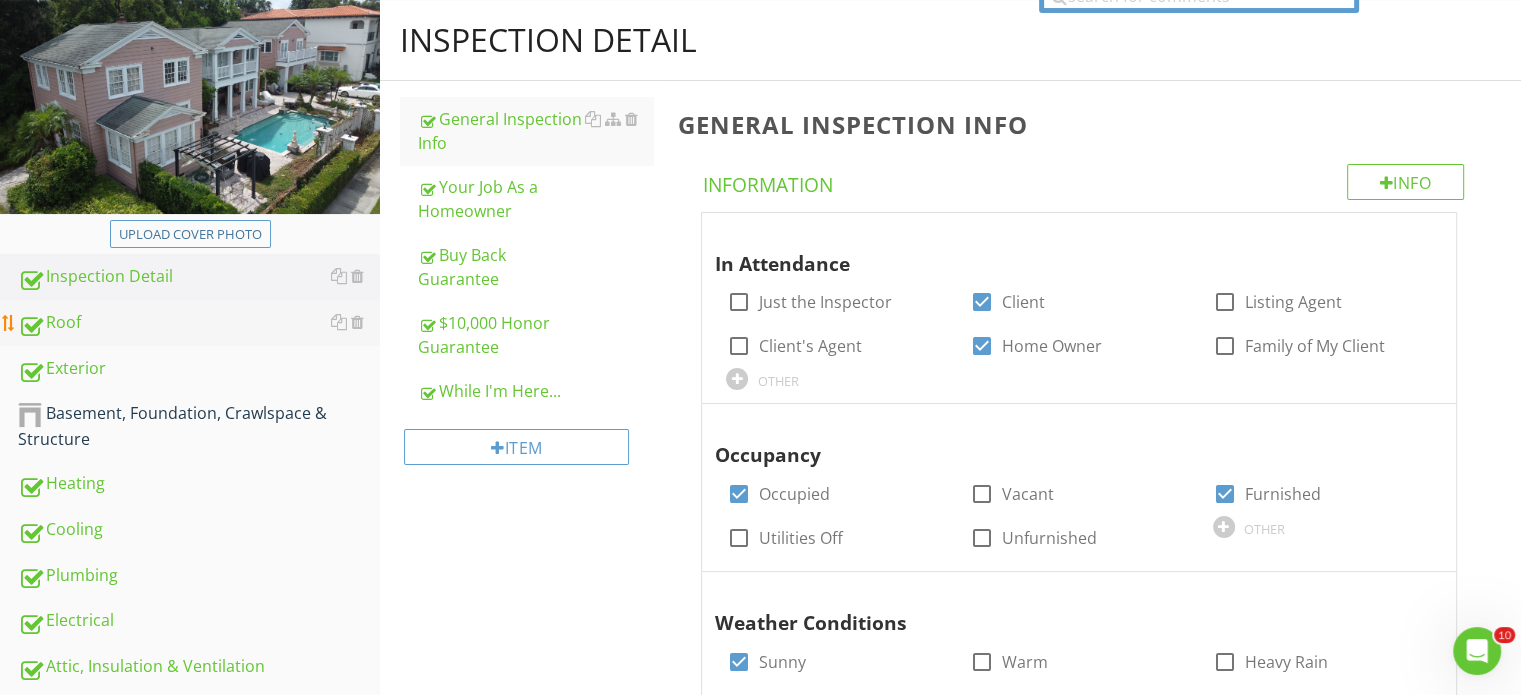 click on "Roof" at bounding box center [199, 323] 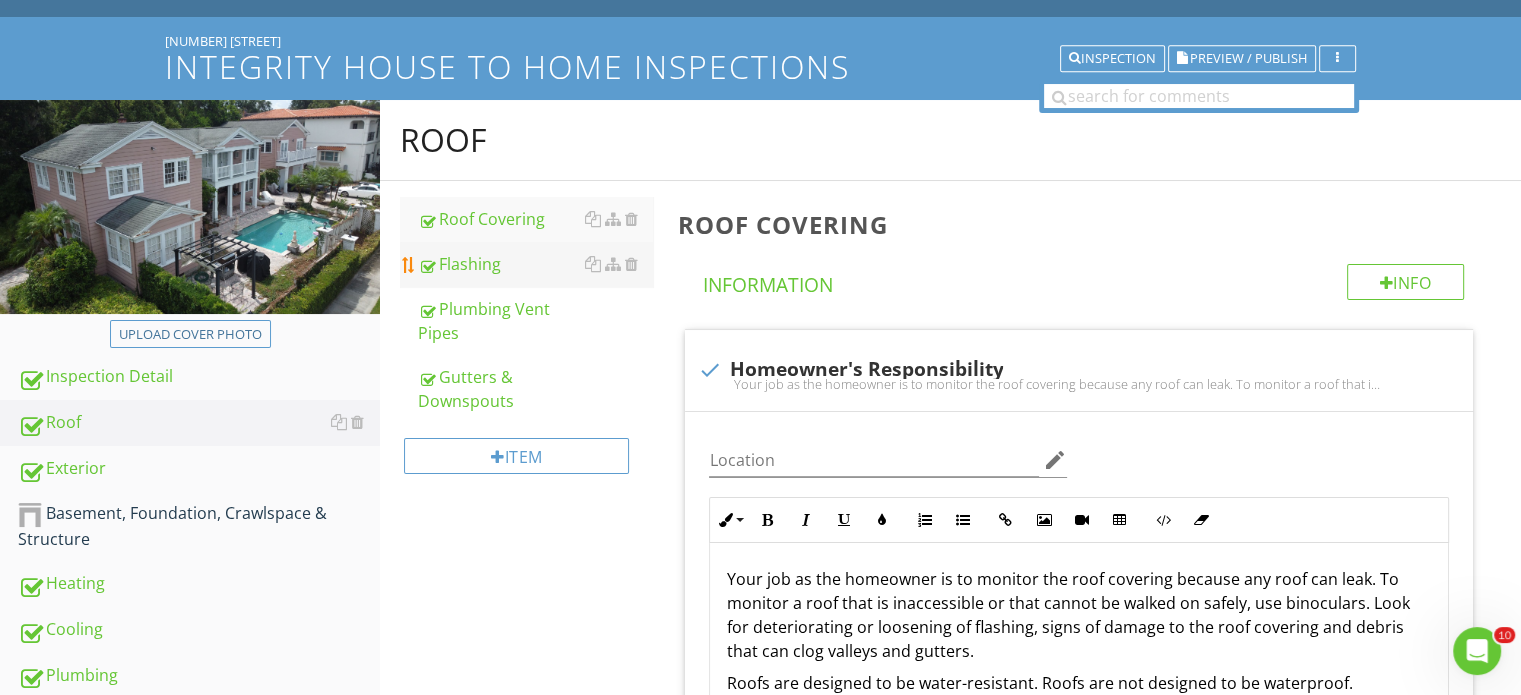 scroll, scrollTop: 0, scrollLeft: 0, axis: both 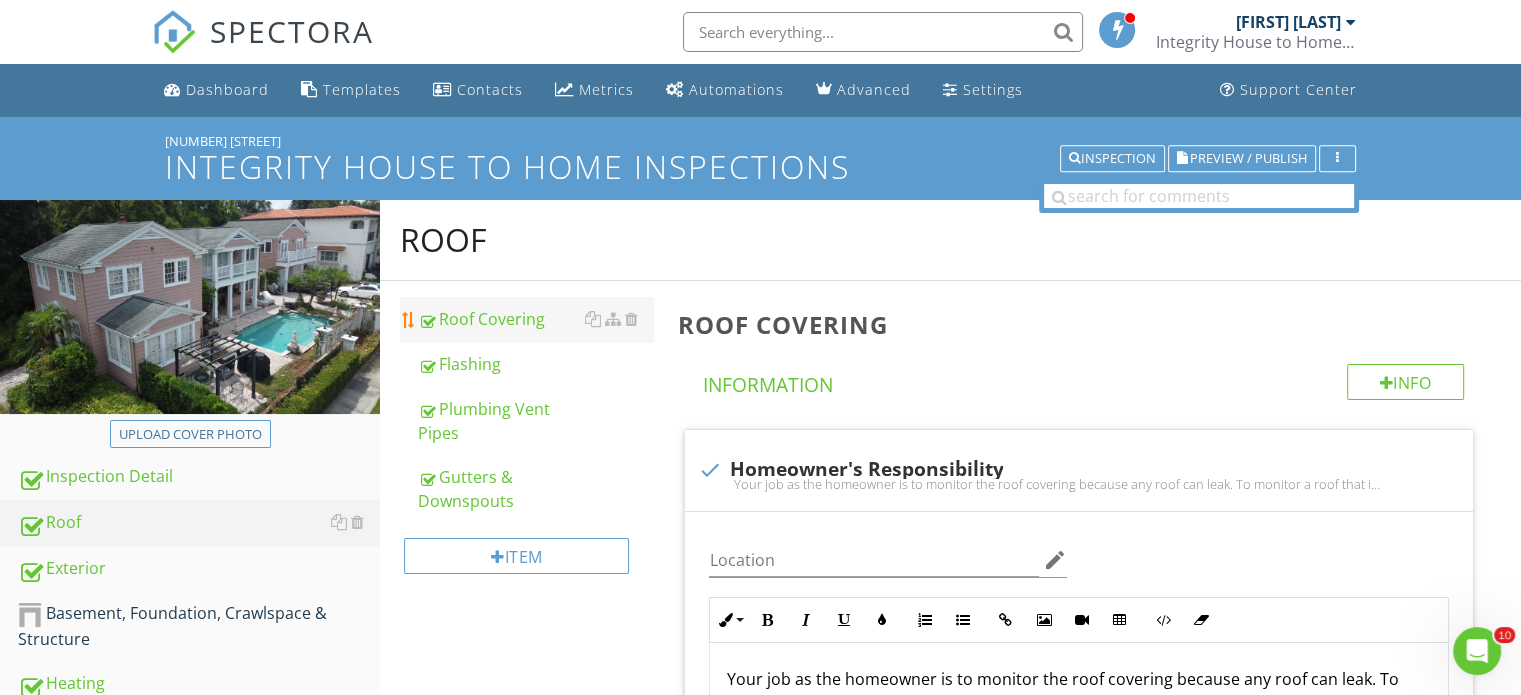 click on "Roof Covering" at bounding box center (535, 319) 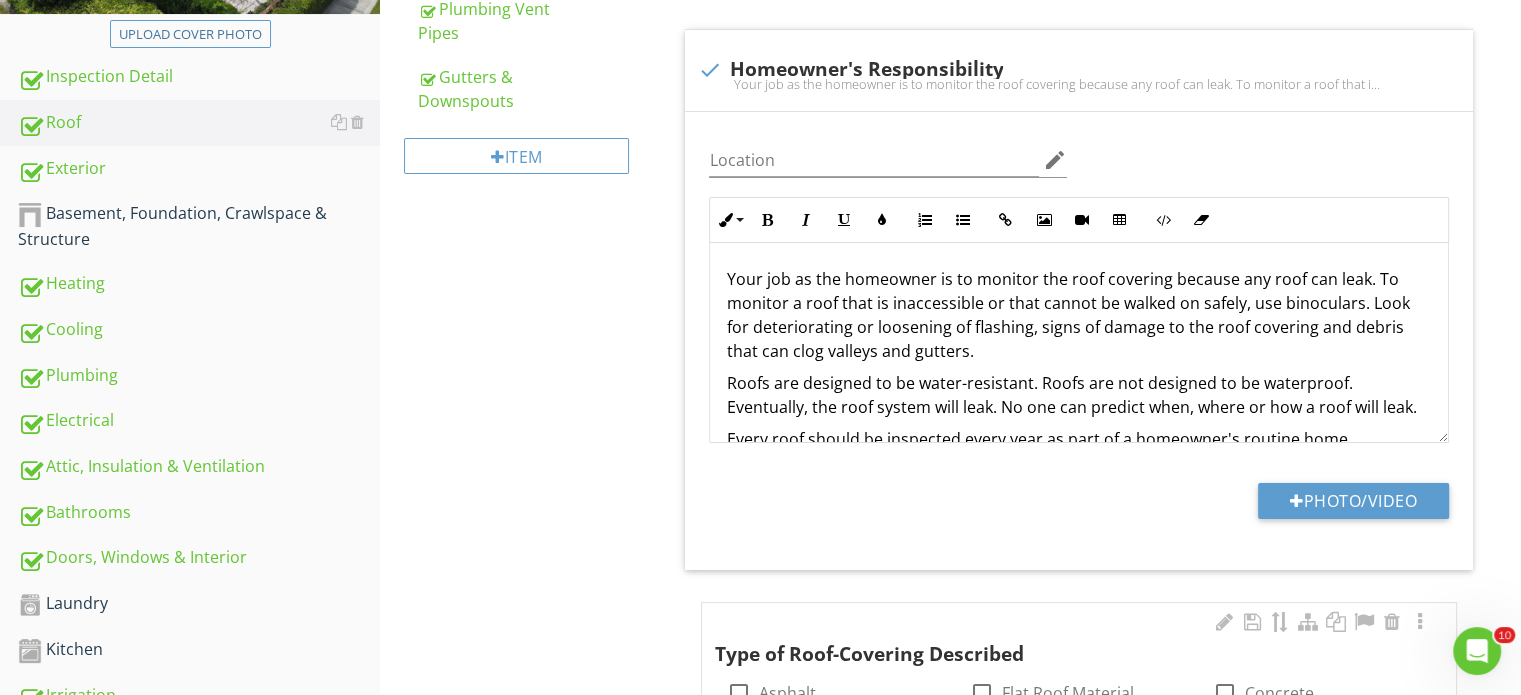 scroll, scrollTop: 500, scrollLeft: 0, axis: vertical 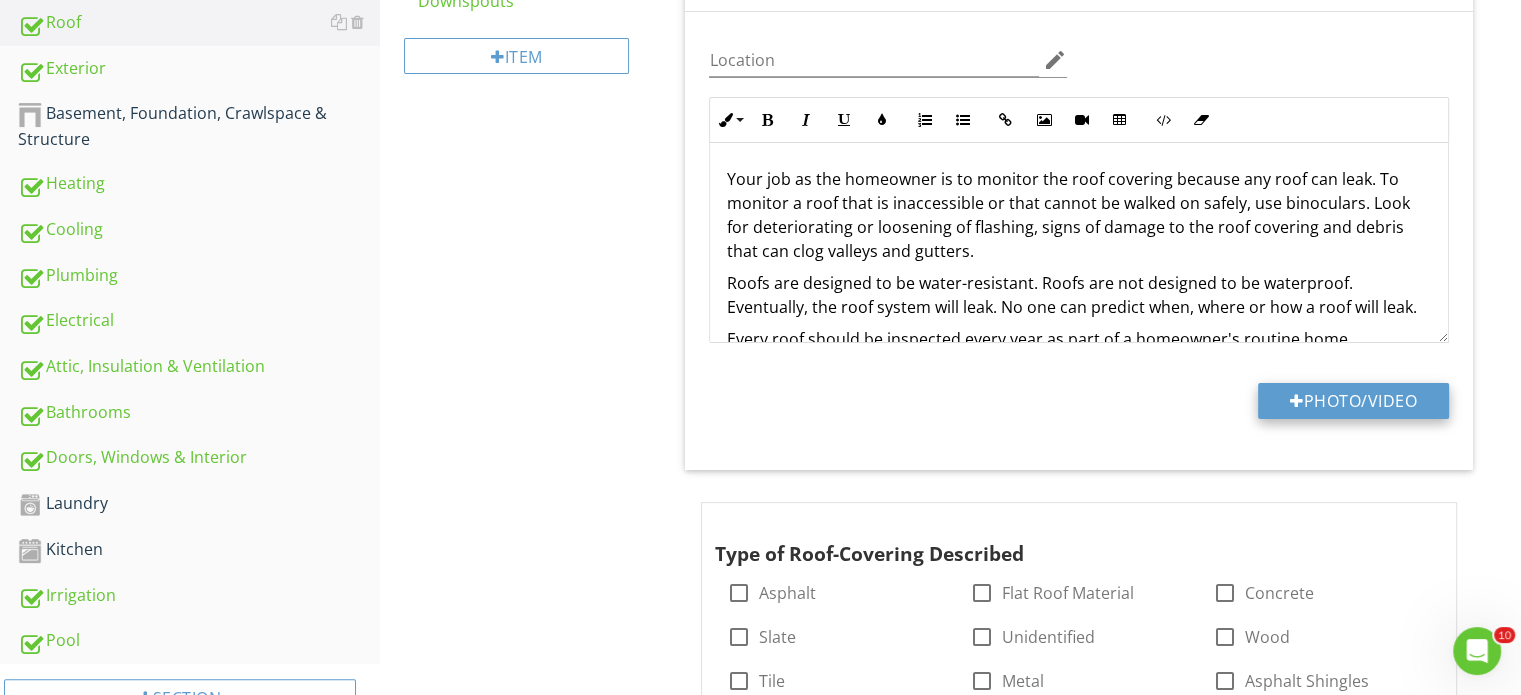 click on "Photo/Video" at bounding box center (1353, 401) 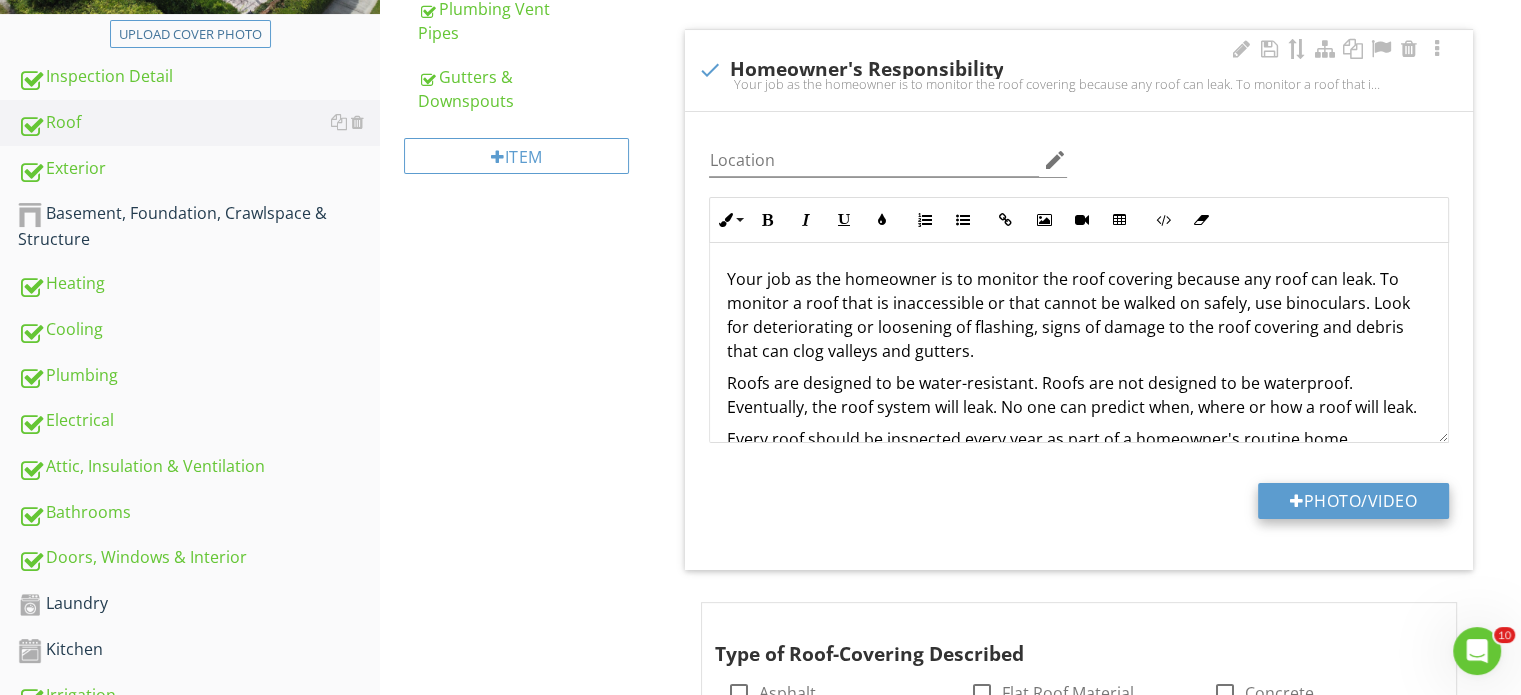 scroll, scrollTop: 600, scrollLeft: 0, axis: vertical 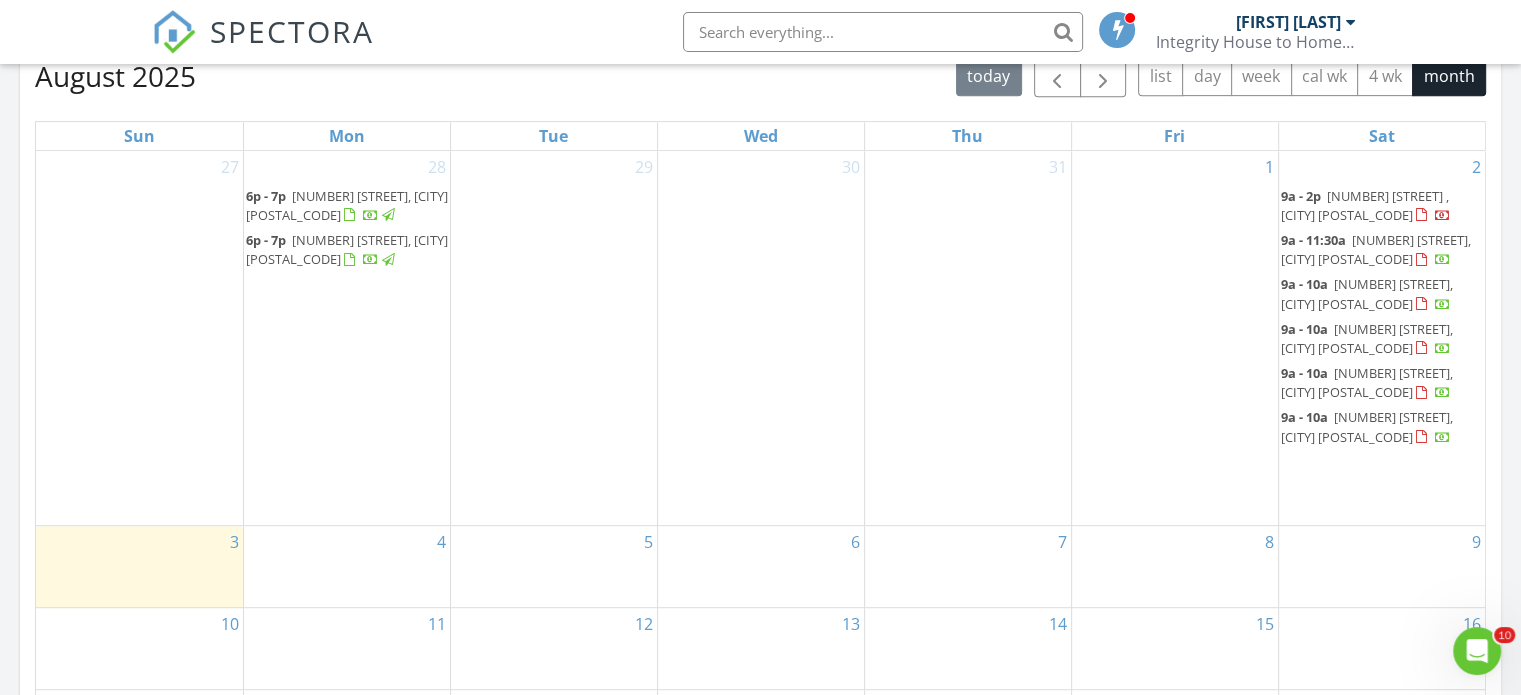 click on "347 N Hyer Ave, Orlando 32803" at bounding box center [1376, 249] 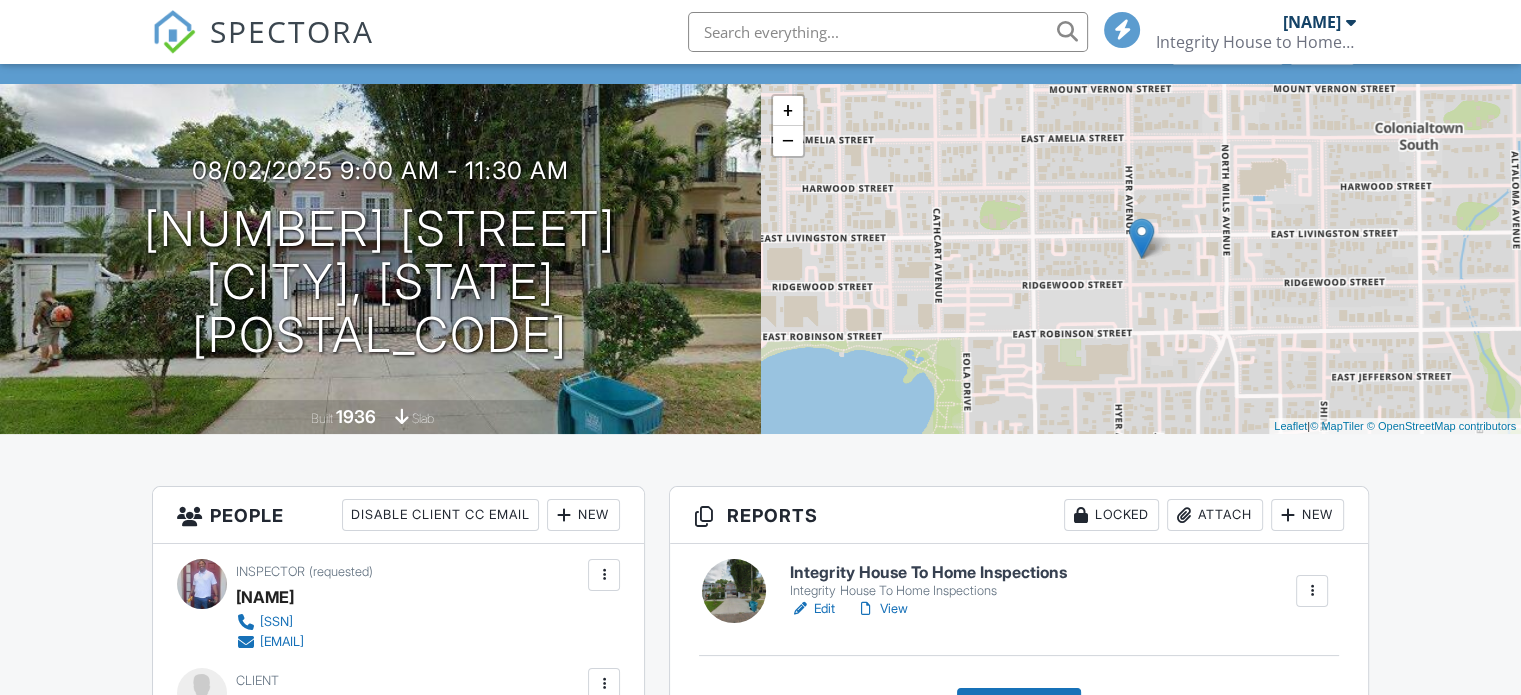 scroll, scrollTop: 100, scrollLeft: 0, axis: vertical 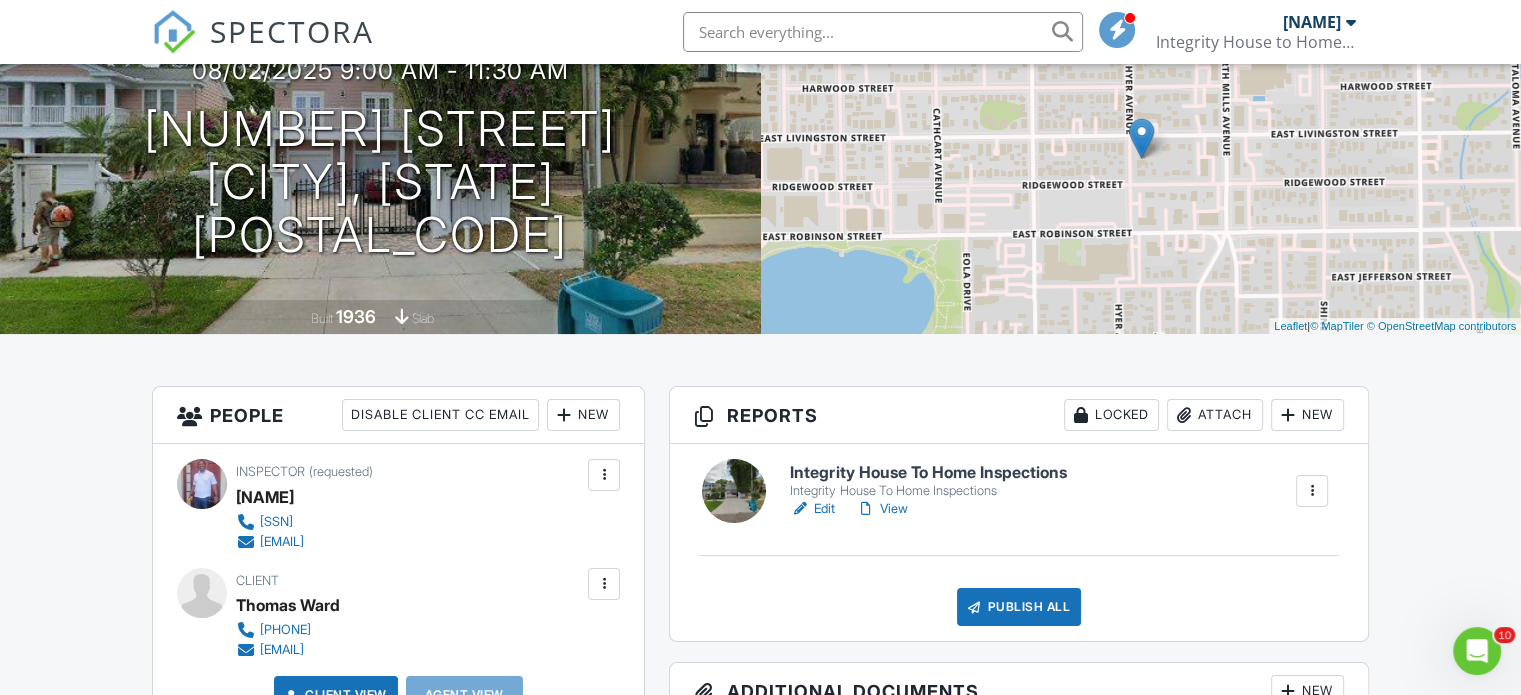 click on "Edit" at bounding box center (812, 509) 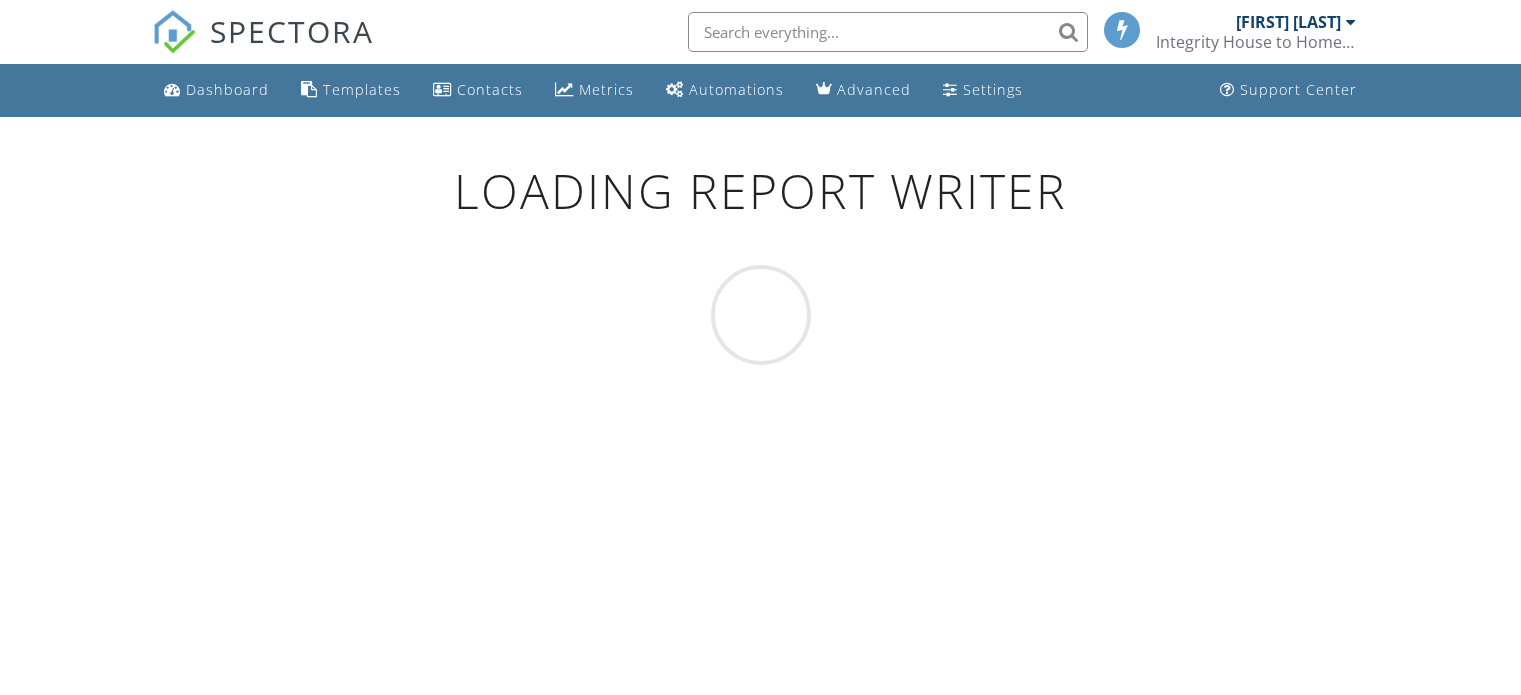 scroll, scrollTop: 0, scrollLeft: 0, axis: both 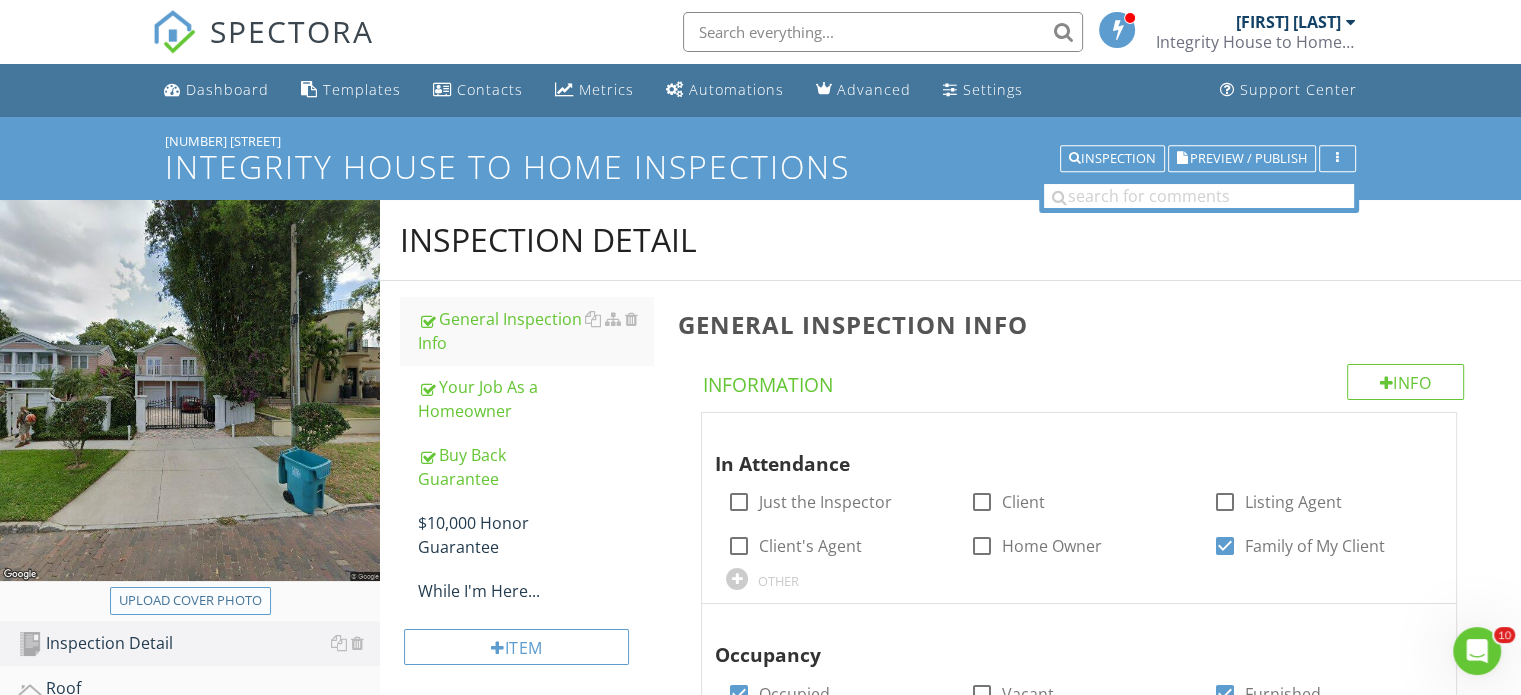 click on "Upload cover photo" at bounding box center (190, 601) 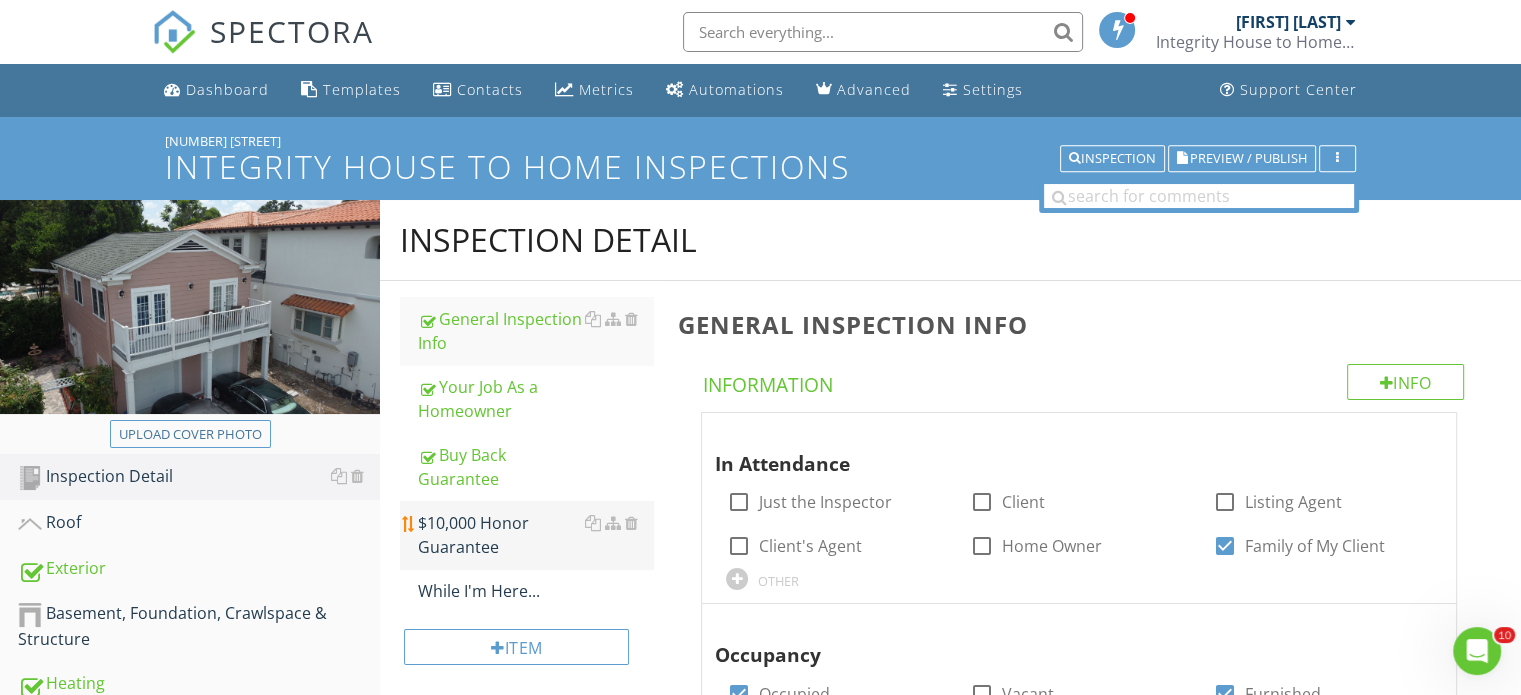 click on "$10,000 Honor Guarantee" at bounding box center (535, 535) 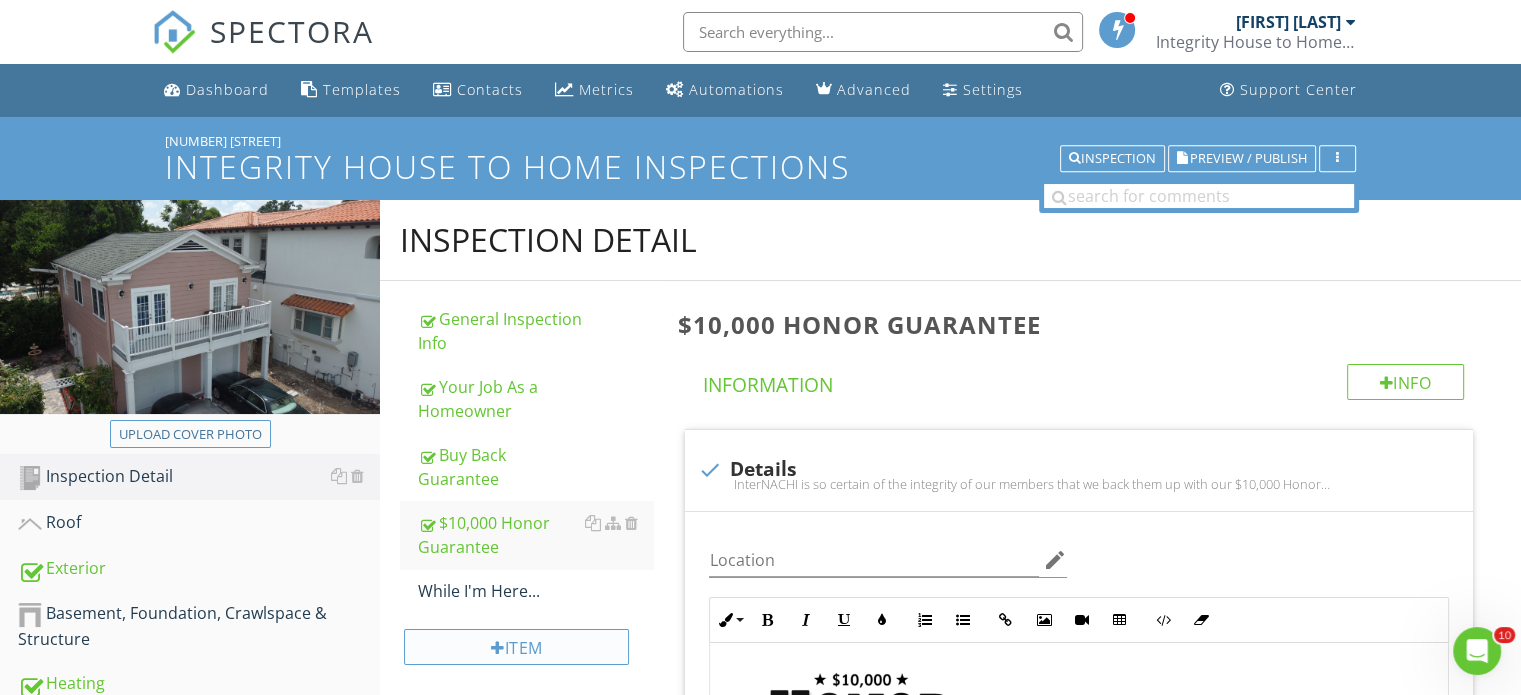 scroll, scrollTop: 100, scrollLeft: 0, axis: vertical 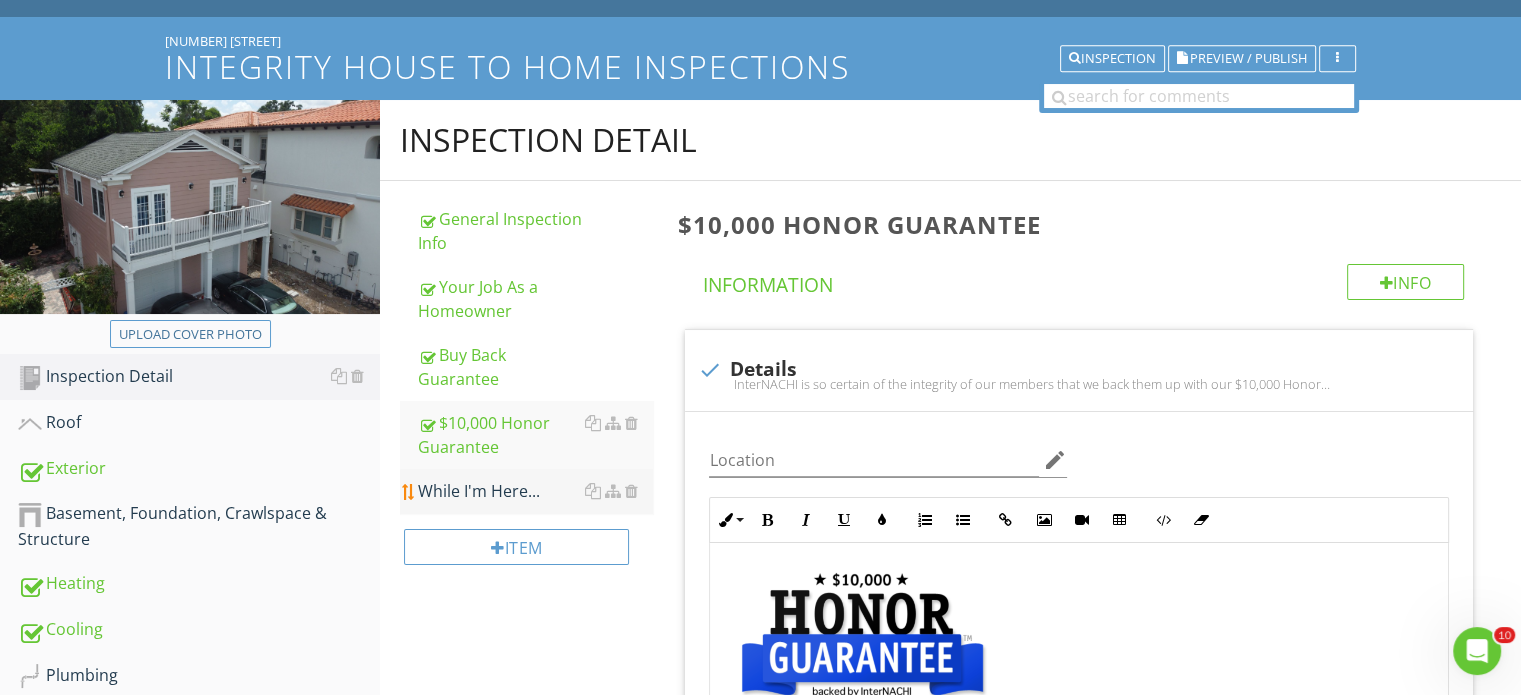 click on "While I'm Here..." at bounding box center (535, 491) 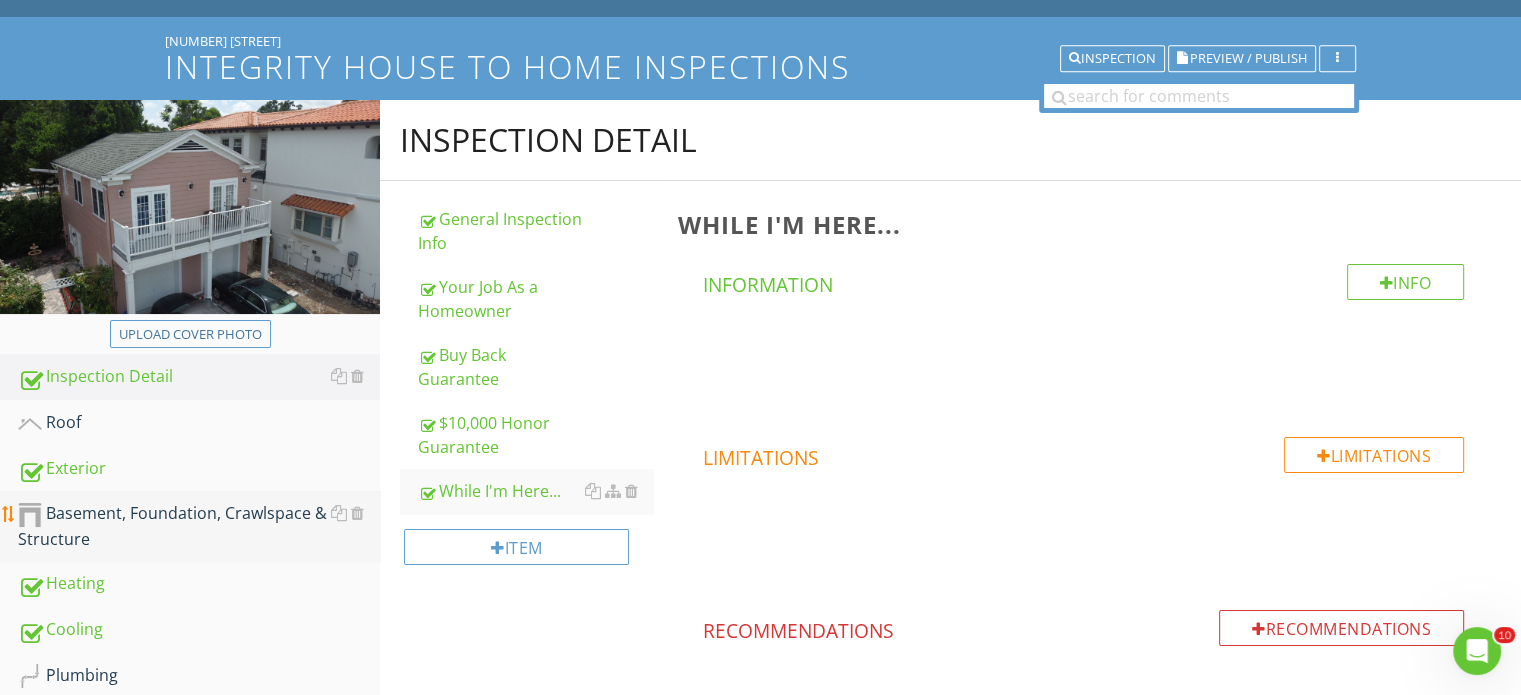 scroll, scrollTop: 200, scrollLeft: 0, axis: vertical 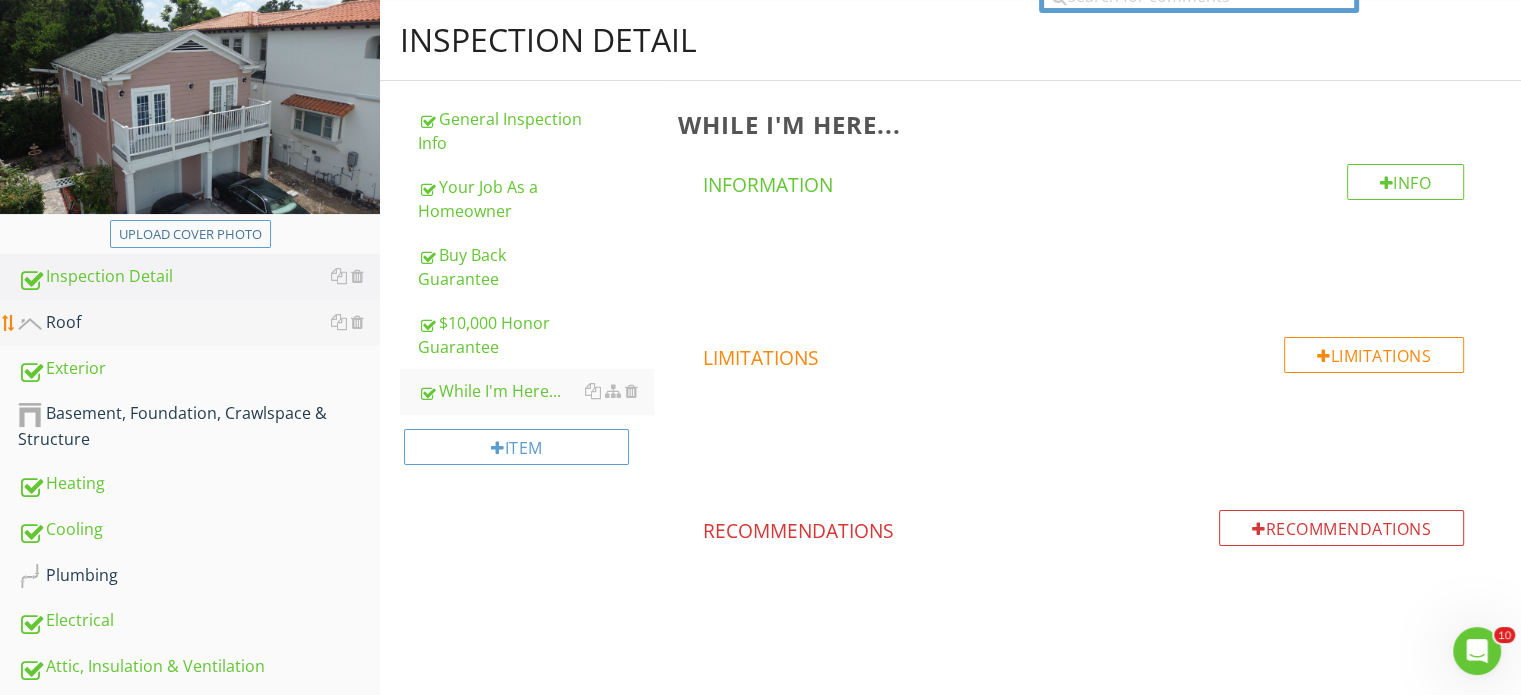 click on "Roof" at bounding box center [199, 323] 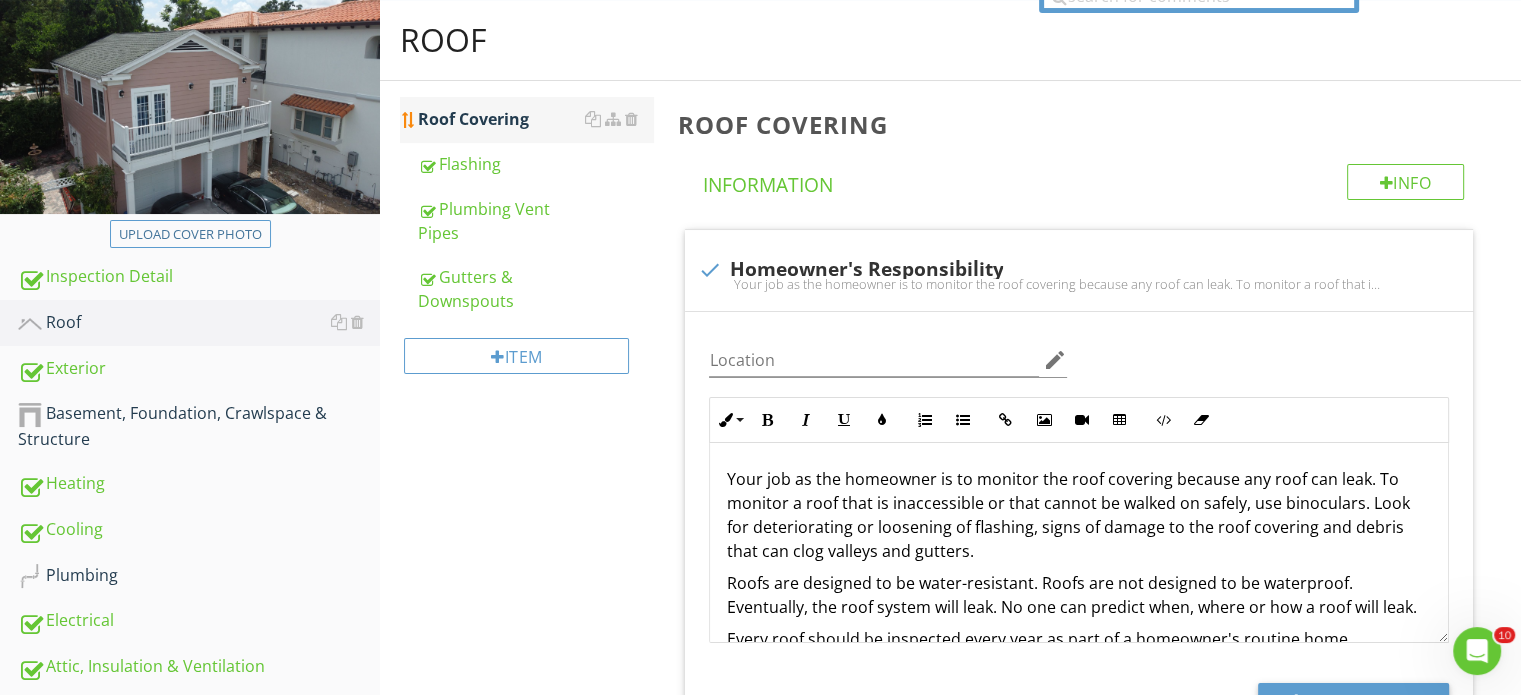 click on "Roof Covering" at bounding box center (535, 119) 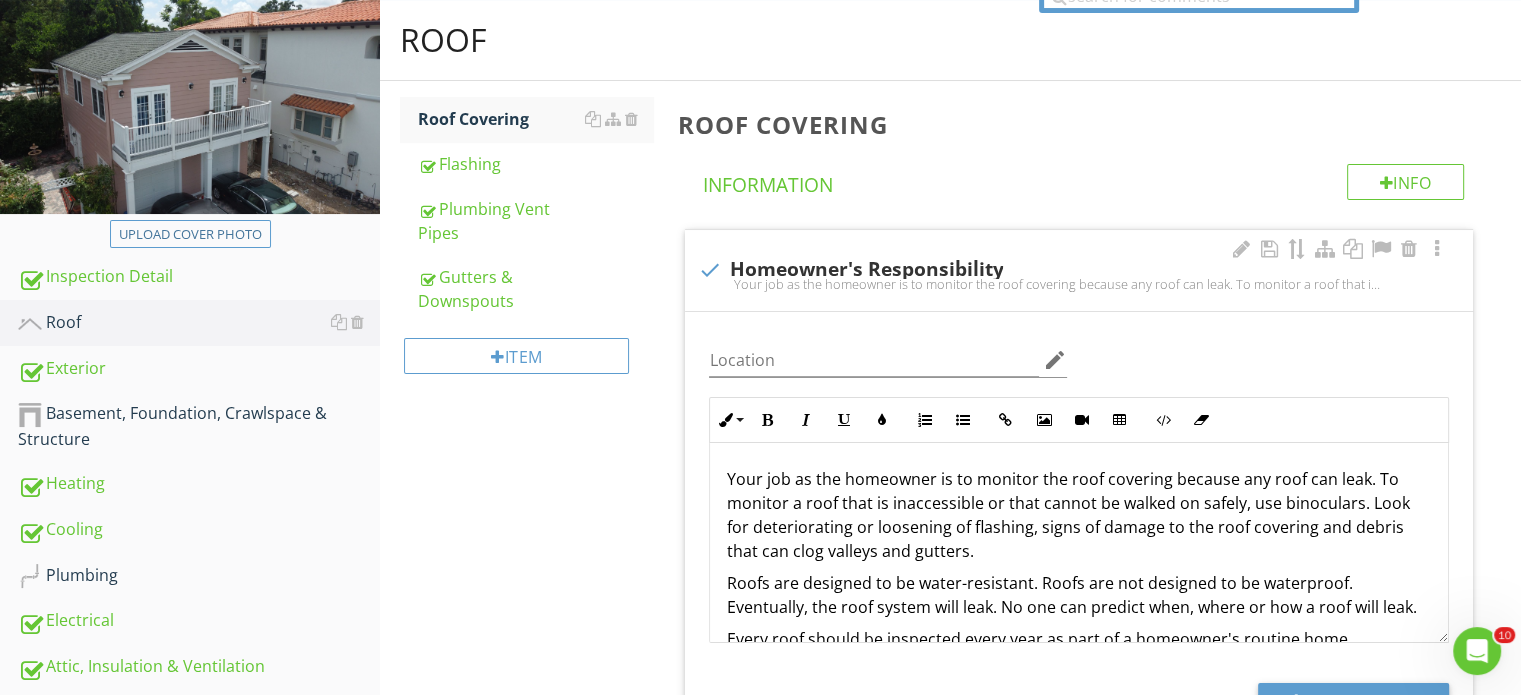 scroll, scrollTop: 88, scrollLeft: 0, axis: vertical 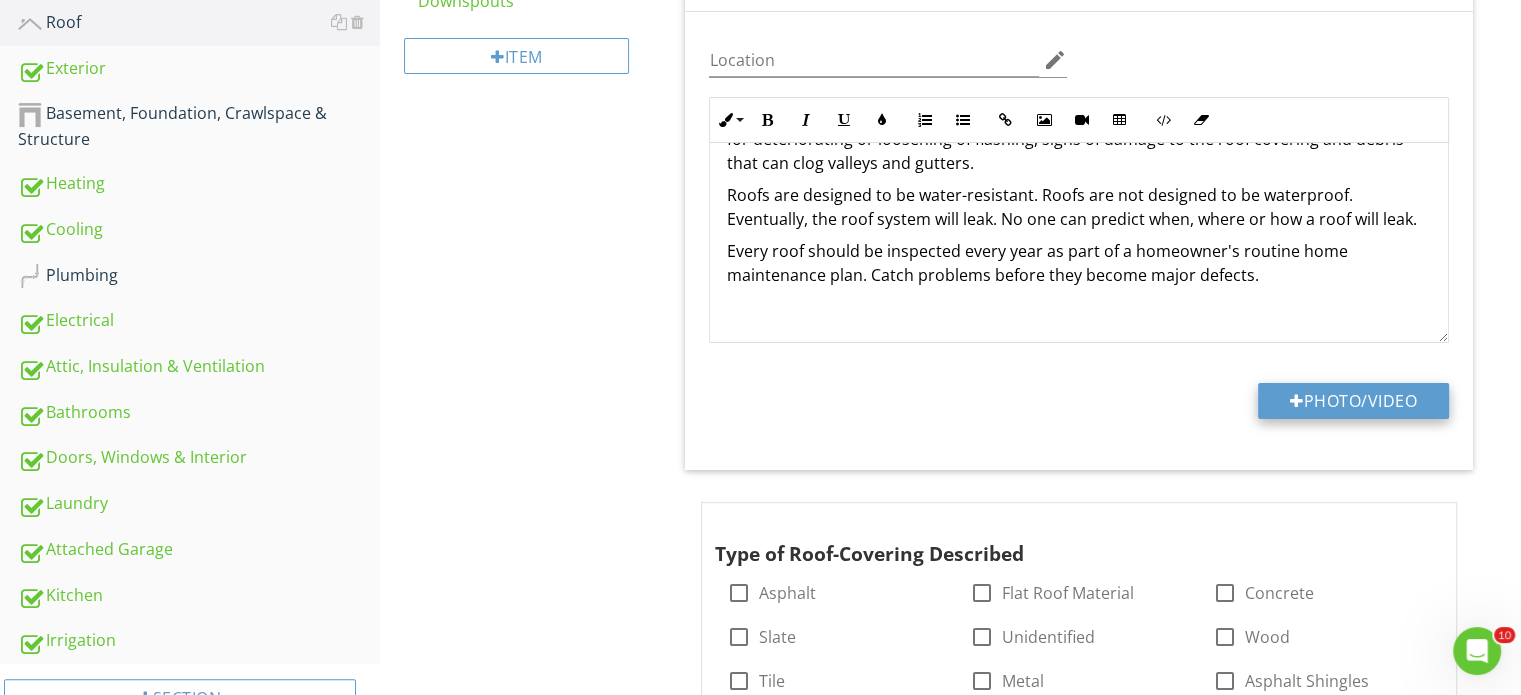 click on "Photo/Video" at bounding box center (1353, 401) 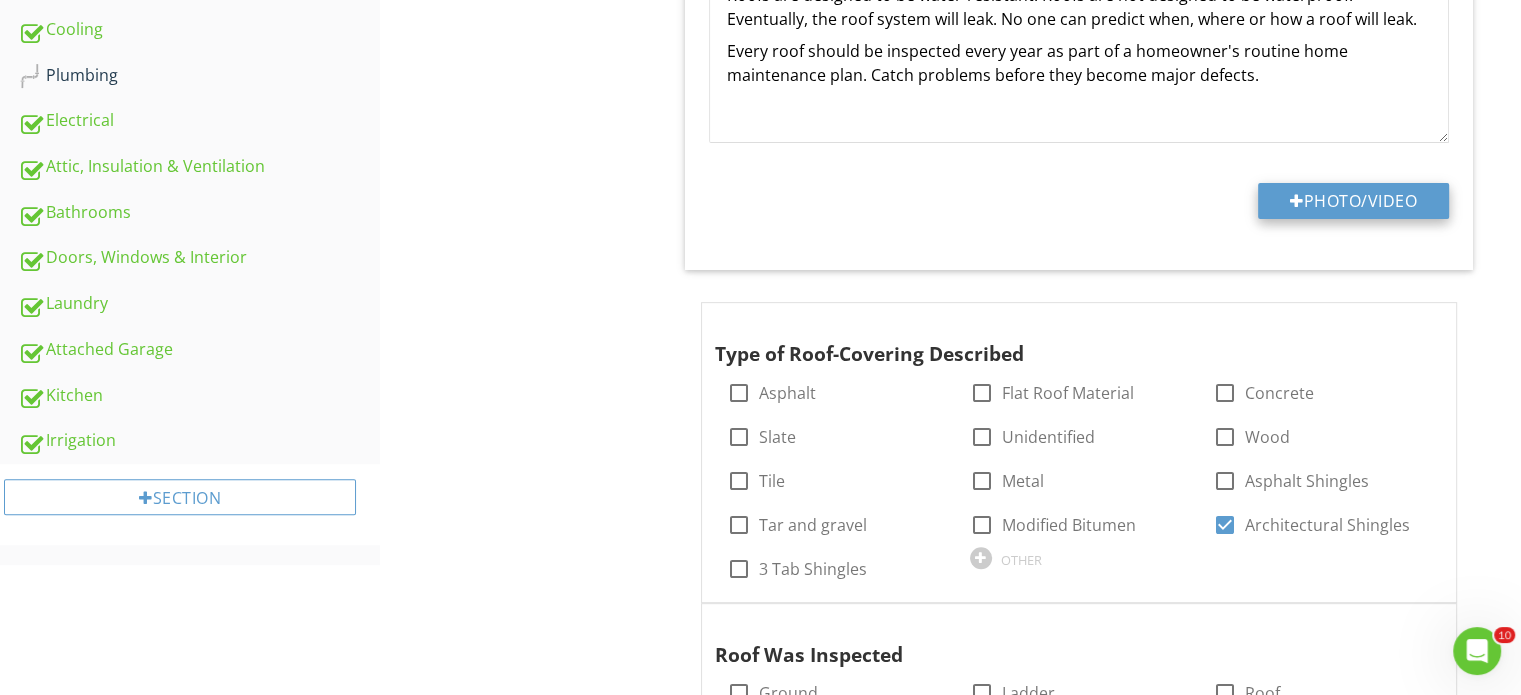 scroll, scrollTop: 800, scrollLeft: 0, axis: vertical 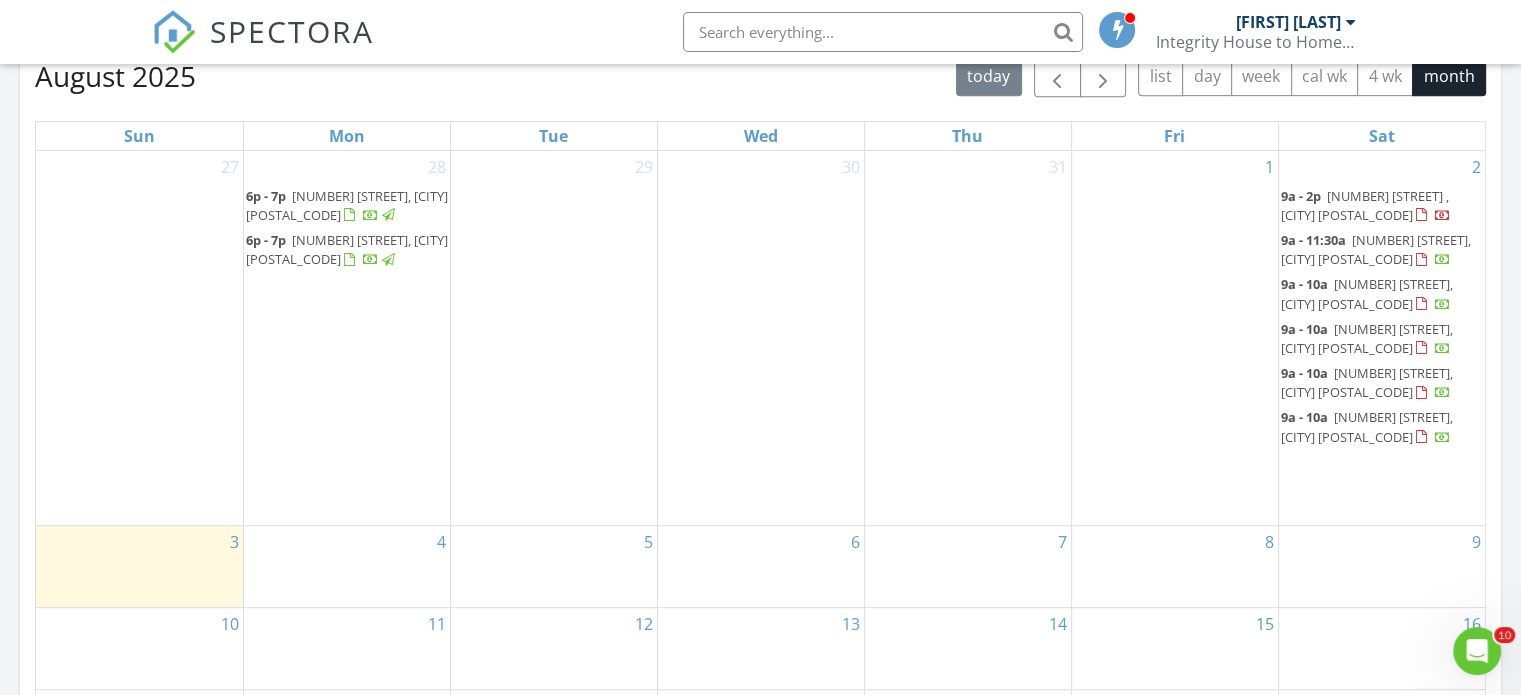 click on "[NUMBER] [STREET] , [CITY] [POSTAL_CODE]" at bounding box center [1365, 205] 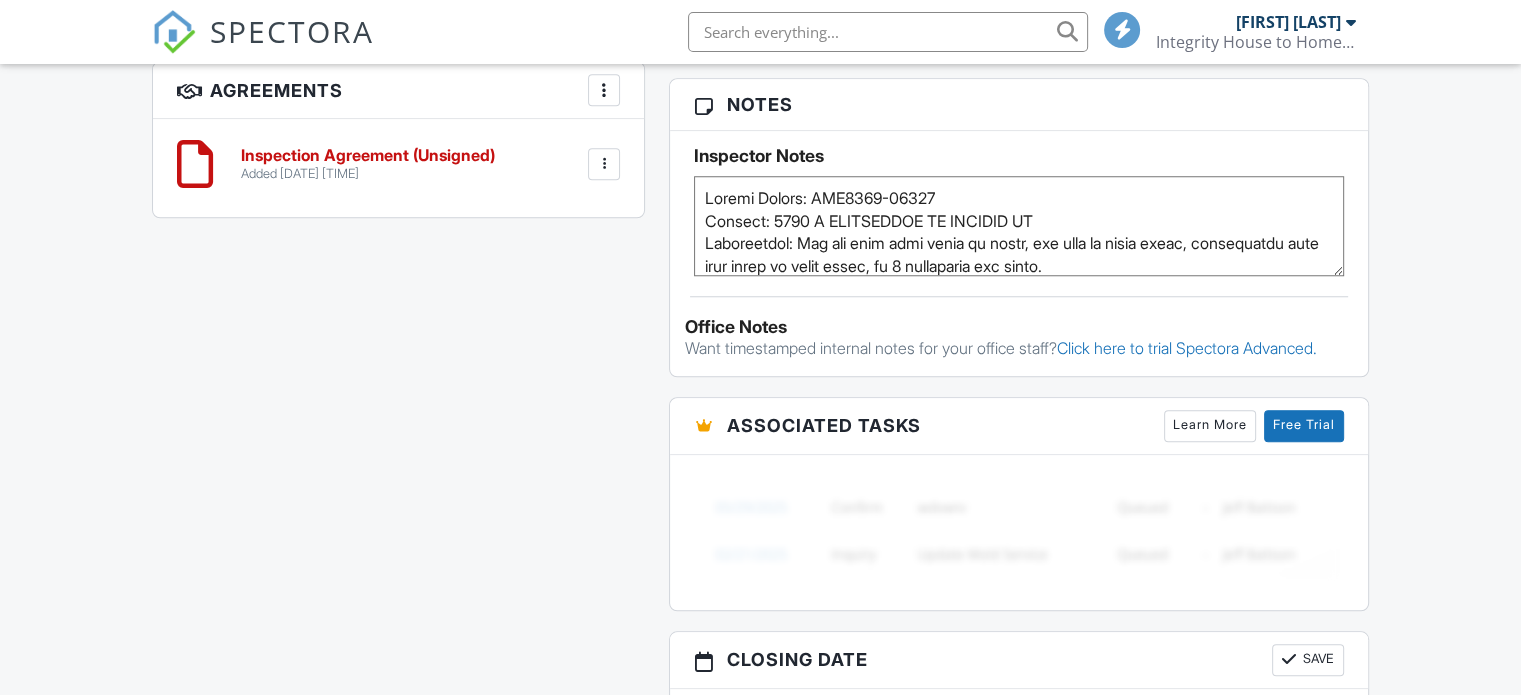 scroll, scrollTop: 0, scrollLeft: 0, axis: both 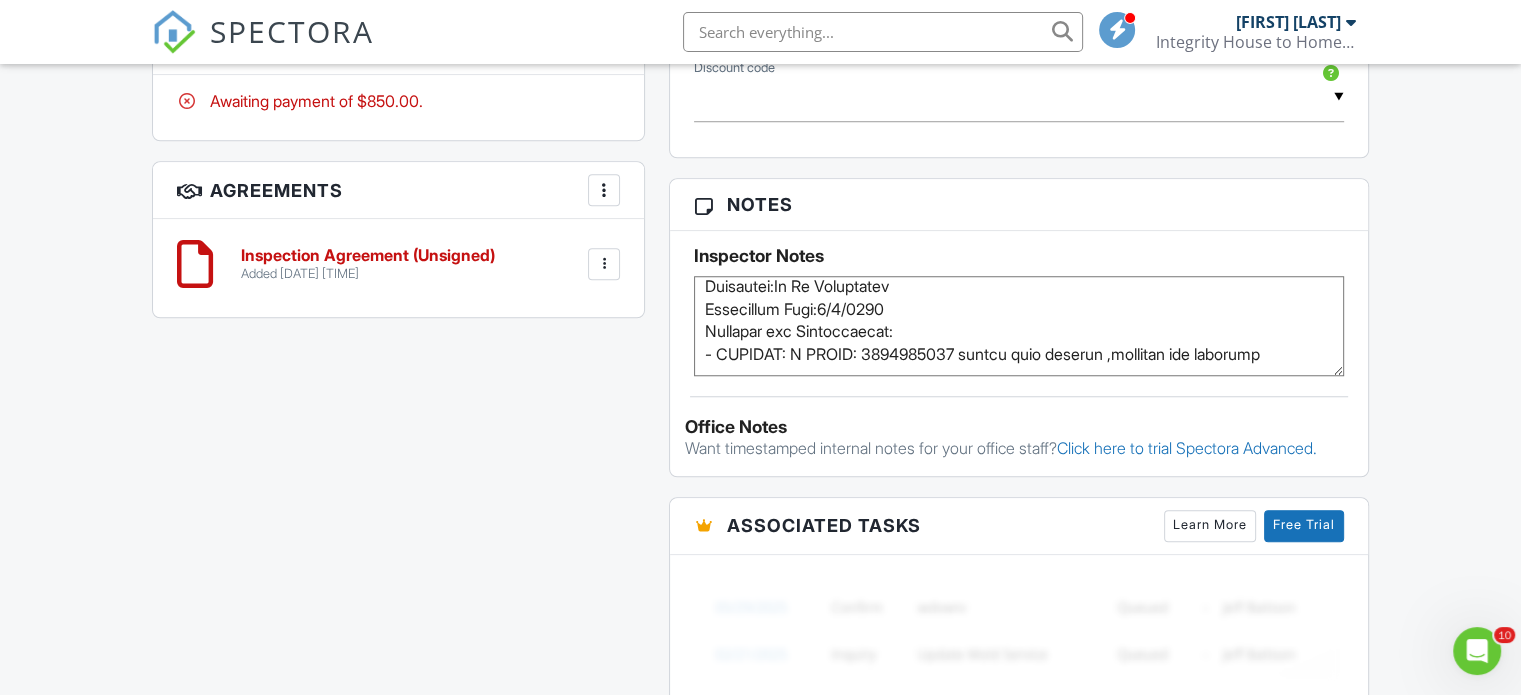 drag, startPoint x: 704, startPoint y: 288, endPoint x: 1348, endPoint y: 409, distance: 655.2687 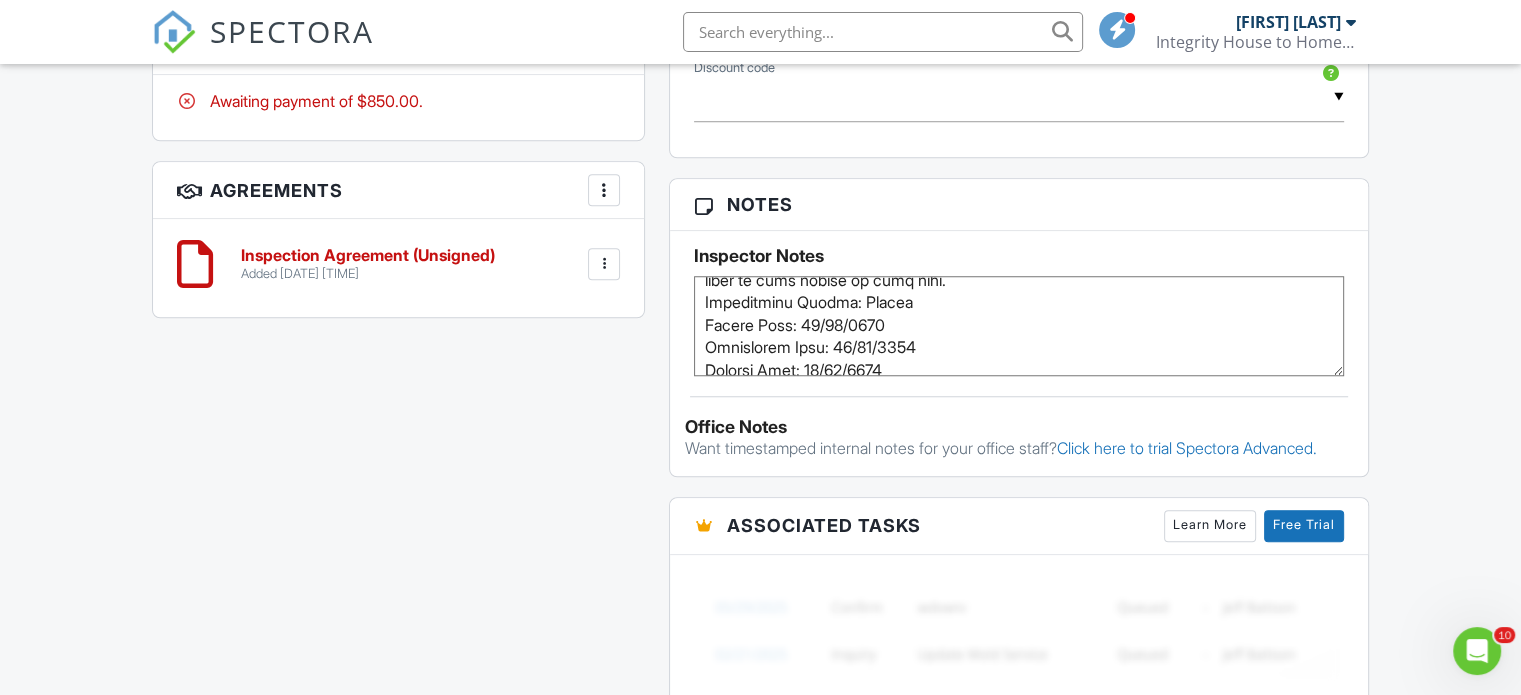 scroll, scrollTop: 1568, scrollLeft: 0, axis: vertical 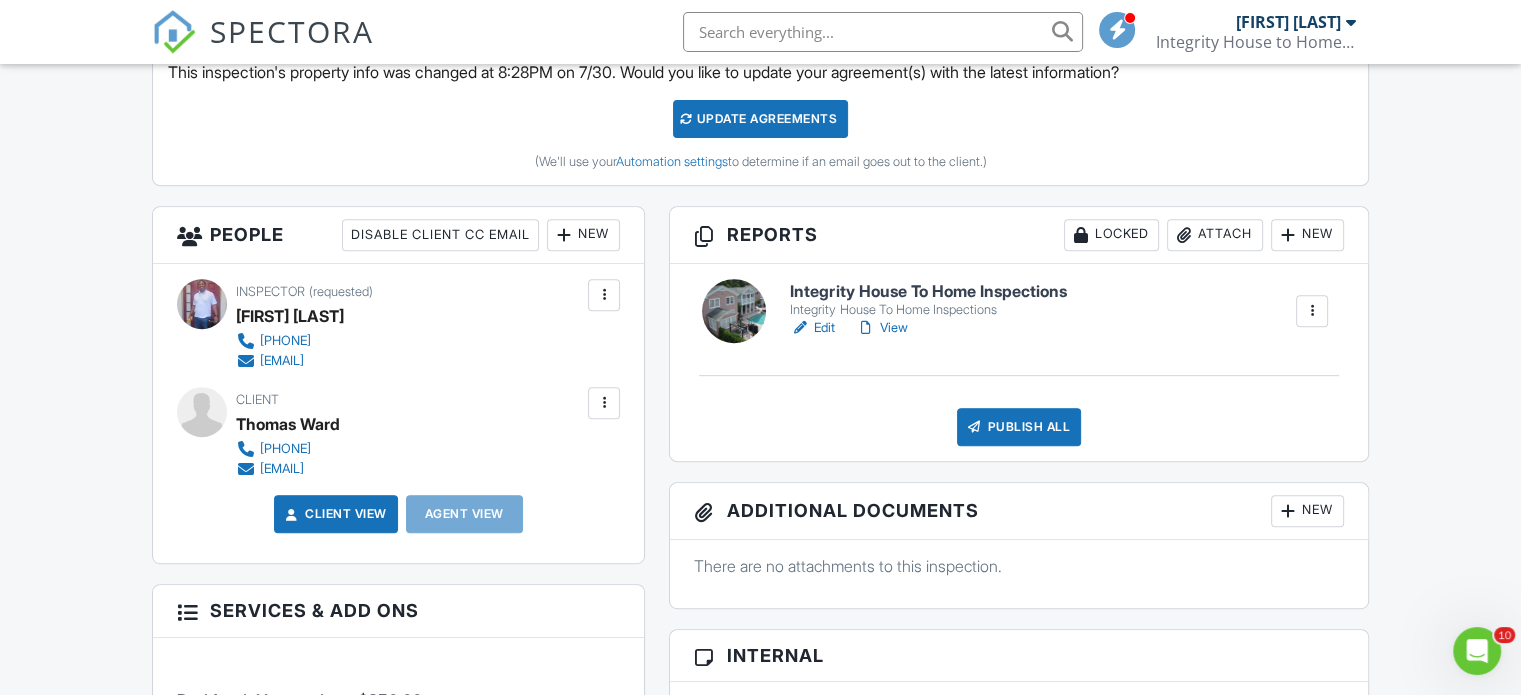 click on "Edit" at bounding box center [812, 328] 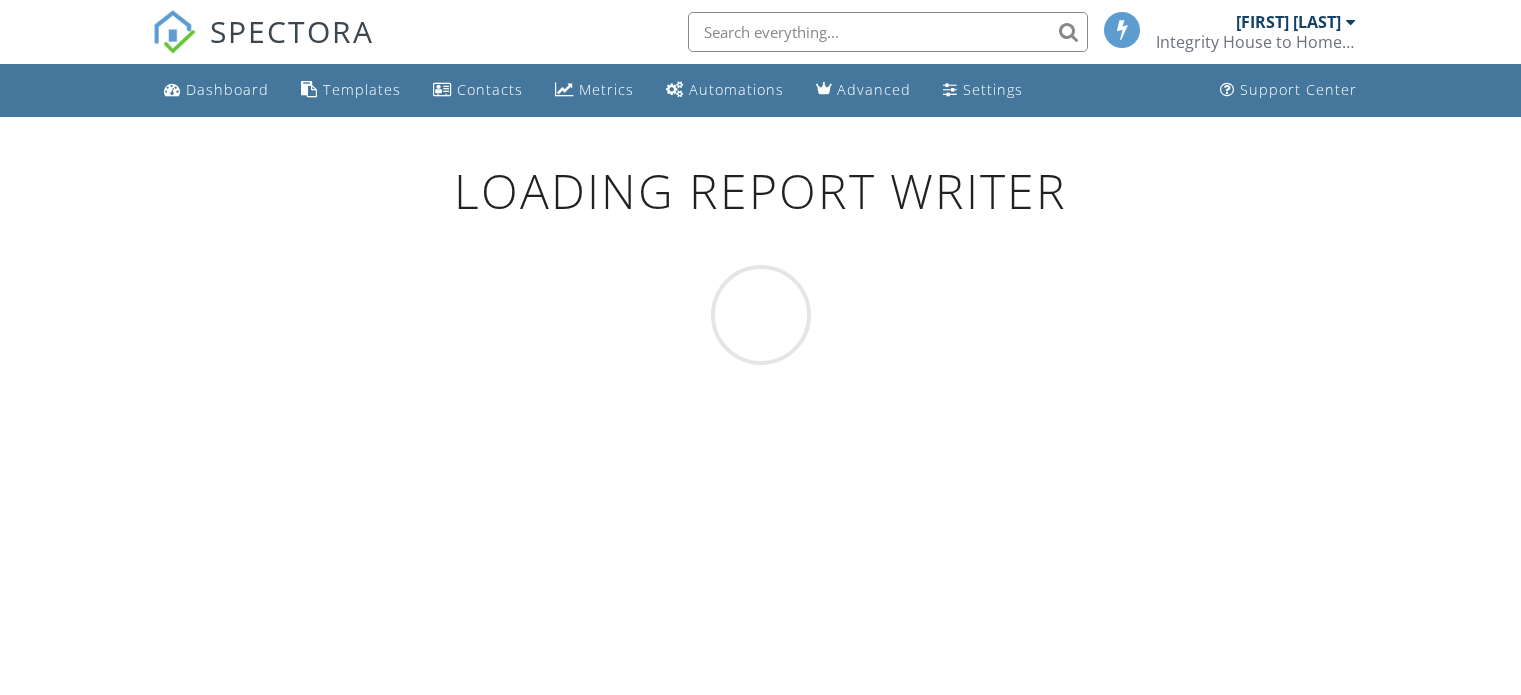 scroll, scrollTop: 0, scrollLeft: 0, axis: both 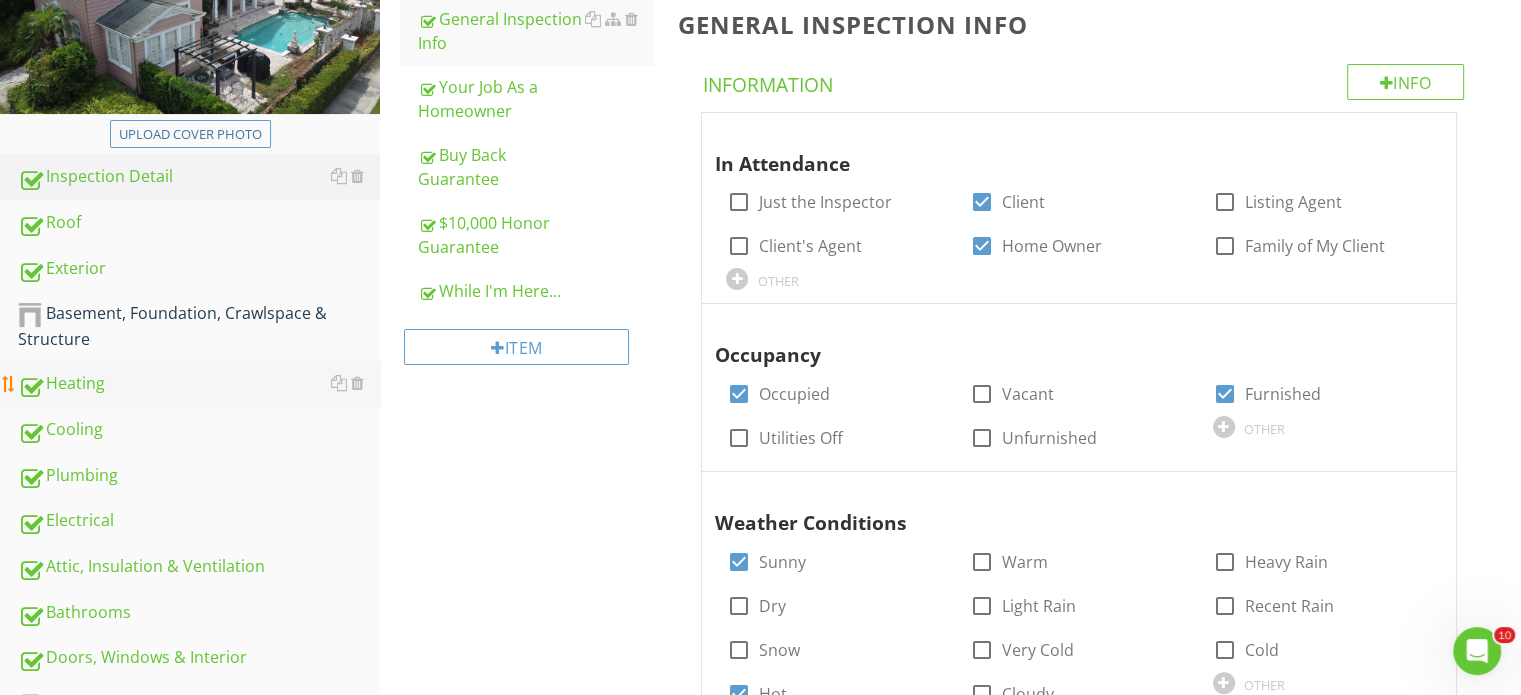click on "Heating" at bounding box center (199, 384) 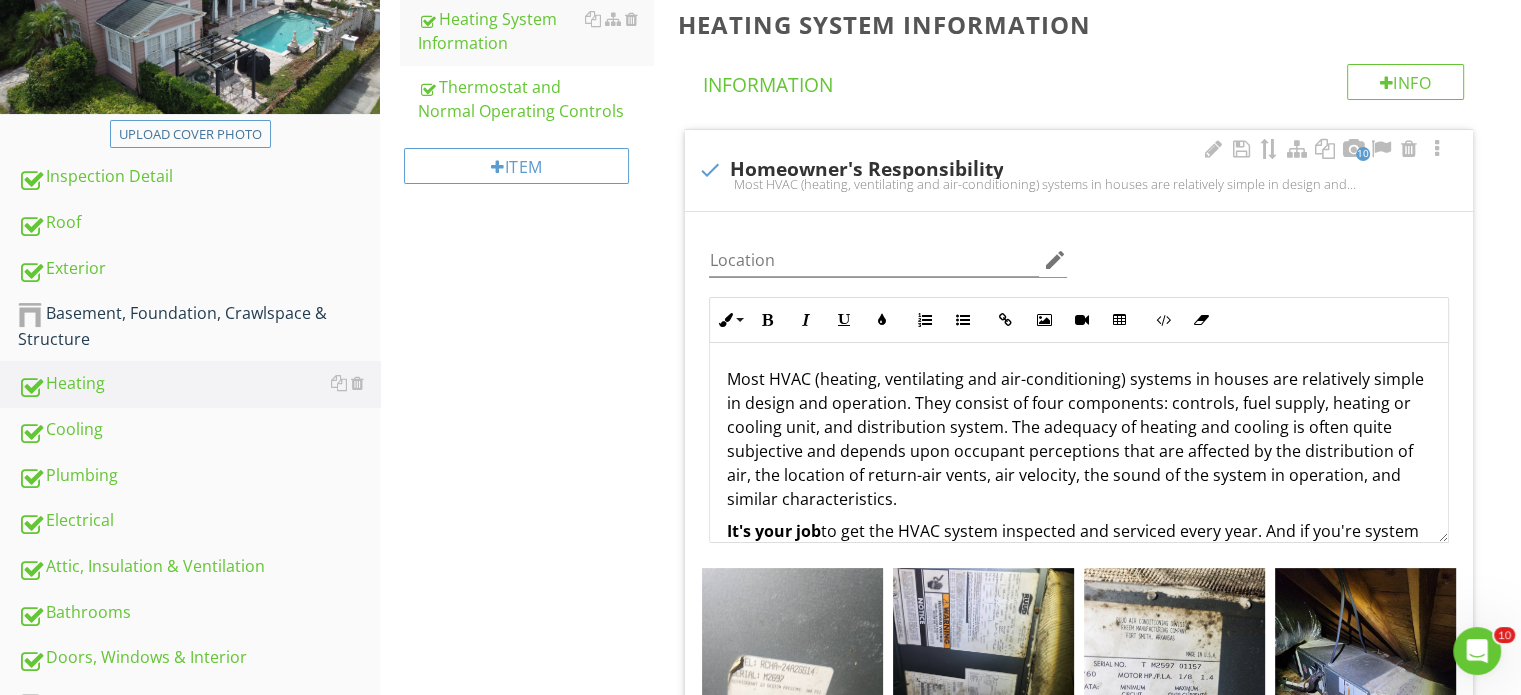 scroll, scrollTop: 48, scrollLeft: 0, axis: vertical 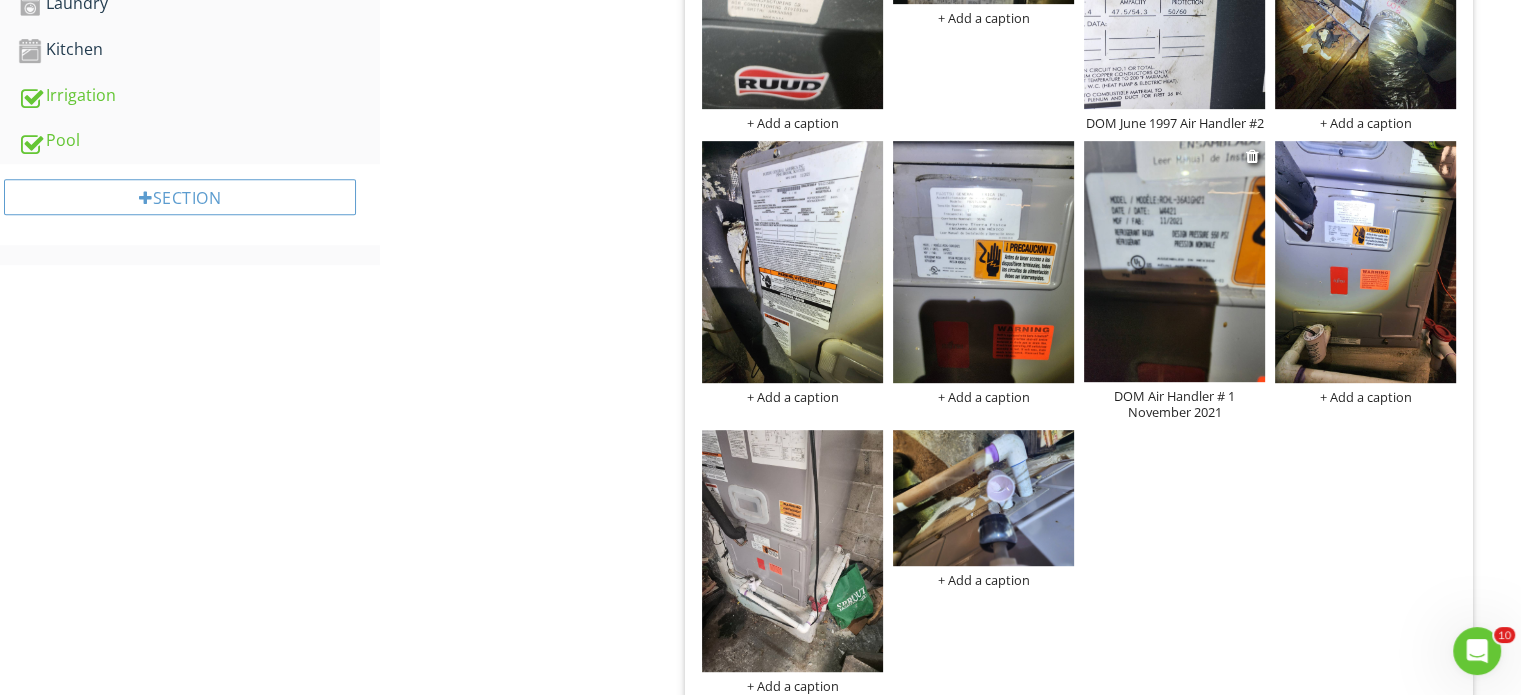 click on "DOM Air Handler # 1   November 2021" at bounding box center [1174, 404] 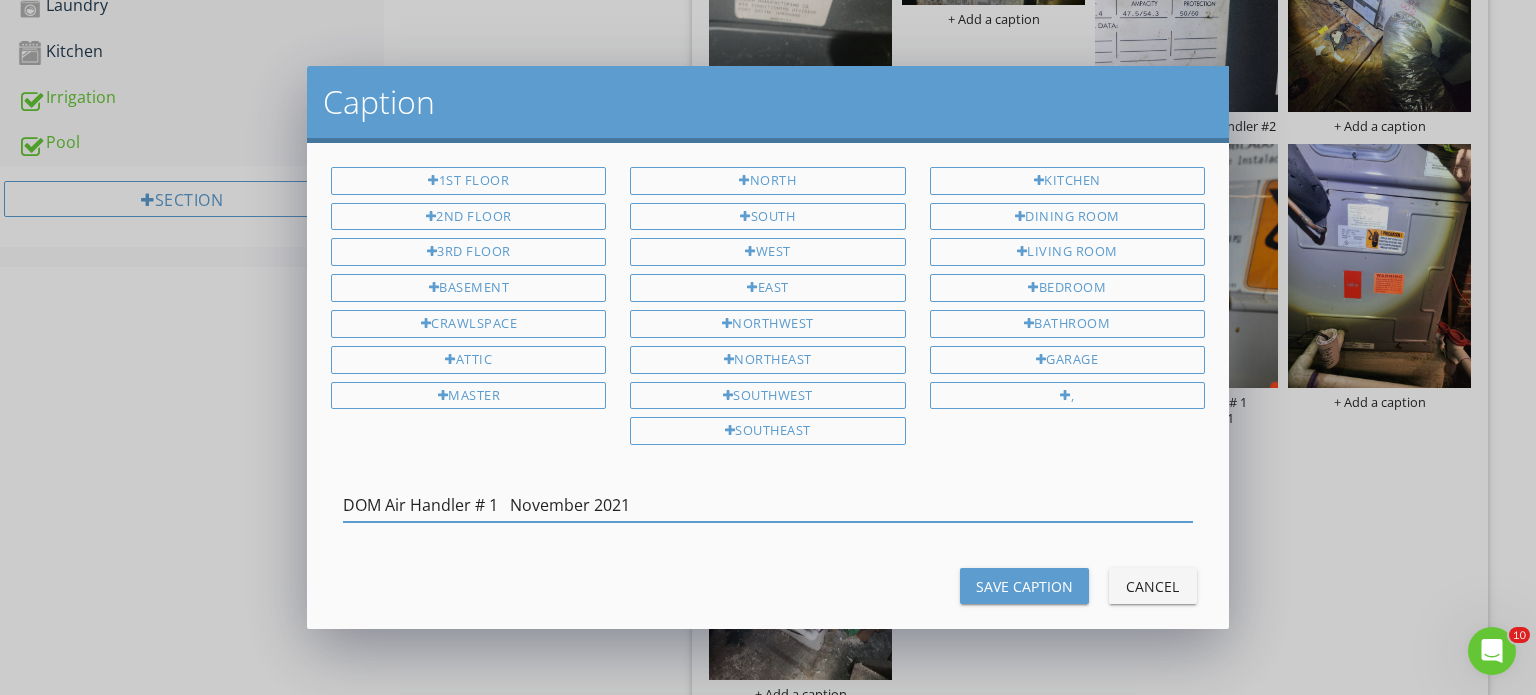 drag, startPoint x: 656, startPoint y: 490, endPoint x: 308, endPoint y: 503, distance: 348.24274 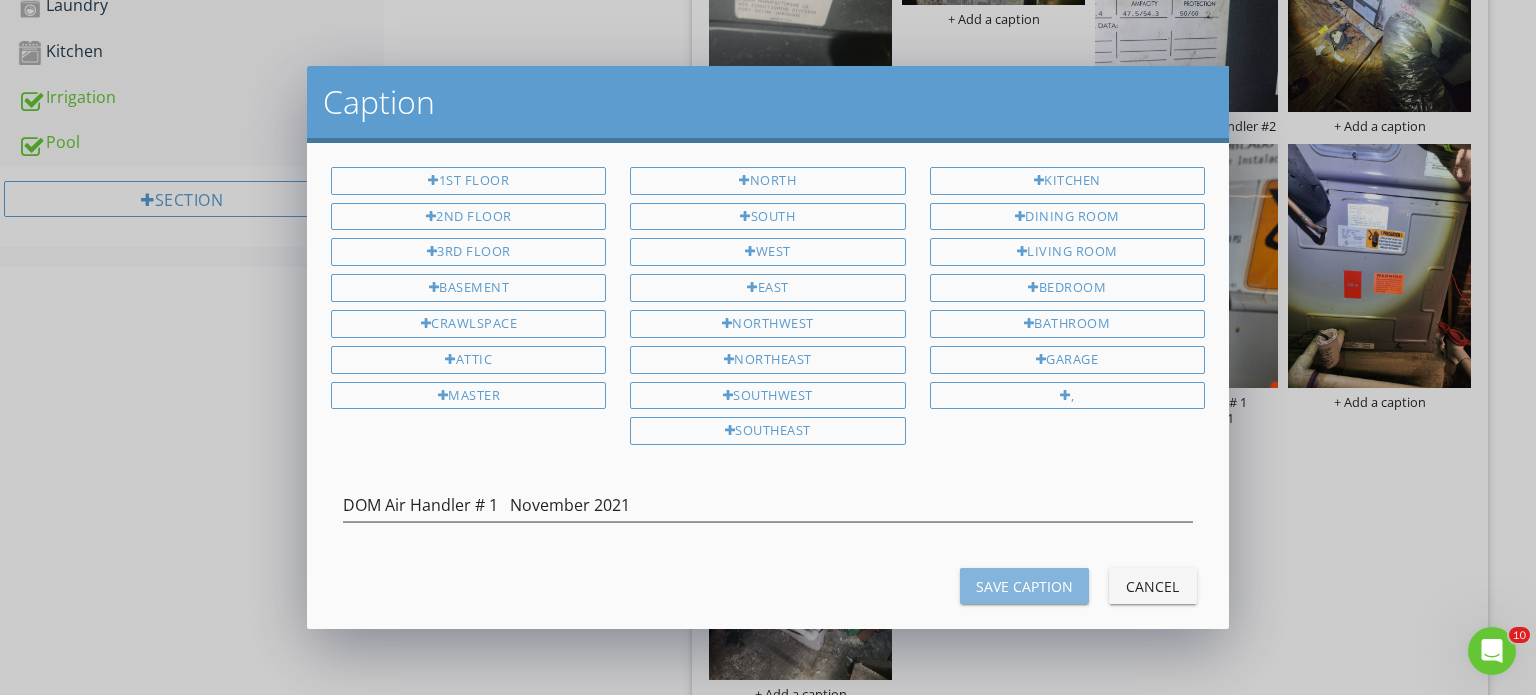 click on "Save Caption" at bounding box center (1024, 586) 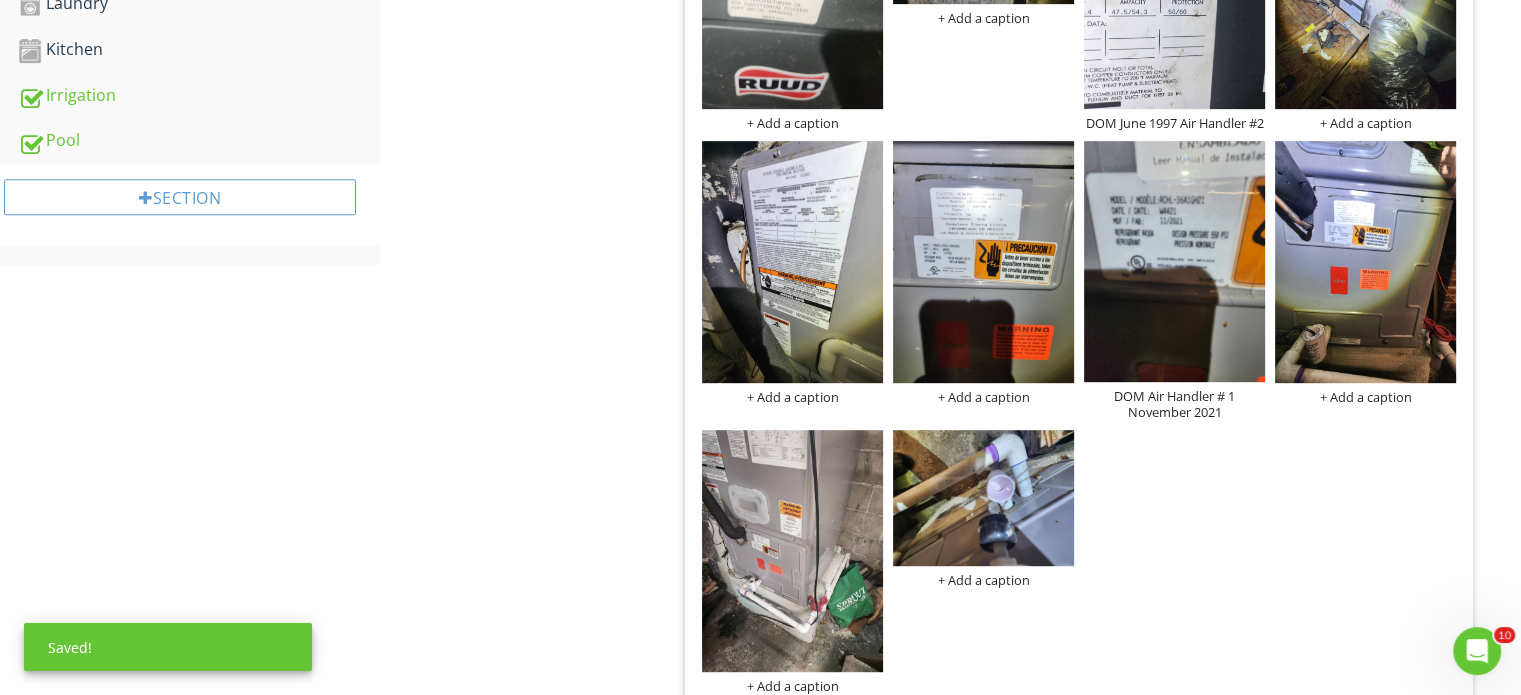 click on "DOM  June 1997 Air Handler #2" at bounding box center (1174, 123) 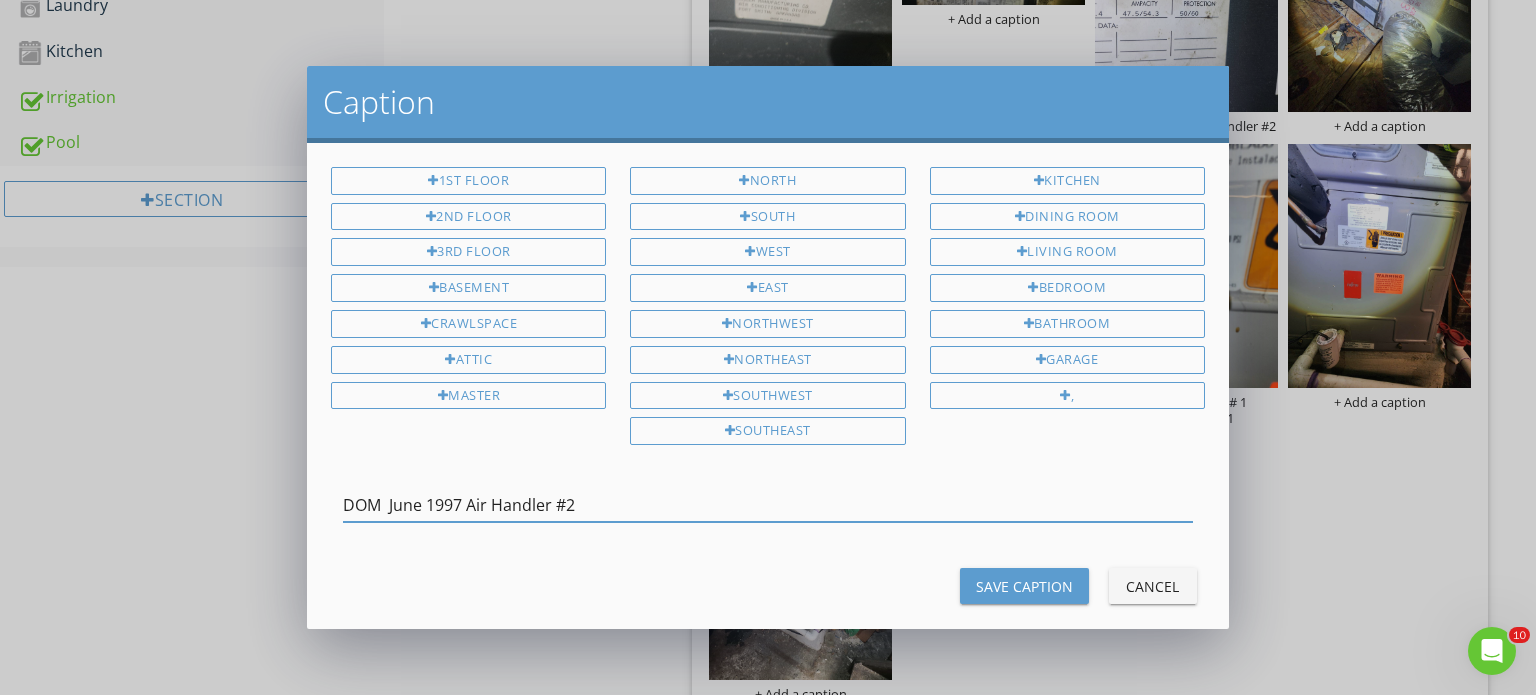 drag, startPoint x: 612, startPoint y: 503, endPoint x: 344, endPoint y: 501, distance: 268.00748 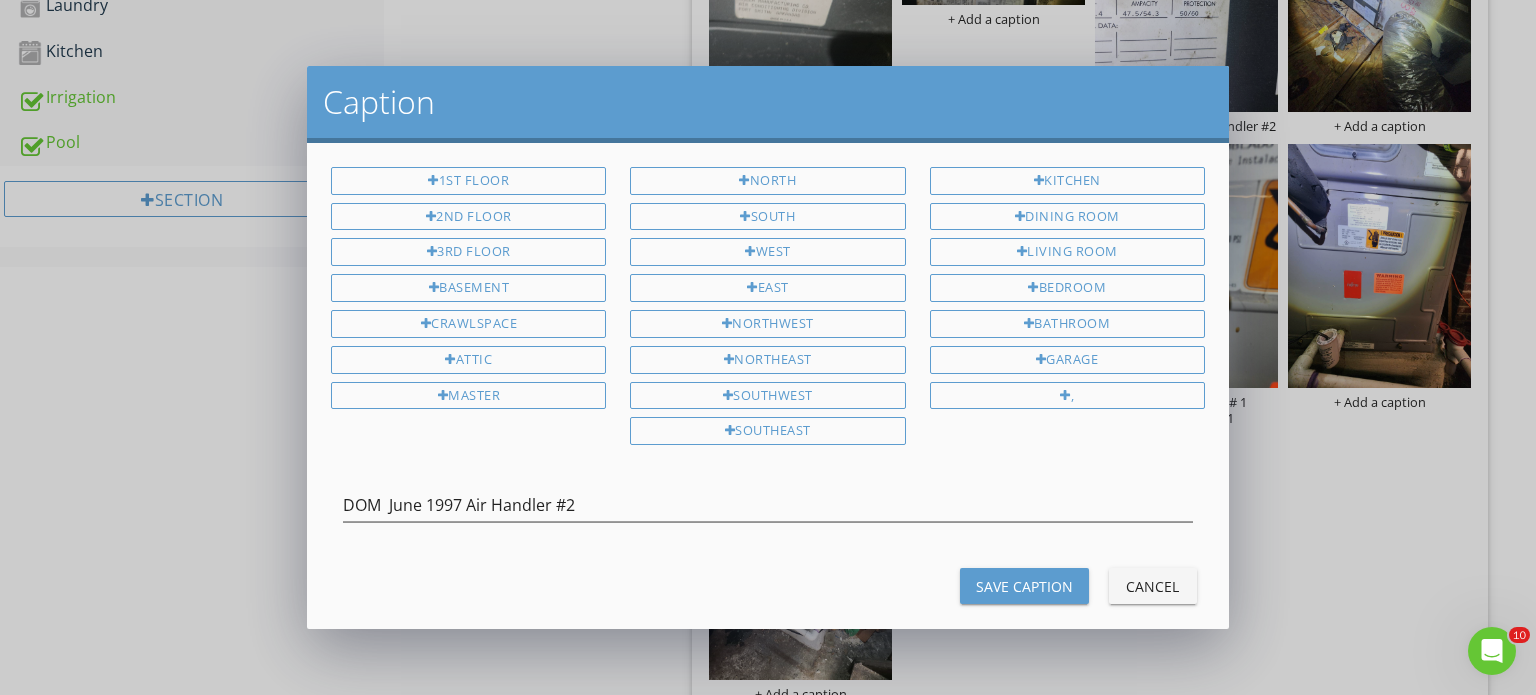click on "Save Caption" at bounding box center [1024, 586] 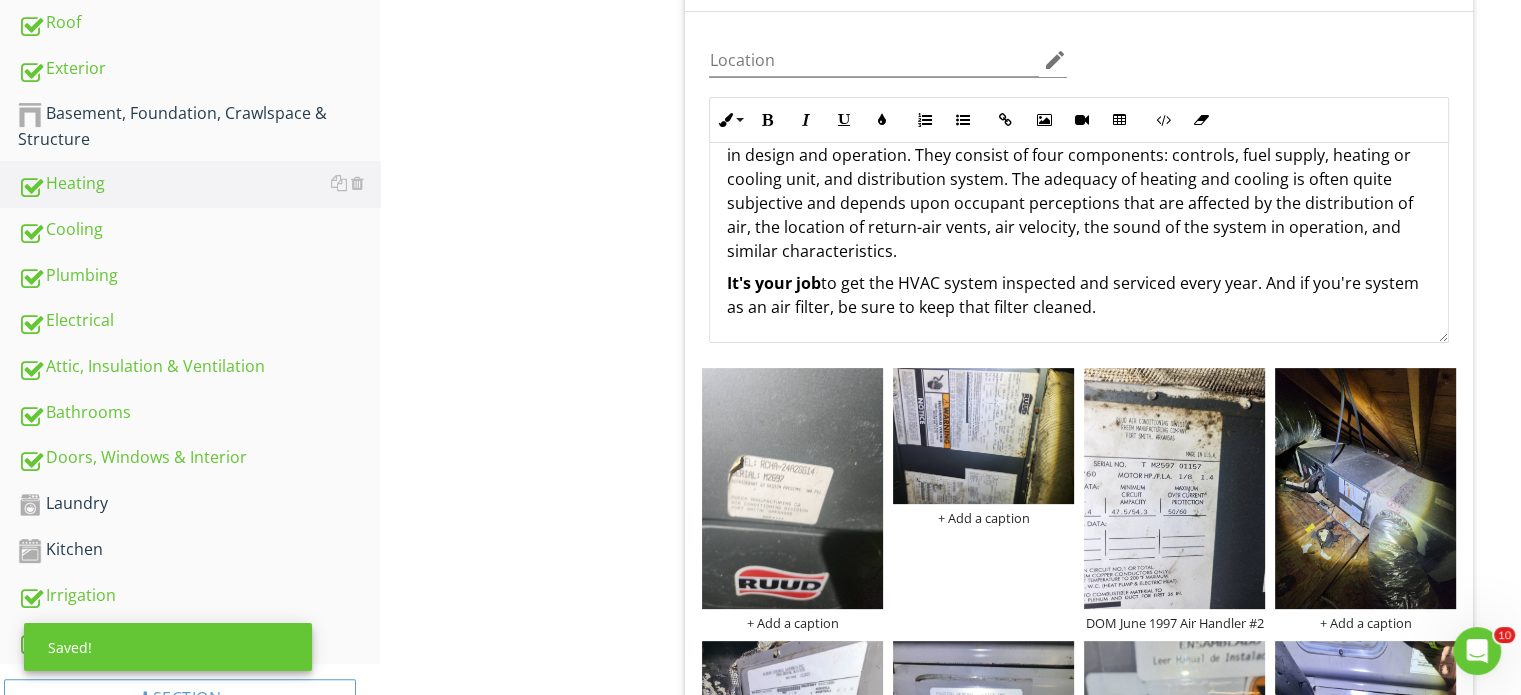 scroll, scrollTop: 400, scrollLeft: 0, axis: vertical 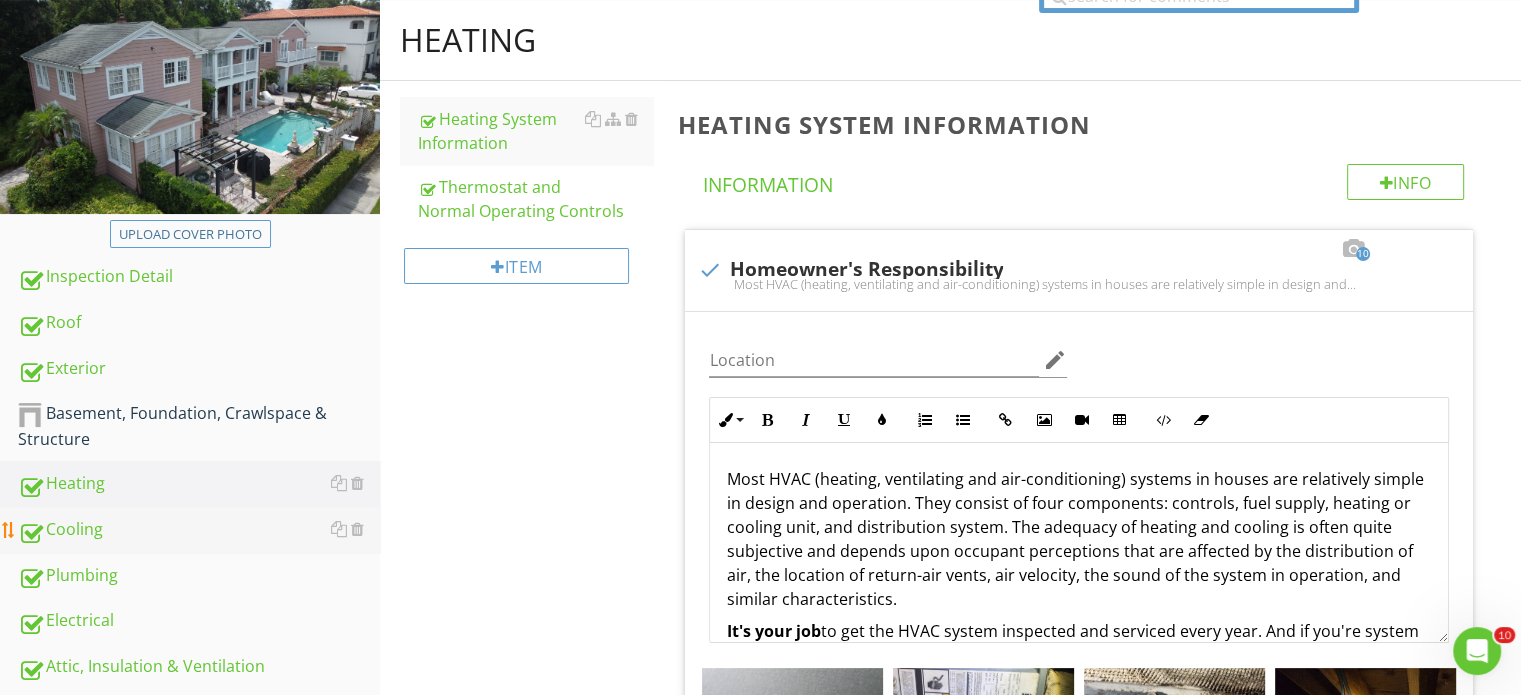click on "Cooling" at bounding box center (199, 530) 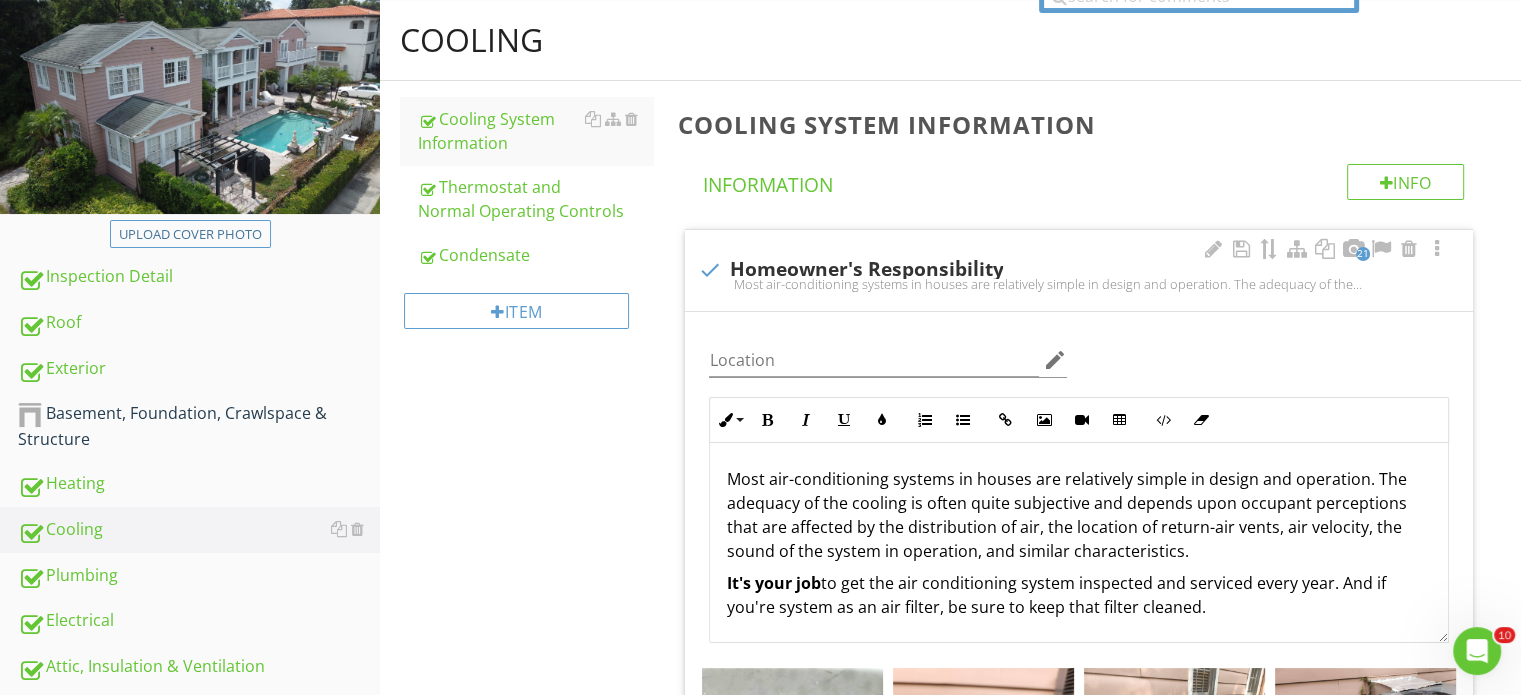 scroll, scrollTop: 0, scrollLeft: 0, axis: both 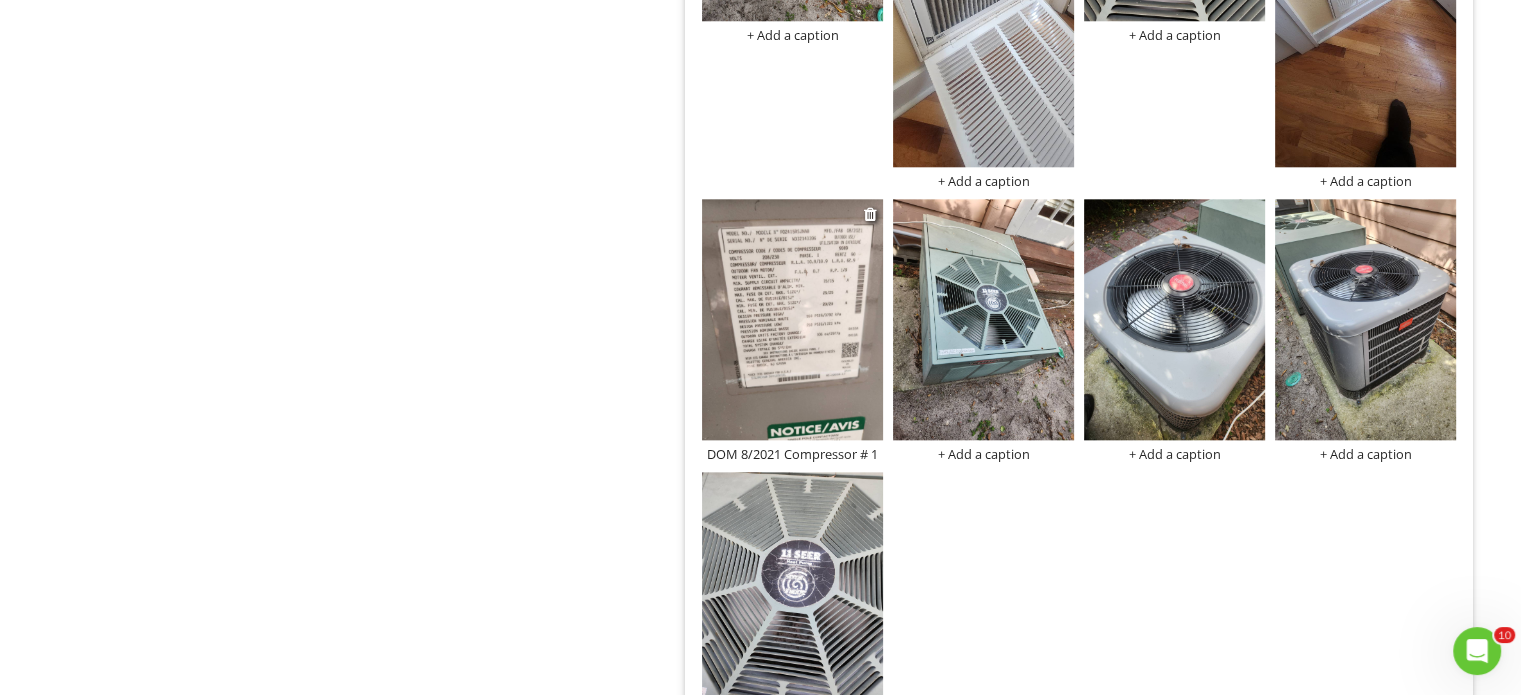 click on "DOM 8/2021 Compressor # 1" at bounding box center (792, 454) 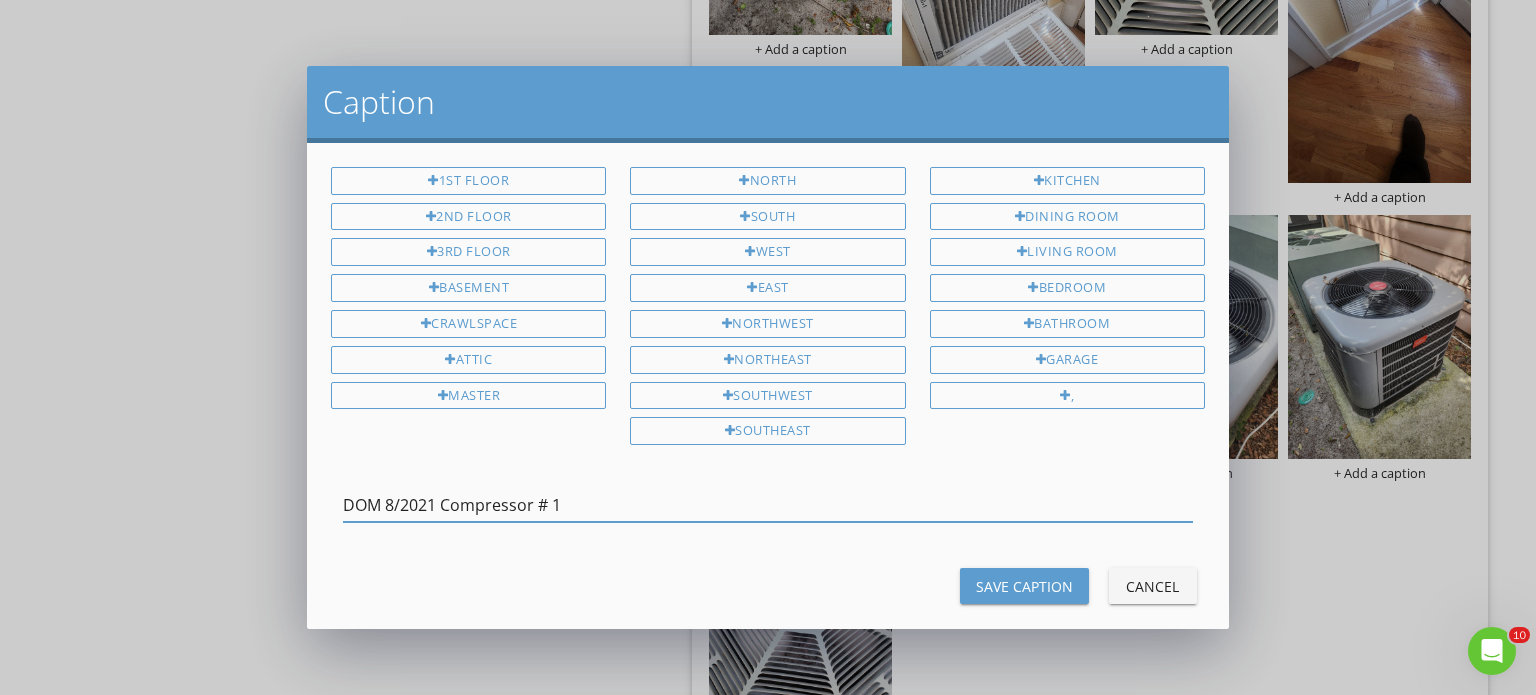 drag, startPoint x: 588, startPoint y: 492, endPoint x: 324, endPoint y: 503, distance: 264.22906 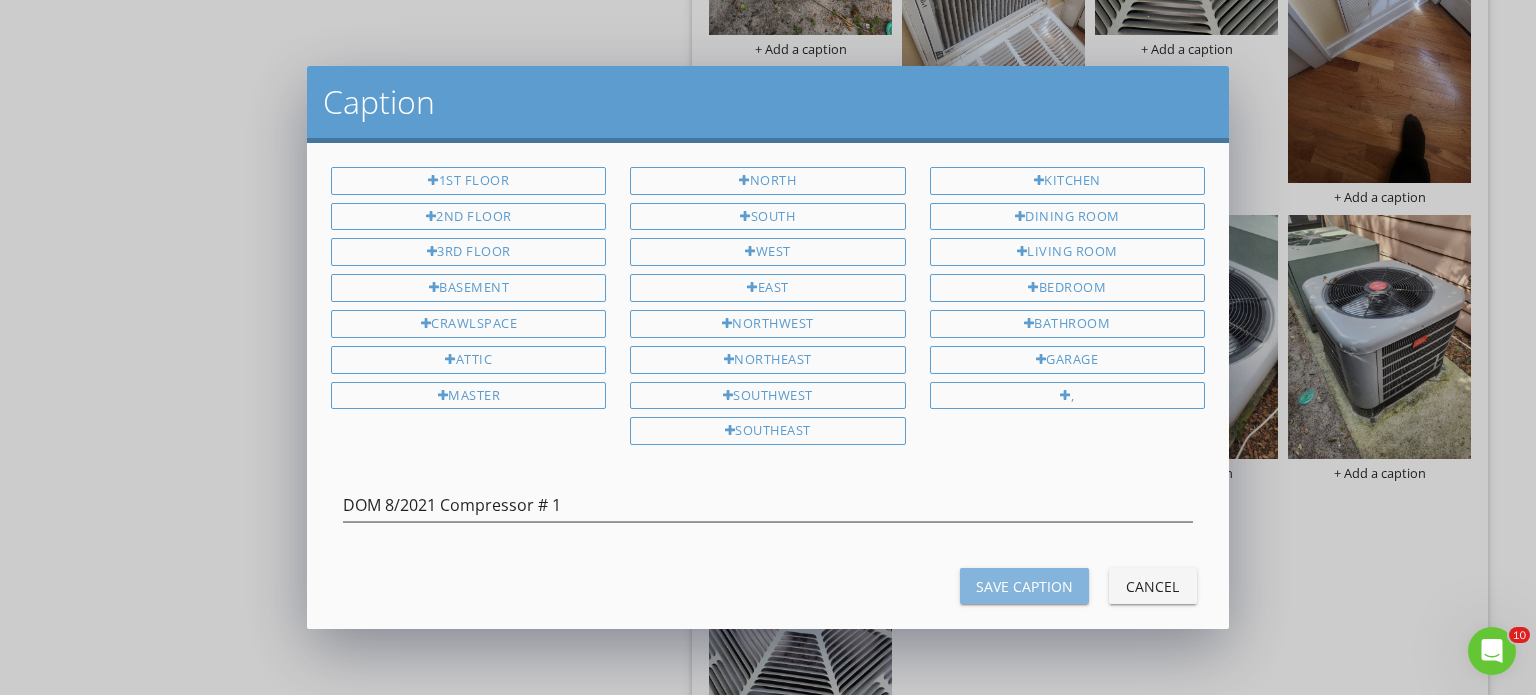 click on "Save Caption" at bounding box center [1024, 586] 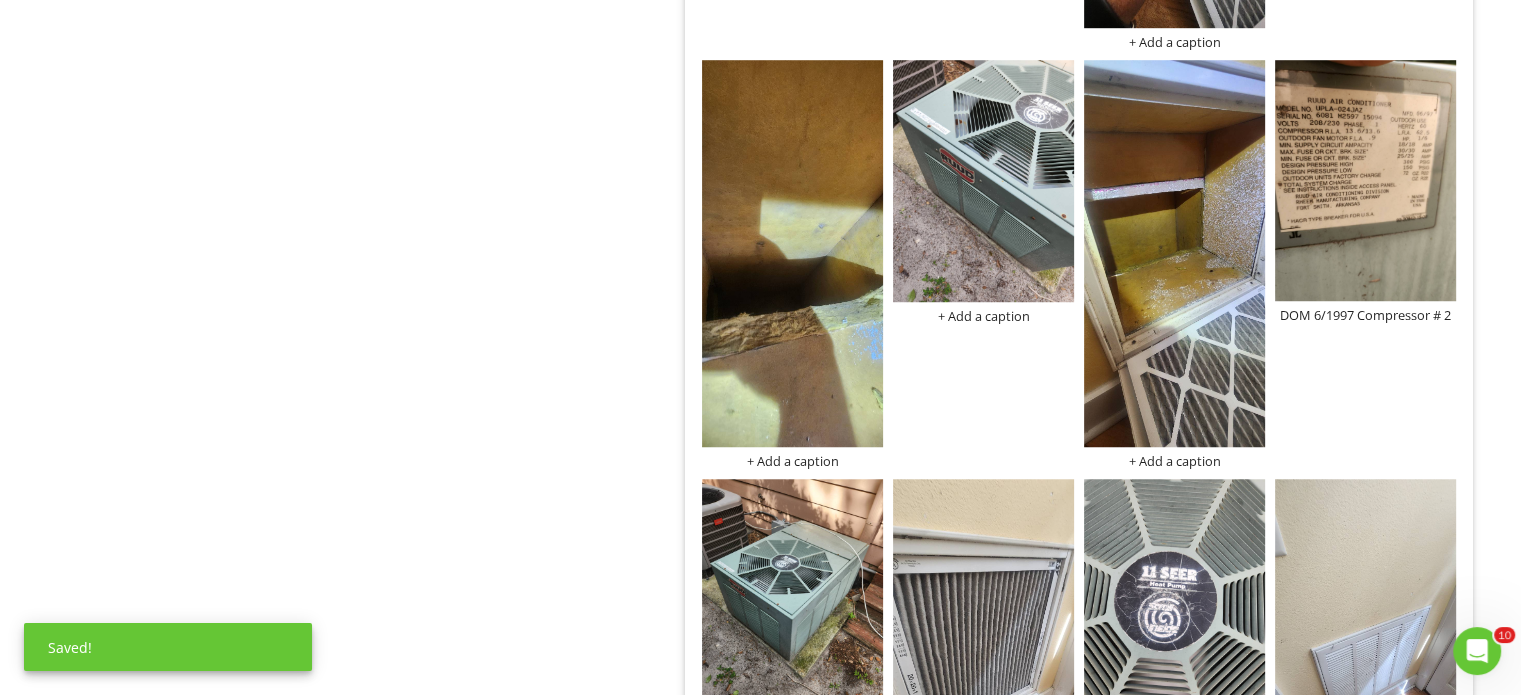 scroll, scrollTop: 1400, scrollLeft: 0, axis: vertical 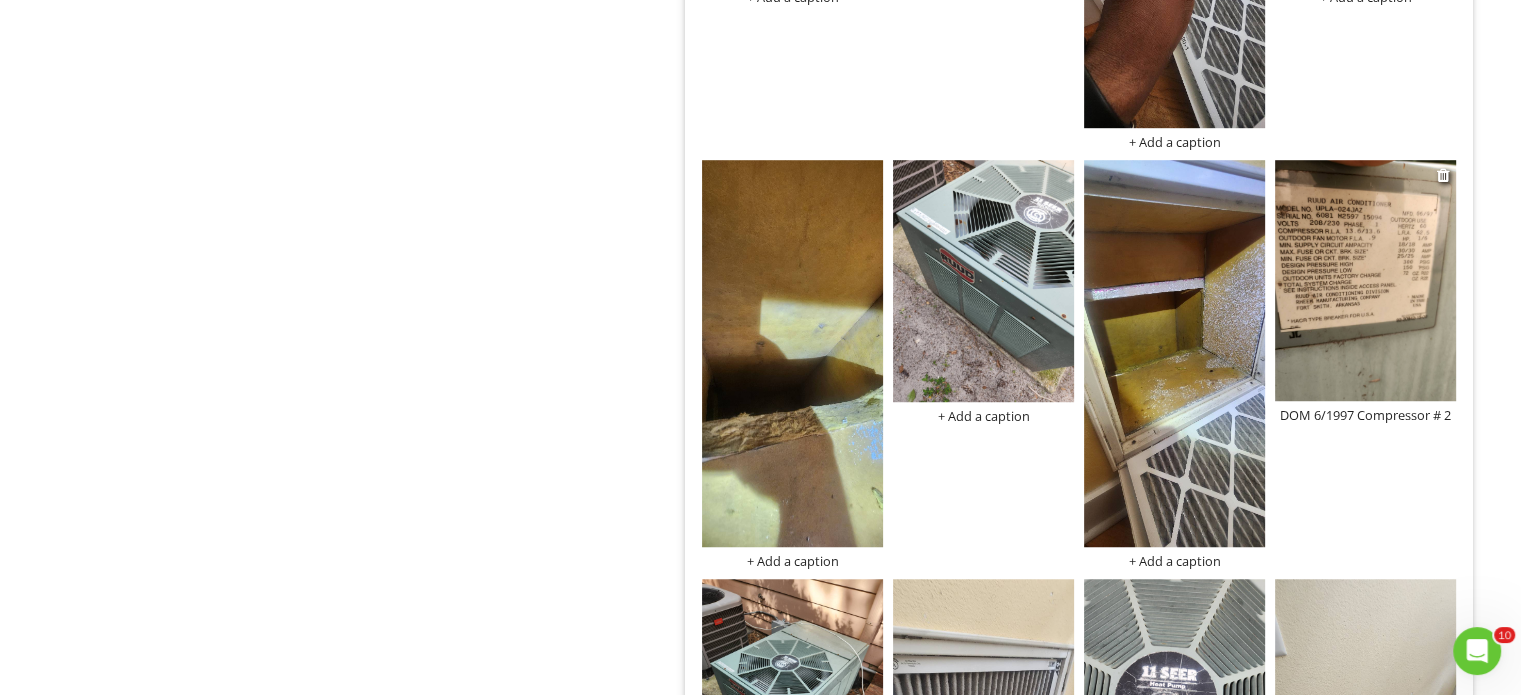 click on "DOM 6/1997 Compressor # 2" at bounding box center [1365, 415] 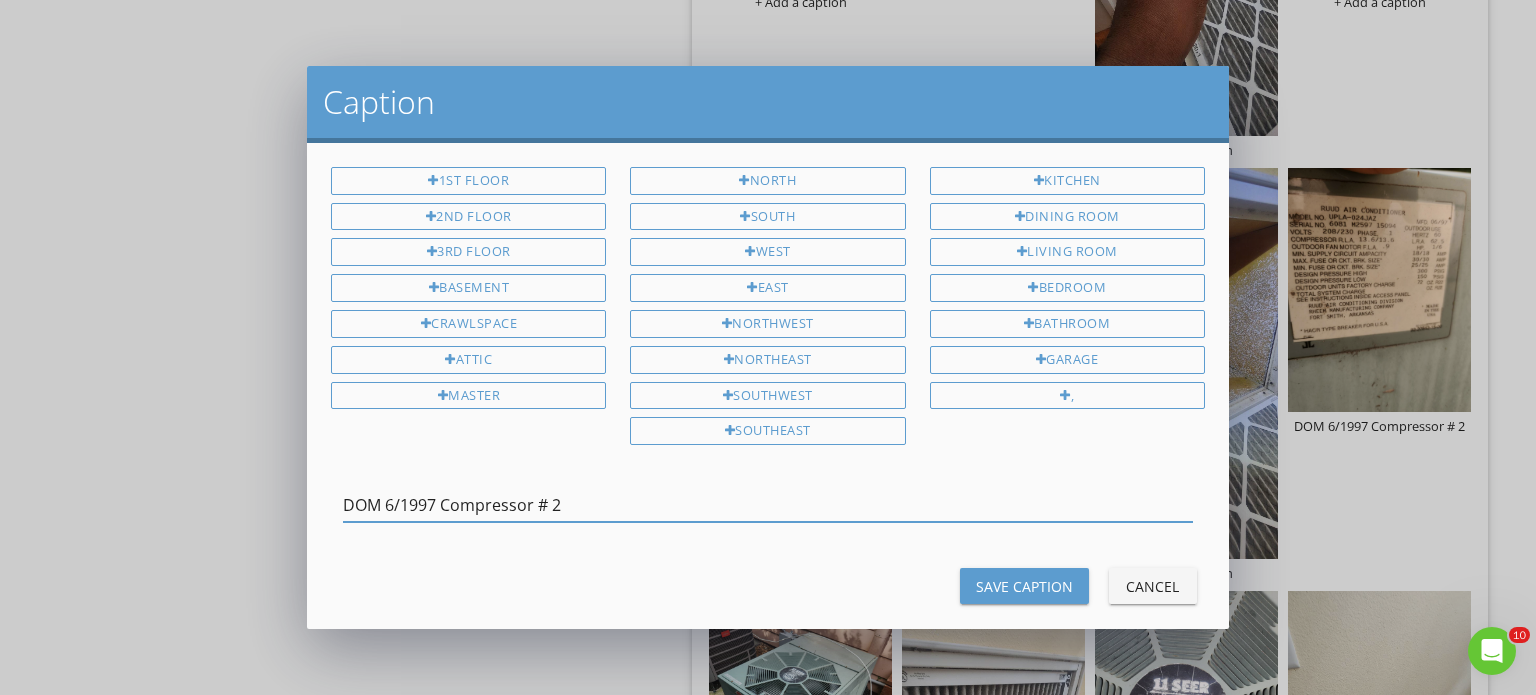 drag, startPoint x: 612, startPoint y: 493, endPoint x: 339, endPoint y: 503, distance: 273.18307 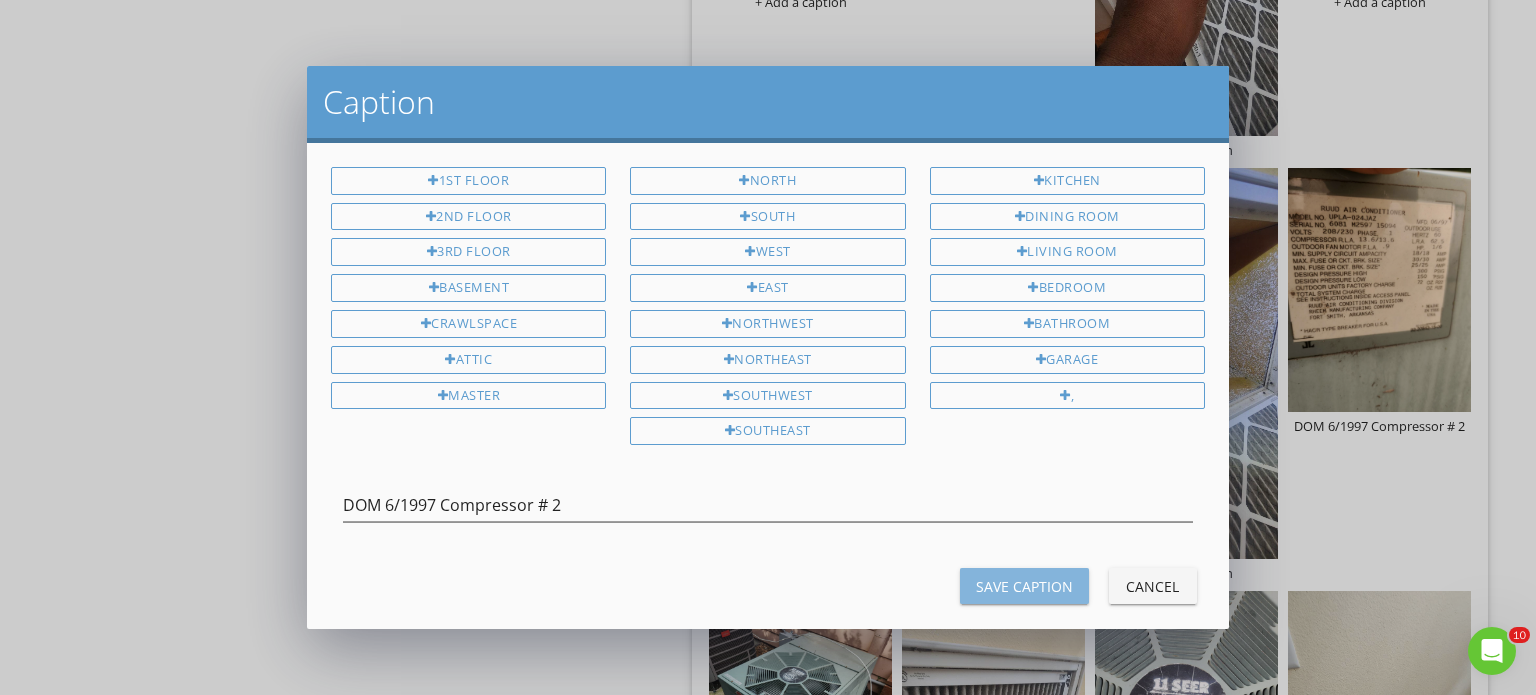 click on "Save Caption" at bounding box center (1024, 586) 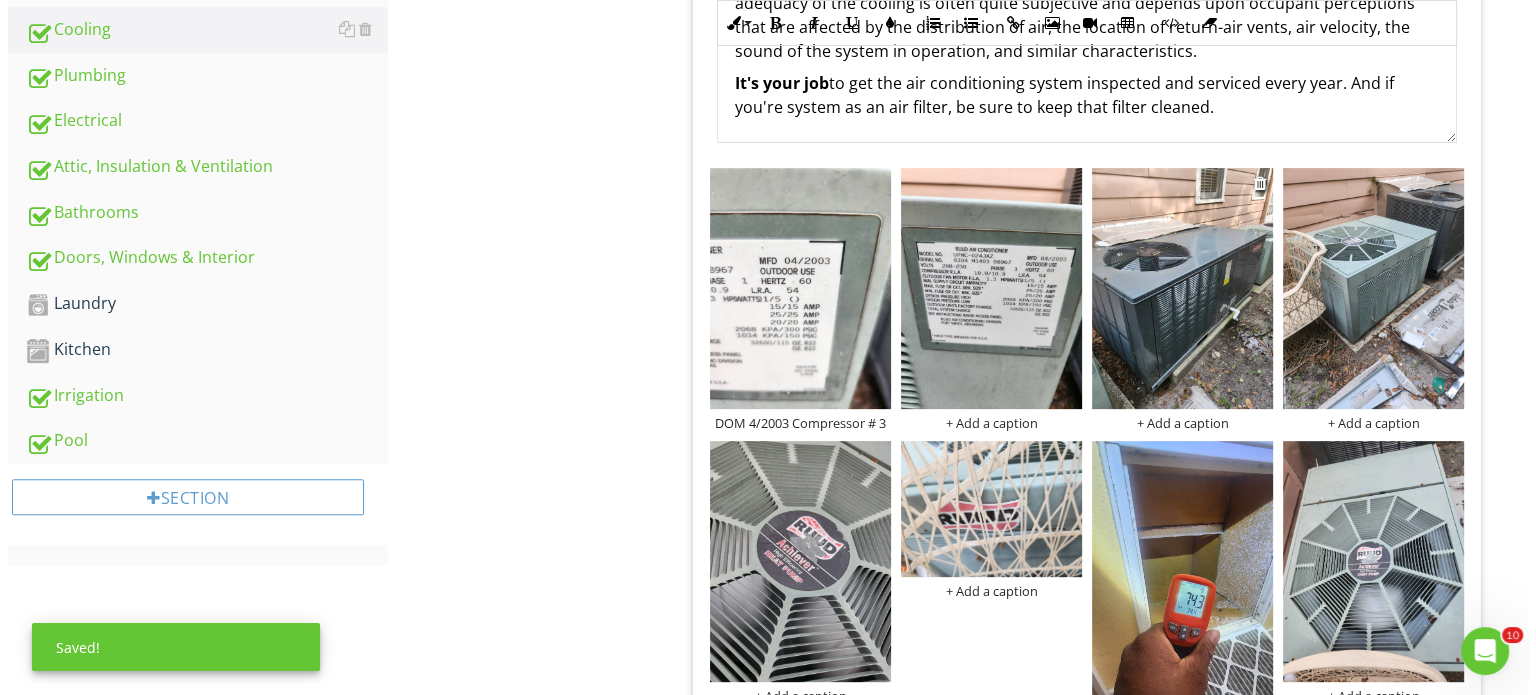 scroll, scrollTop: 600, scrollLeft: 0, axis: vertical 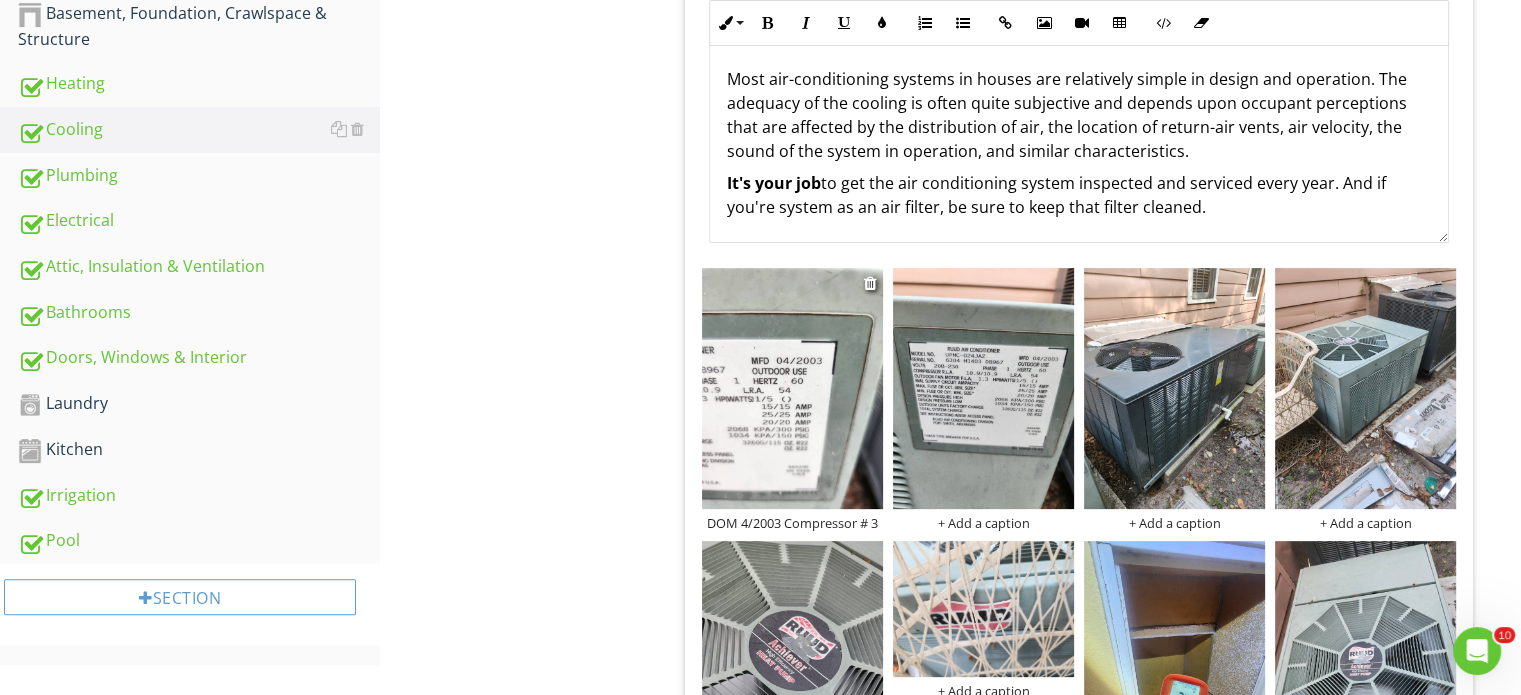 click on "DOM 4/2003 Compressor # 3" at bounding box center [792, 523] 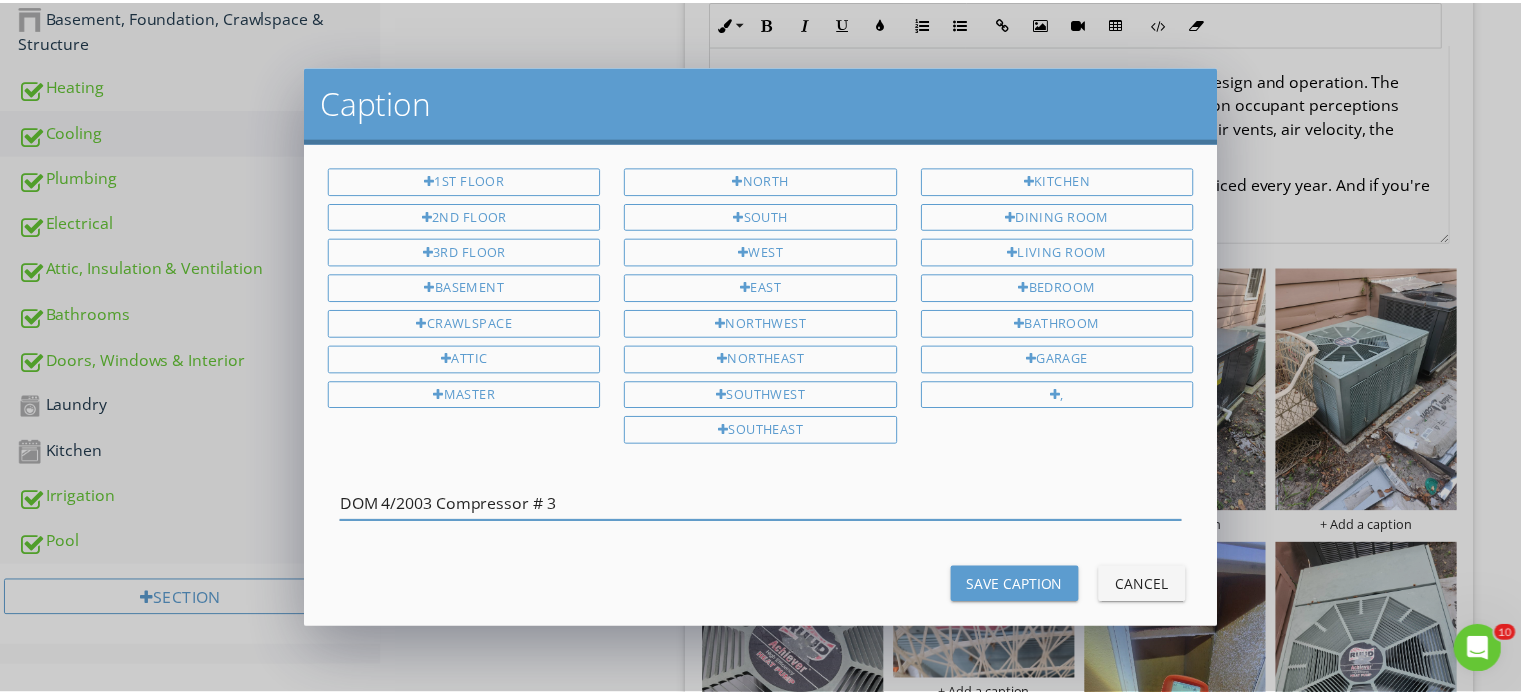 scroll, scrollTop: 0, scrollLeft: 0, axis: both 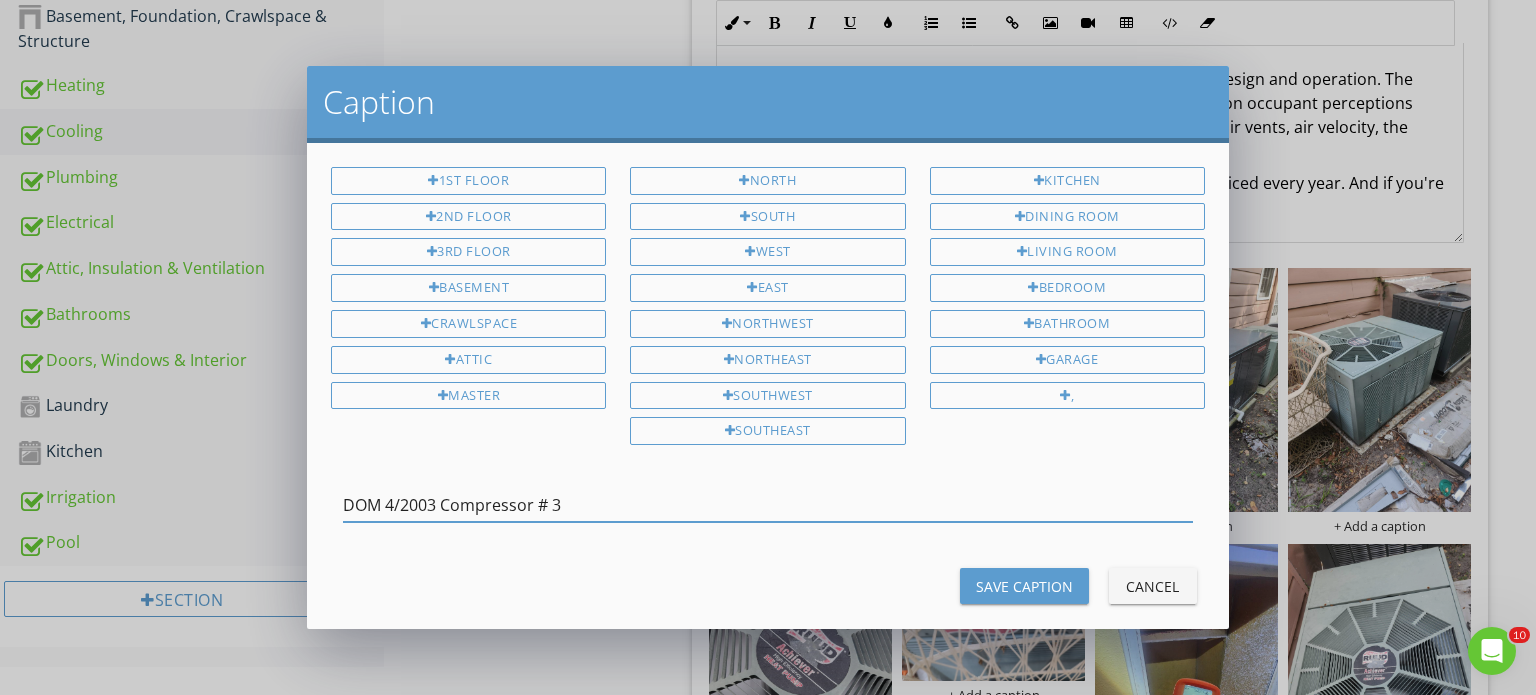 drag, startPoint x: 620, startPoint y: 497, endPoint x: 328, endPoint y: 487, distance: 292.17117 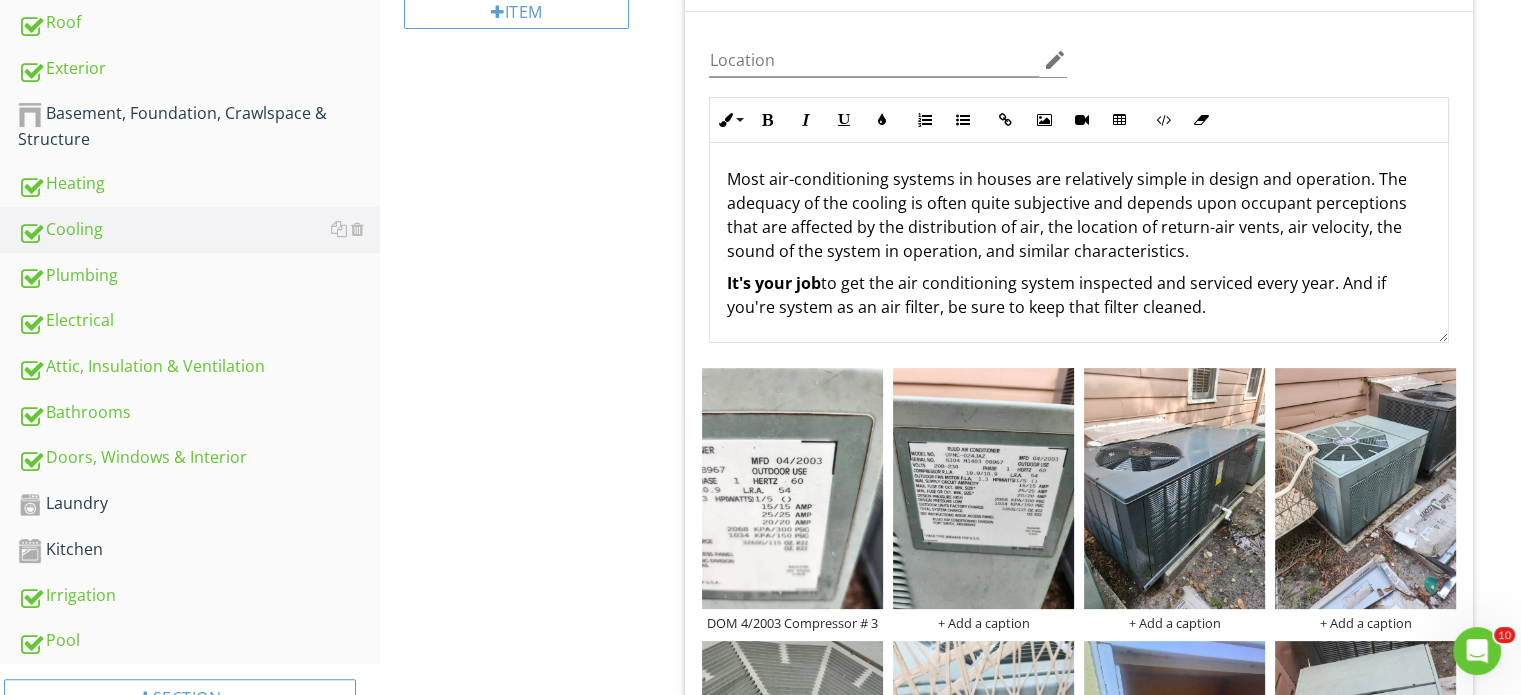 scroll, scrollTop: 400, scrollLeft: 0, axis: vertical 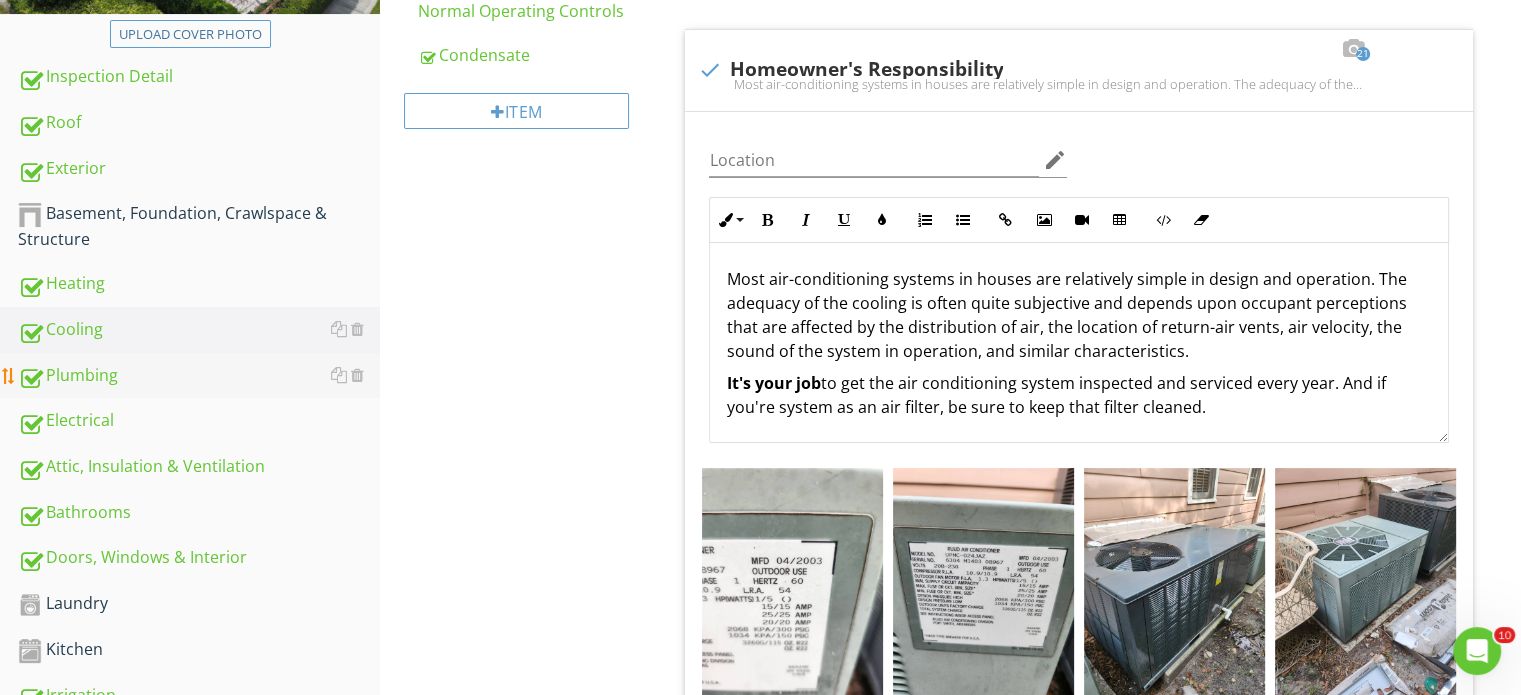 click on "Plumbing" at bounding box center [199, 376] 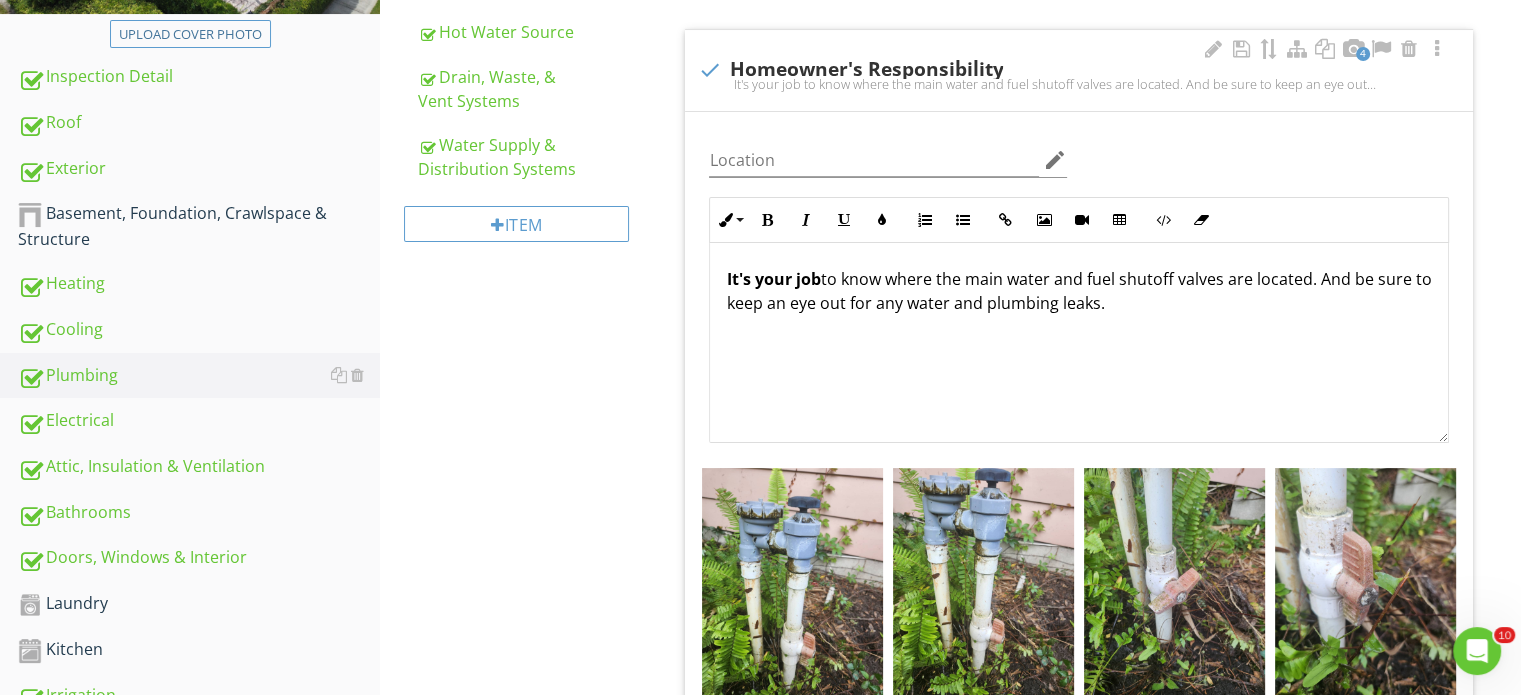 scroll, scrollTop: 0, scrollLeft: 0, axis: both 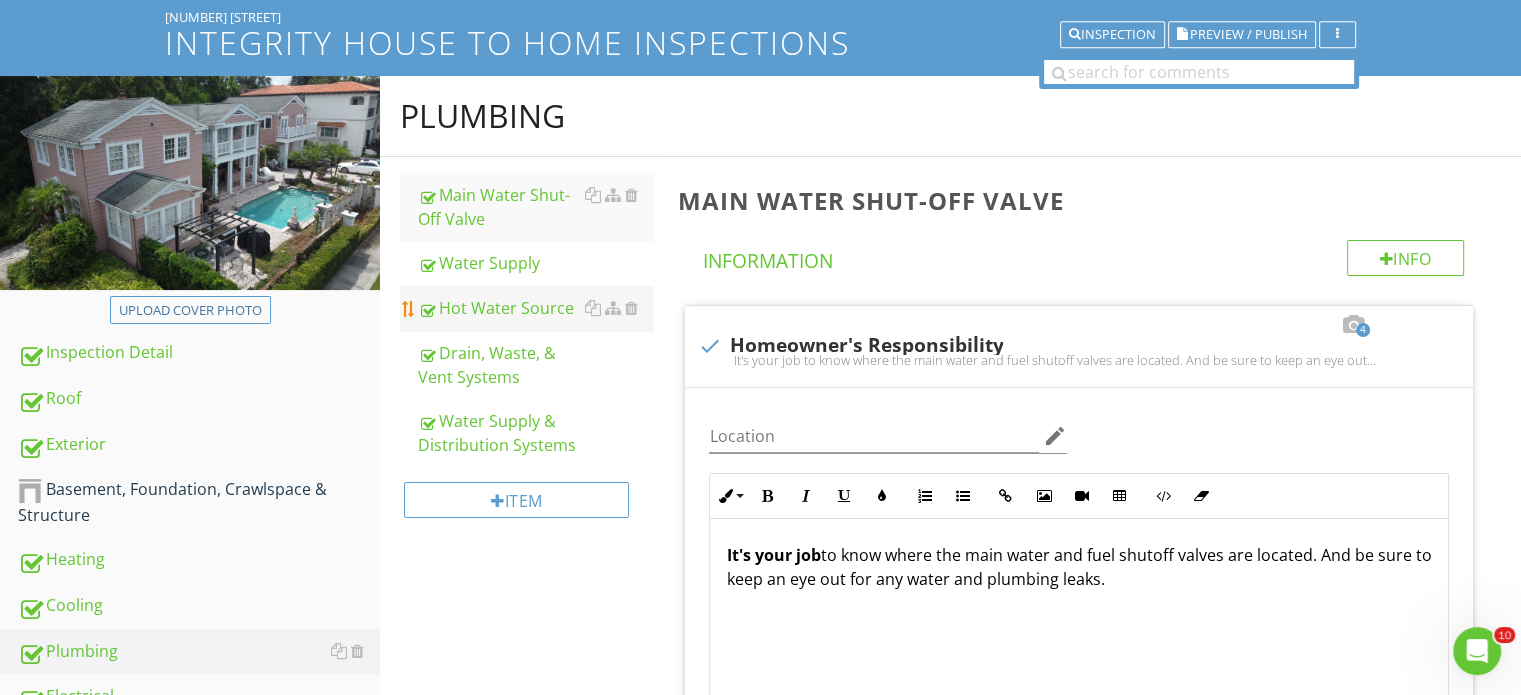 click on "Hot Water Source" at bounding box center [535, 308] 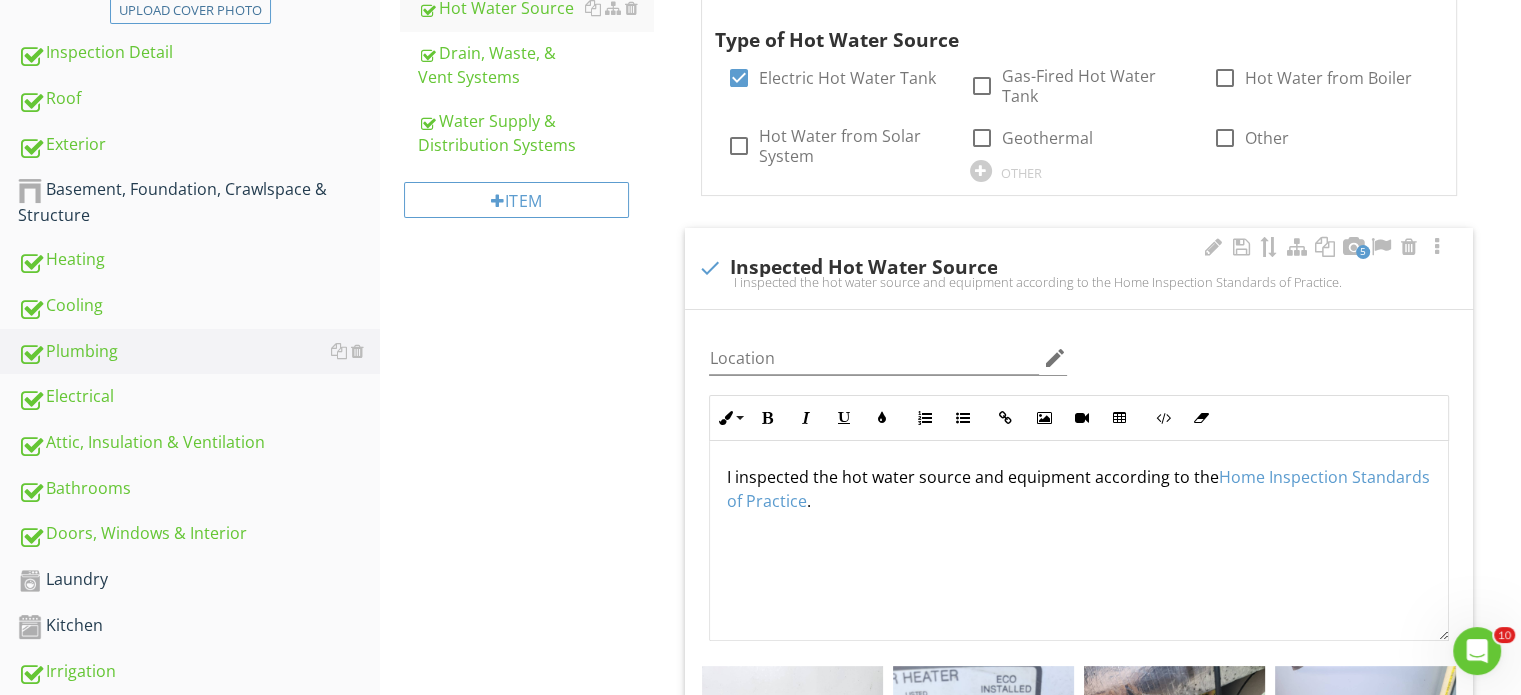 scroll, scrollTop: 524, scrollLeft: 0, axis: vertical 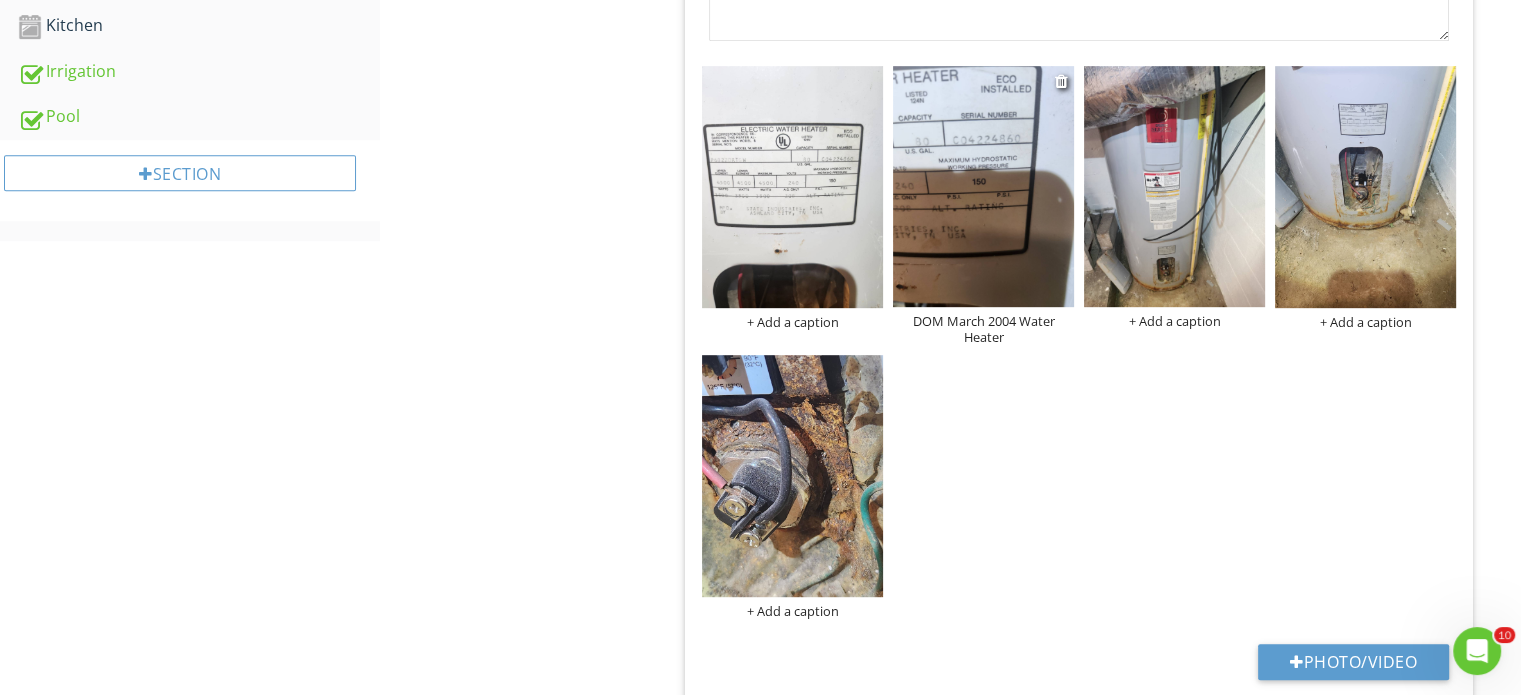 click on "DOM March 2004 Water Heater" at bounding box center [983, 329] 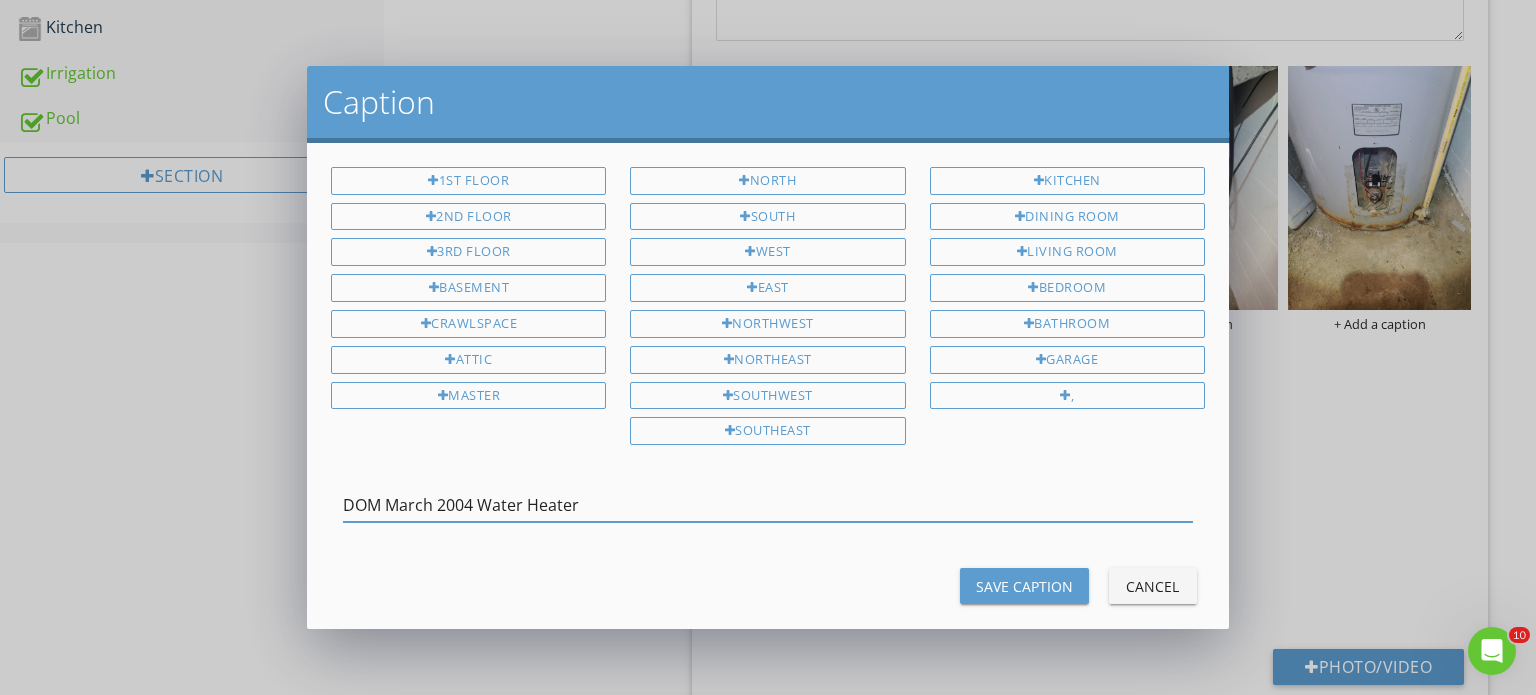 drag, startPoint x: 599, startPoint y: 491, endPoint x: 327, endPoint y: 501, distance: 272.18375 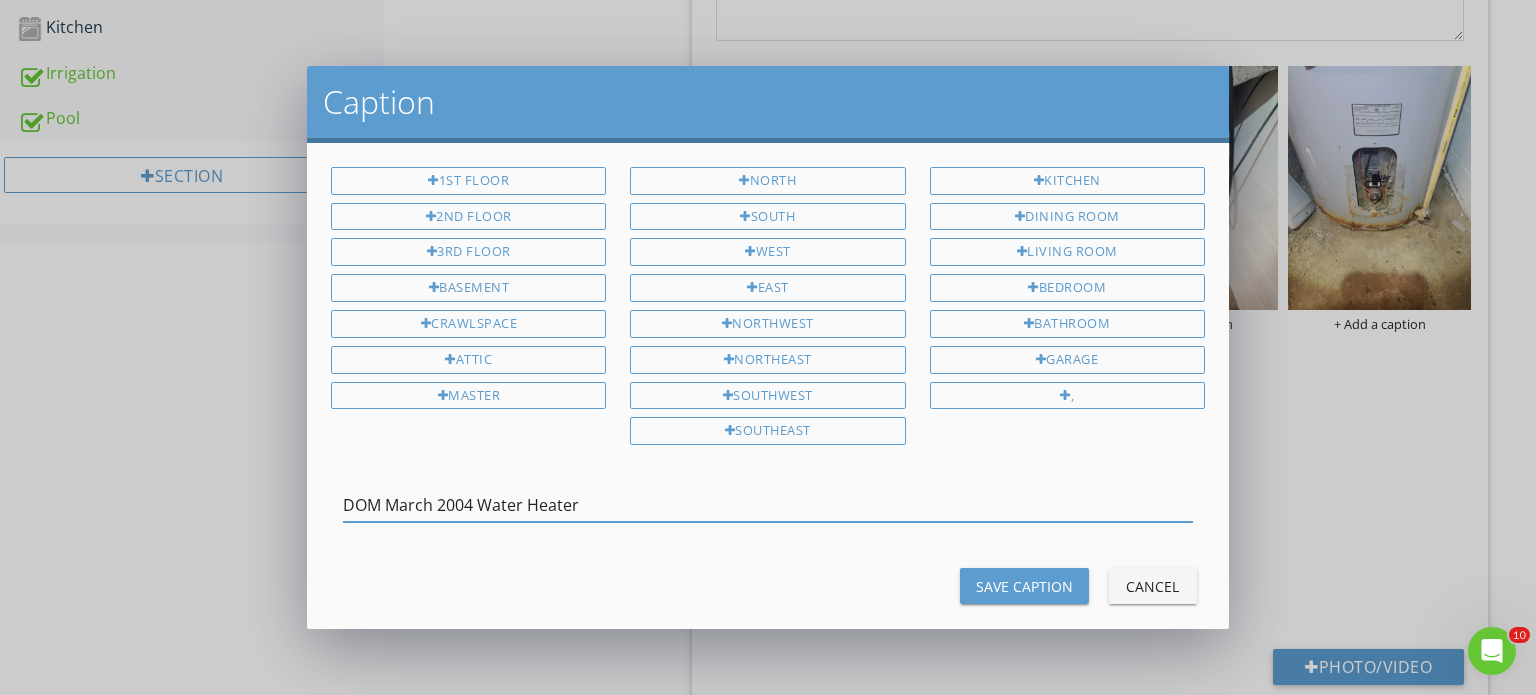 click on "Save Caption" at bounding box center (1024, 586) 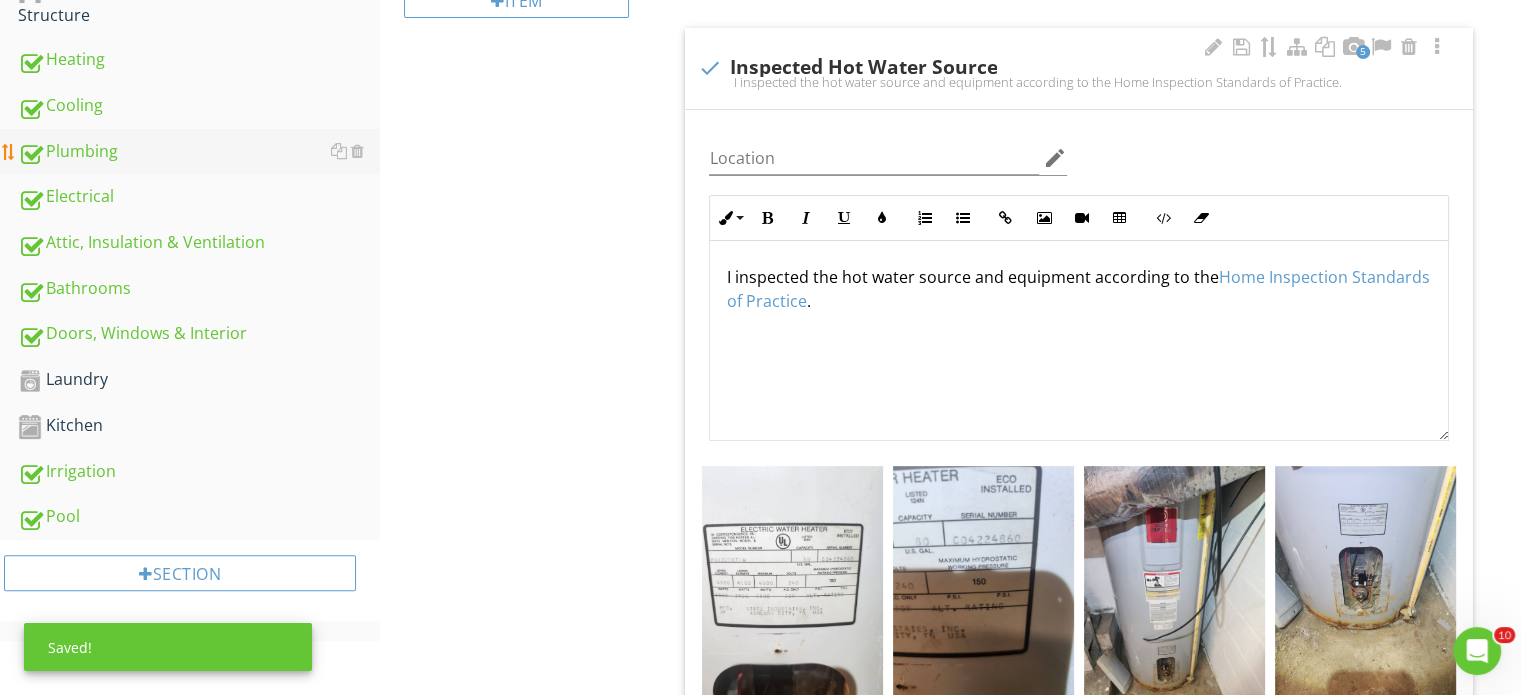 scroll, scrollTop: 524, scrollLeft: 0, axis: vertical 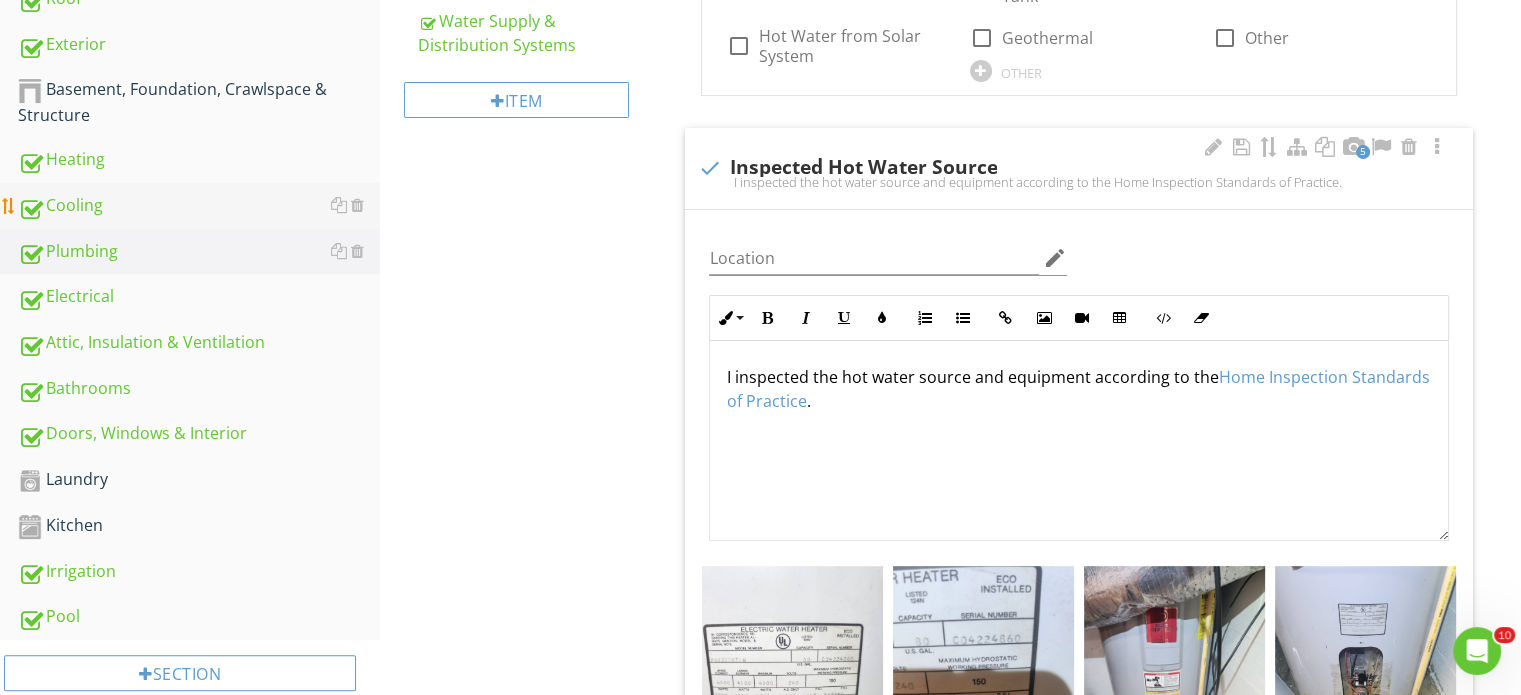 click on "Cooling" at bounding box center [199, 206] 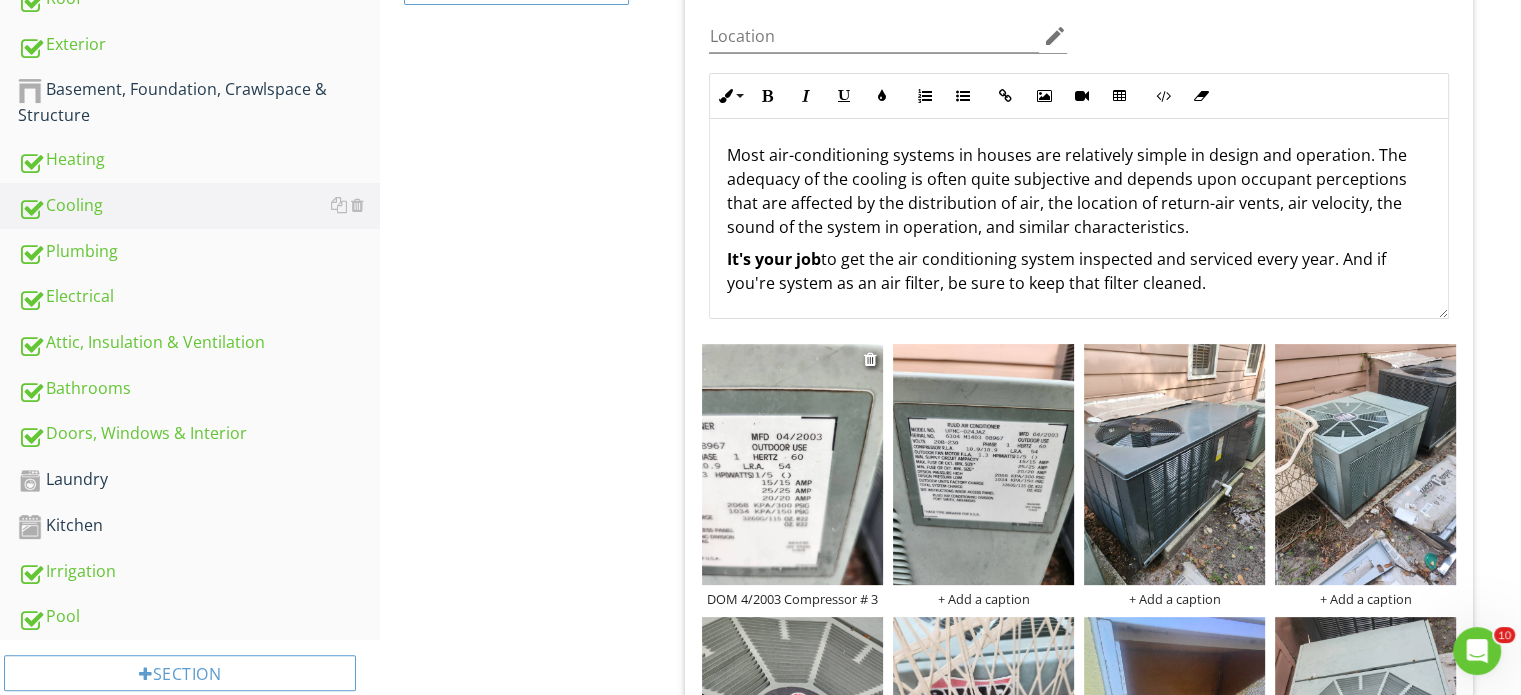 scroll, scrollTop: 224, scrollLeft: 0, axis: vertical 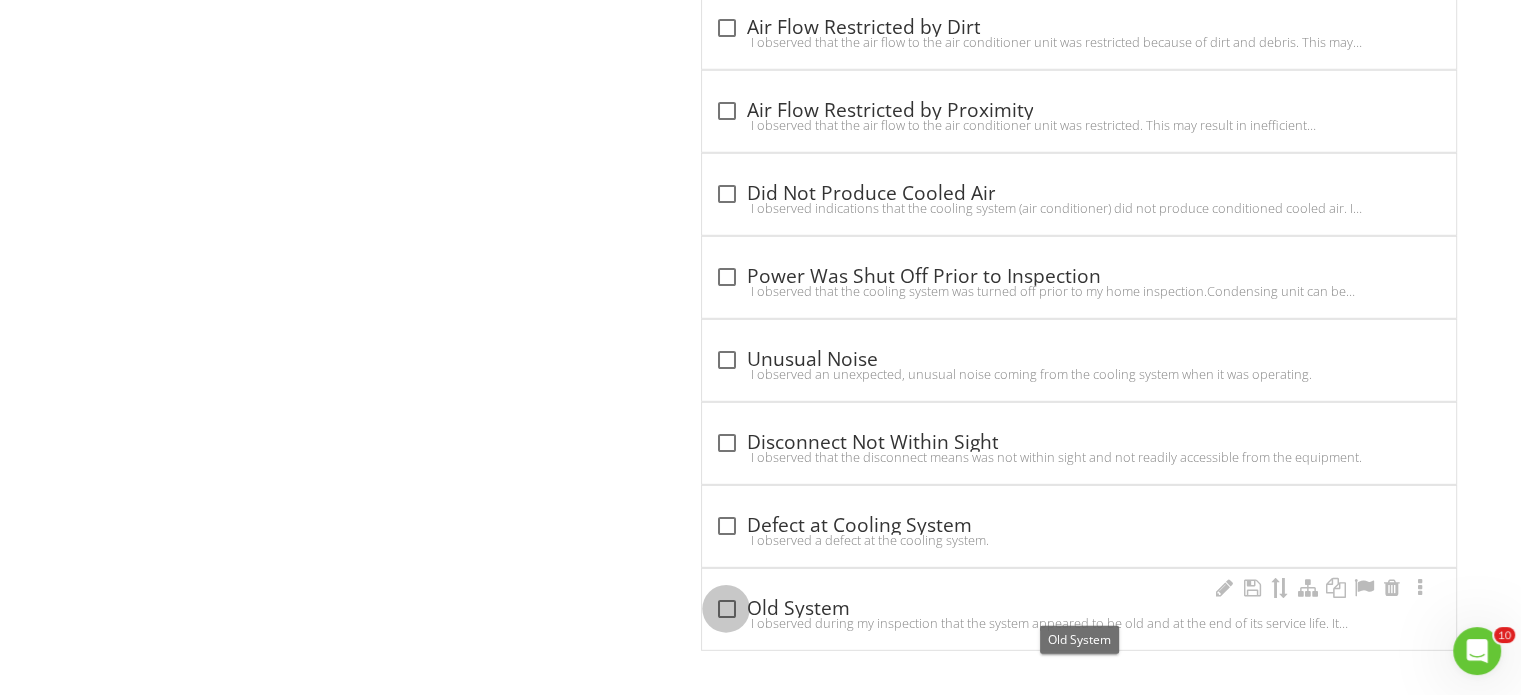 click at bounding box center (726, 609) 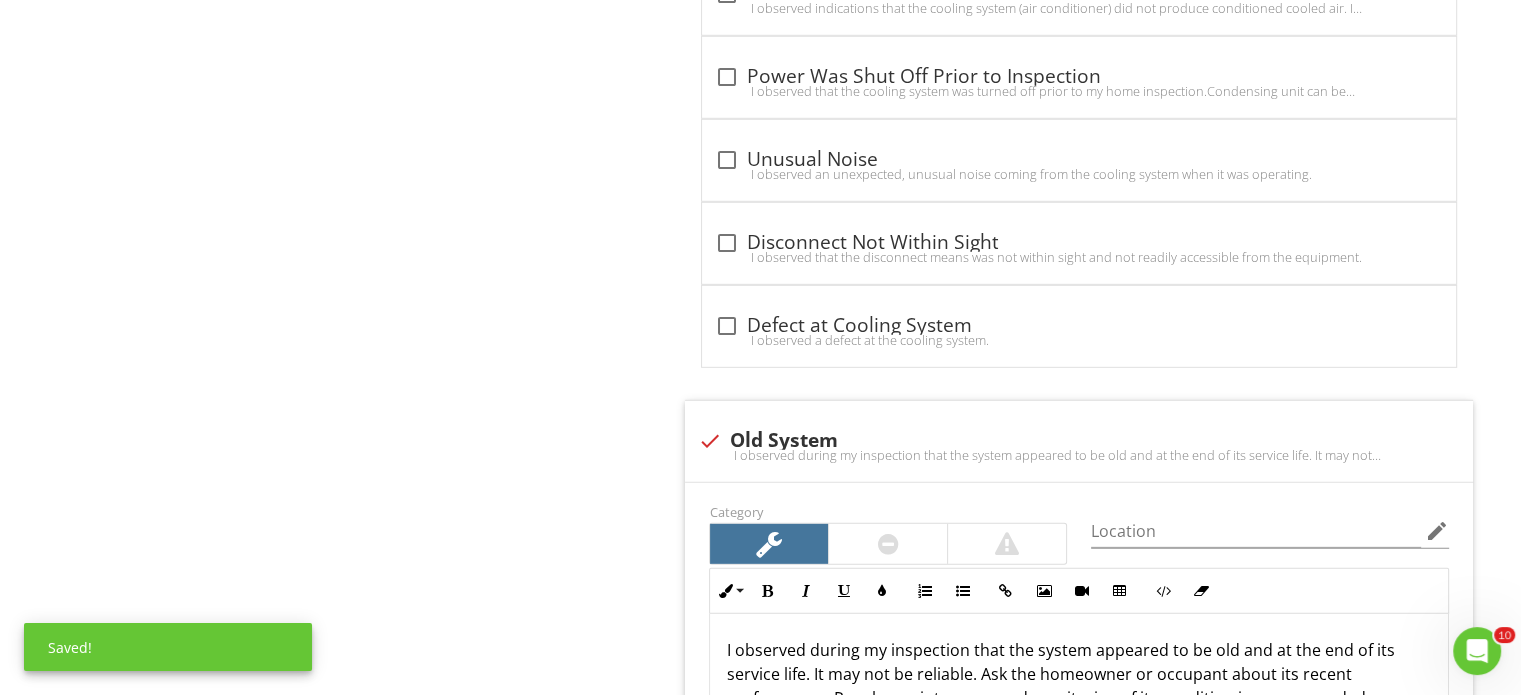 scroll, scrollTop: 6017, scrollLeft: 0, axis: vertical 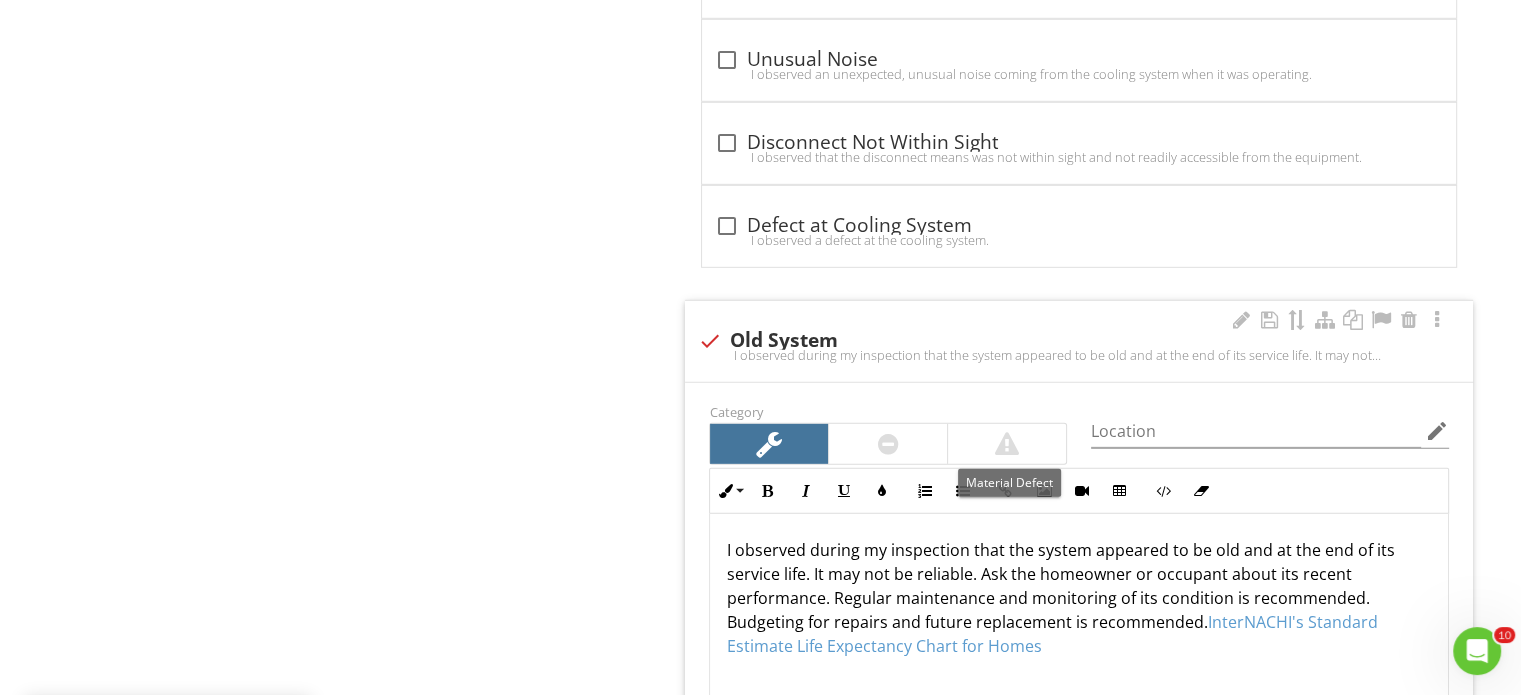 click at bounding box center [1007, 444] 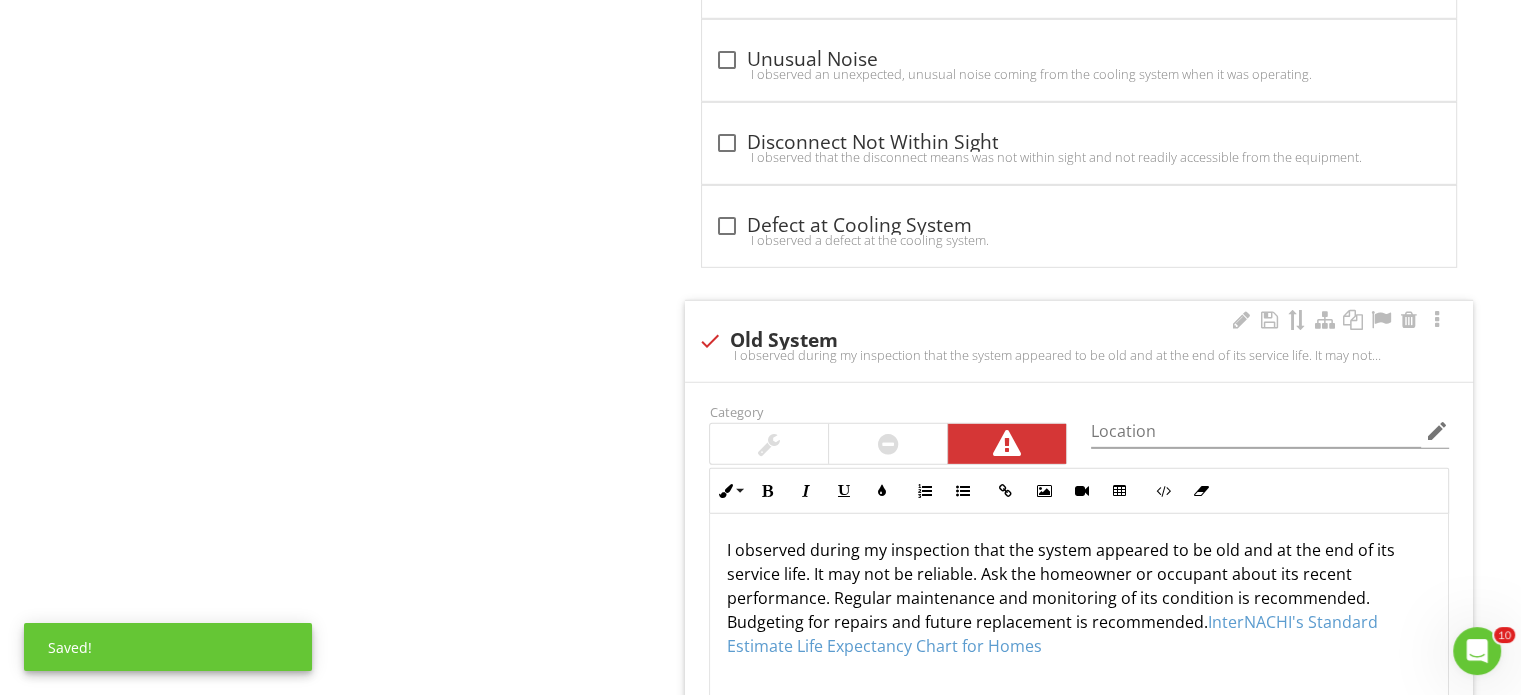 scroll, scrollTop: 0, scrollLeft: 0, axis: both 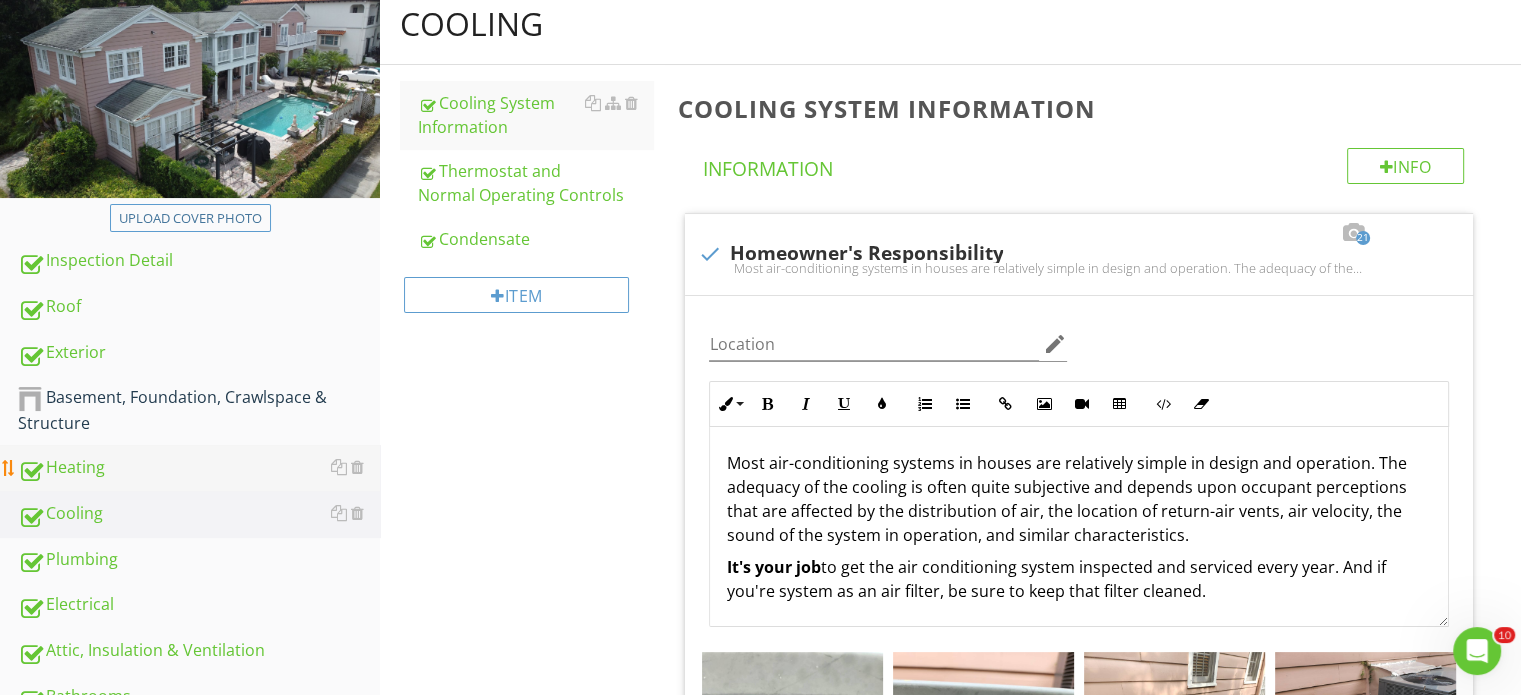 click on "Heating" at bounding box center (199, 468) 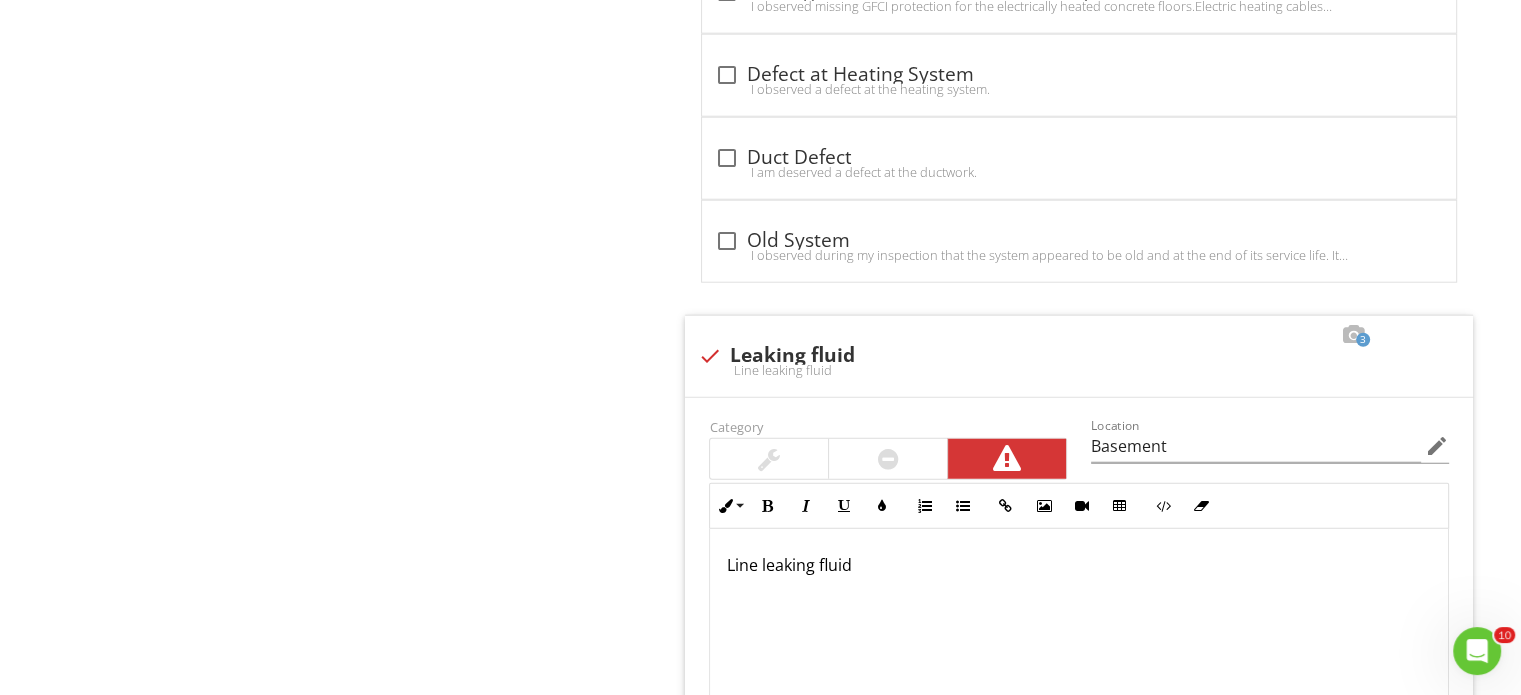 scroll, scrollTop: 5056, scrollLeft: 0, axis: vertical 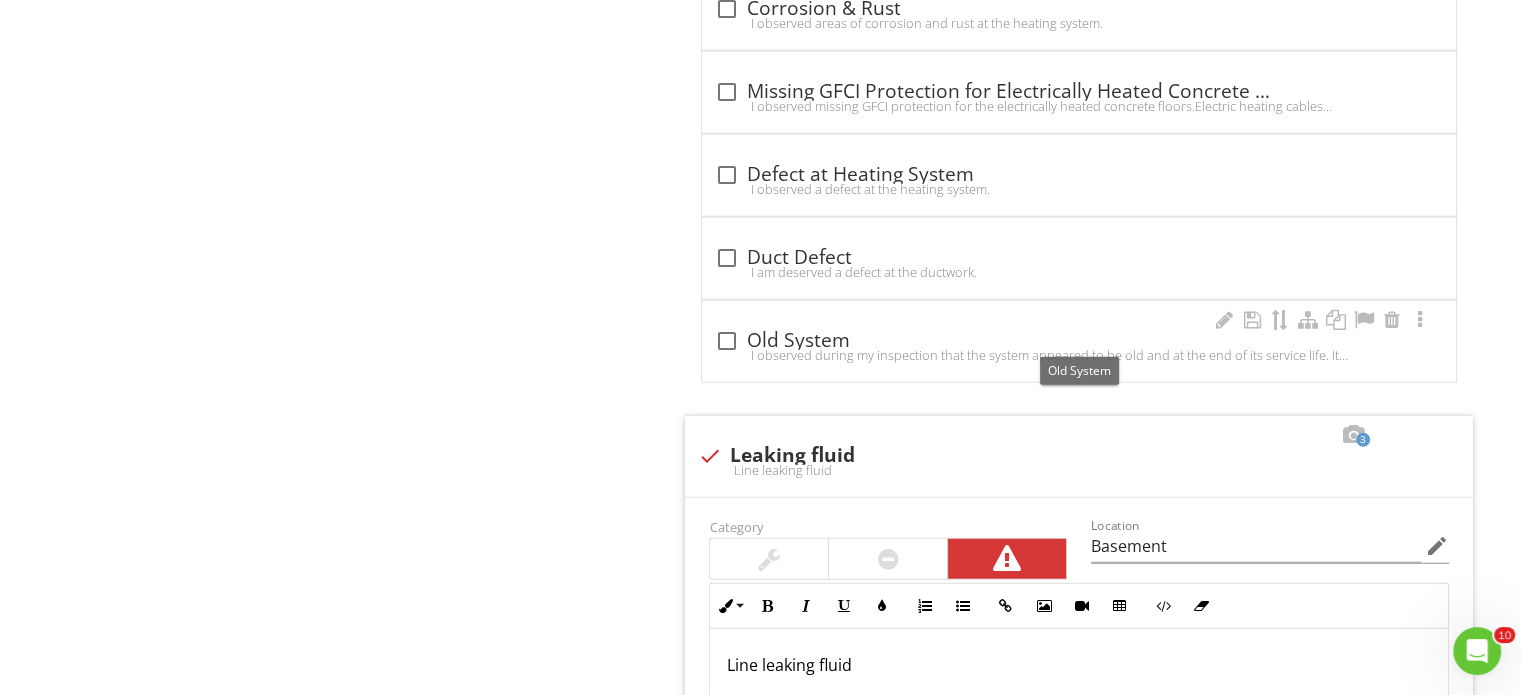 click at bounding box center [726, 341] 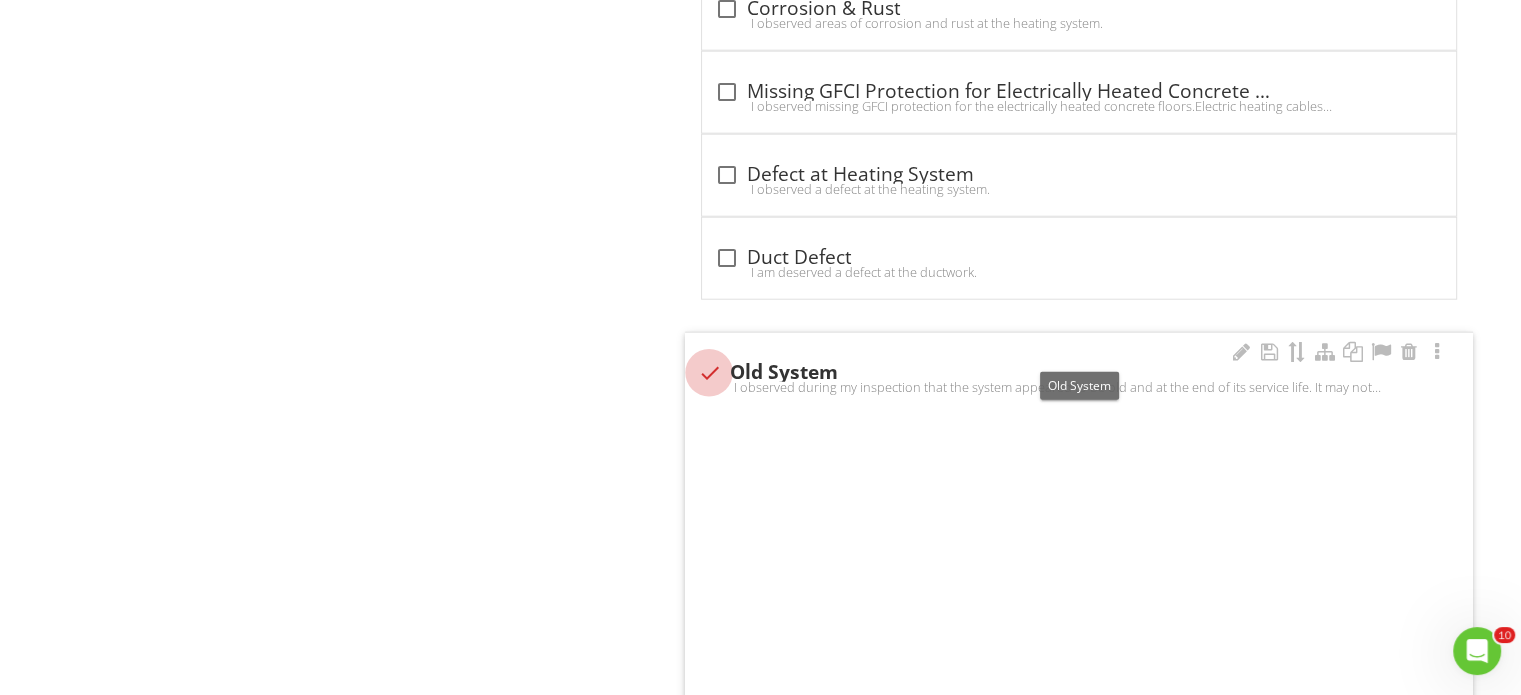 checkbox on "true" 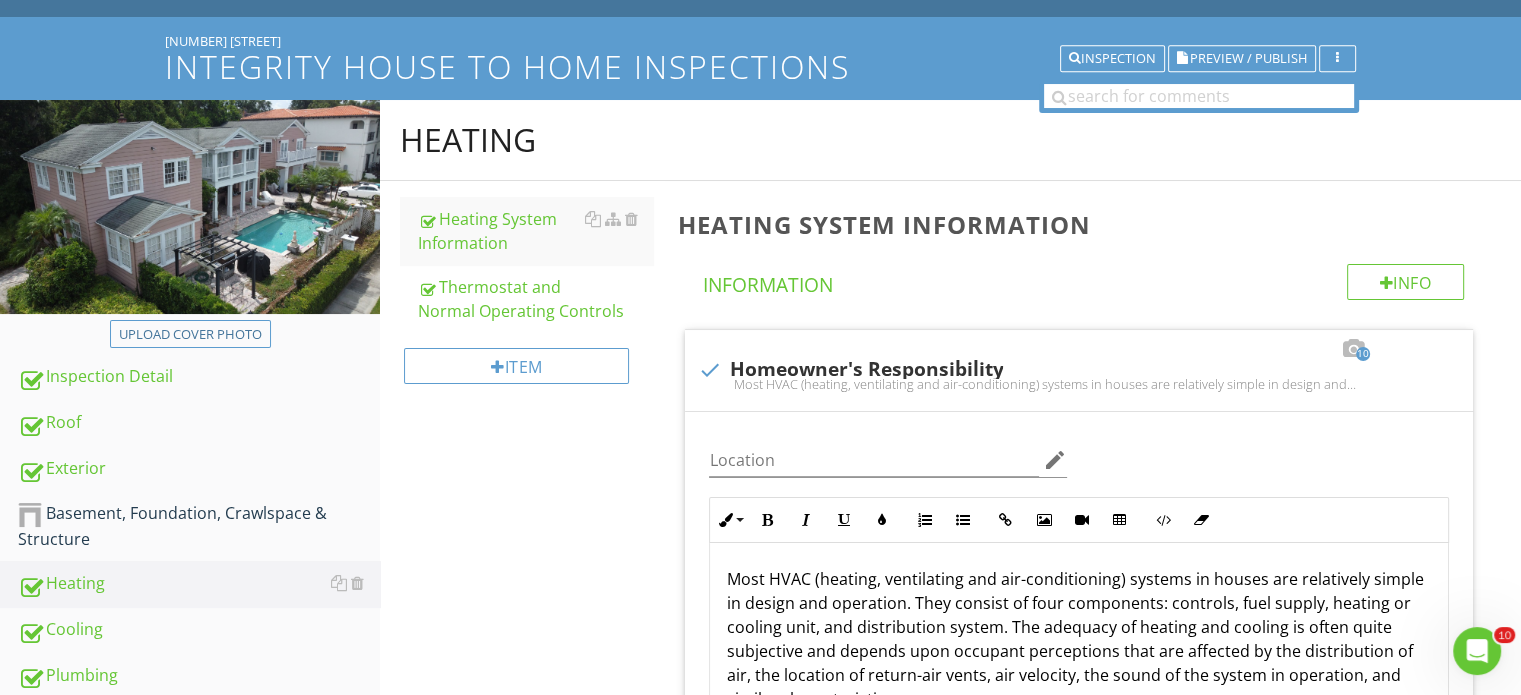 scroll, scrollTop: 200, scrollLeft: 0, axis: vertical 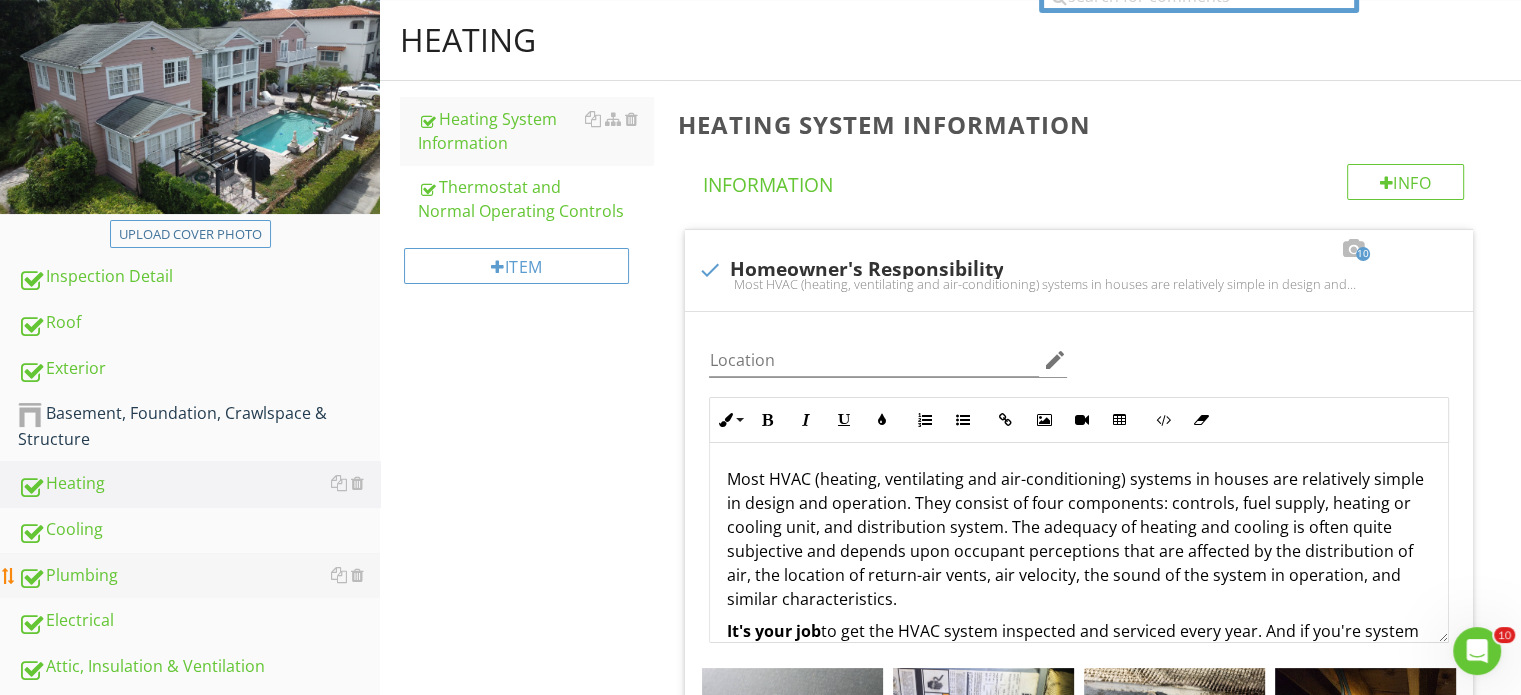click on "Plumbing" at bounding box center (199, 576) 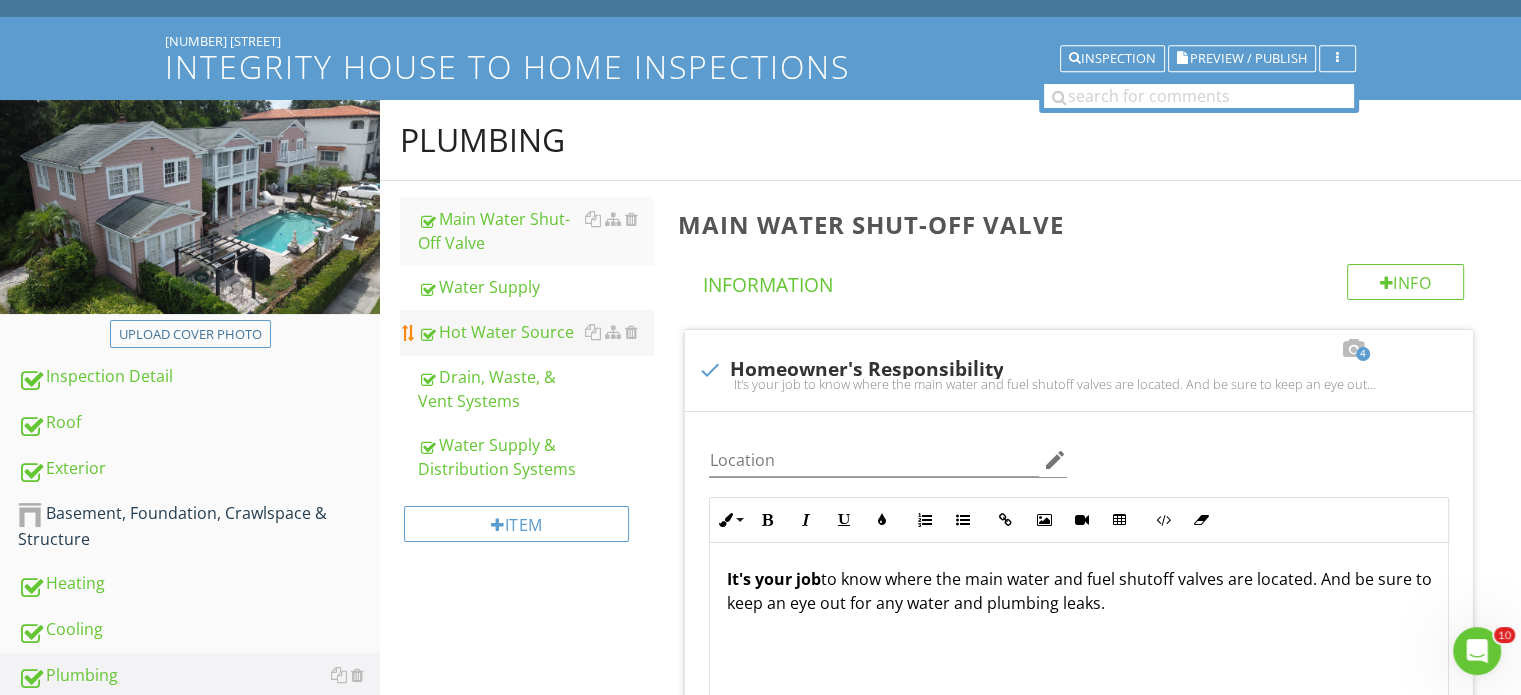 scroll, scrollTop: 0, scrollLeft: 0, axis: both 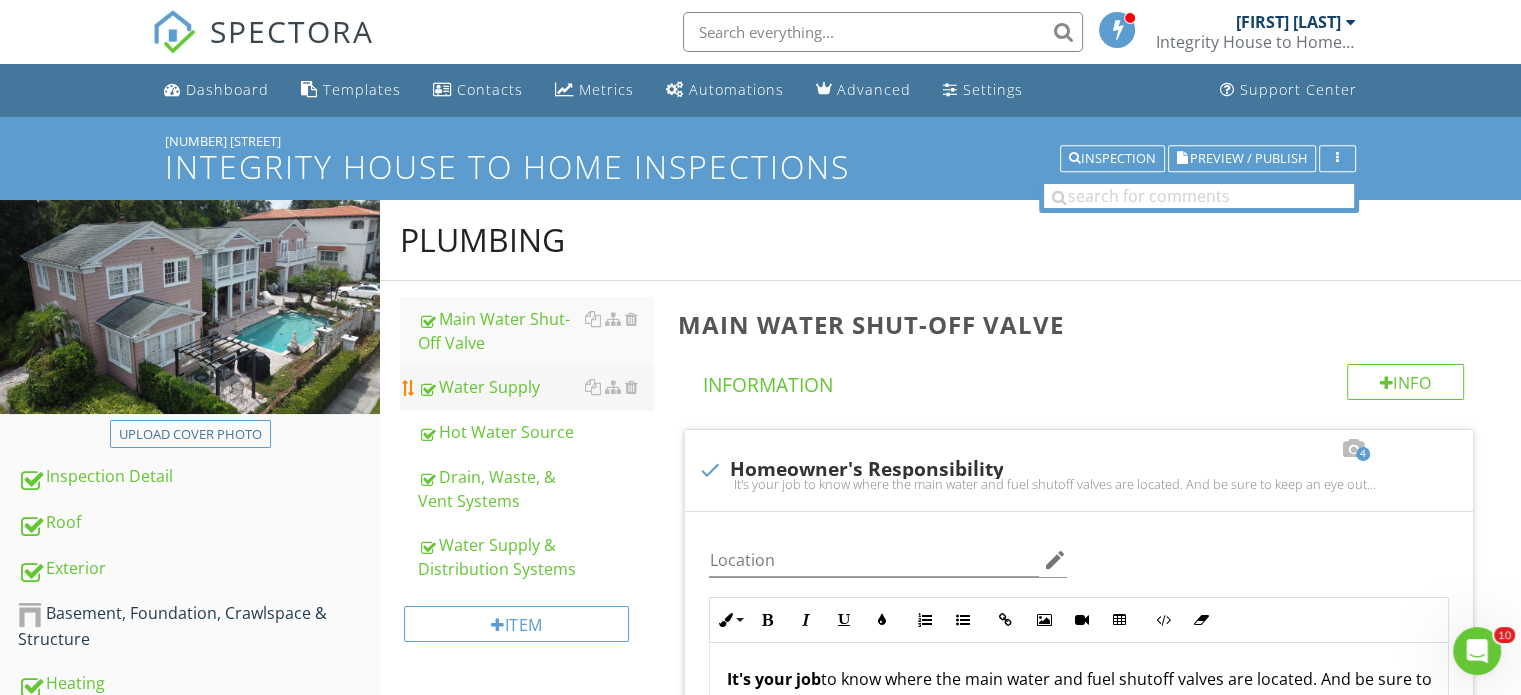 click on "Water Supply" at bounding box center [535, 387] 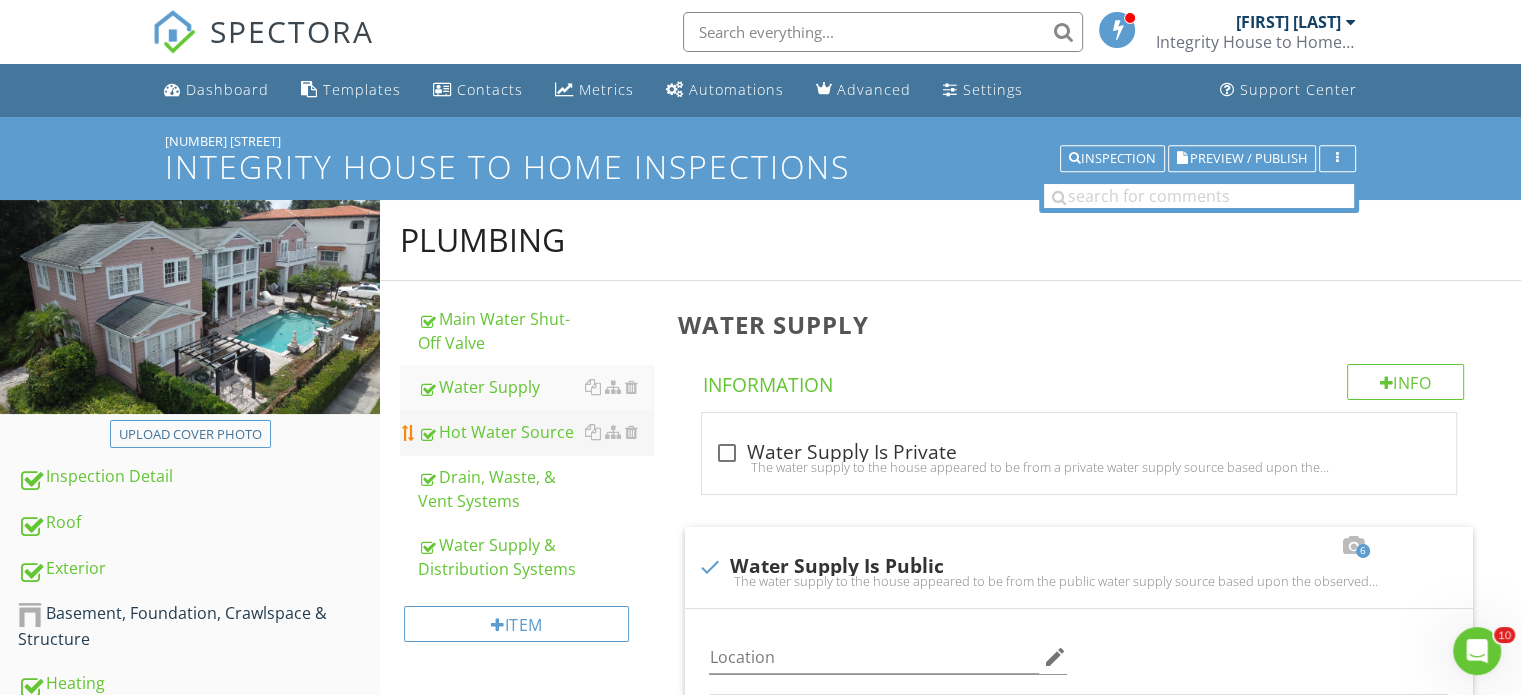 click on "Hot Water Source" at bounding box center (535, 432) 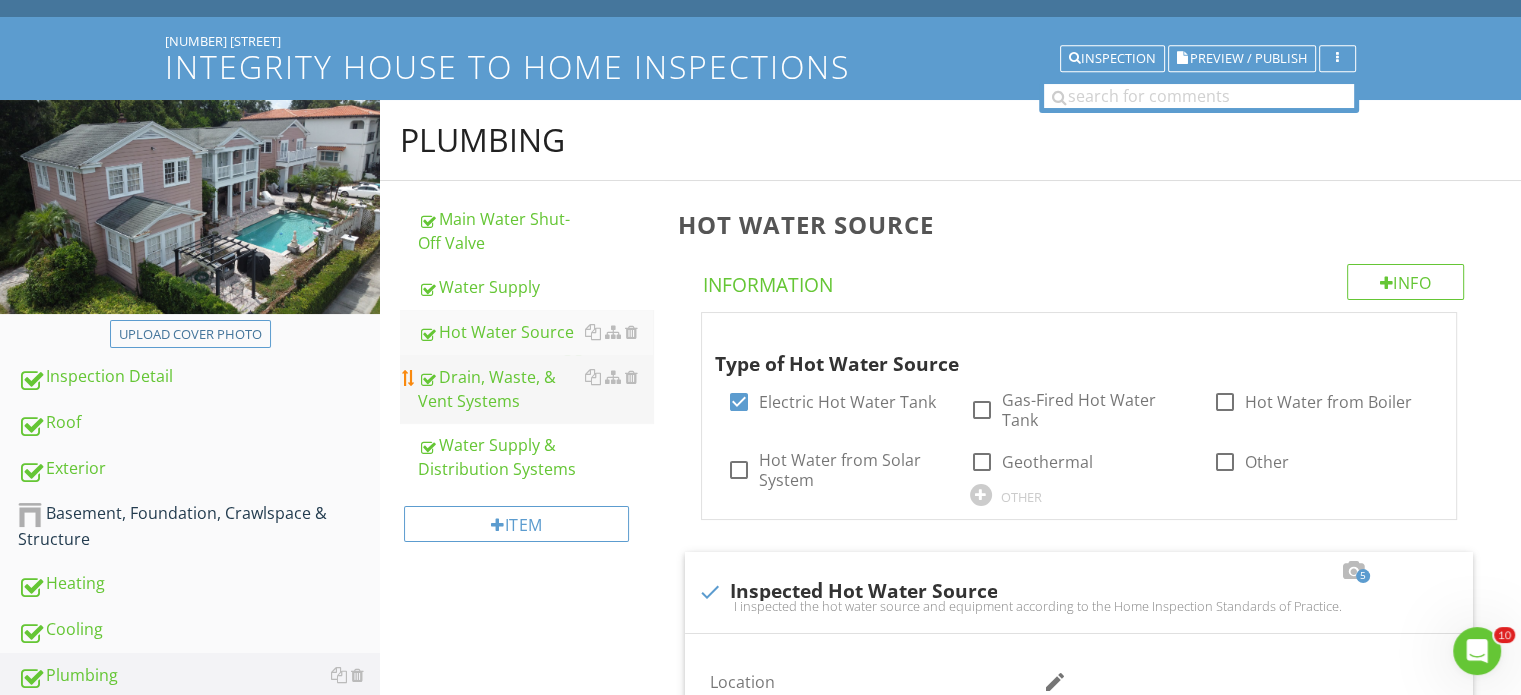 scroll, scrollTop: 200, scrollLeft: 0, axis: vertical 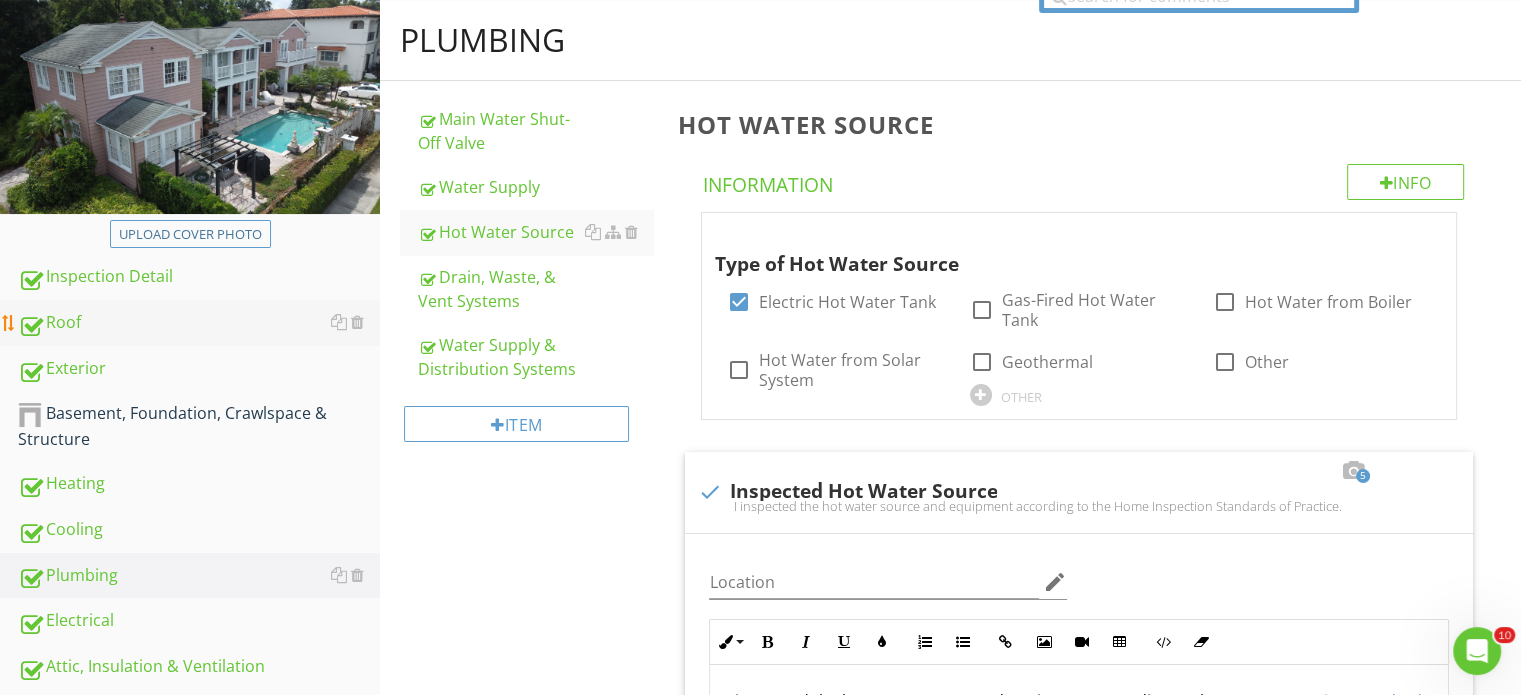 click on "Roof" at bounding box center (199, 323) 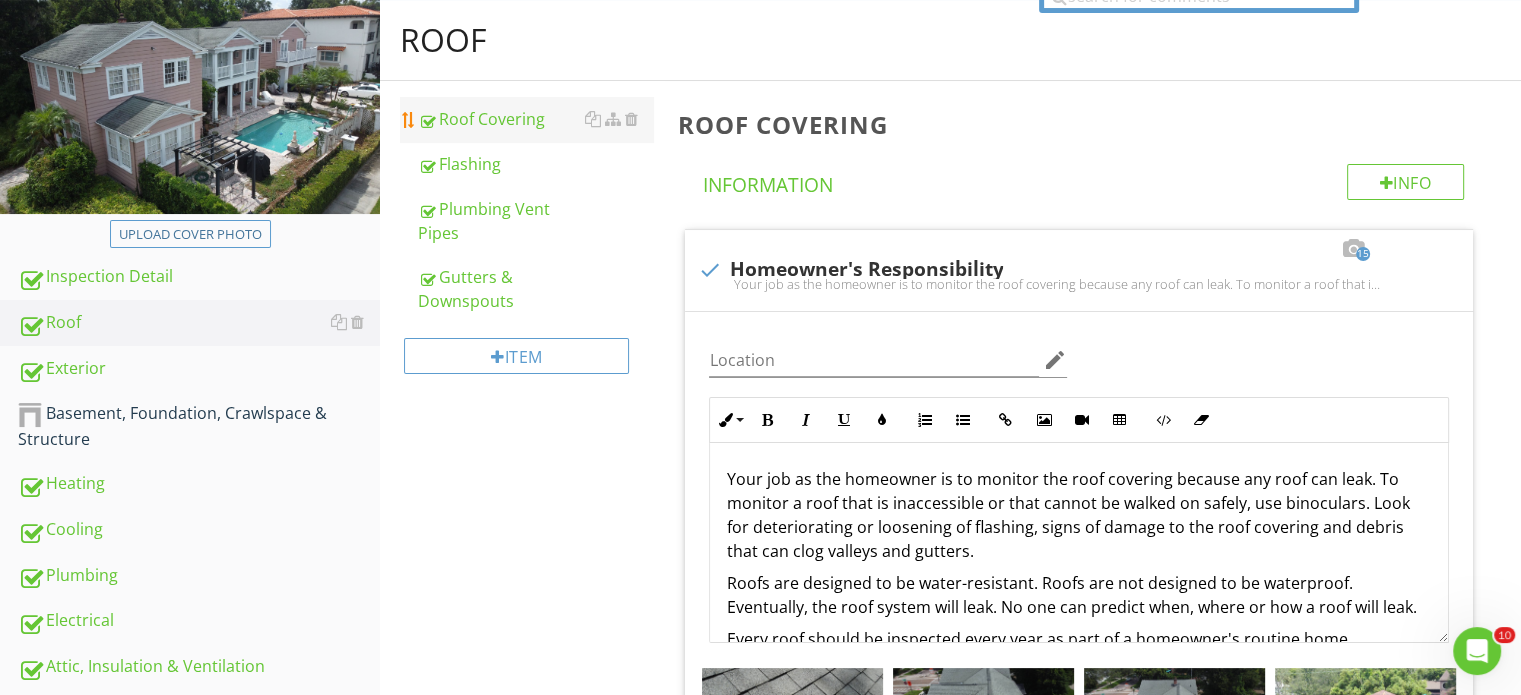 click on "Roof Covering" at bounding box center (535, 119) 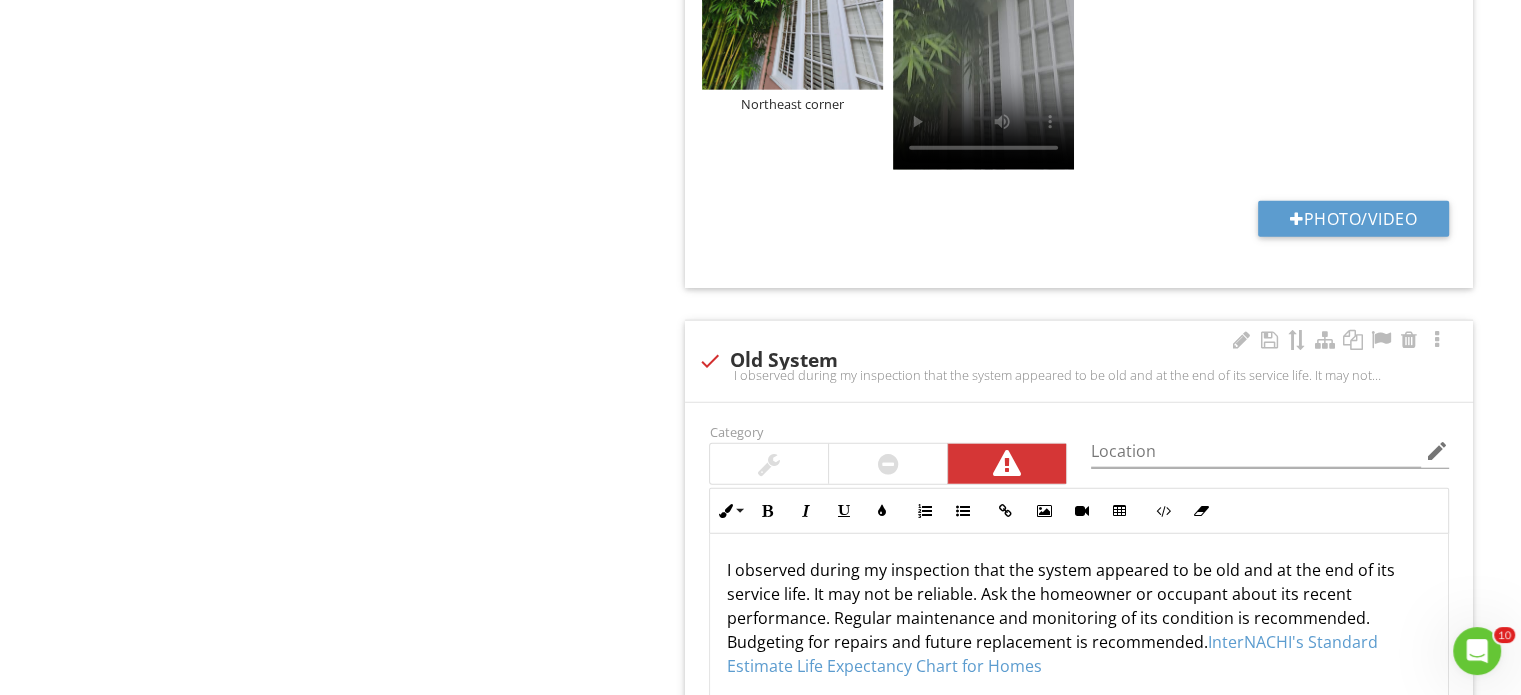 scroll, scrollTop: 5100, scrollLeft: 0, axis: vertical 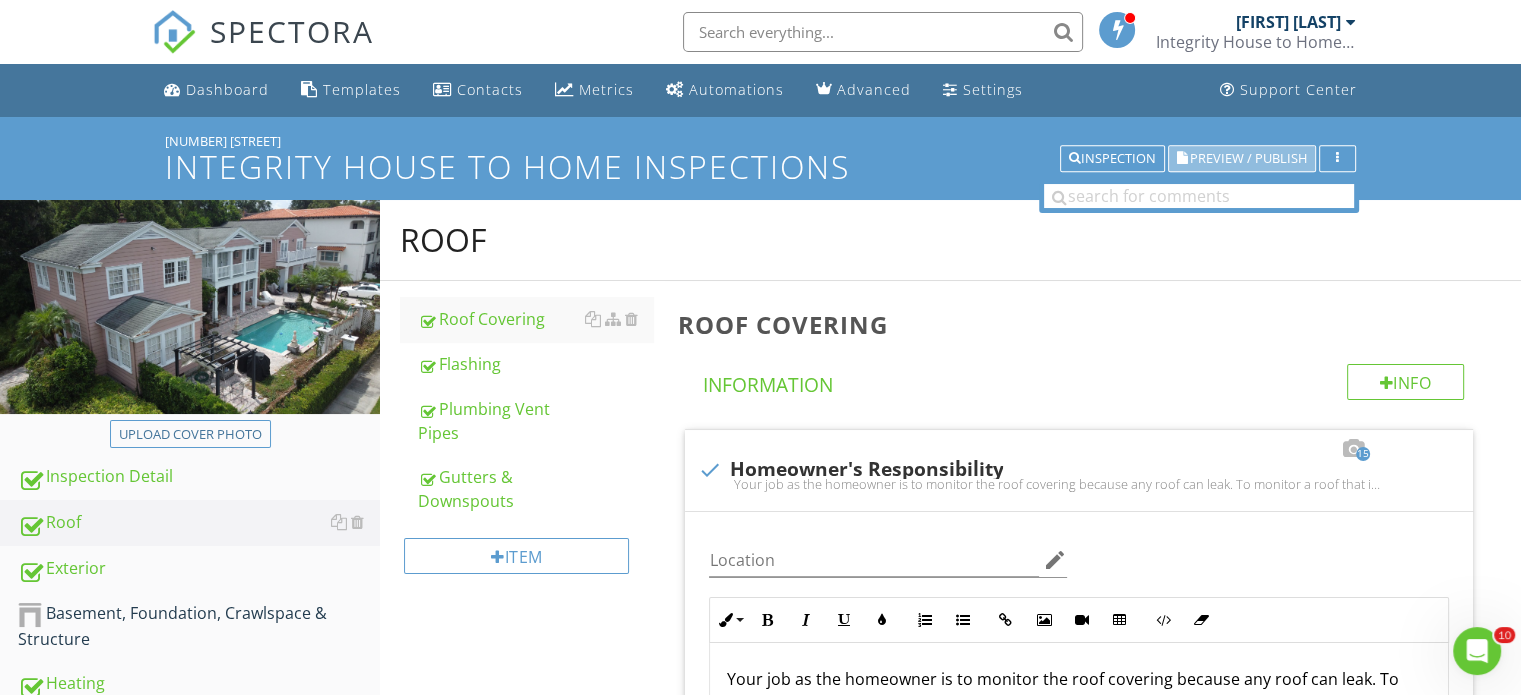 click on "Preview / Publish" at bounding box center (1248, 158) 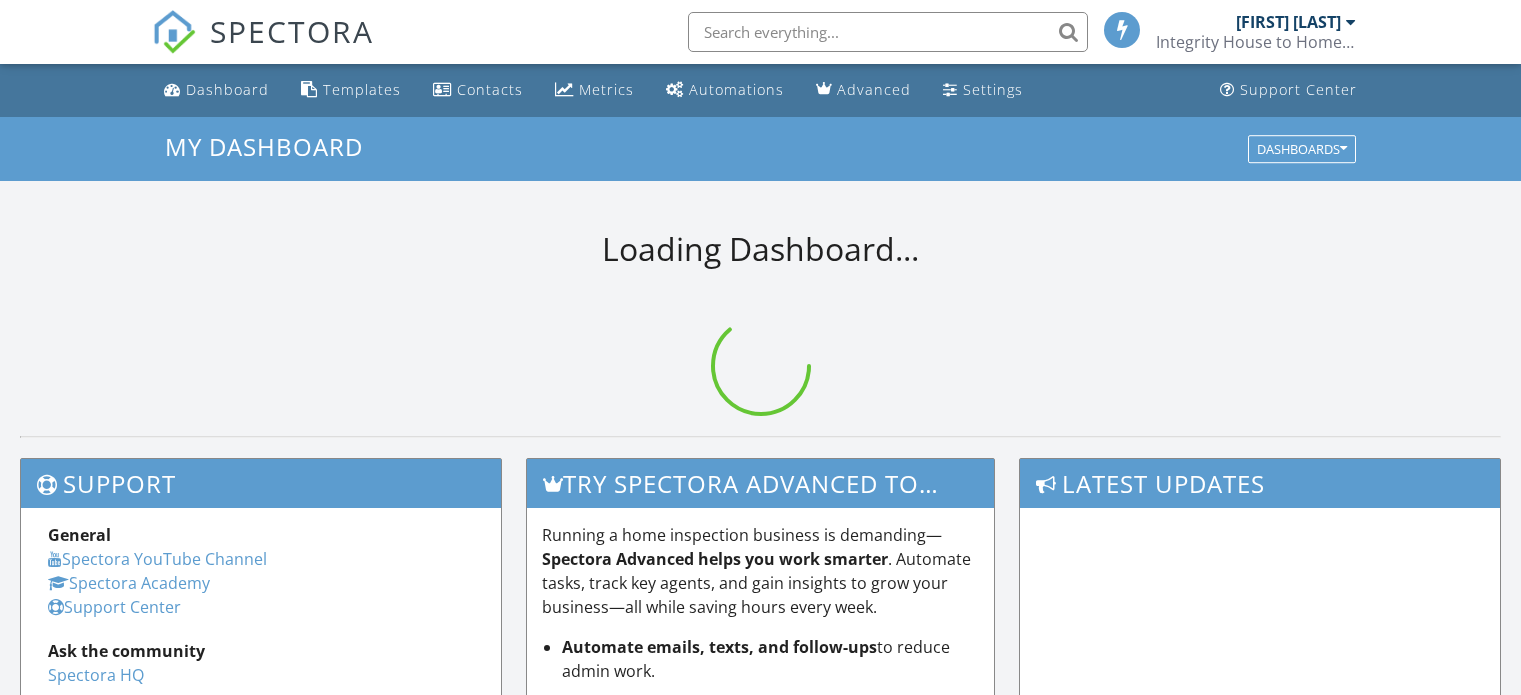 scroll, scrollTop: 0, scrollLeft: 0, axis: both 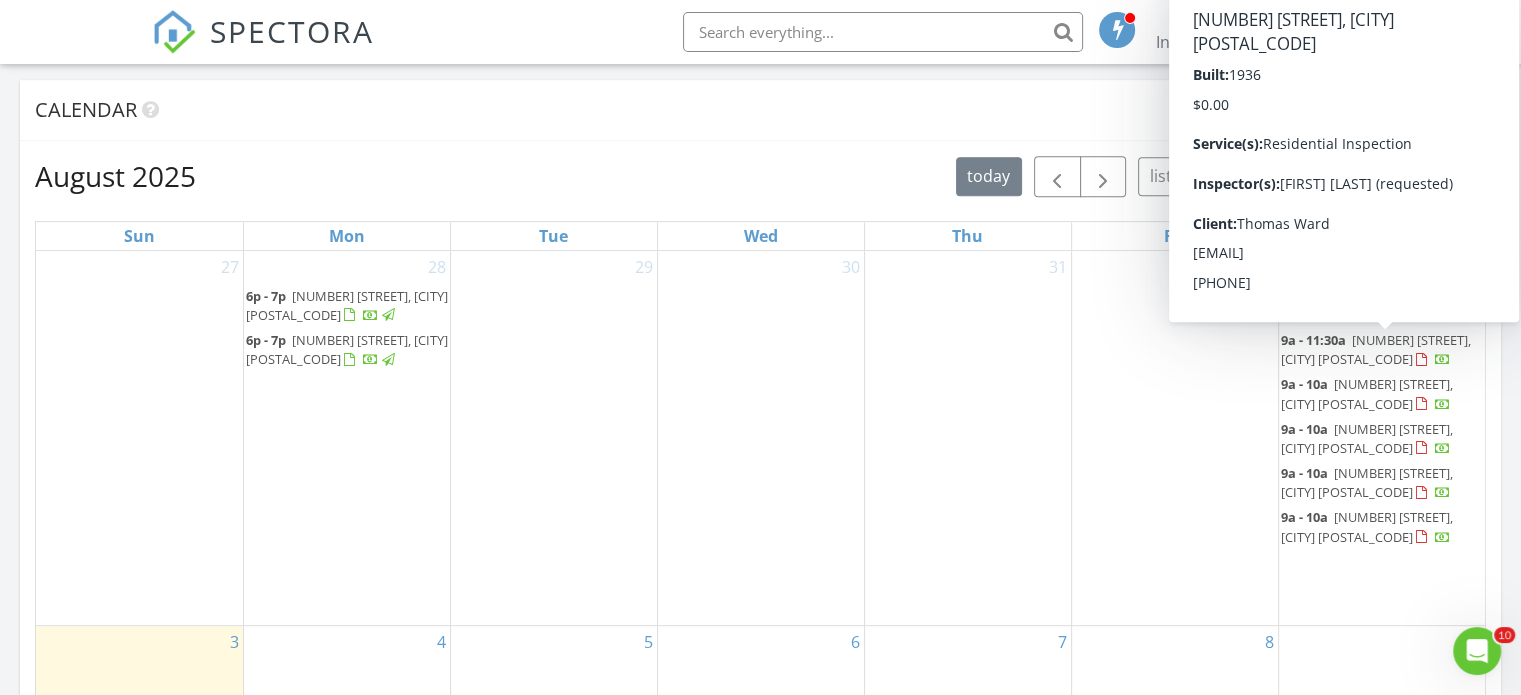click on "347 N Hyer Ave, Orlando 32803" at bounding box center (1376, 349) 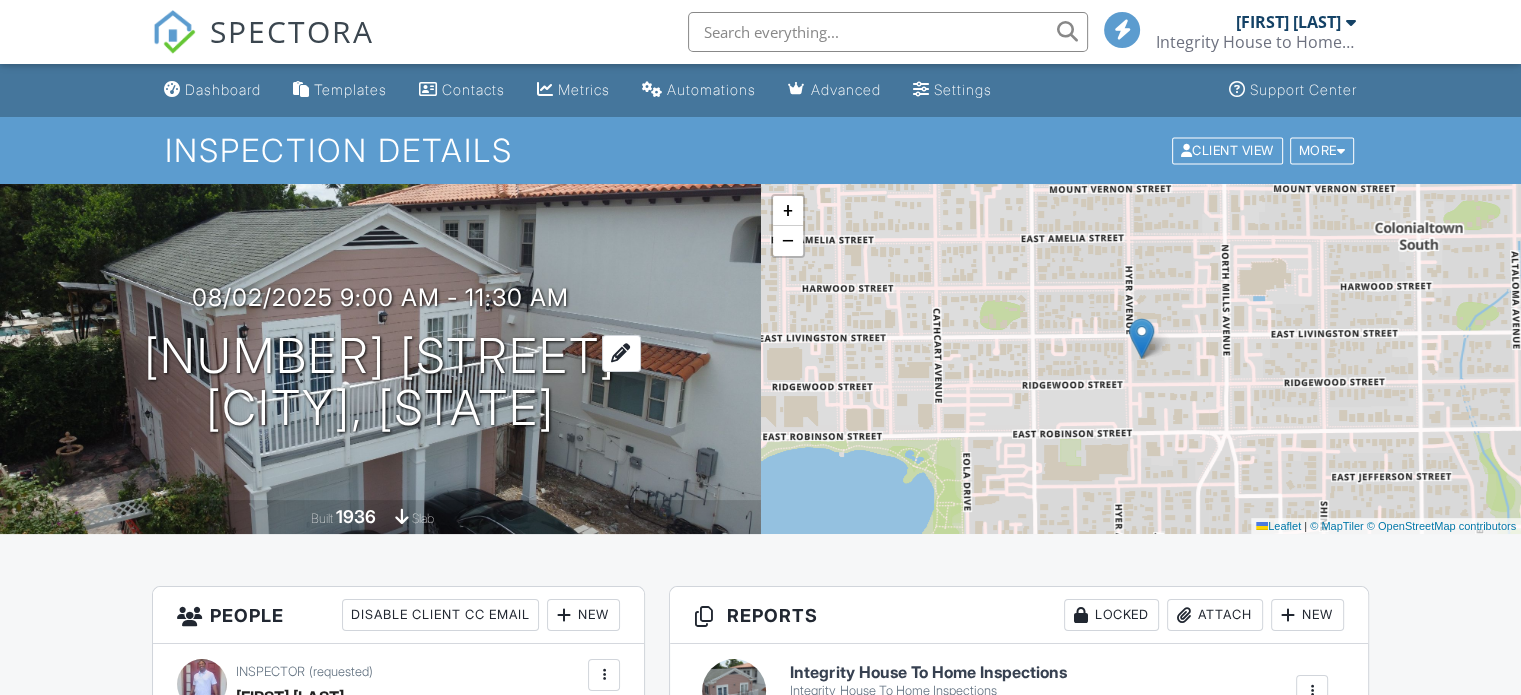 scroll, scrollTop: 100, scrollLeft: 0, axis: vertical 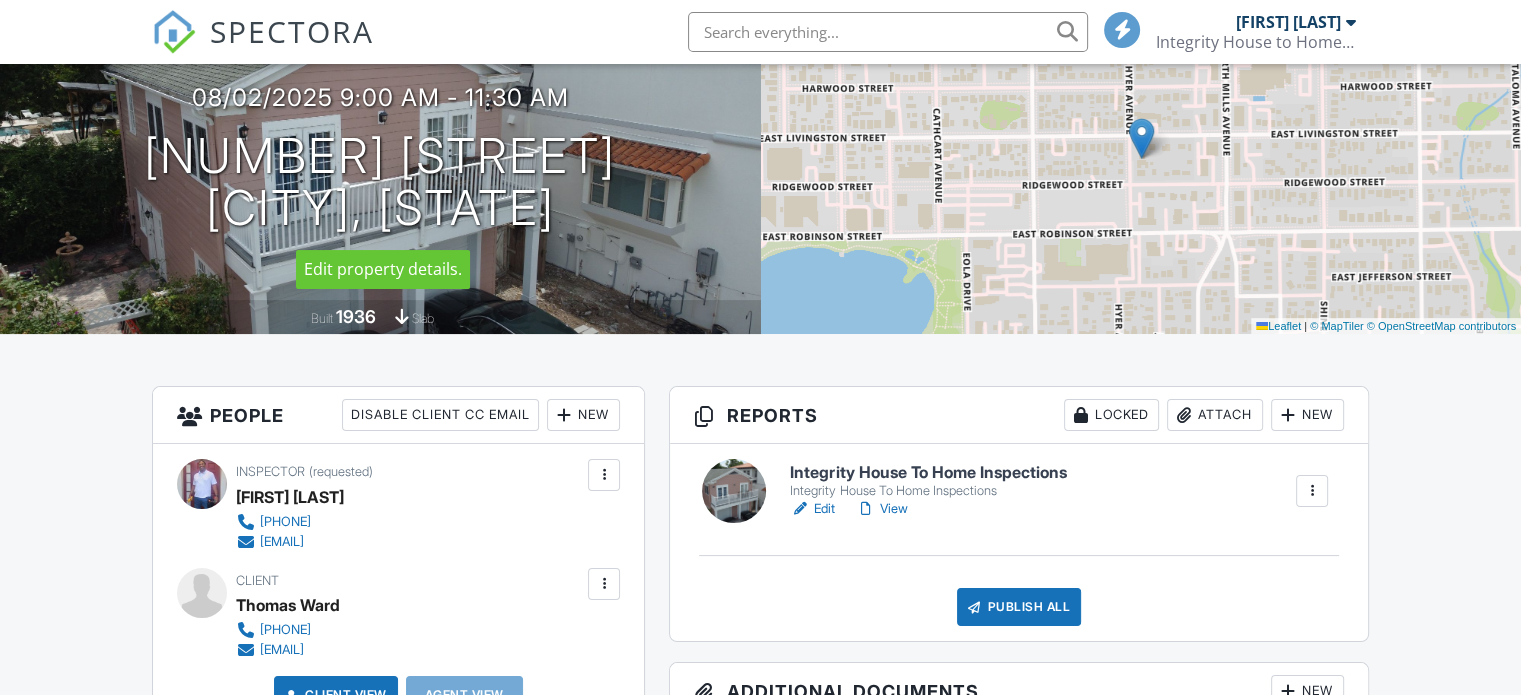 click on "Edit" at bounding box center (812, 509) 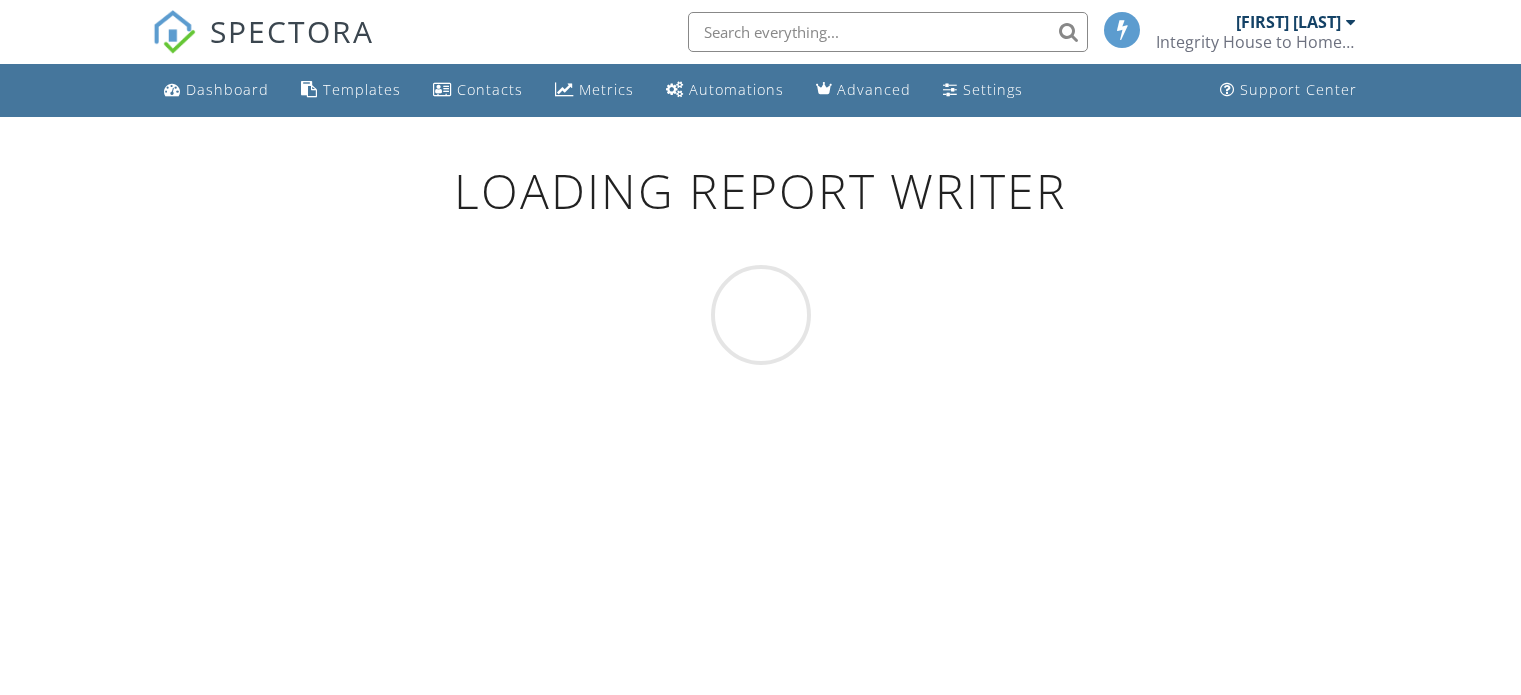 scroll, scrollTop: 0, scrollLeft: 0, axis: both 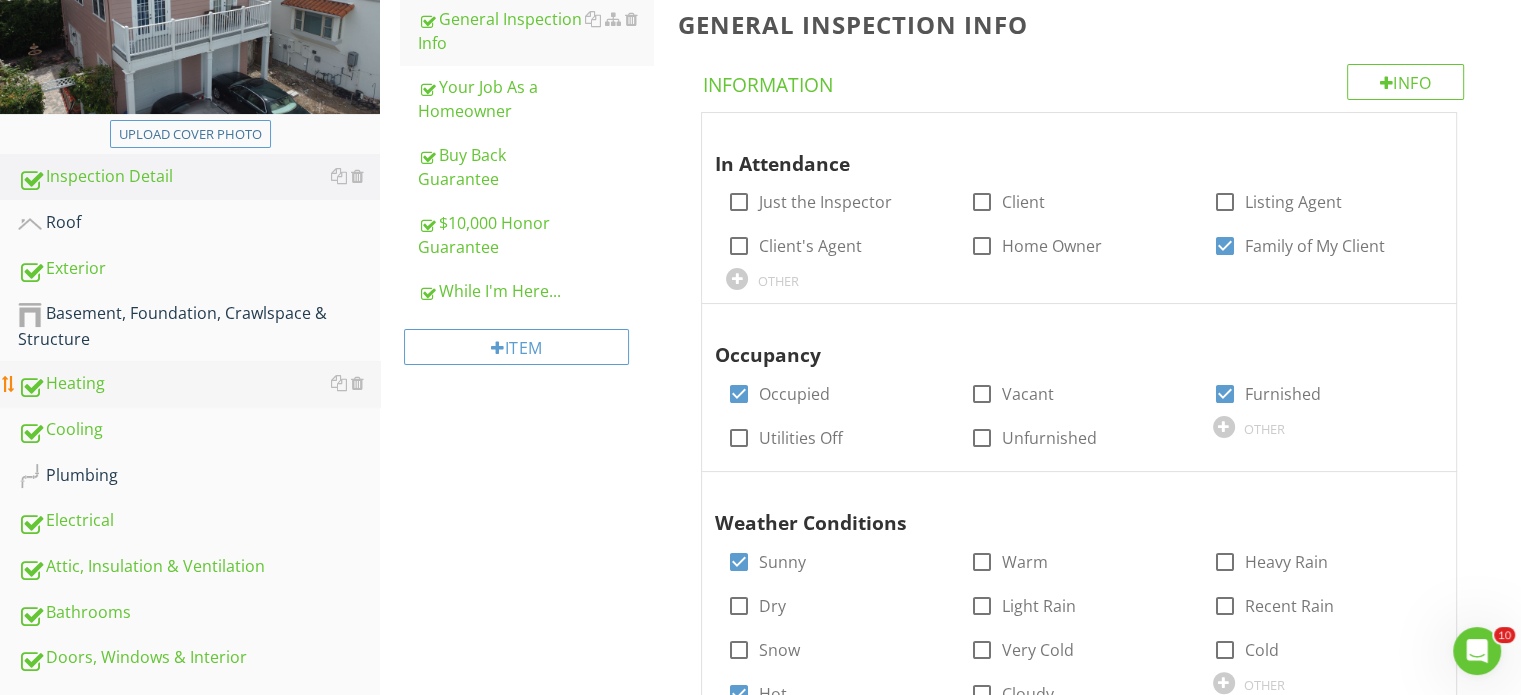 click on "Heating" at bounding box center [199, 384] 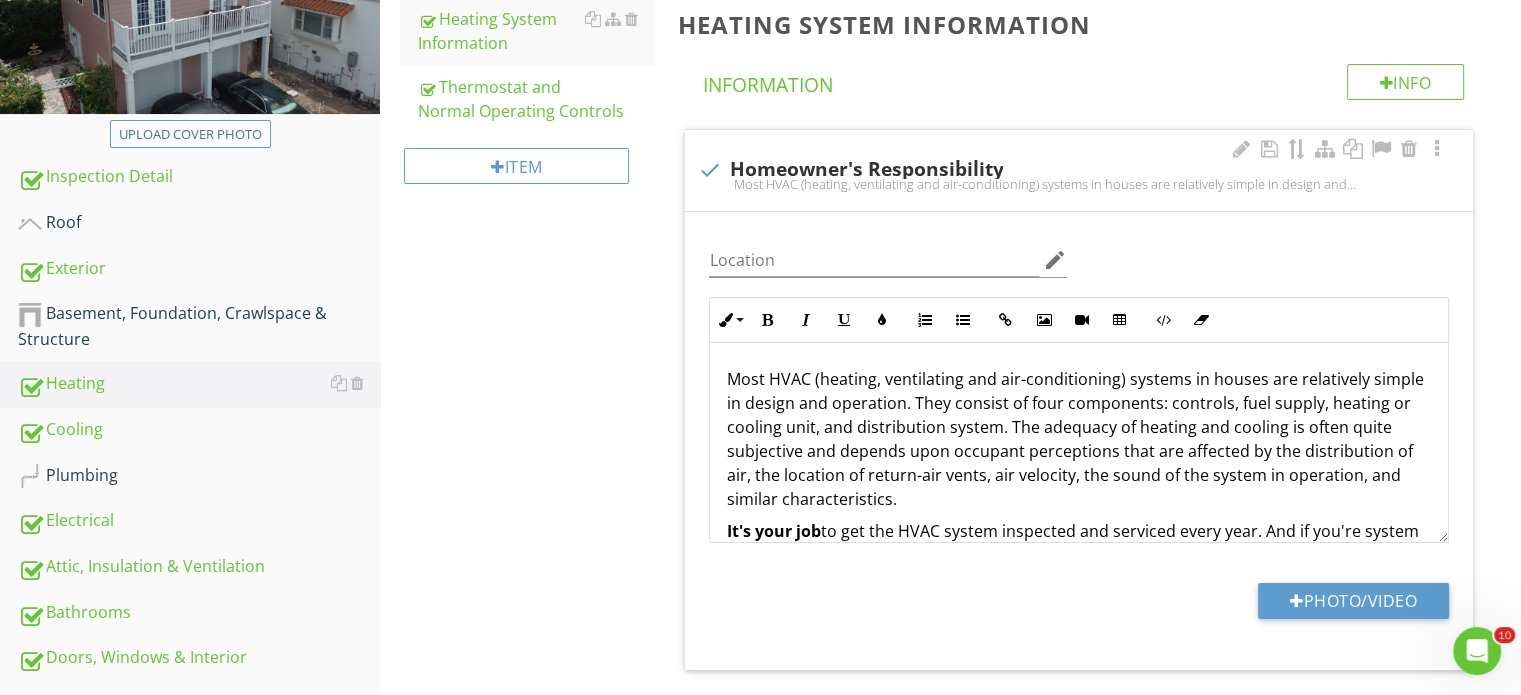 scroll, scrollTop: 48, scrollLeft: 0, axis: vertical 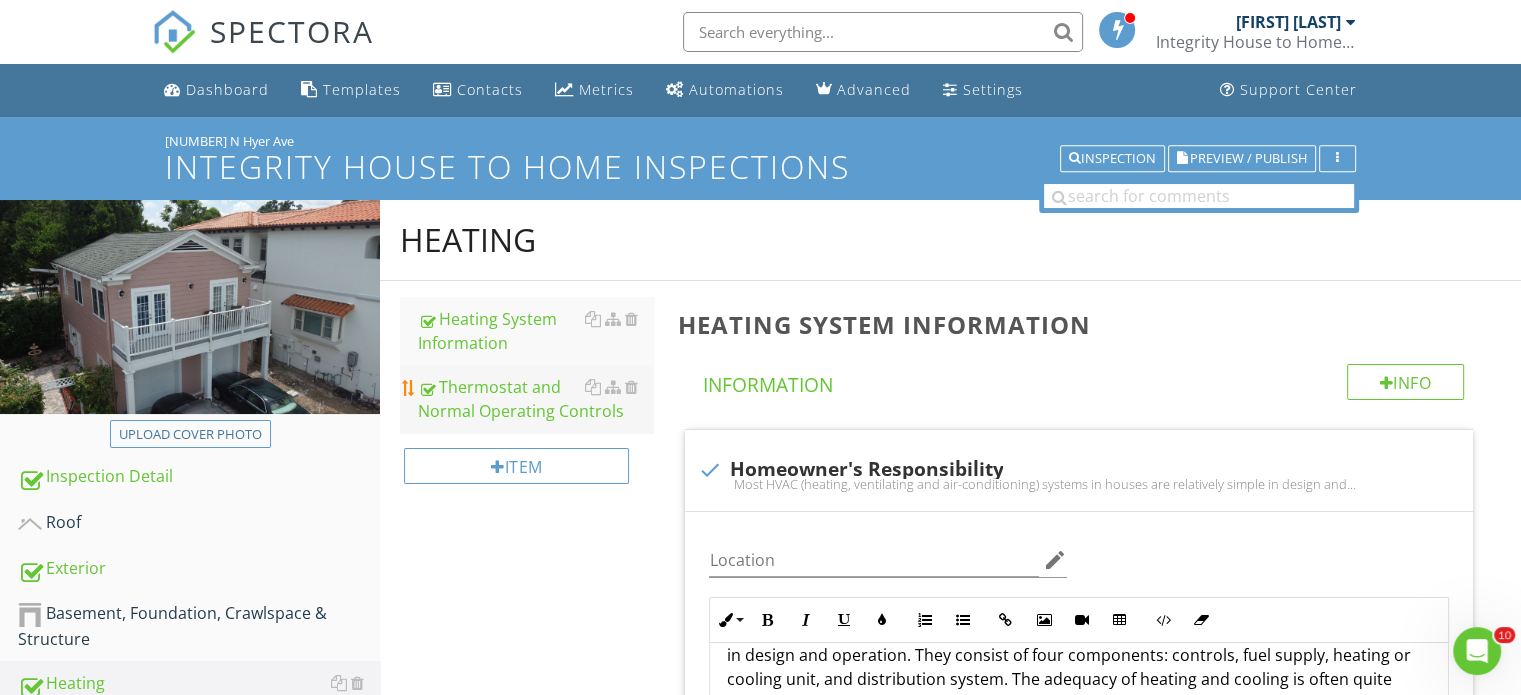 click on "Thermostat and Normal Operating Controls" at bounding box center [535, 399] 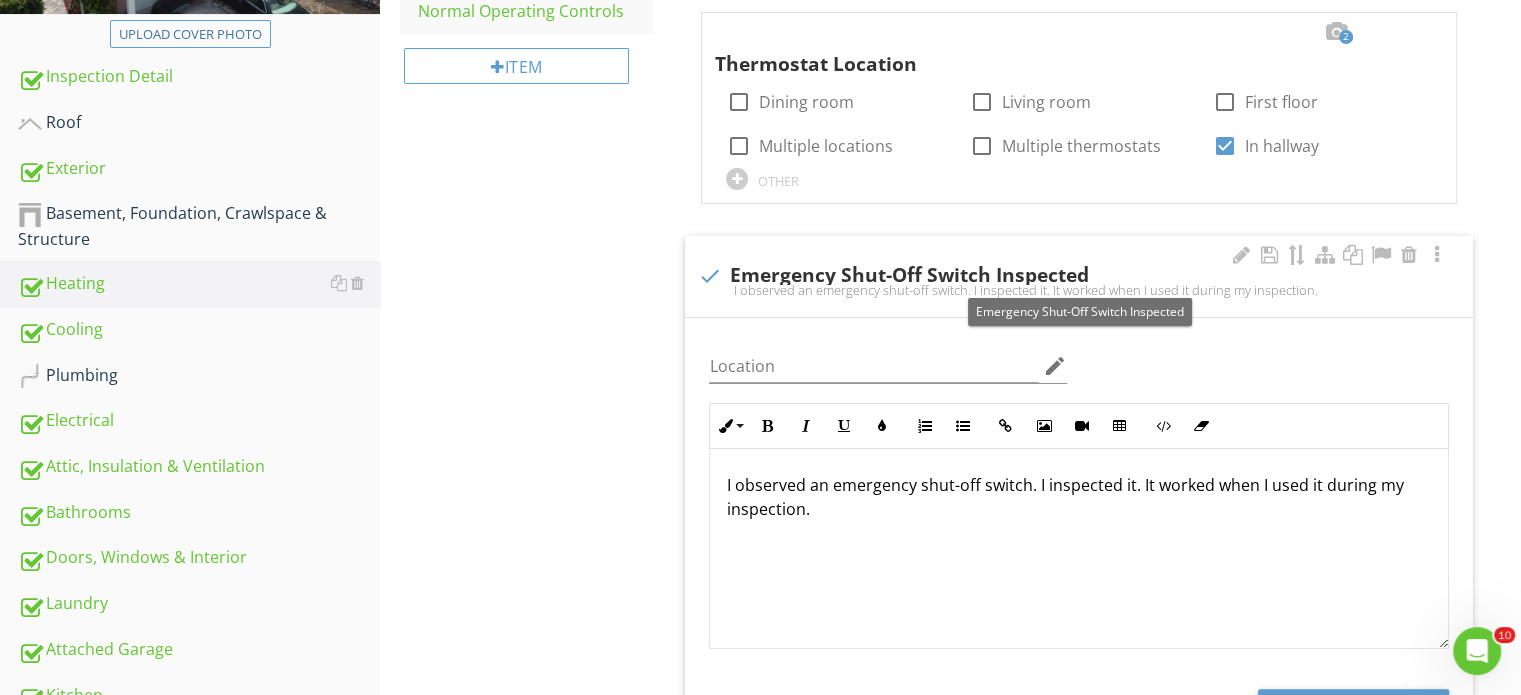 scroll, scrollTop: 500, scrollLeft: 0, axis: vertical 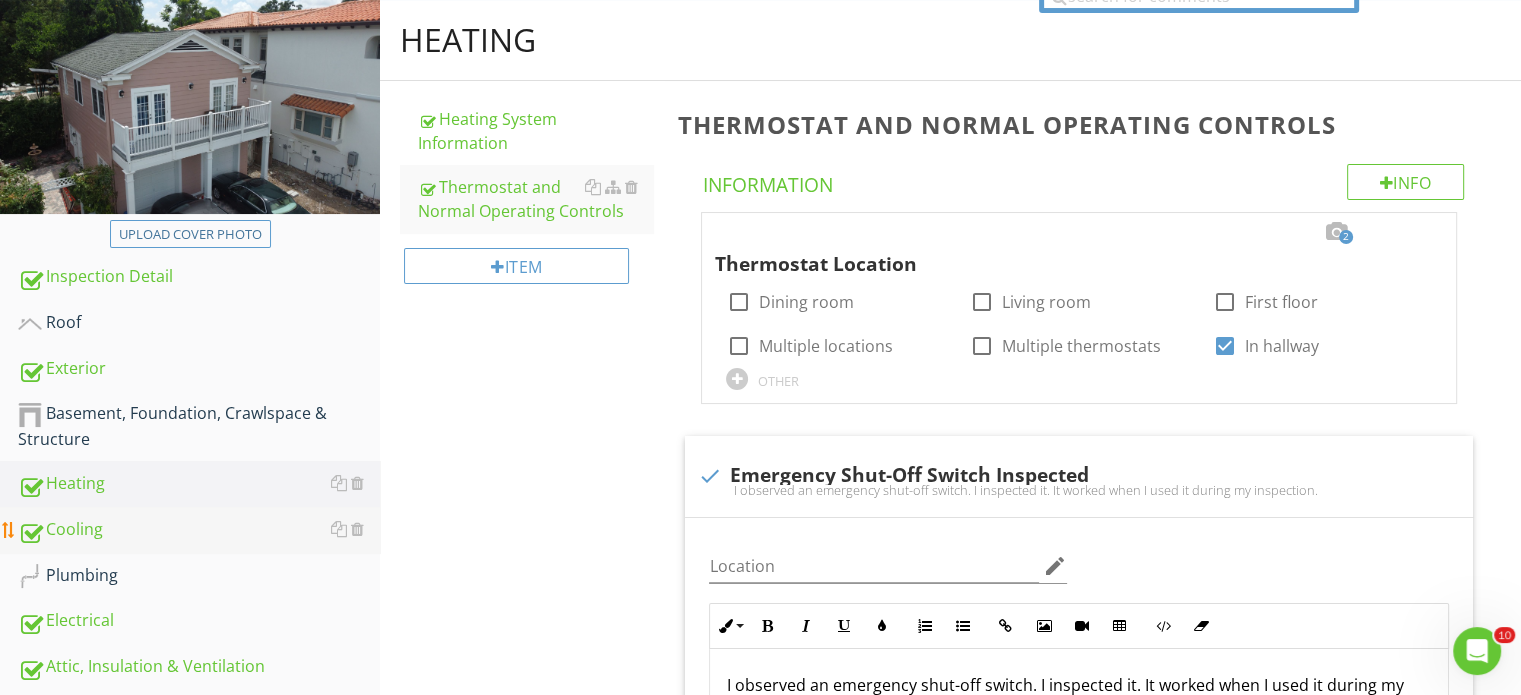 click on "Cooling" at bounding box center [199, 530] 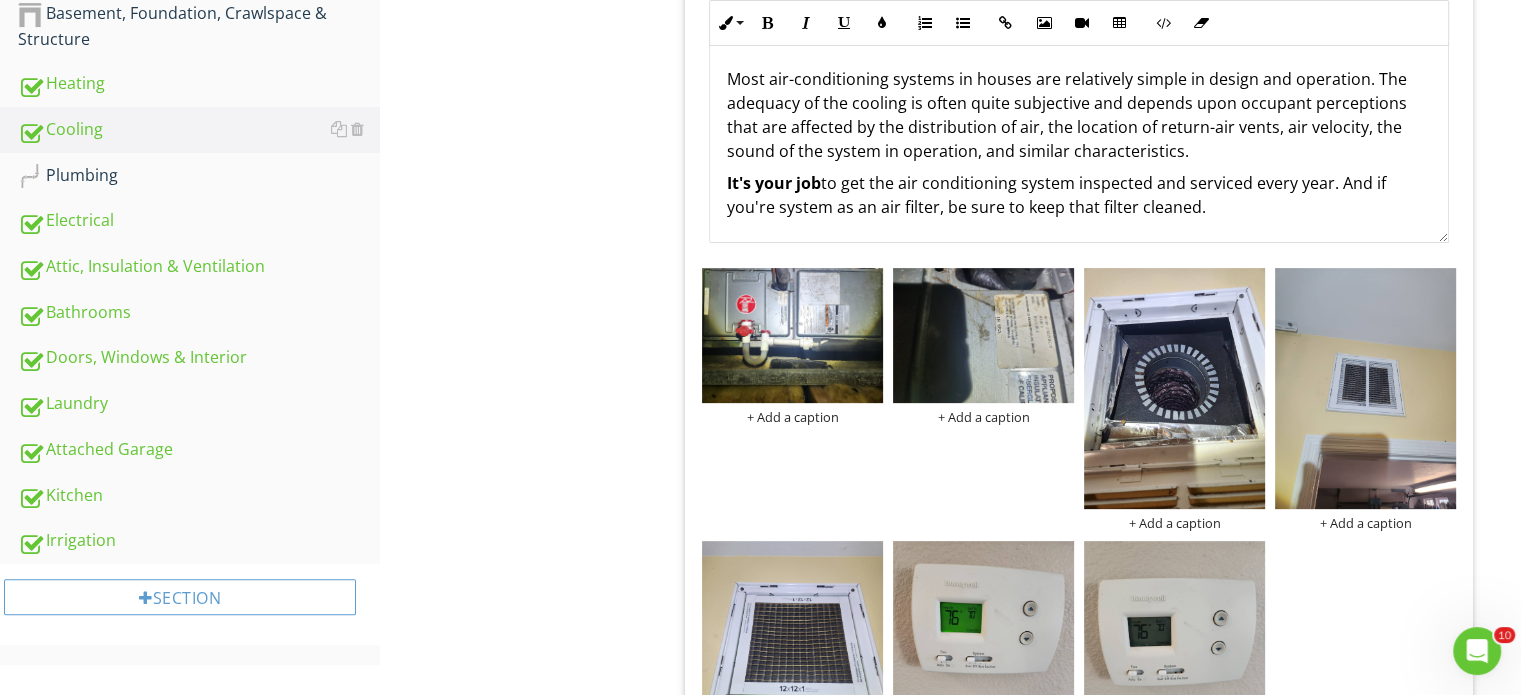 scroll, scrollTop: 700, scrollLeft: 0, axis: vertical 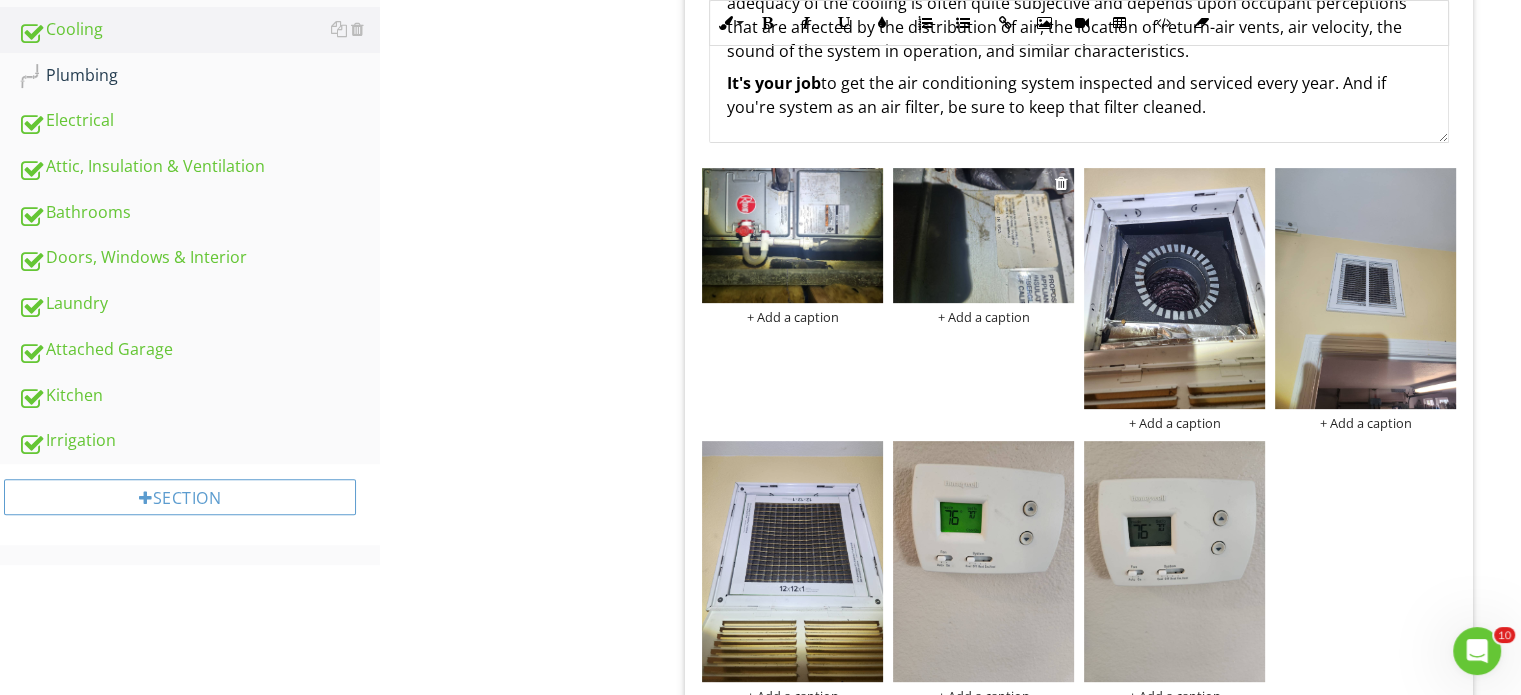 click at bounding box center [983, 236] 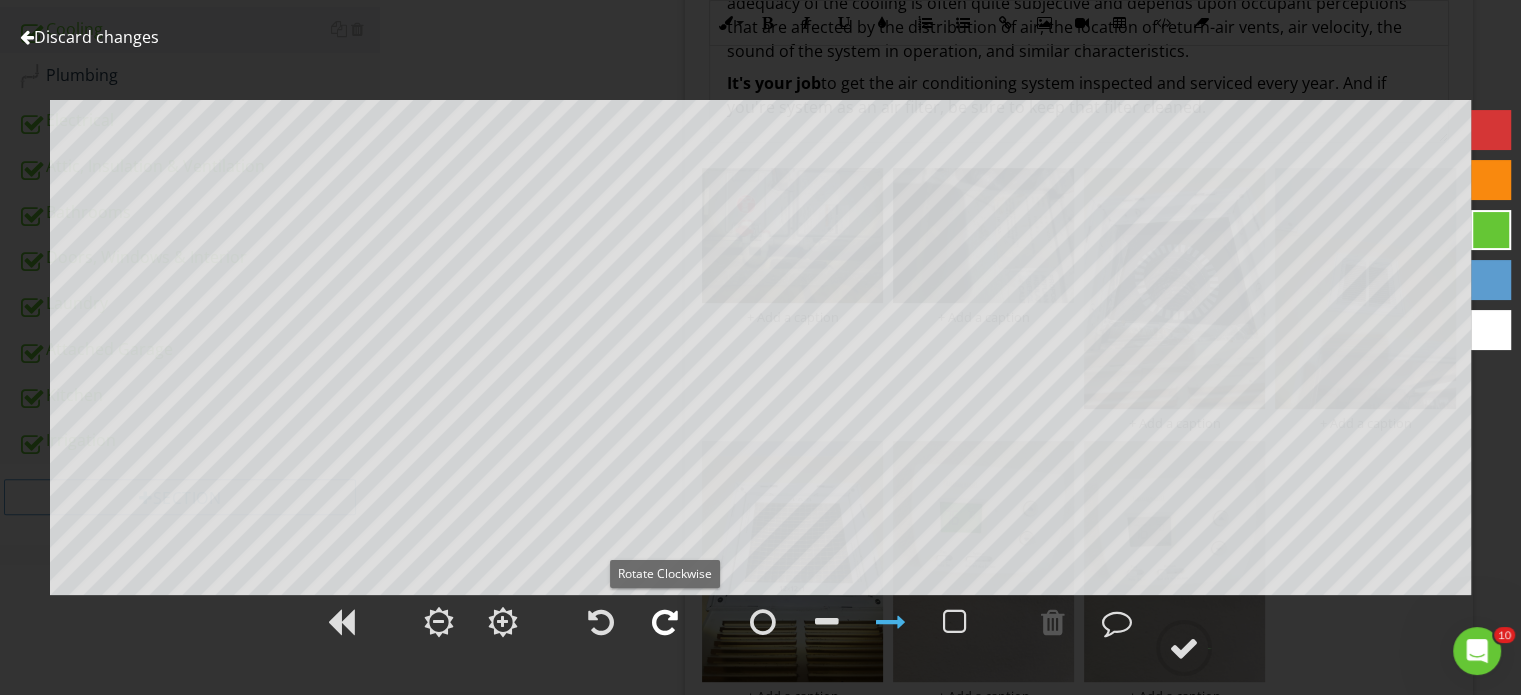 click at bounding box center (665, 622) 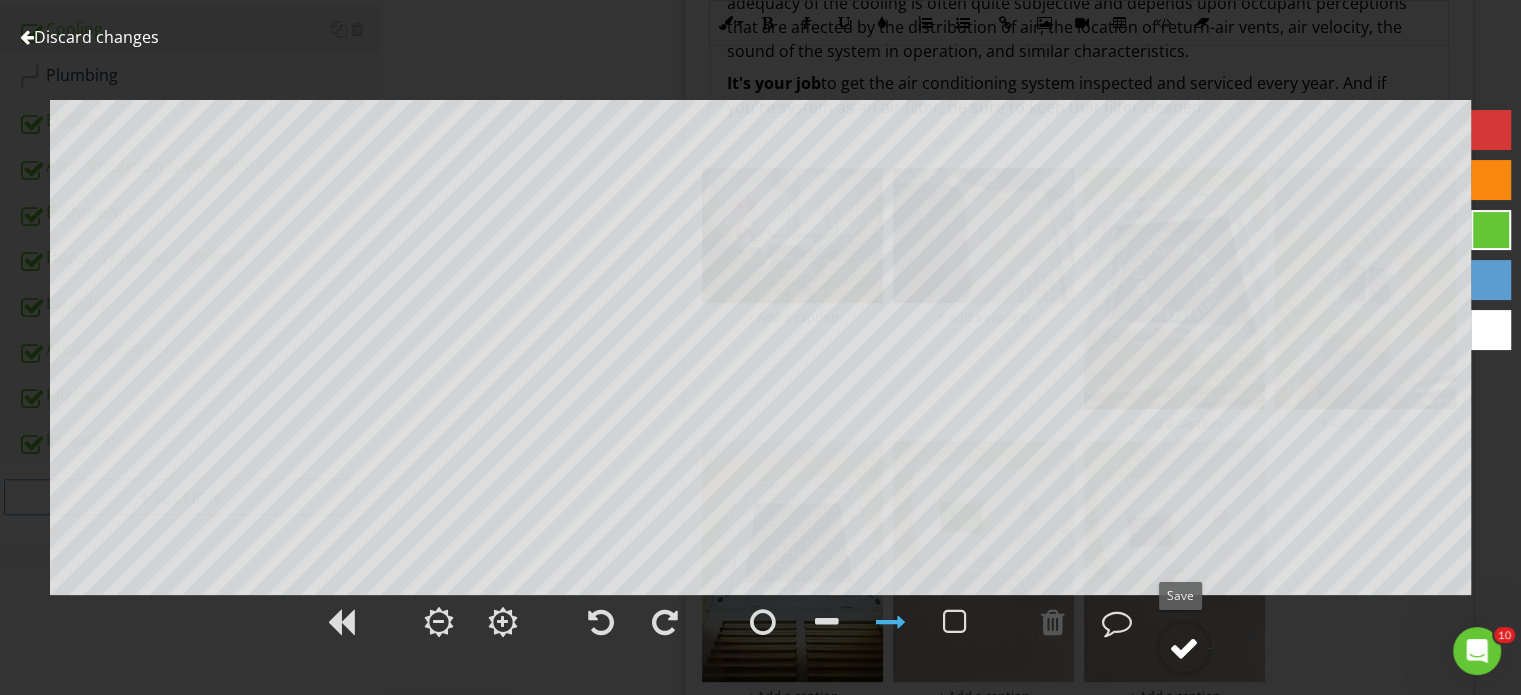 click at bounding box center (1184, 648) 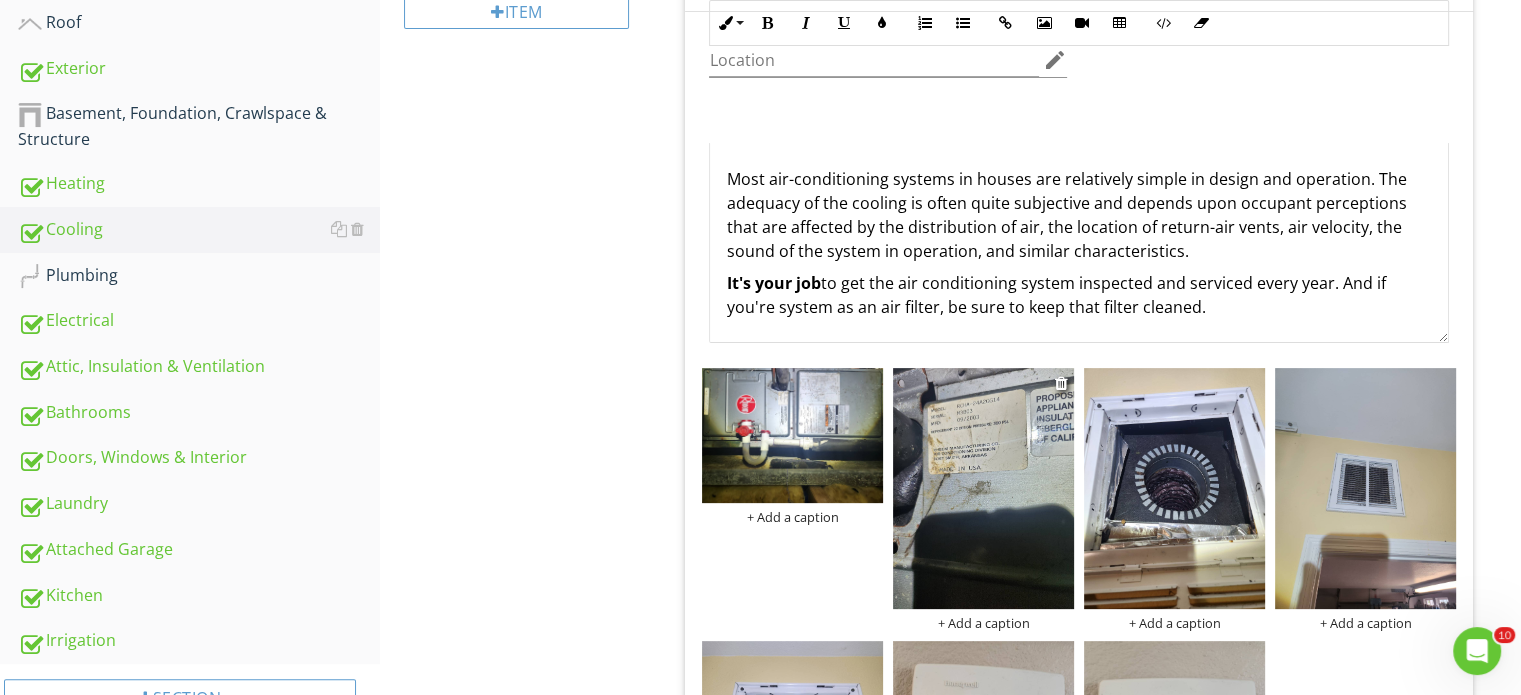 scroll, scrollTop: 700, scrollLeft: 0, axis: vertical 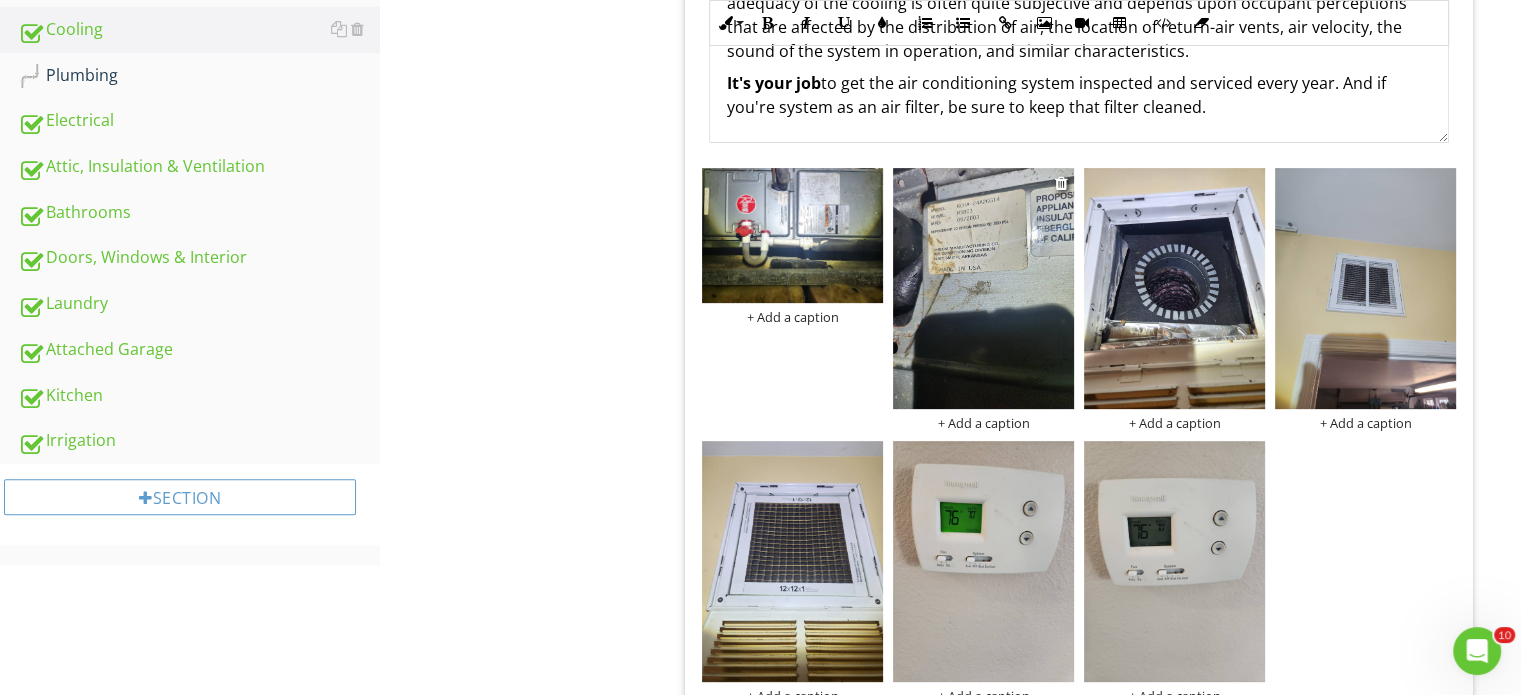 click on "+ Add a caption" at bounding box center [983, 423] 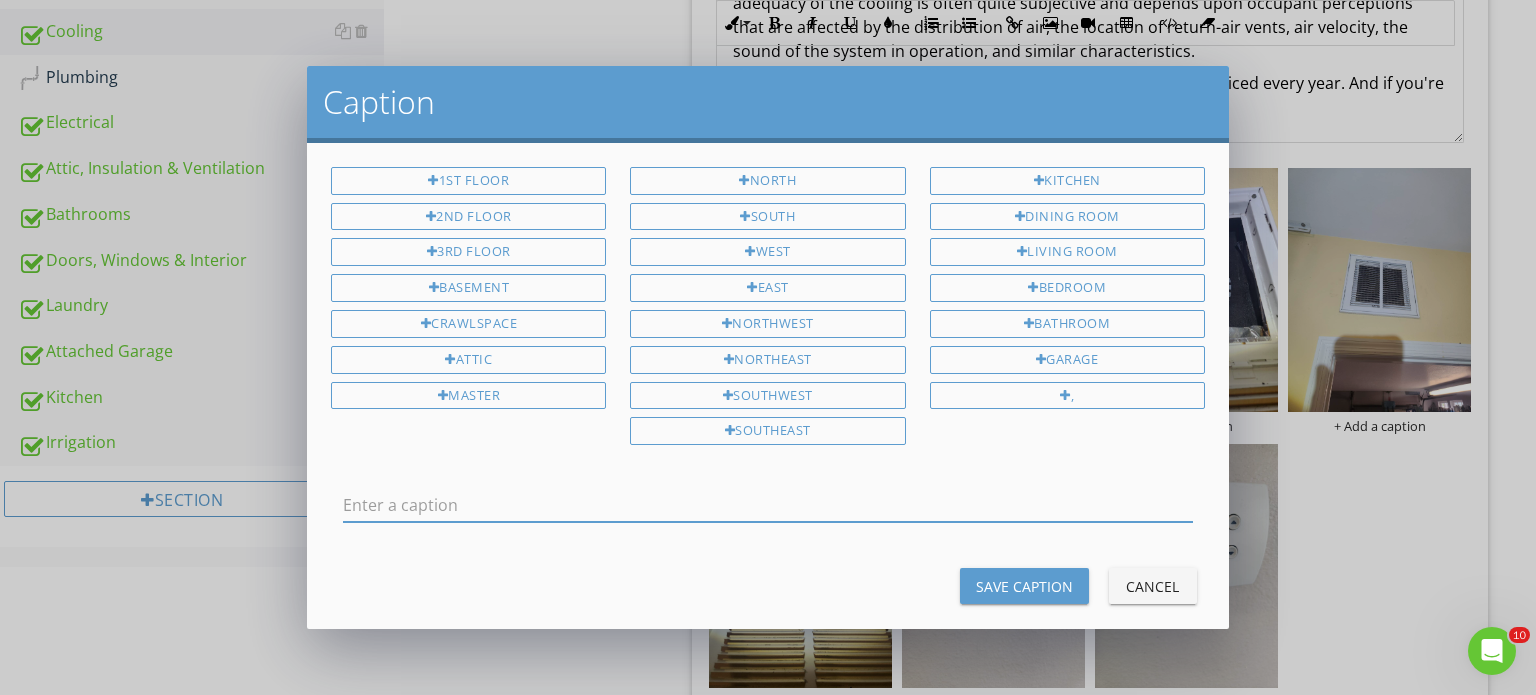 click at bounding box center (768, 505) 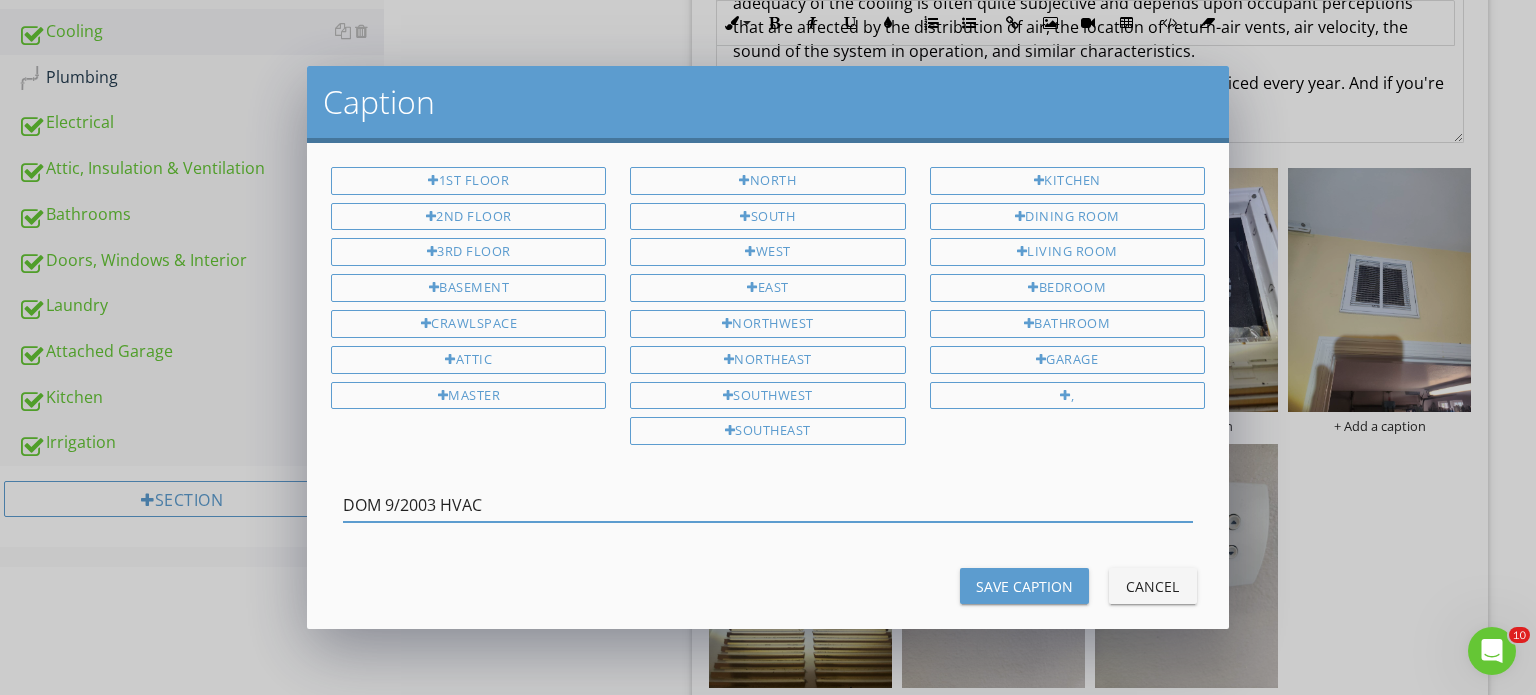 type on "DOM 9/2003 HVAC" 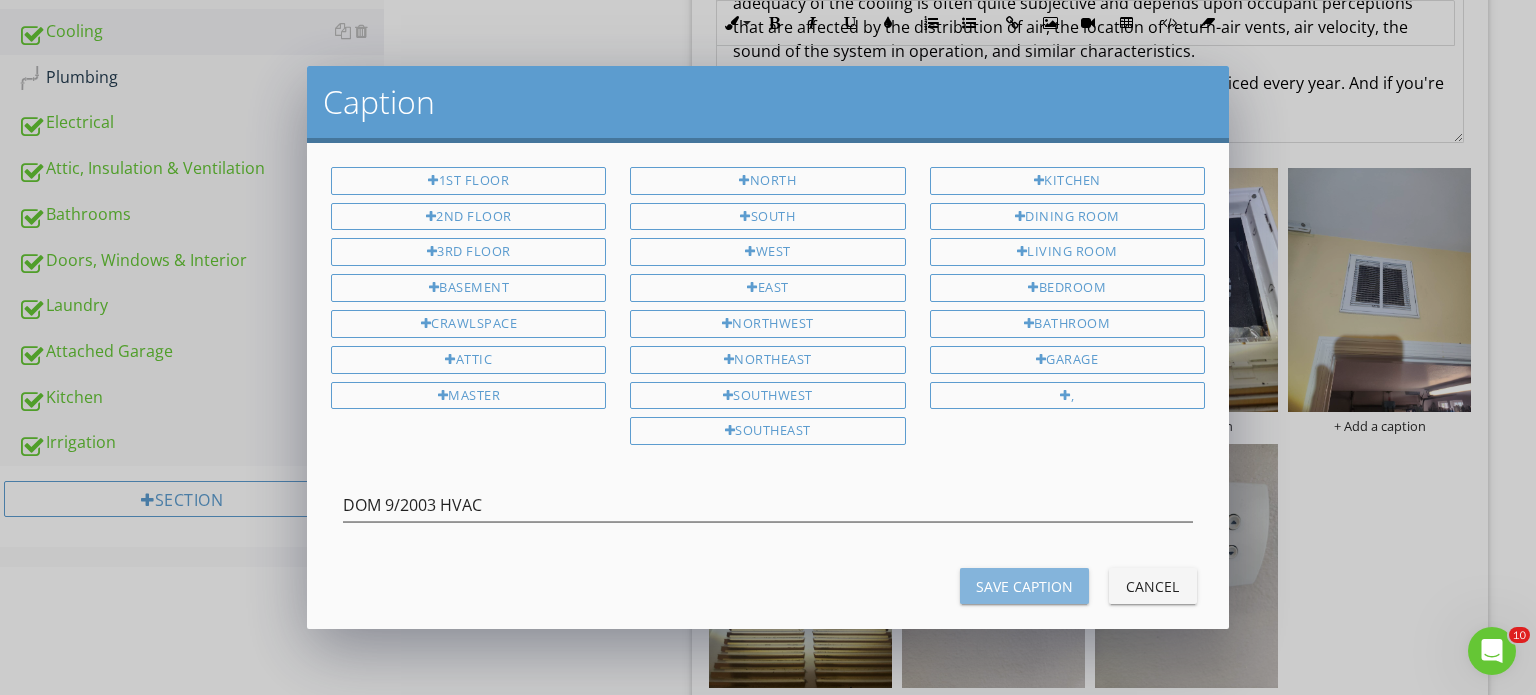 click on "Save Caption" at bounding box center (1024, 586) 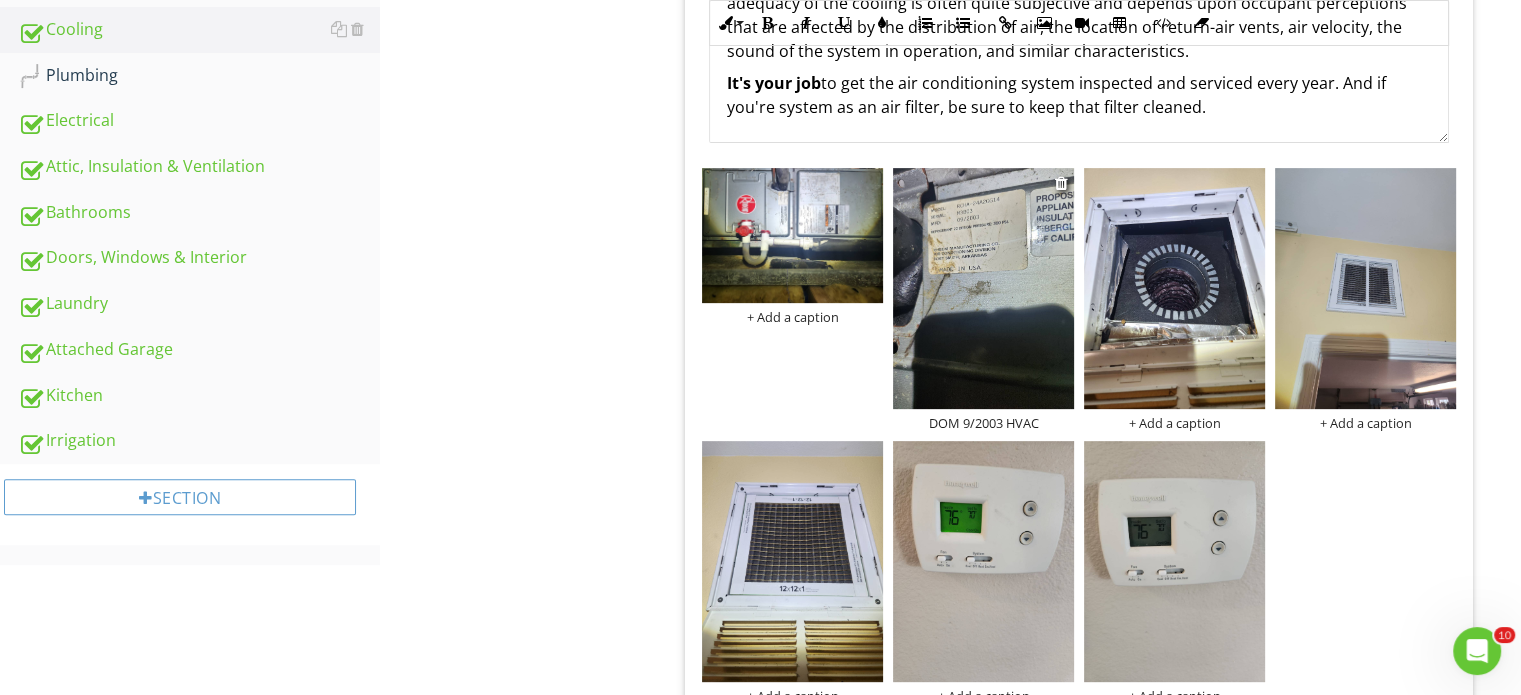 click on "DOM 9/2003 HVAC" at bounding box center (983, 423) 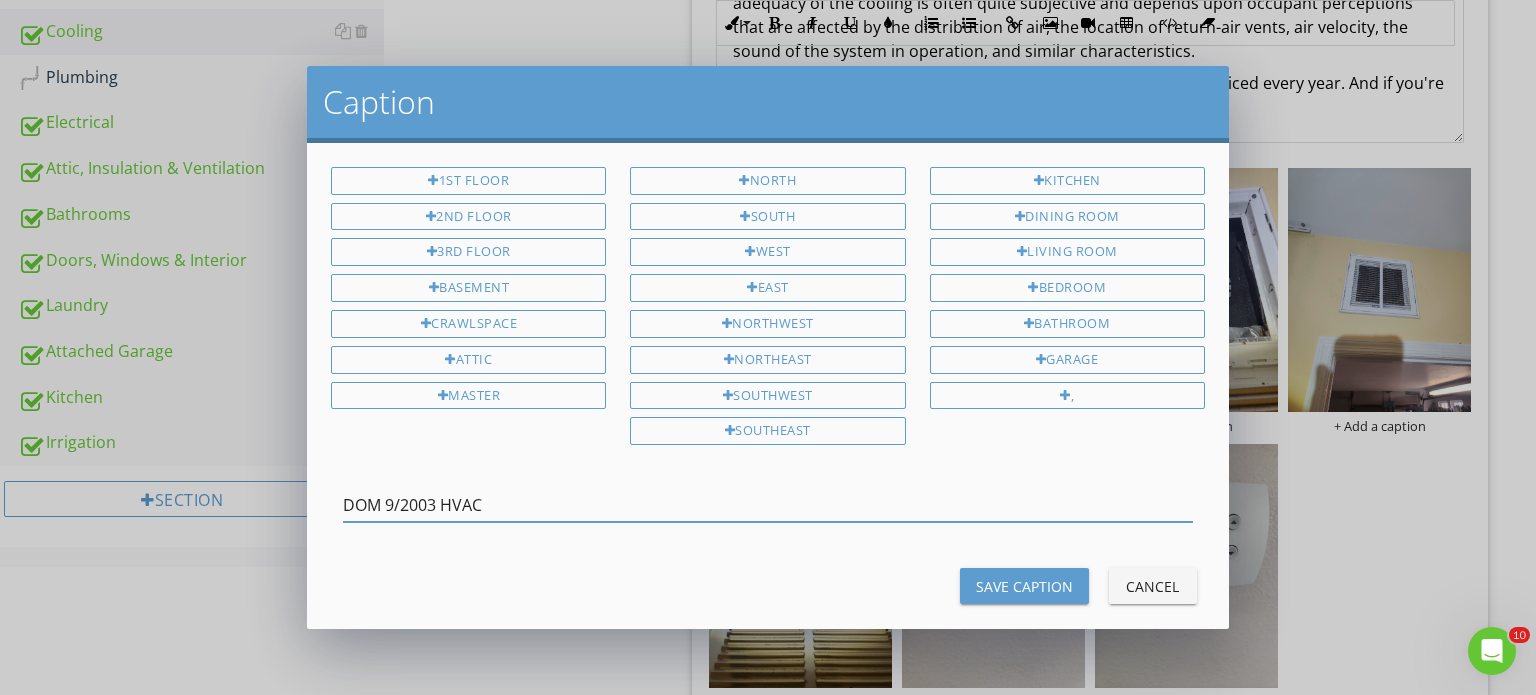 drag, startPoint x: 519, startPoint y: 483, endPoint x: 315, endPoint y: 496, distance: 204.4138 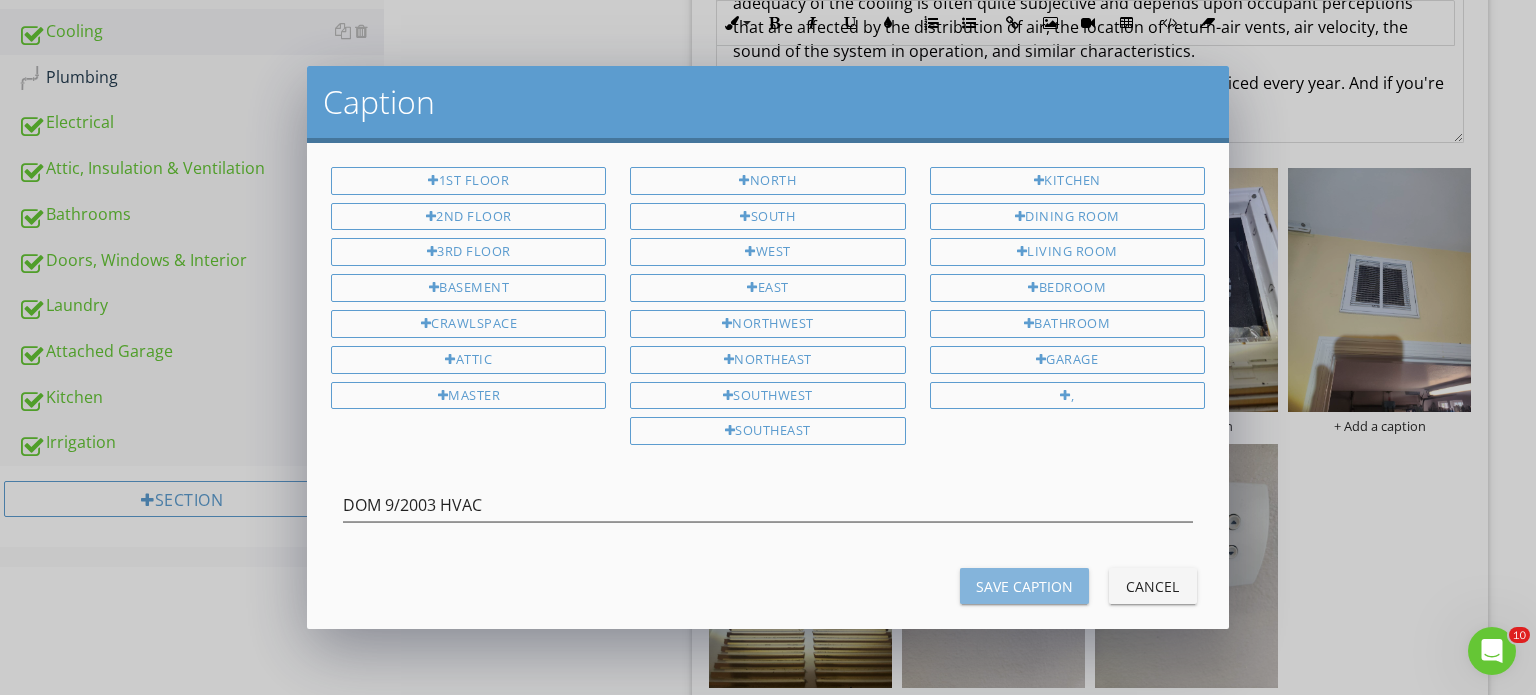 click on "Save Caption" at bounding box center [1024, 586] 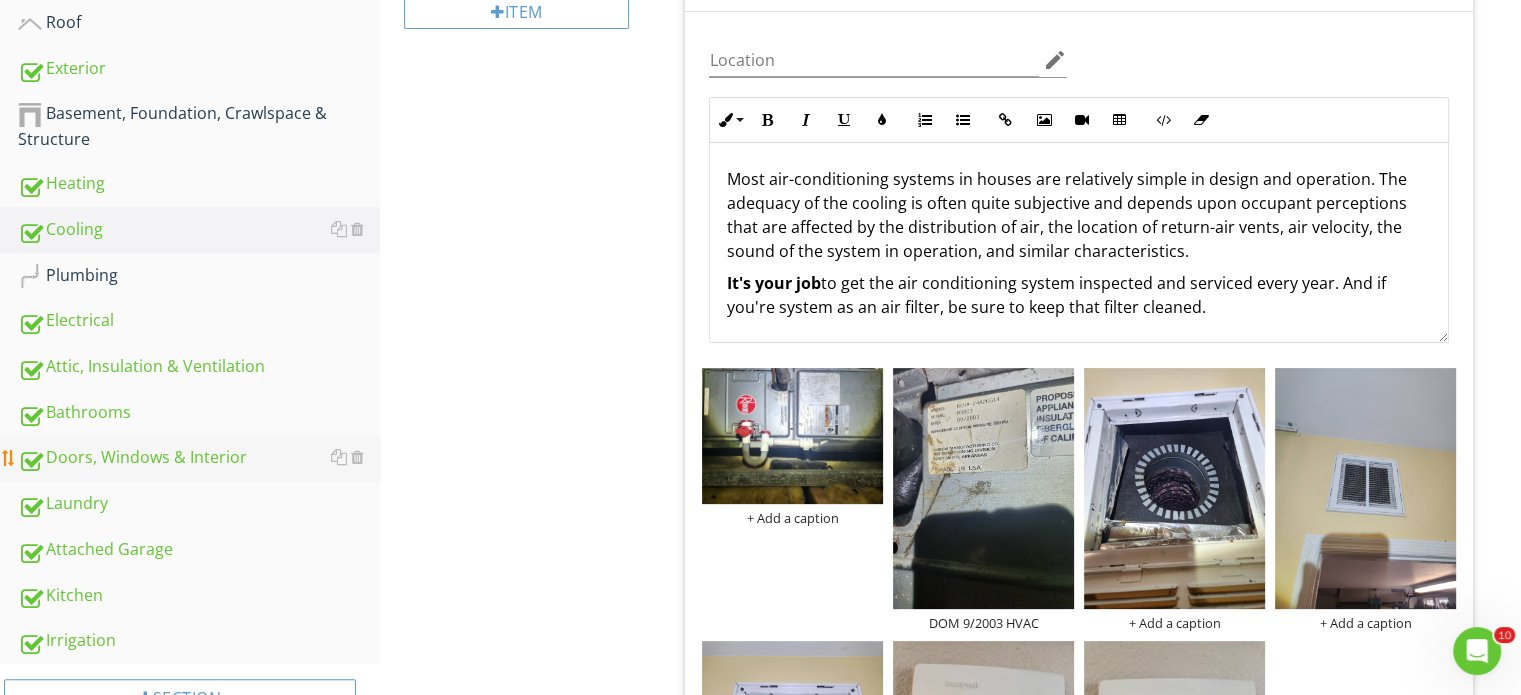 scroll, scrollTop: 400, scrollLeft: 0, axis: vertical 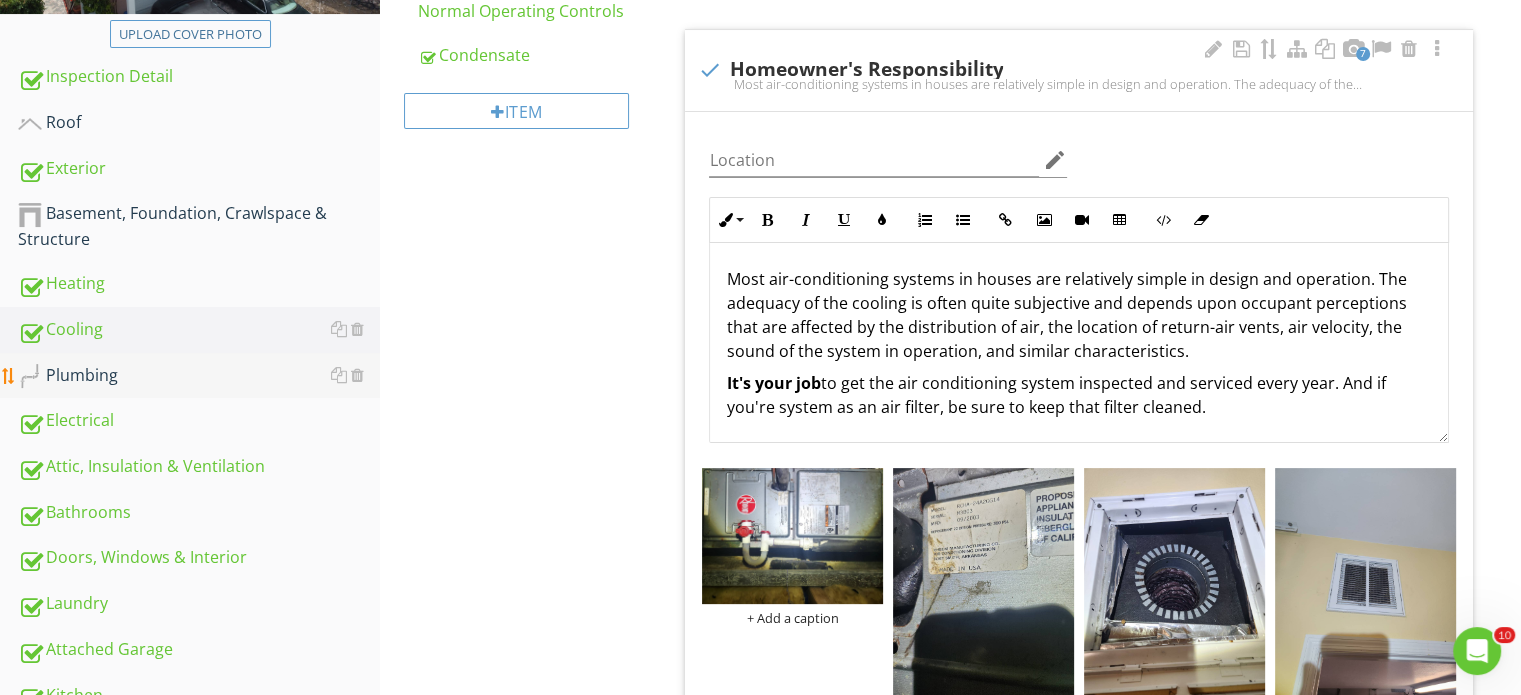 click on "Plumbing" at bounding box center (199, 376) 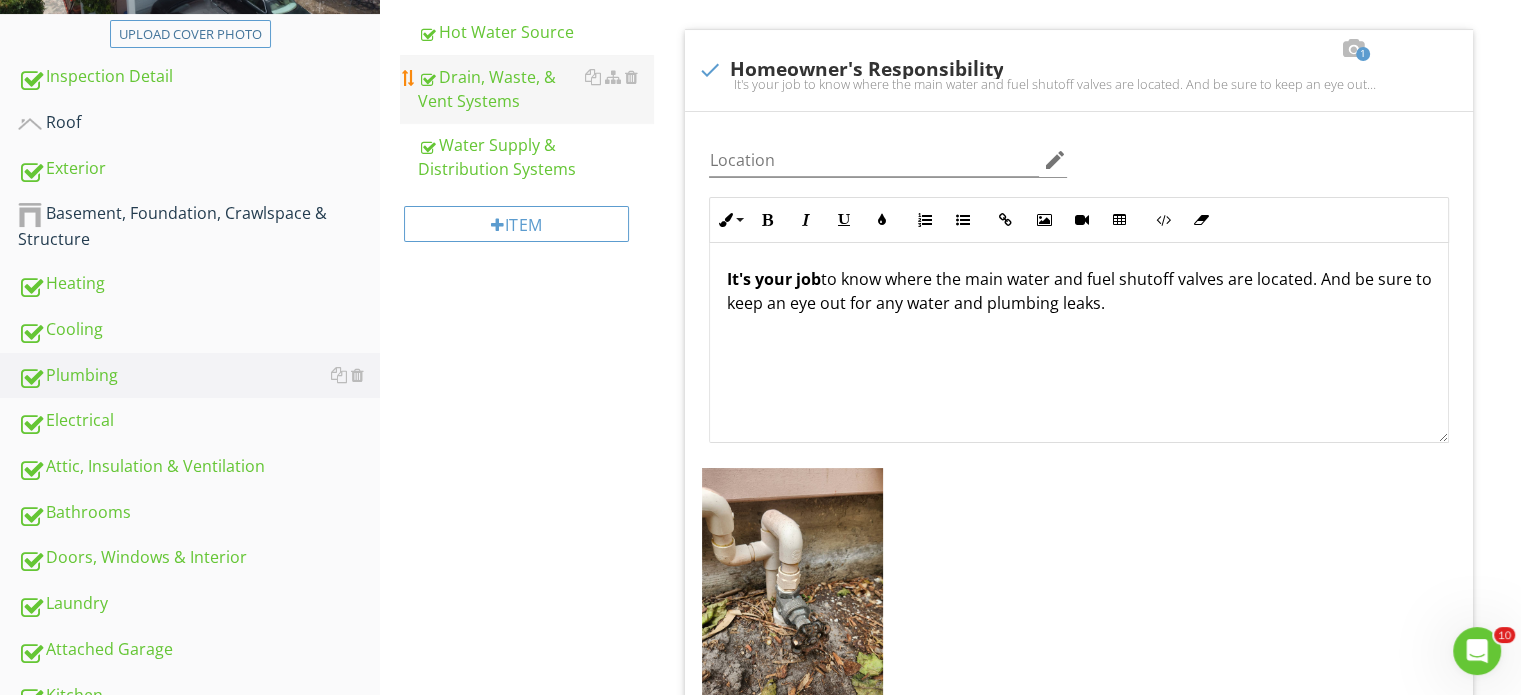 scroll, scrollTop: 200, scrollLeft: 0, axis: vertical 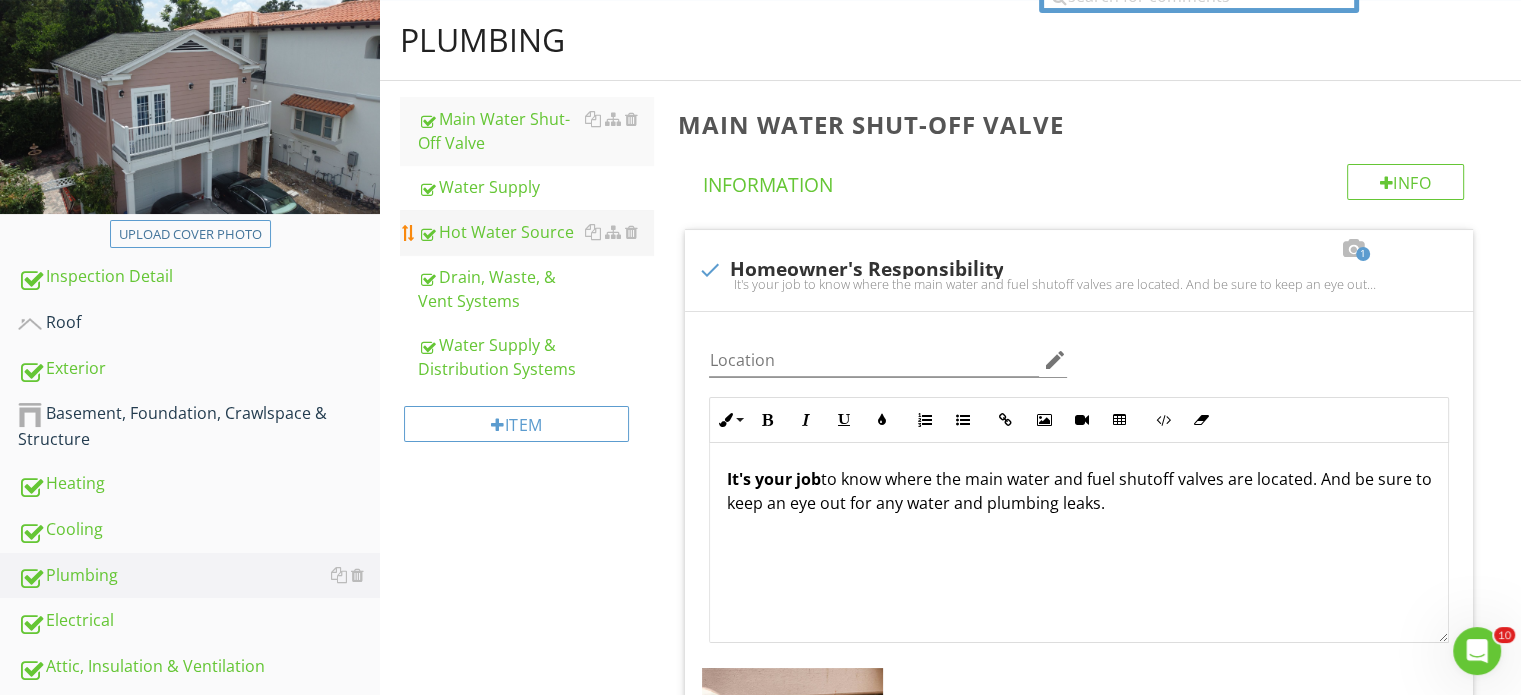 click on "Hot Water Source" at bounding box center [535, 232] 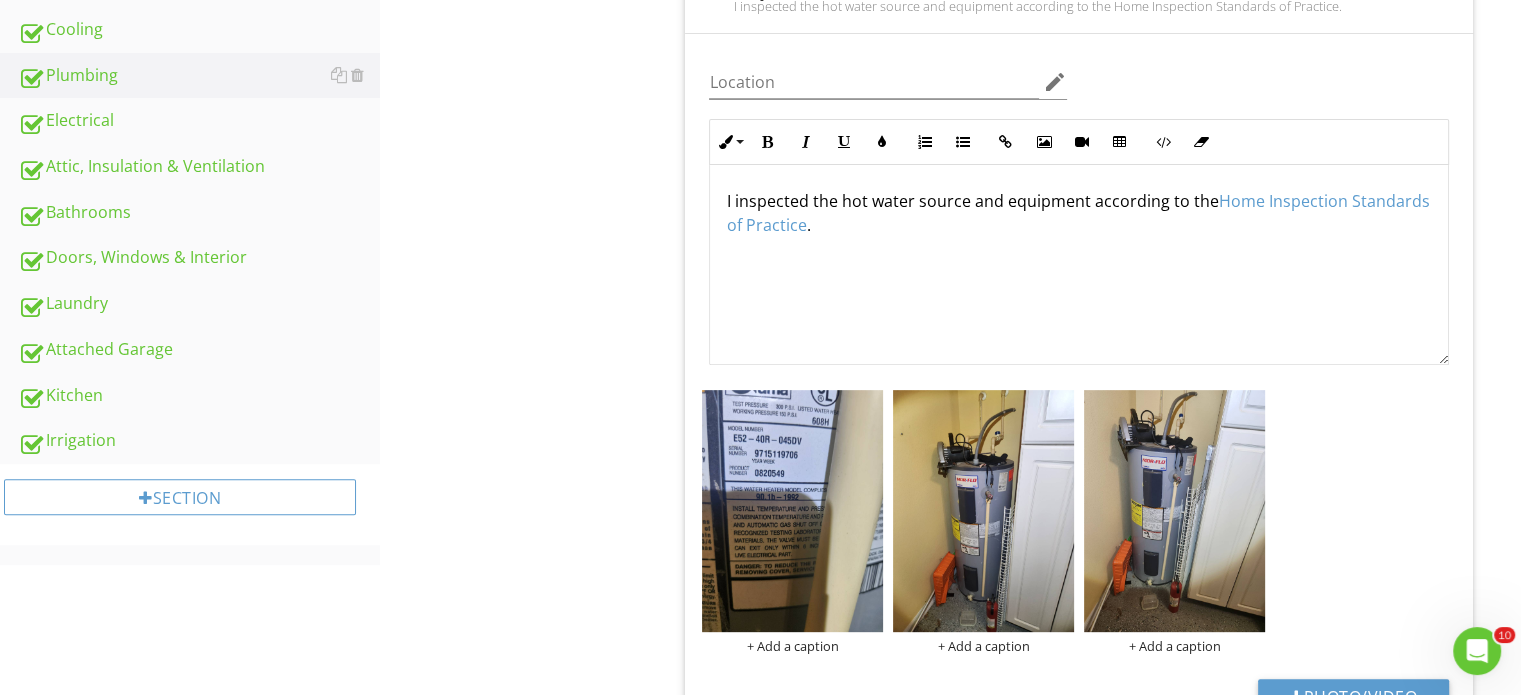 scroll, scrollTop: 800, scrollLeft: 0, axis: vertical 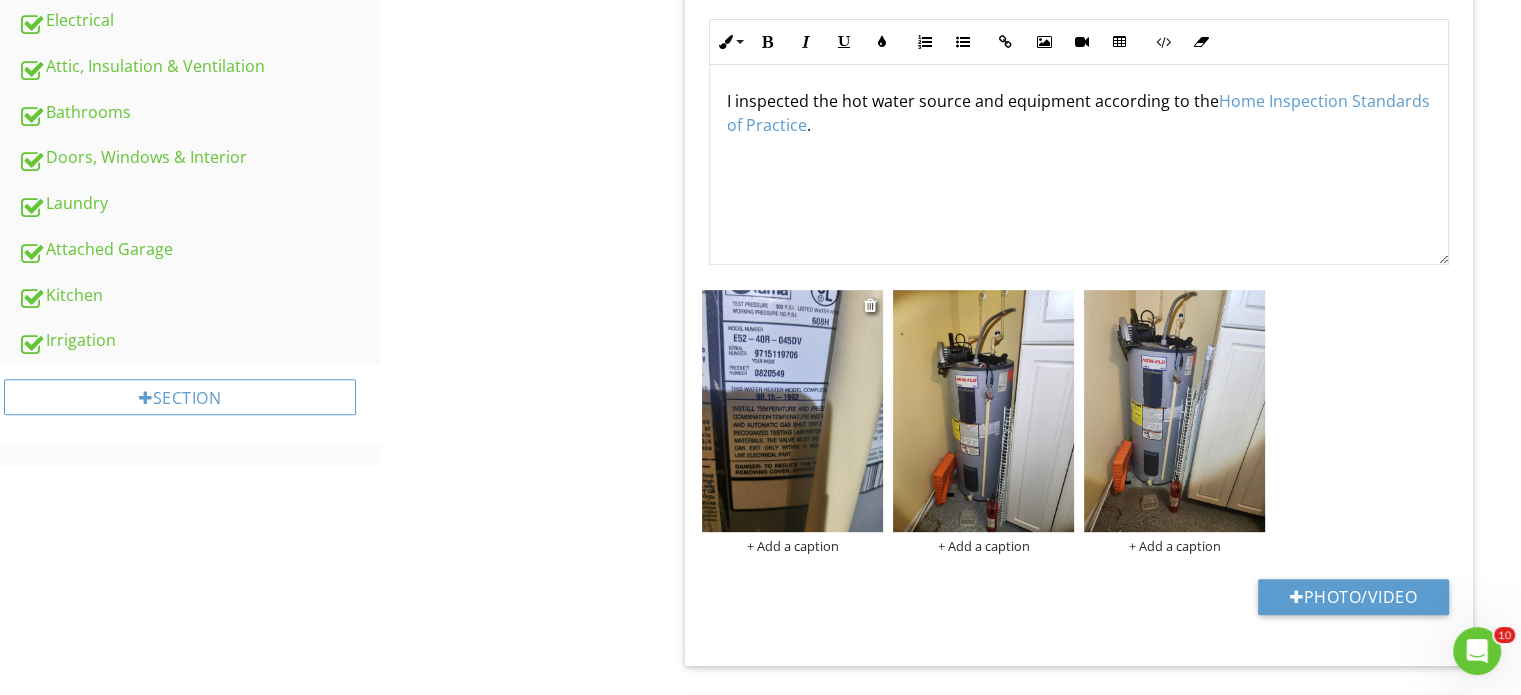 click at bounding box center [792, 410] 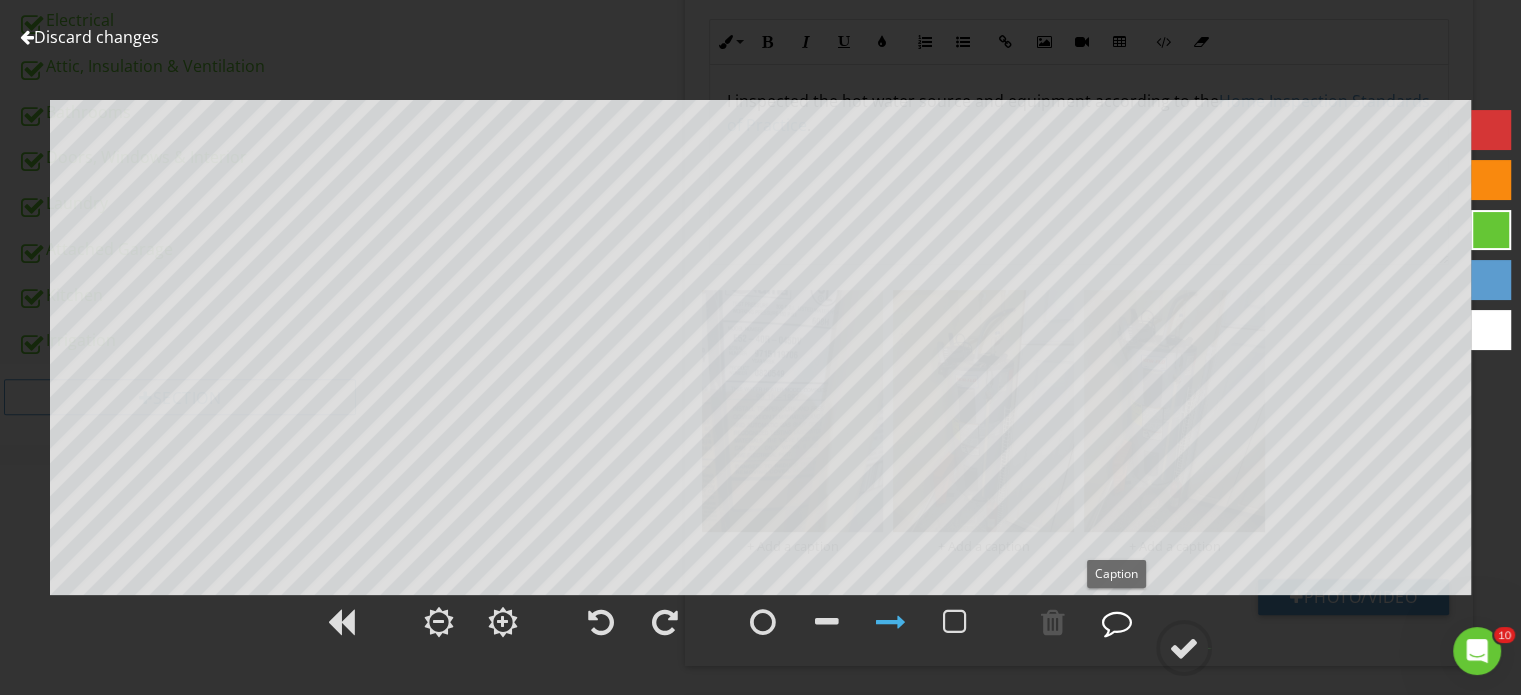 click at bounding box center (1117, 622) 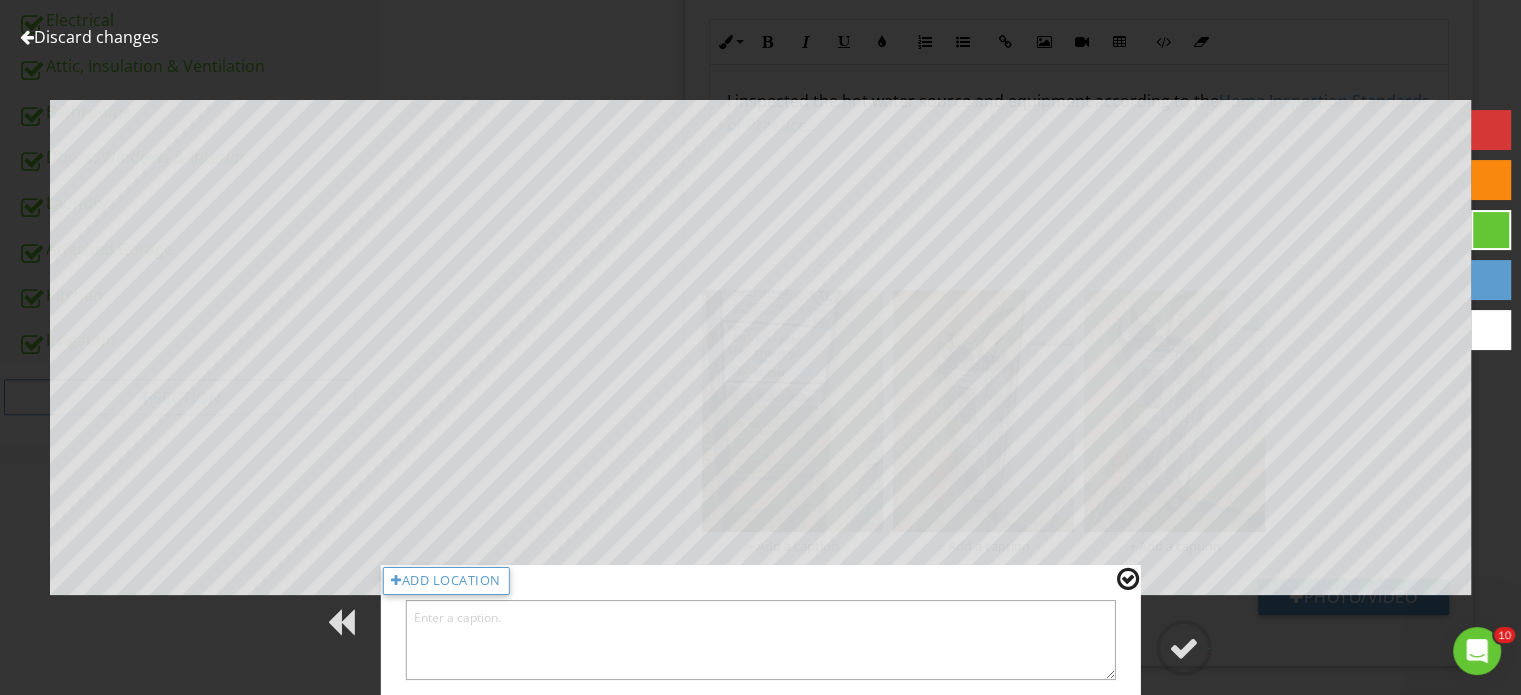 click at bounding box center (760, 640) 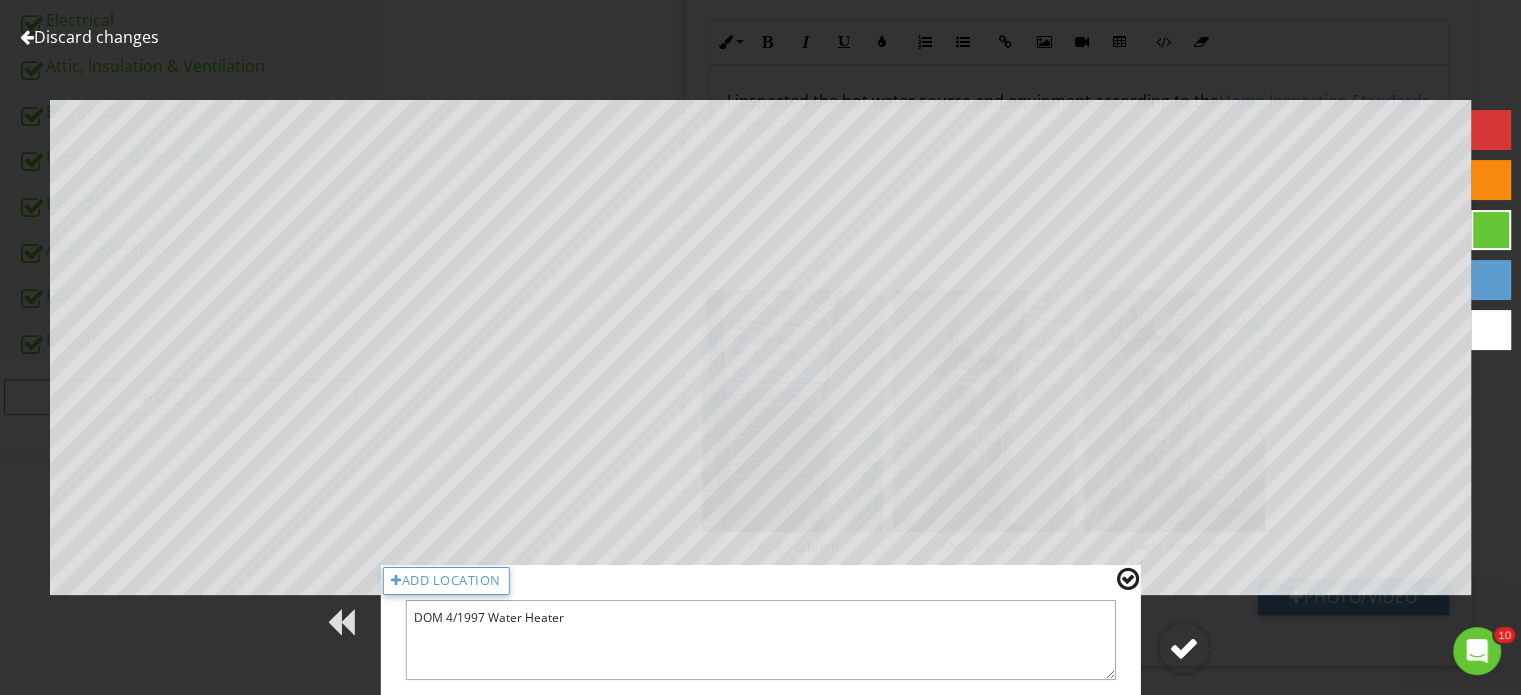 type on "DOM 4/1997 Water Heater" 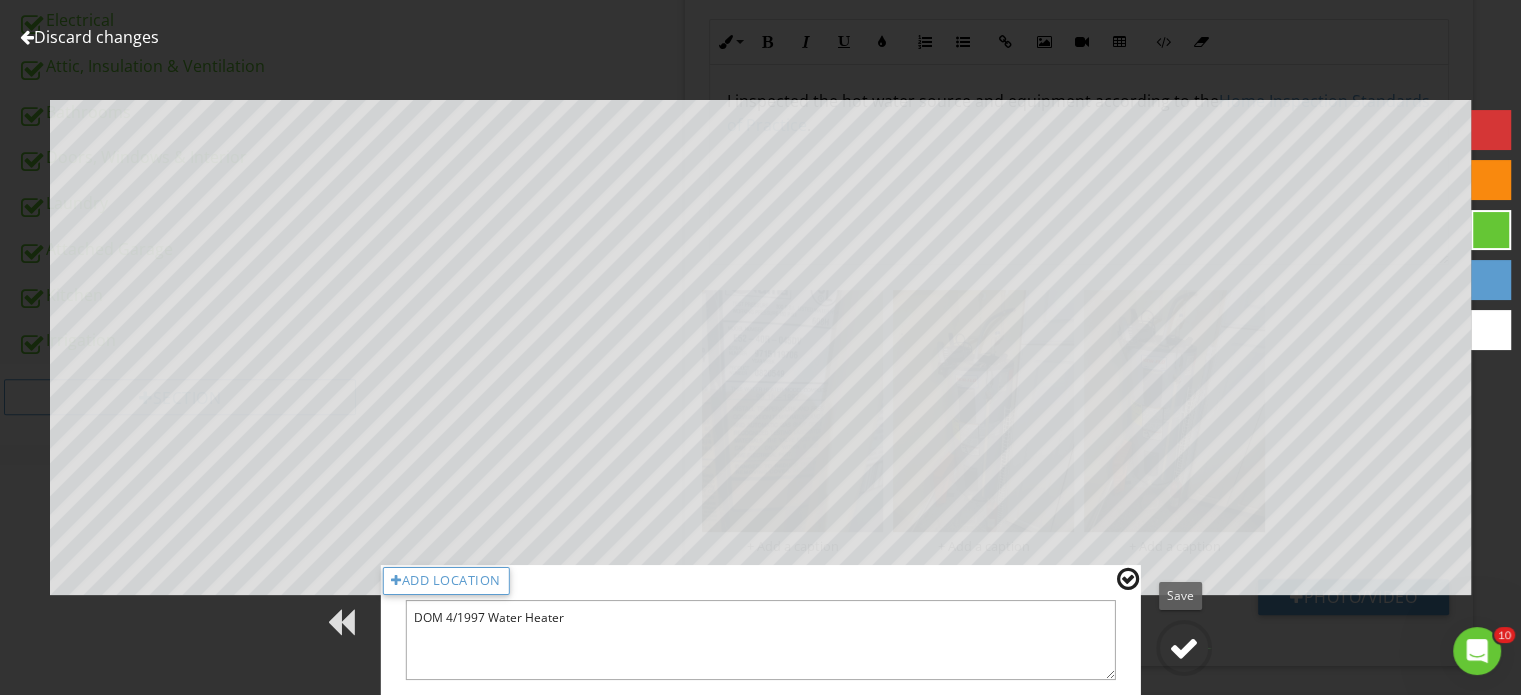 click at bounding box center (1184, 648) 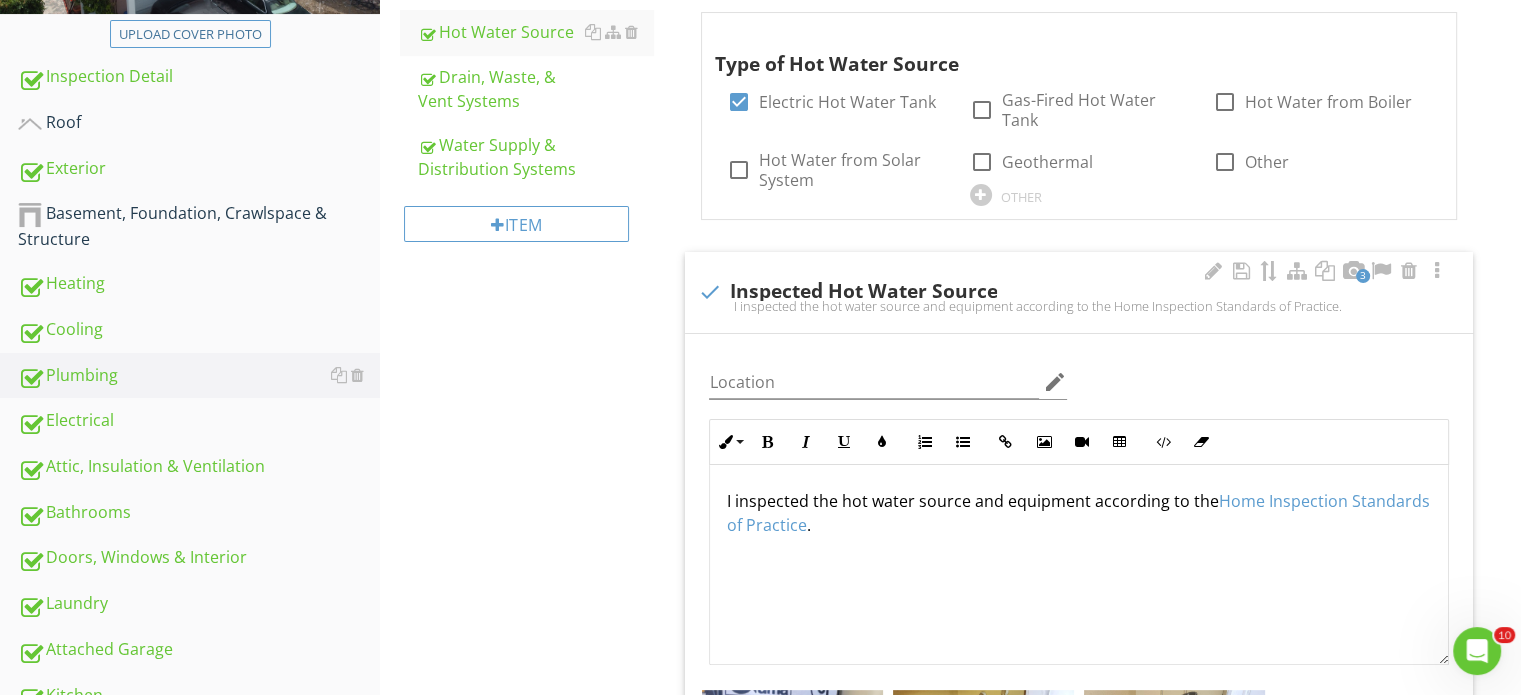 scroll, scrollTop: 600, scrollLeft: 0, axis: vertical 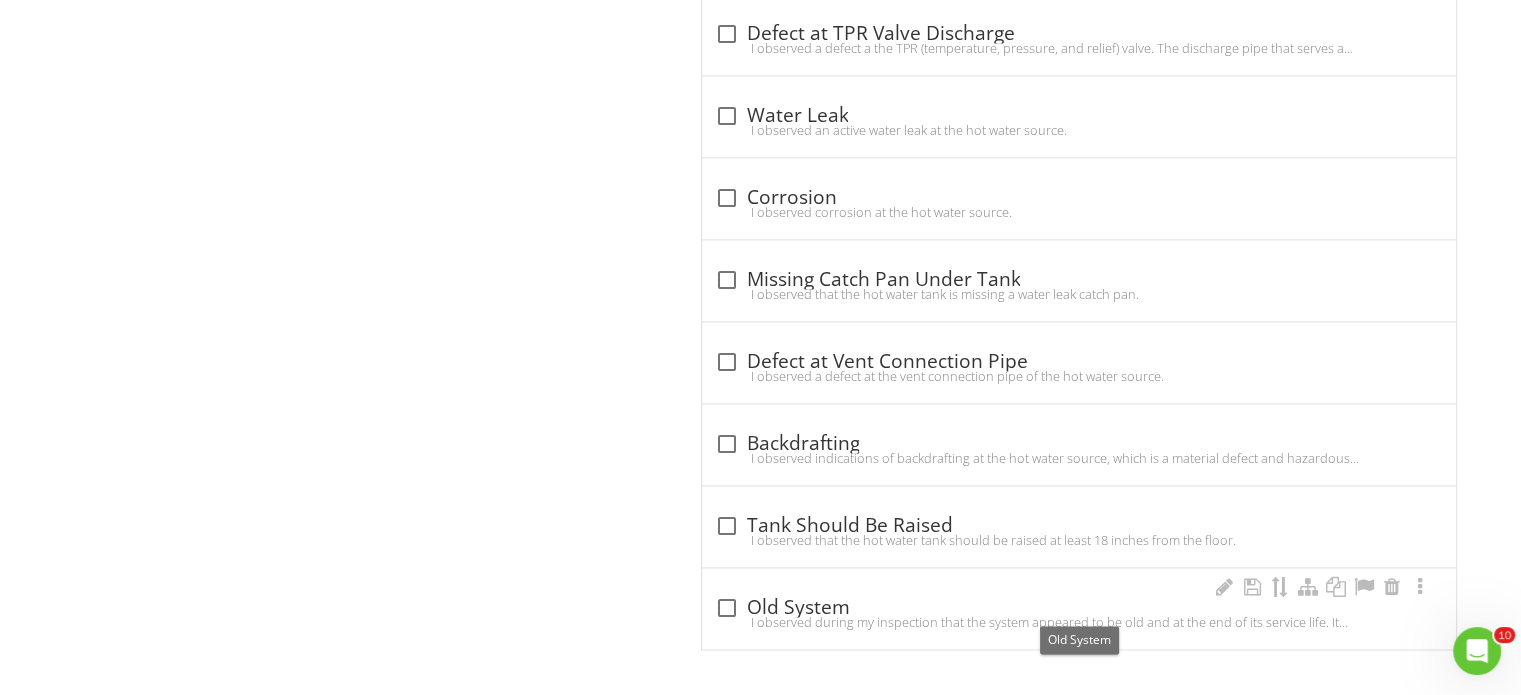 click at bounding box center (726, 608) 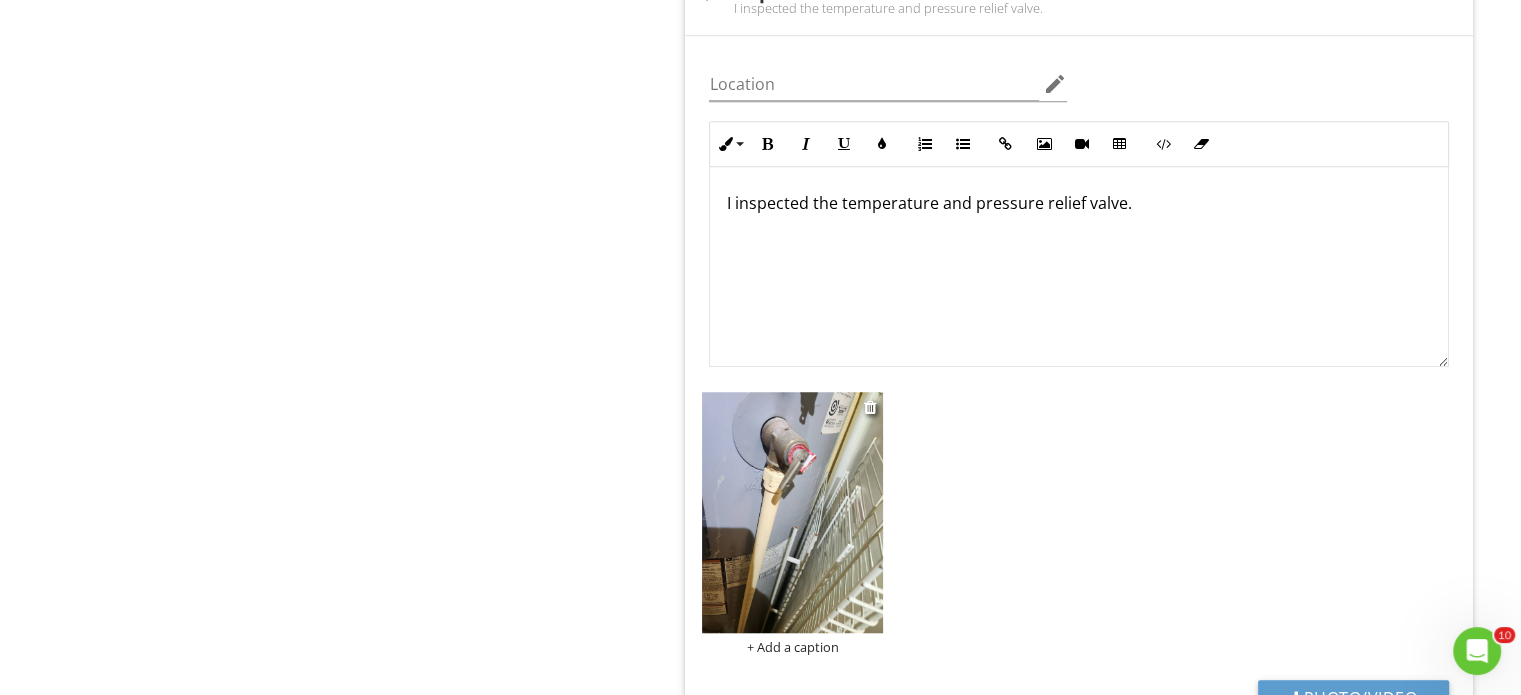 scroll, scrollTop: 1945, scrollLeft: 0, axis: vertical 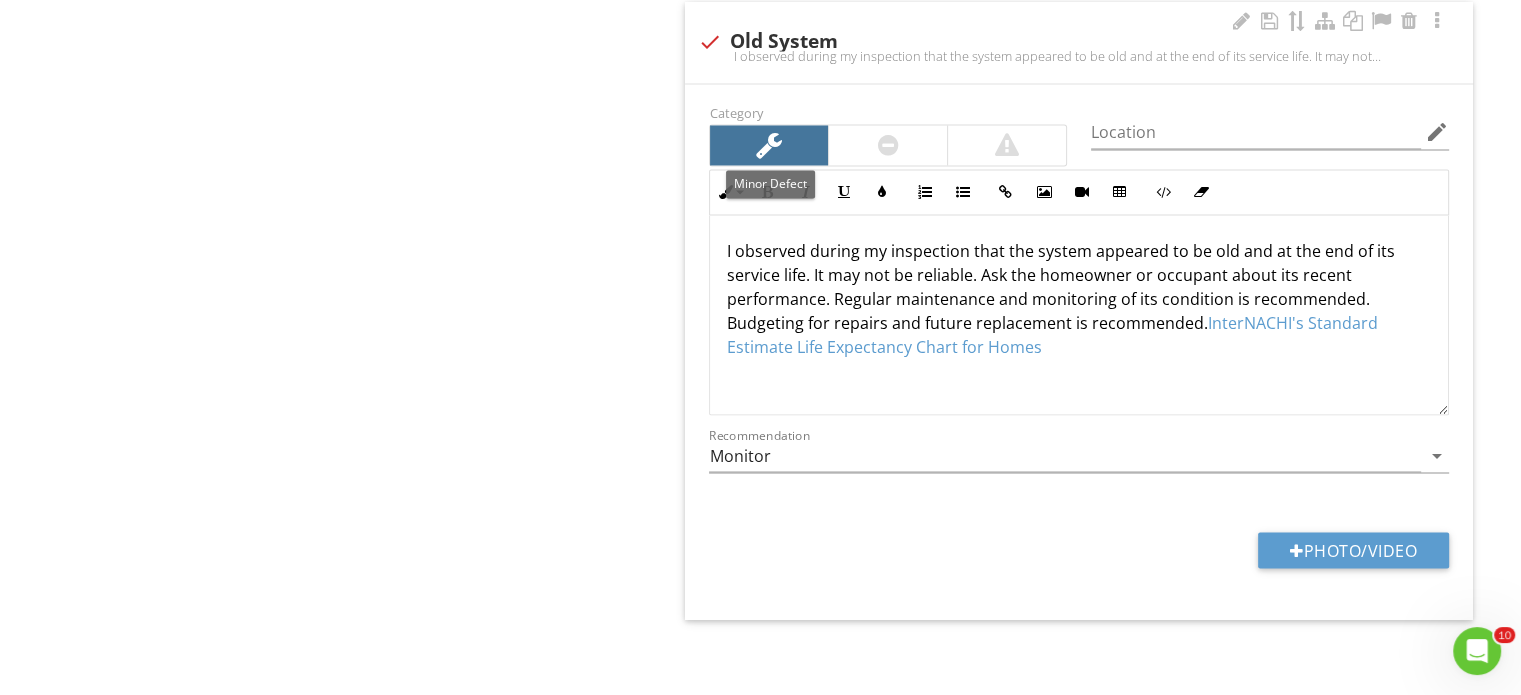 click at bounding box center (769, 145) 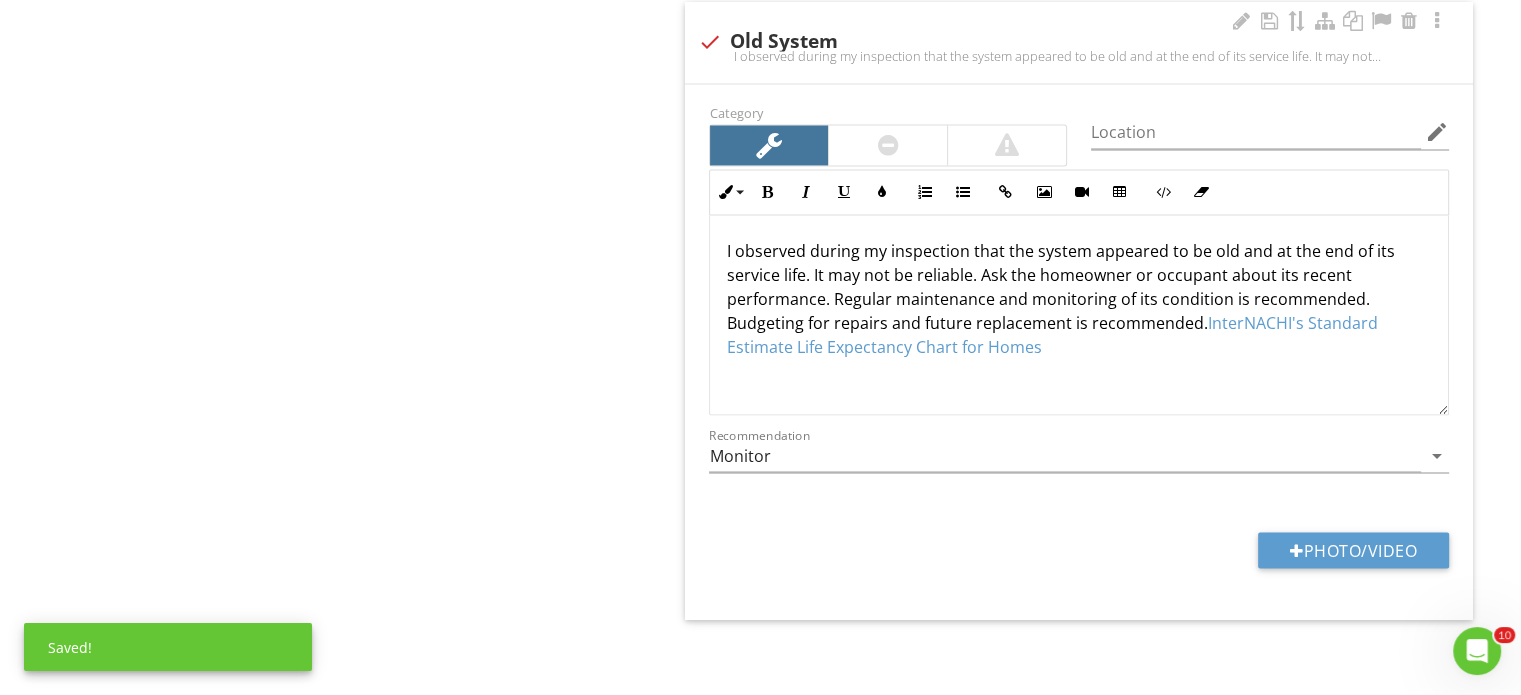 click at bounding box center (888, 145) 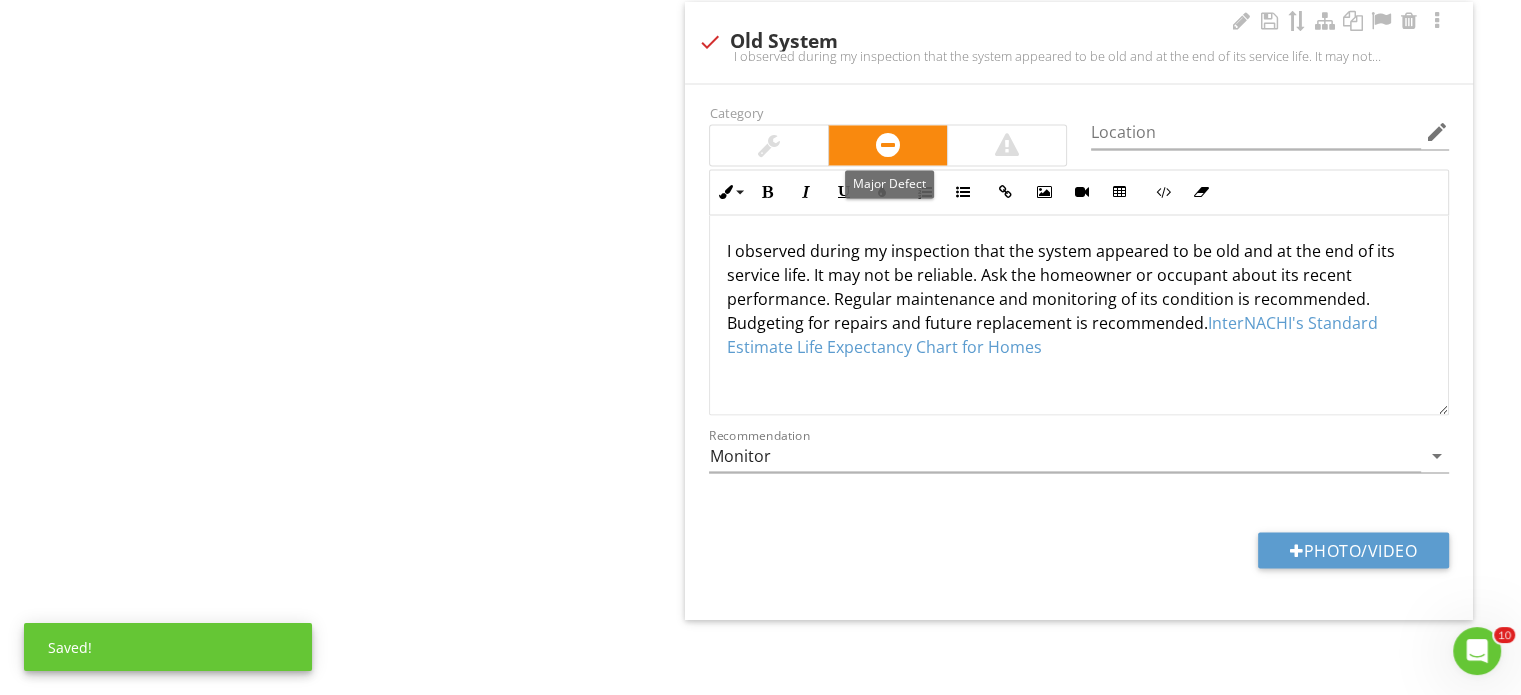 click at bounding box center (1007, 145) 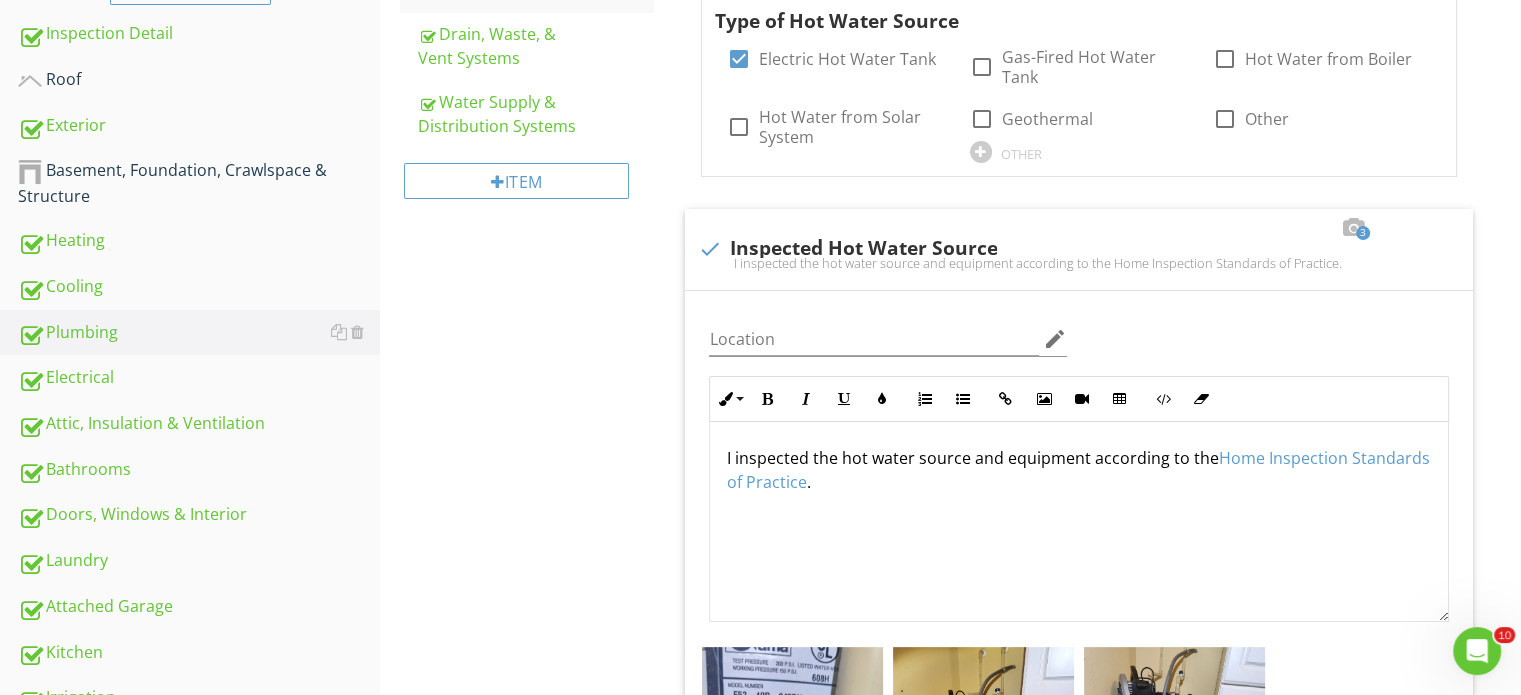 scroll, scrollTop: 343, scrollLeft: 0, axis: vertical 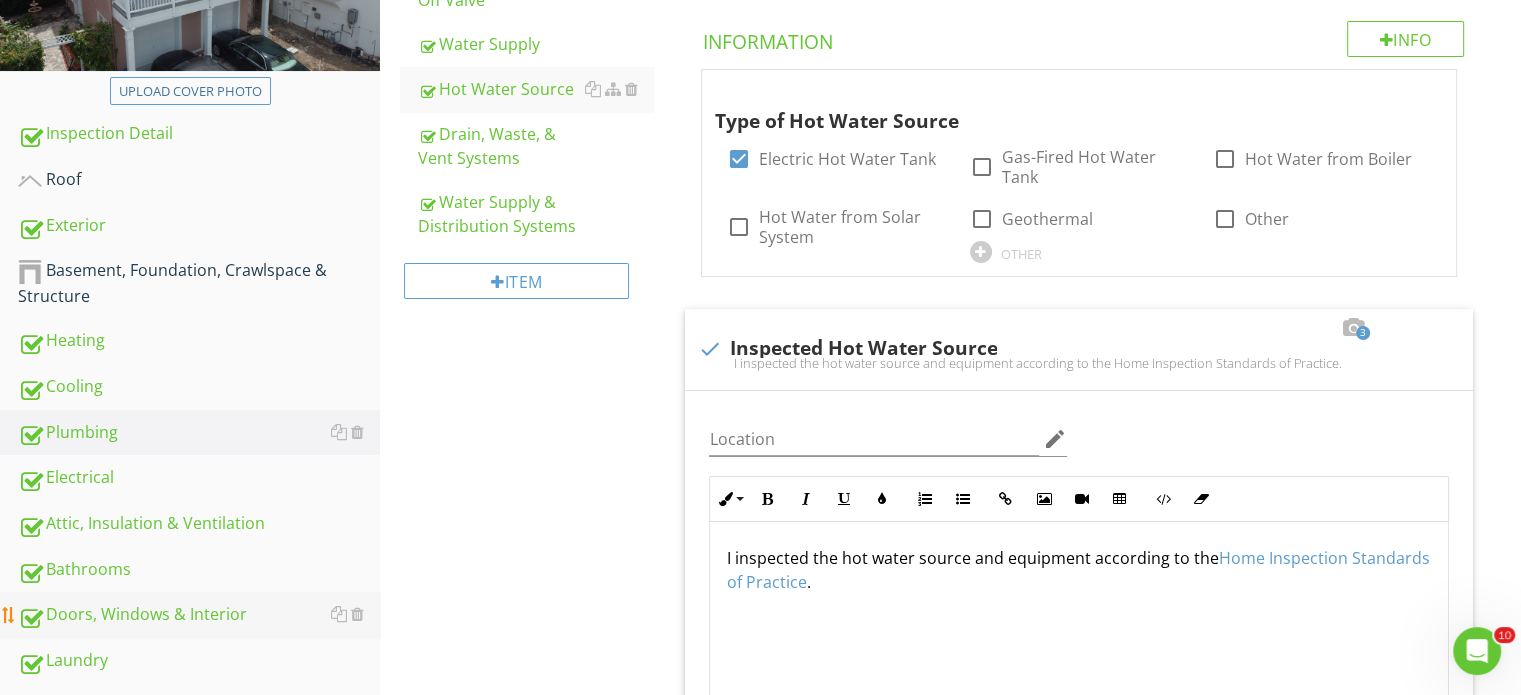 click on "Doors, Windows & Interior" at bounding box center [199, 615] 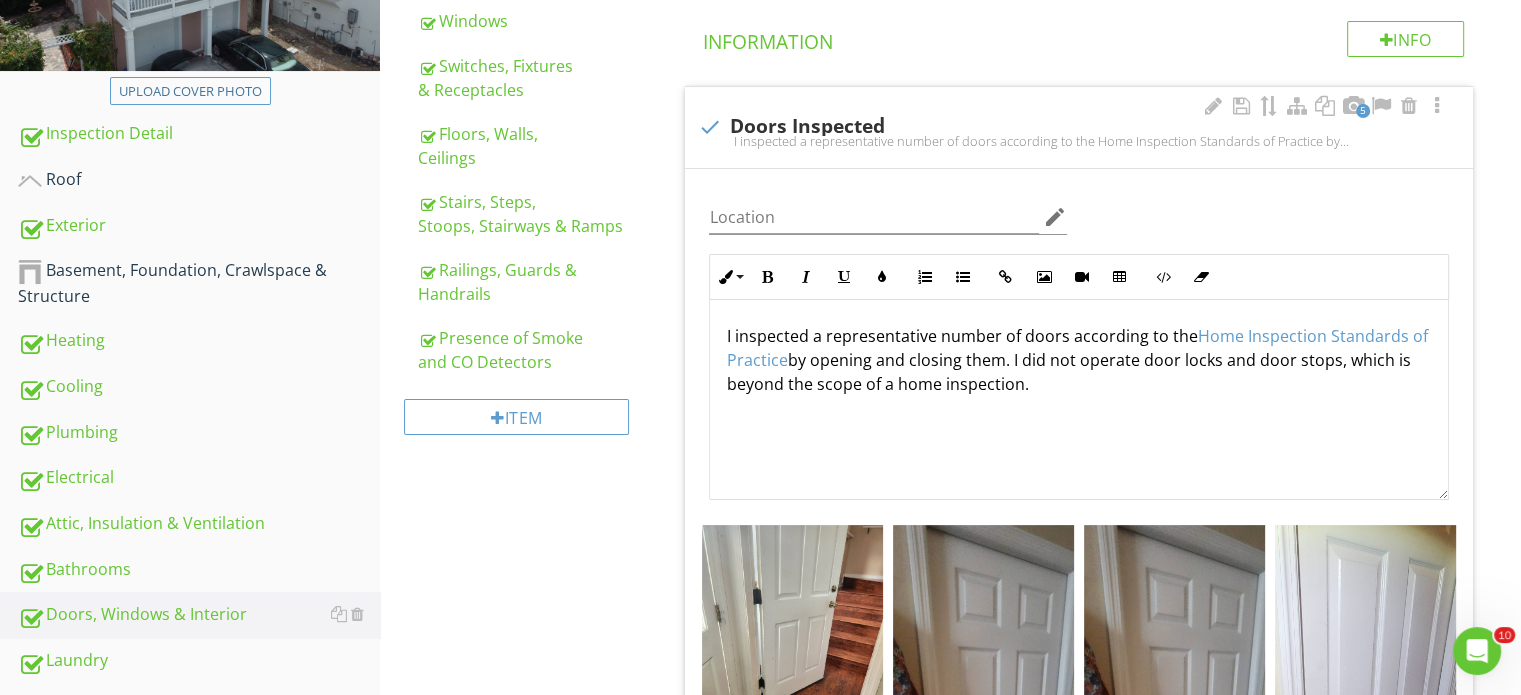 scroll, scrollTop: 0, scrollLeft: 0, axis: both 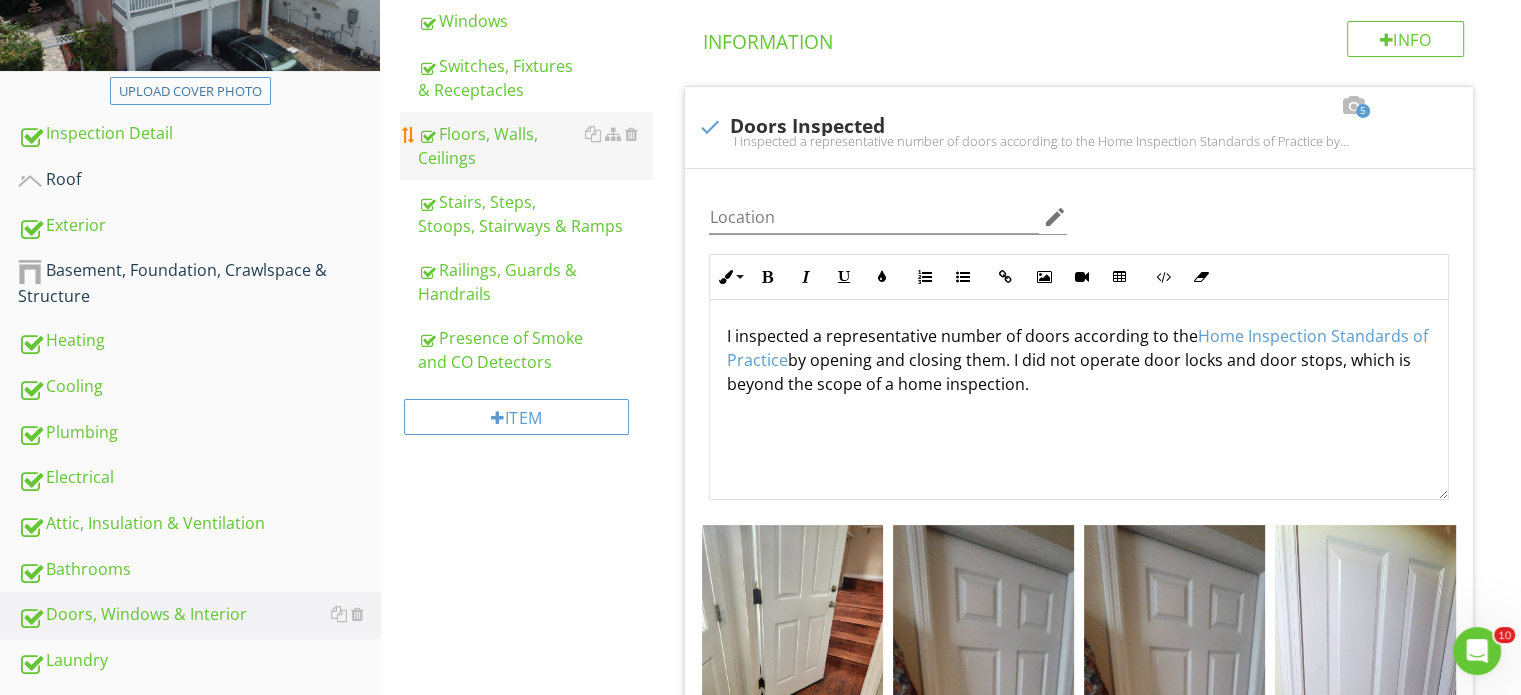 click on "Floors, Walls, Ceilings" at bounding box center (535, 146) 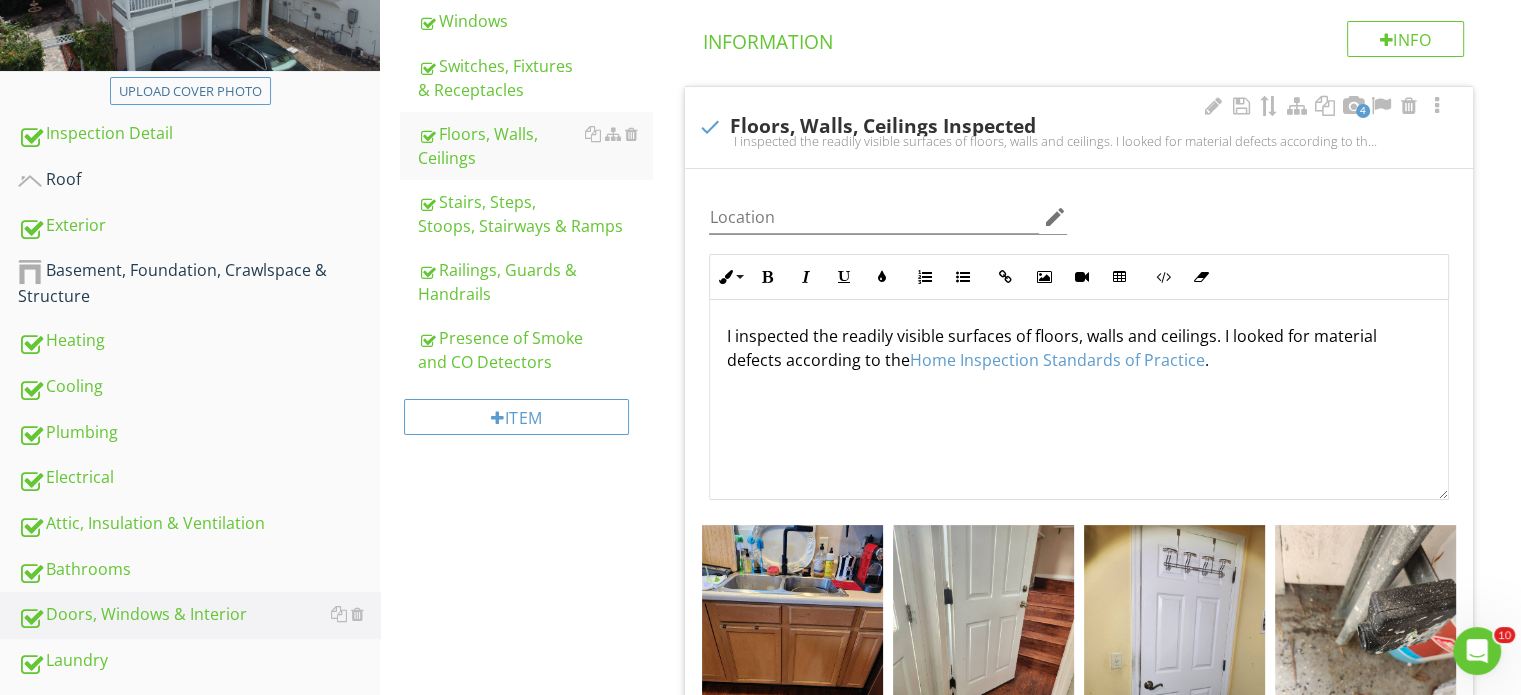 scroll, scrollTop: 0, scrollLeft: 0, axis: both 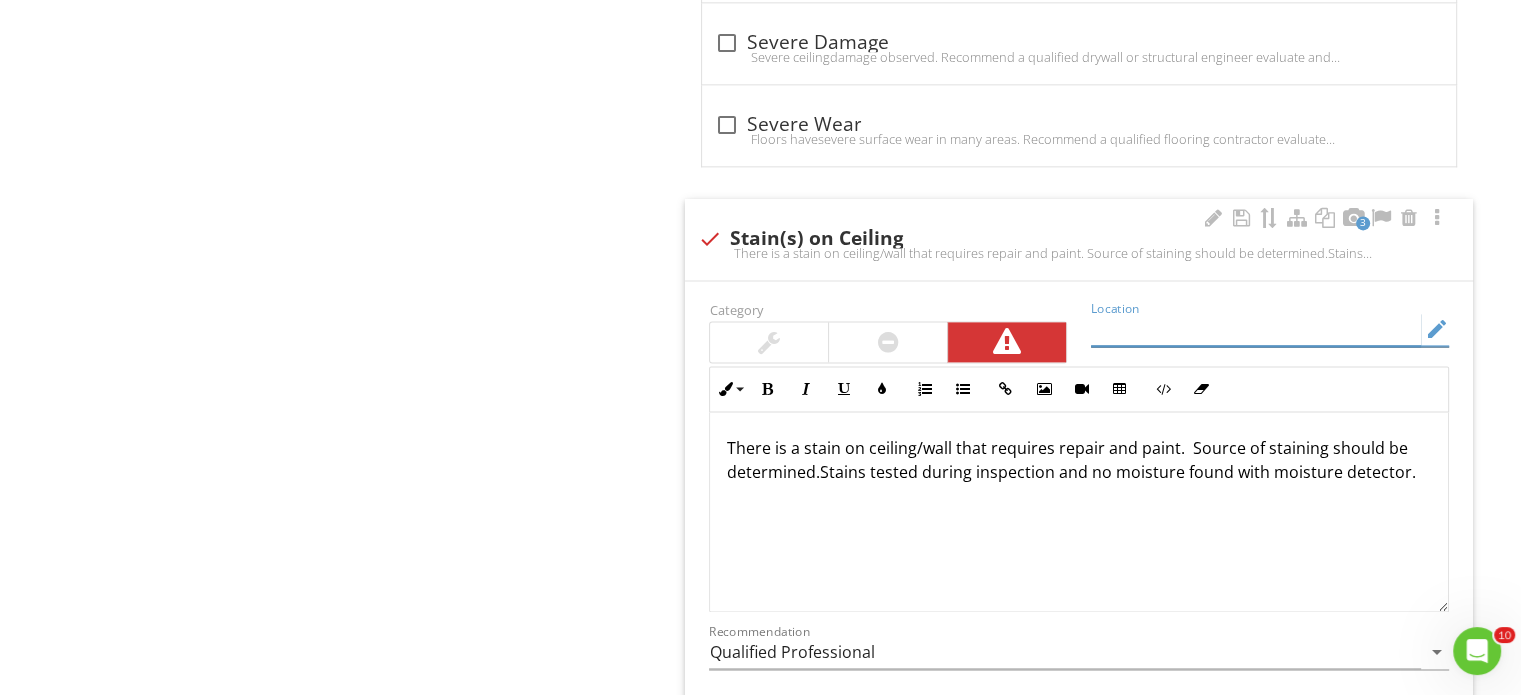 click at bounding box center [1256, 329] 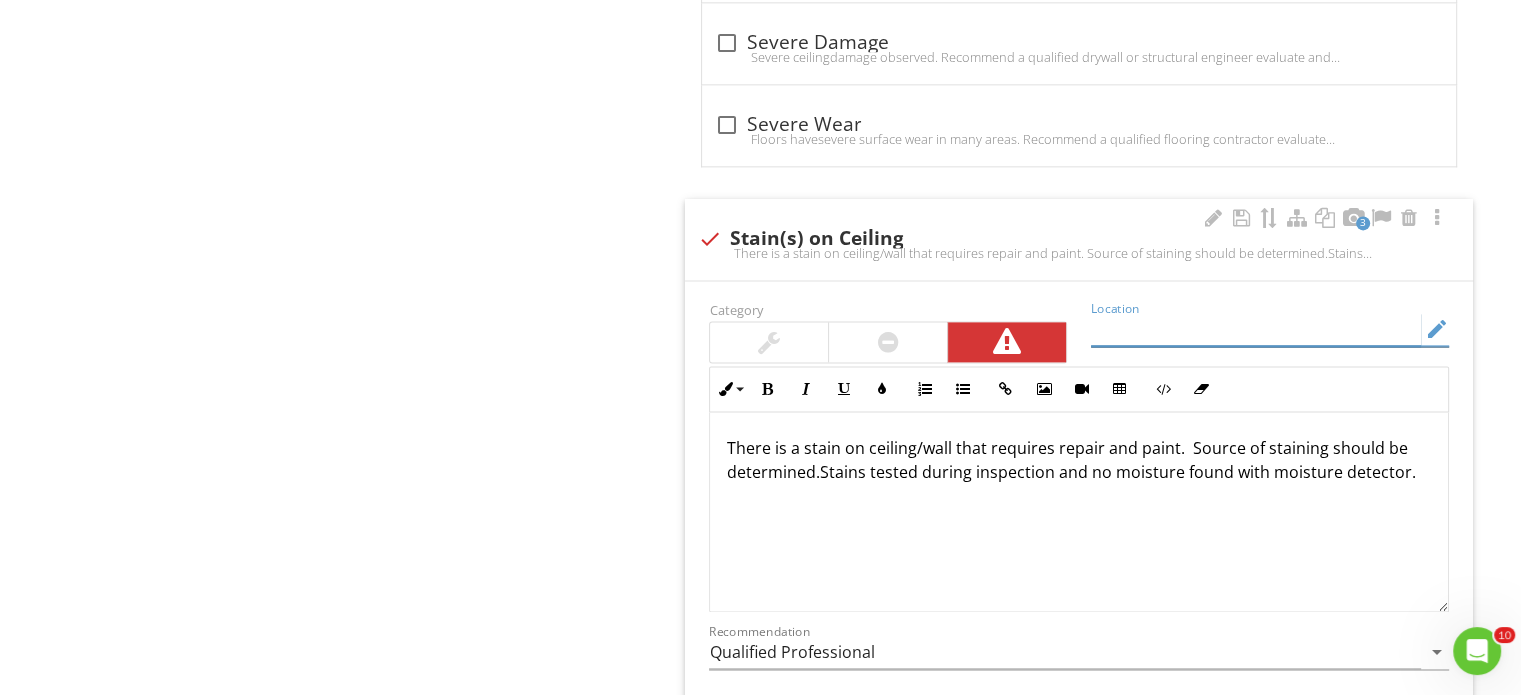 click at bounding box center (1256, 329) 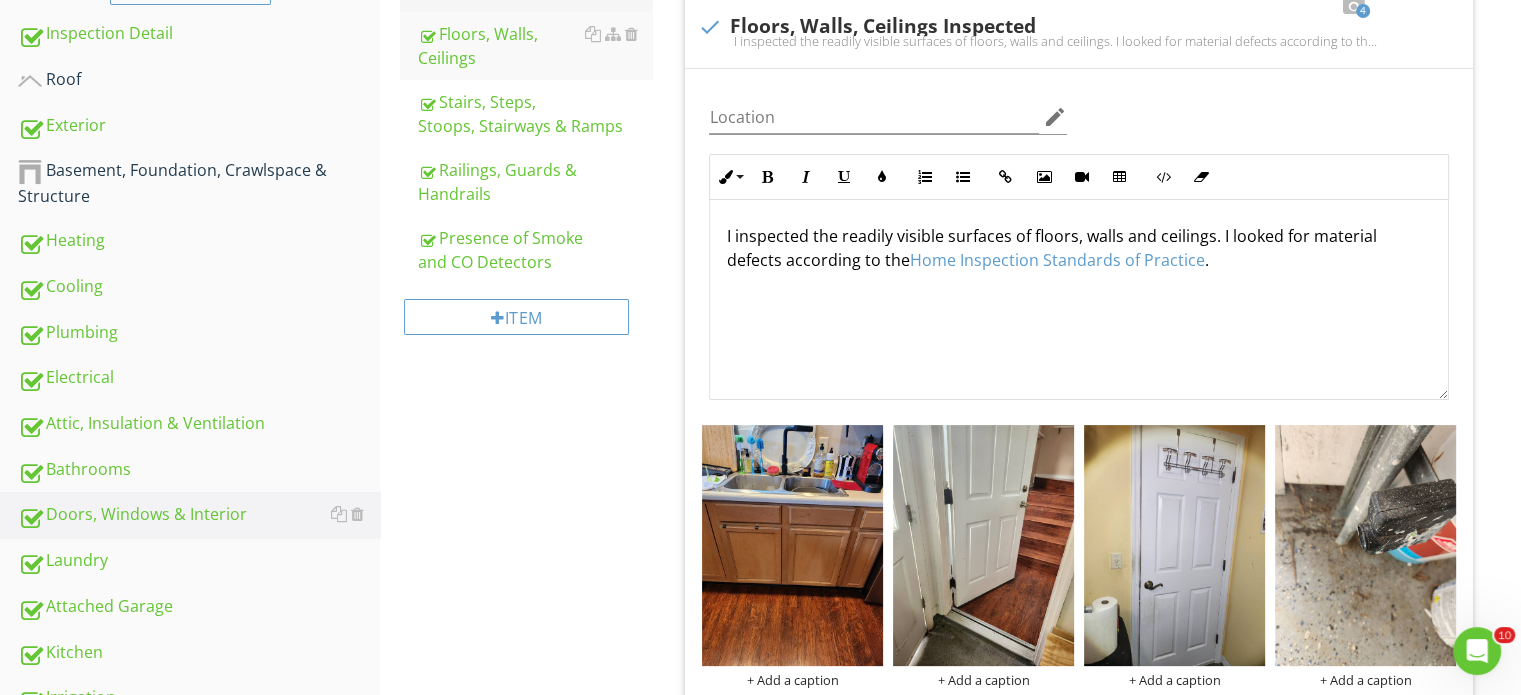 scroll, scrollTop: 143, scrollLeft: 0, axis: vertical 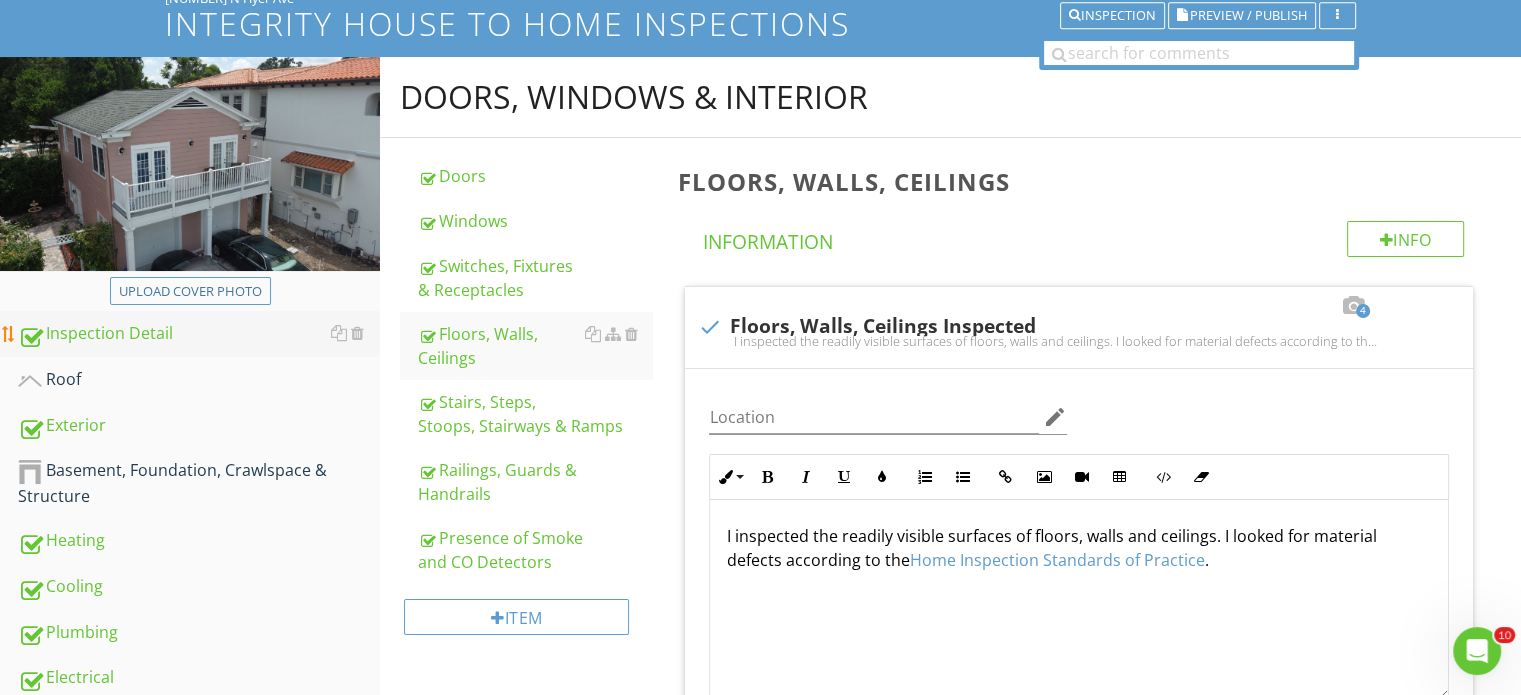 type on "Near attic access in garage" 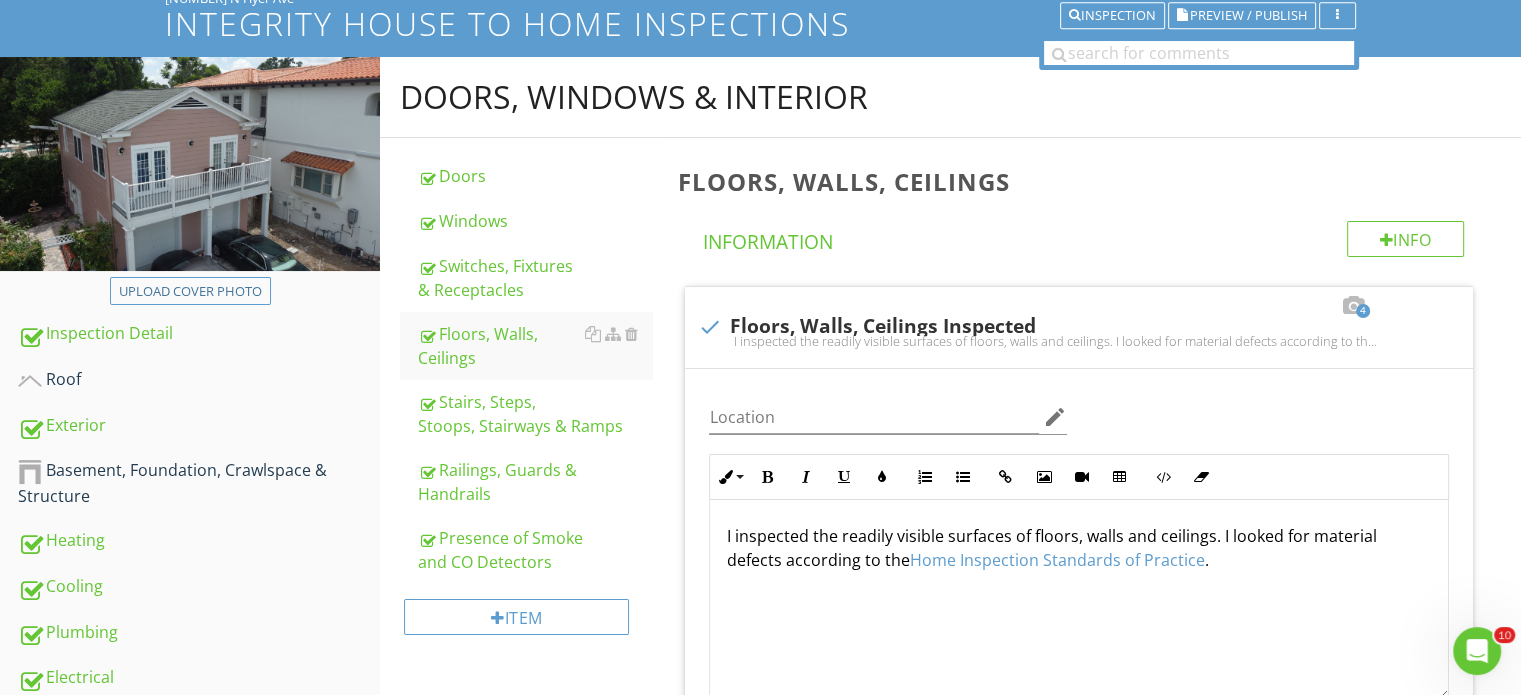 drag, startPoint x: 117, startPoint y: 336, endPoint x: 910, endPoint y: 256, distance: 797.0251 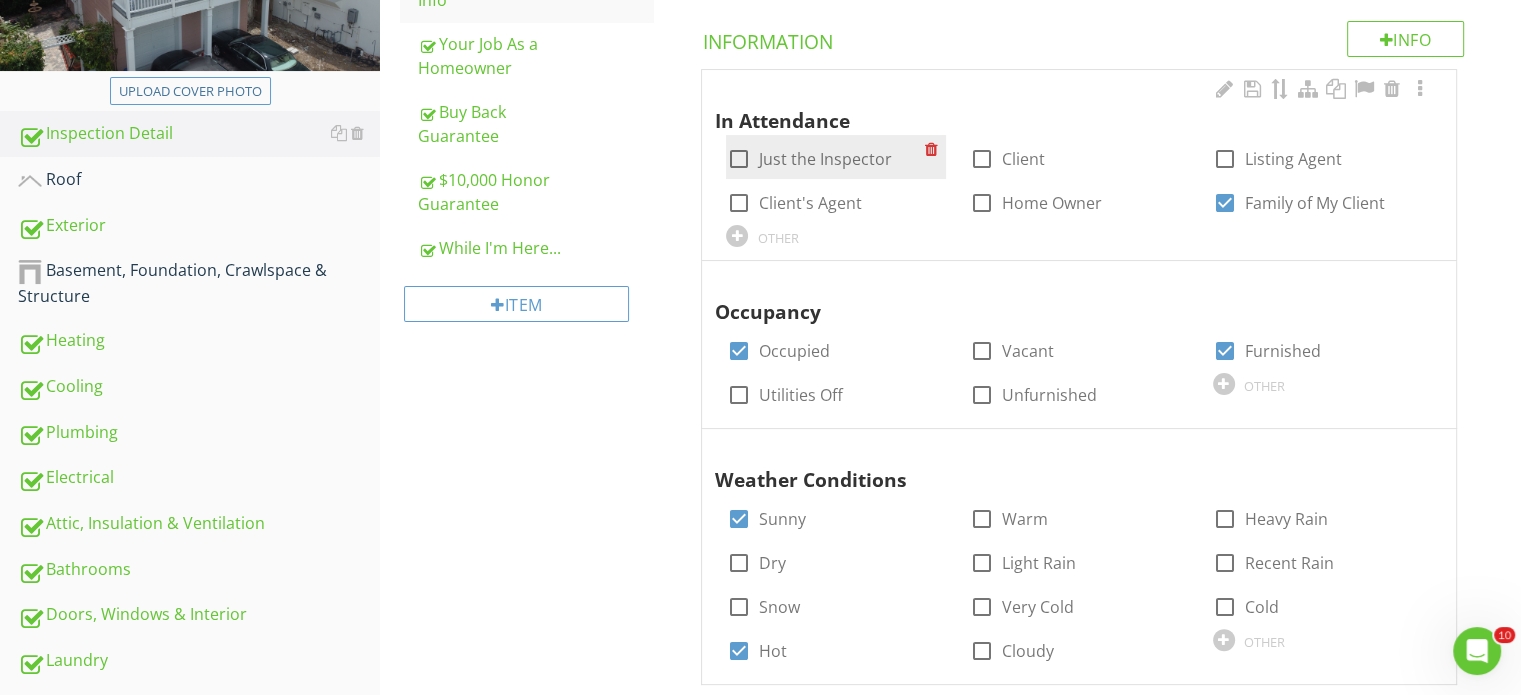 scroll, scrollTop: 243, scrollLeft: 0, axis: vertical 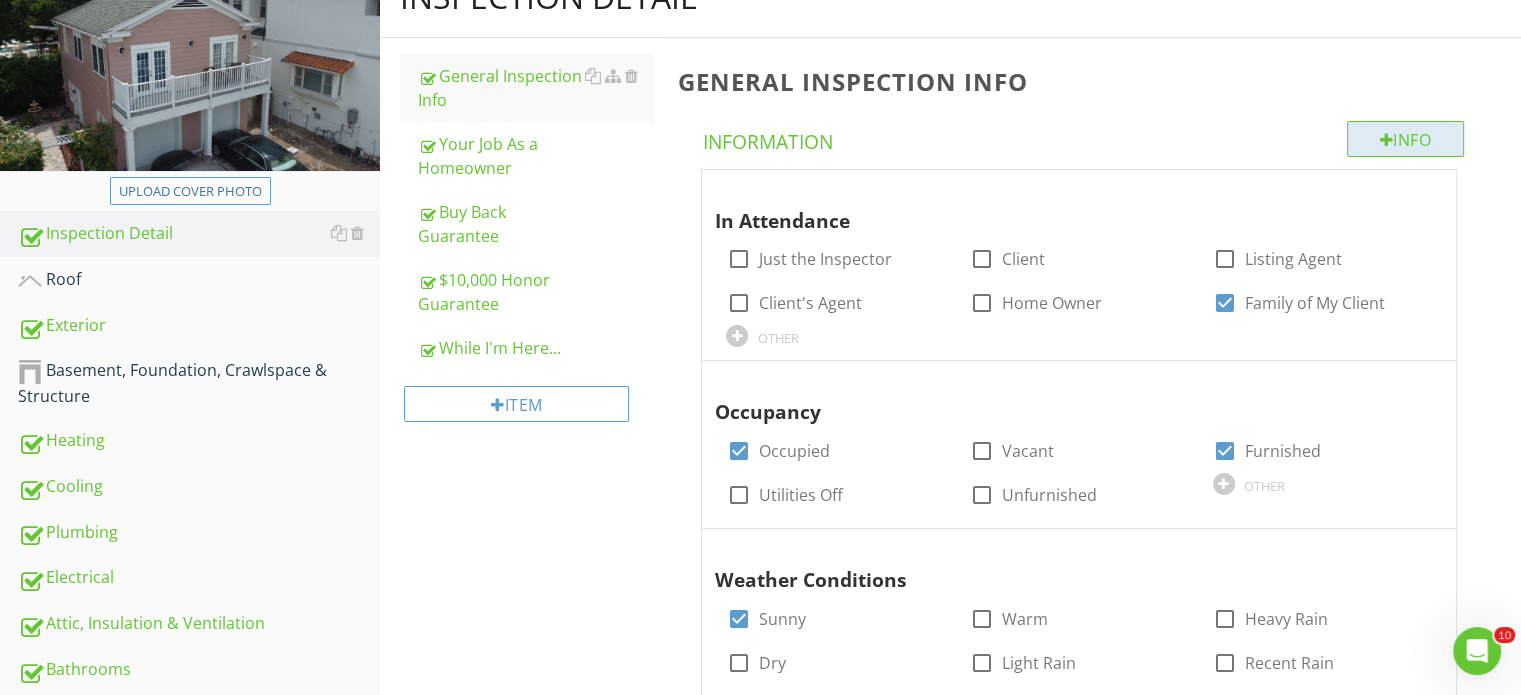 click on "Info" at bounding box center (1406, 139) 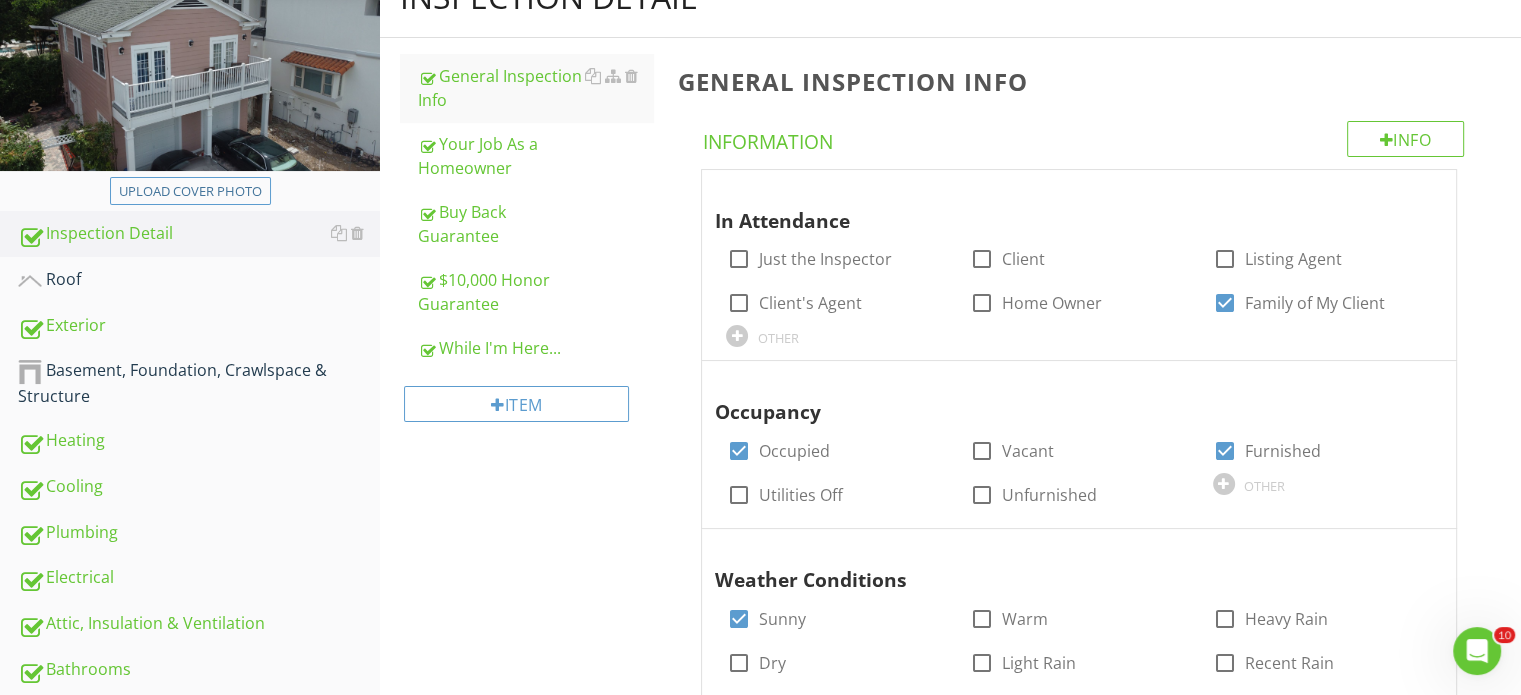 click at bounding box center (760, 347) 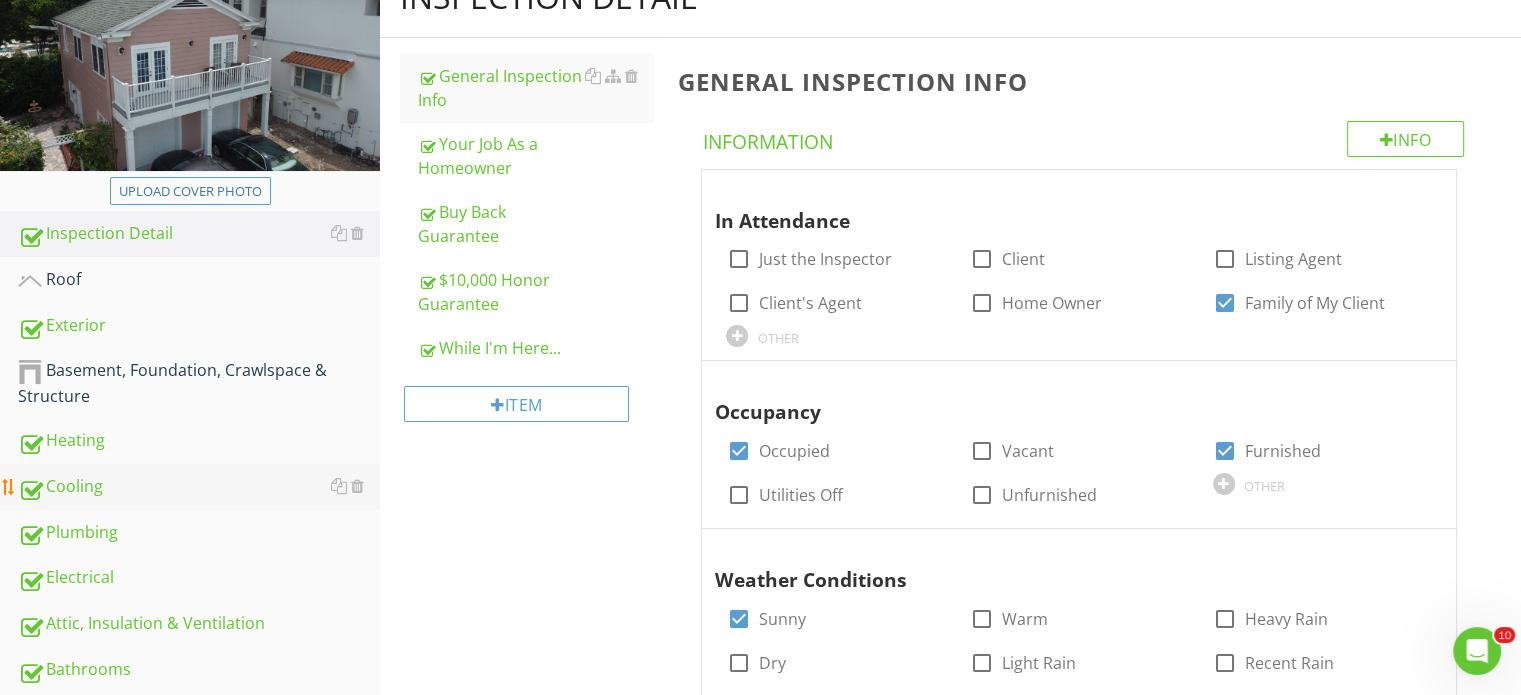 click on "Cooling" at bounding box center [199, 487] 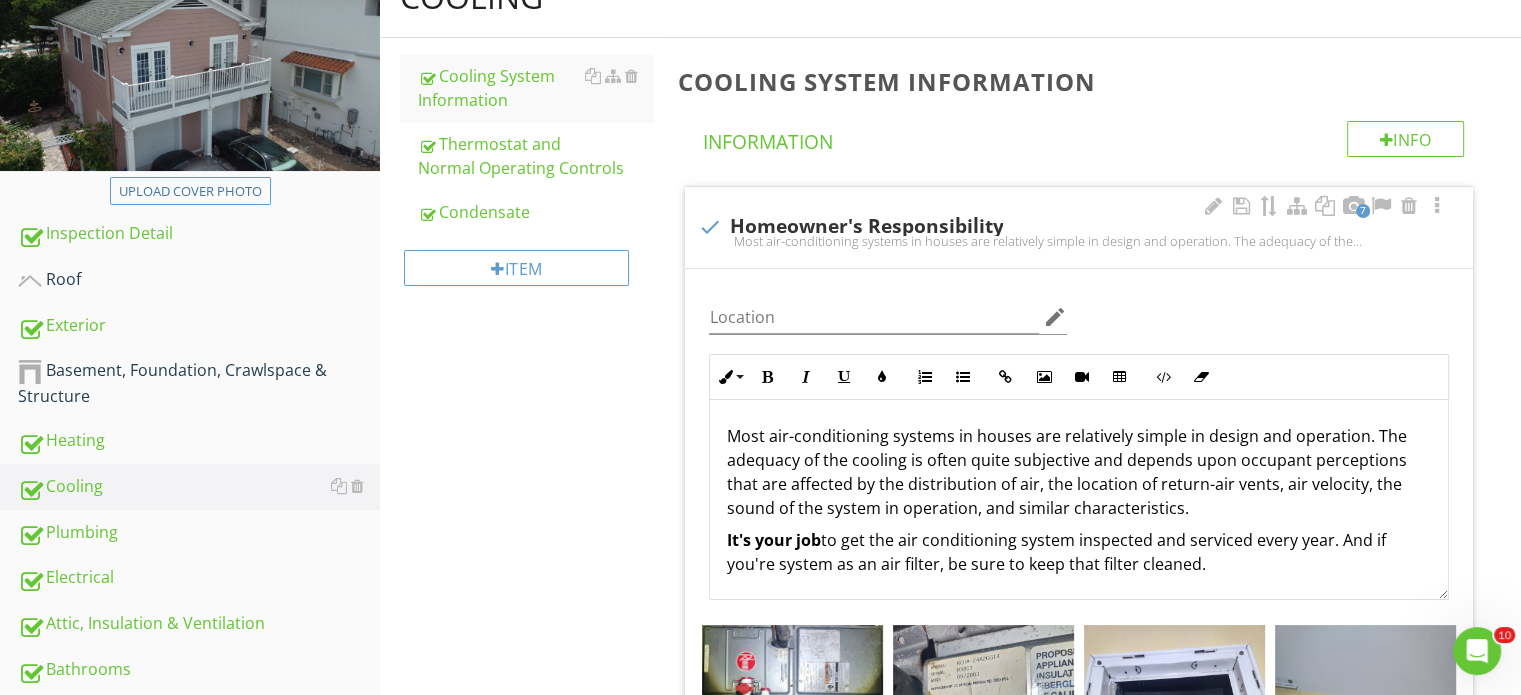 scroll, scrollTop: 0, scrollLeft: 0, axis: both 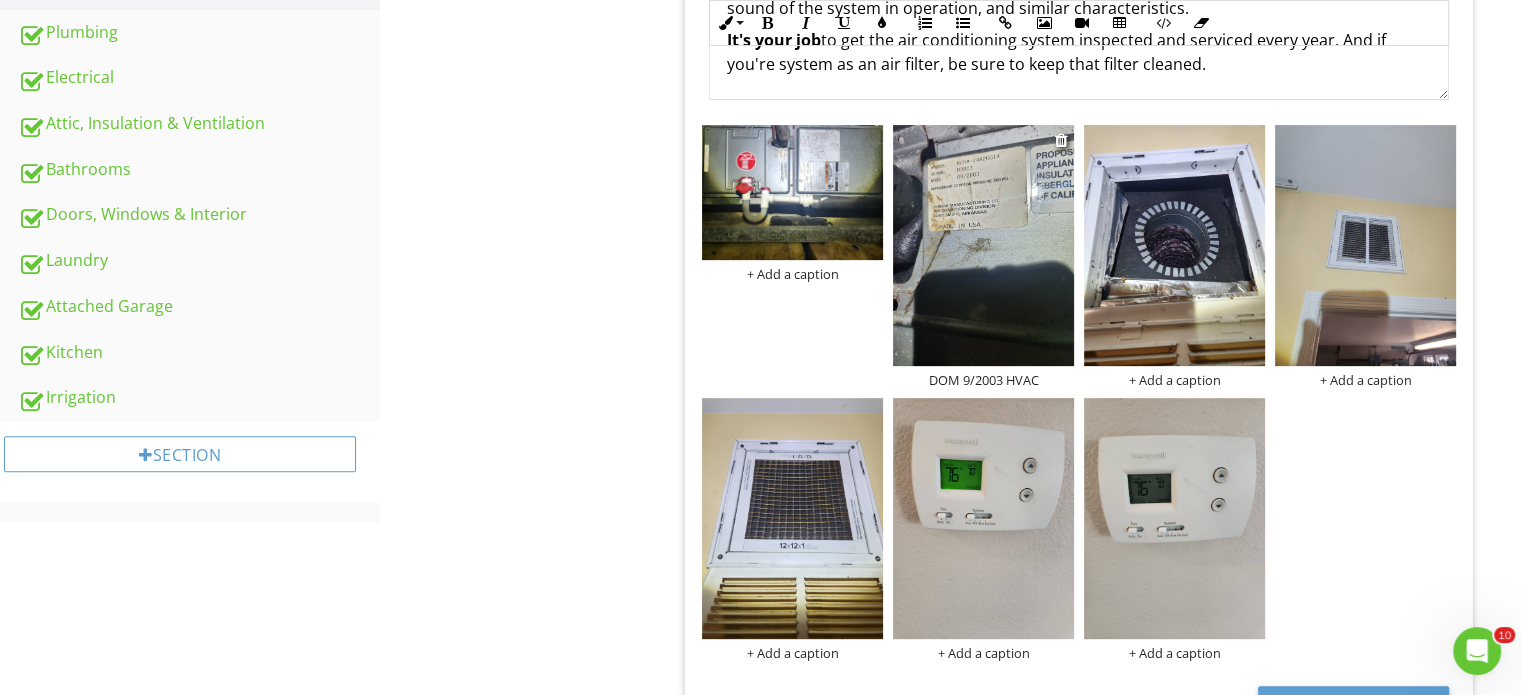 click on "DOM 9/2003 HVAC" at bounding box center [983, 380] 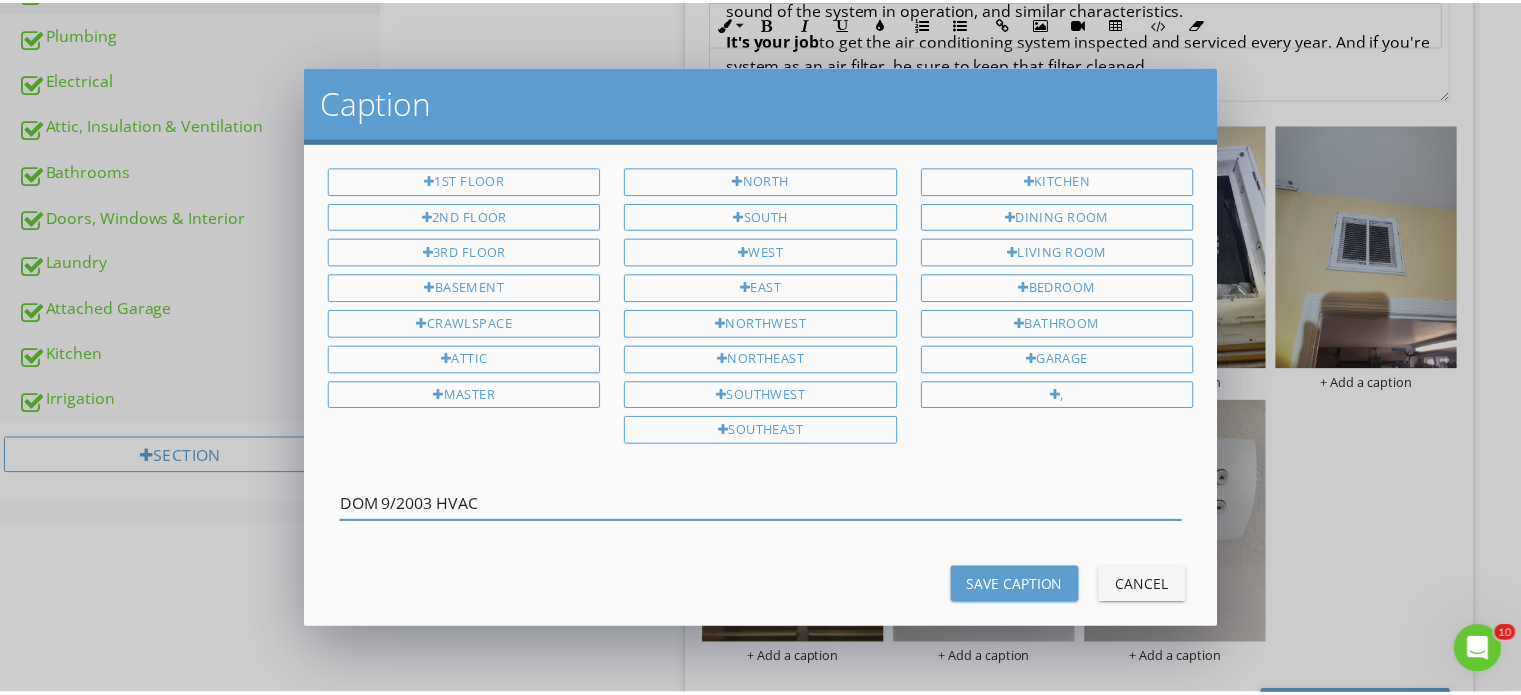 scroll, scrollTop: 0, scrollLeft: 0, axis: both 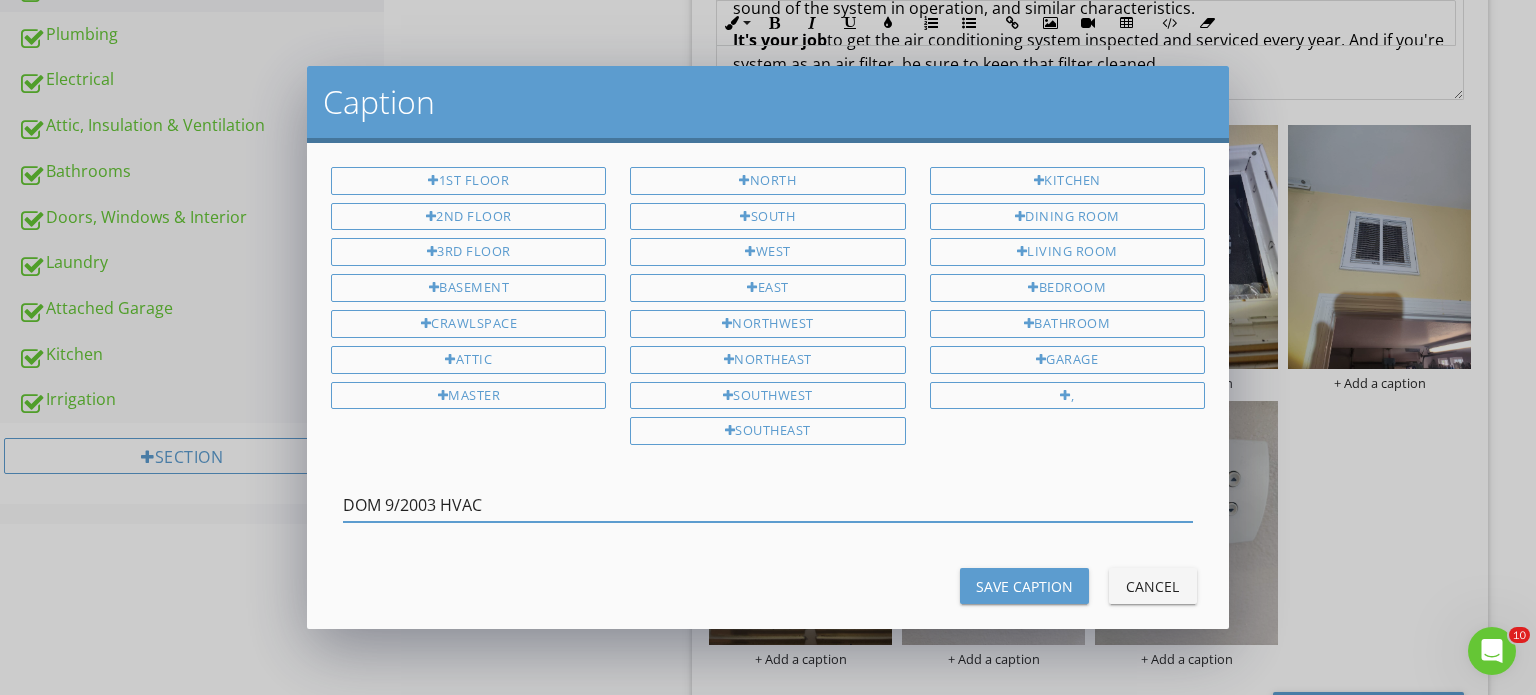 drag, startPoint x: 592, startPoint y: 504, endPoint x: 337, endPoint y: 507, distance: 255.01764 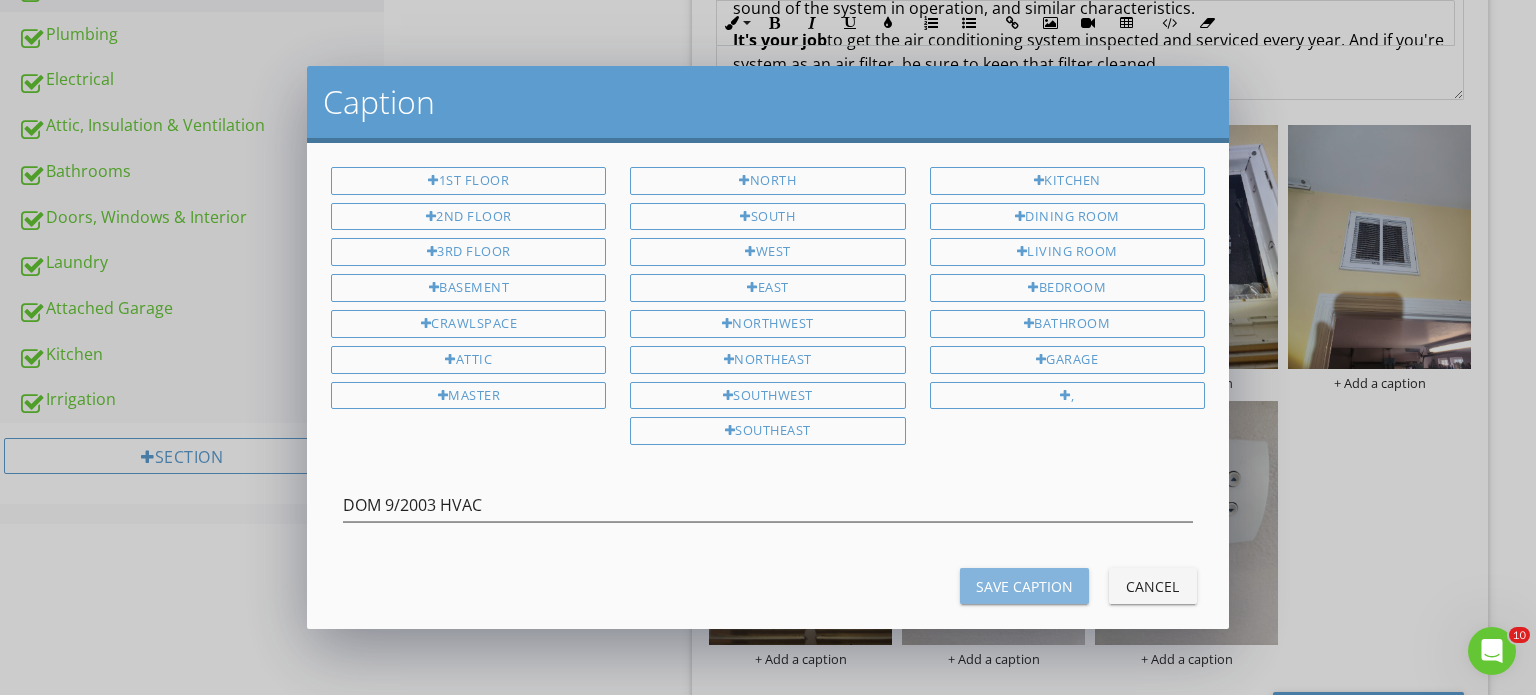 click on "Save Caption" at bounding box center [1024, 586] 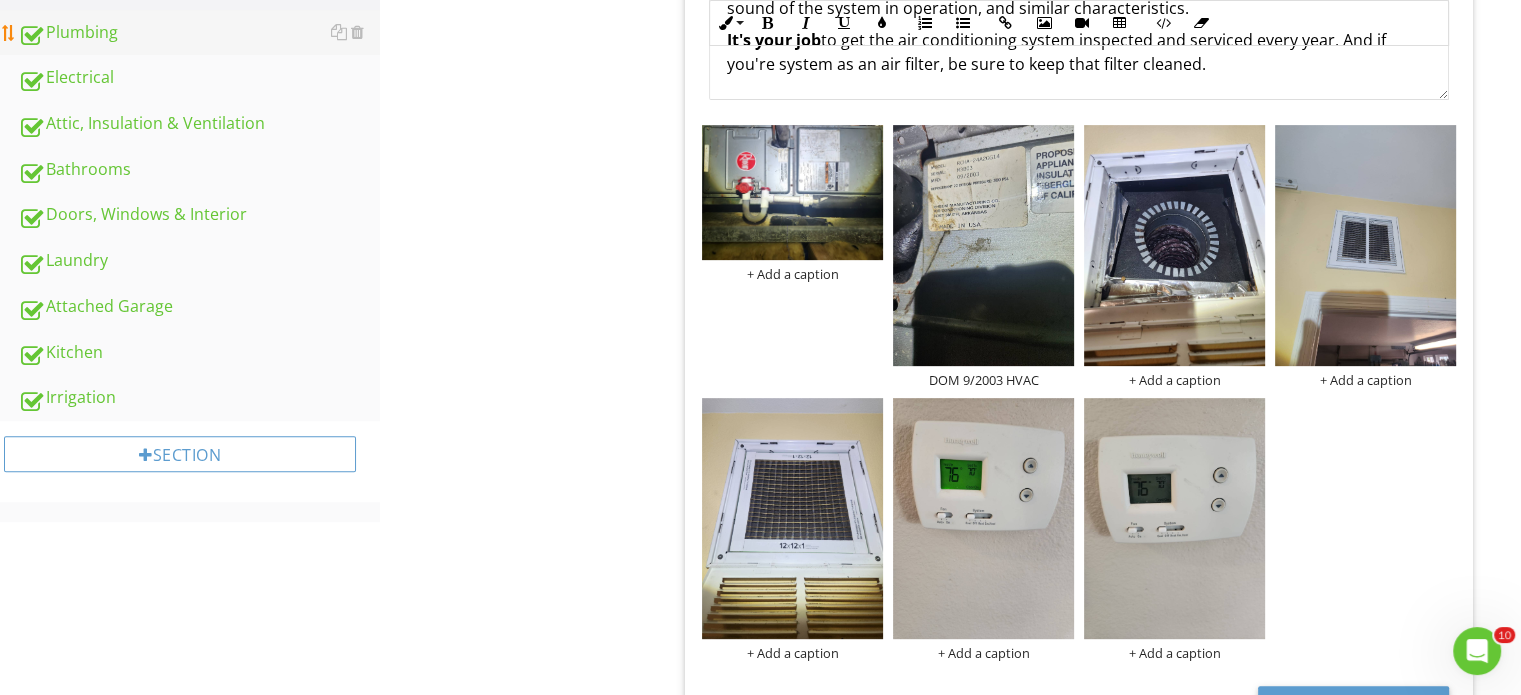 click on "Plumbing" at bounding box center (199, 33) 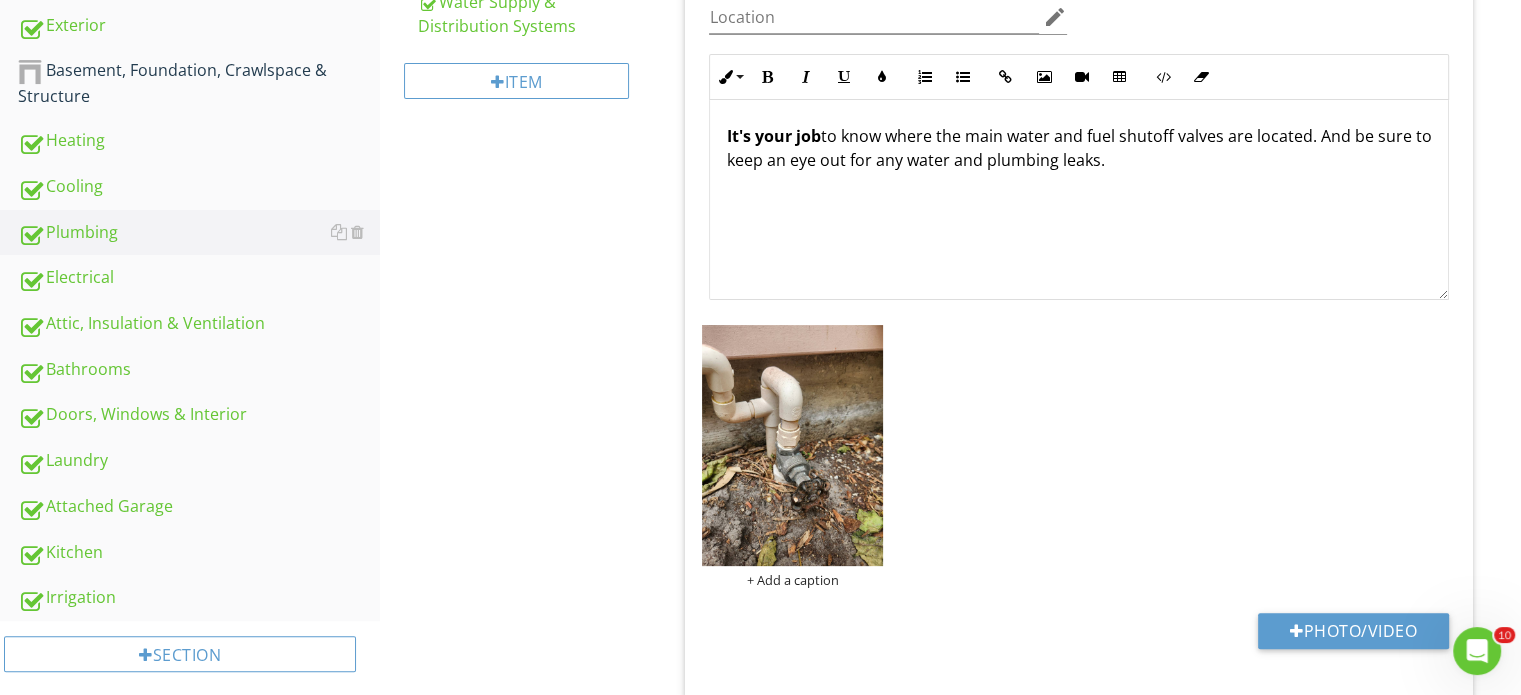 scroll, scrollTop: 143, scrollLeft: 0, axis: vertical 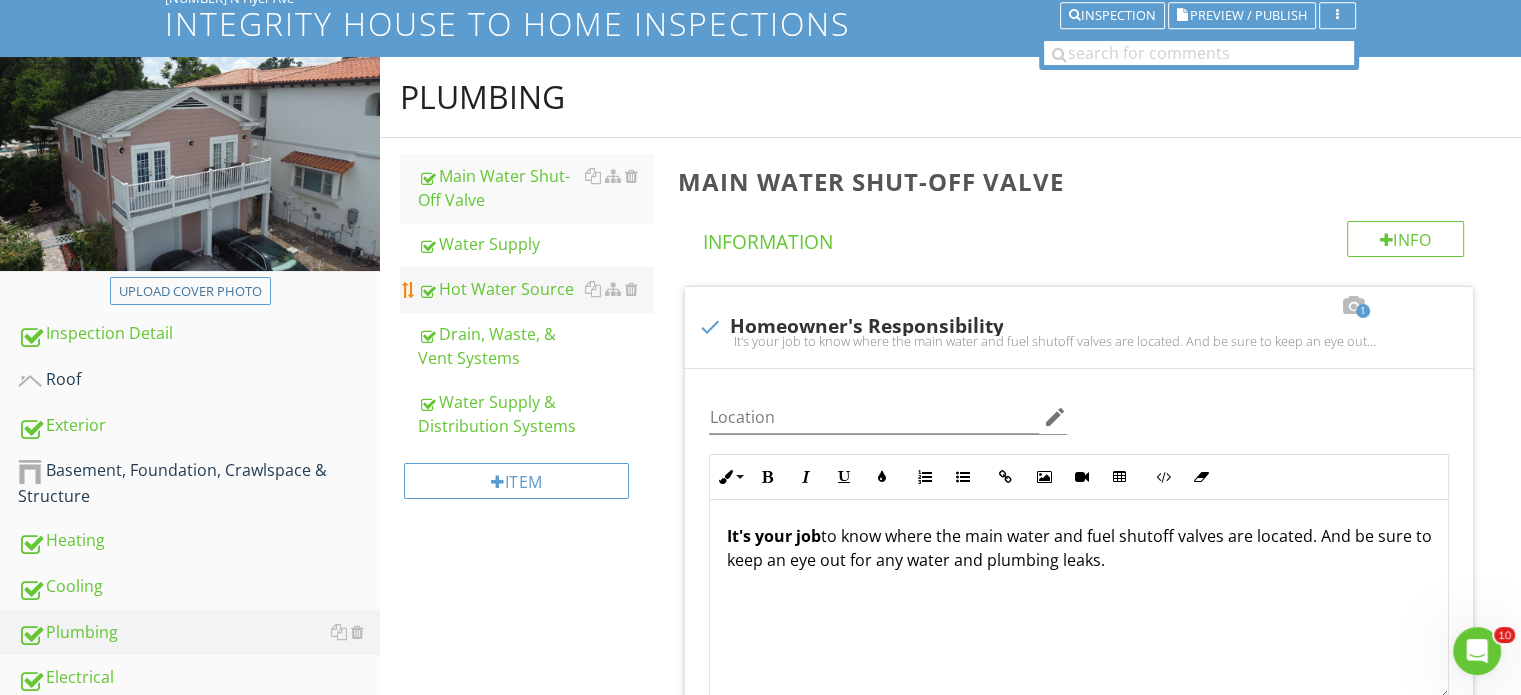 click on "Hot Water Source" at bounding box center (535, 289) 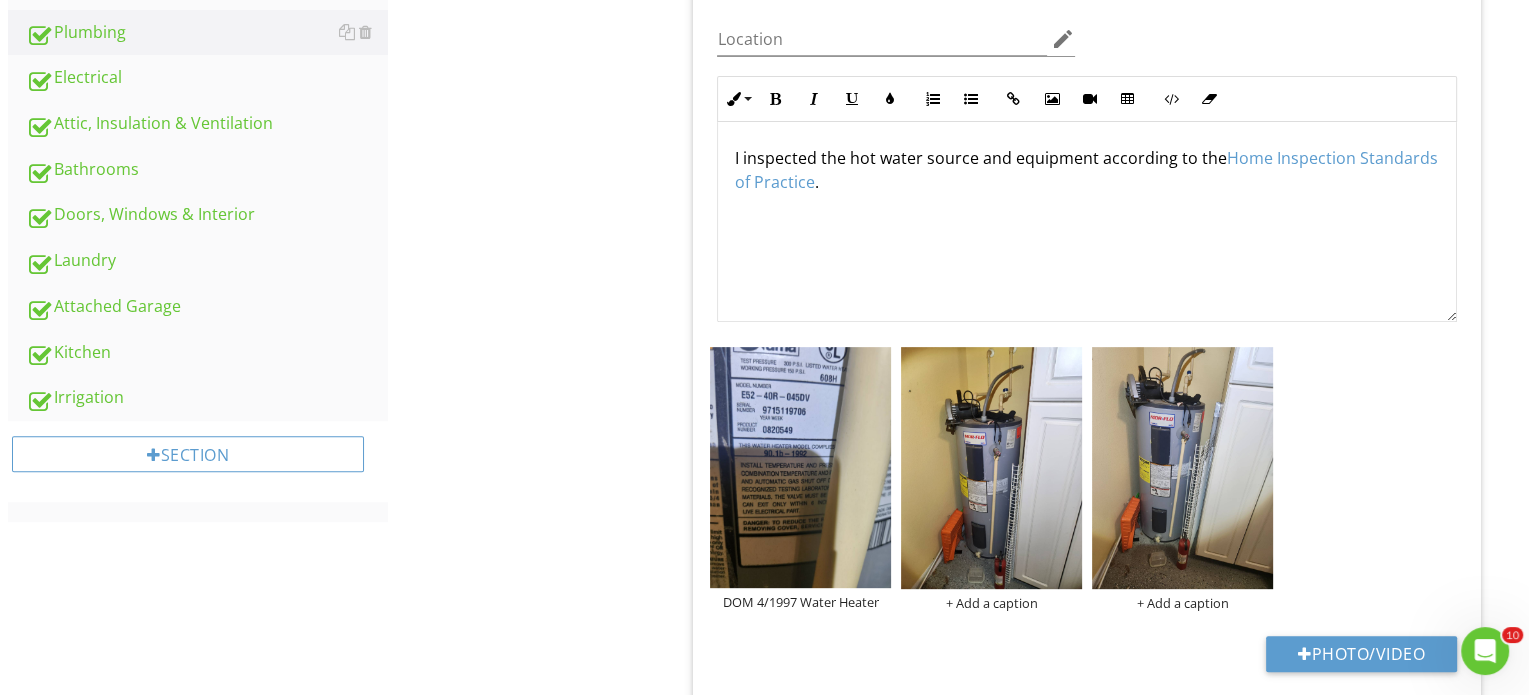 scroll, scrollTop: 943, scrollLeft: 0, axis: vertical 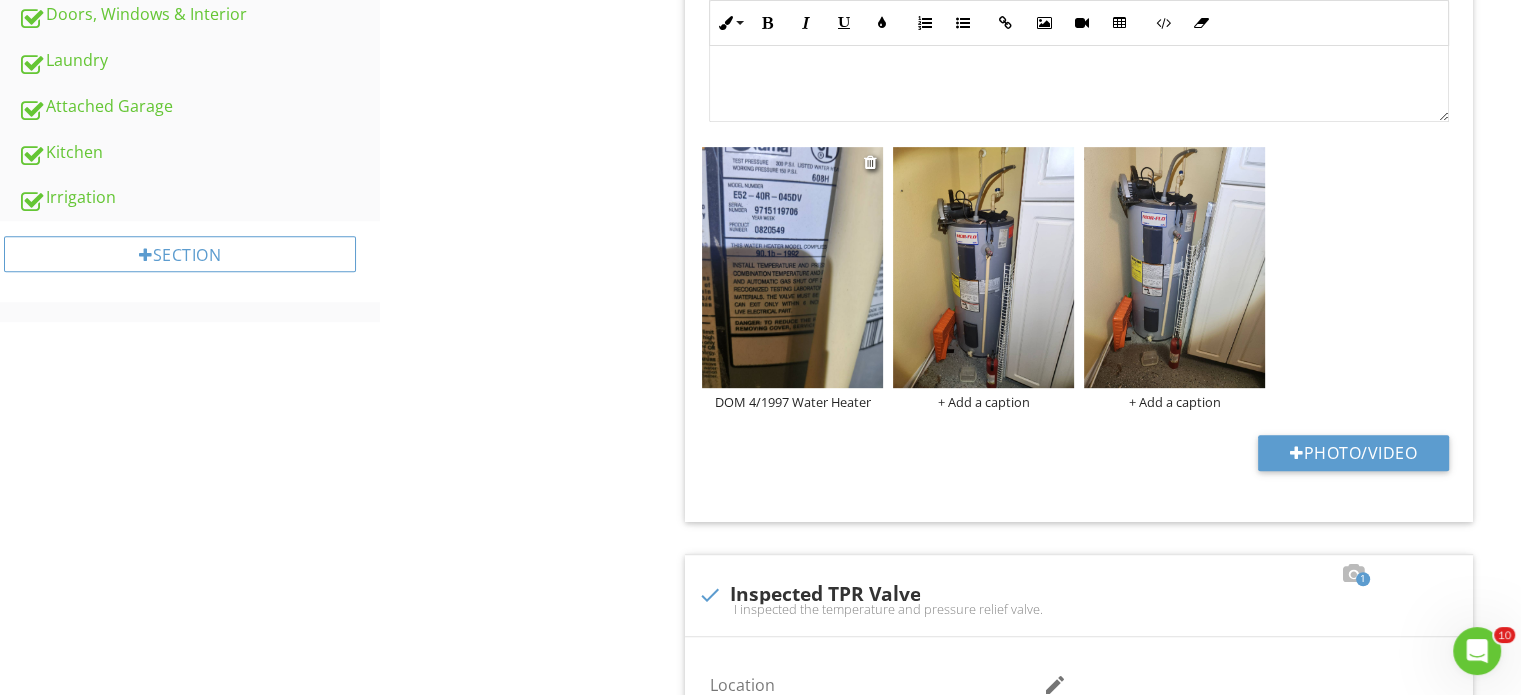 click at bounding box center (792, 270) 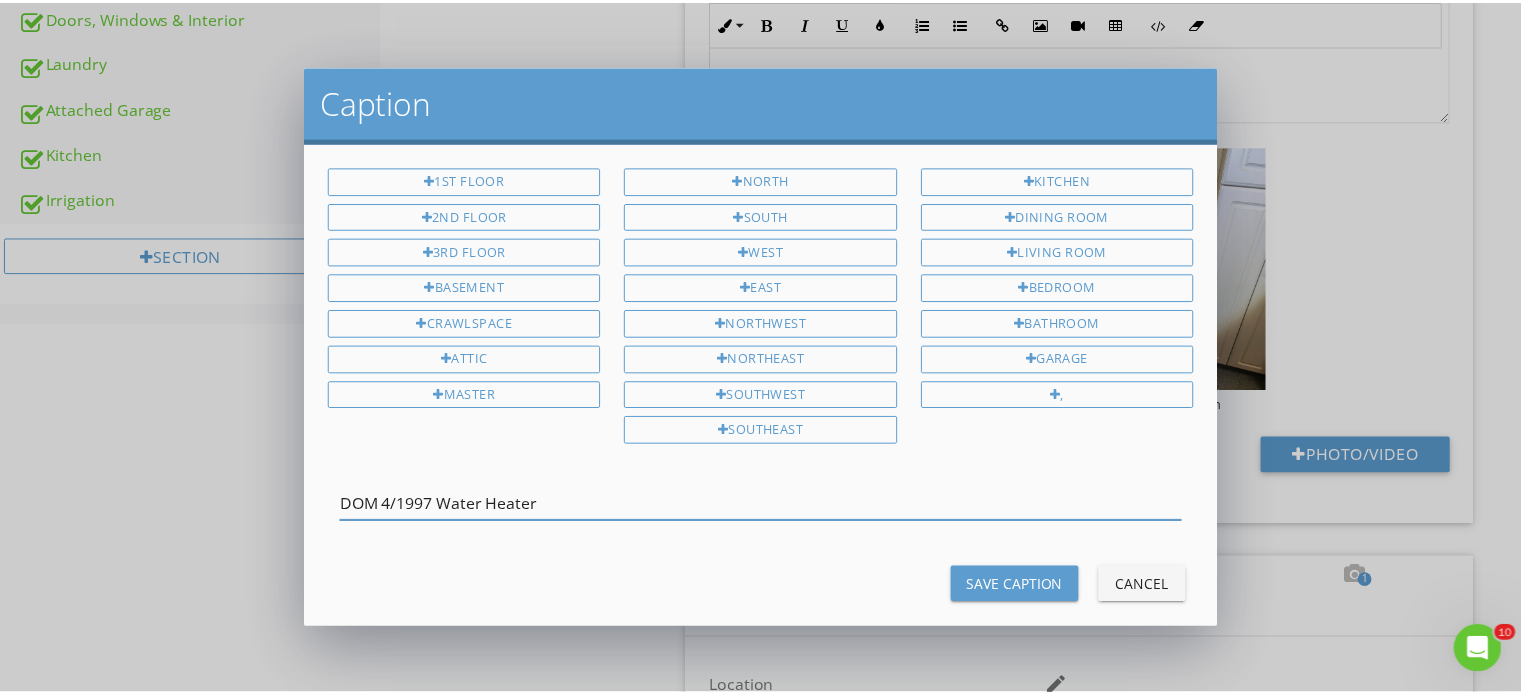 scroll, scrollTop: 0, scrollLeft: 0, axis: both 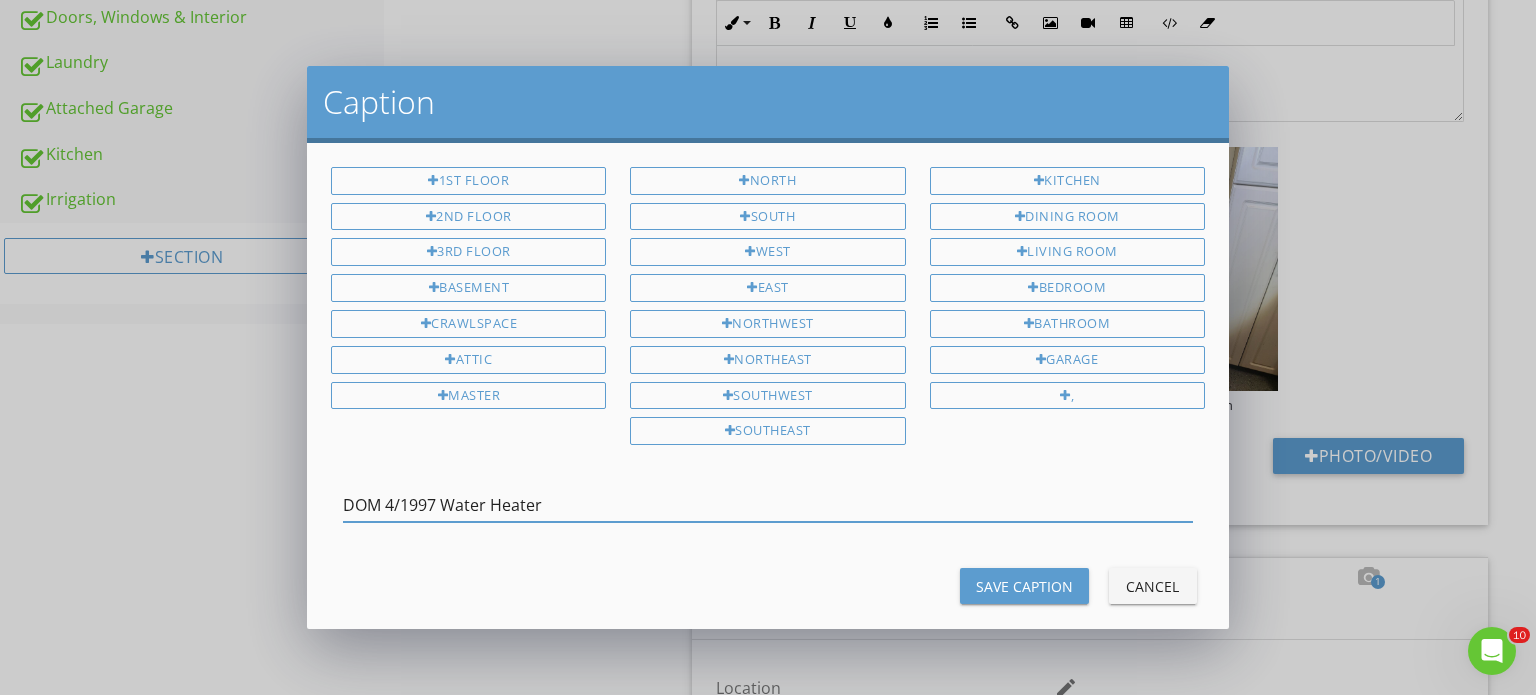 drag, startPoint x: 676, startPoint y: 493, endPoint x: 334, endPoint y: 510, distance: 342.42224 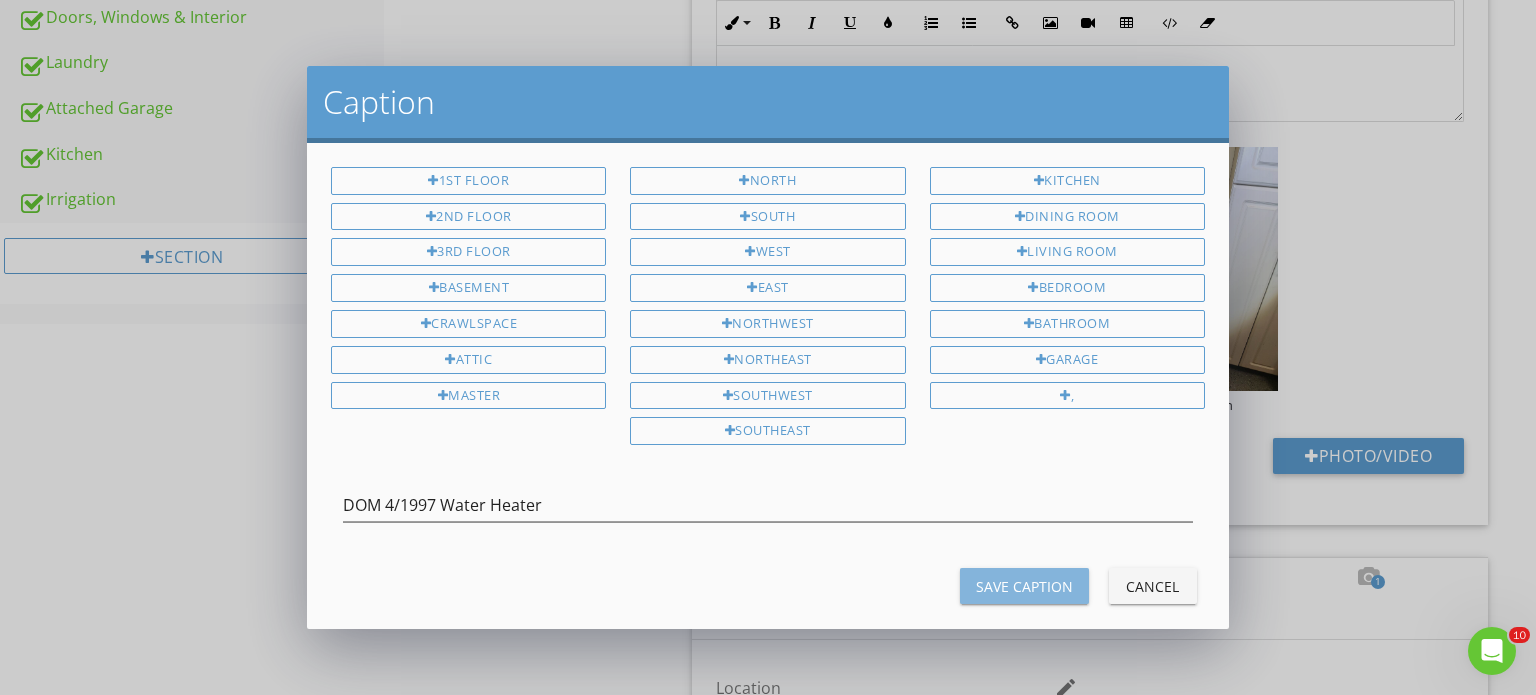 click on "Save Caption" at bounding box center [1024, 586] 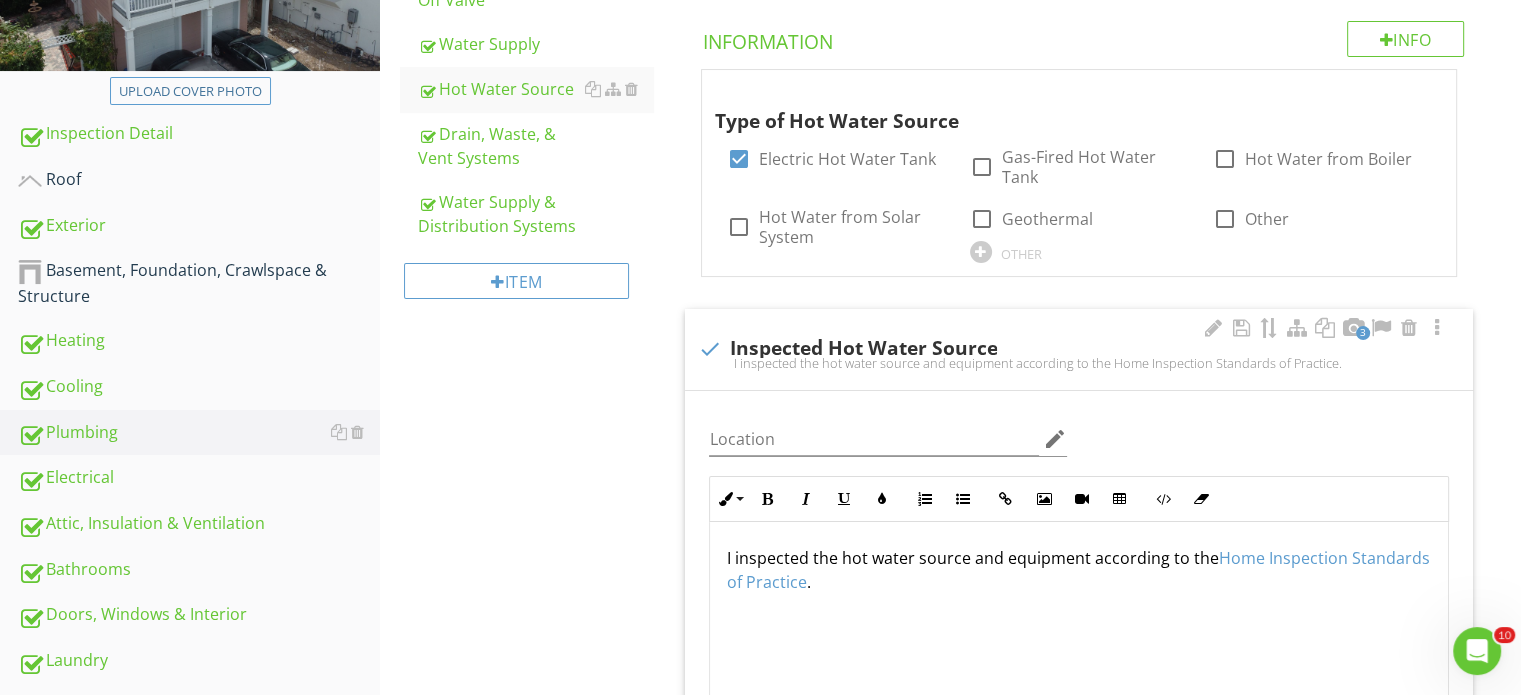 scroll, scrollTop: 0, scrollLeft: 0, axis: both 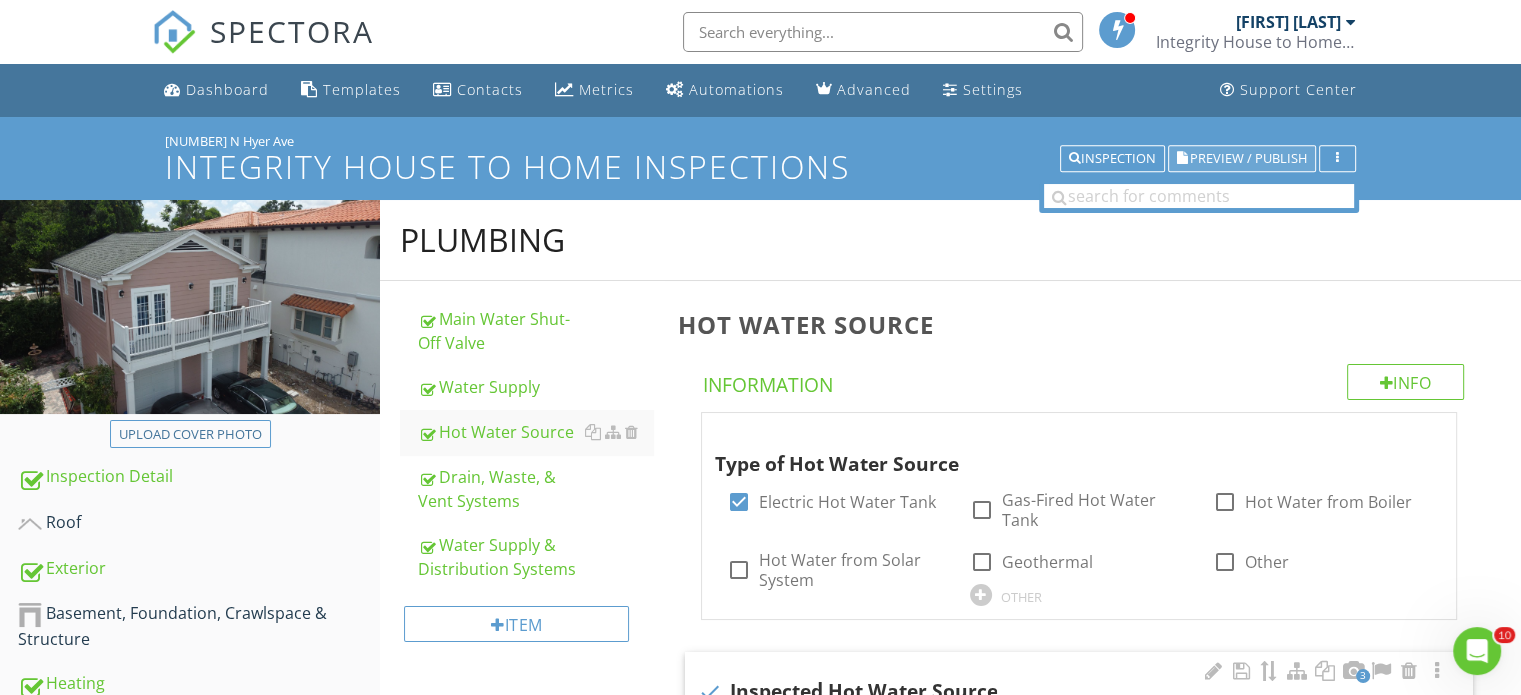 click on "Preview / Publish" at bounding box center [1248, 158] 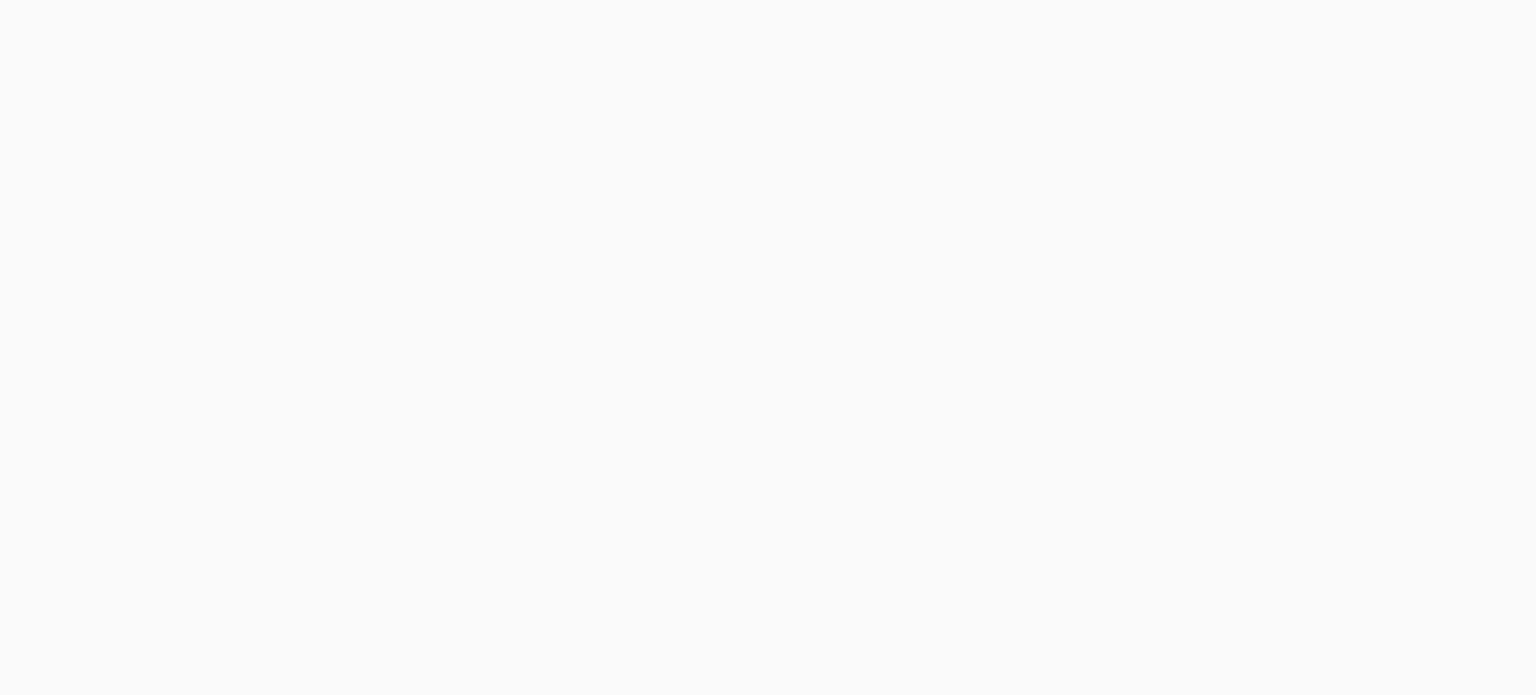 scroll, scrollTop: 0, scrollLeft: 0, axis: both 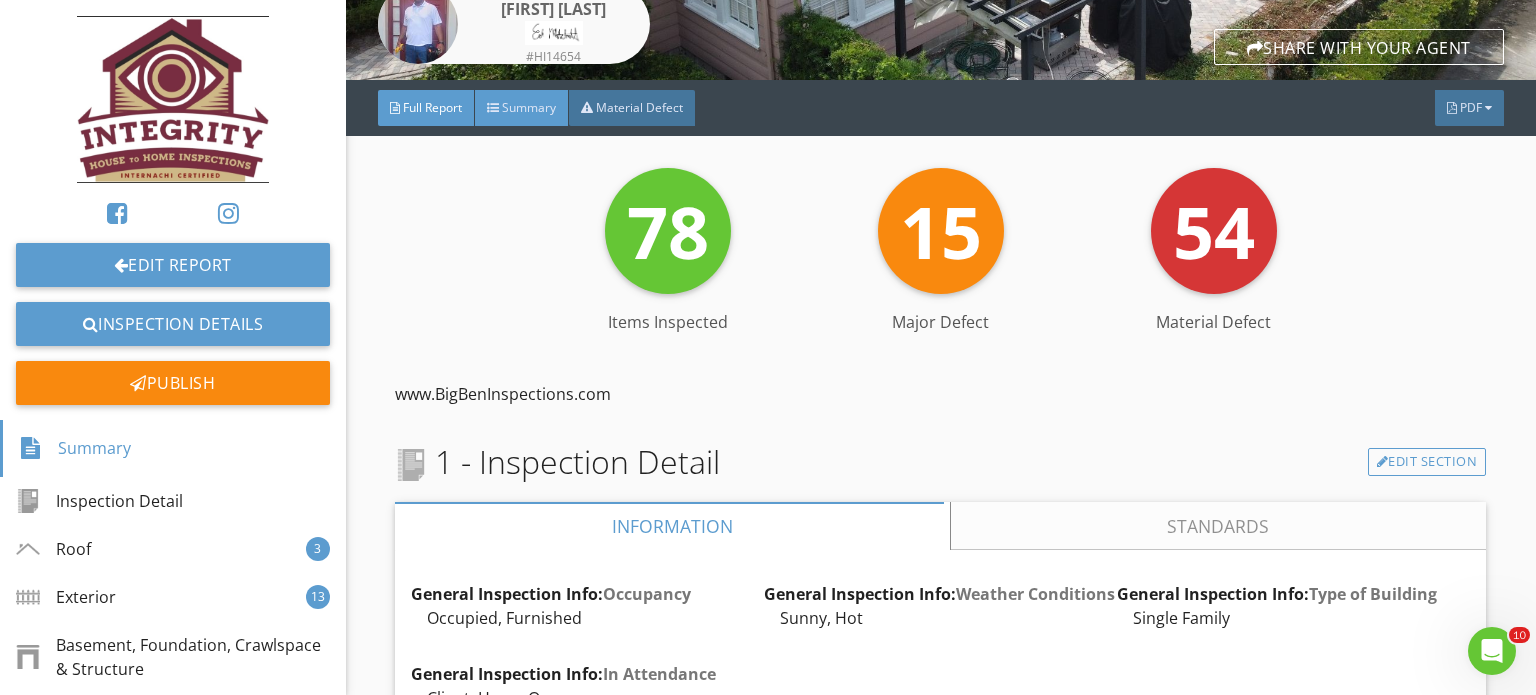click on "Summary" at bounding box center (529, 107) 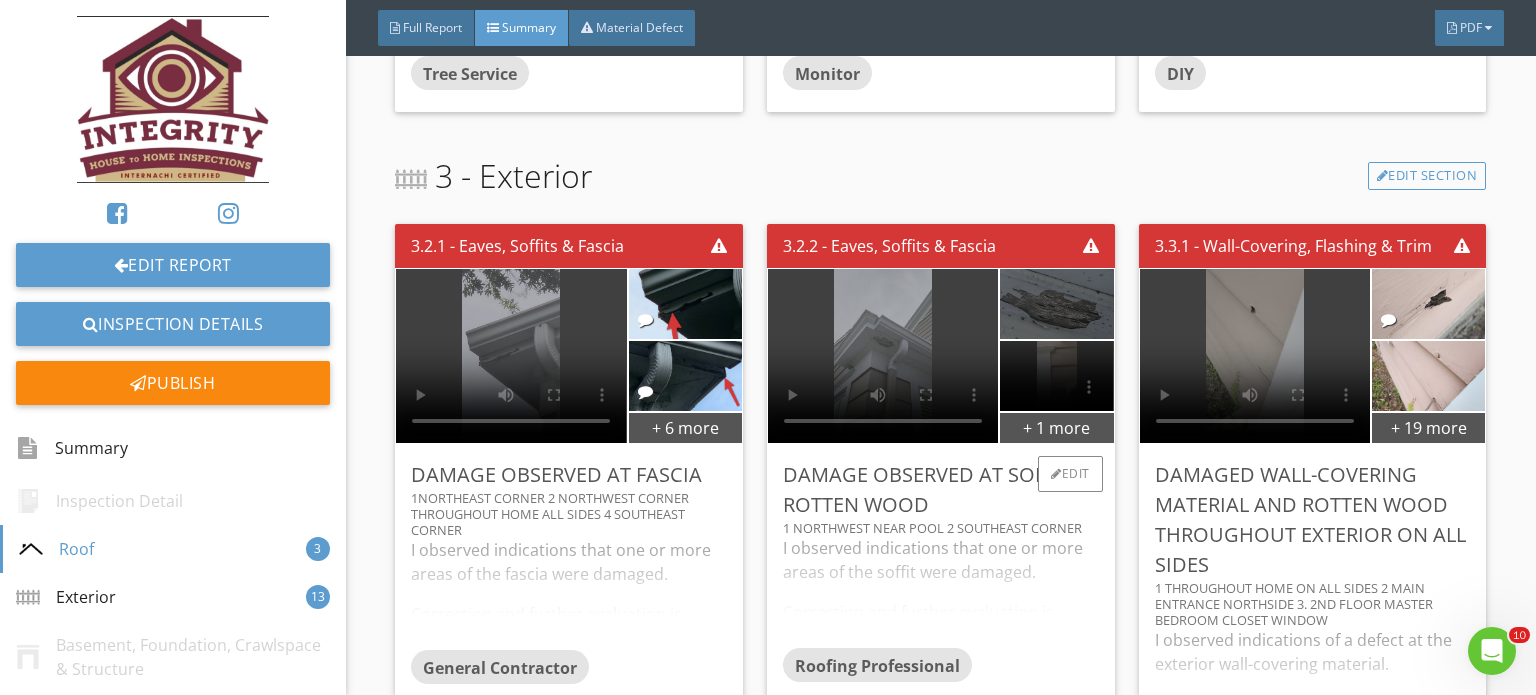 scroll, scrollTop: 1100, scrollLeft: 0, axis: vertical 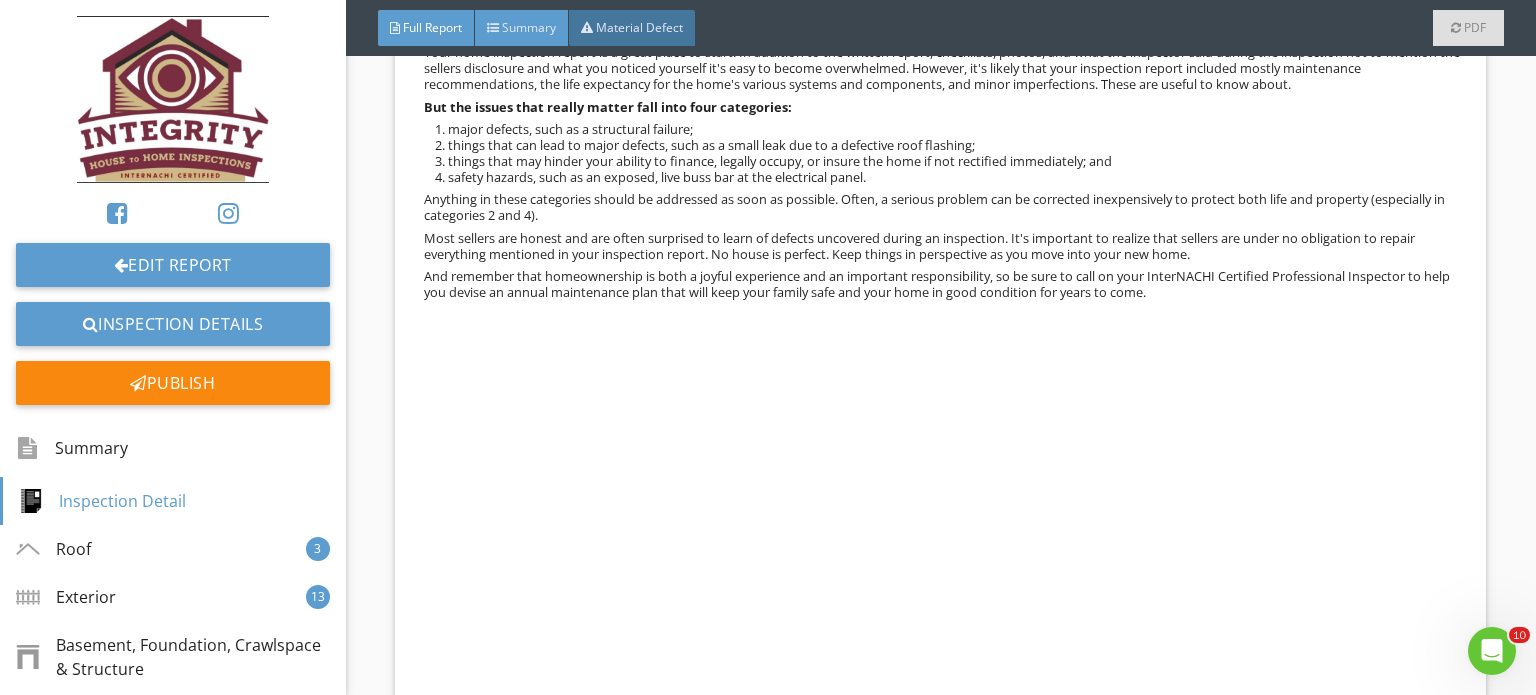 click on "Summary" at bounding box center [522, 28] 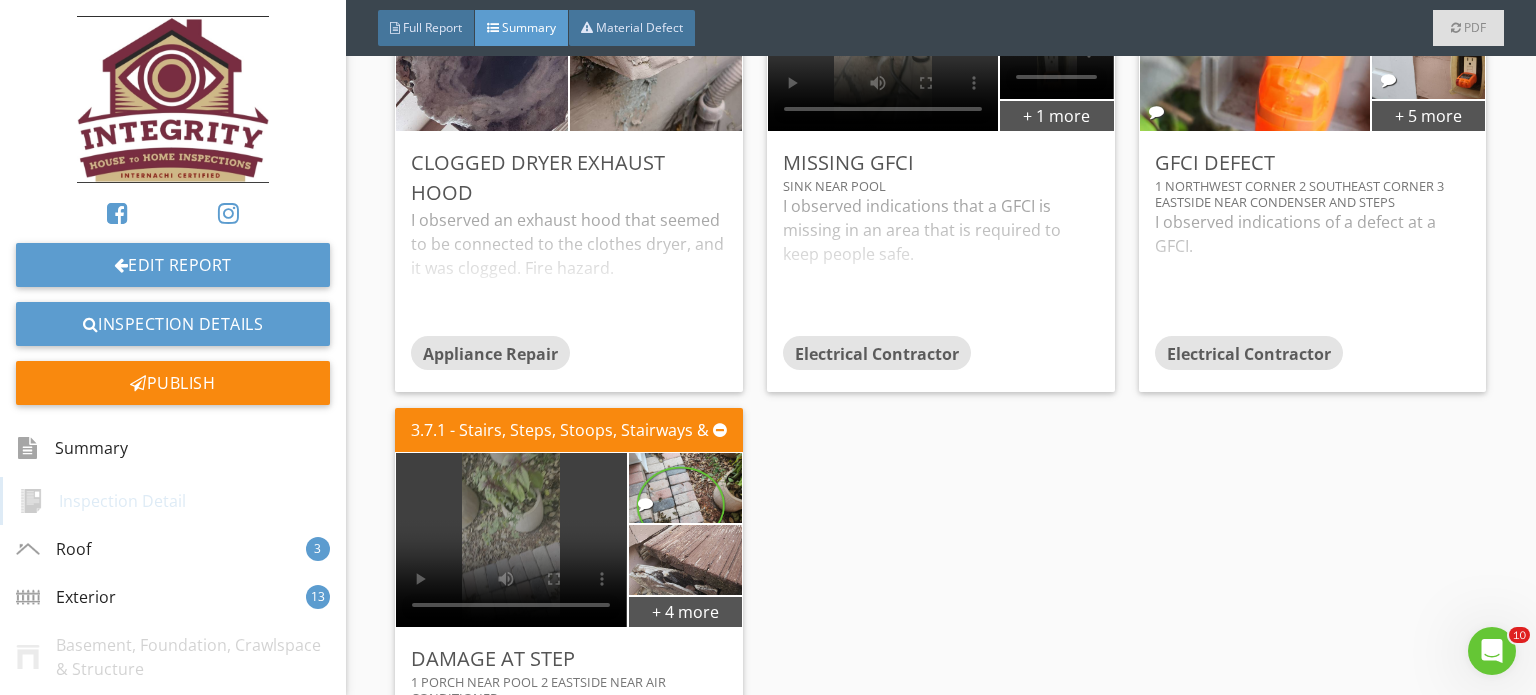 click on "Summary" at bounding box center [522, 28] 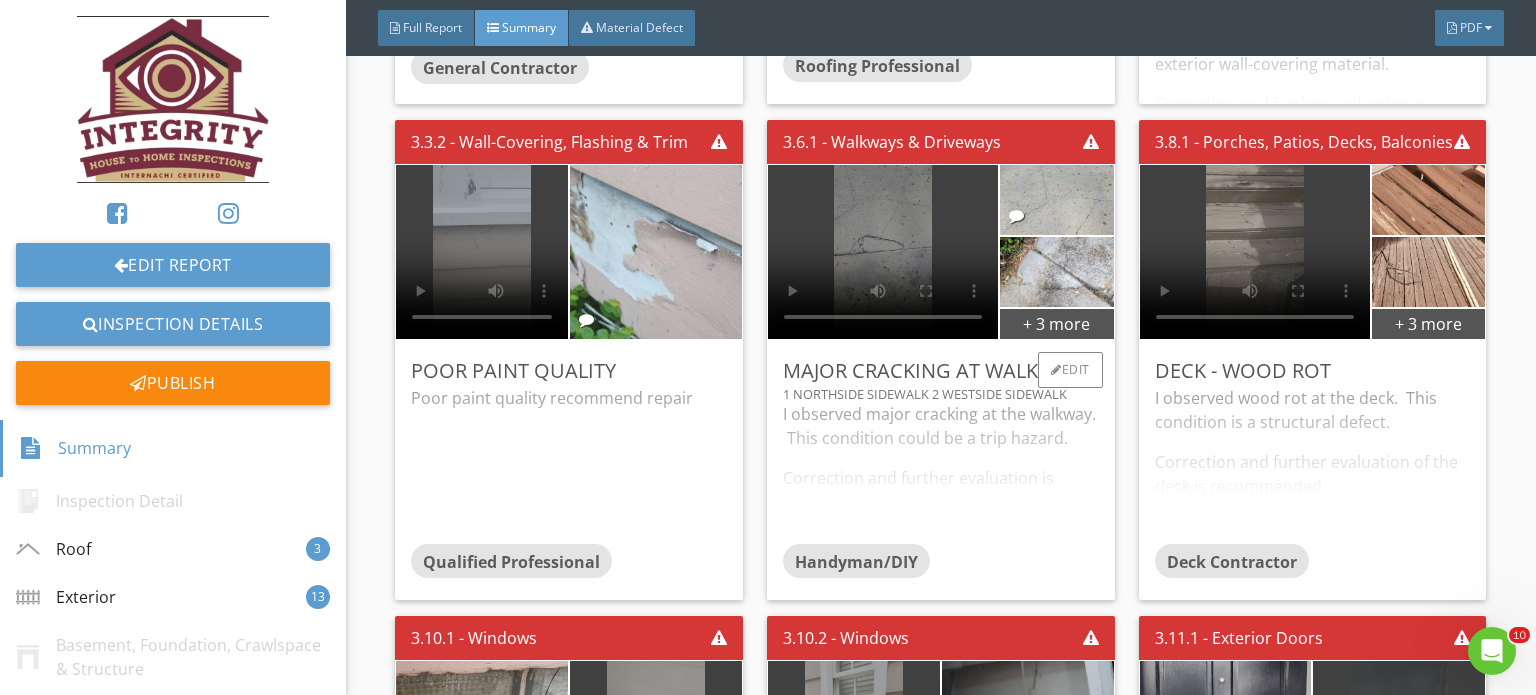 scroll, scrollTop: 1700, scrollLeft: 0, axis: vertical 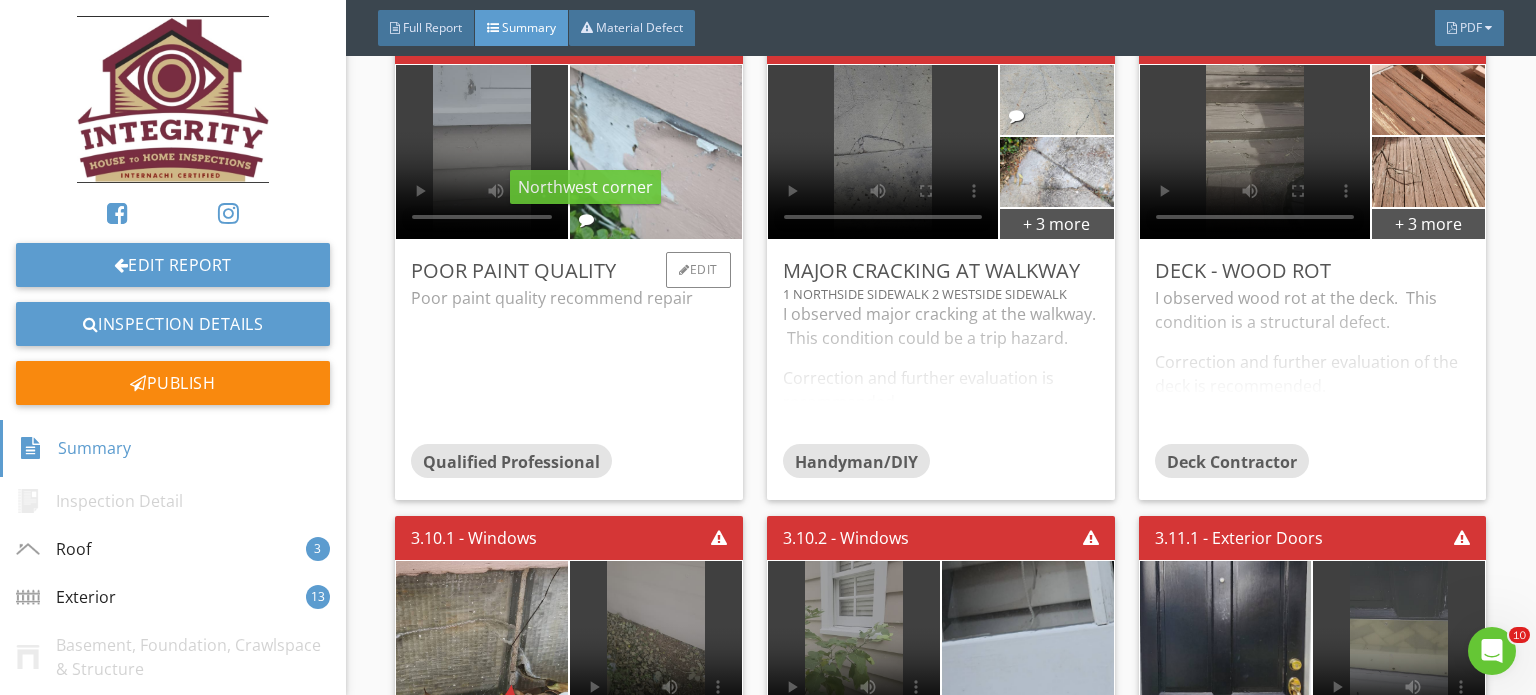click at bounding box center (586, 219) 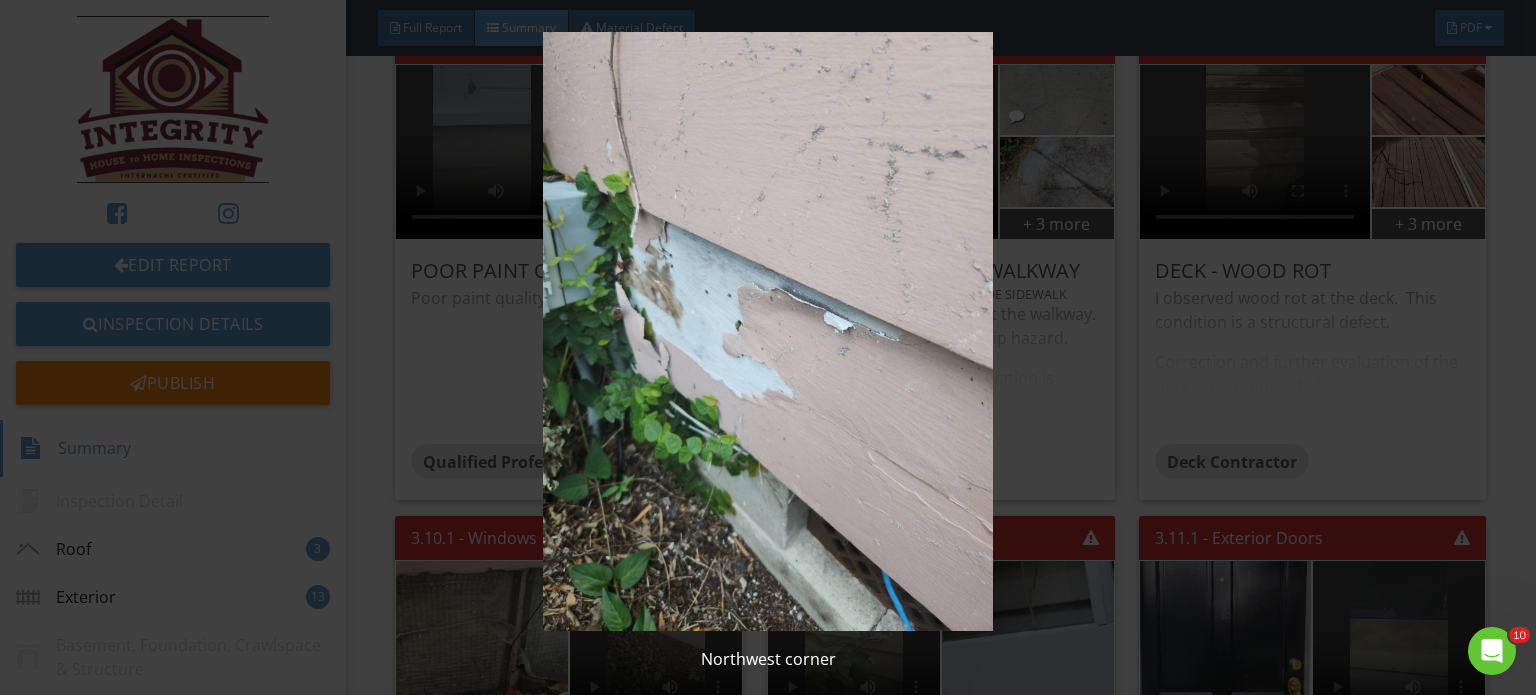 click at bounding box center (768, 331) 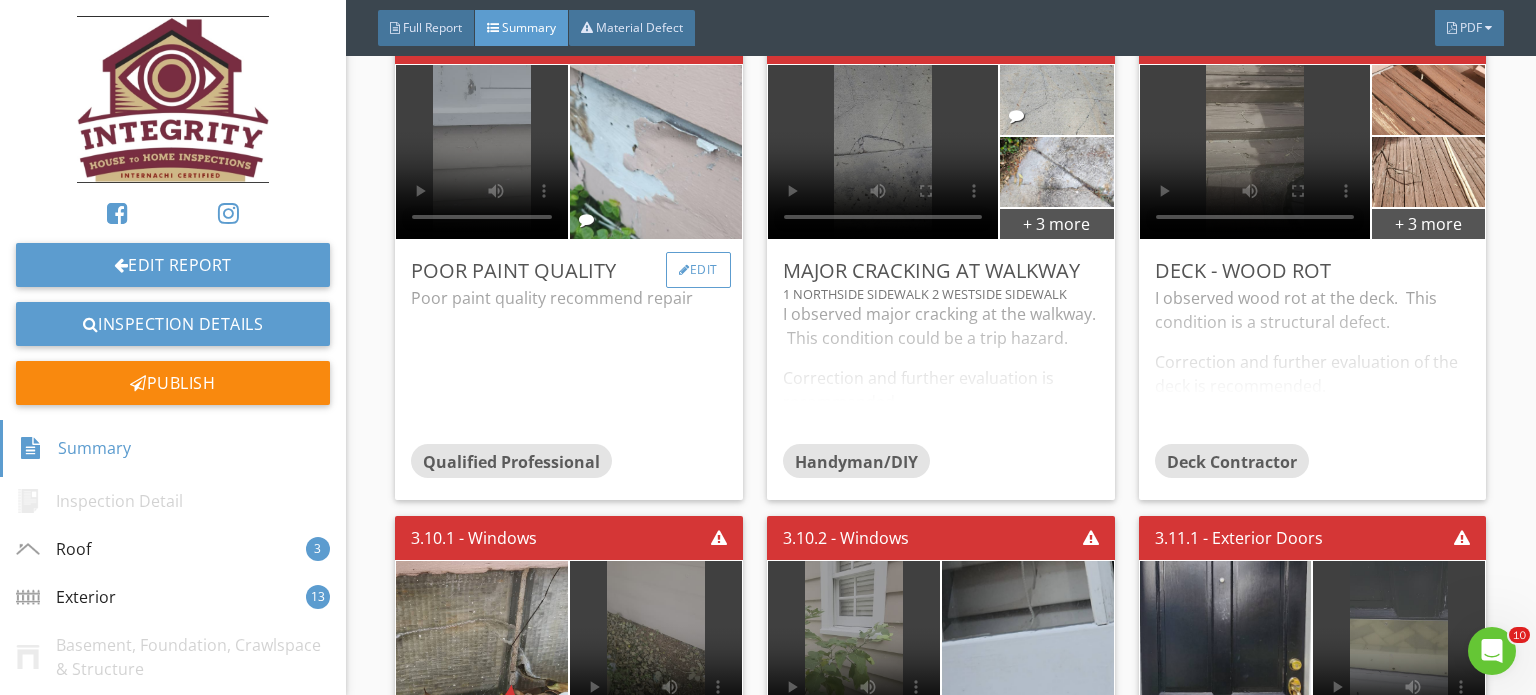 click on "Edit" at bounding box center (698, 270) 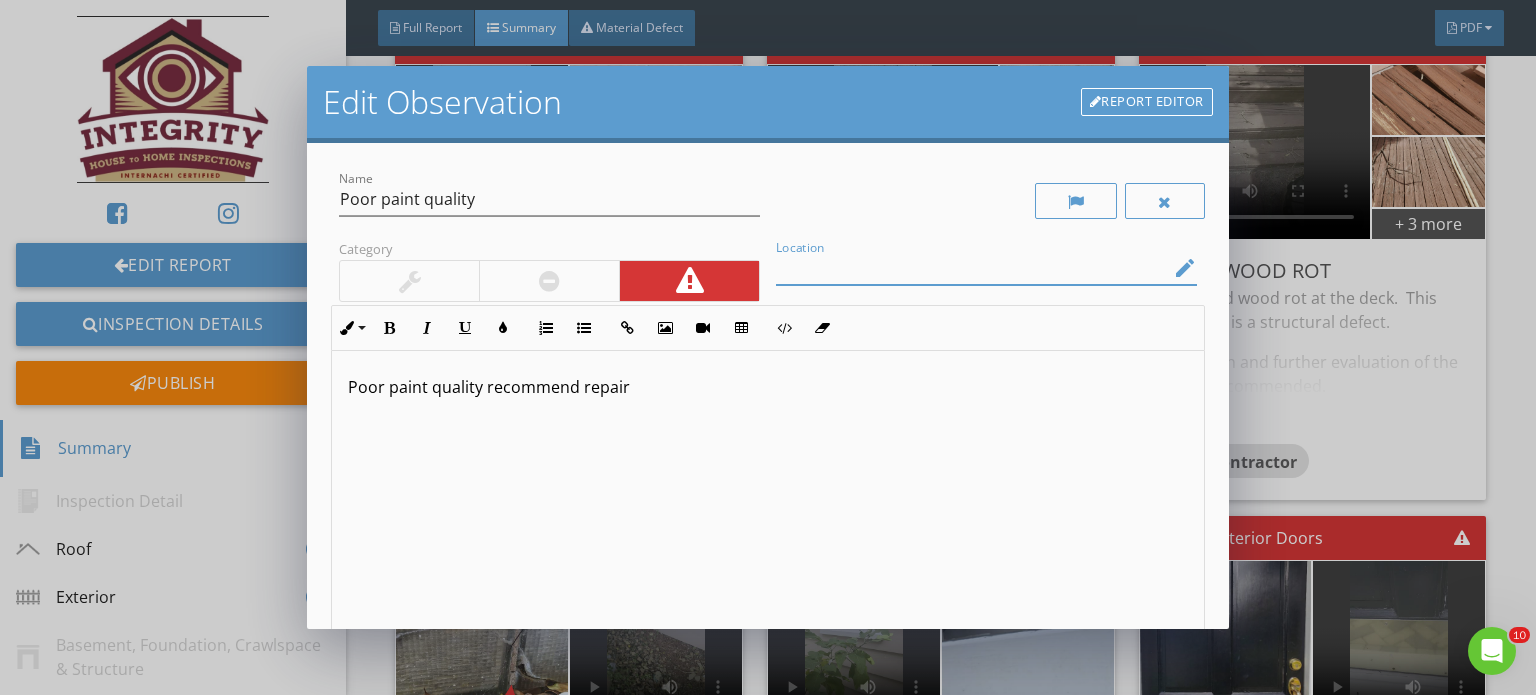 click at bounding box center (972, 268) 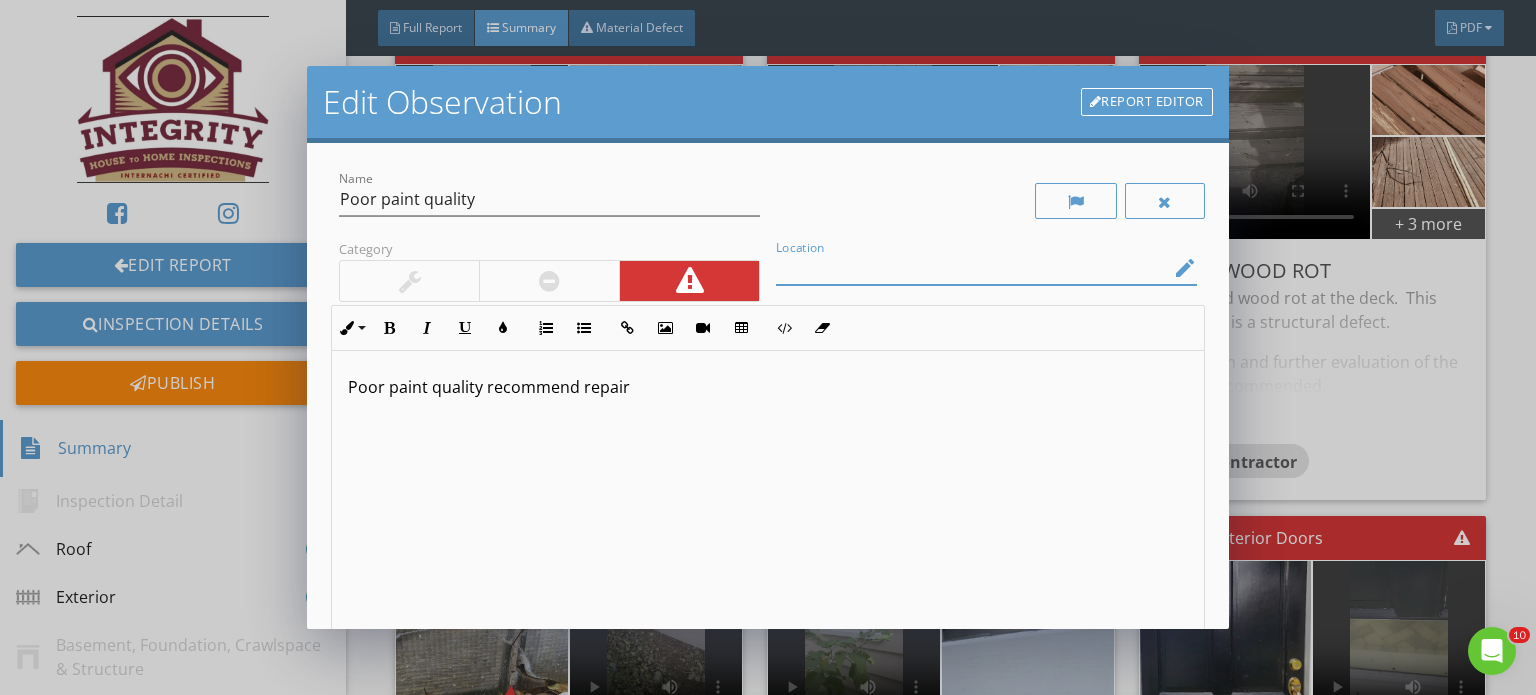 click on "edit" at bounding box center [1185, 268] 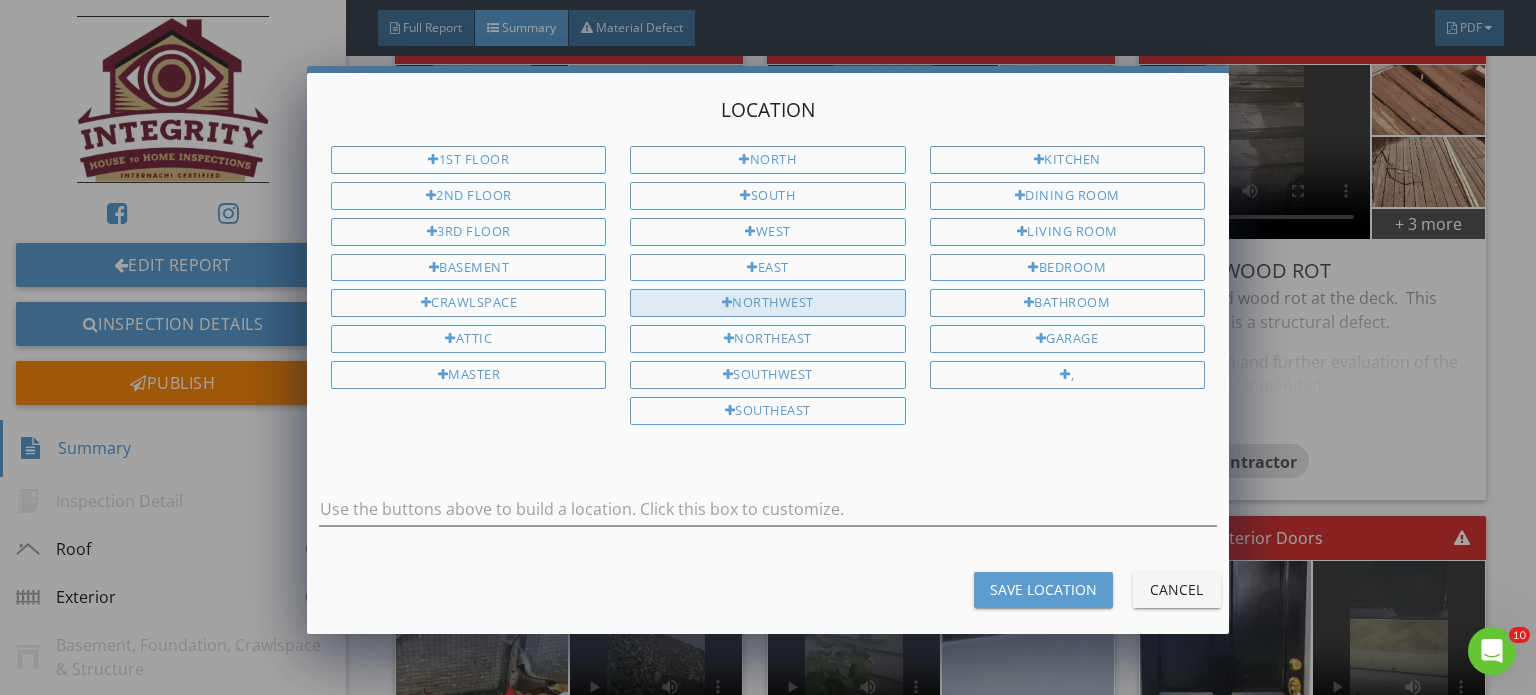 click on "Northwest" at bounding box center [767, 303] 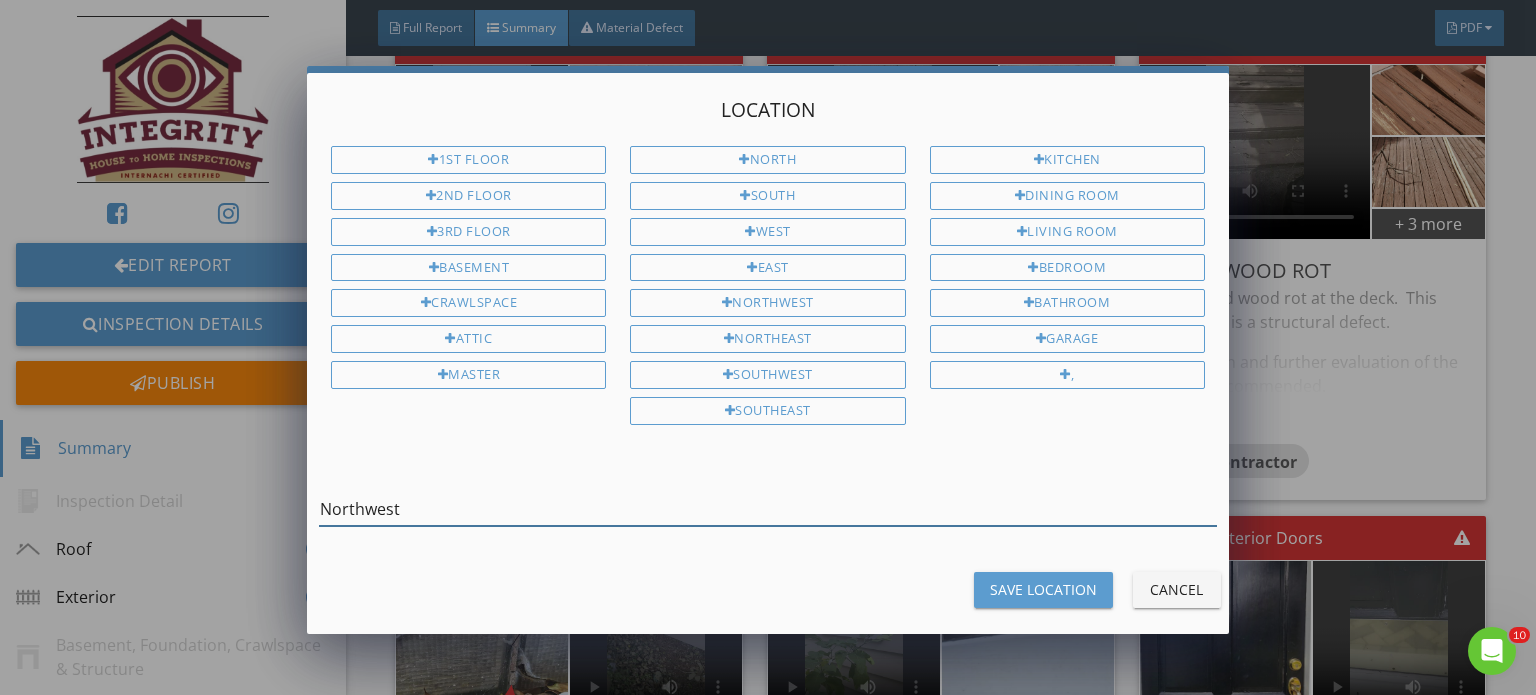 click on "Northwest" at bounding box center [768, 509] 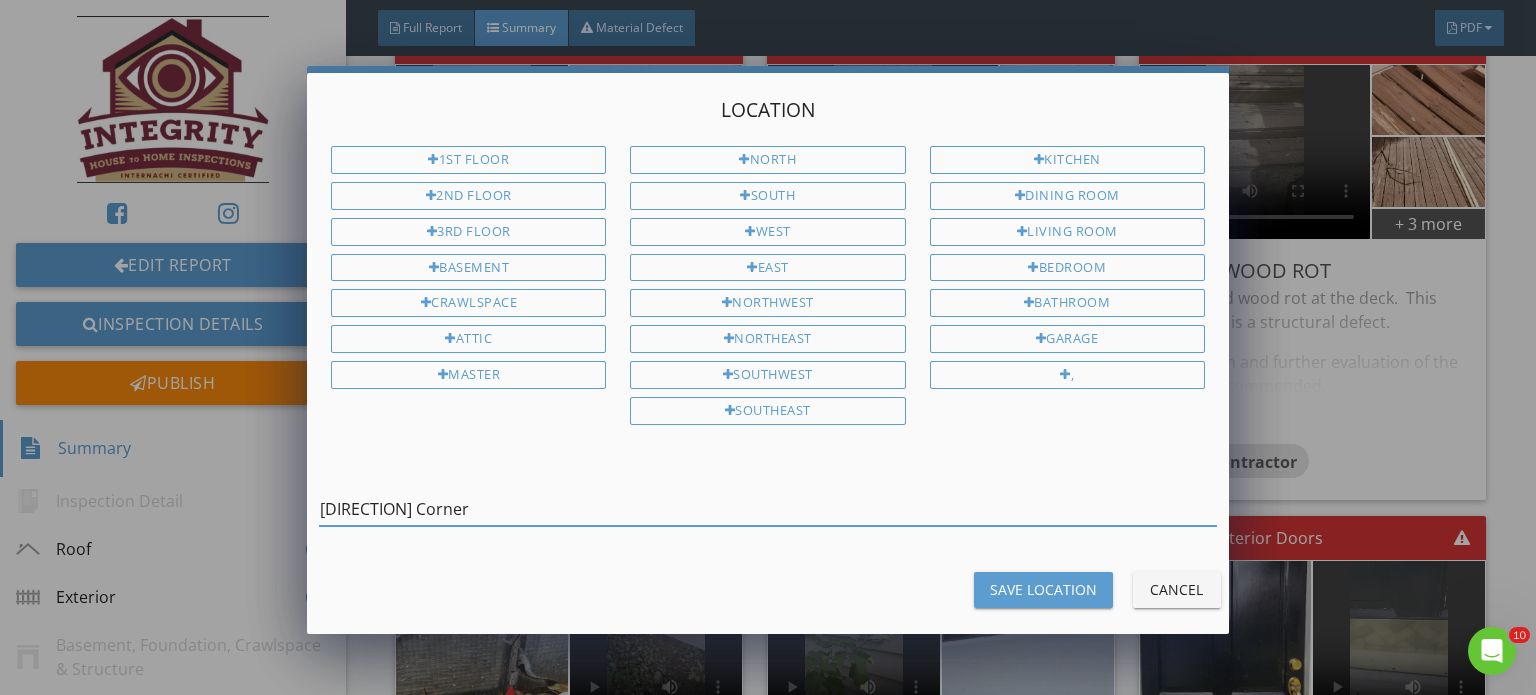 type on "Northwest Corner" 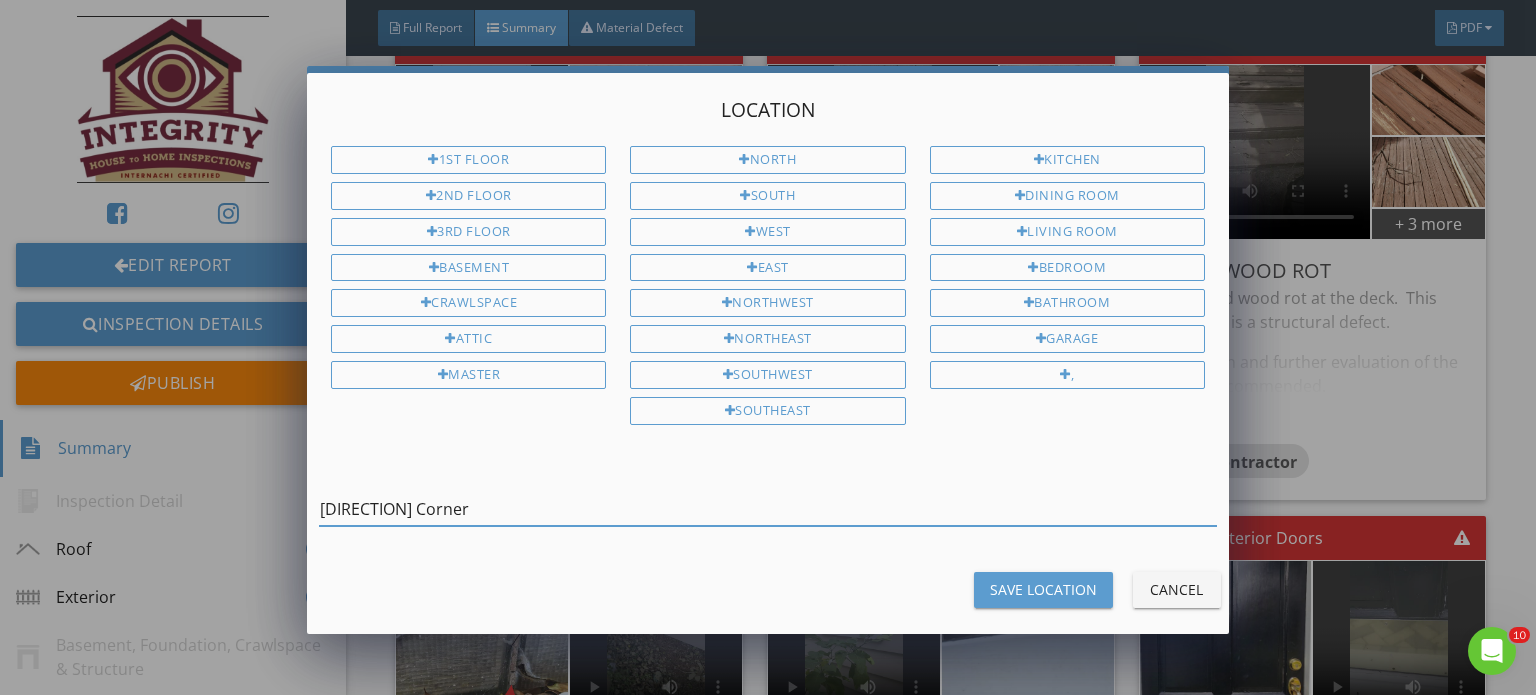 click on "Save Location" at bounding box center [1043, 589] 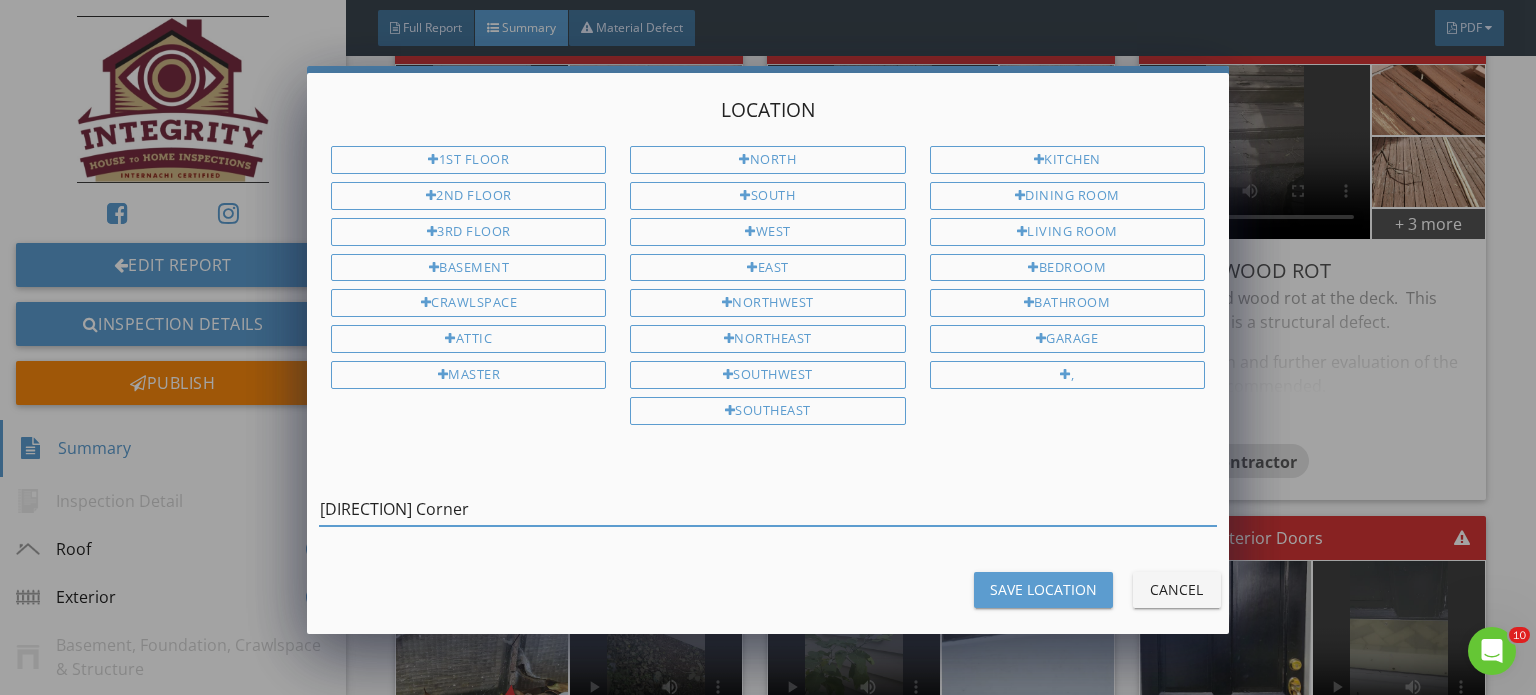 type on "Northwest Corner" 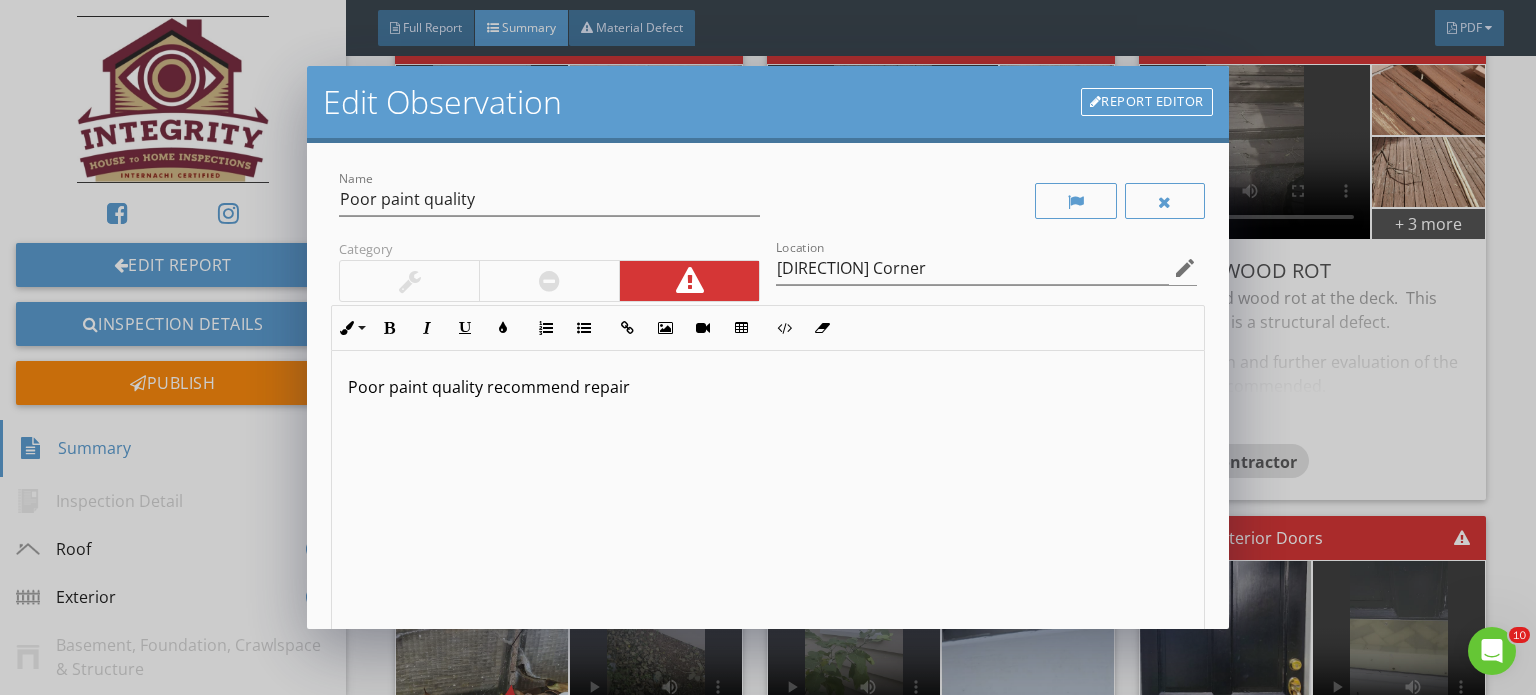 scroll, scrollTop: 0, scrollLeft: 0, axis: both 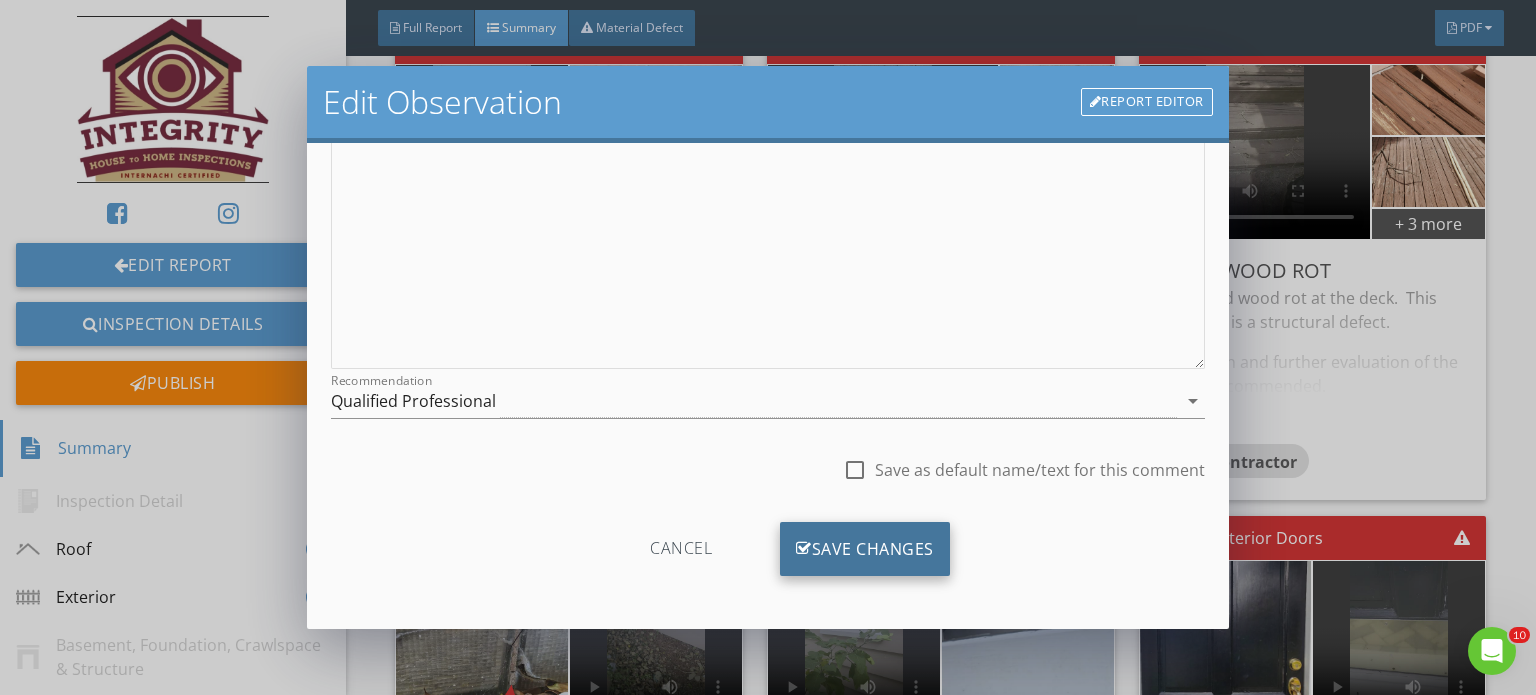 click on "Save Changes" at bounding box center [865, 549] 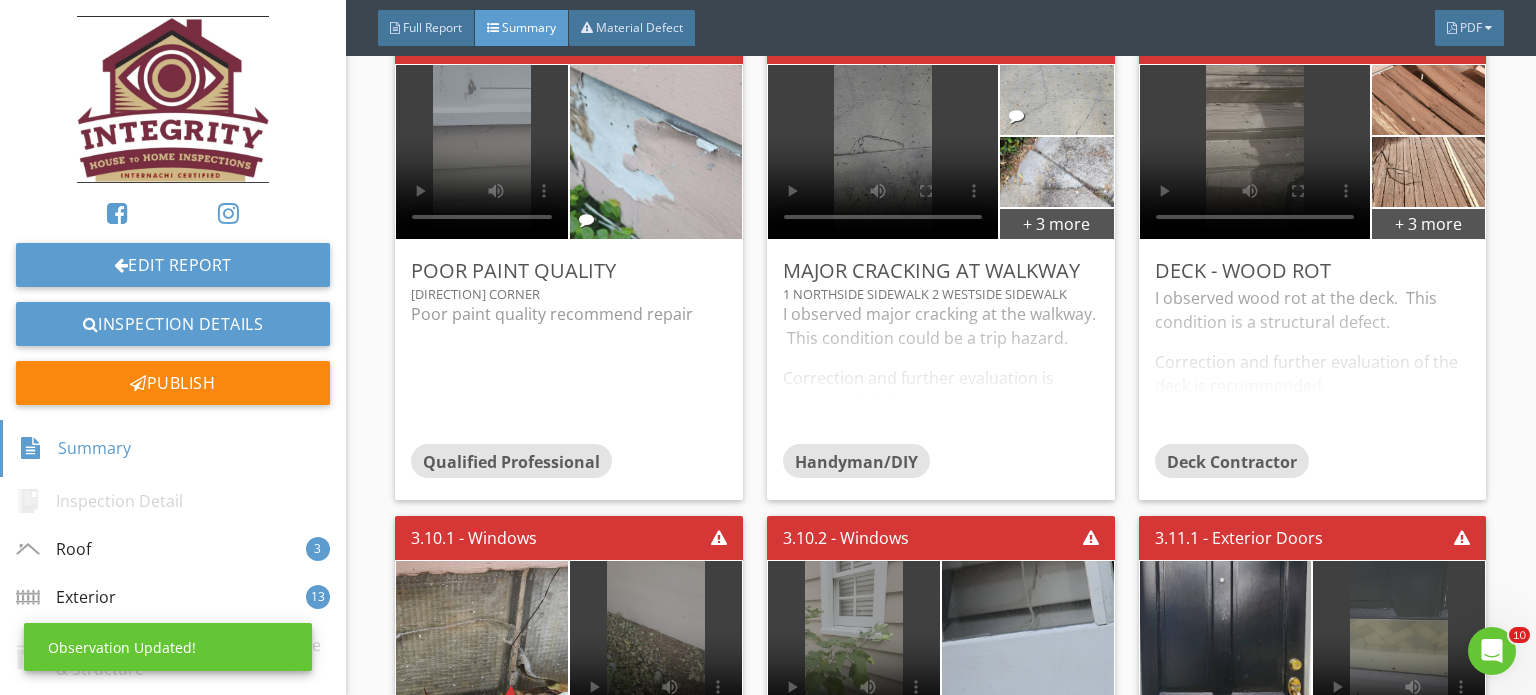 scroll, scrollTop: 63, scrollLeft: 0, axis: vertical 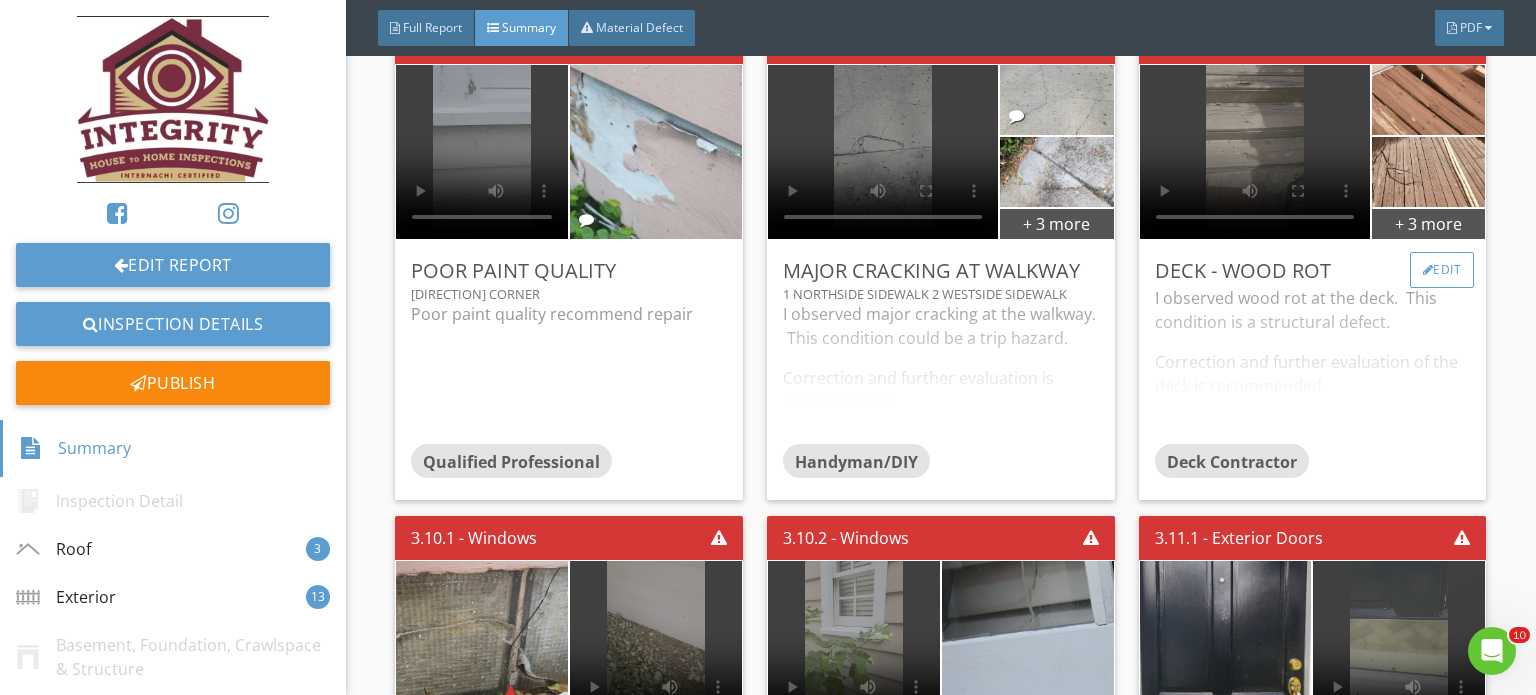 click on "Edit" at bounding box center (1442, 270) 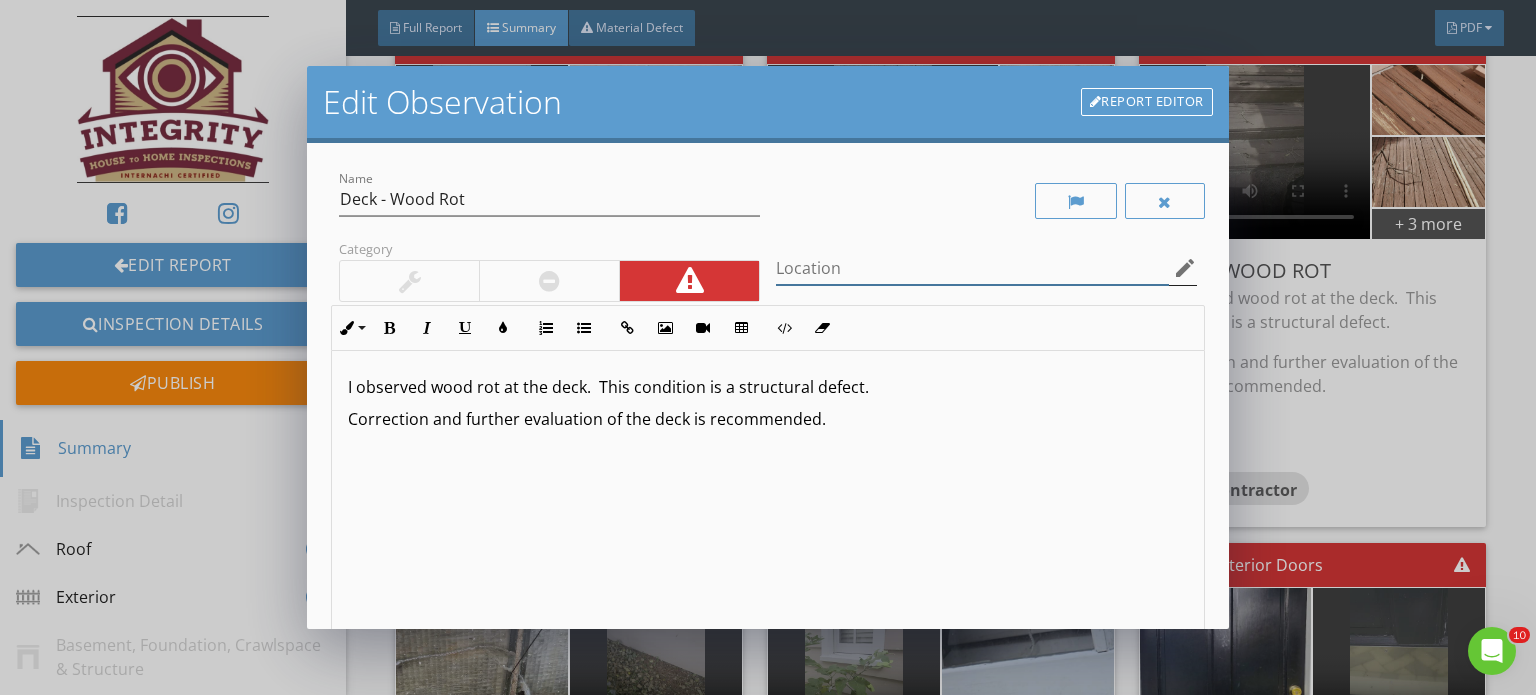 click at bounding box center (972, 268) 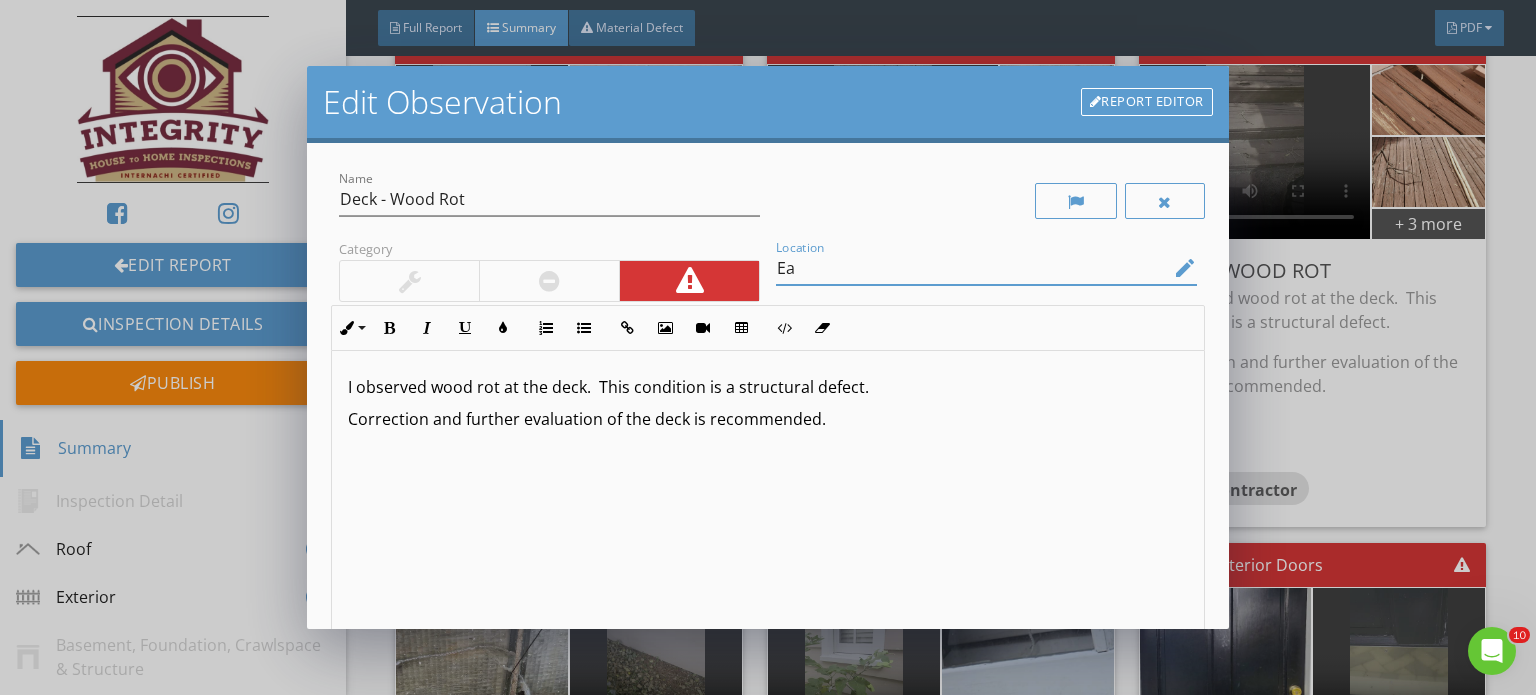type on "E" 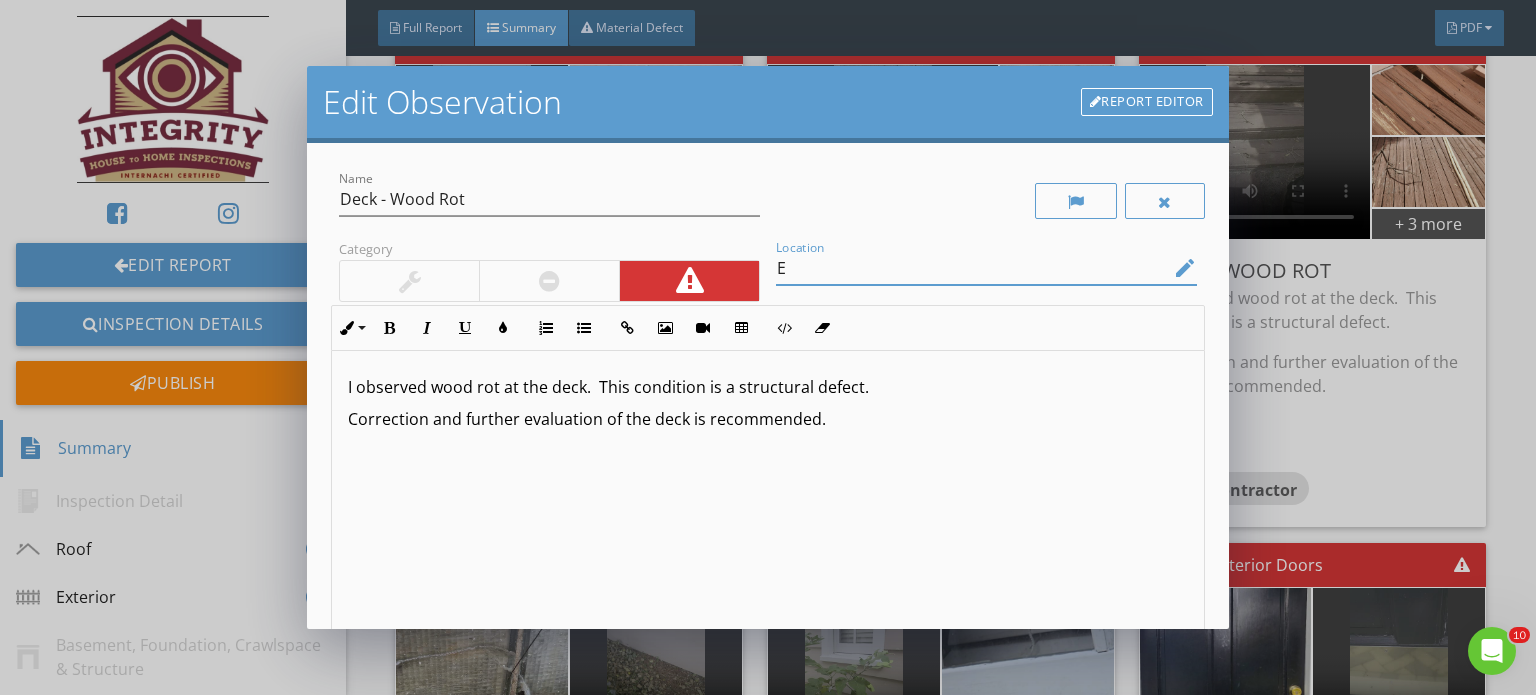 type 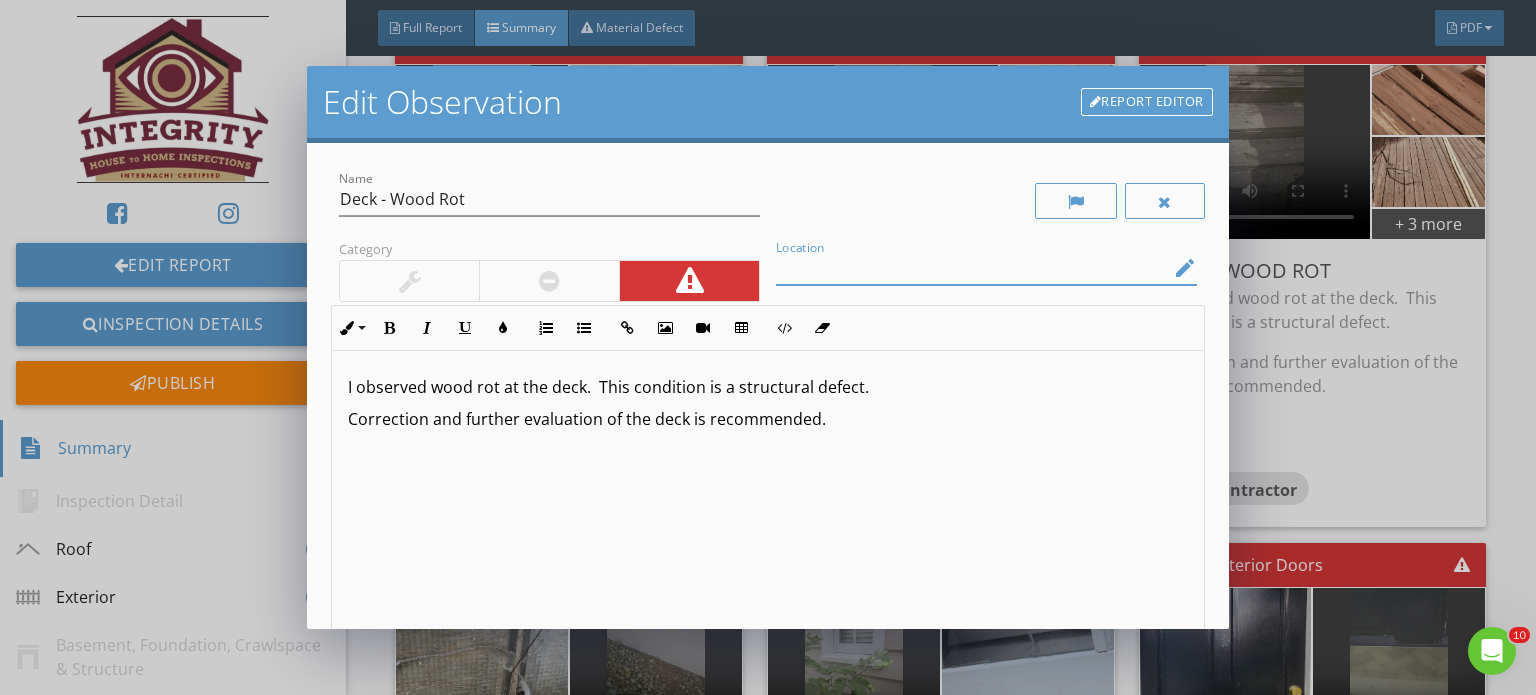 click on "edit" at bounding box center (1185, 268) 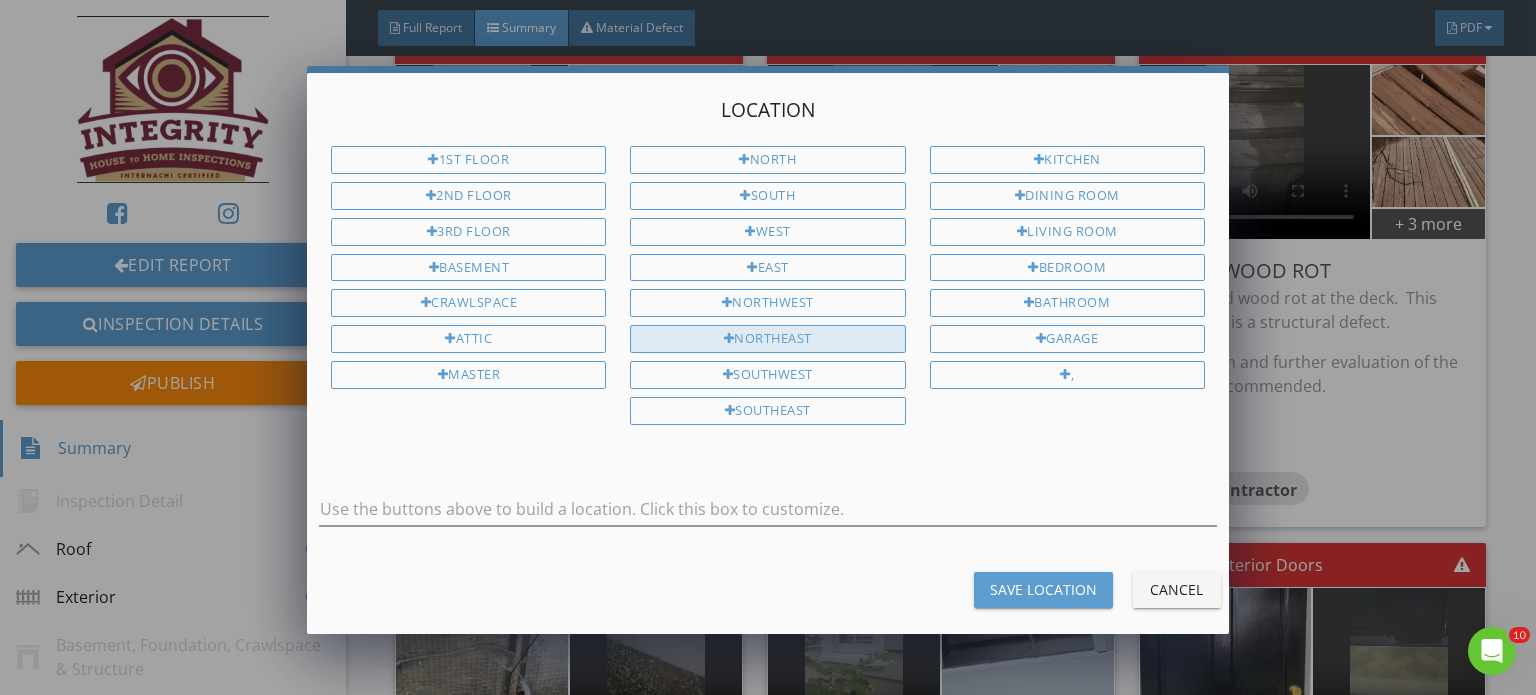 click on "Northeast" at bounding box center [767, 339] 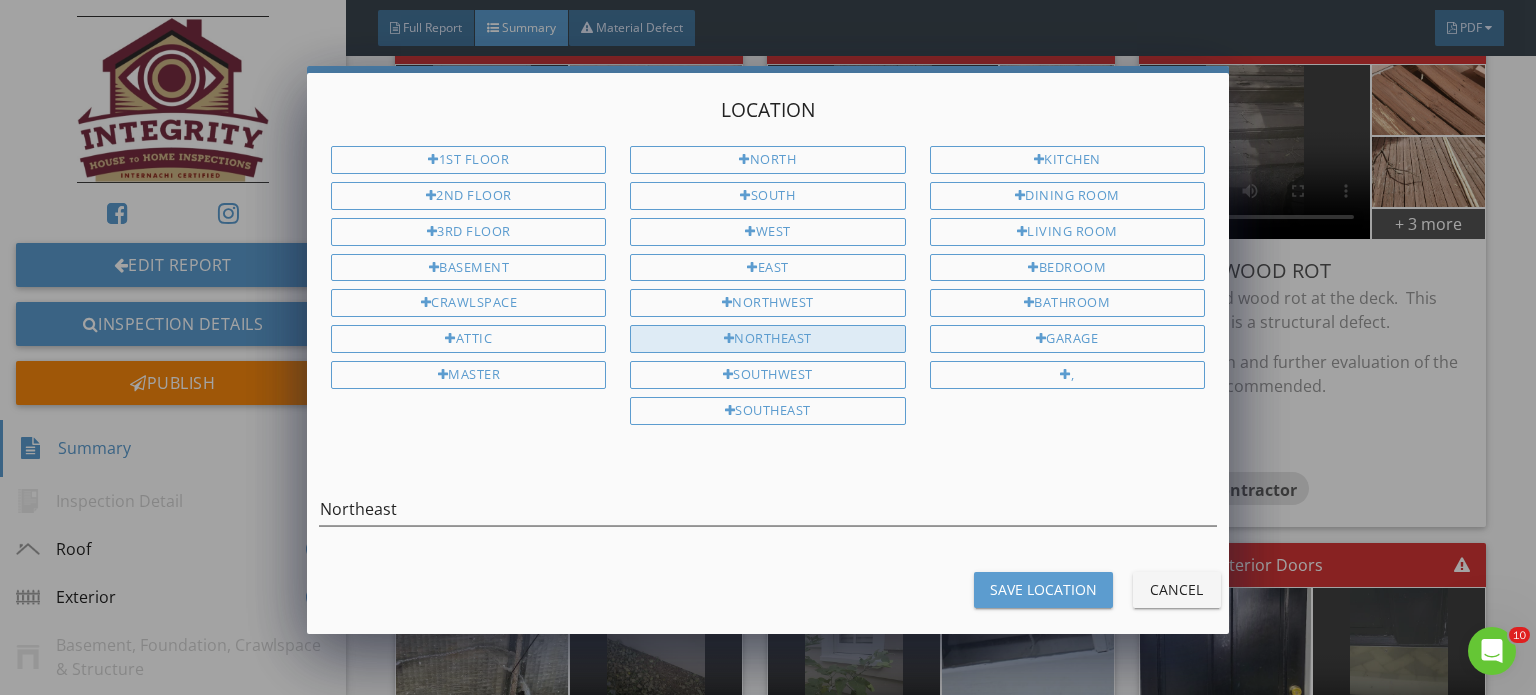 click on "Northeast" at bounding box center [767, 339] 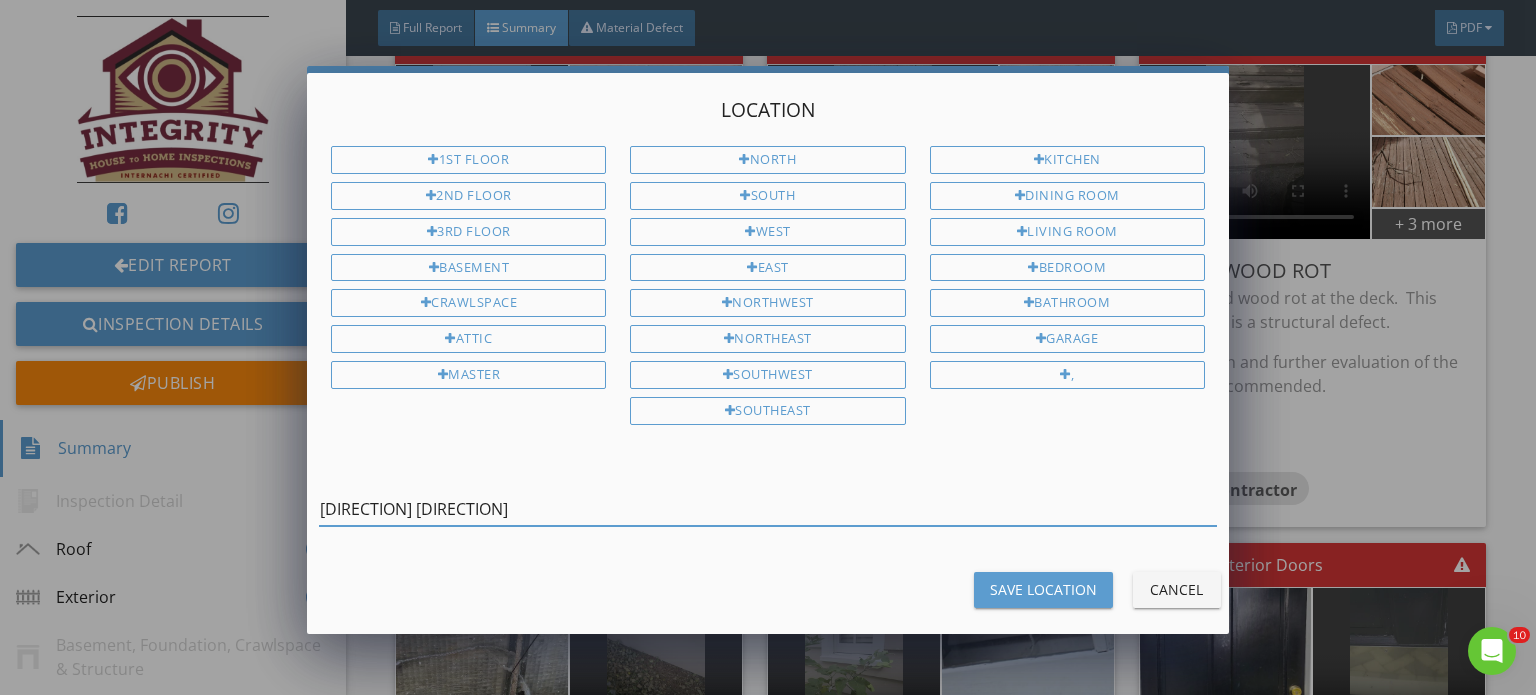 drag, startPoint x: 516, startPoint y: 504, endPoint x: 396, endPoint y: 511, distance: 120.203995 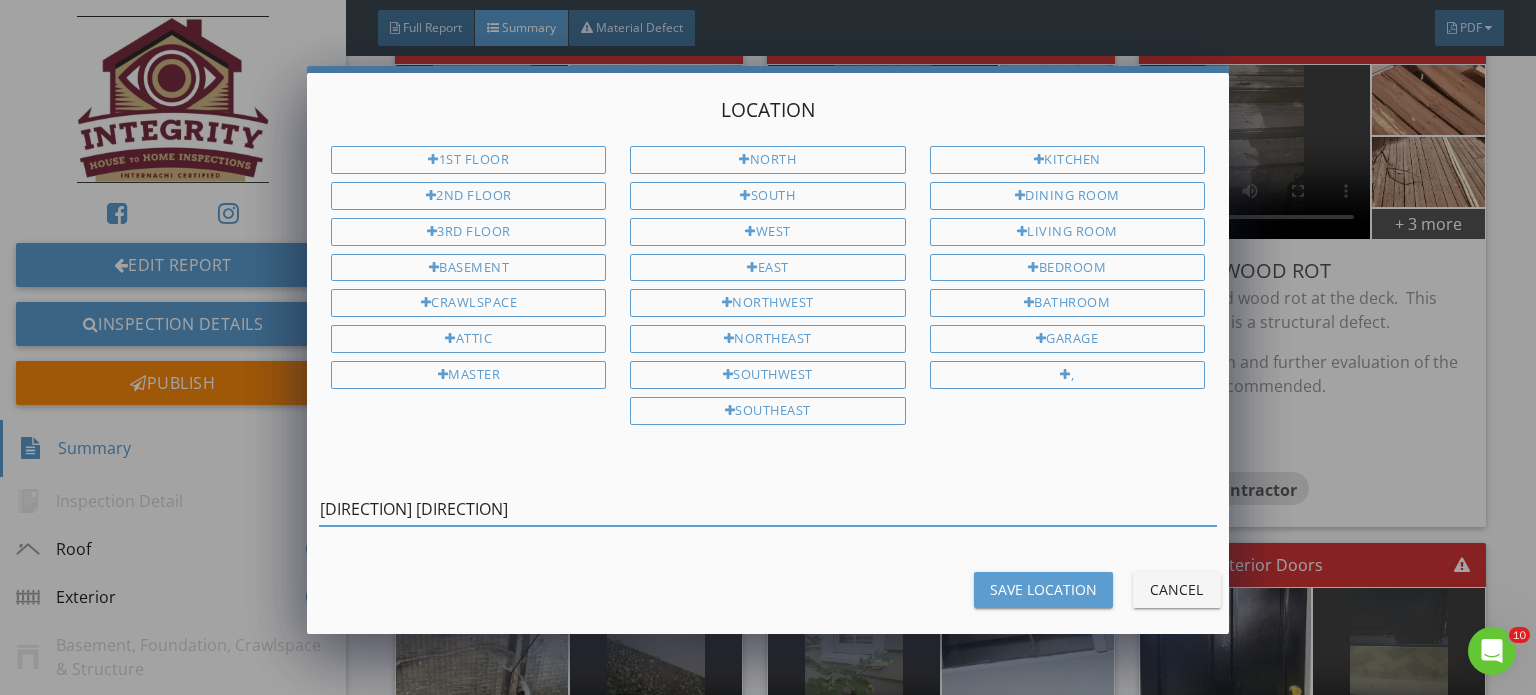click on "Northeast Northeast" at bounding box center [768, 509] 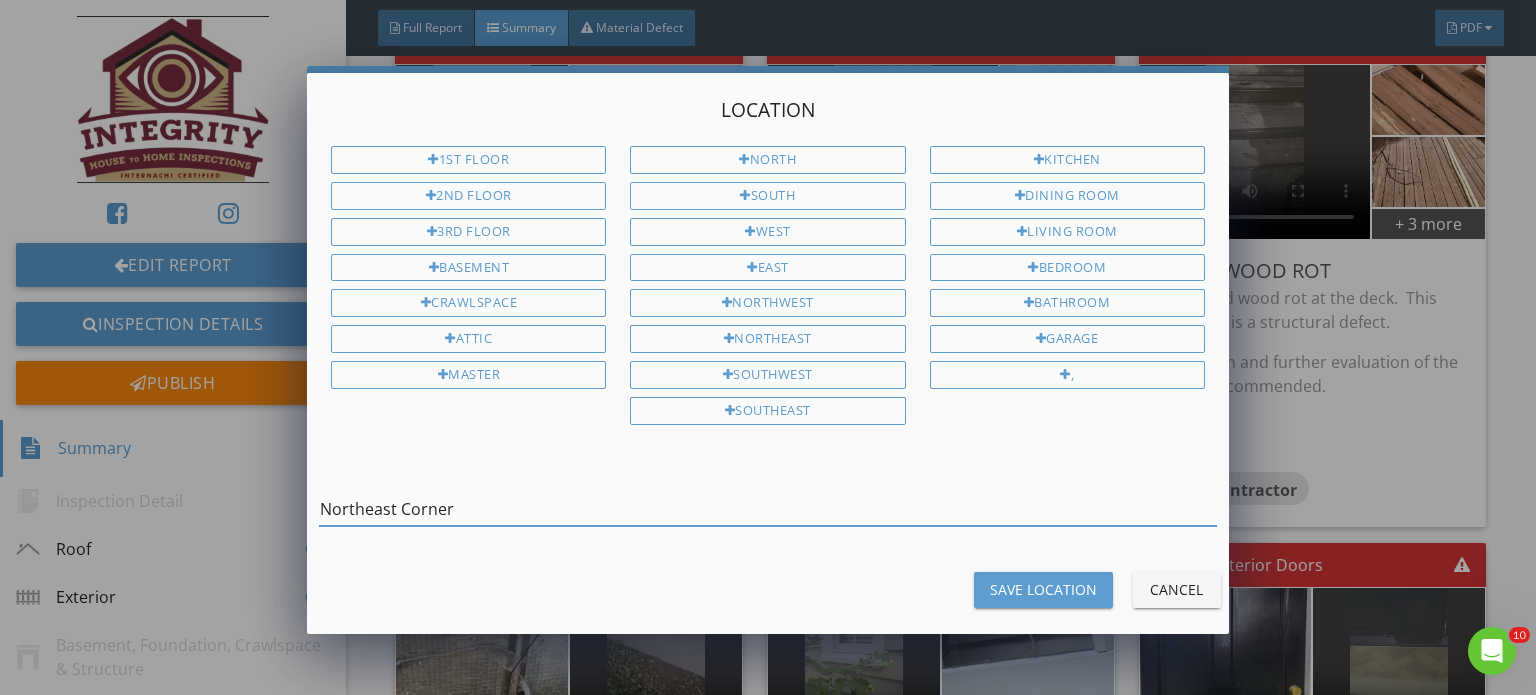 type on "Northeast Corner" 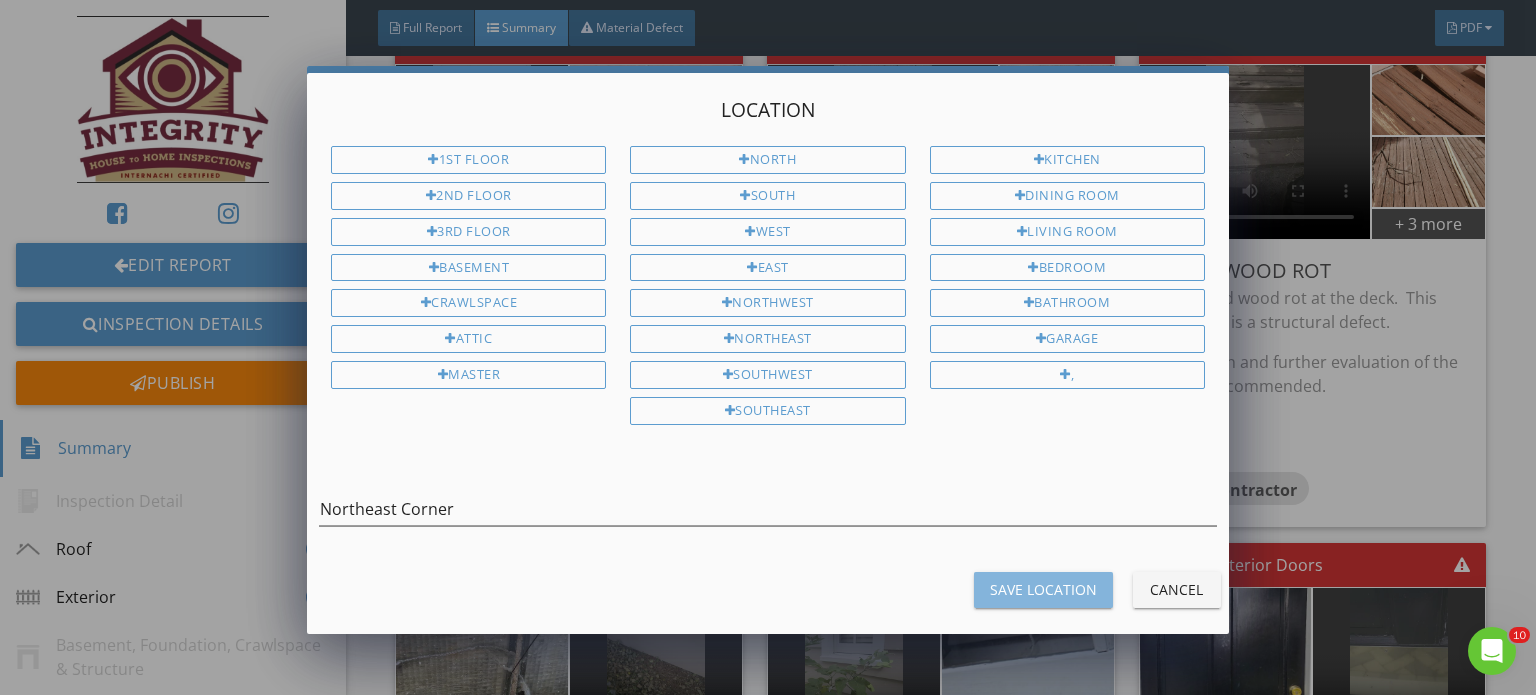 click on "Save Location" at bounding box center [1043, 589] 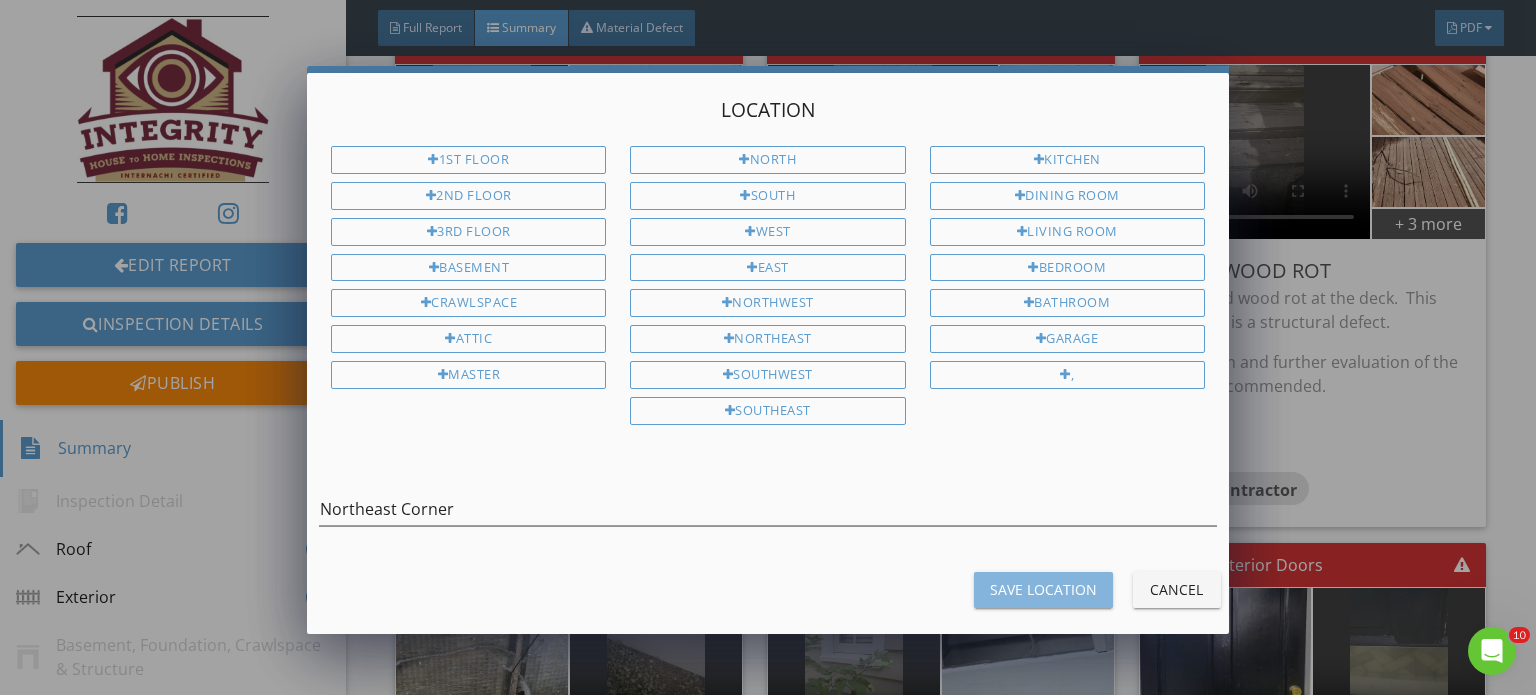 type on "Northeast Corner" 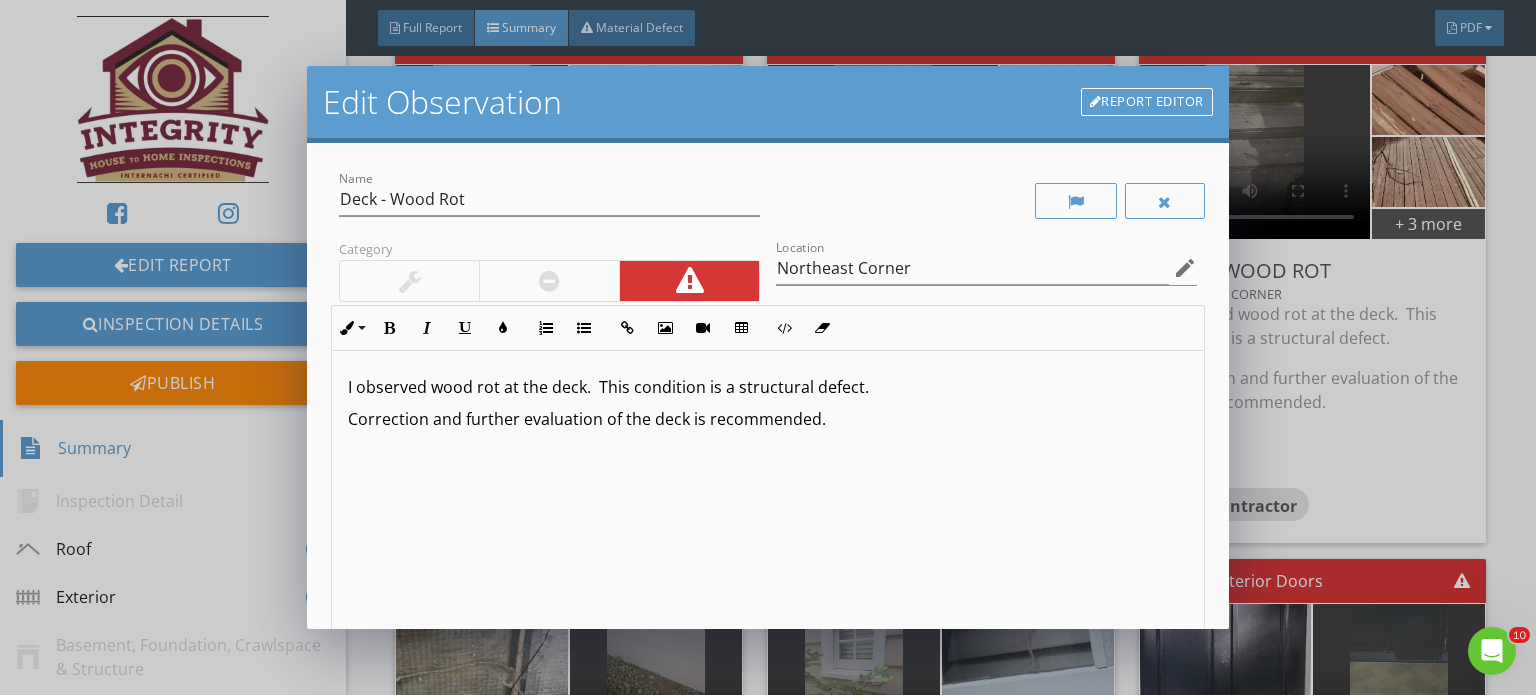 scroll, scrollTop: 0, scrollLeft: 0, axis: both 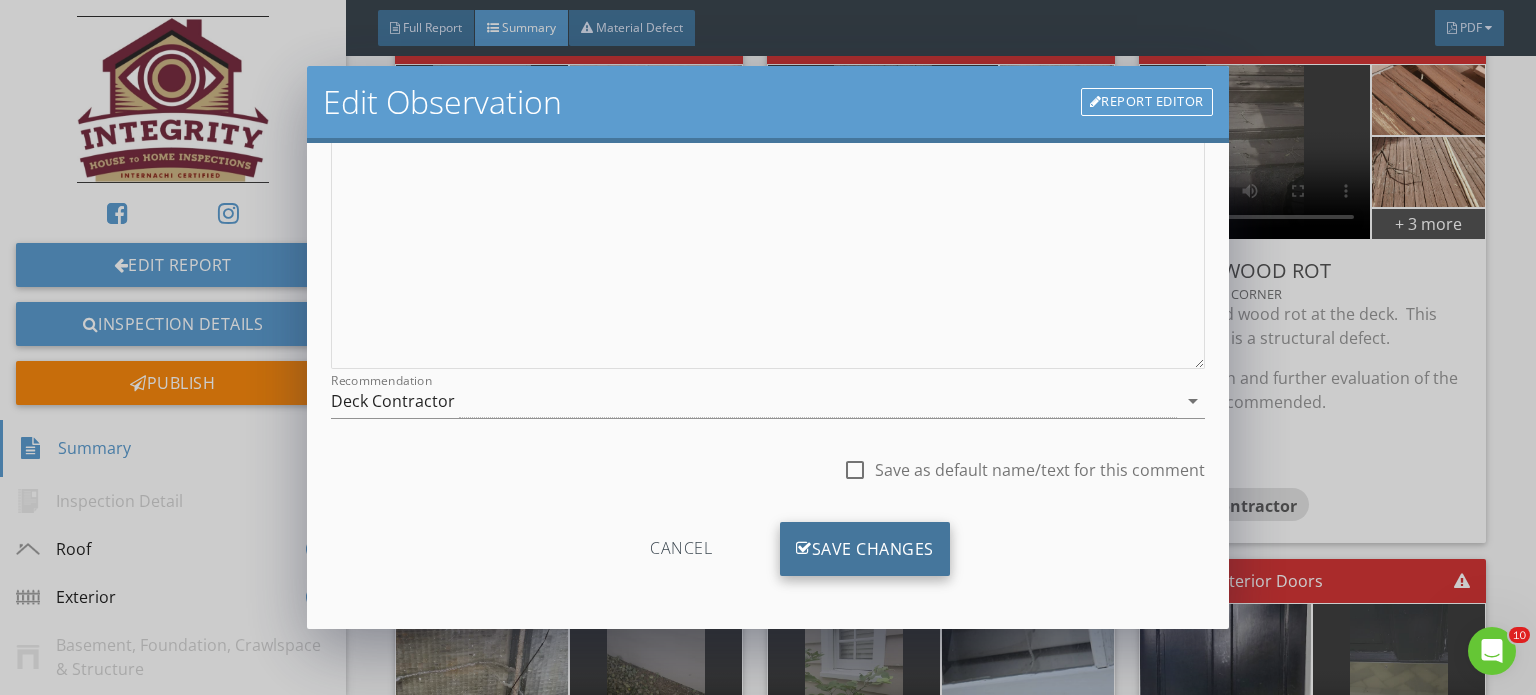 click on "Save Changes" at bounding box center [865, 549] 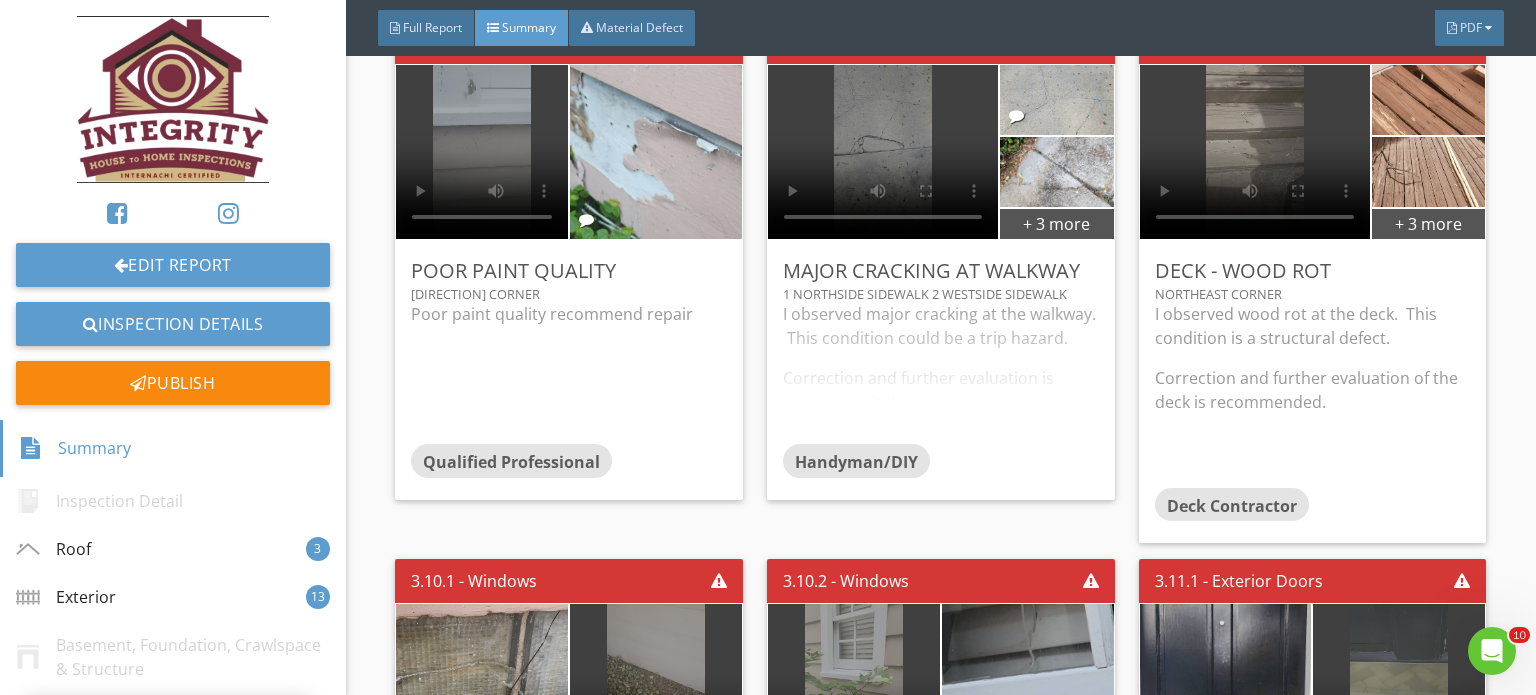 scroll, scrollTop: 63, scrollLeft: 0, axis: vertical 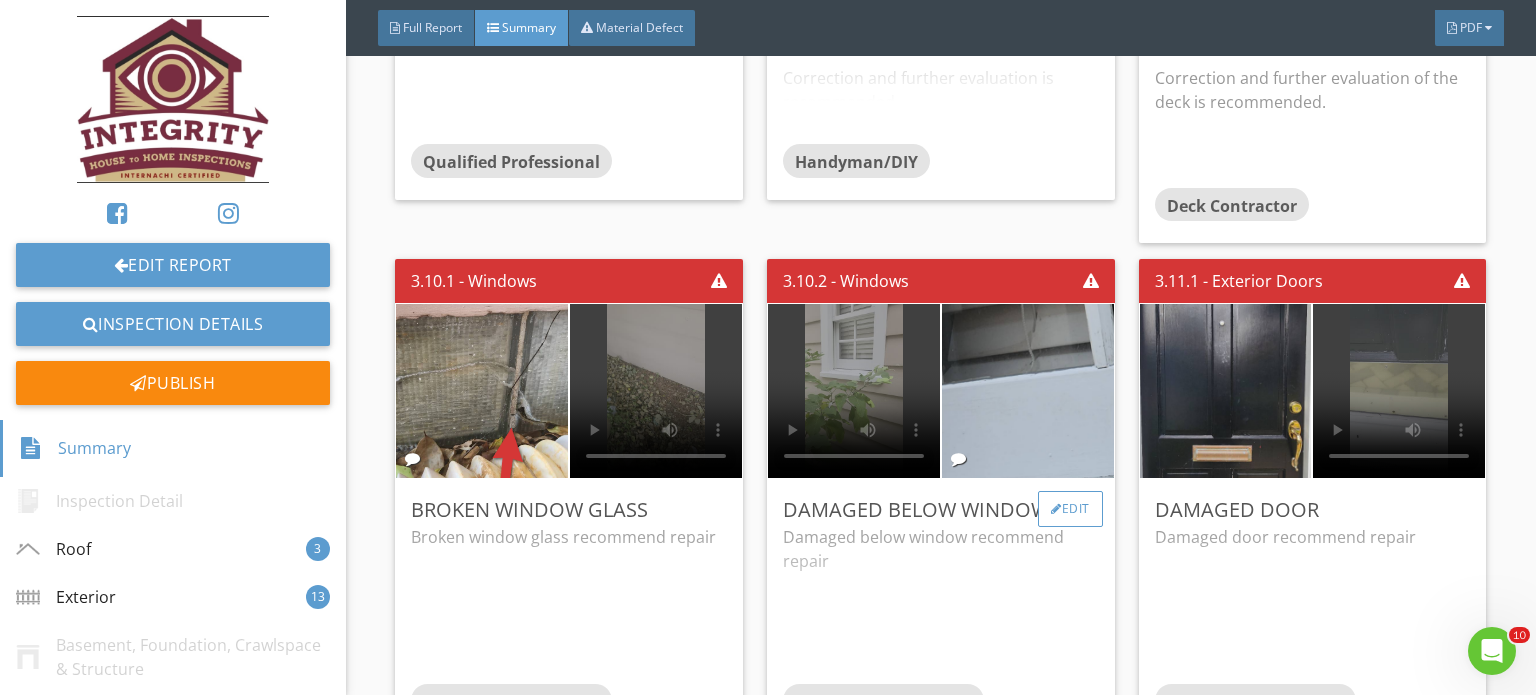 click on "Edit" at bounding box center (1070, 509) 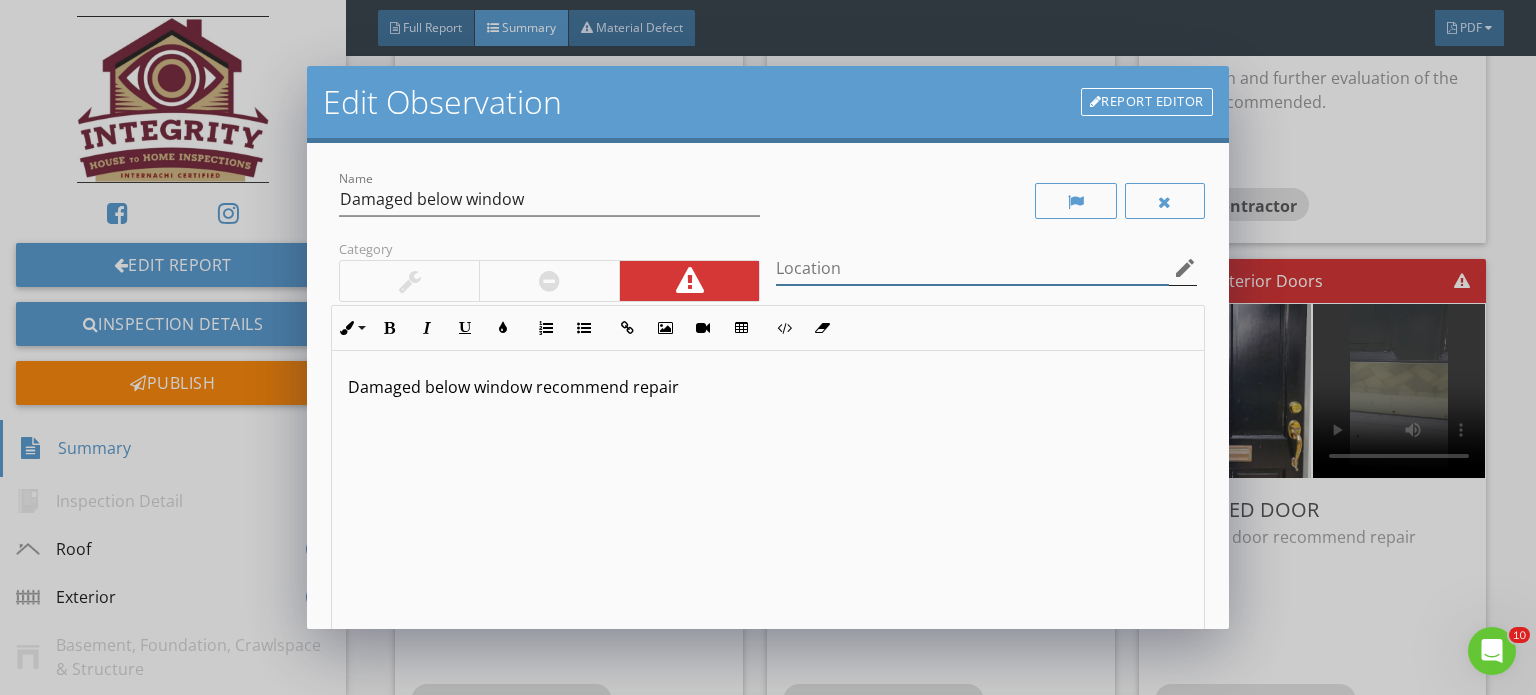 click at bounding box center [972, 268] 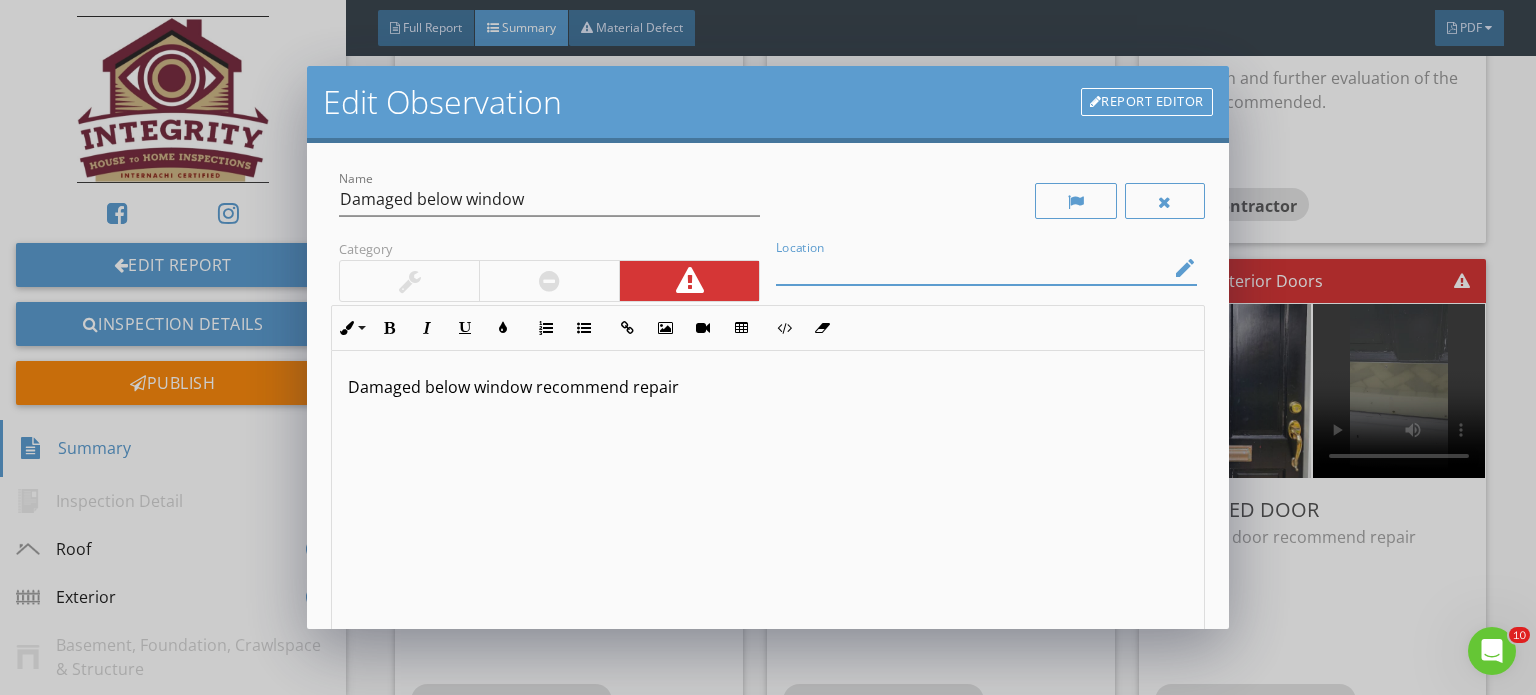 click on "edit" at bounding box center [1185, 268] 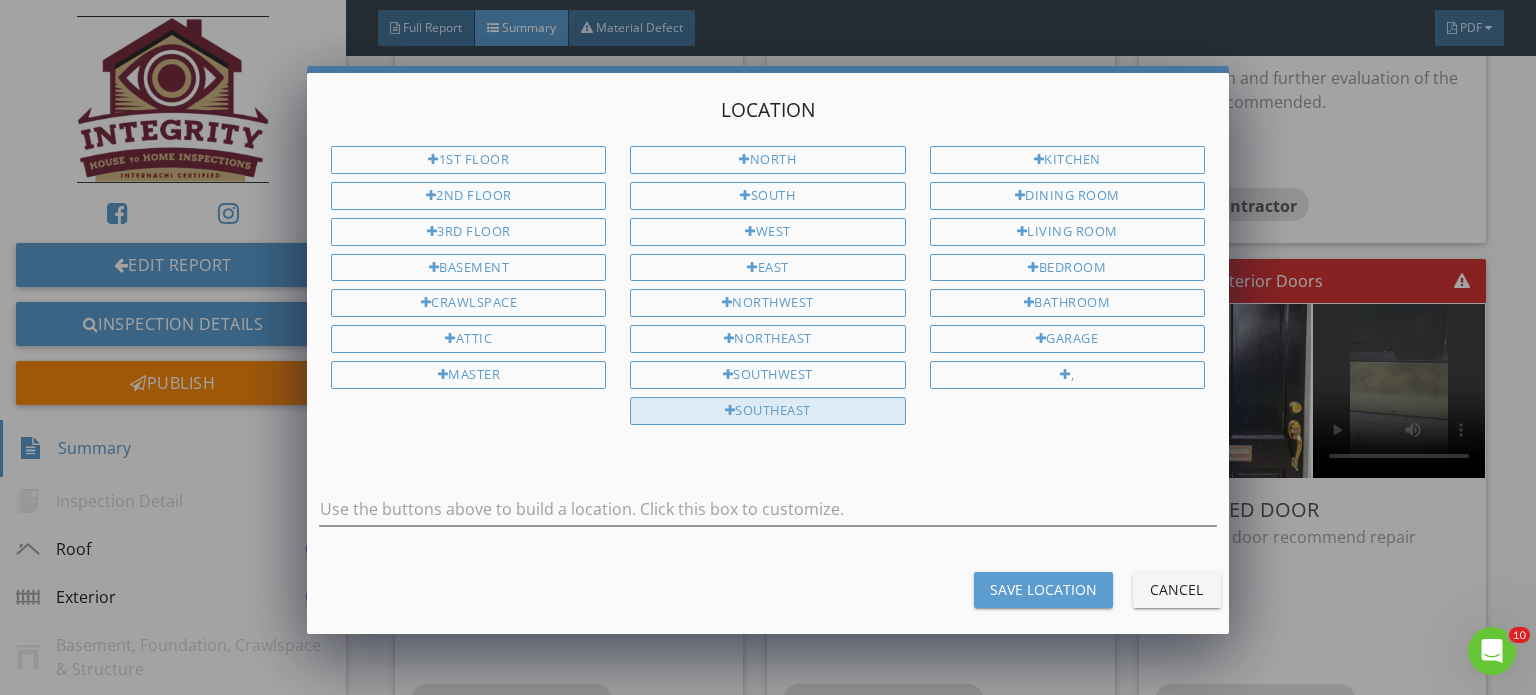click on "Southeast" at bounding box center (767, 411) 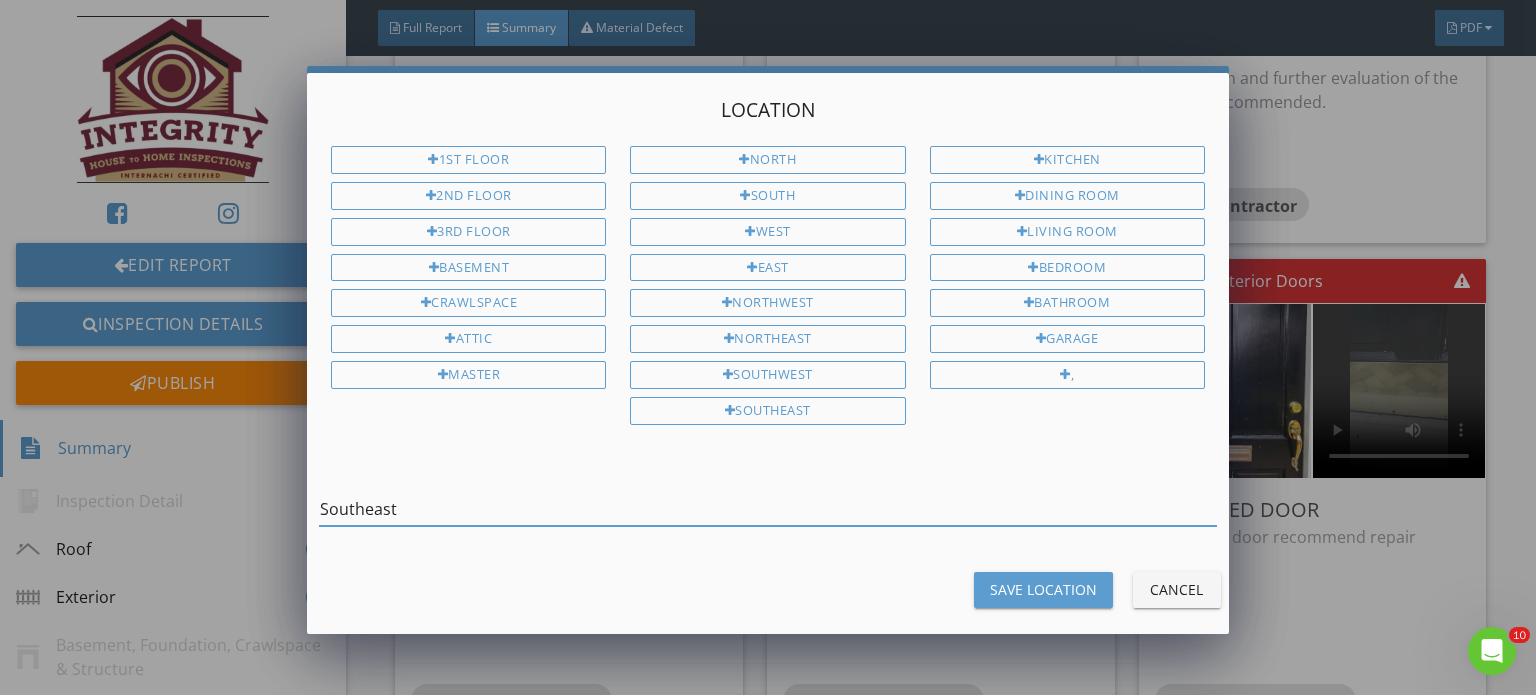 click on "Southeast" at bounding box center (768, 509) 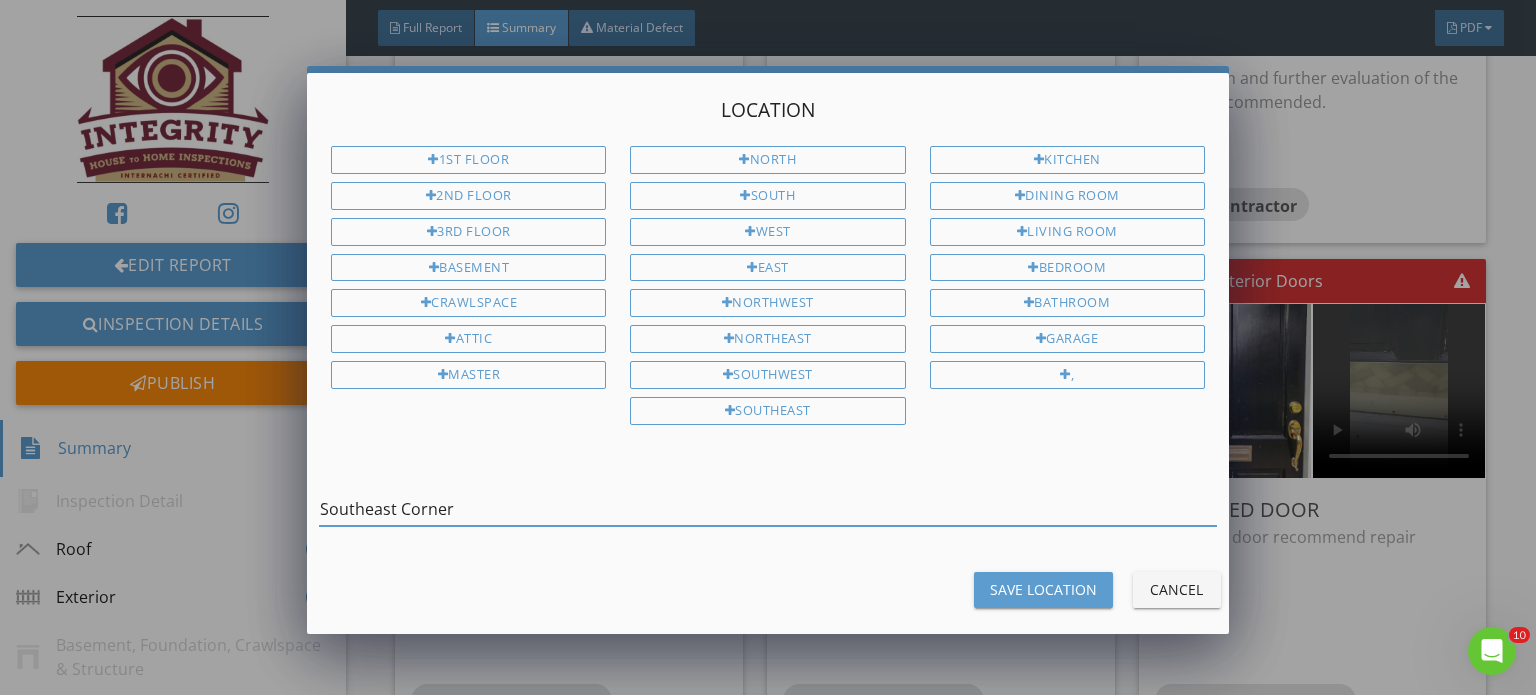 type on "Southeast Corner" 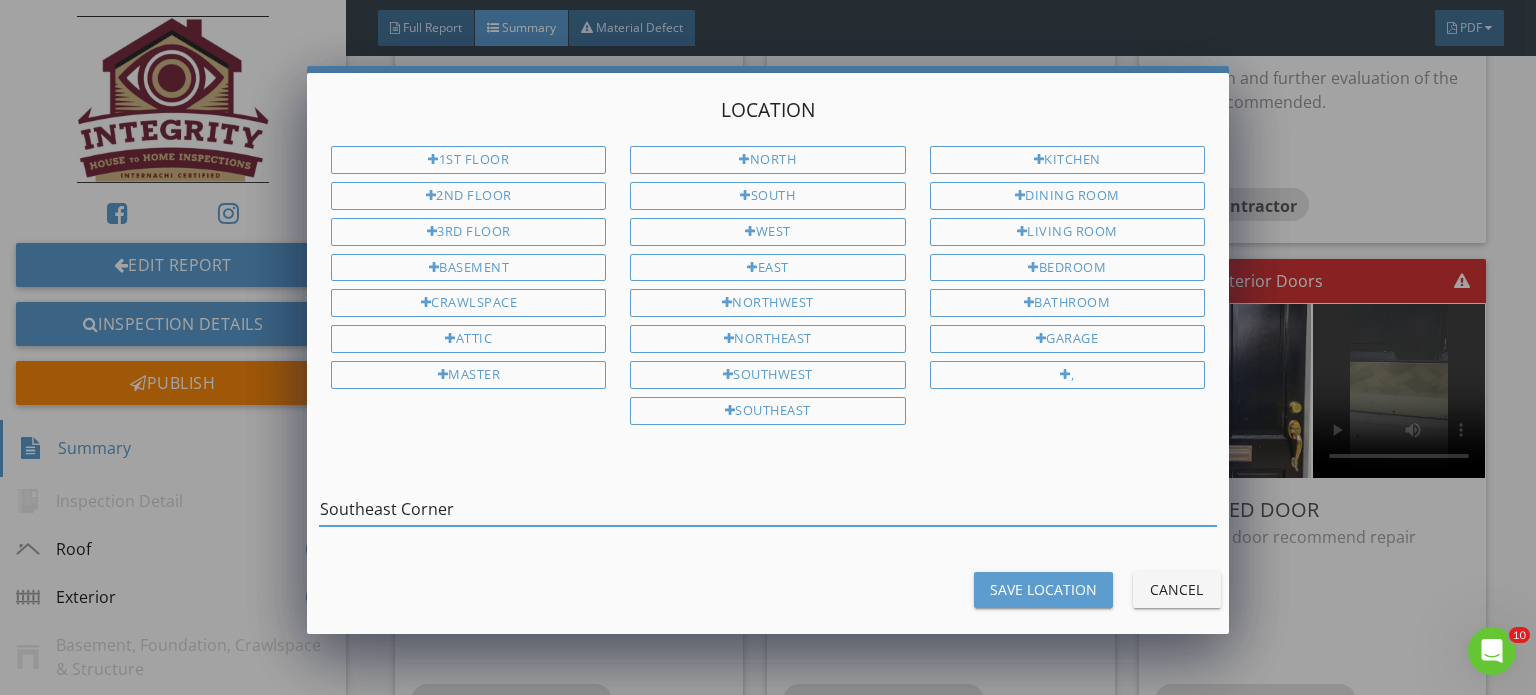 click on "Save Location" at bounding box center (1043, 589) 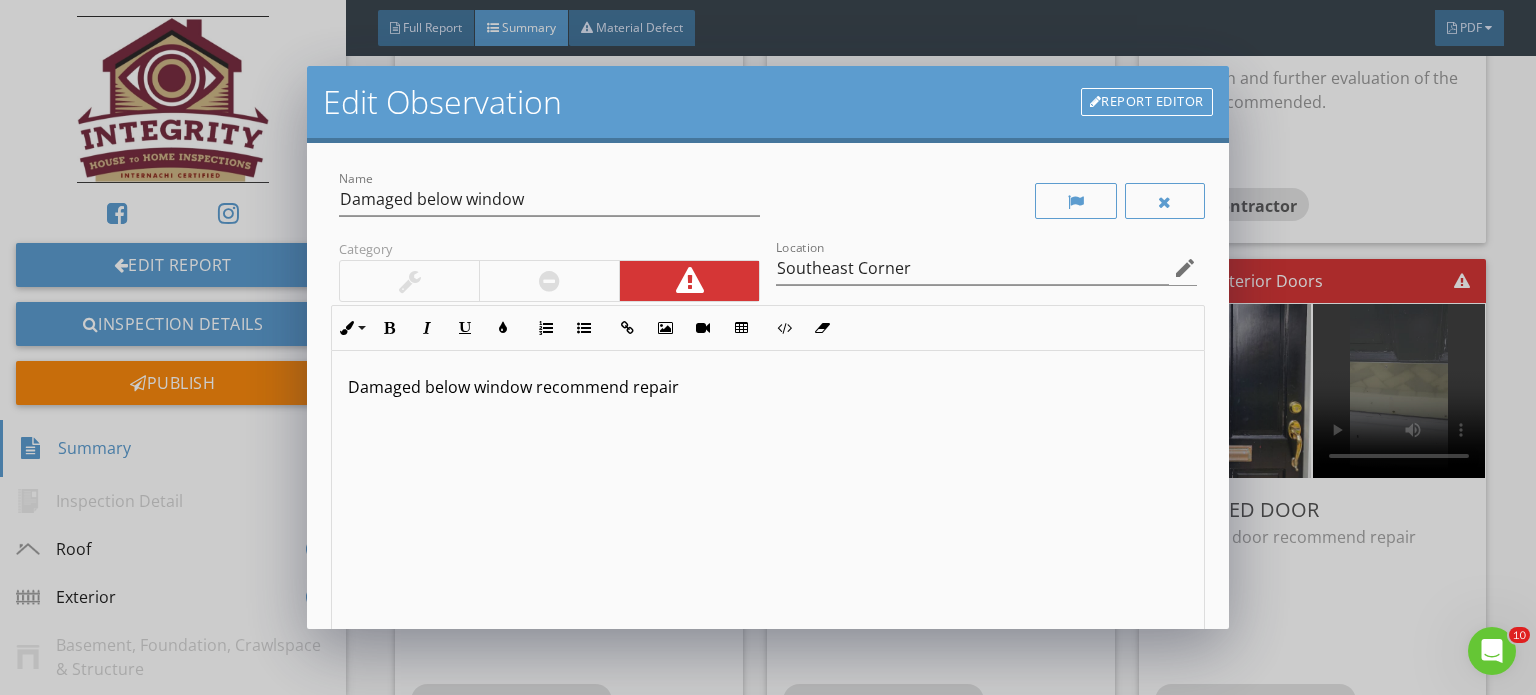 scroll, scrollTop: 0, scrollLeft: 0, axis: both 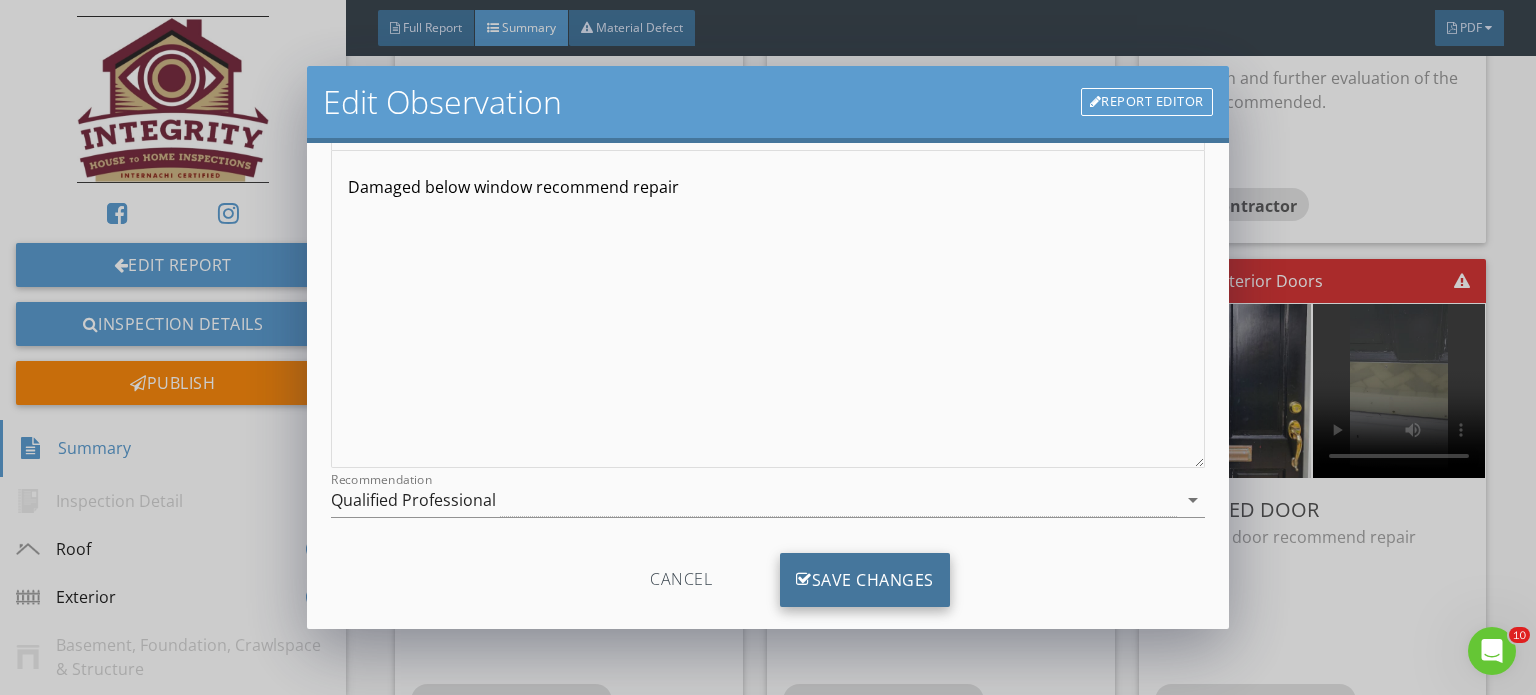 click on "Save Changes" at bounding box center (865, 580) 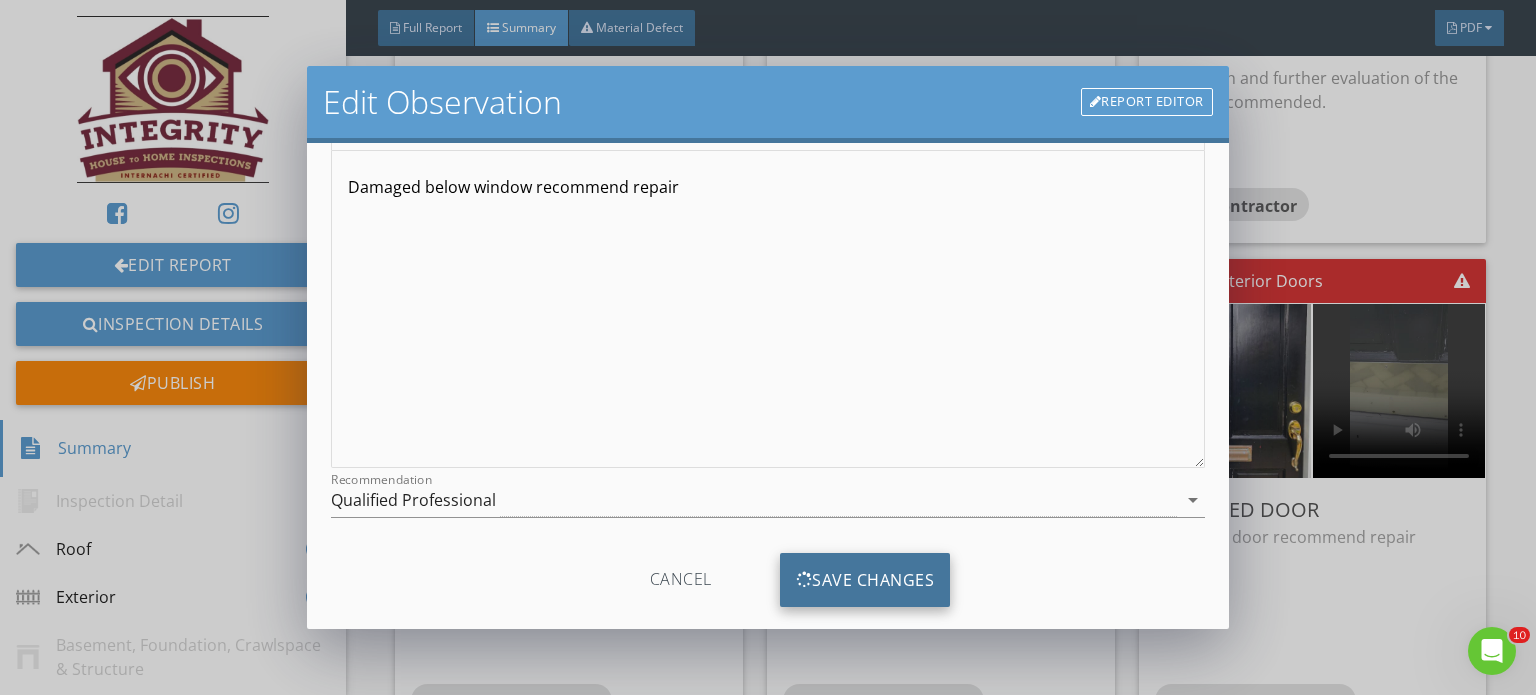 scroll, scrollTop: 0, scrollLeft: 0, axis: both 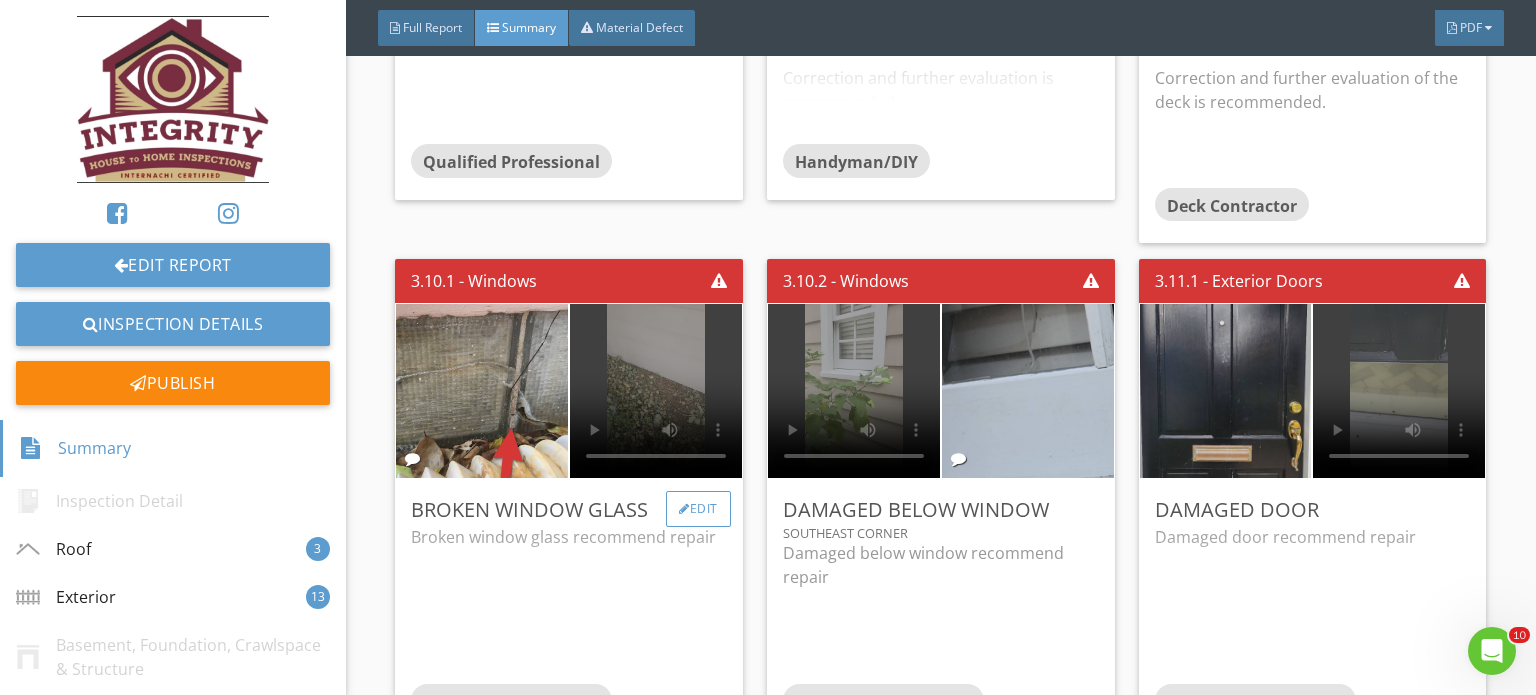 click on "Edit" at bounding box center [698, 509] 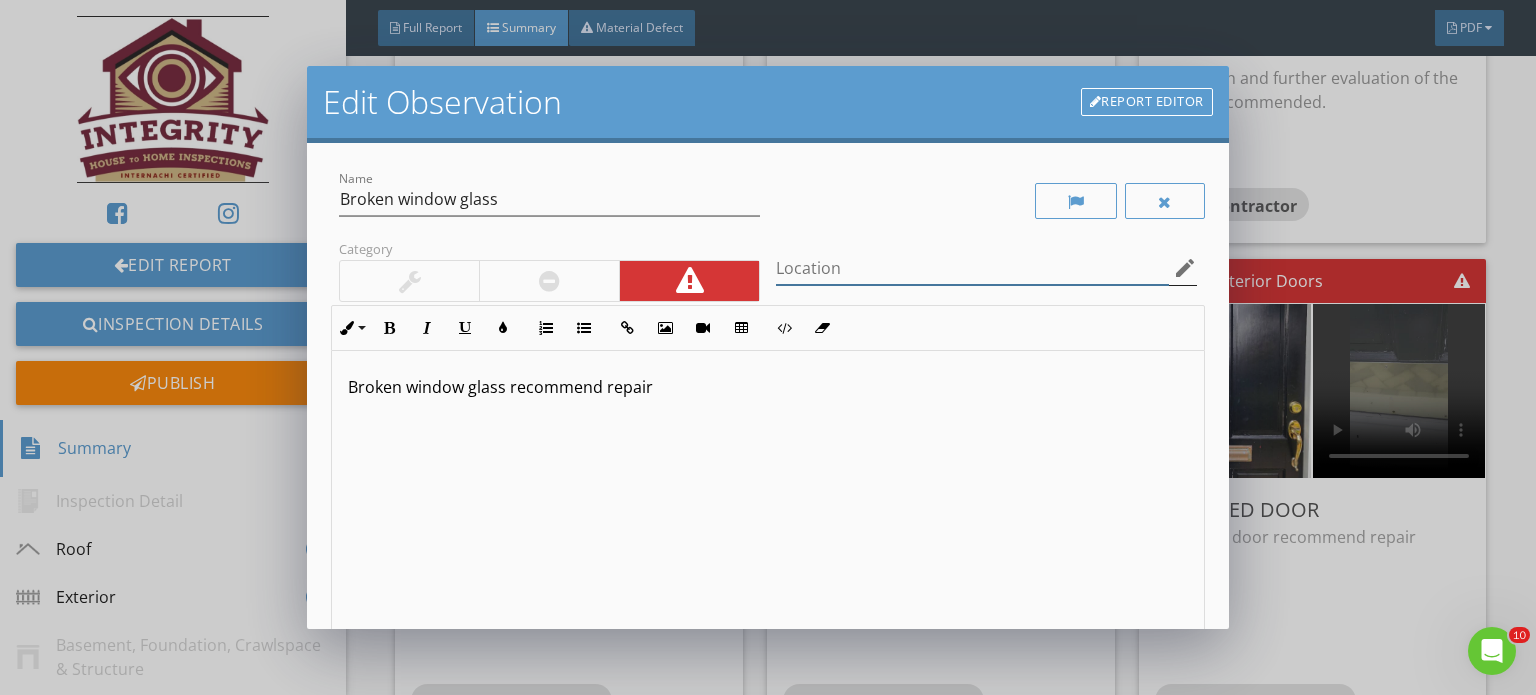 click at bounding box center (972, 268) 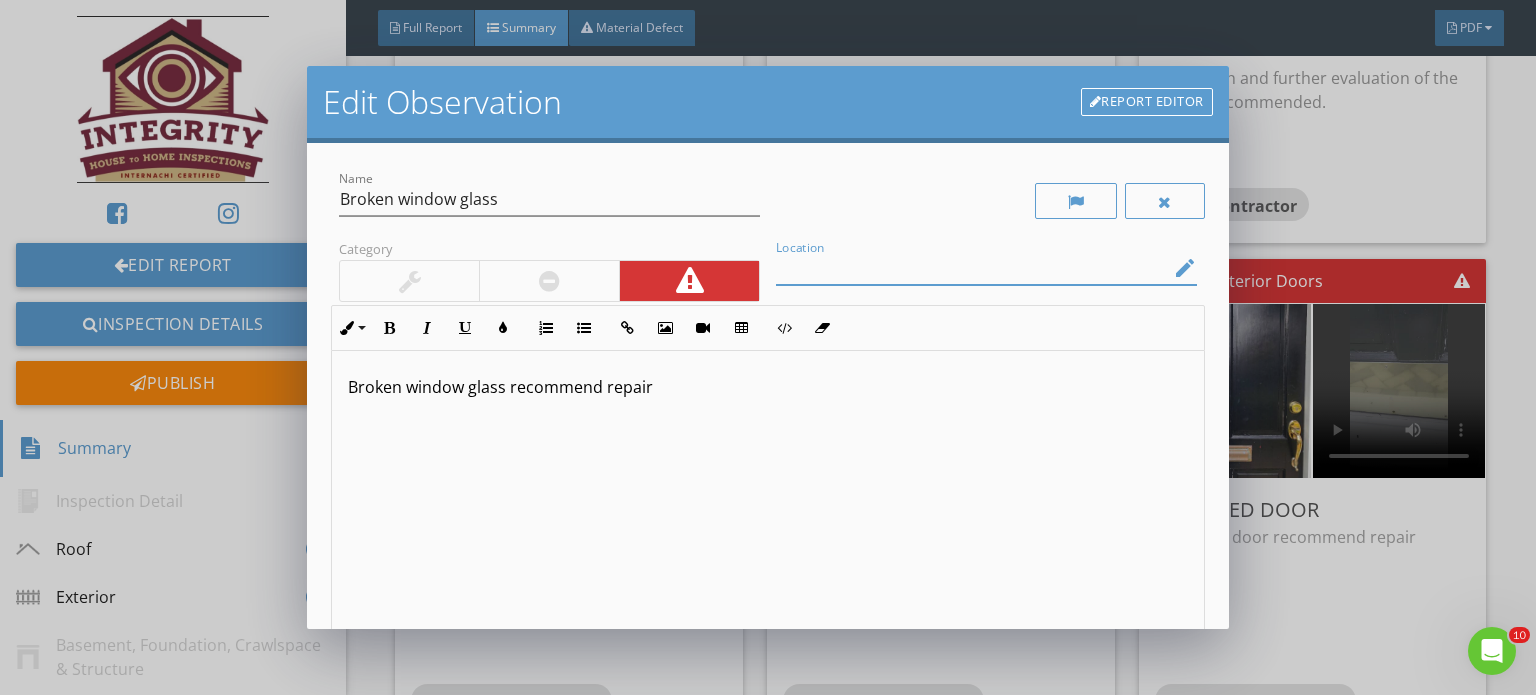 click on "edit" at bounding box center (1185, 268) 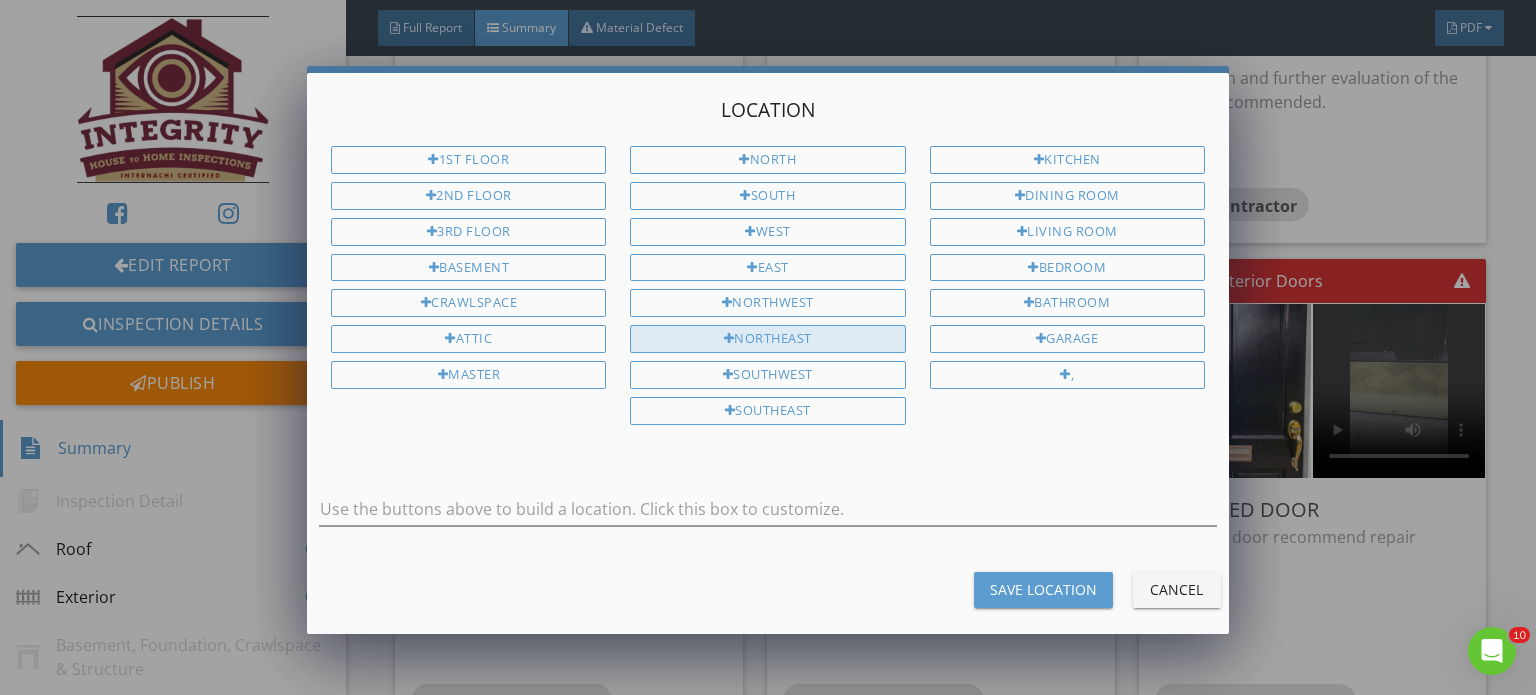 click on "Northeast" at bounding box center (767, 339) 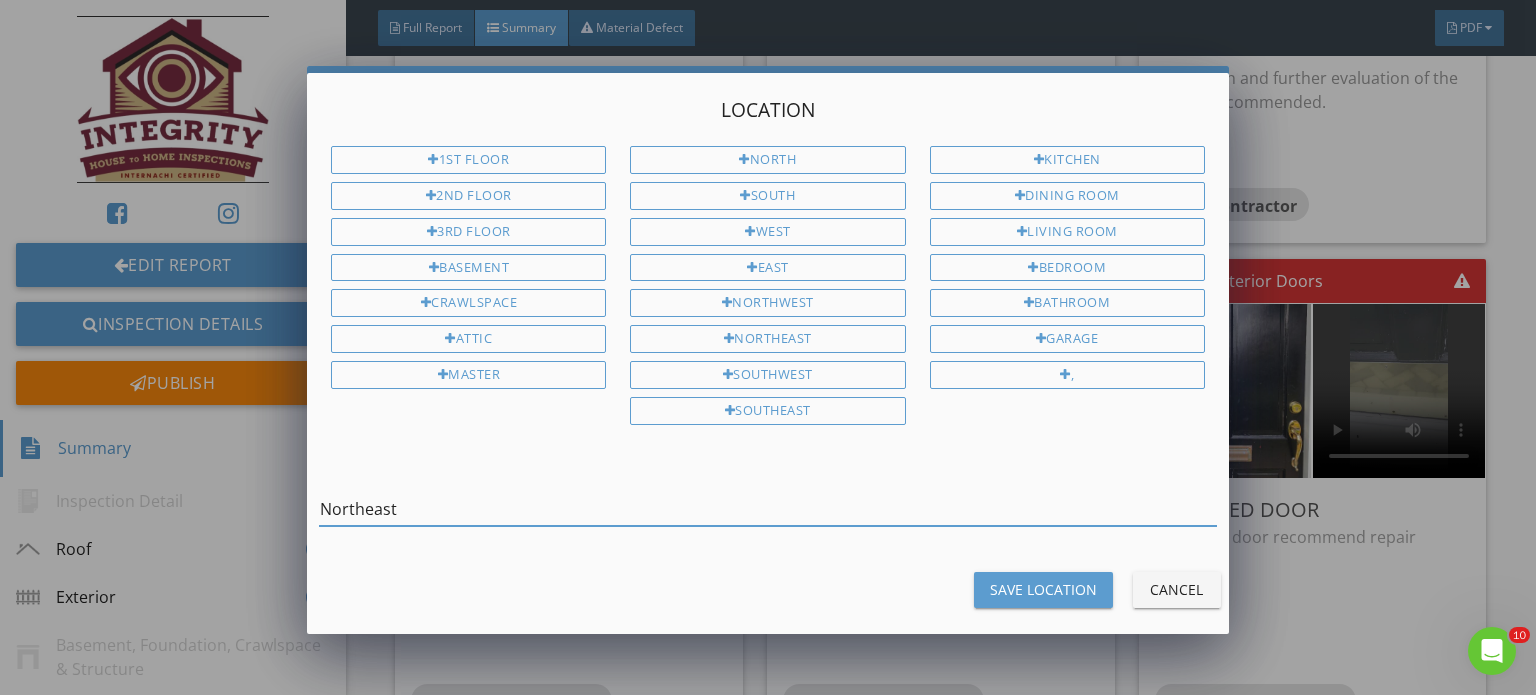 click on "Northeast" at bounding box center [768, 509] 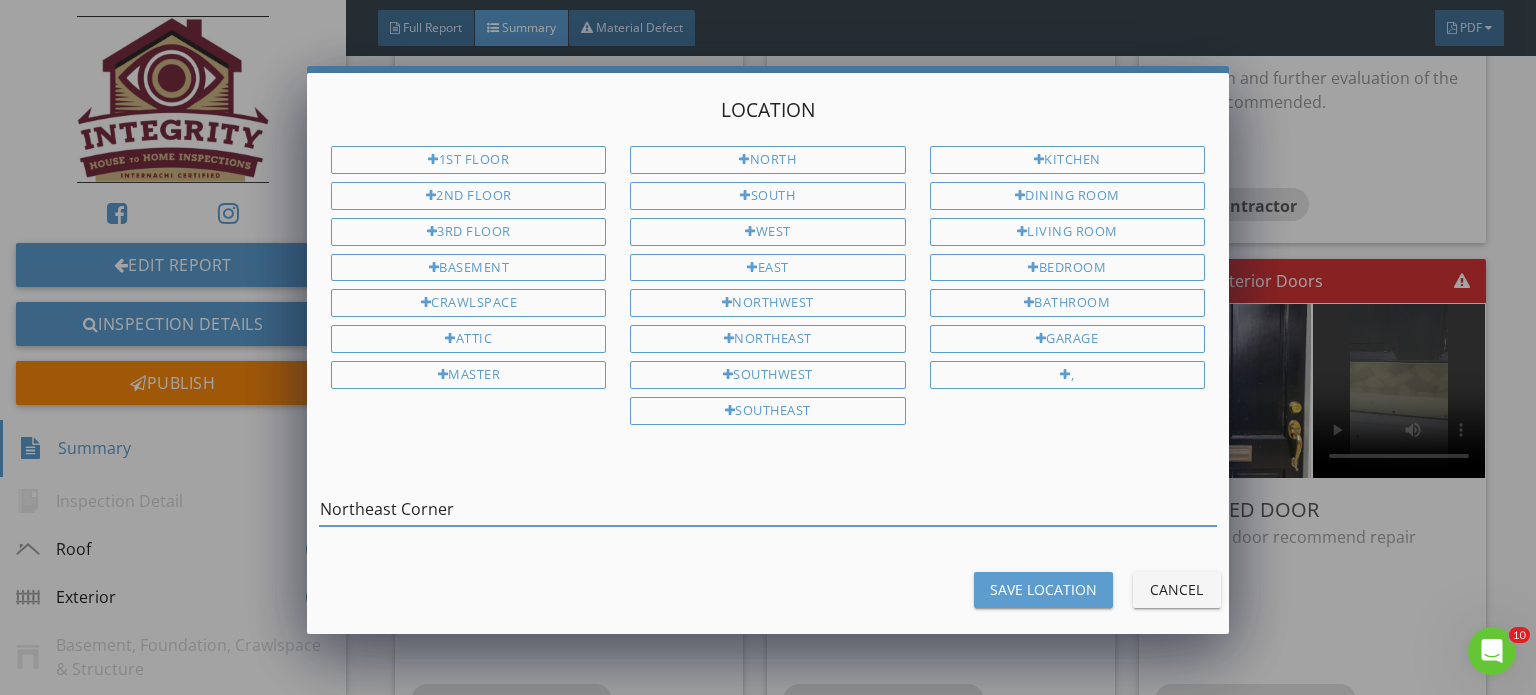 type on "Northeast Corner" 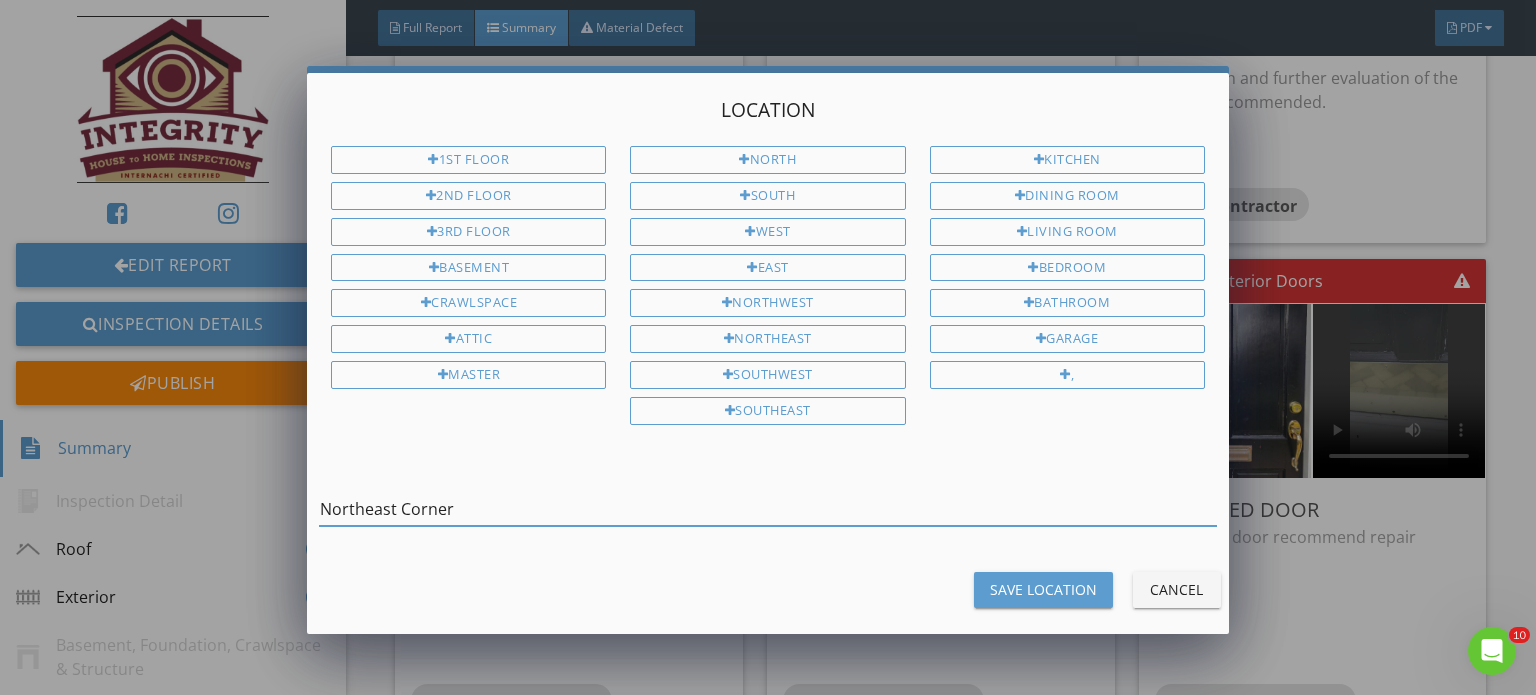 click on "Save Location" at bounding box center (1043, 589) 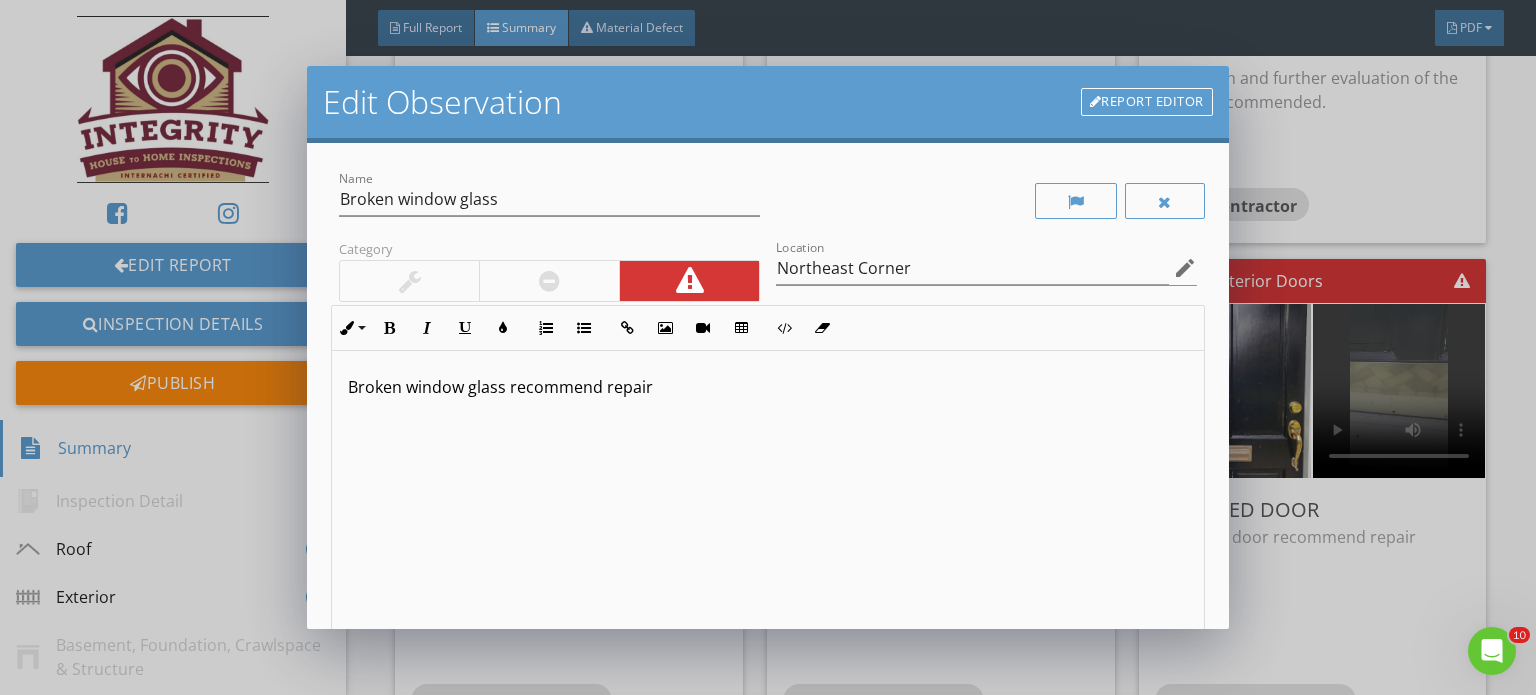 scroll, scrollTop: 0, scrollLeft: 0, axis: both 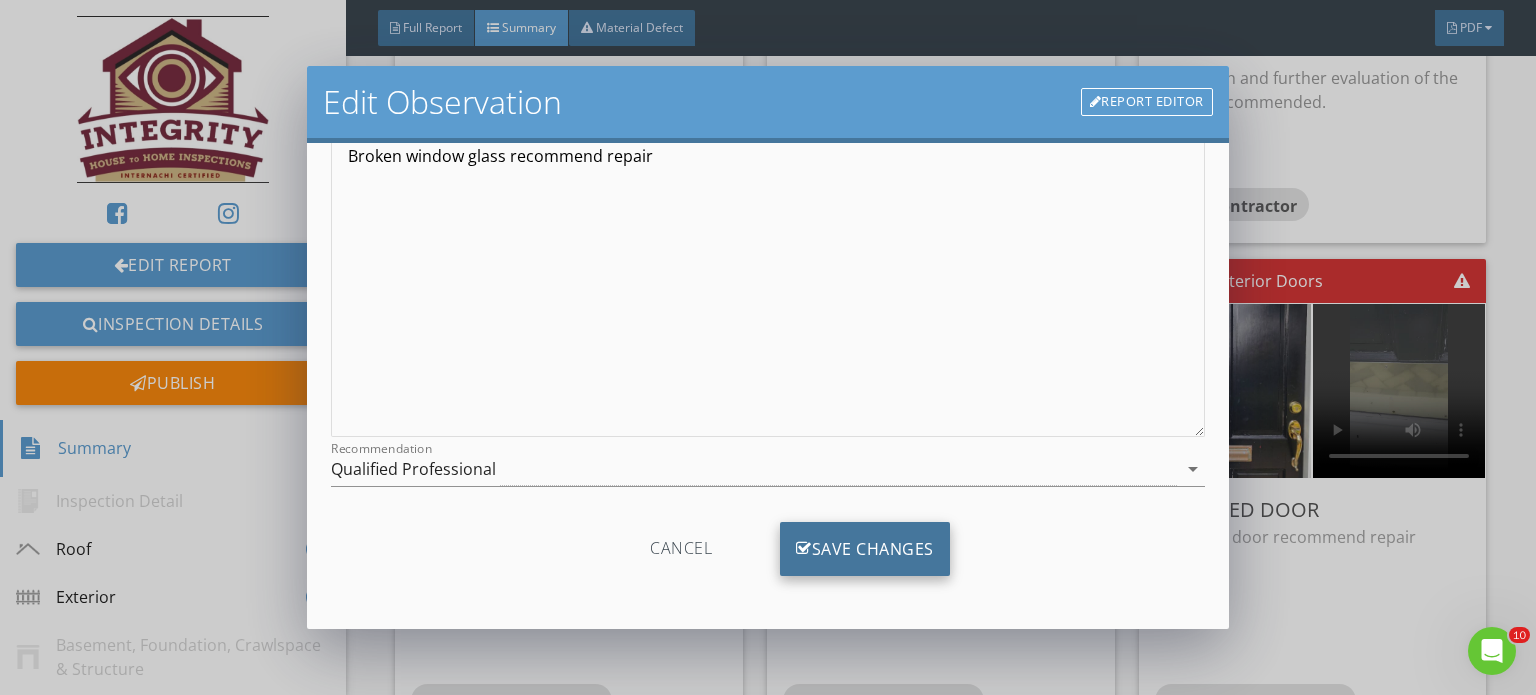 click on "Save Changes" at bounding box center [865, 549] 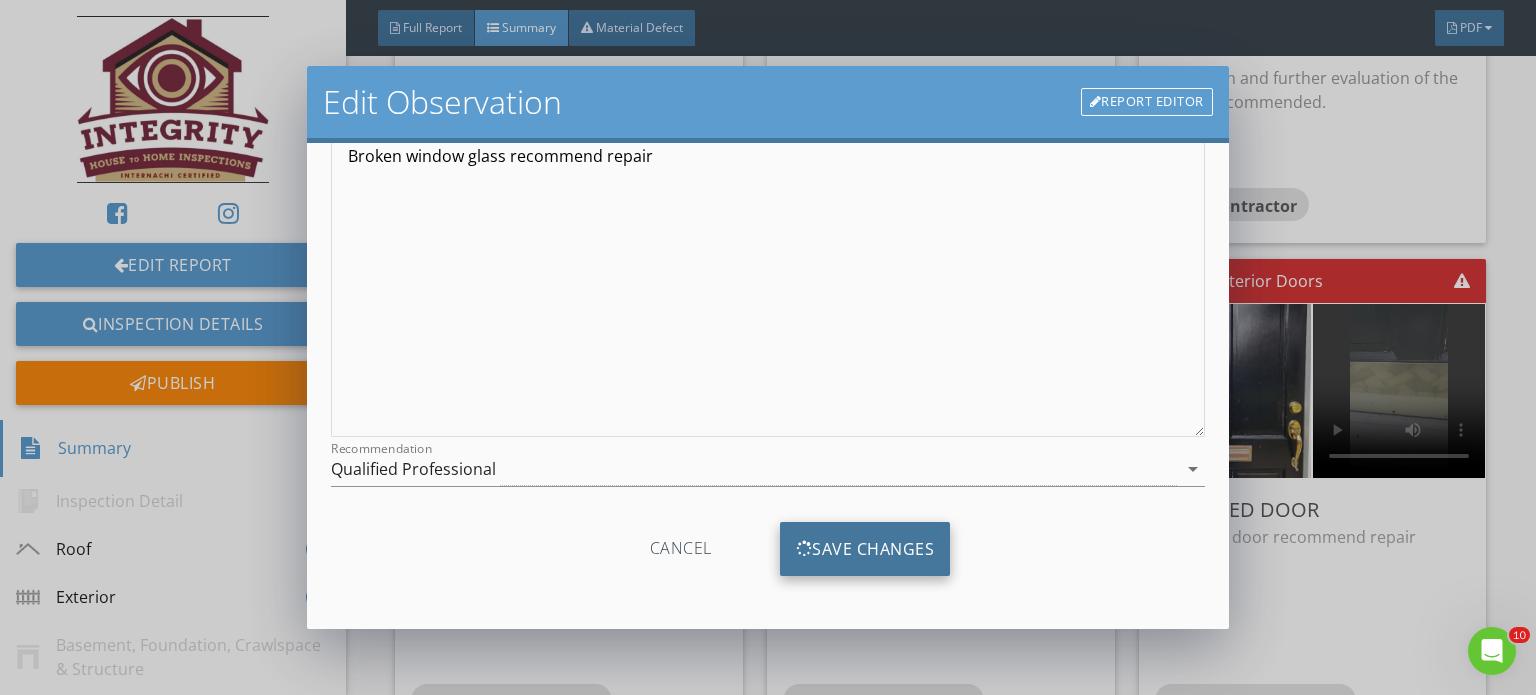 scroll, scrollTop: 0, scrollLeft: 0, axis: both 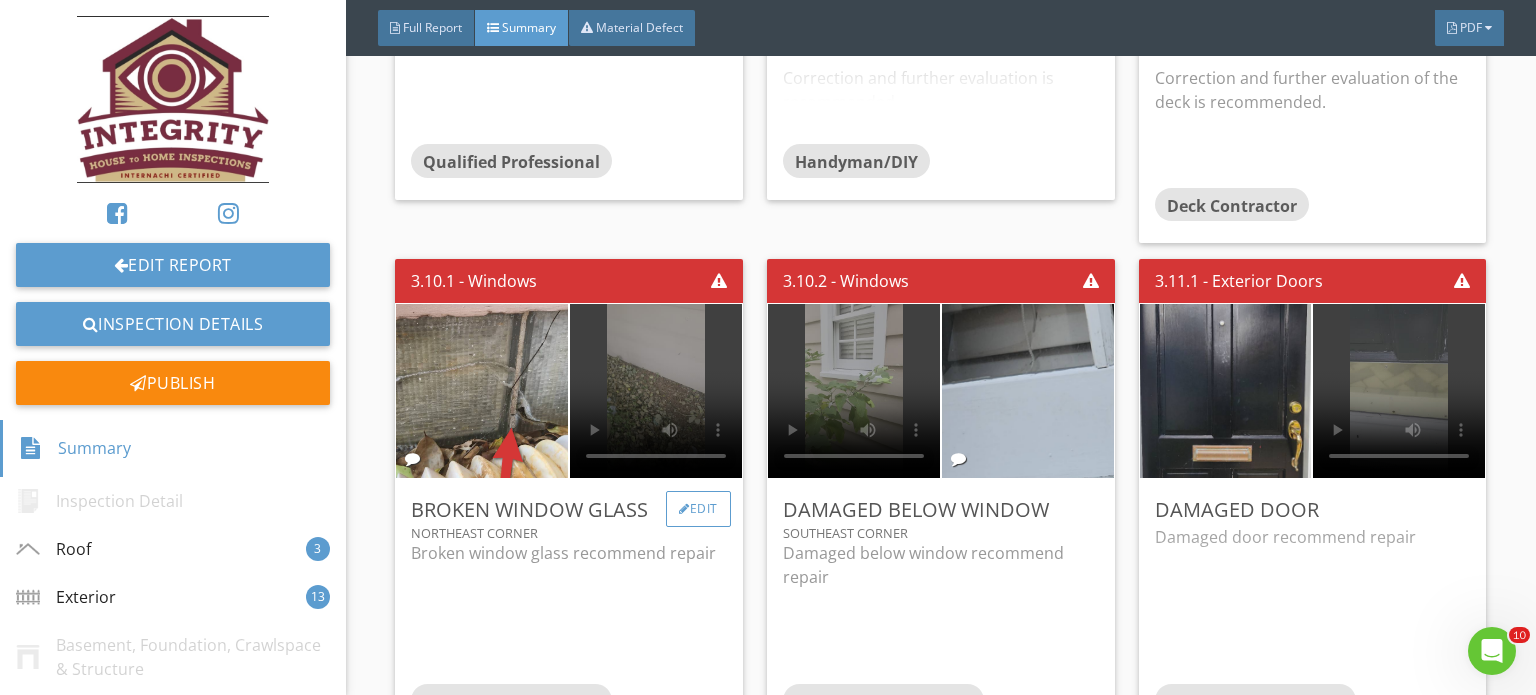 click on "Edit" at bounding box center (698, 509) 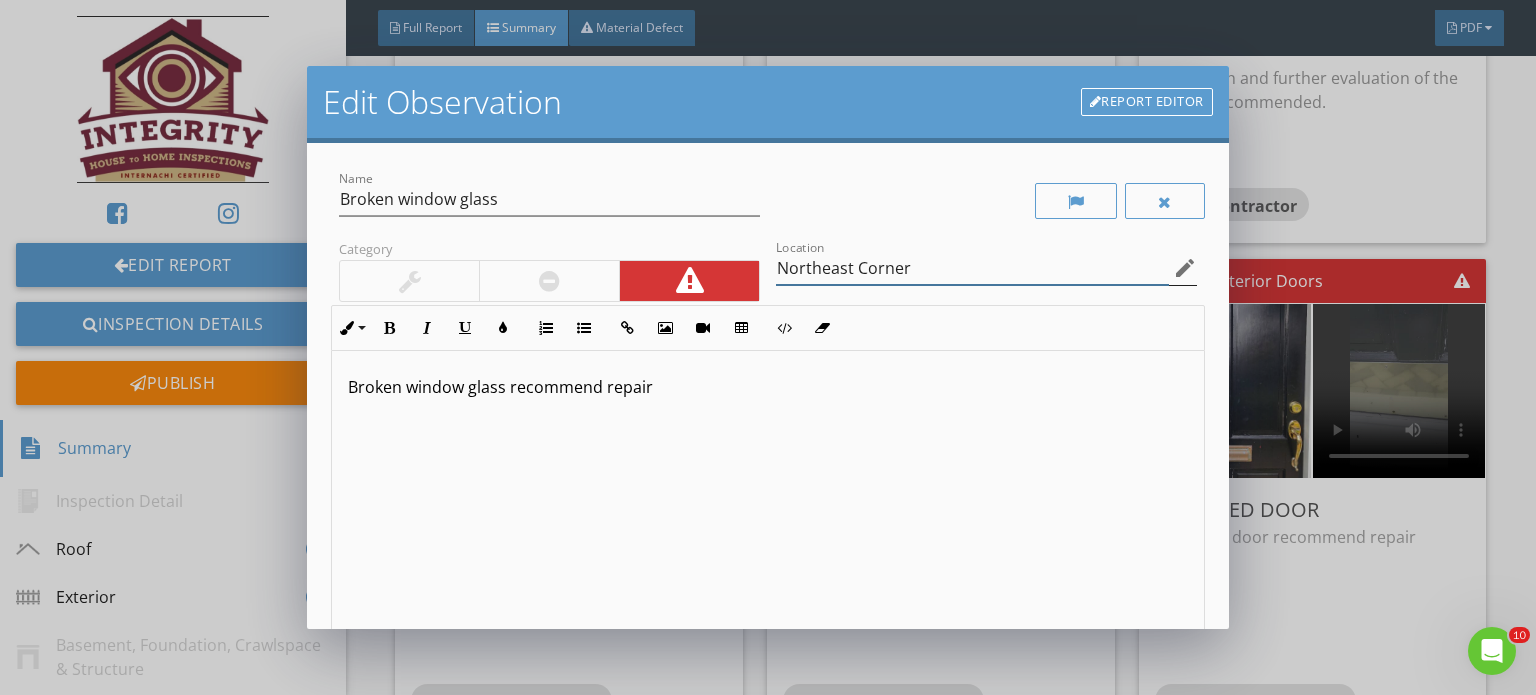 click on "Northeast Corner" at bounding box center (972, 268) 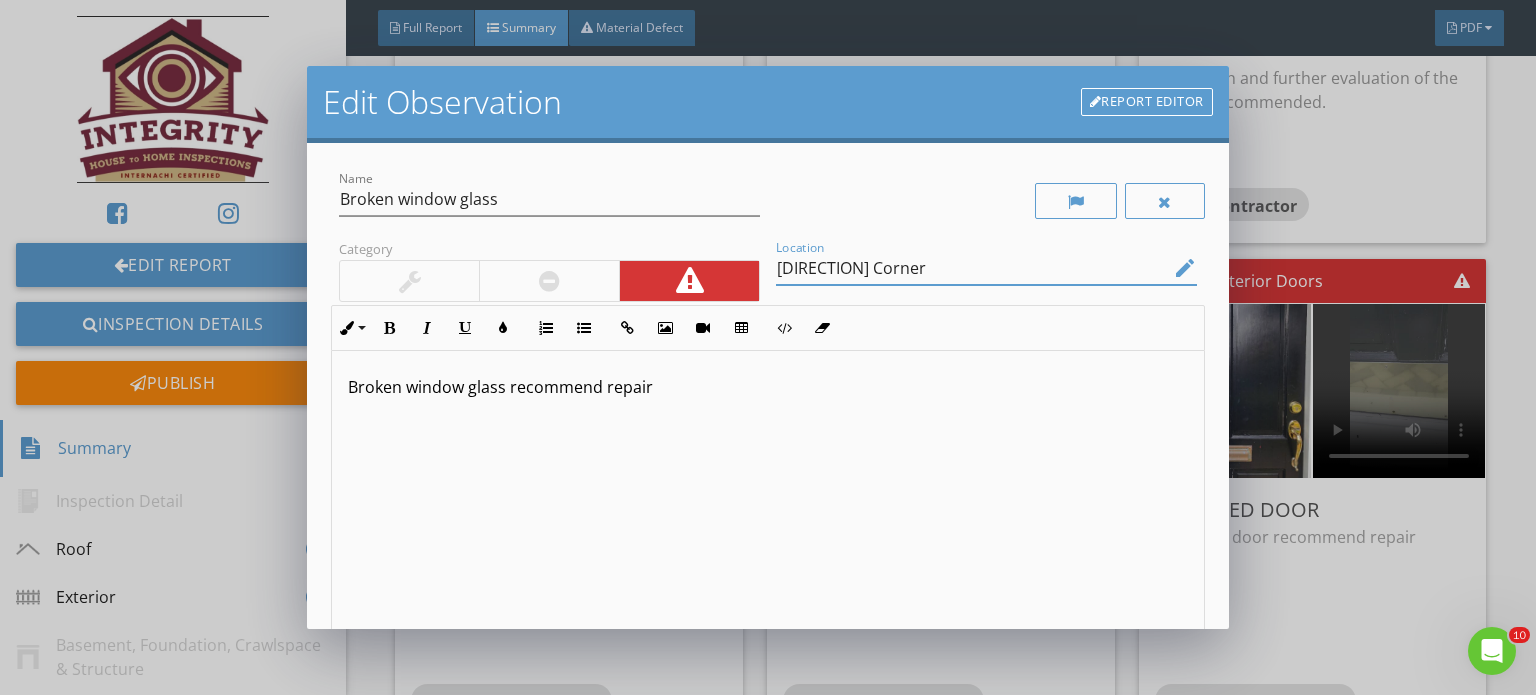 click on "NorthWest Corner" at bounding box center [972, 268] 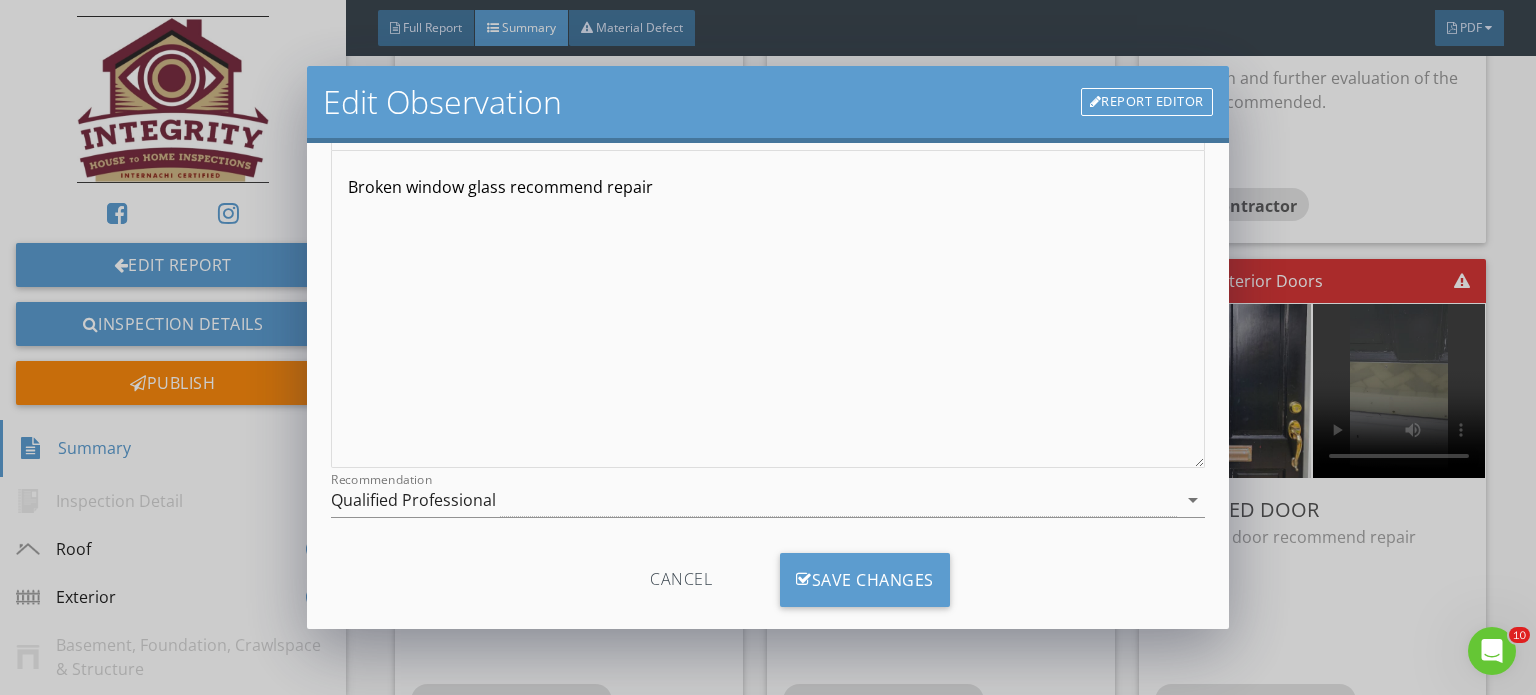 scroll, scrollTop: 231, scrollLeft: 0, axis: vertical 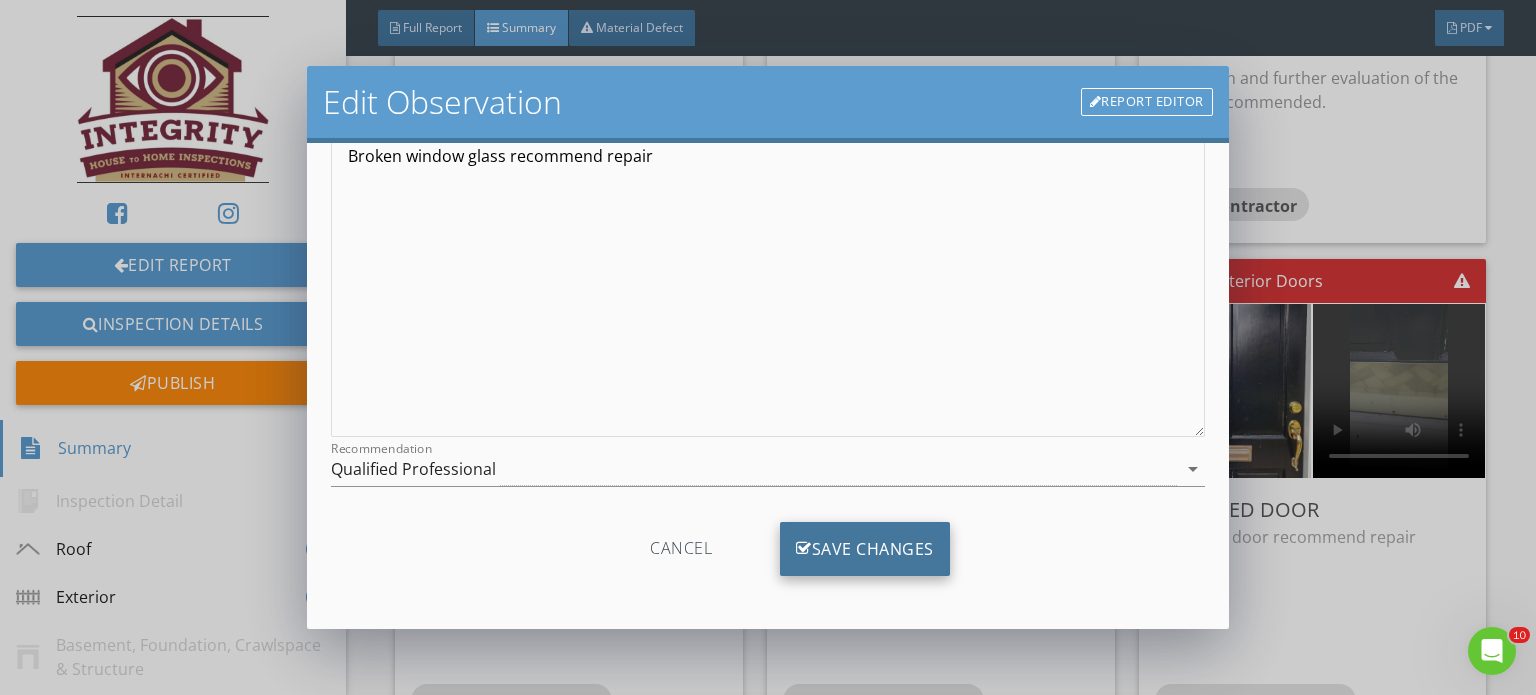 type on "Northwest Corner" 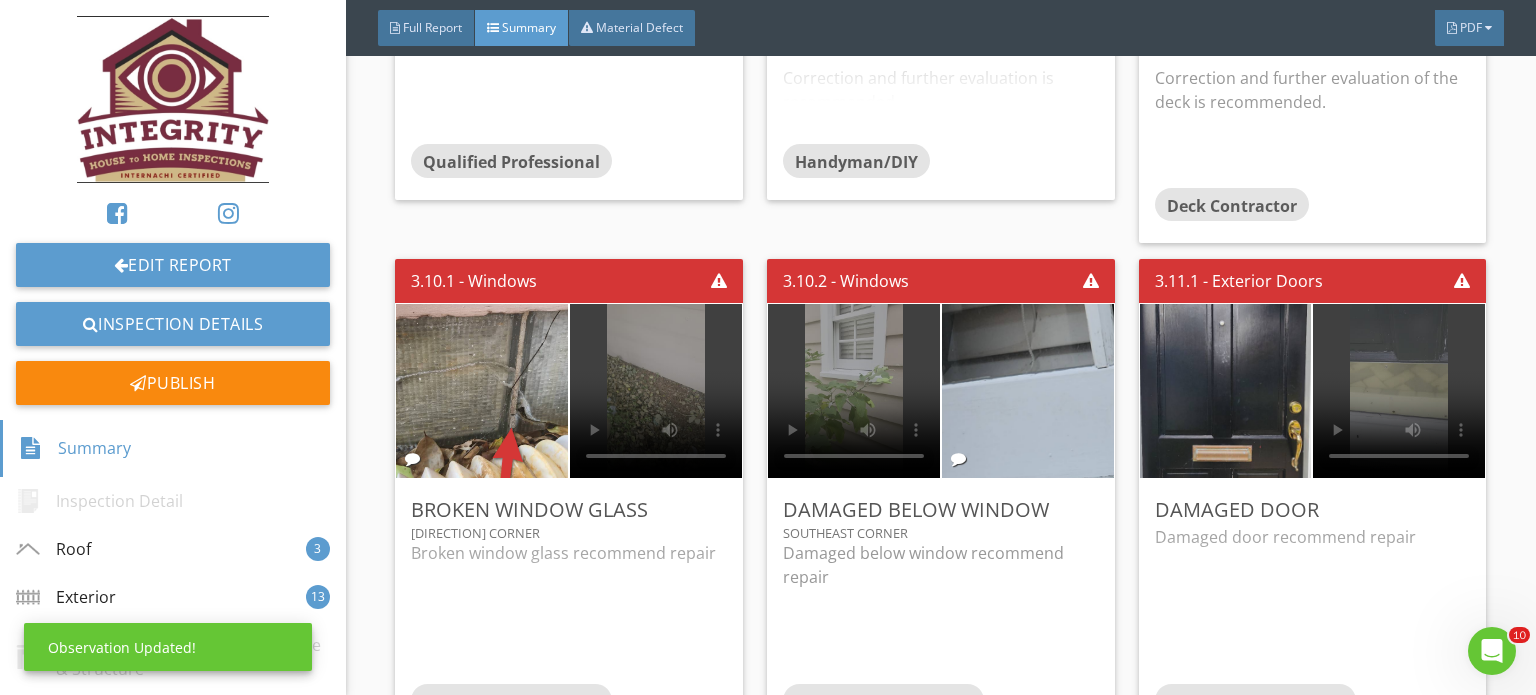 scroll, scrollTop: 0, scrollLeft: 0, axis: both 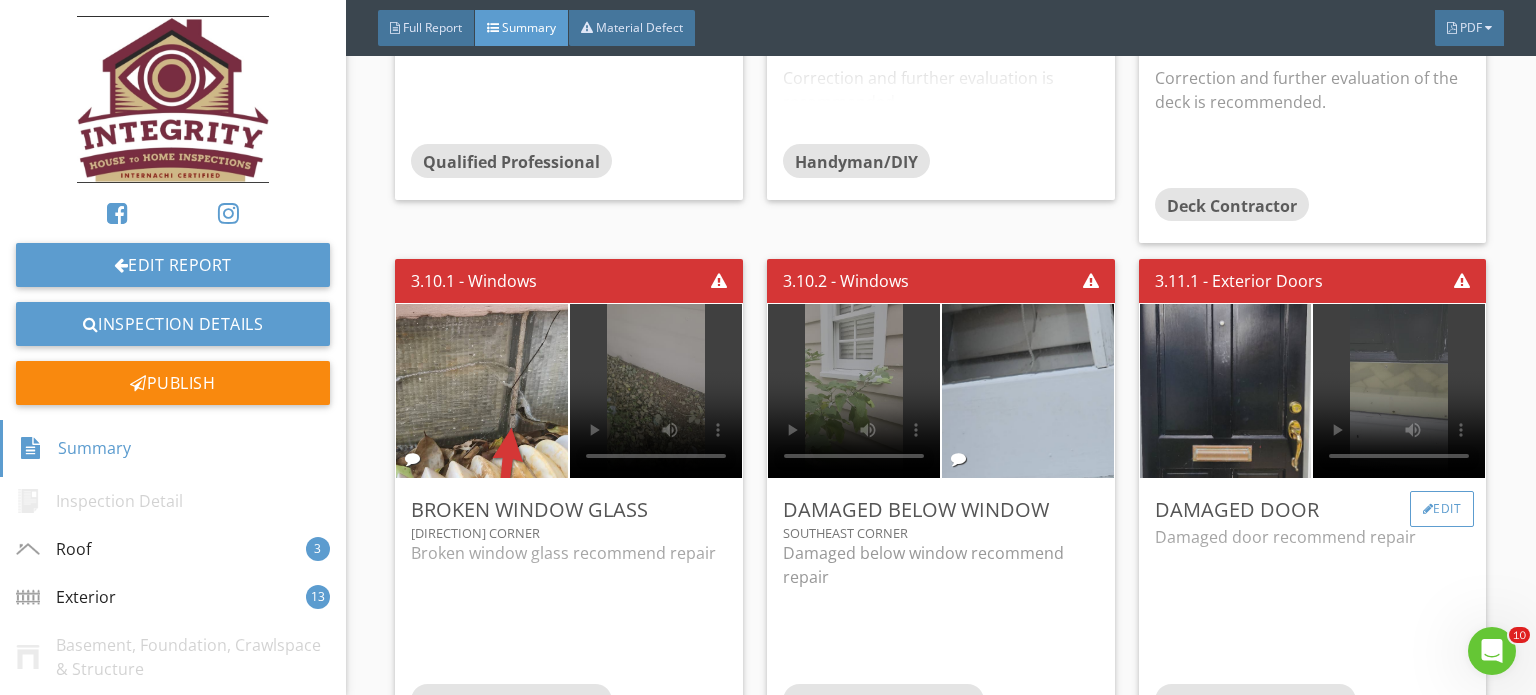 click on "Edit" at bounding box center [1442, 509] 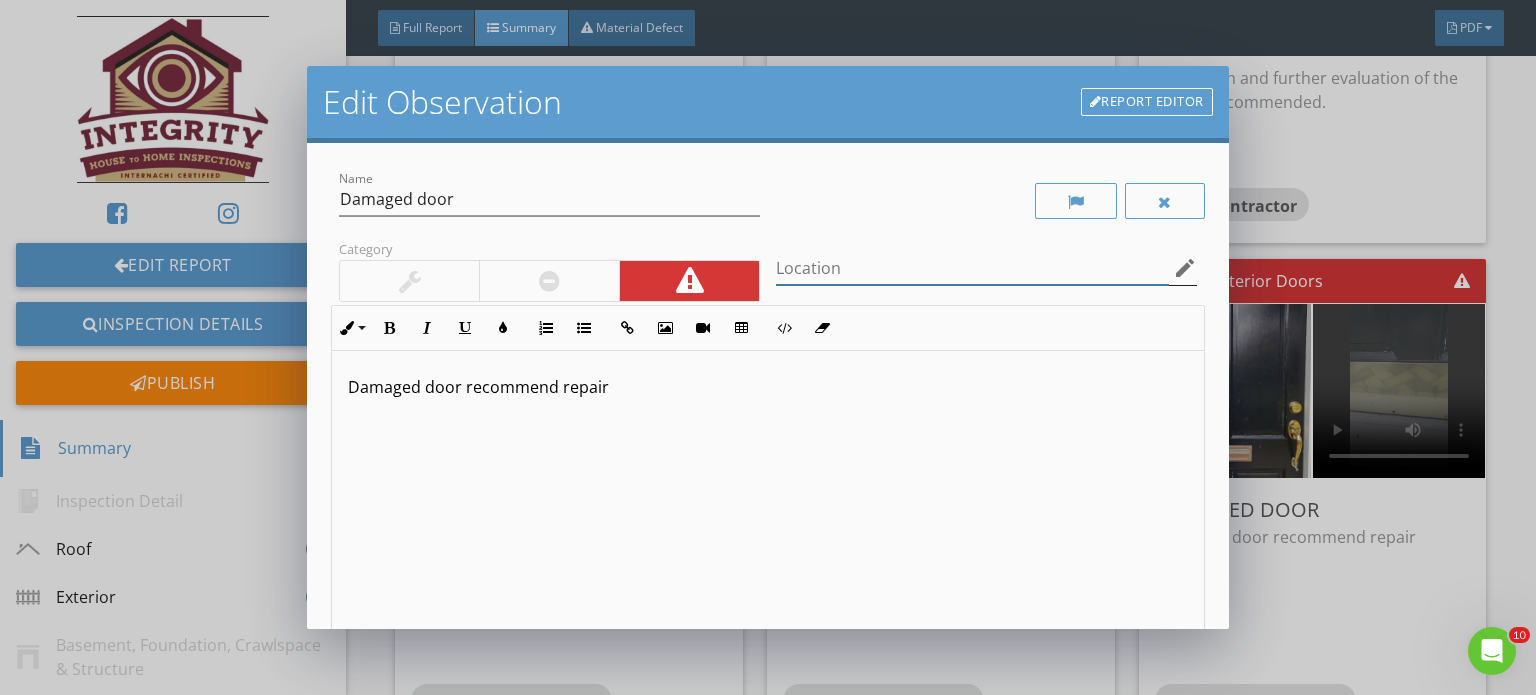 click at bounding box center (972, 268) 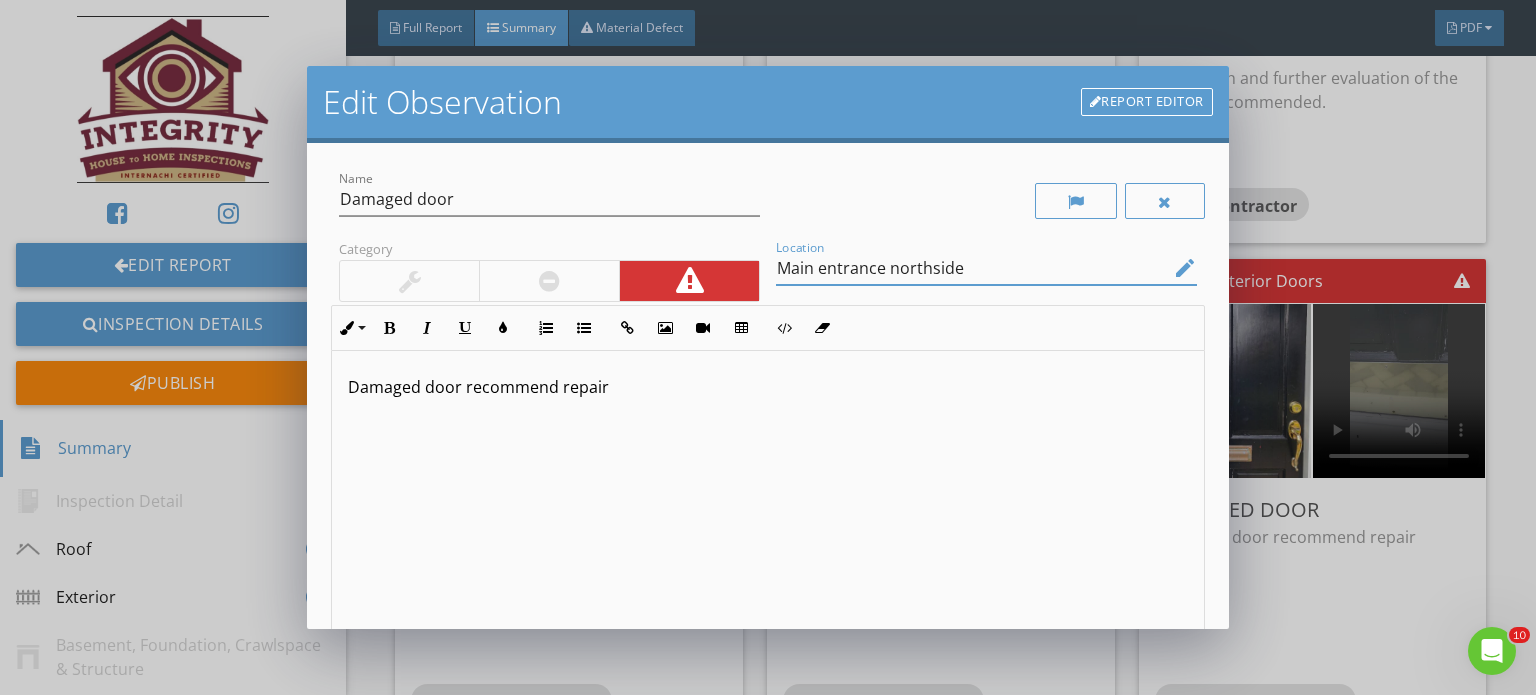 scroll, scrollTop: 0, scrollLeft: 0, axis: both 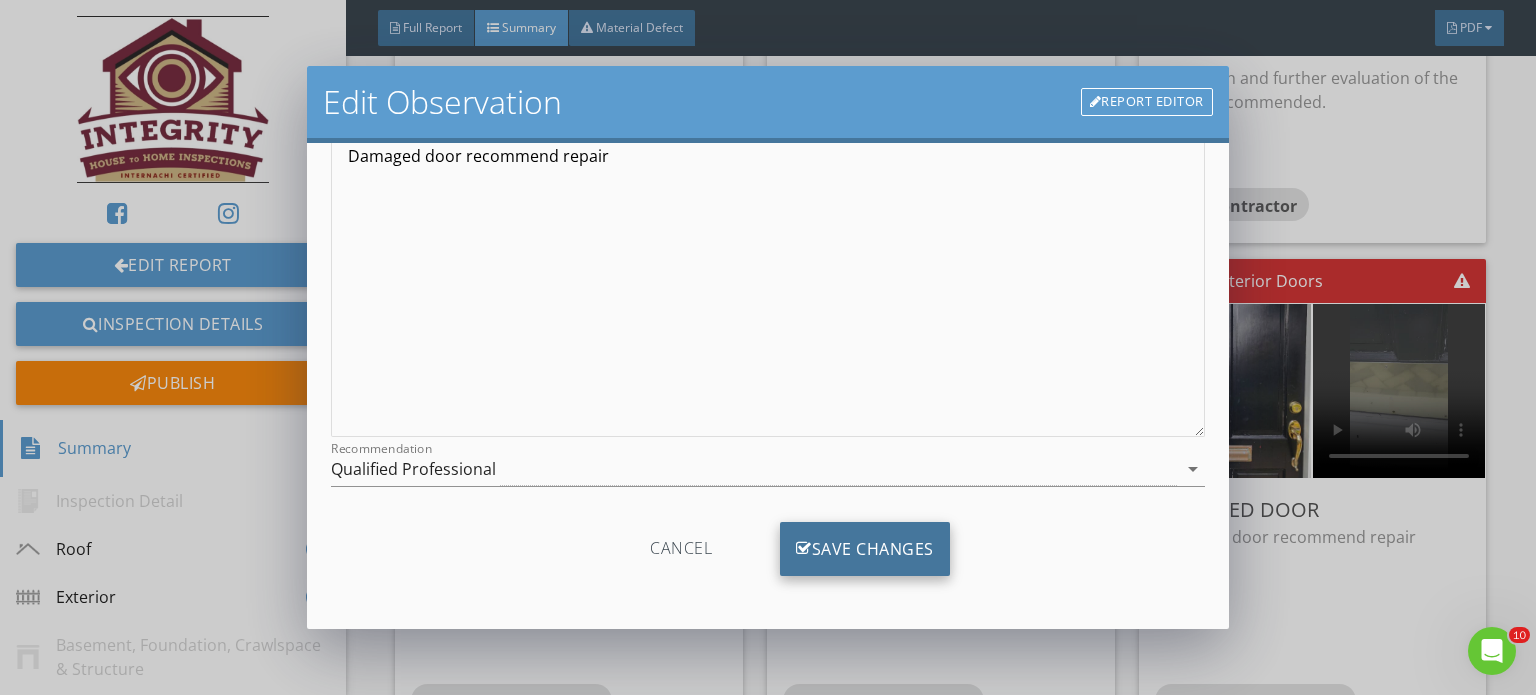 type on "Main entrance northside" 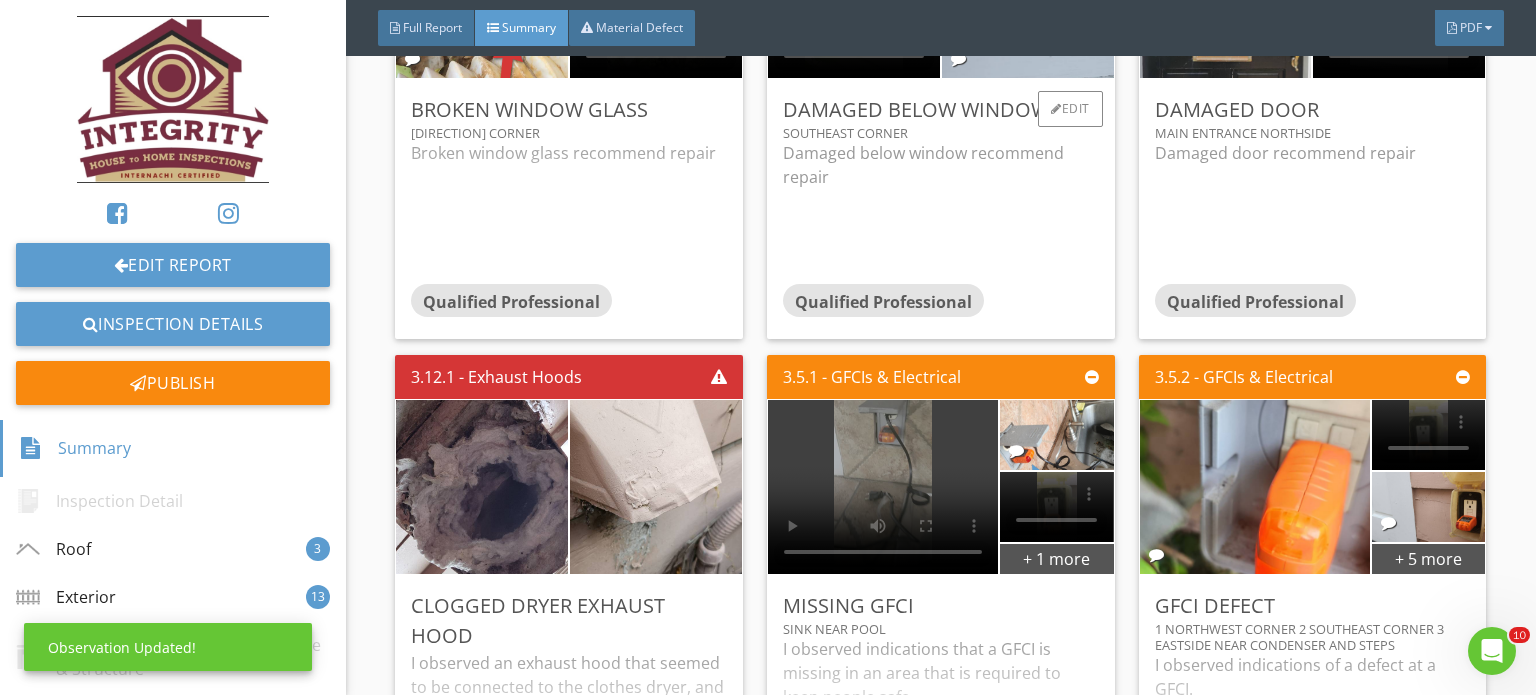 scroll, scrollTop: 2500, scrollLeft: 0, axis: vertical 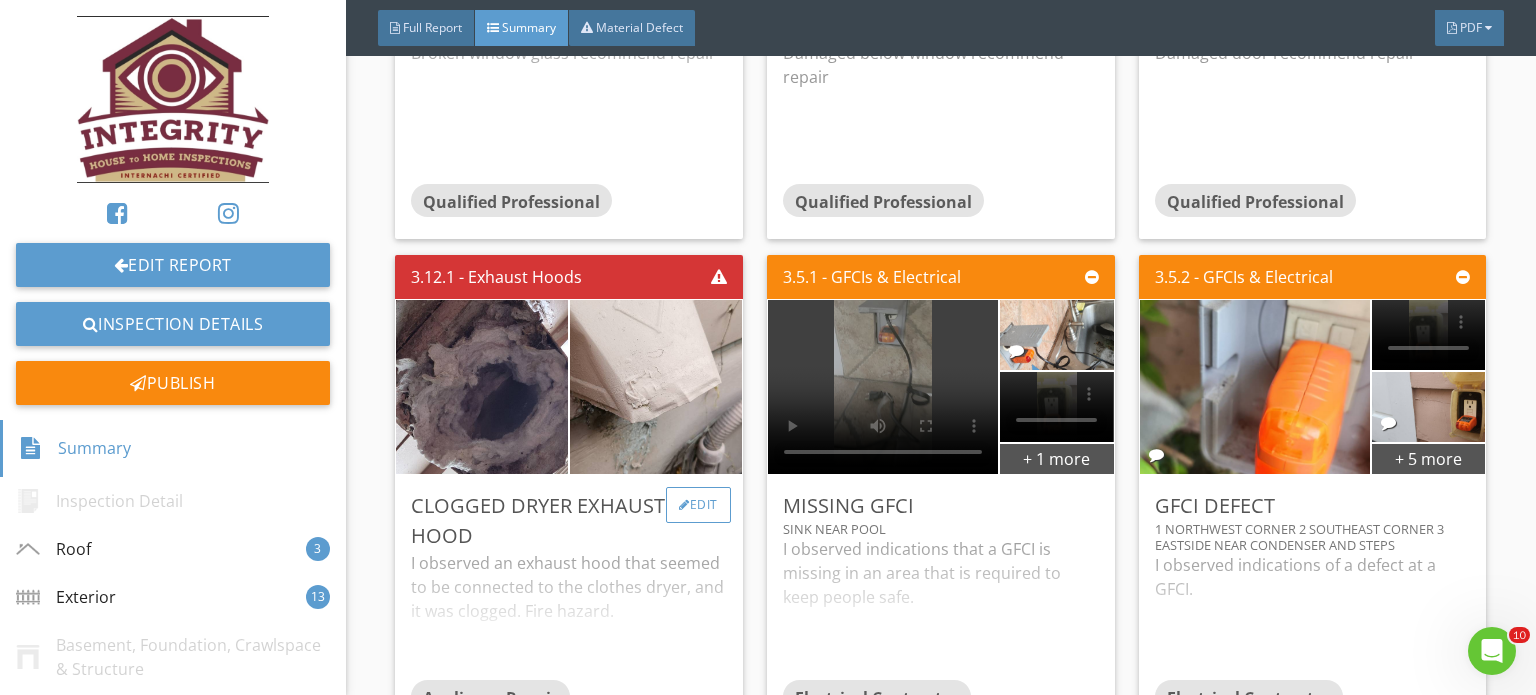 click on "Edit" at bounding box center [698, 505] 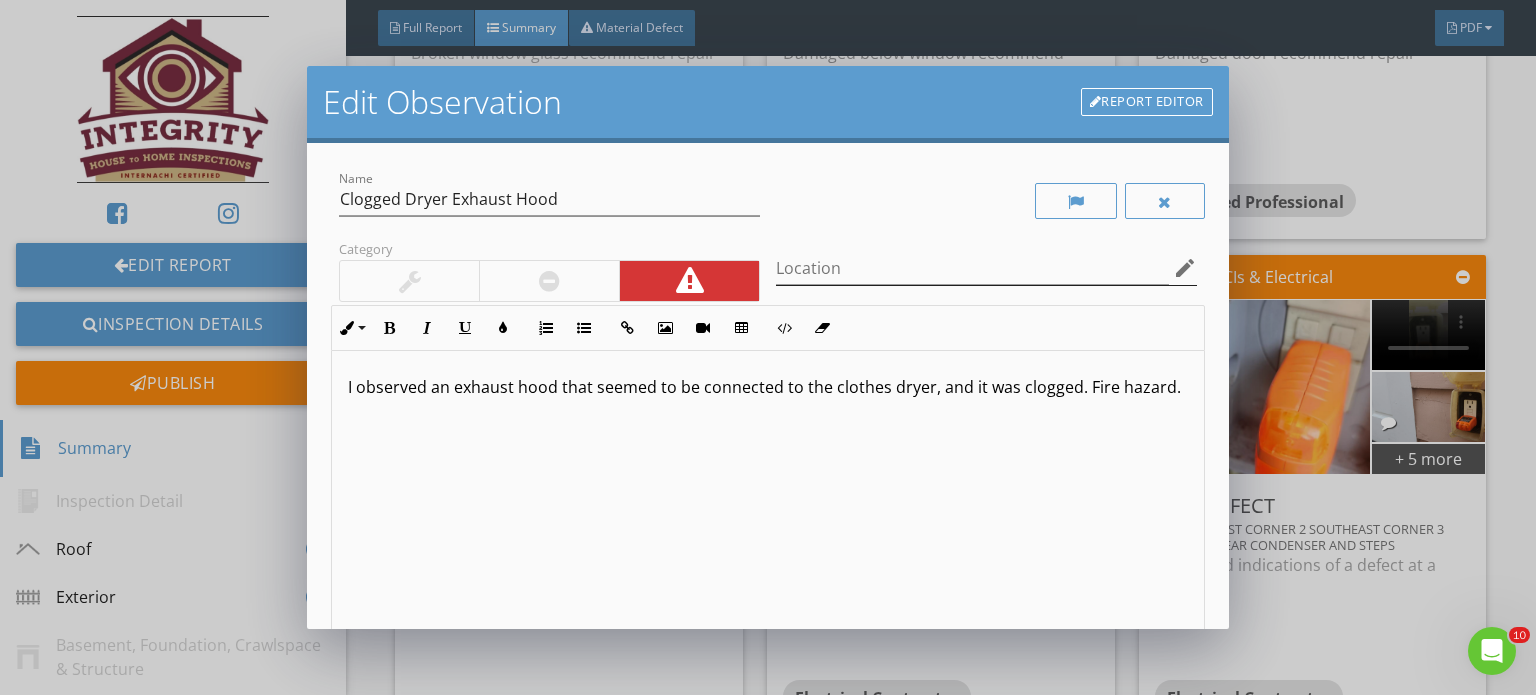 click on "edit" at bounding box center [1185, 268] 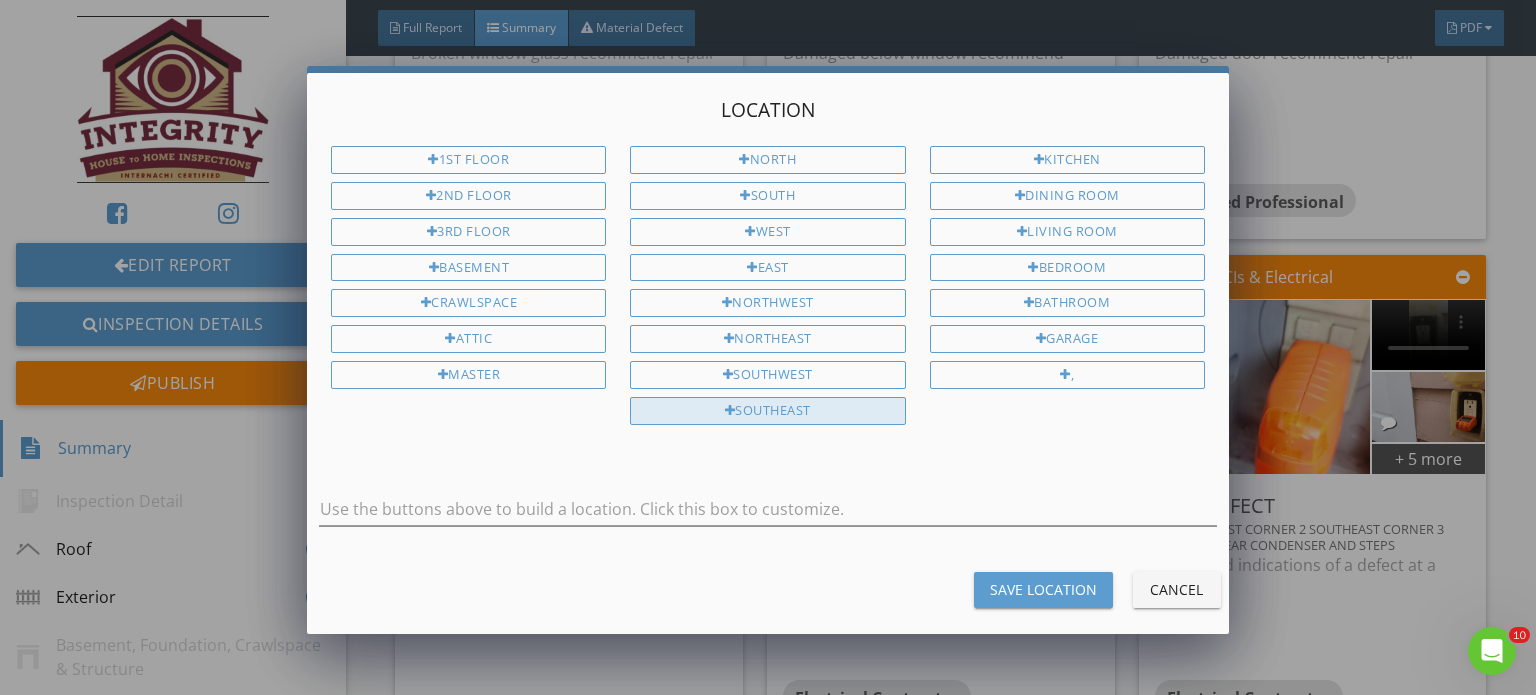 click on "Southeast" at bounding box center (767, 411) 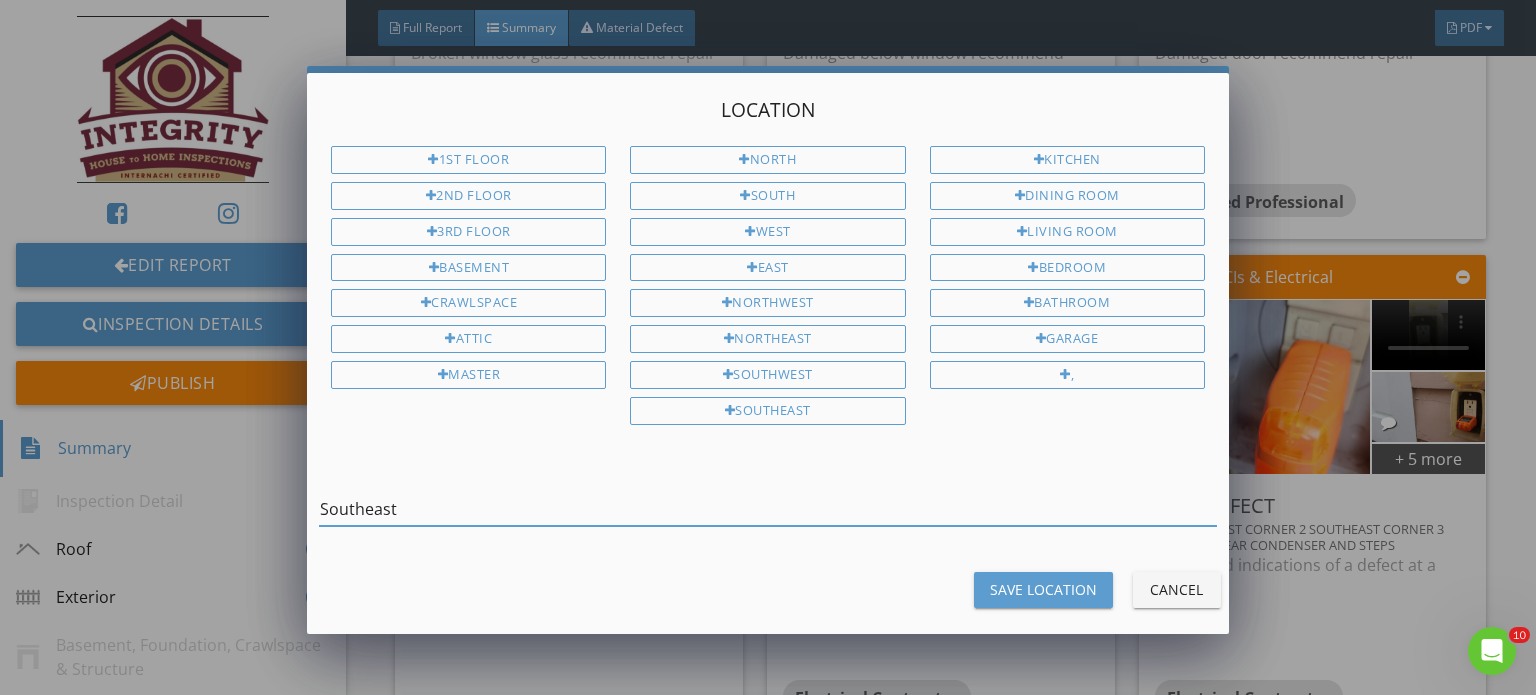 click on "Southeast" at bounding box center (768, 509) 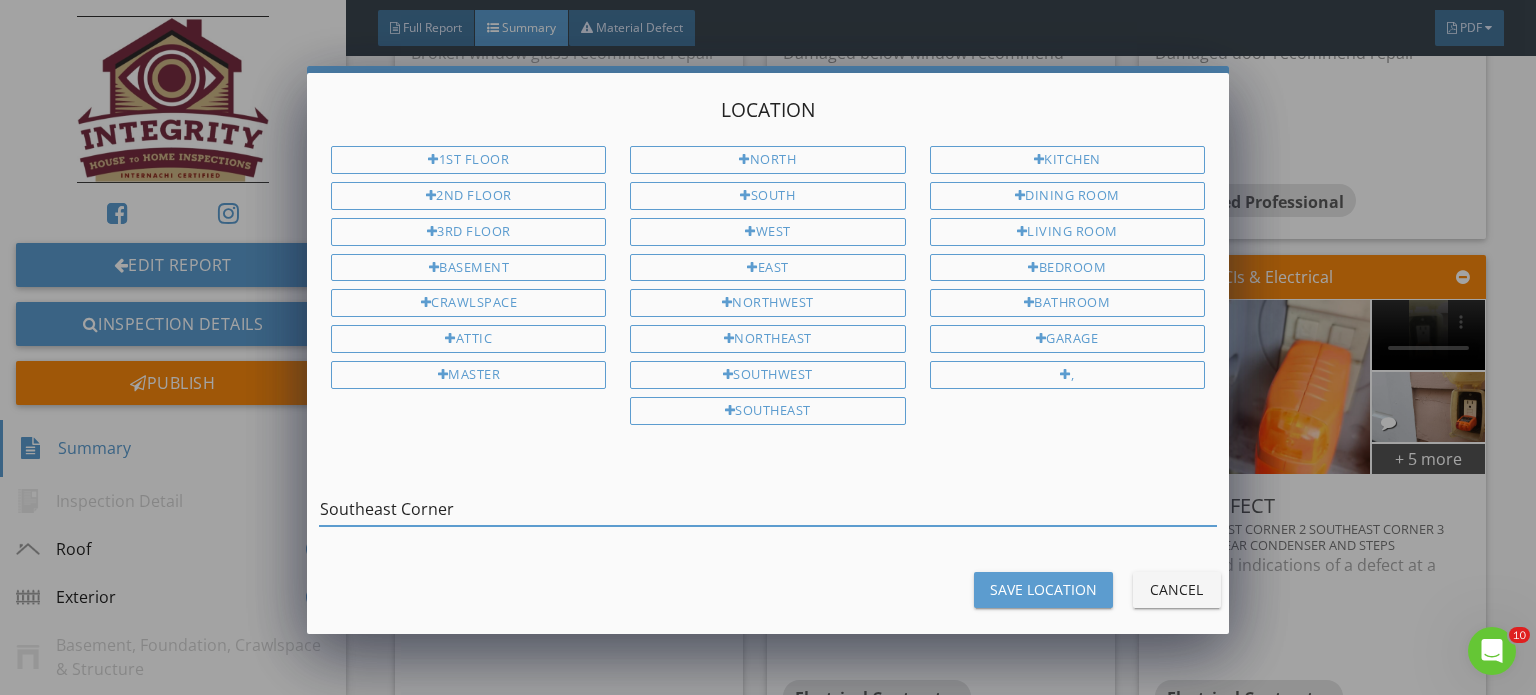 type on "Southeast Corner" 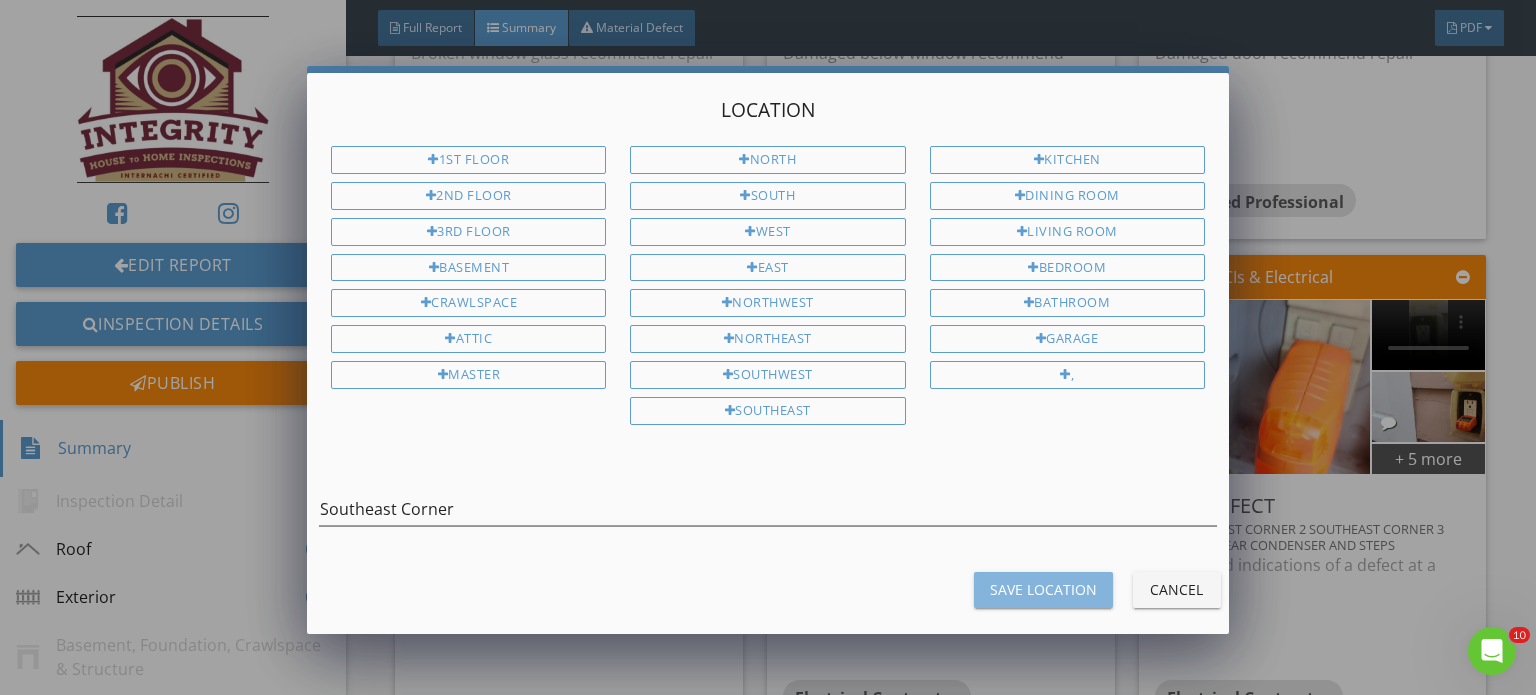 click on "Save Location" at bounding box center [1043, 589] 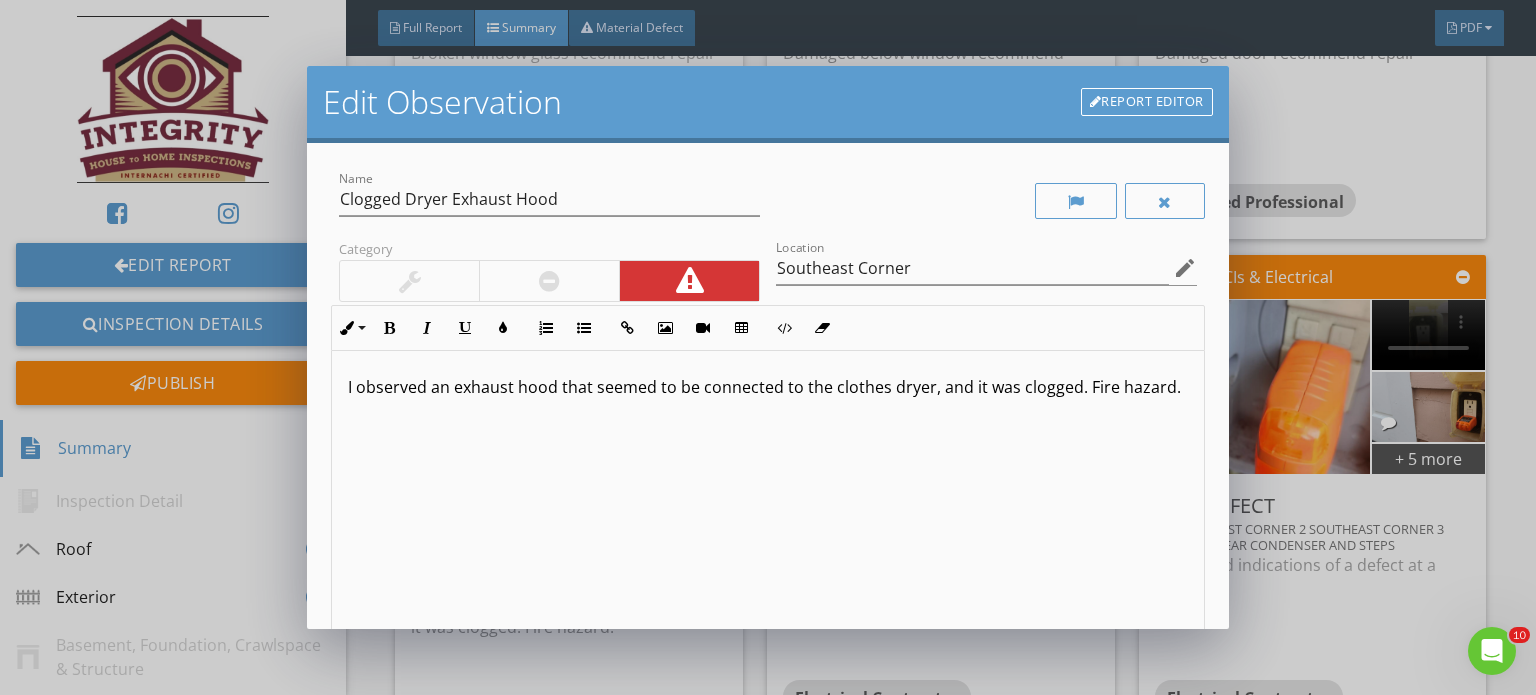 scroll, scrollTop: 0, scrollLeft: 0, axis: both 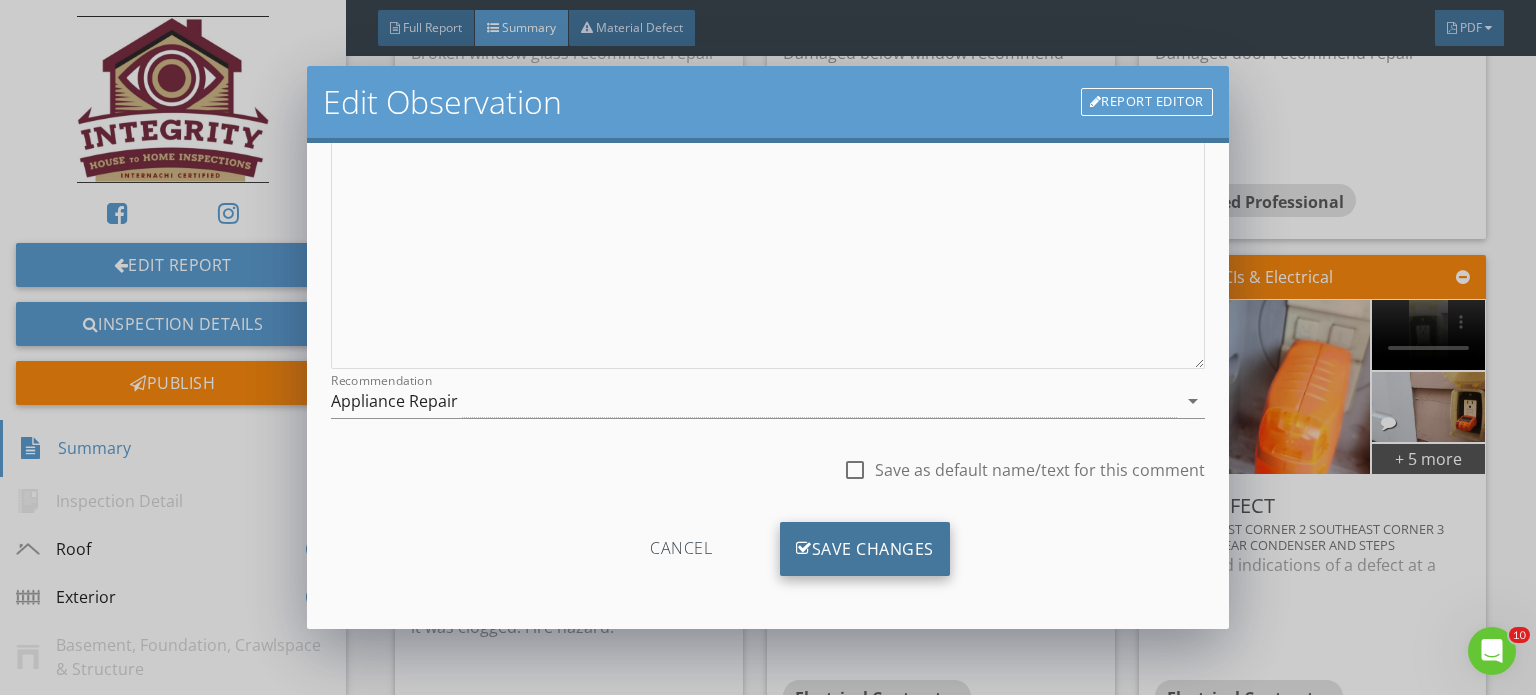 click on "Save Changes" at bounding box center [865, 549] 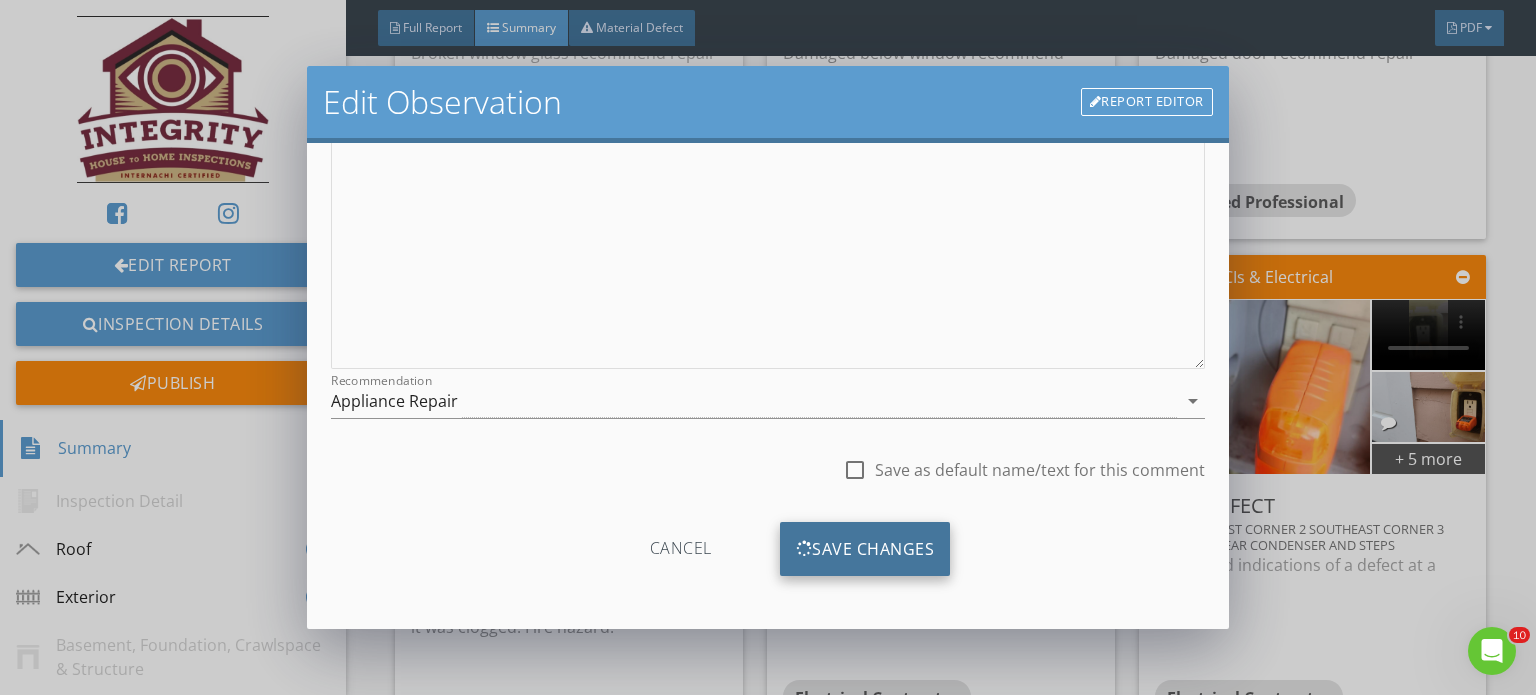 scroll, scrollTop: 63, scrollLeft: 0, axis: vertical 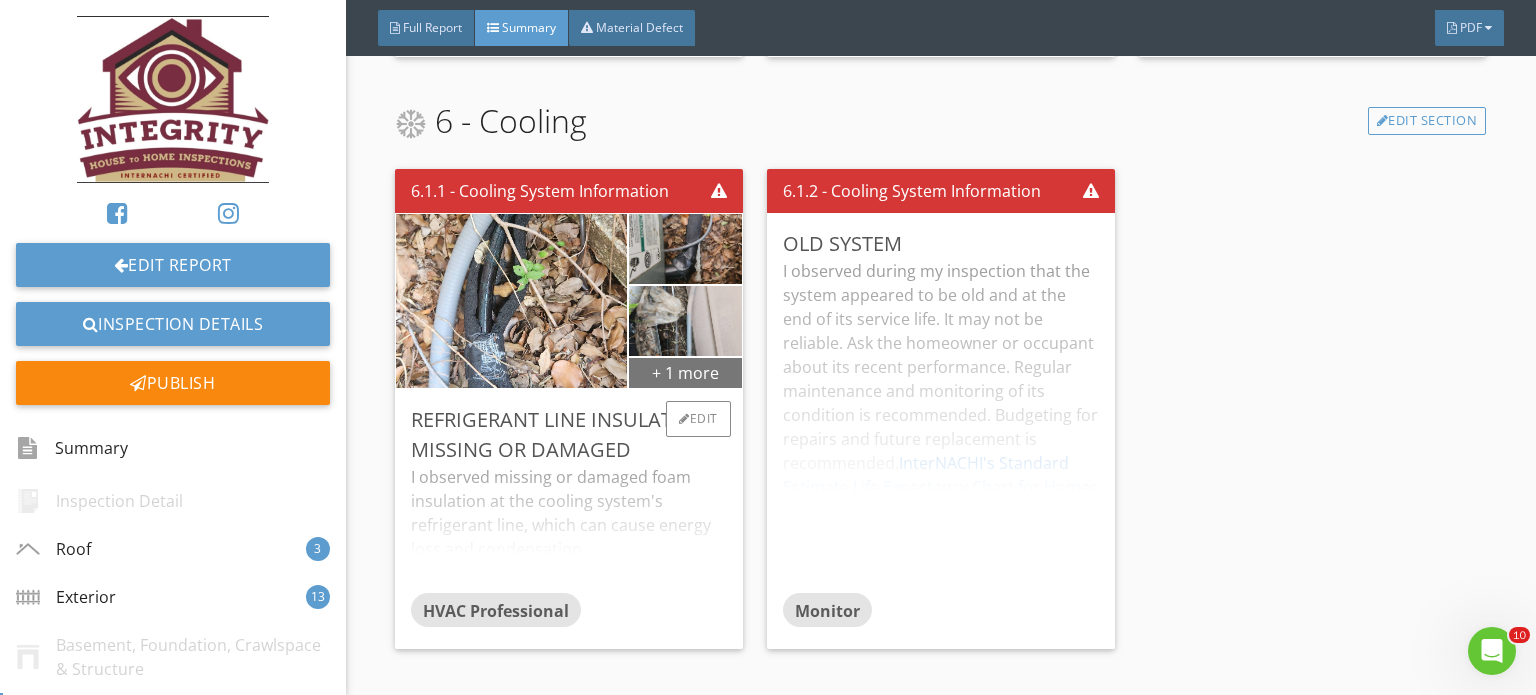 click on "+ 1 more" at bounding box center [685, 372] 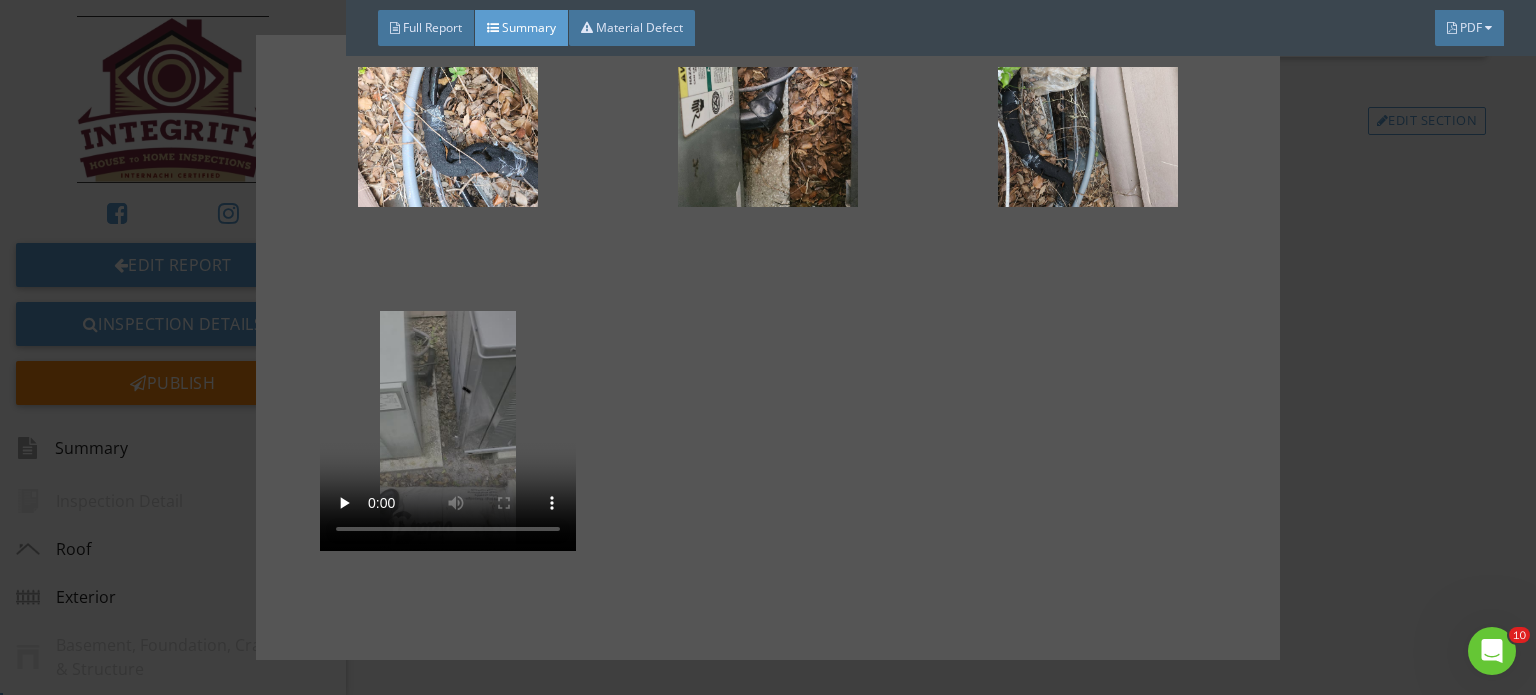 scroll, scrollTop: 0, scrollLeft: 0, axis: both 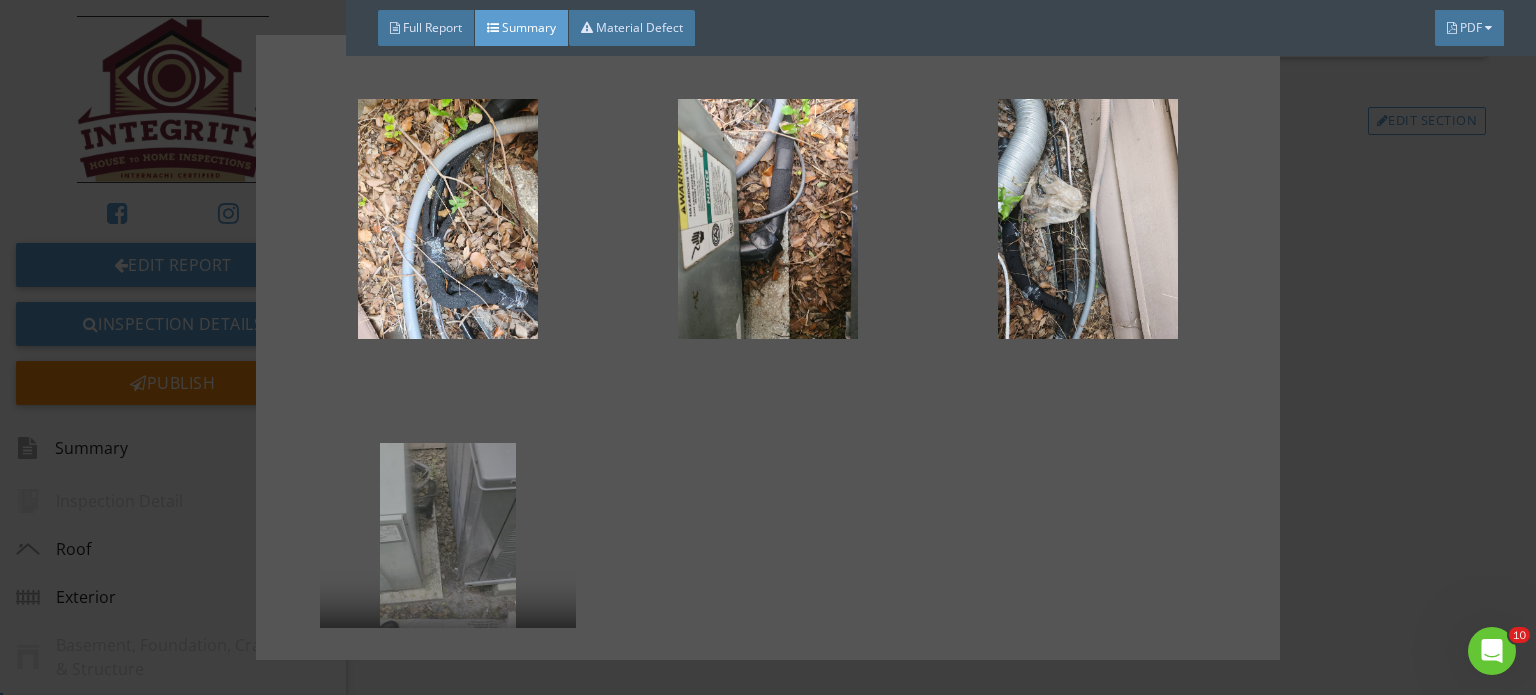 click at bounding box center (768, 347) 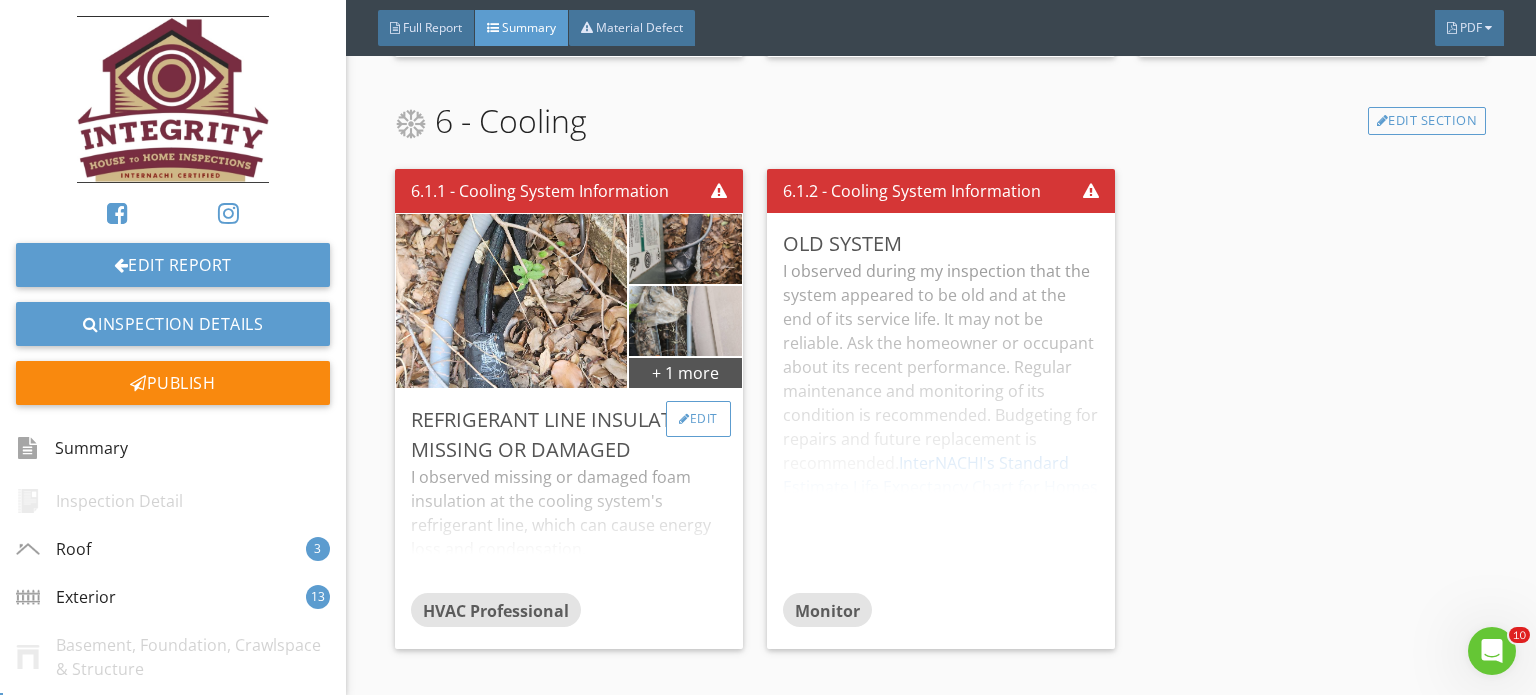 click on "Edit" at bounding box center [698, 419] 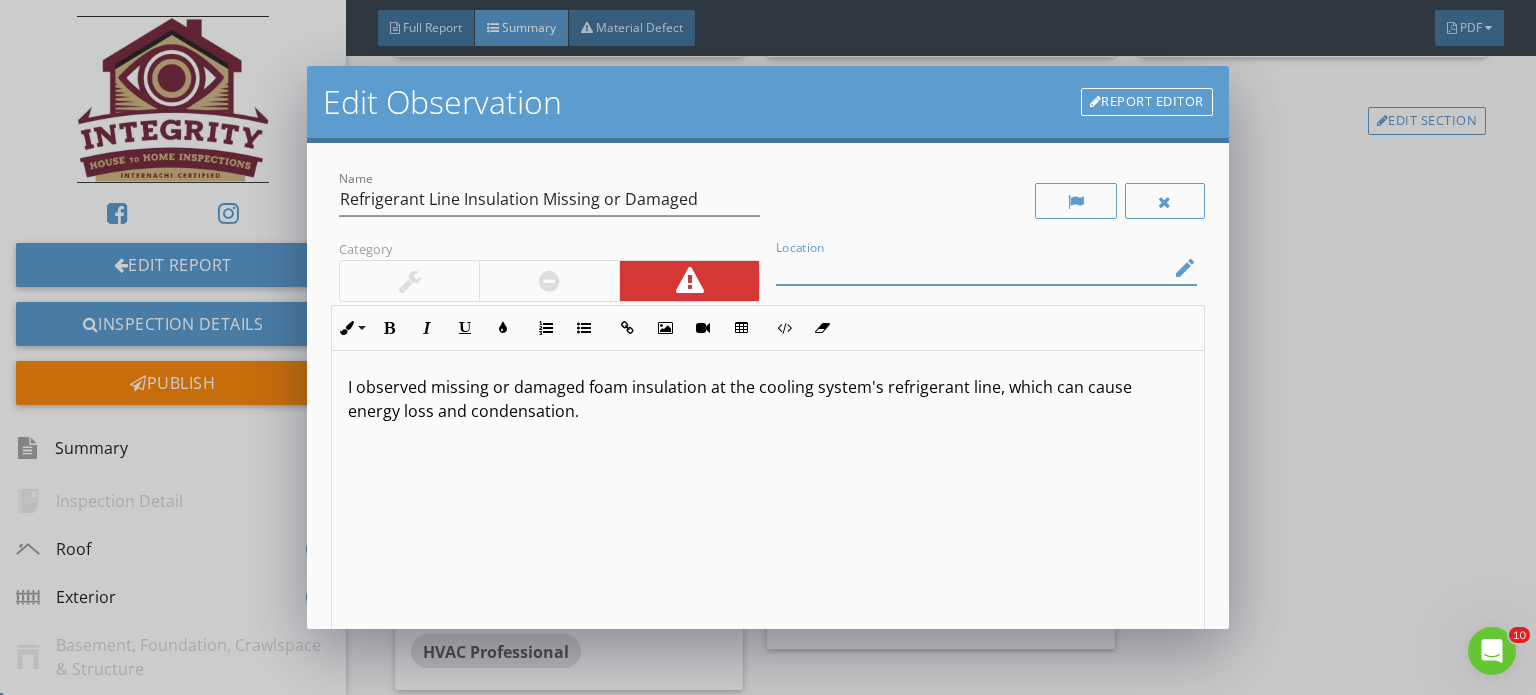 click at bounding box center [972, 268] 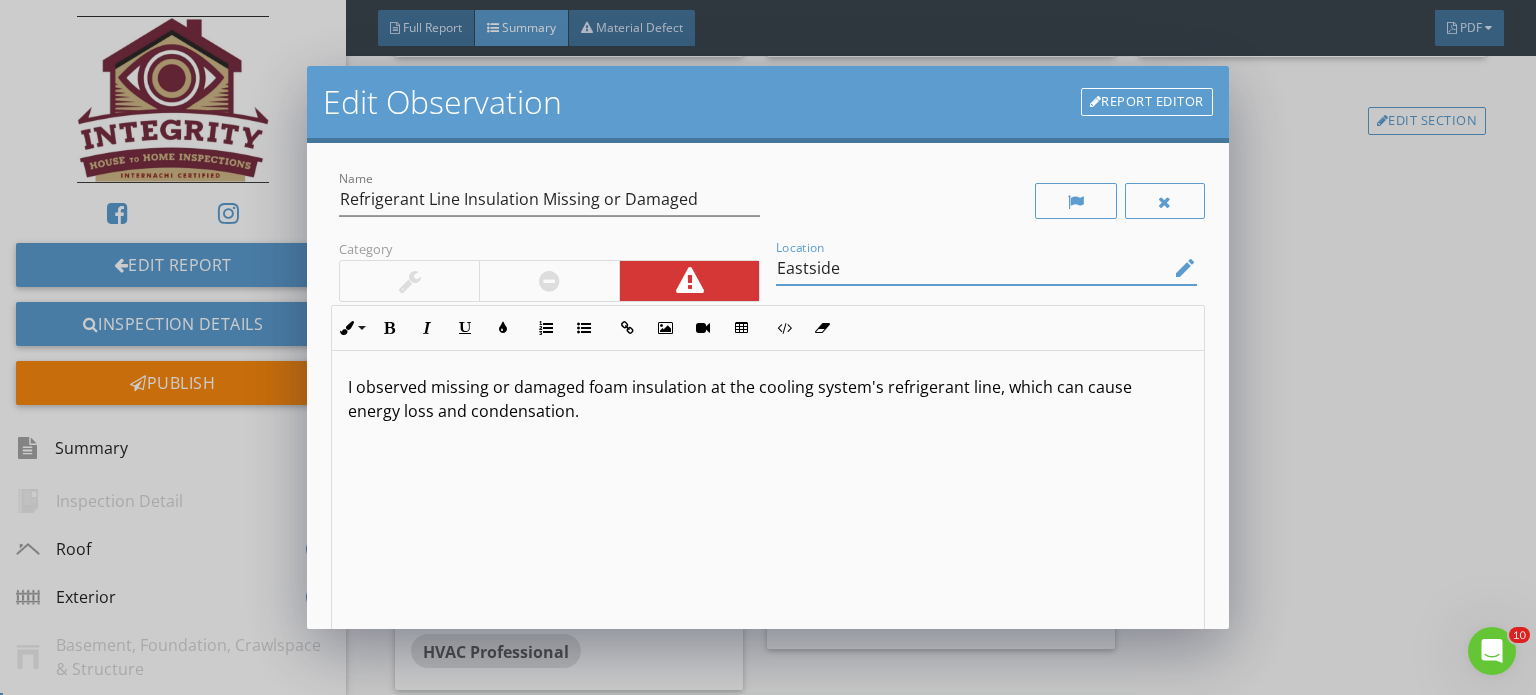 scroll, scrollTop: 0, scrollLeft: 0, axis: both 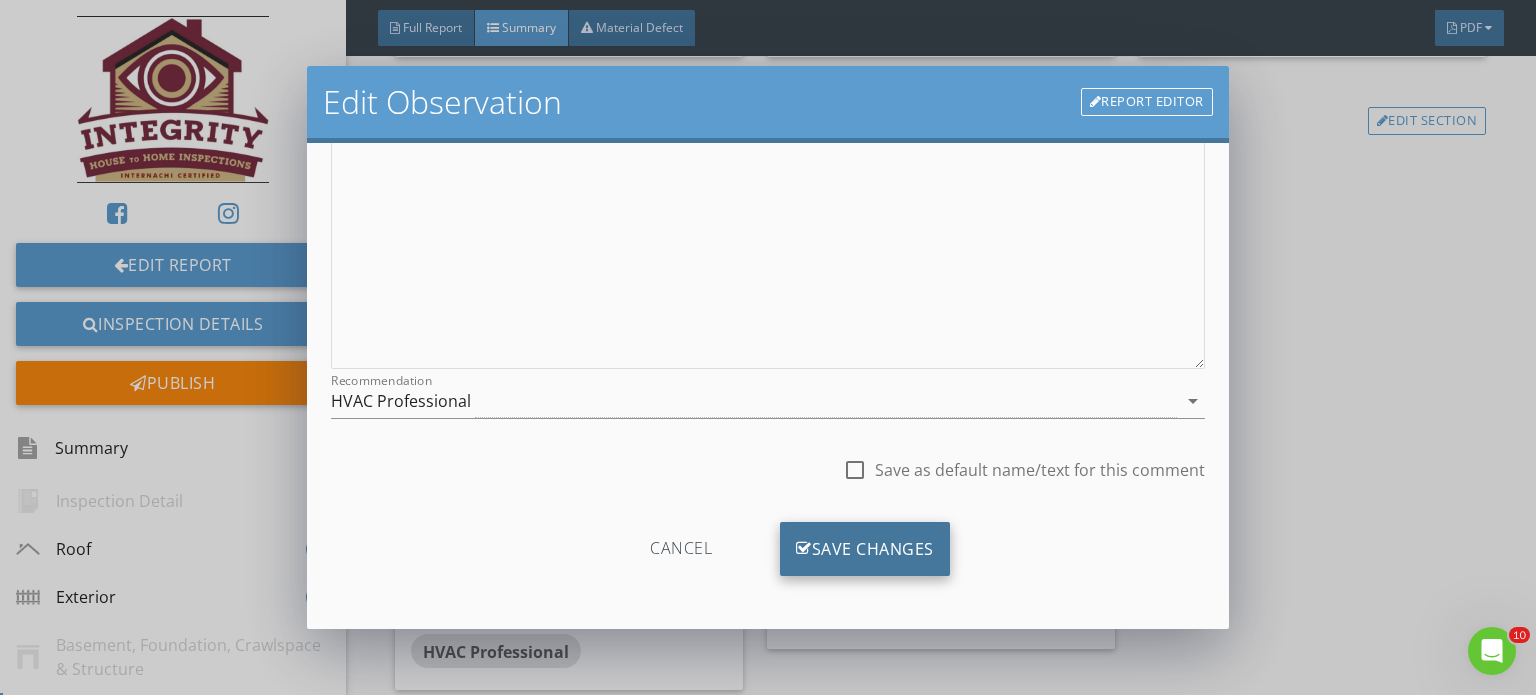 type on "Eastside" 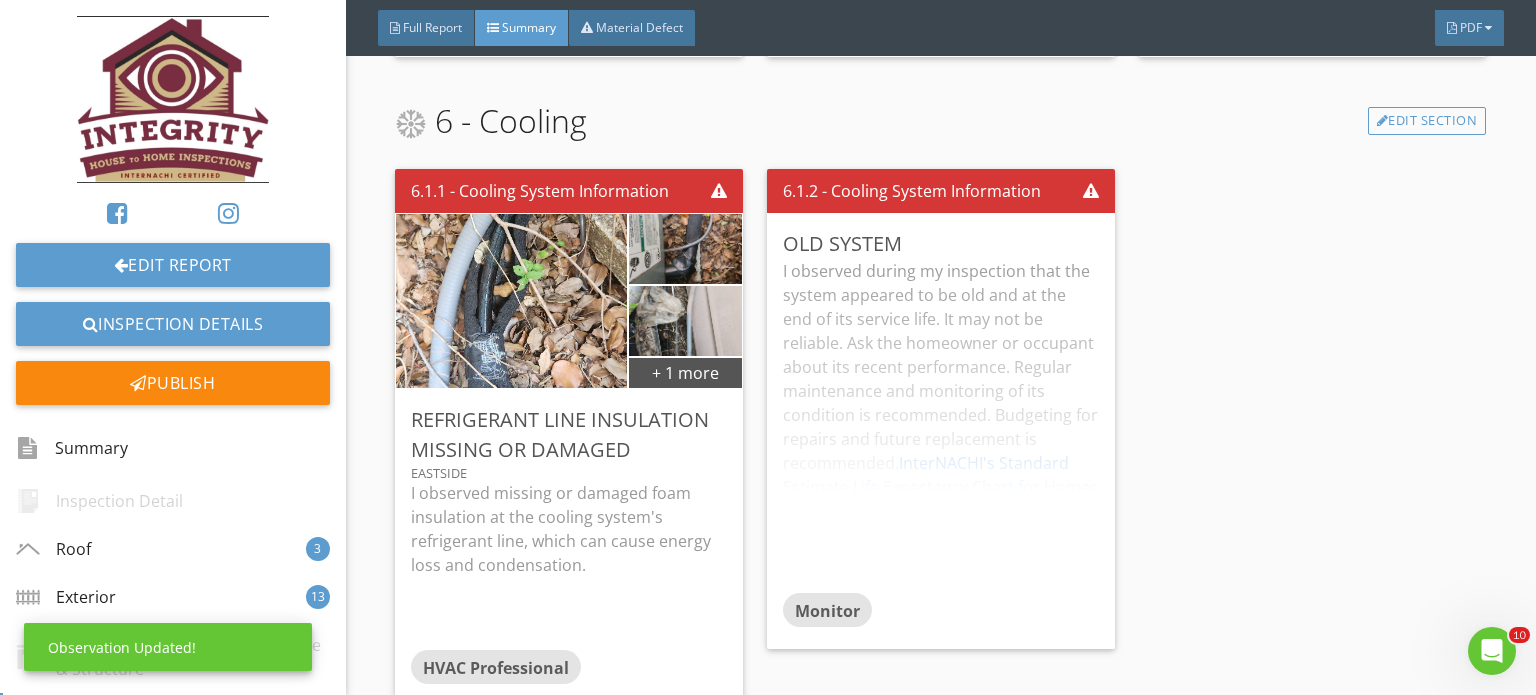 scroll, scrollTop: 63, scrollLeft: 0, axis: vertical 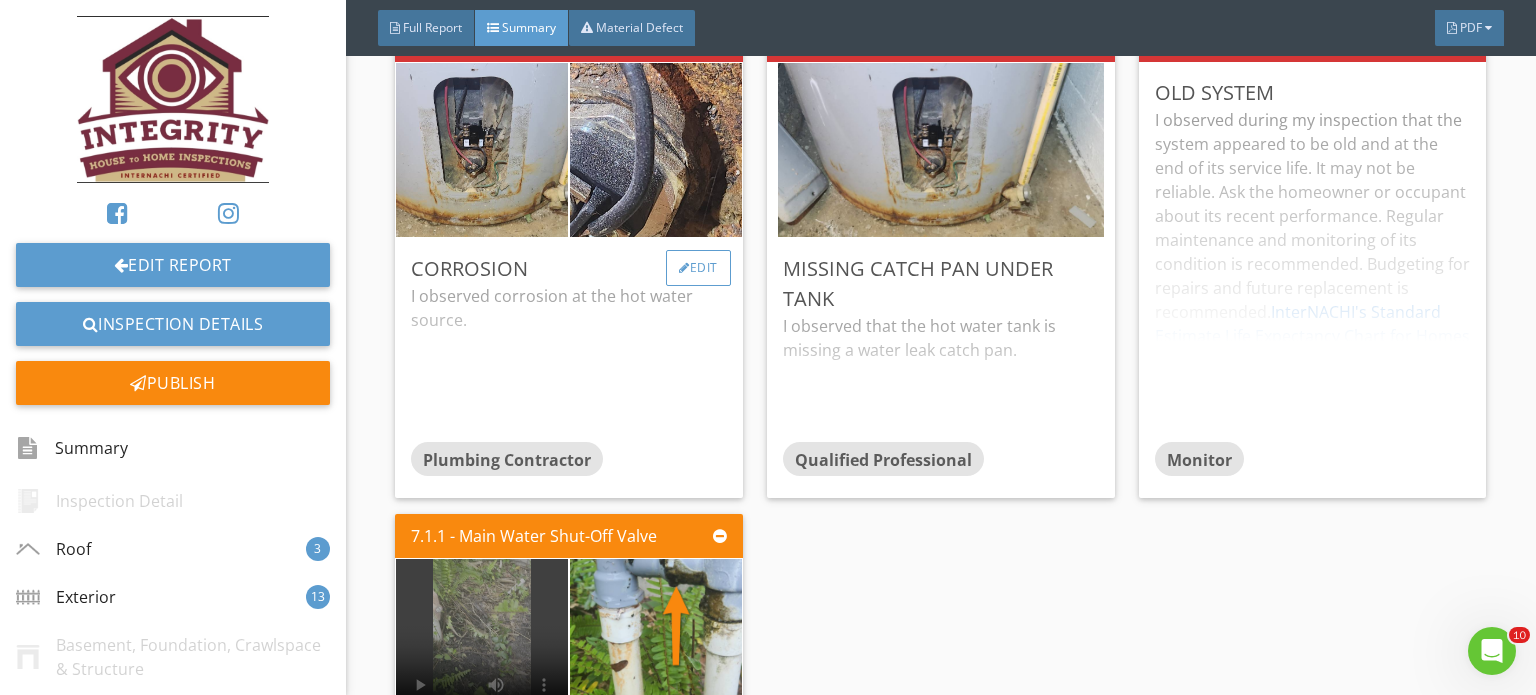 click on "Edit" at bounding box center [698, 268] 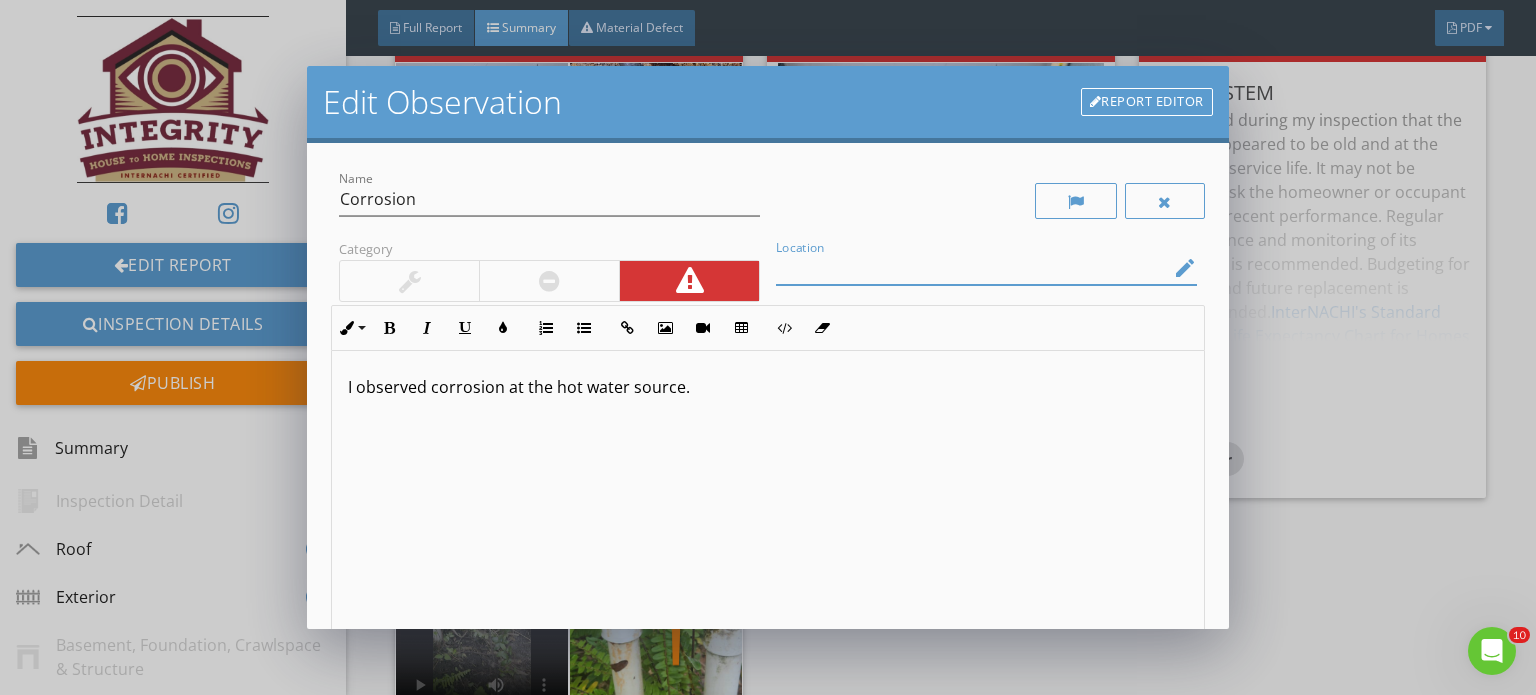 click at bounding box center [972, 268] 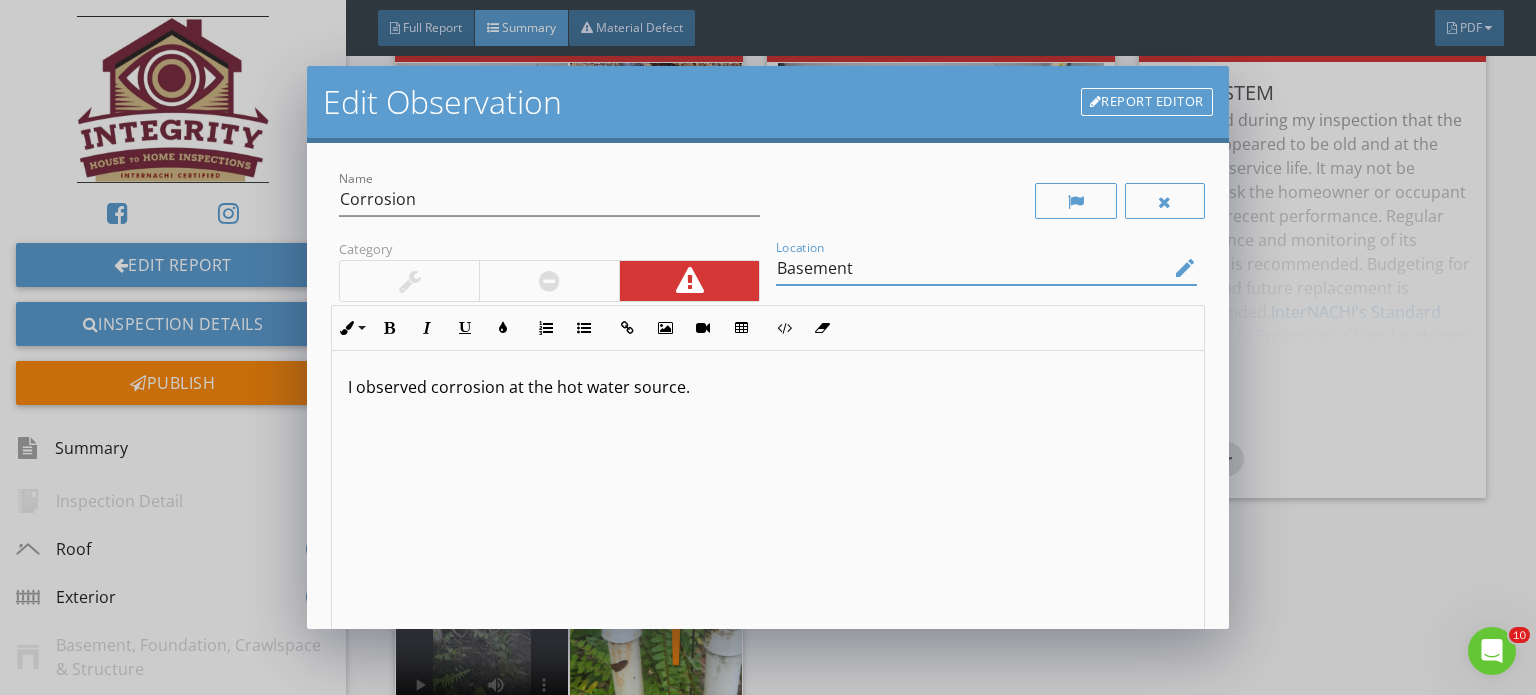 scroll, scrollTop: 0, scrollLeft: 0, axis: both 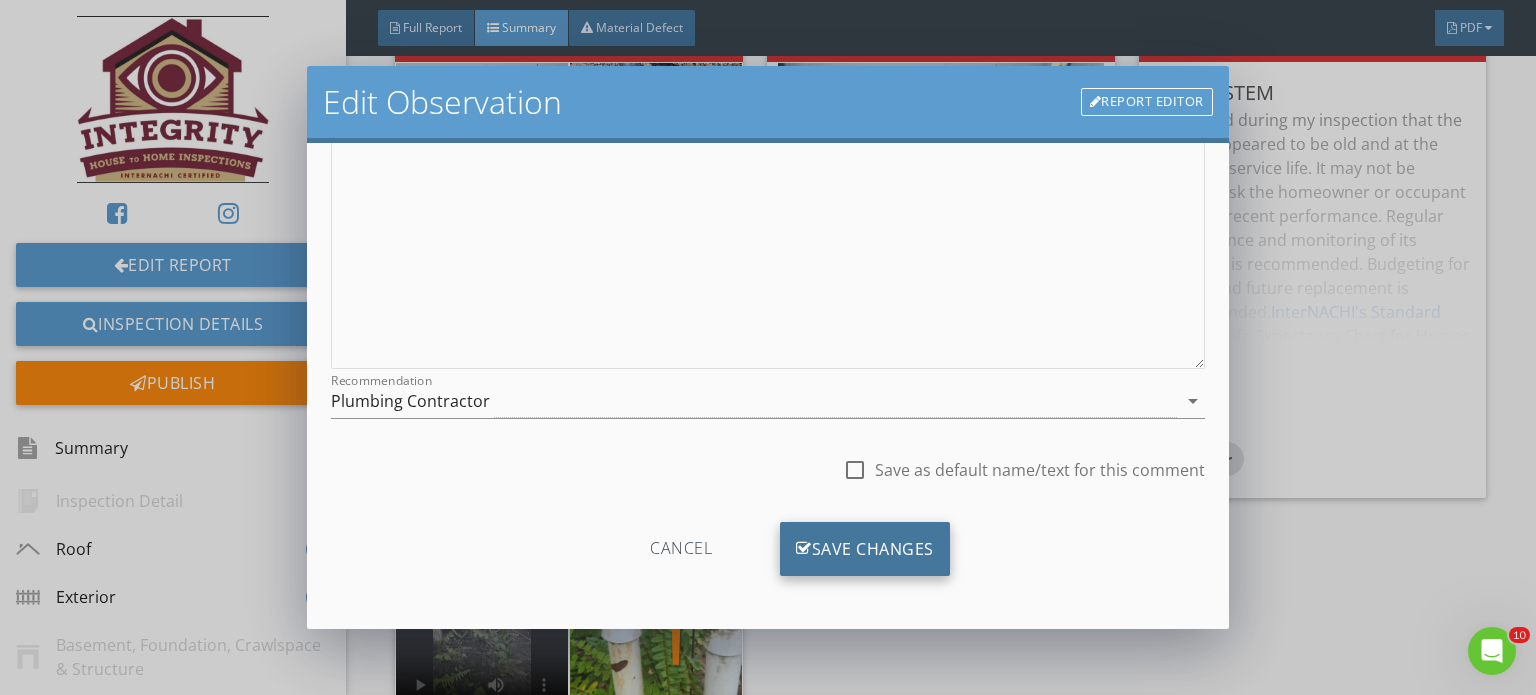 type on "Basement" 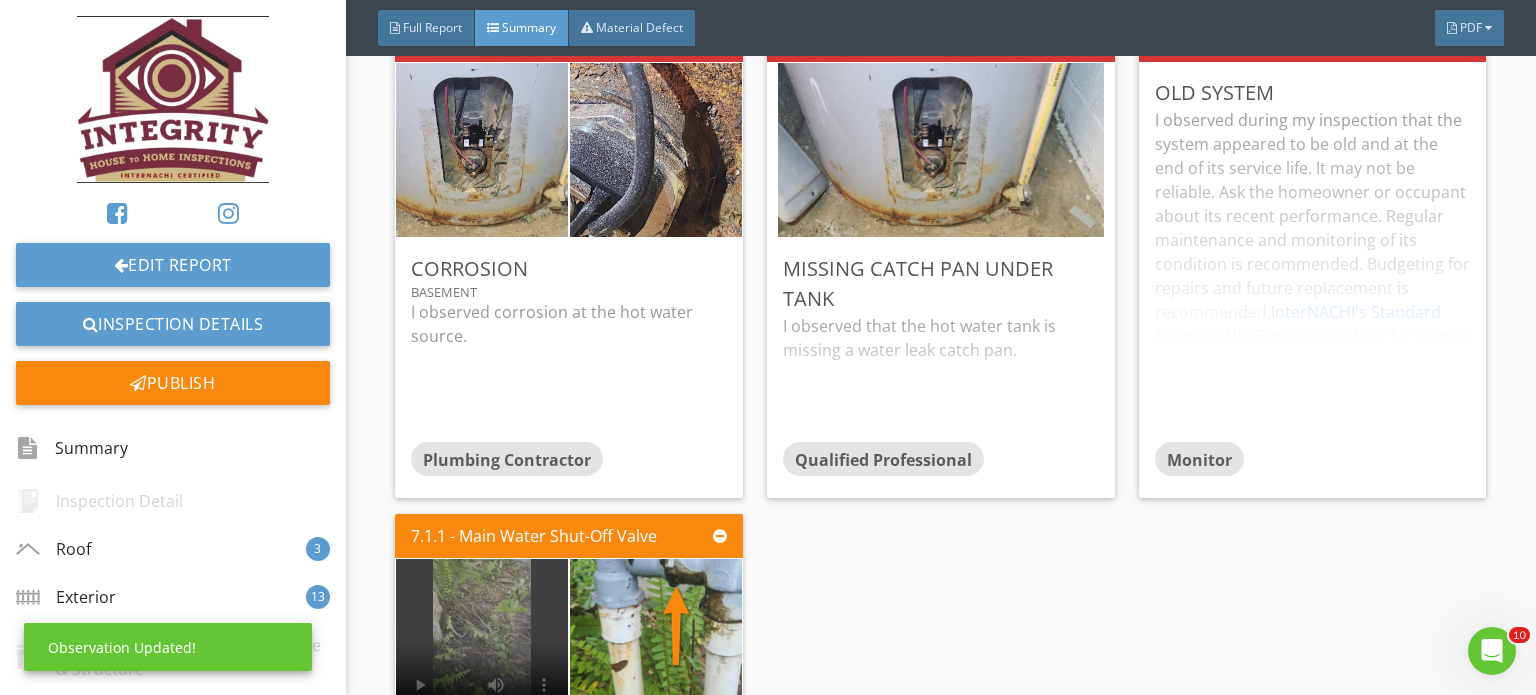 scroll, scrollTop: 63, scrollLeft: 0, axis: vertical 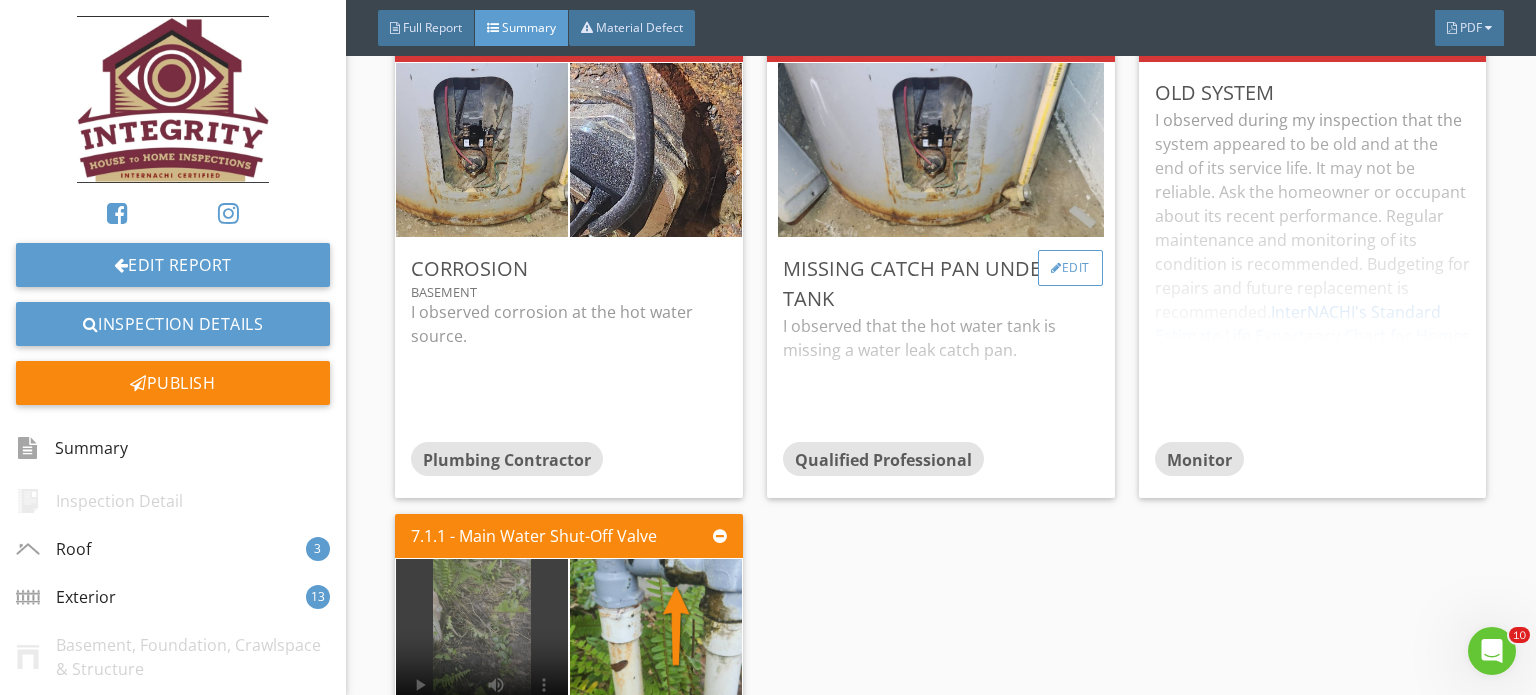 click on "Edit" at bounding box center (1070, 268) 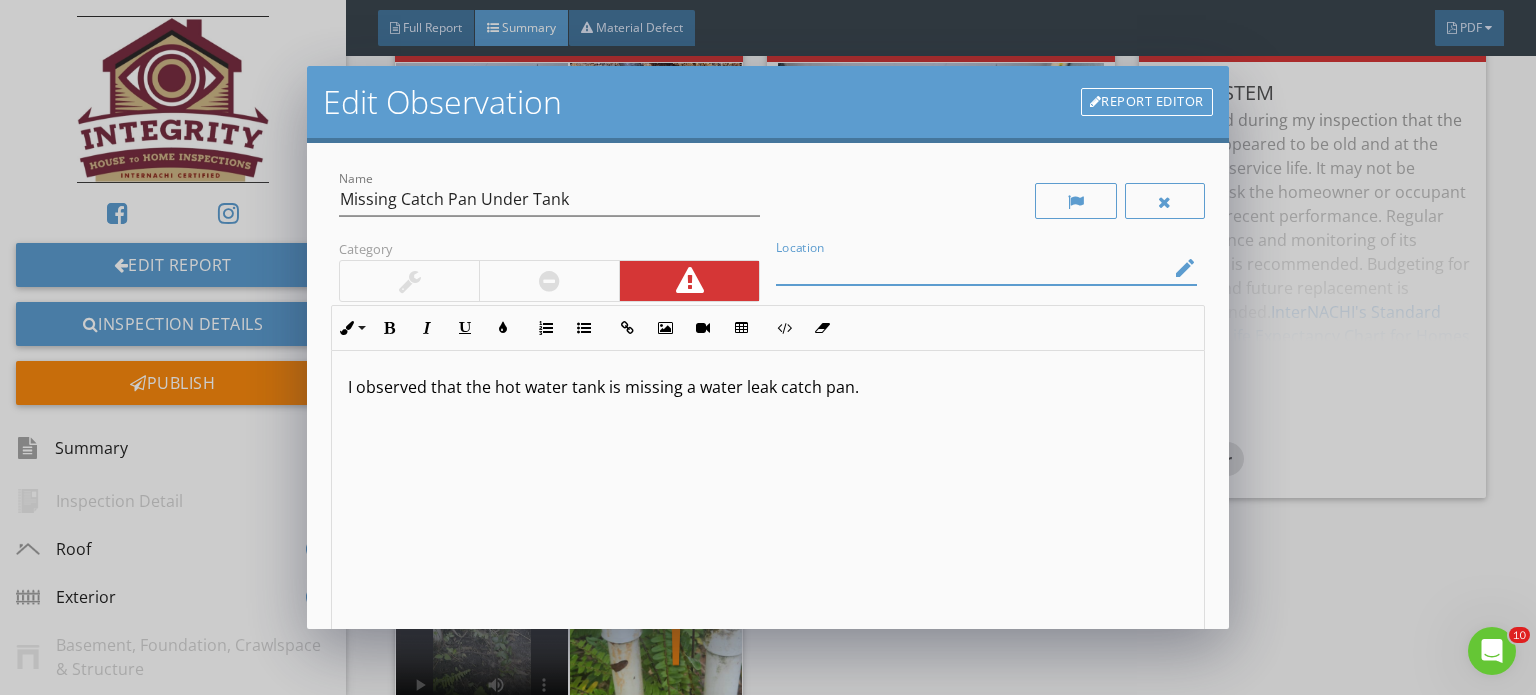click at bounding box center (972, 268) 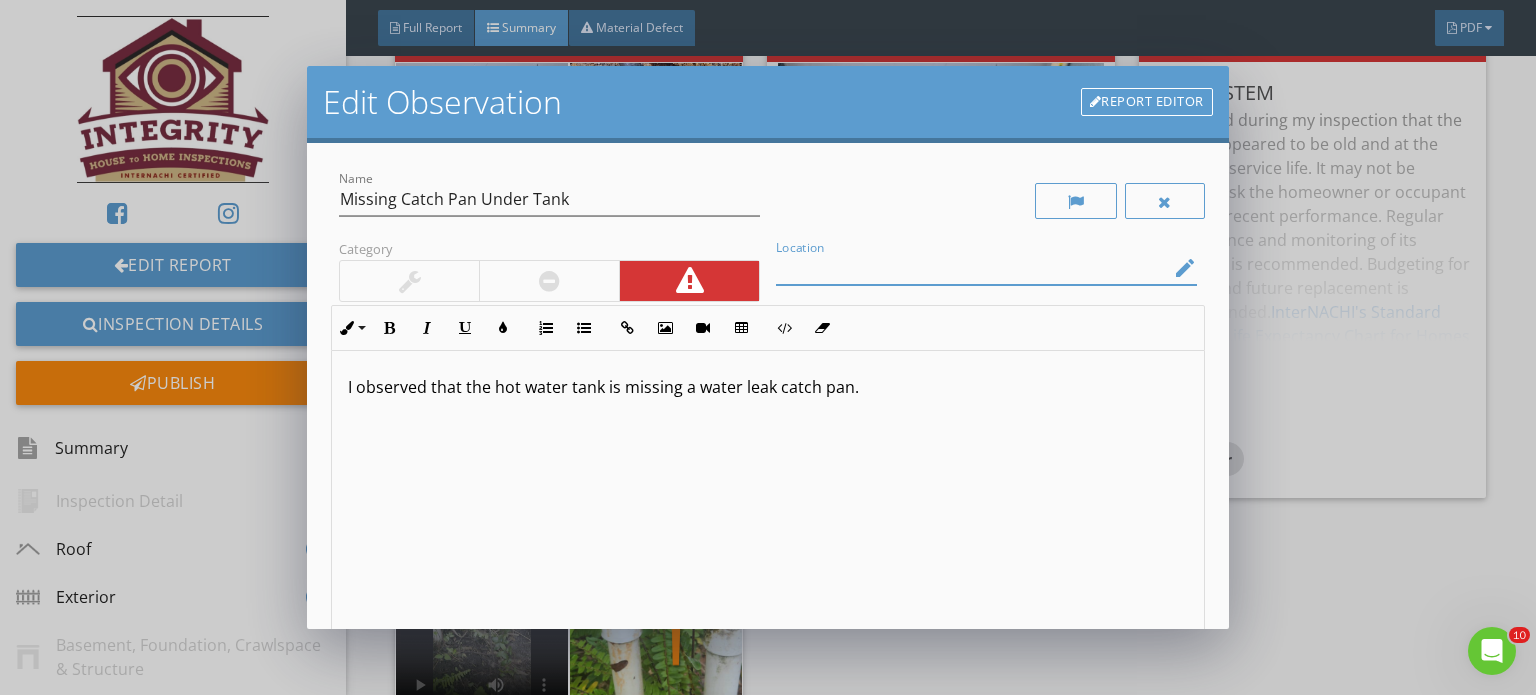 click on "edit" at bounding box center [1185, 268] 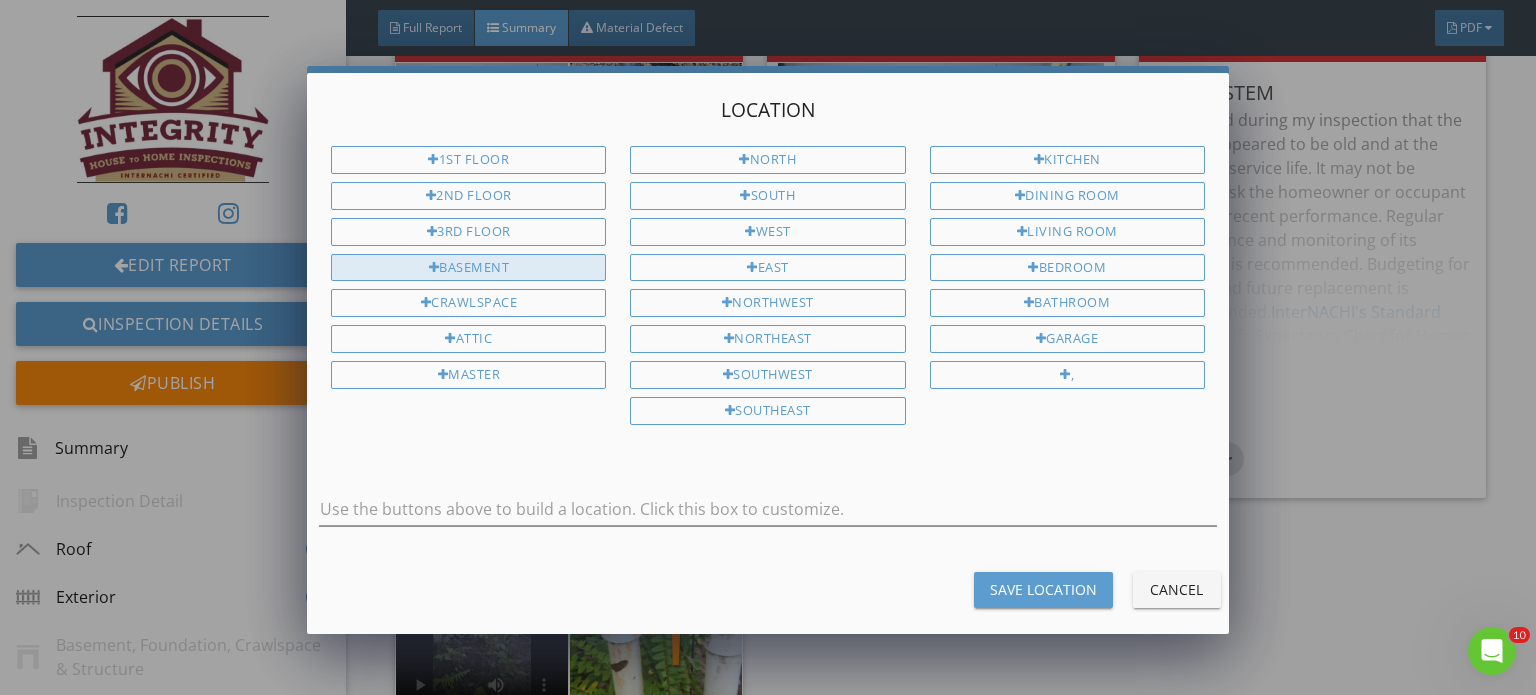 click on "Basement" at bounding box center (468, 268) 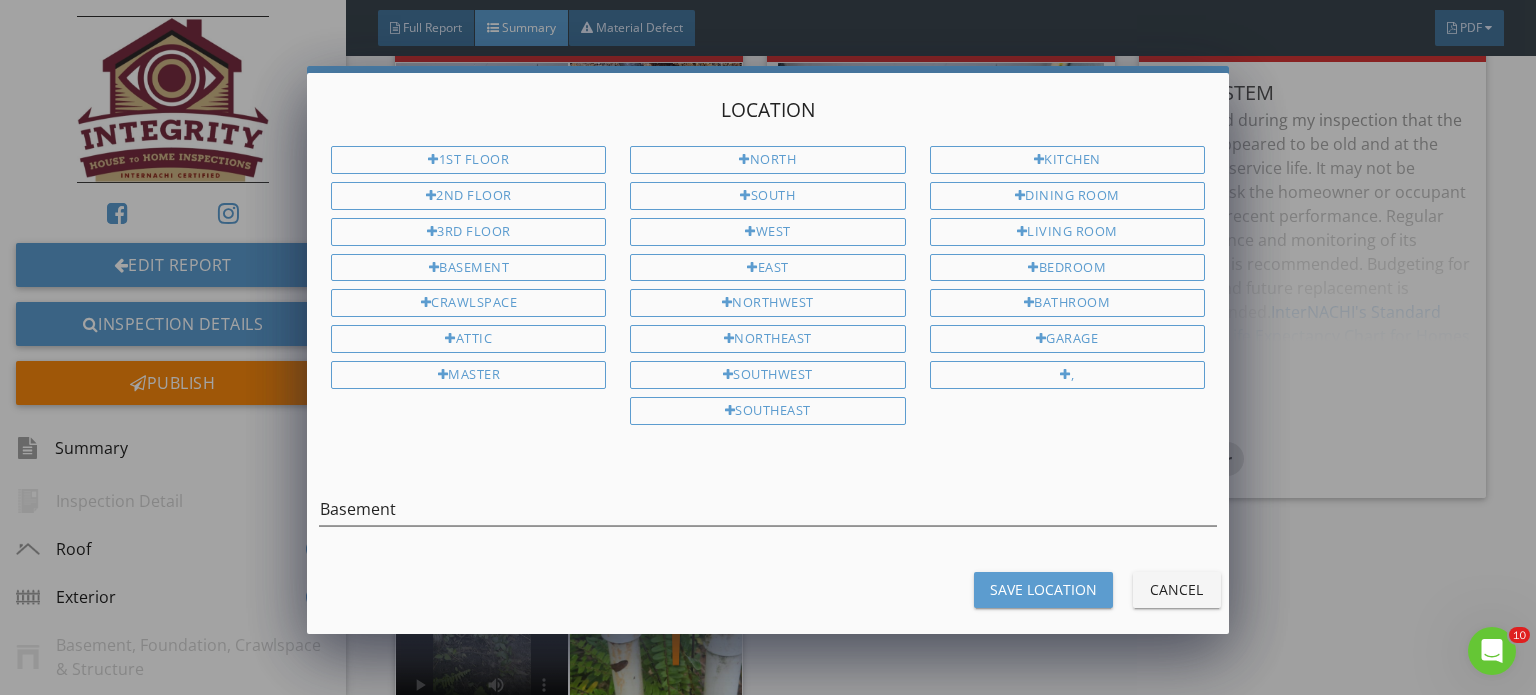 click on "Save Location" at bounding box center [1043, 589] 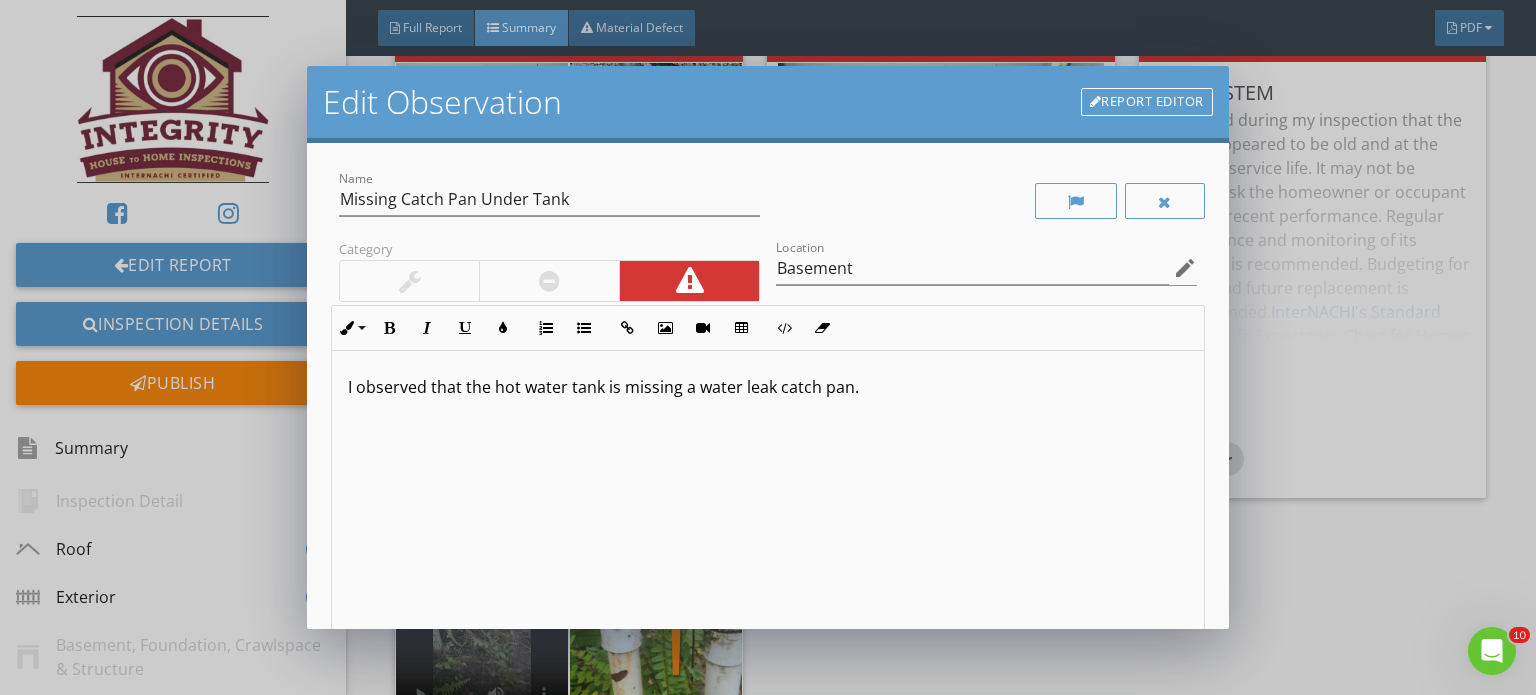 scroll, scrollTop: 0, scrollLeft: 0, axis: both 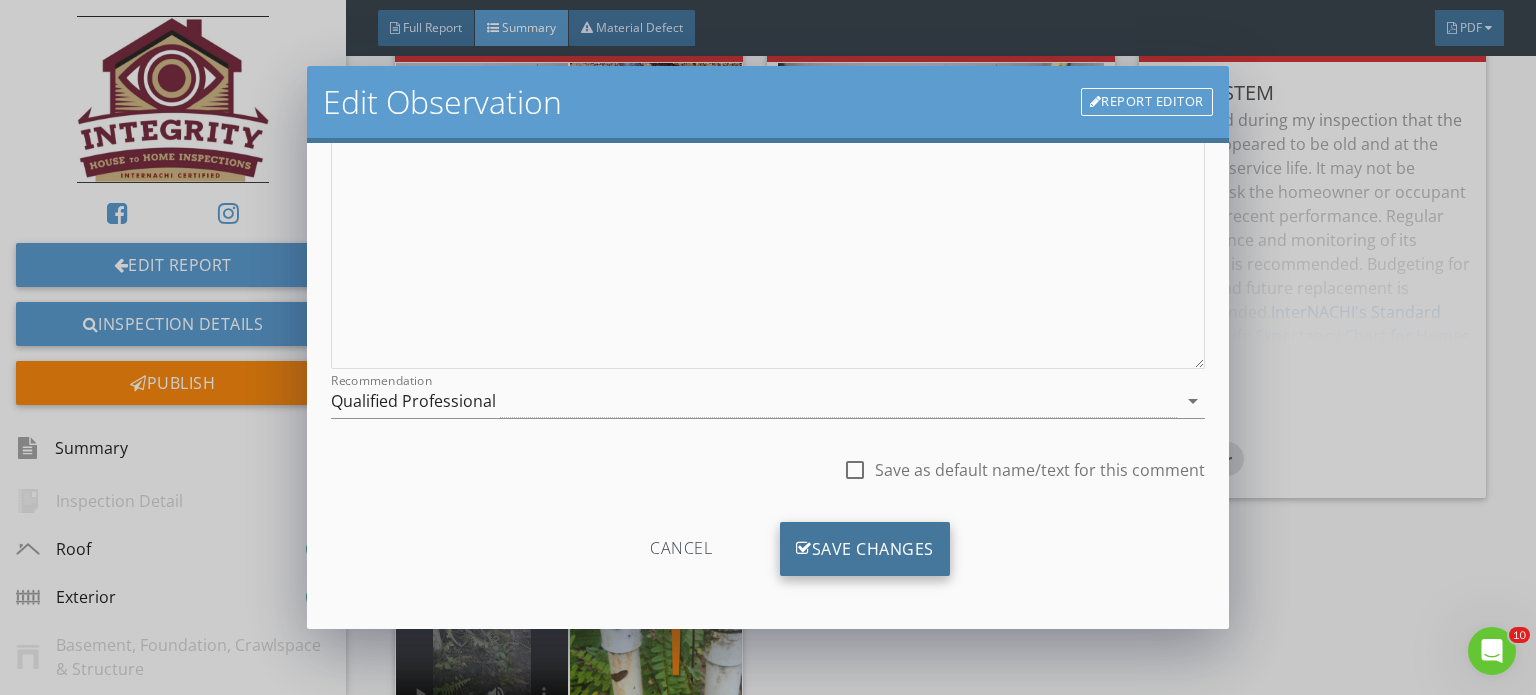 click on "Save Changes" at bounding box center (865, 549) 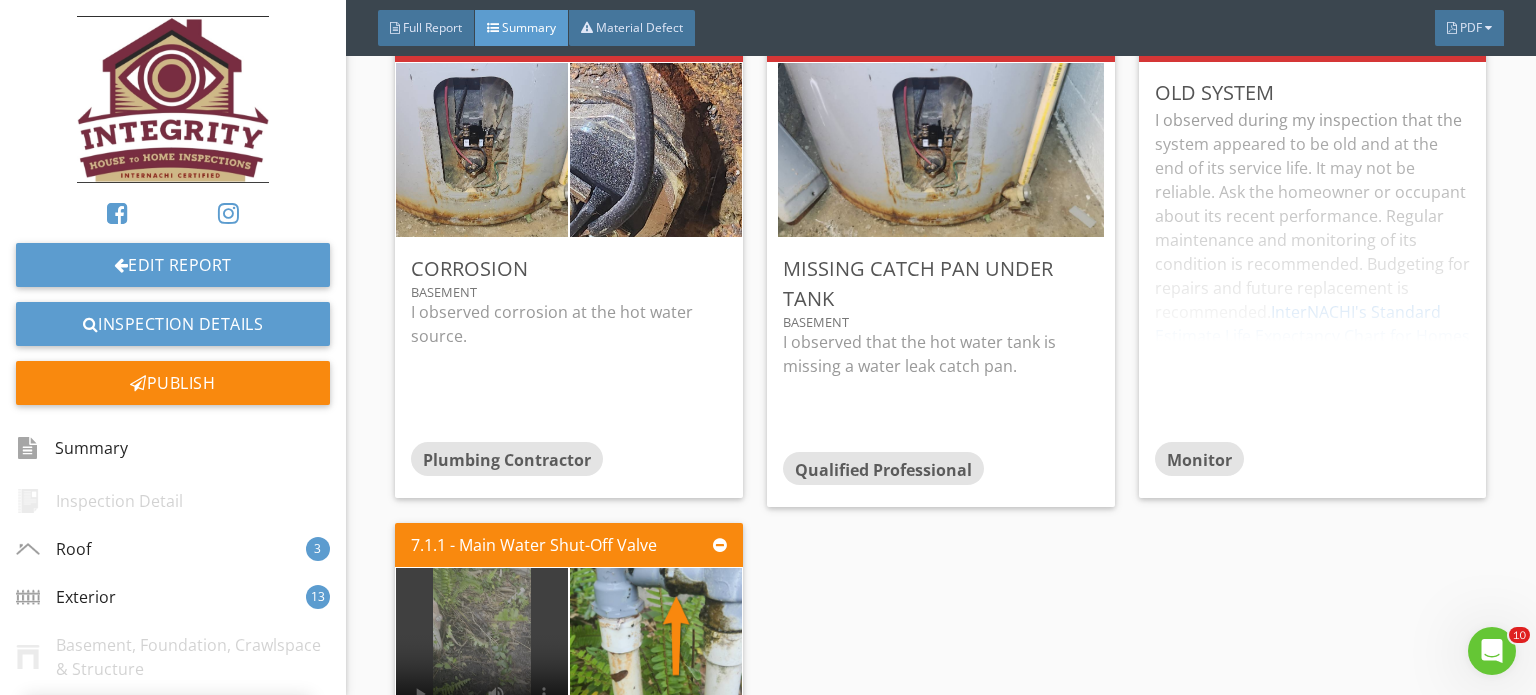 scroll, scrollTop: 63, scrollLeft: 0, axis: vertical 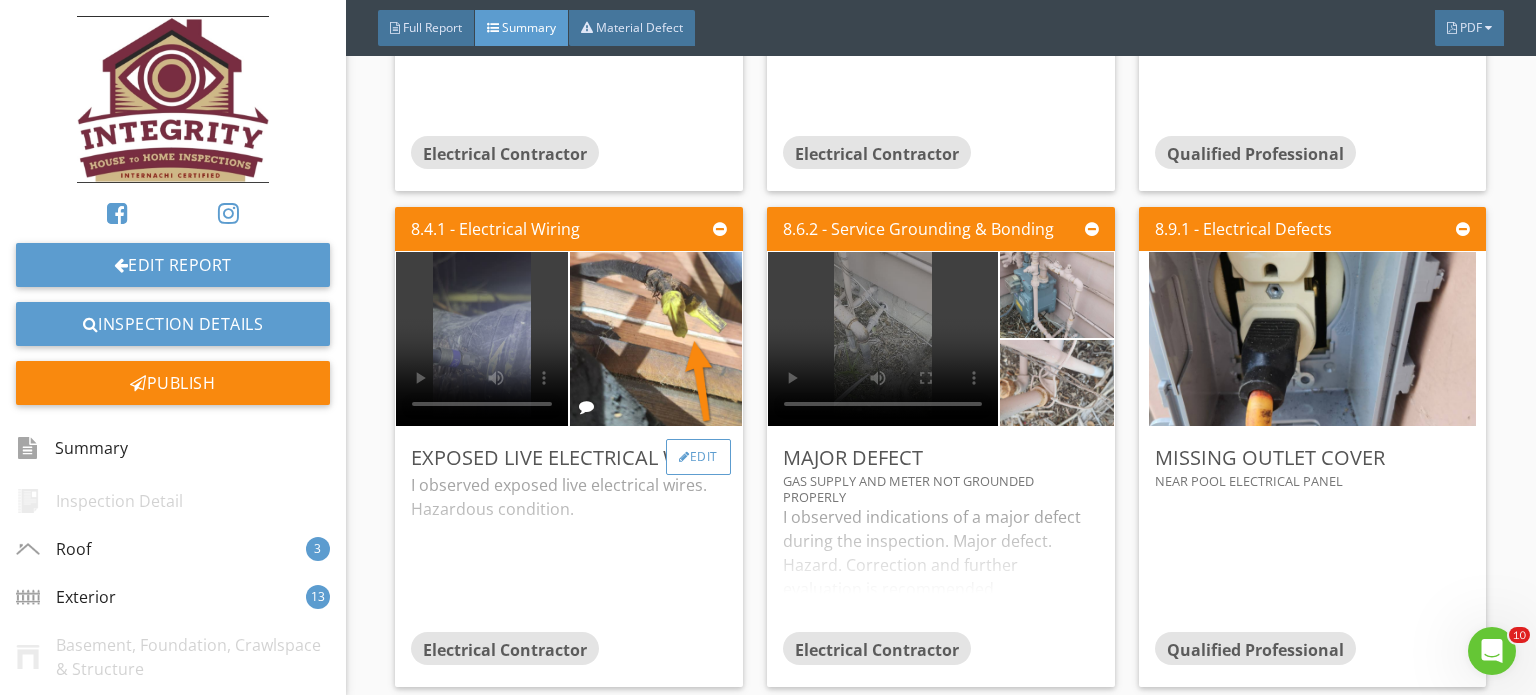 click on "Edit" at bounding box center (698, 457) 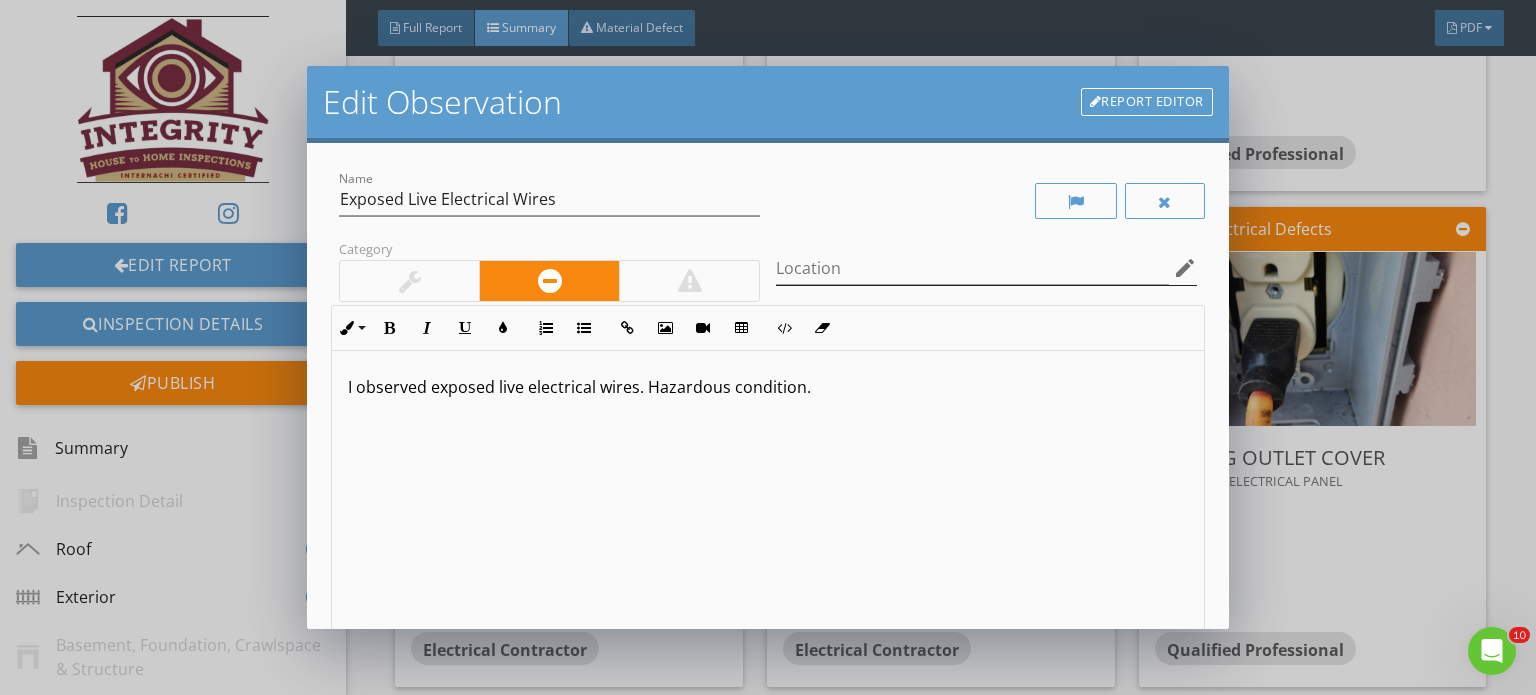 click on "edit" at bounding box center [1185, 268] 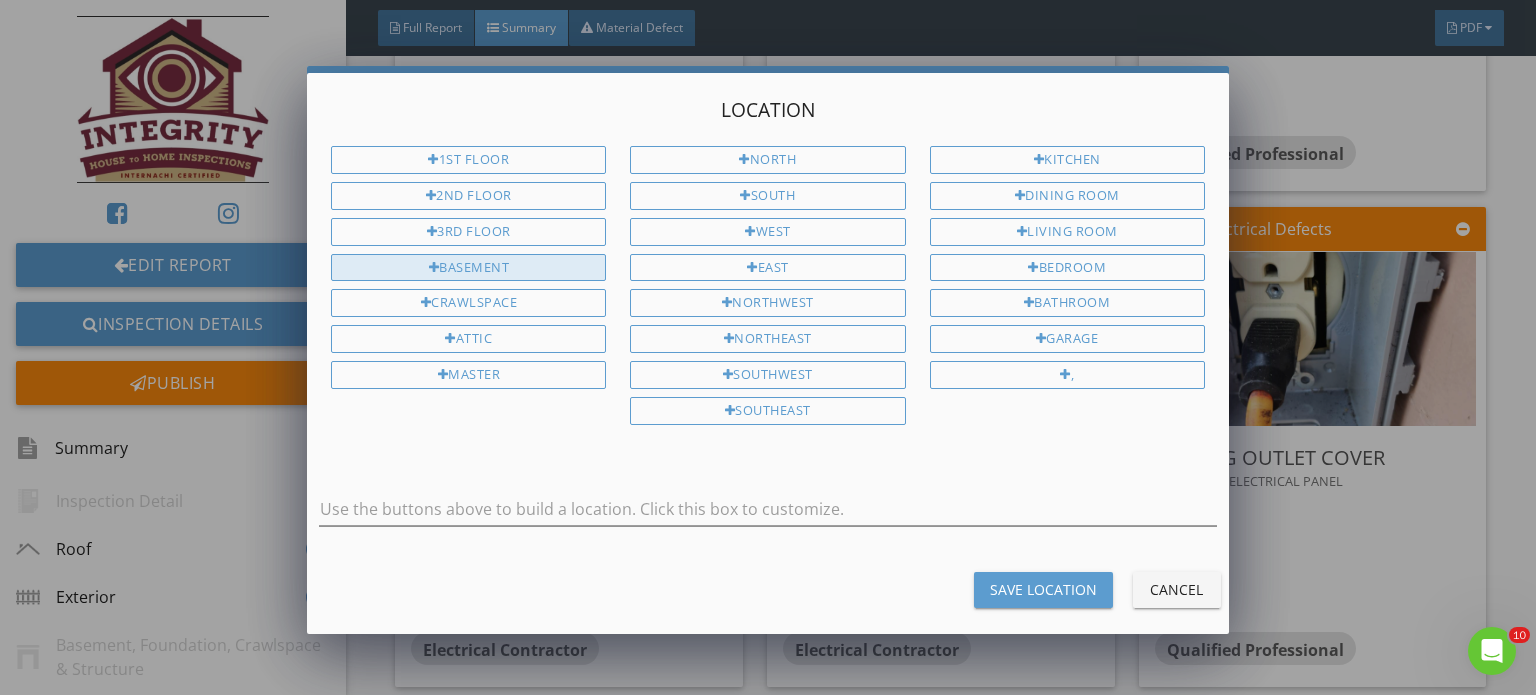 click on "Basement" at bounding box center [468, 268] 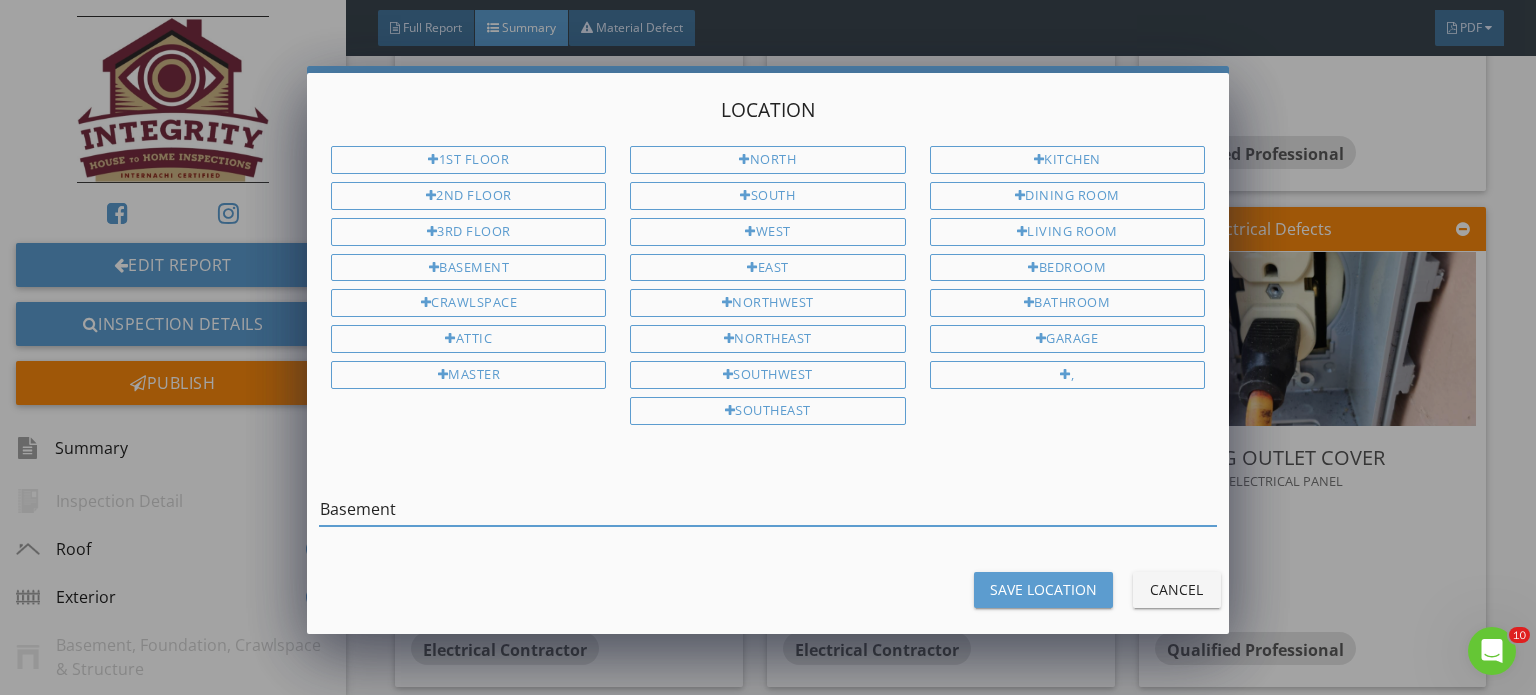 click on "Basement" at bounding box center [768, 509] 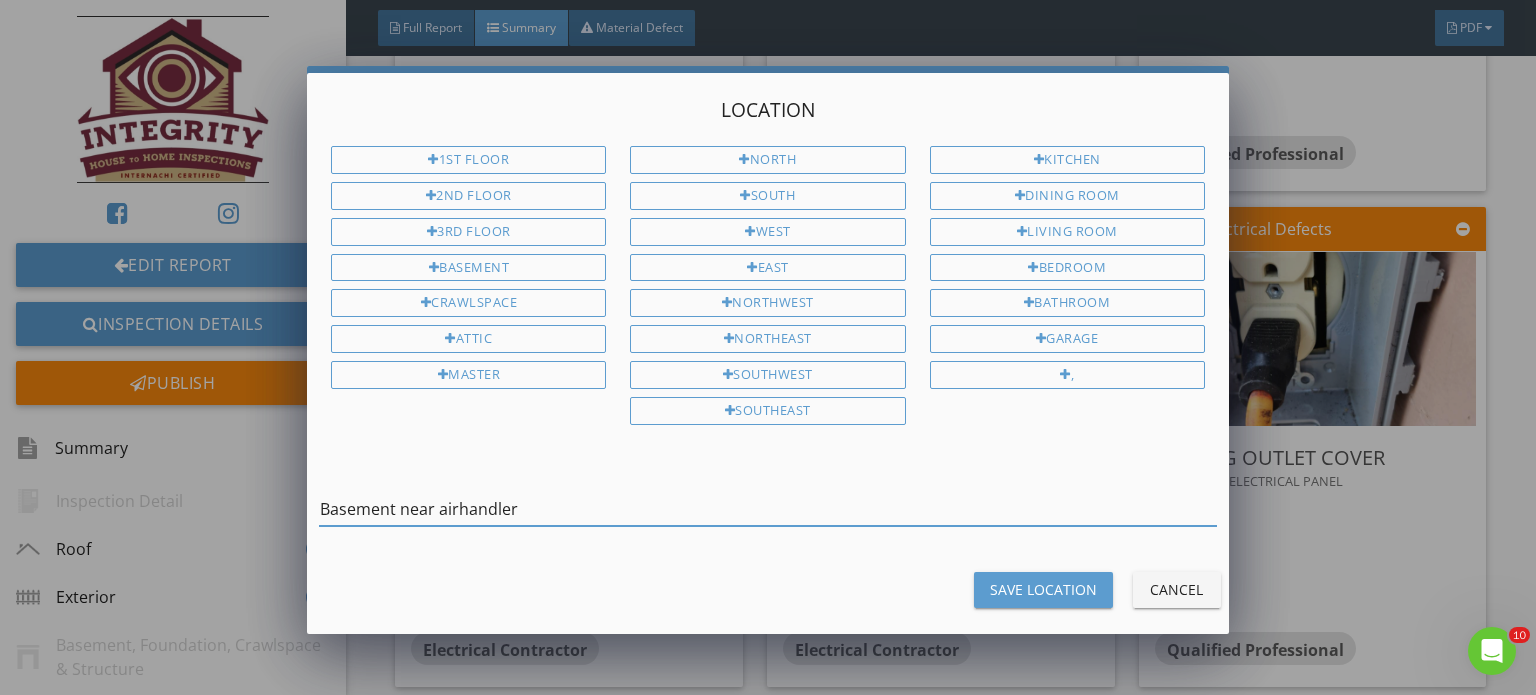 type on "Basement near airhandler" 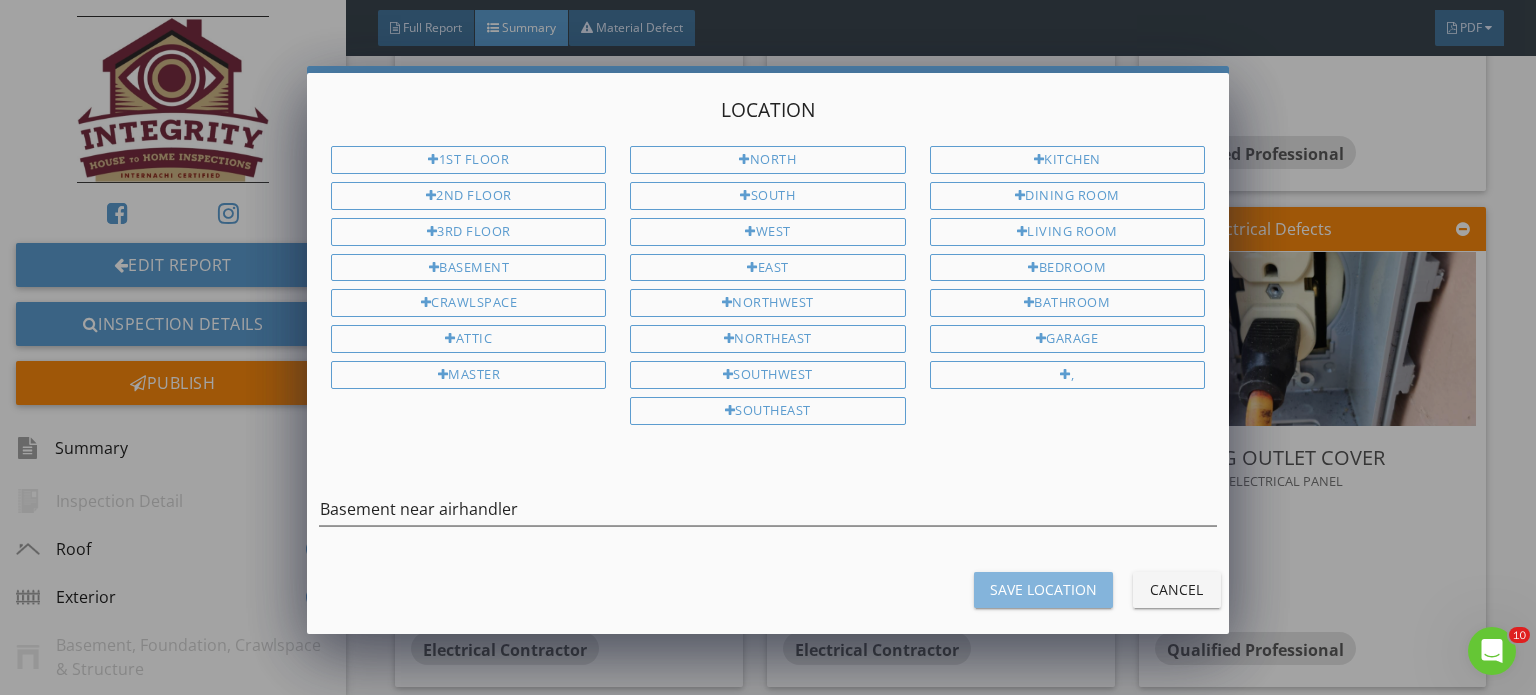 click on "Save Location" at bounding box center [1043, 589] 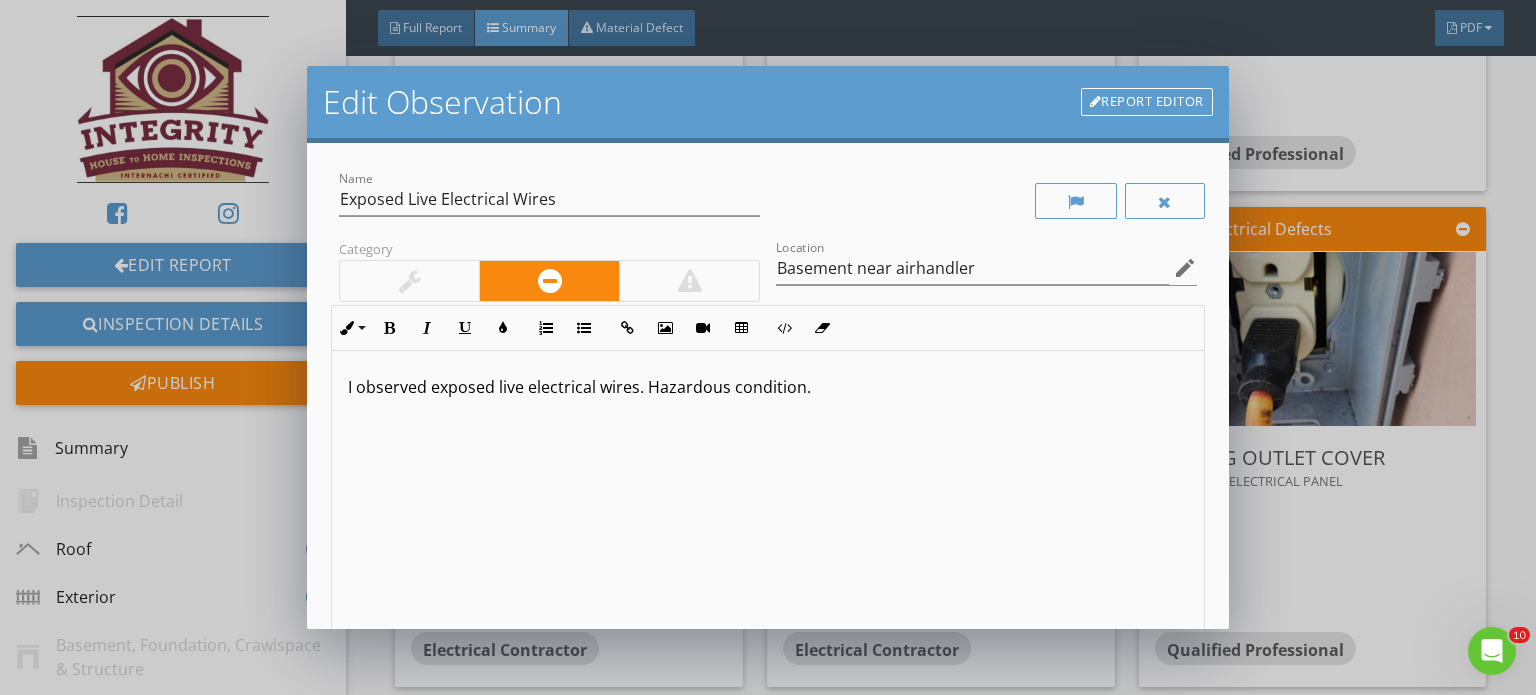 scroll, scrollTop: 0, scrollLeft: 0, axis: both 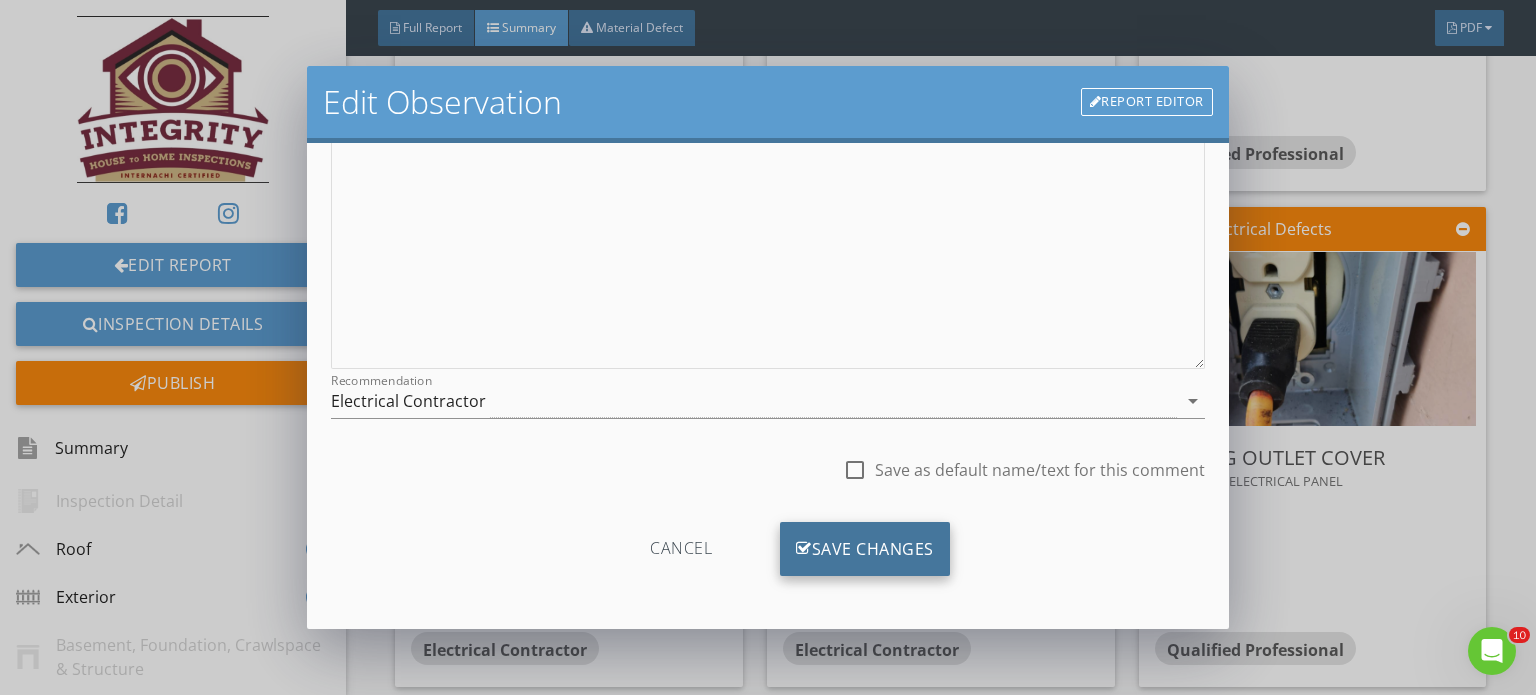 click on "Save Changes" at bounding box center [865, 549] 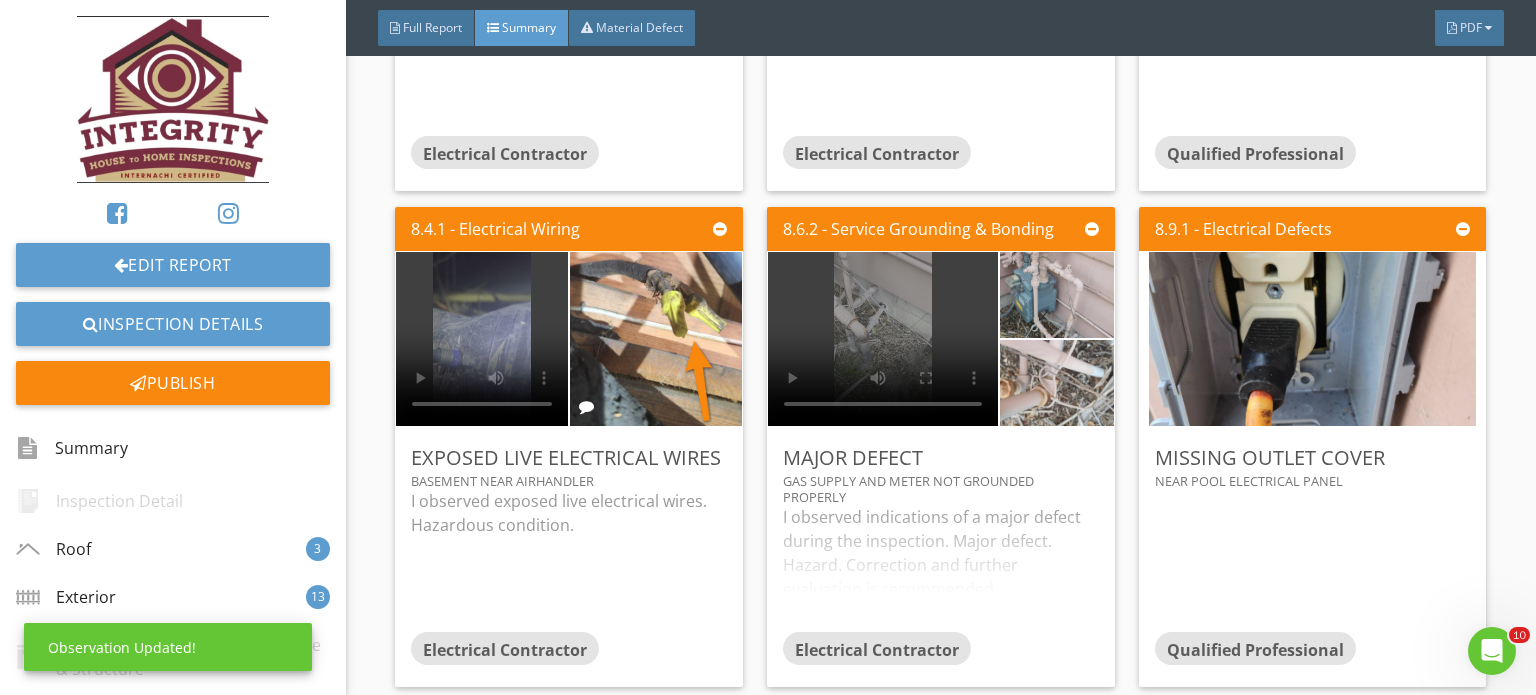 scroll, scrollTop: 0, scrollLeft: 0, axis: both 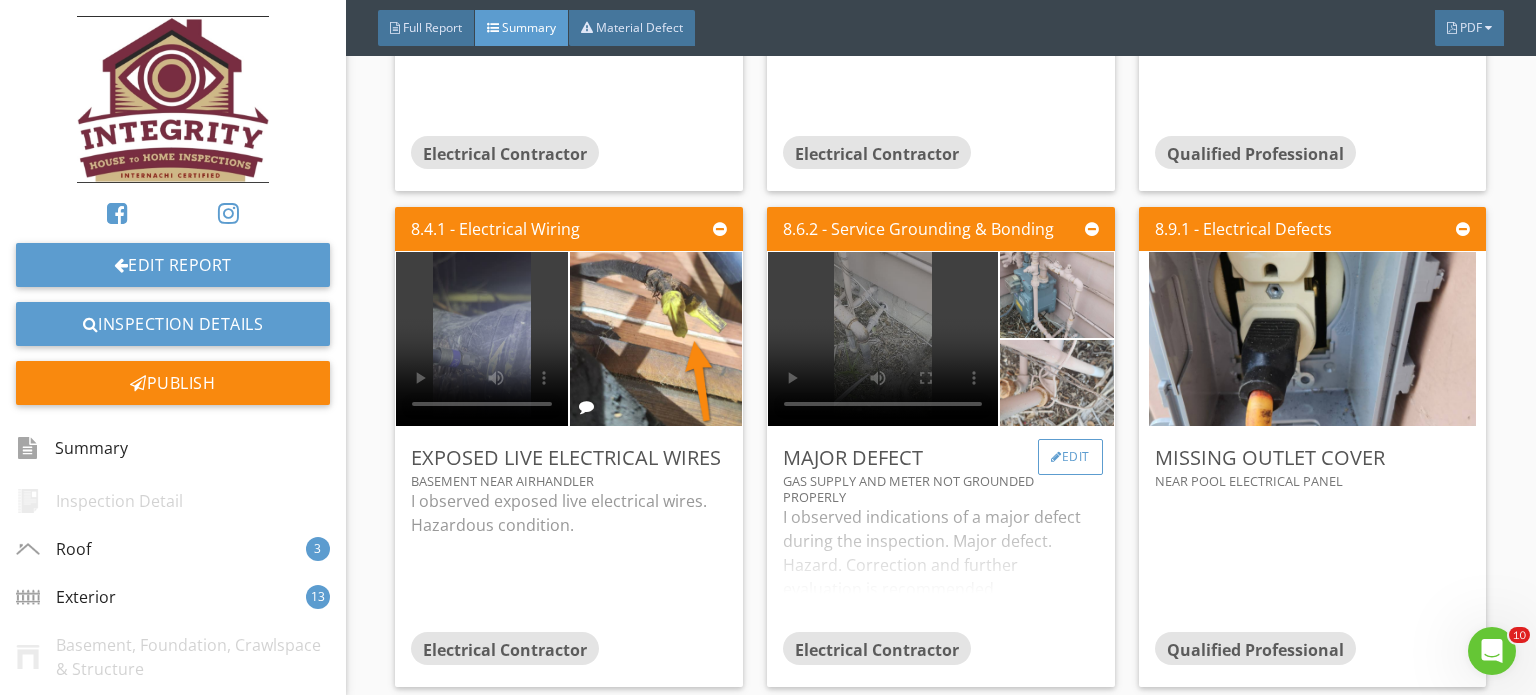 click on "Edit" at bounding box center (1070, 457) 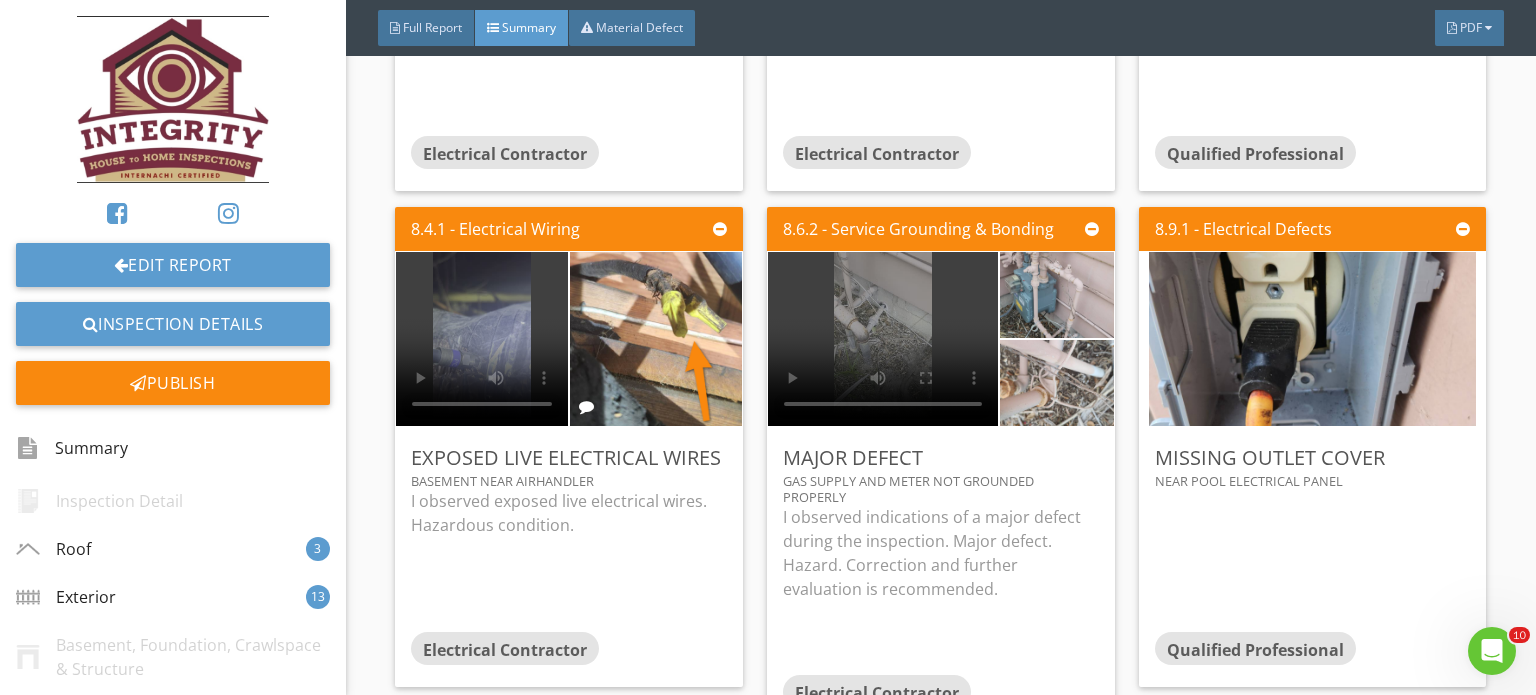 click at bounding box center [768, 347] 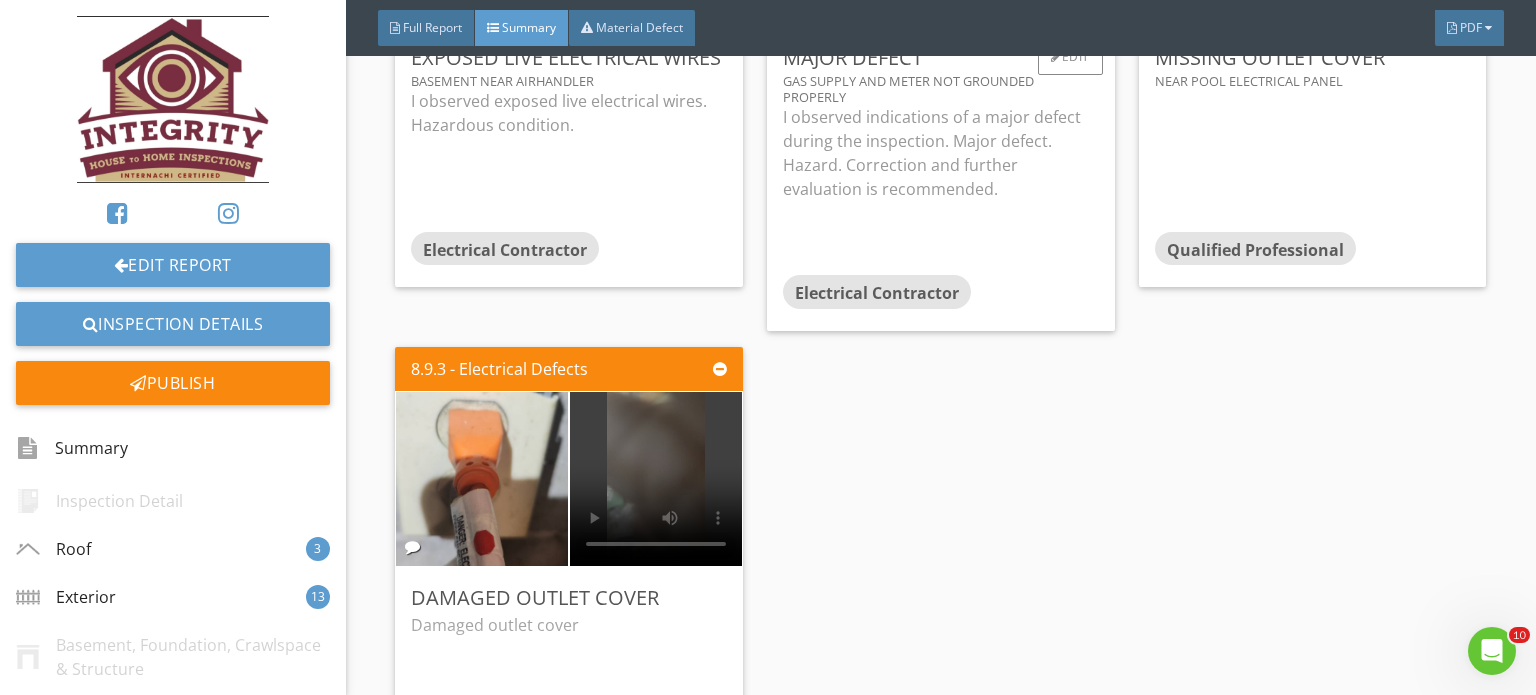 scroll, scrollTop: 7500, scrollLeft: 0, axis: vertical 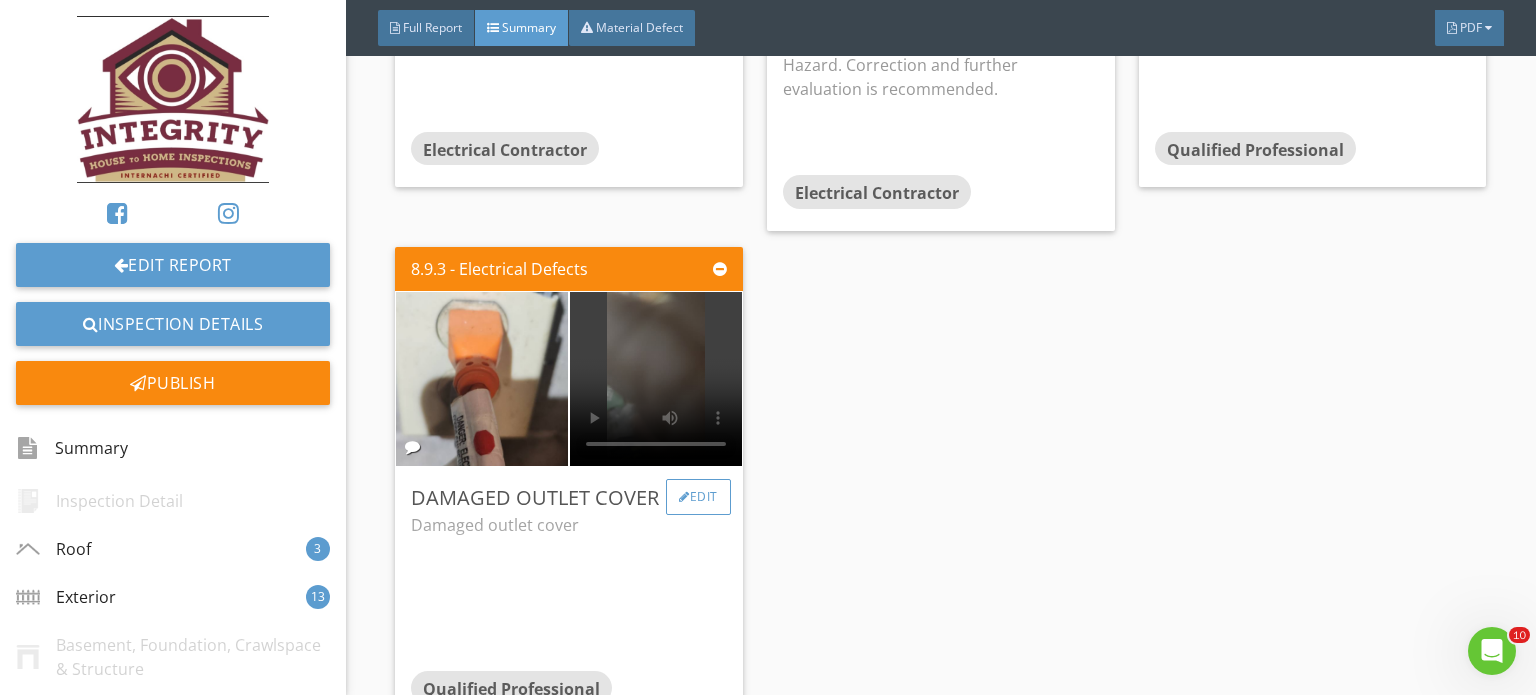 click on "Edit" at bounding box center (698, 497) 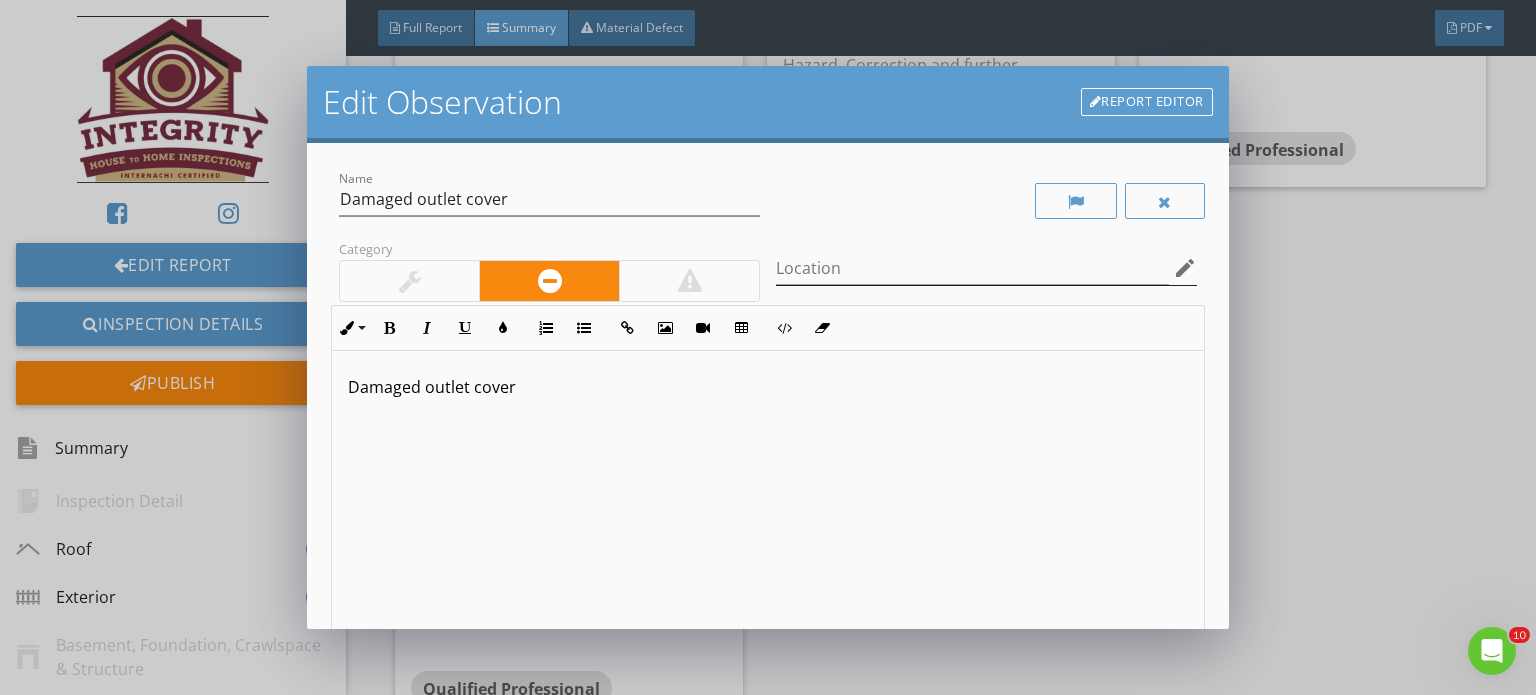 click on "edit" at bounding box center (1185, 268) 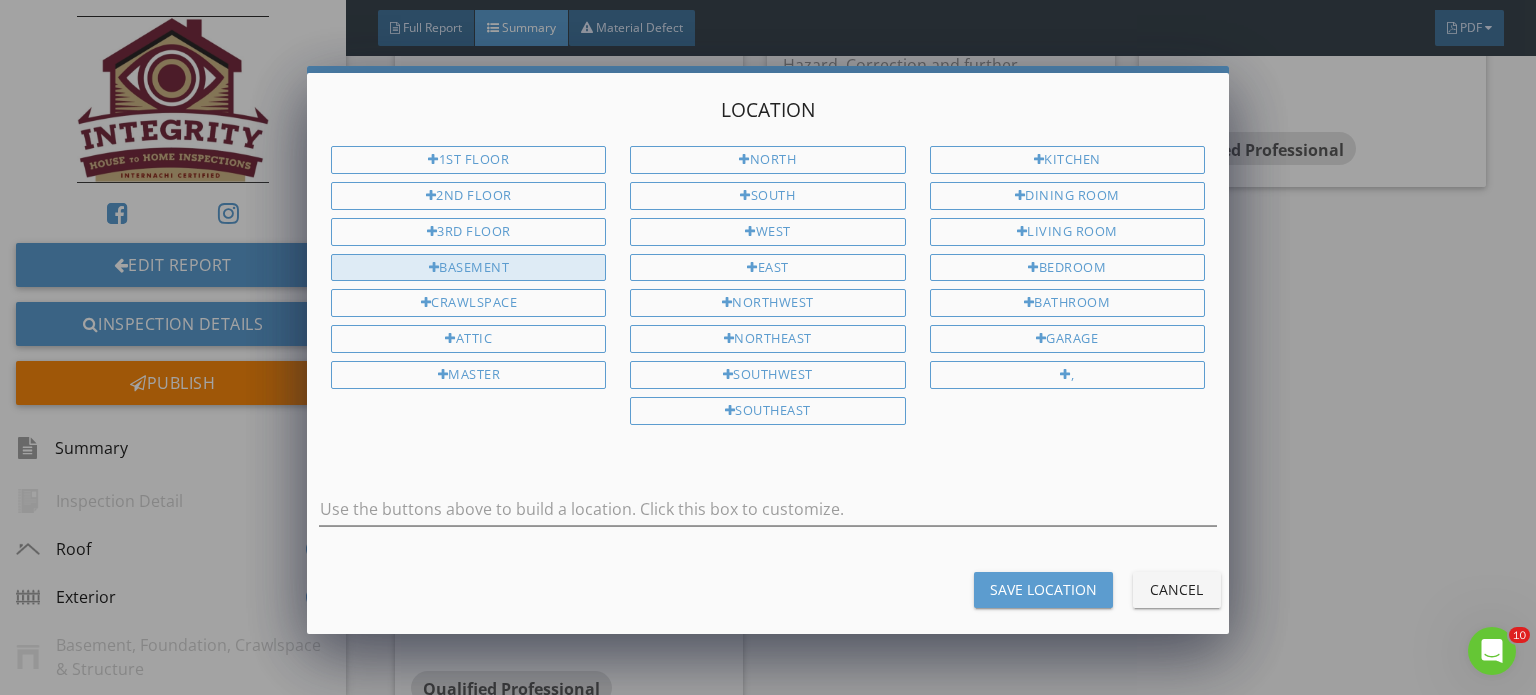 click on "Basement" at bounding box center (468, 268) 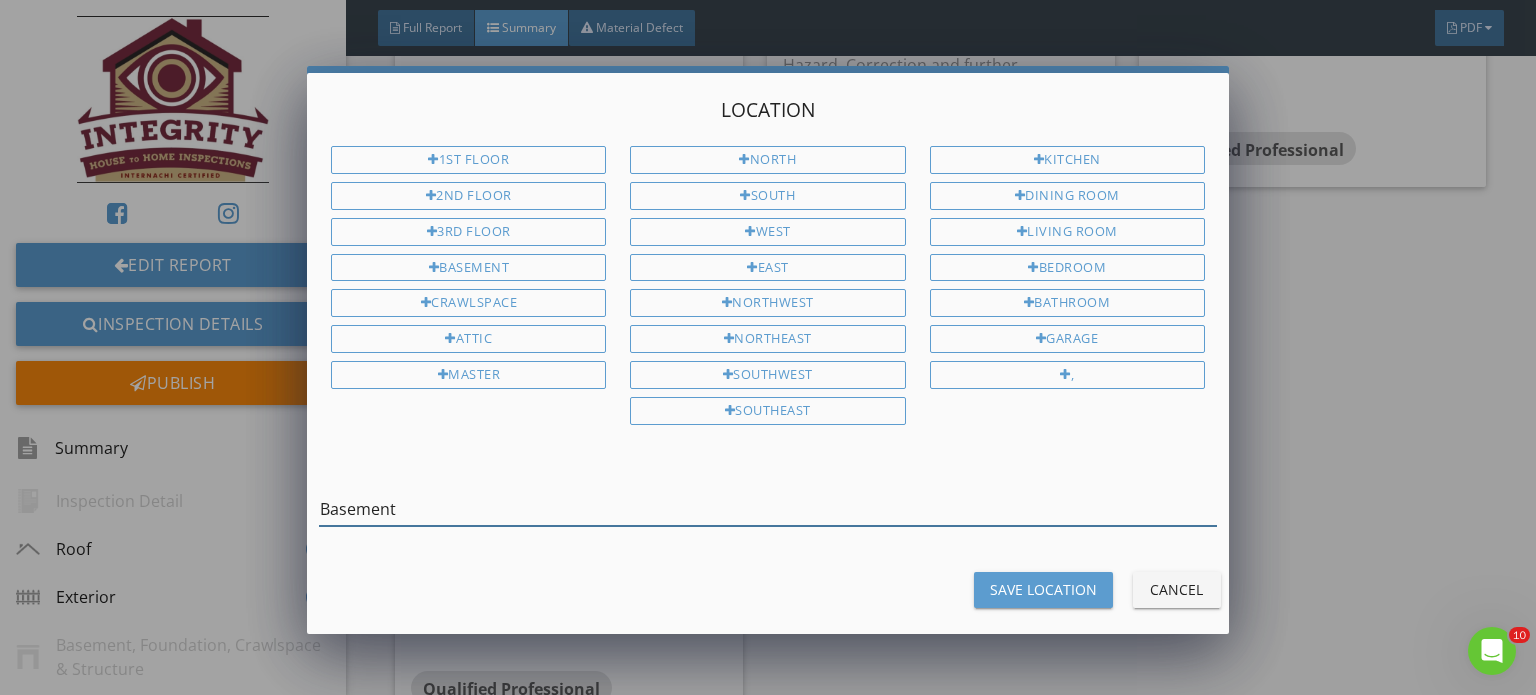 click on "Basement" at bounding box center [768, 509] 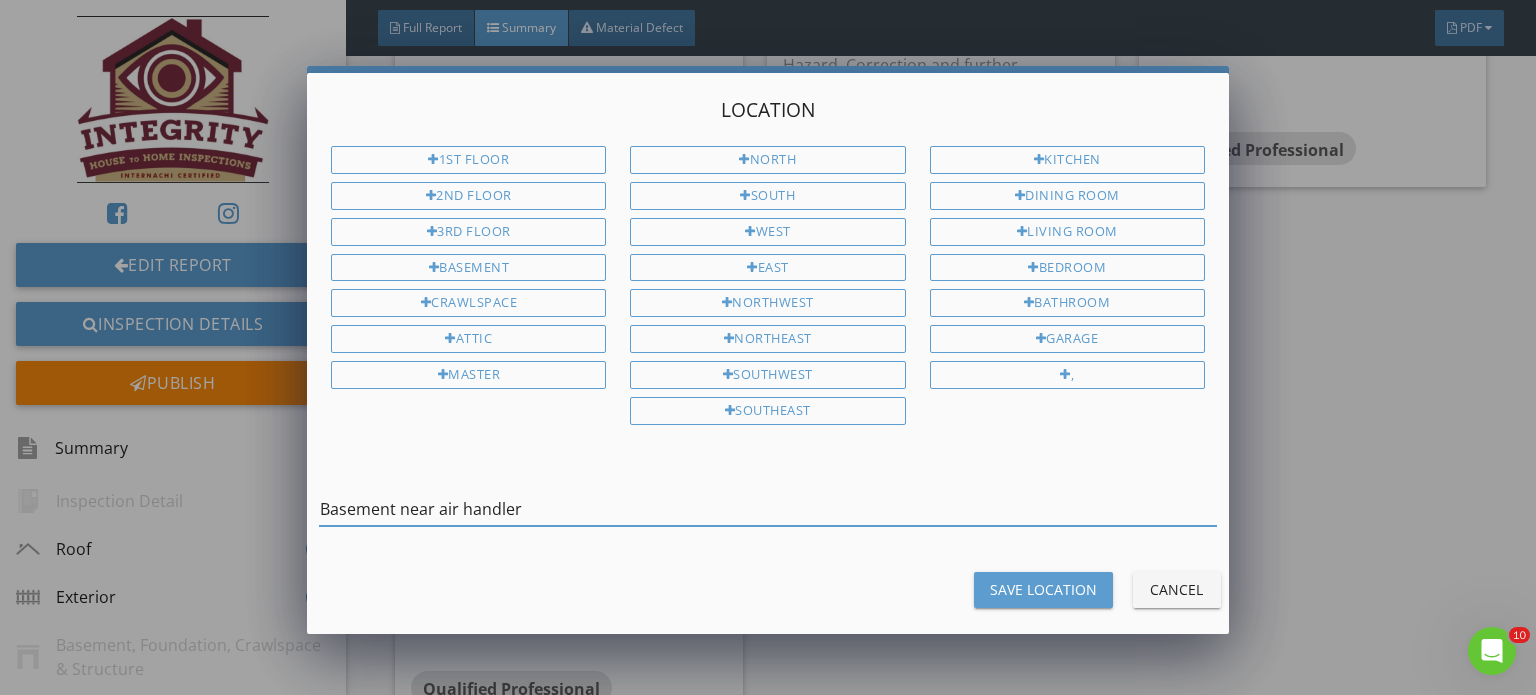 type on "Basement near air handler" 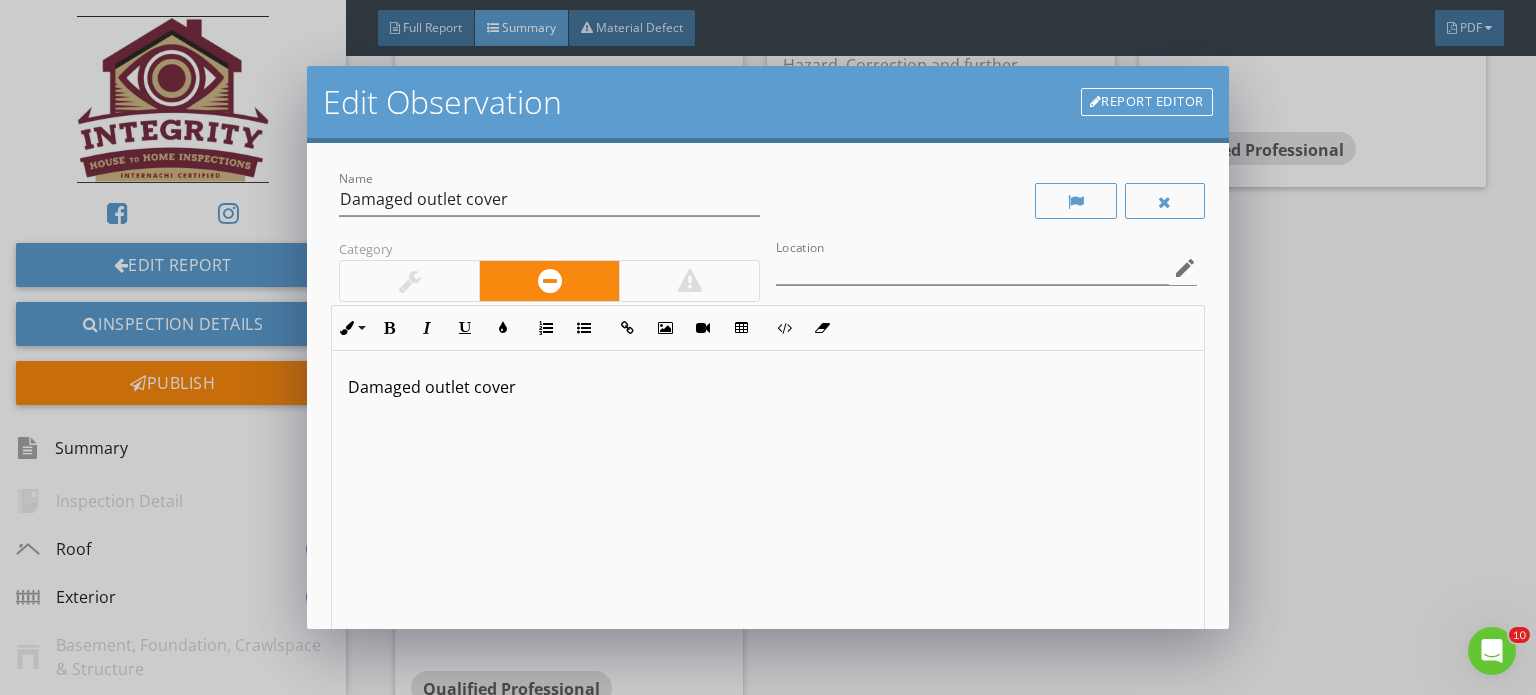 type on "Basement near air handler" 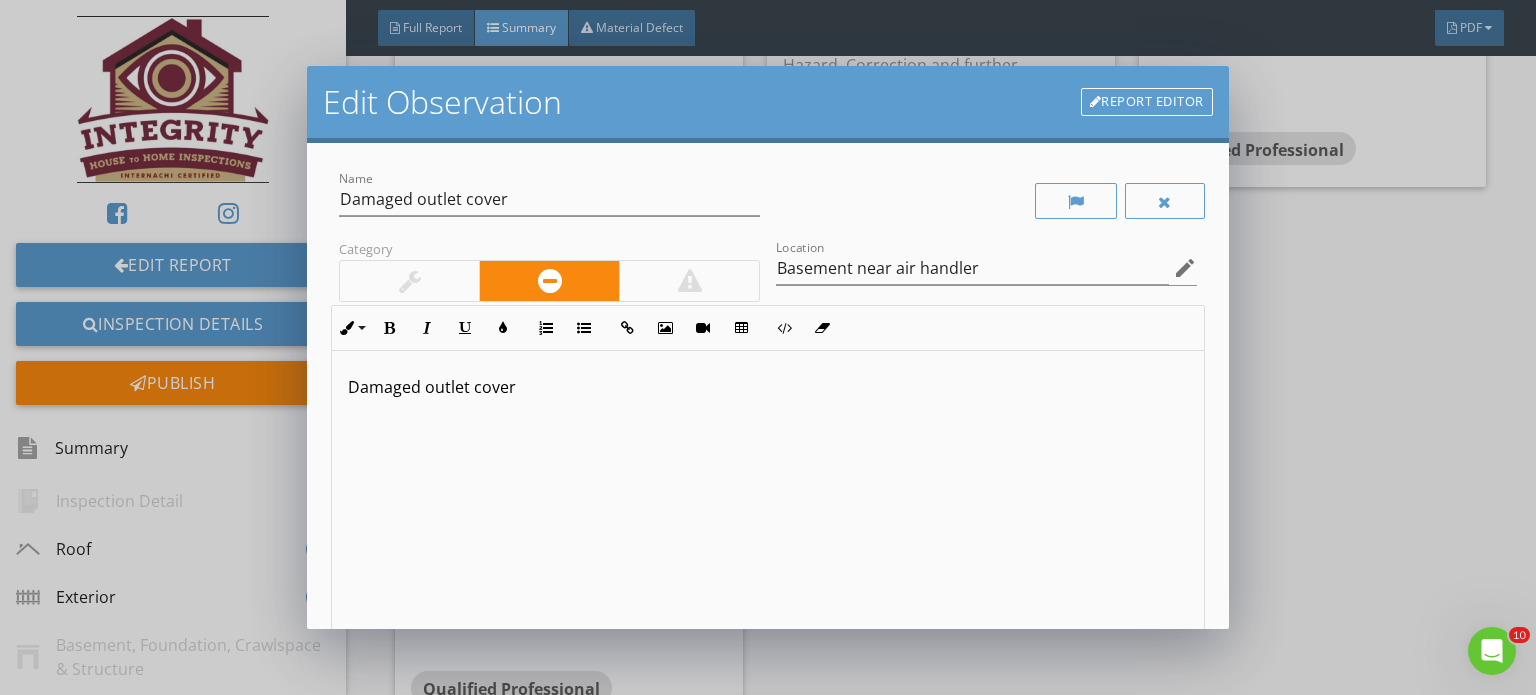 scroll, scrollTop: 0, scrollLeft: 0, axis: both 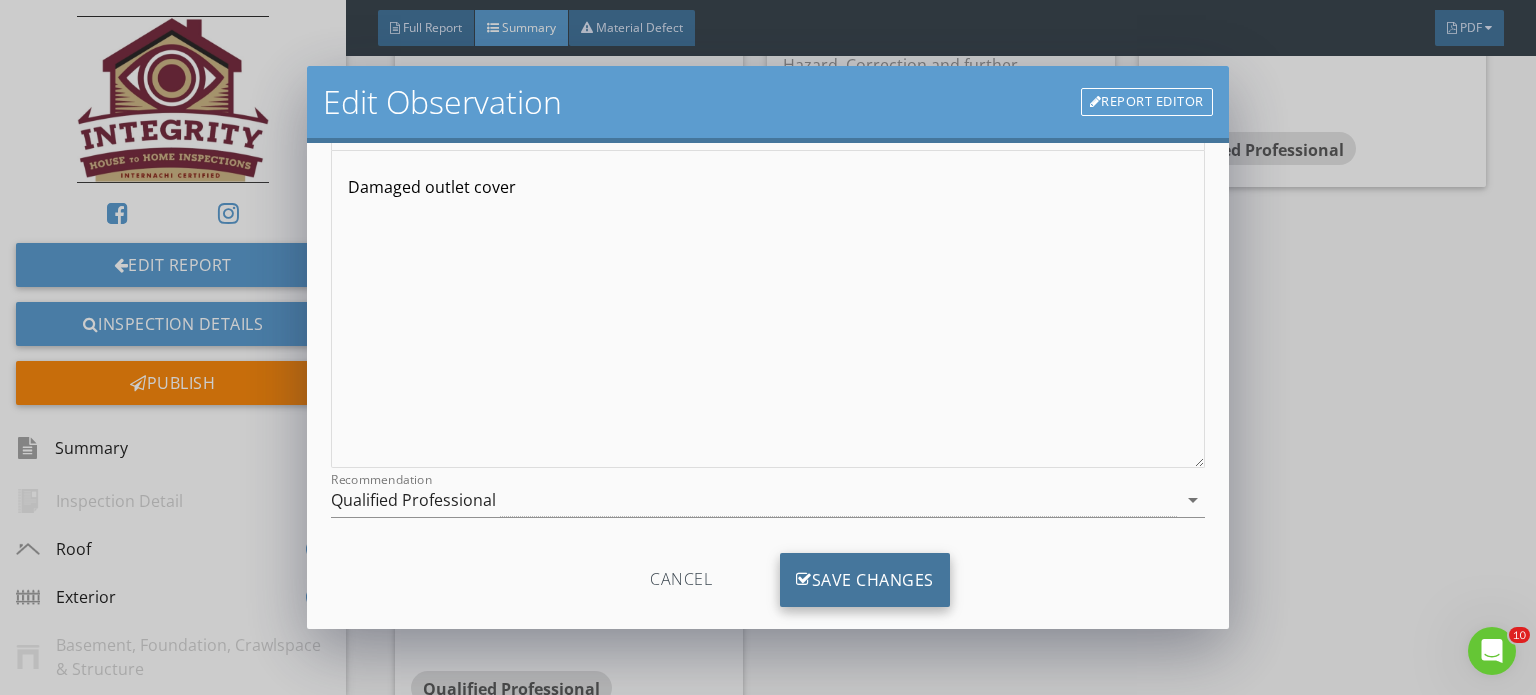 click on "Save Changes" at bounding box center (865, 580) 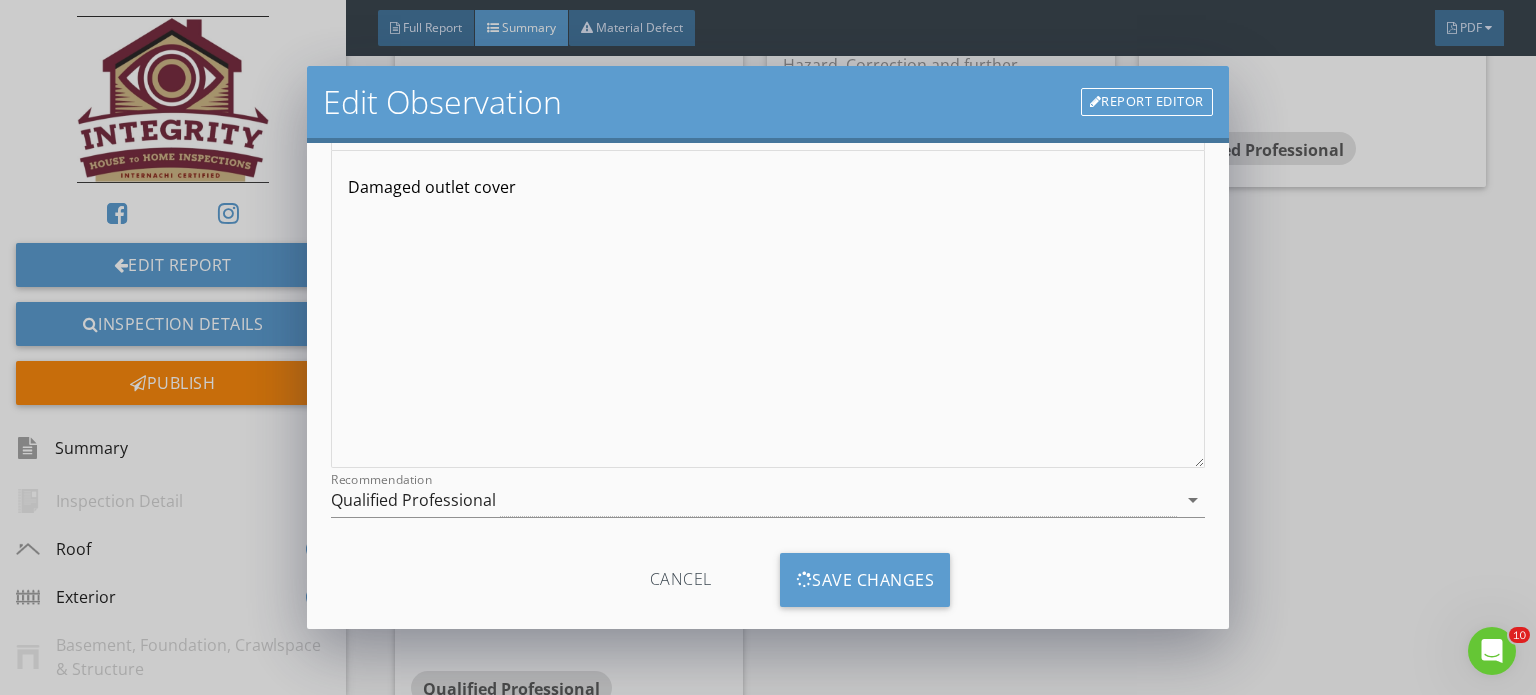 scroll, scrollTop: 0, scrollLeft: 0, axis: both 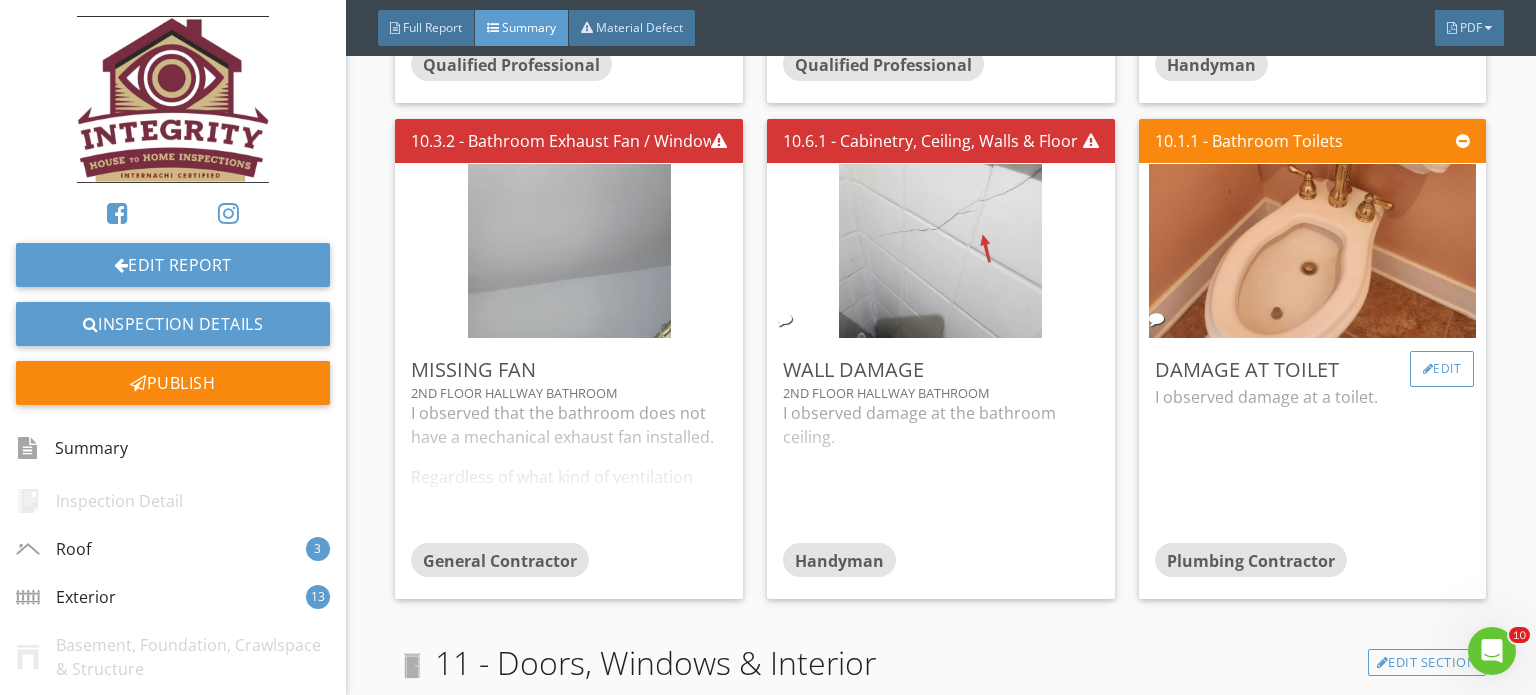 click on "Edit" at bounding box center (1442, 369) 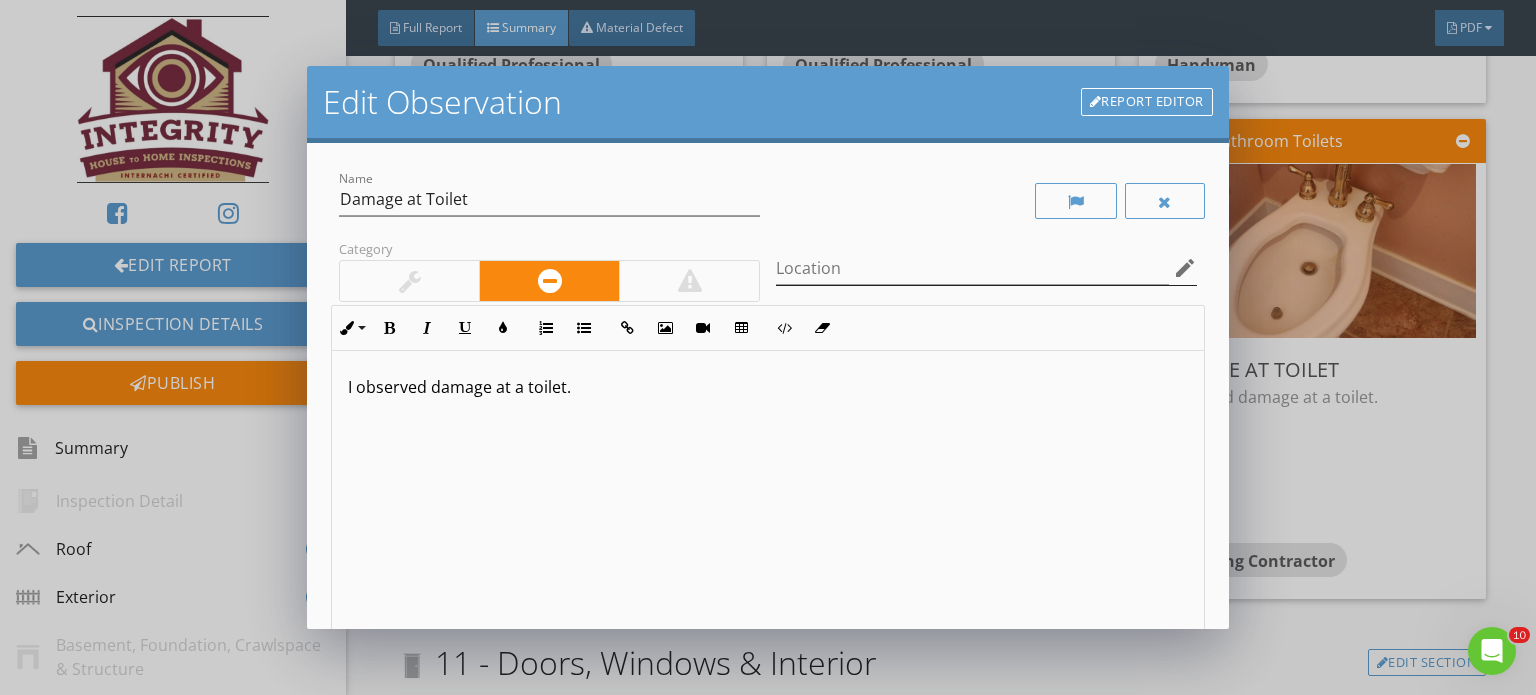 click on "edit" at bounding box center [1185, 268] 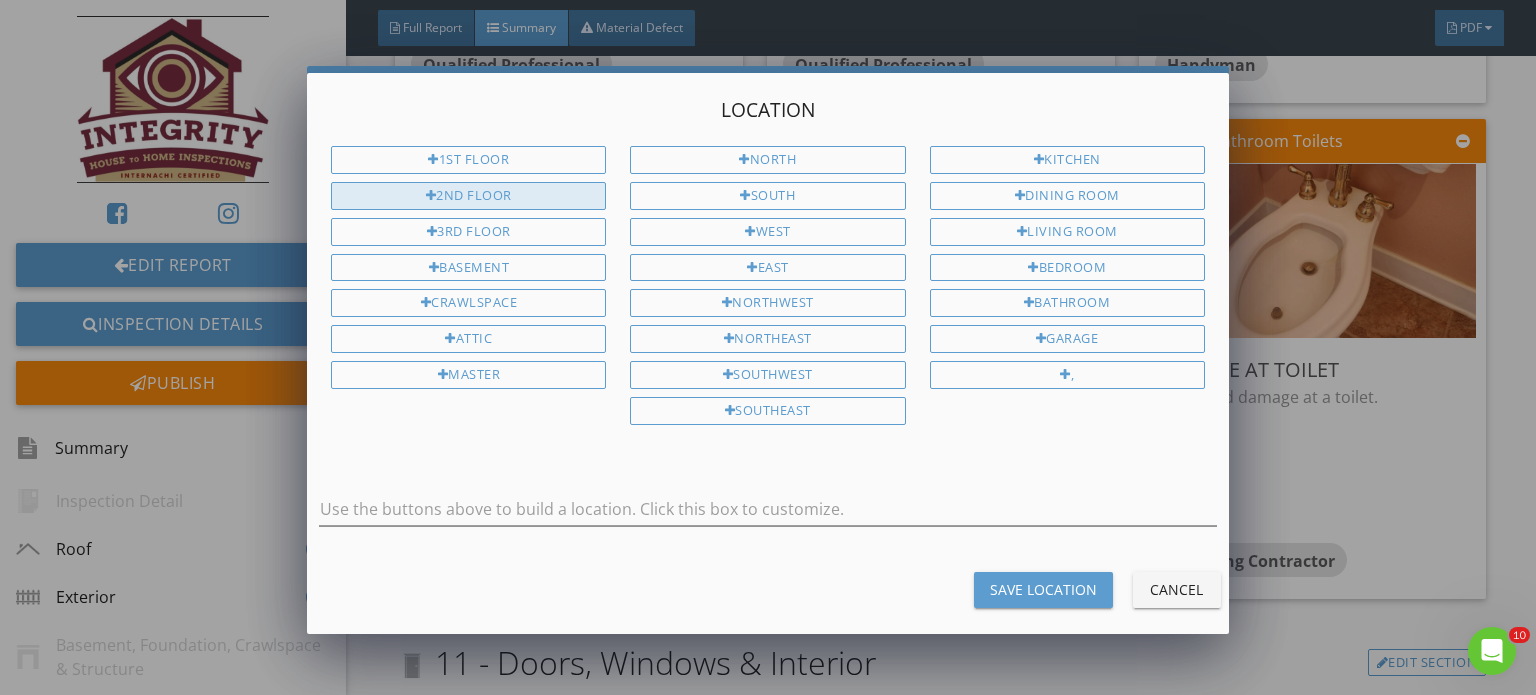 click on "2nd Floor" at bounding box center [468, 196] 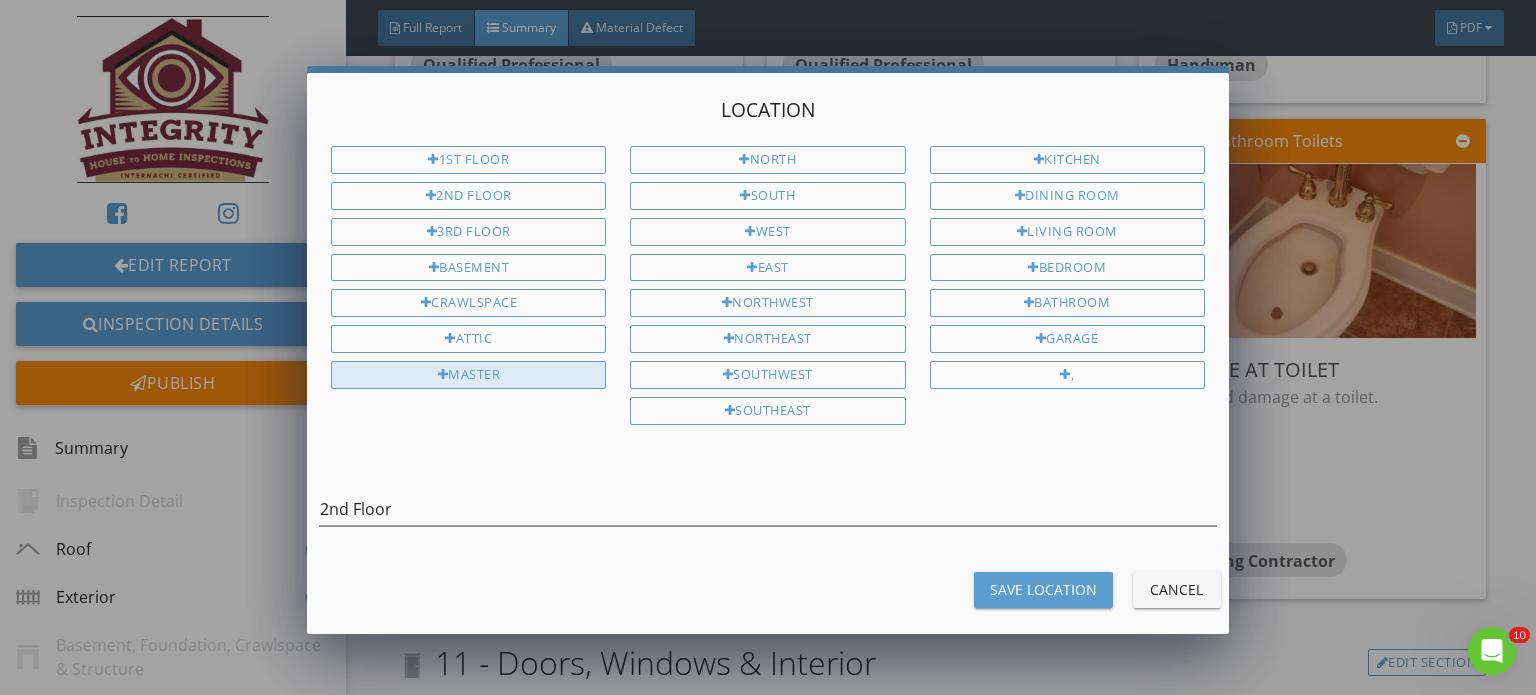 click on "Master" at bounding box center (468, 375) 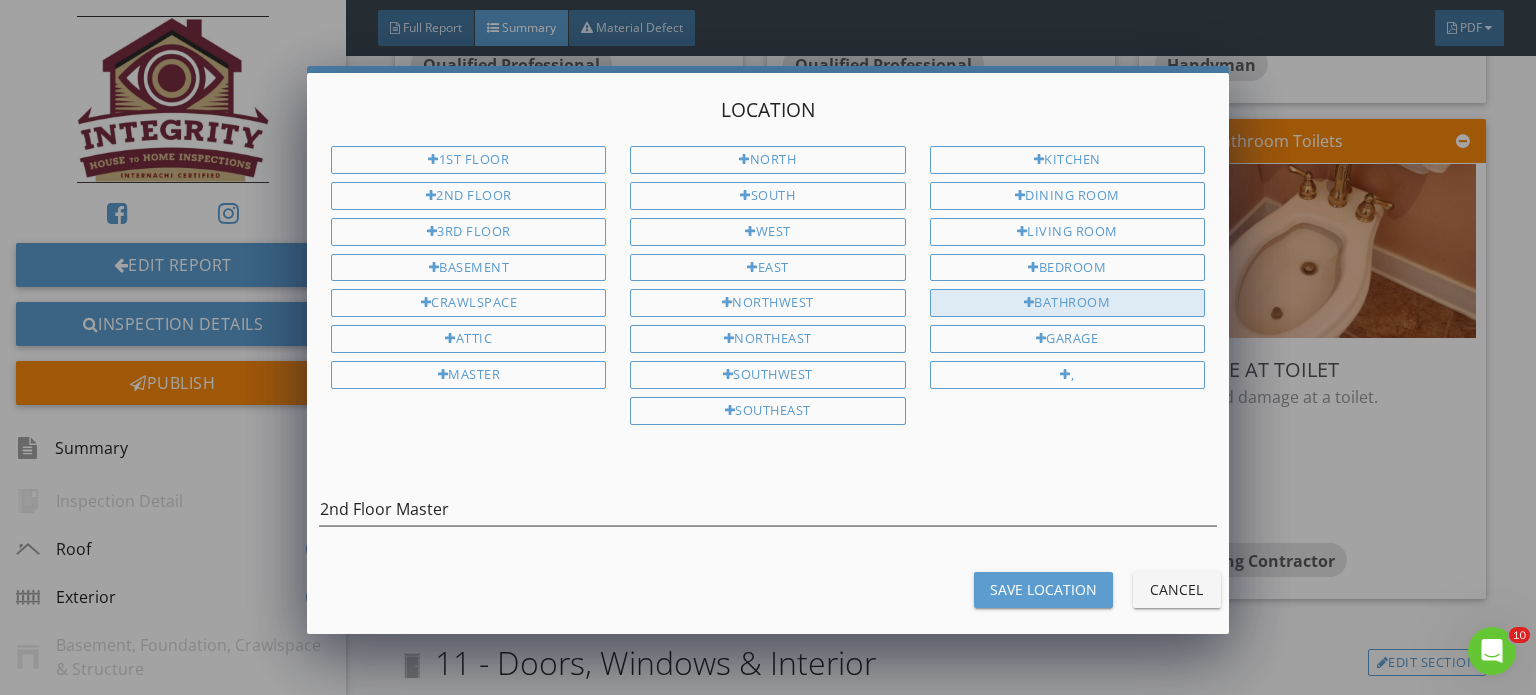 click on "Bathroom" at bounding box center (1067, 303) 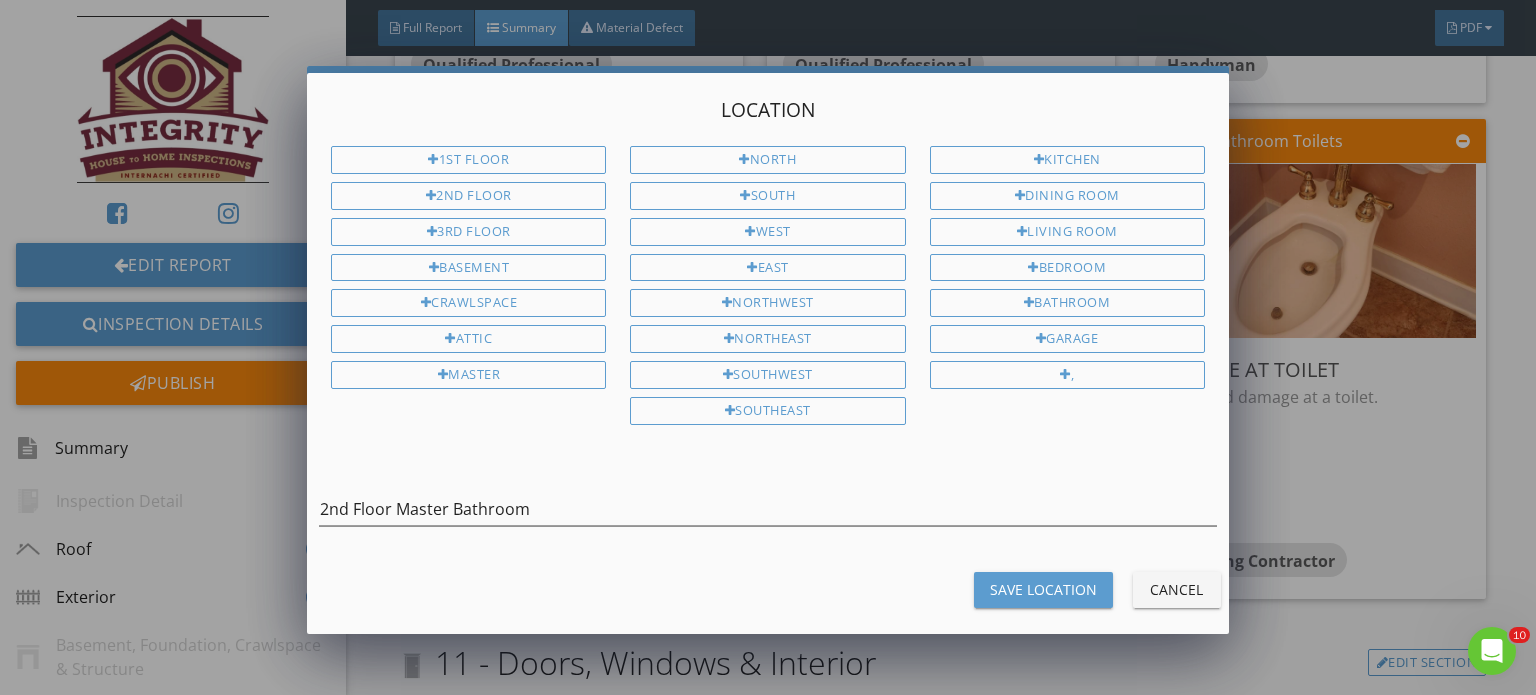 click on "Save Location" at bounding box center (1043, 589) 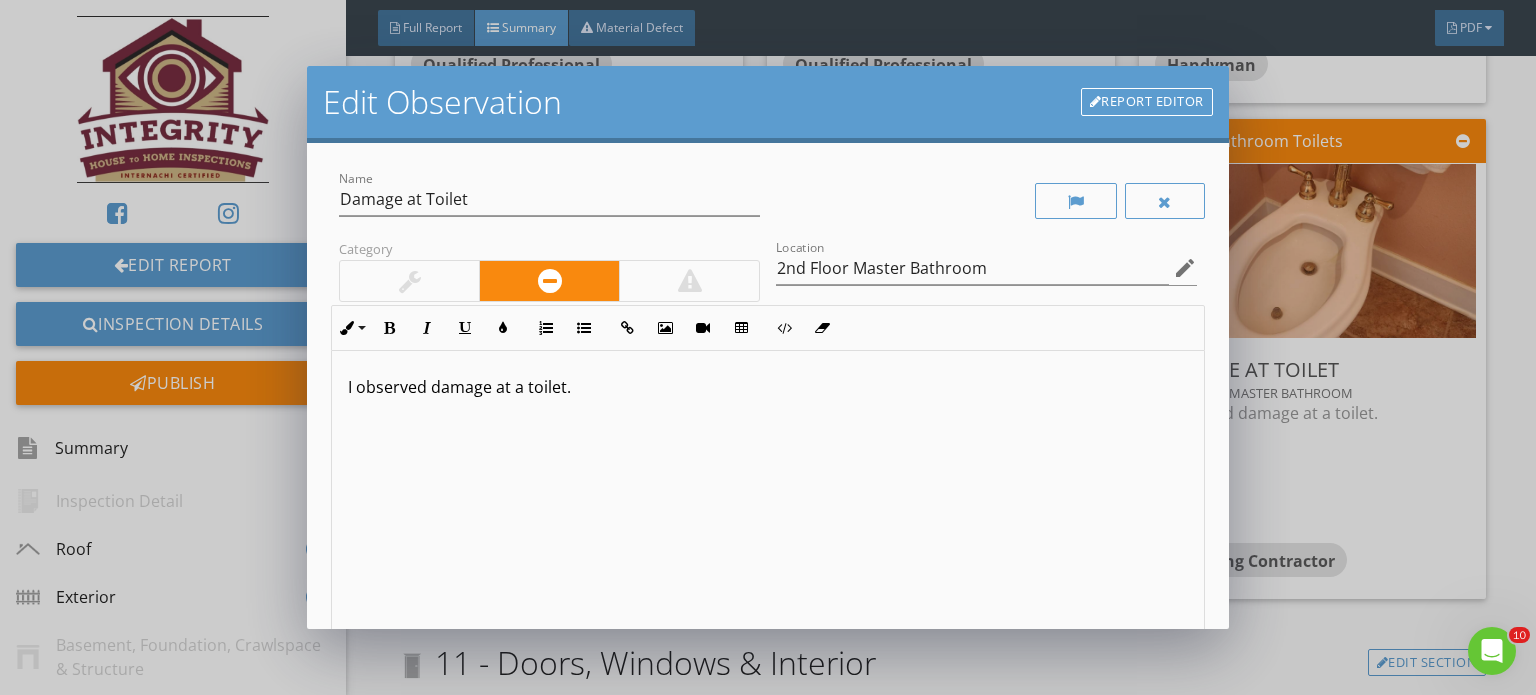 scroll, scrollTop: 0, scrollLeft: 0, axis: both 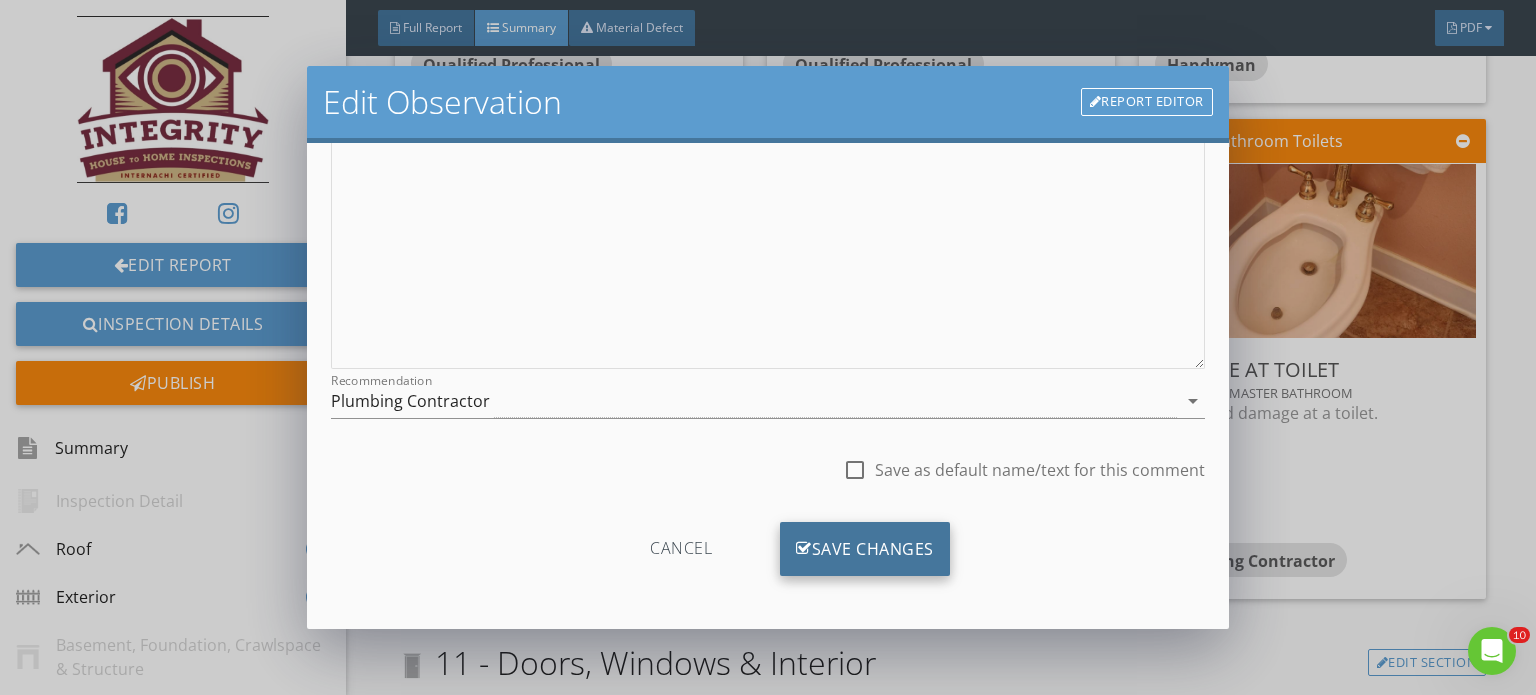 click on "Save Changes" at bounding box center (865, 549) 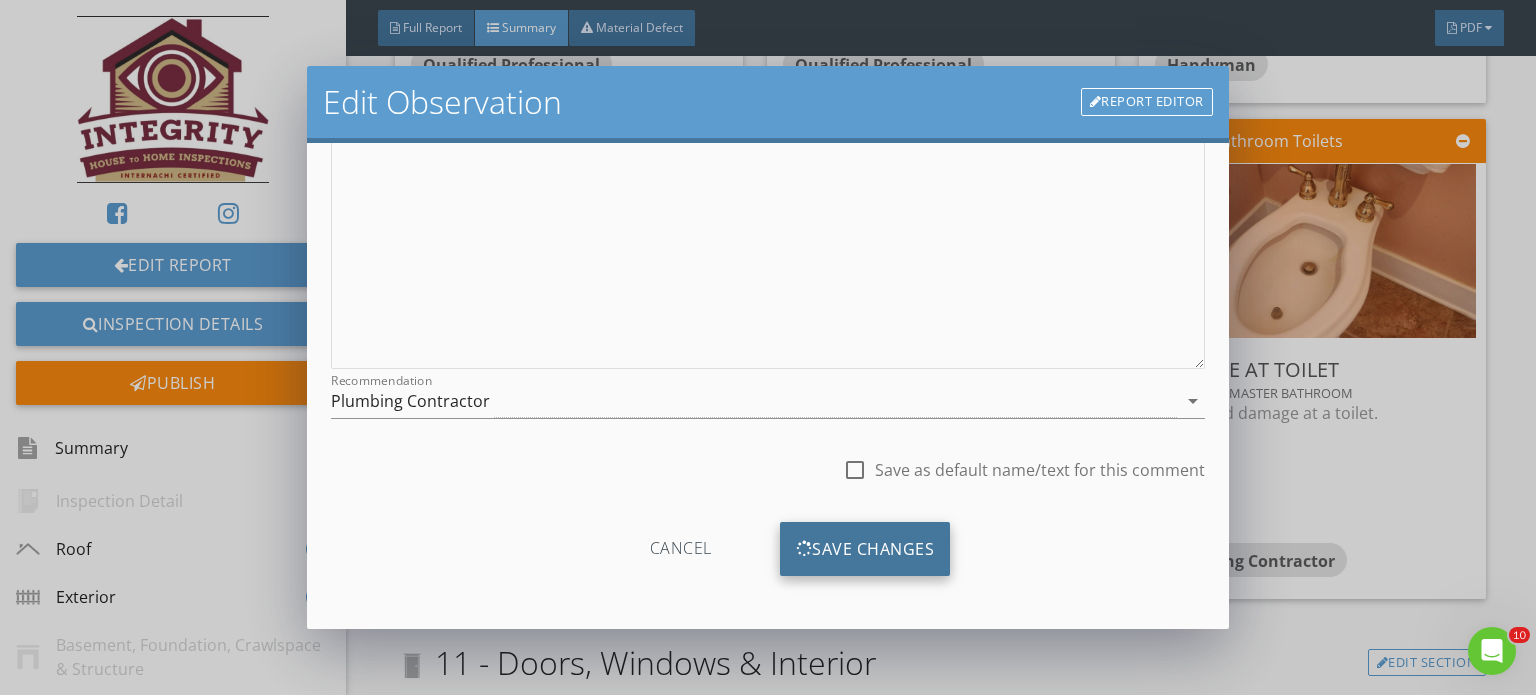 scroll, scrollTop: 63, scrollLeft: 0, axis: vertical 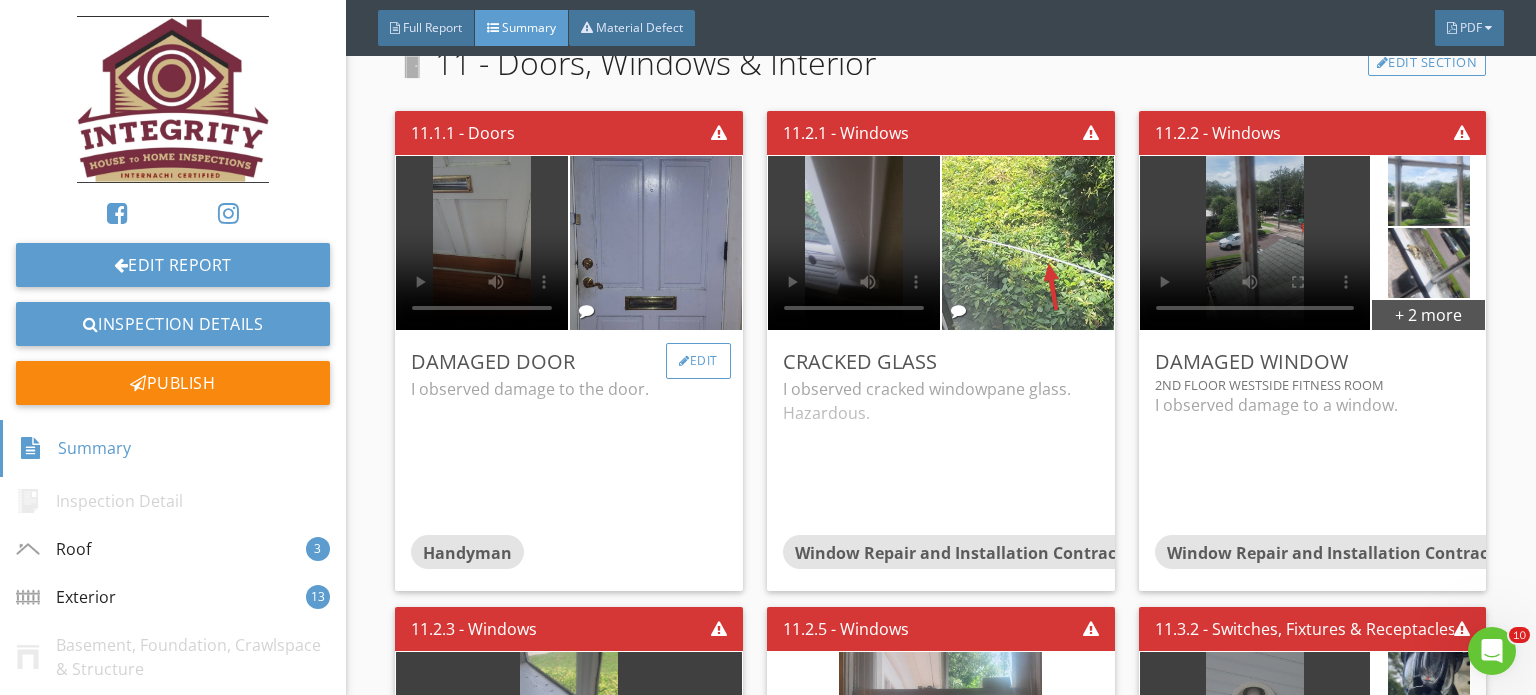 click on "Edit" at bounding box center (698, 361) 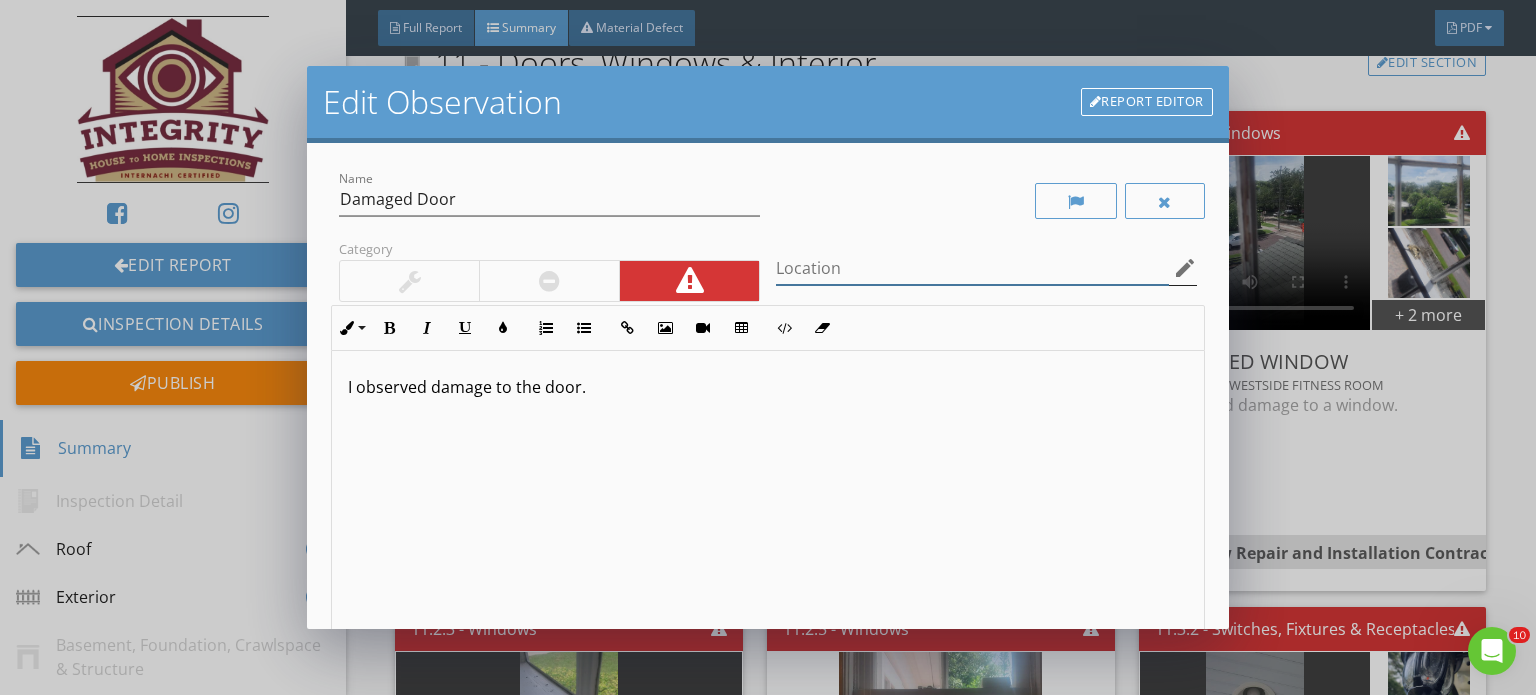 click at bounding box center [972, 268] 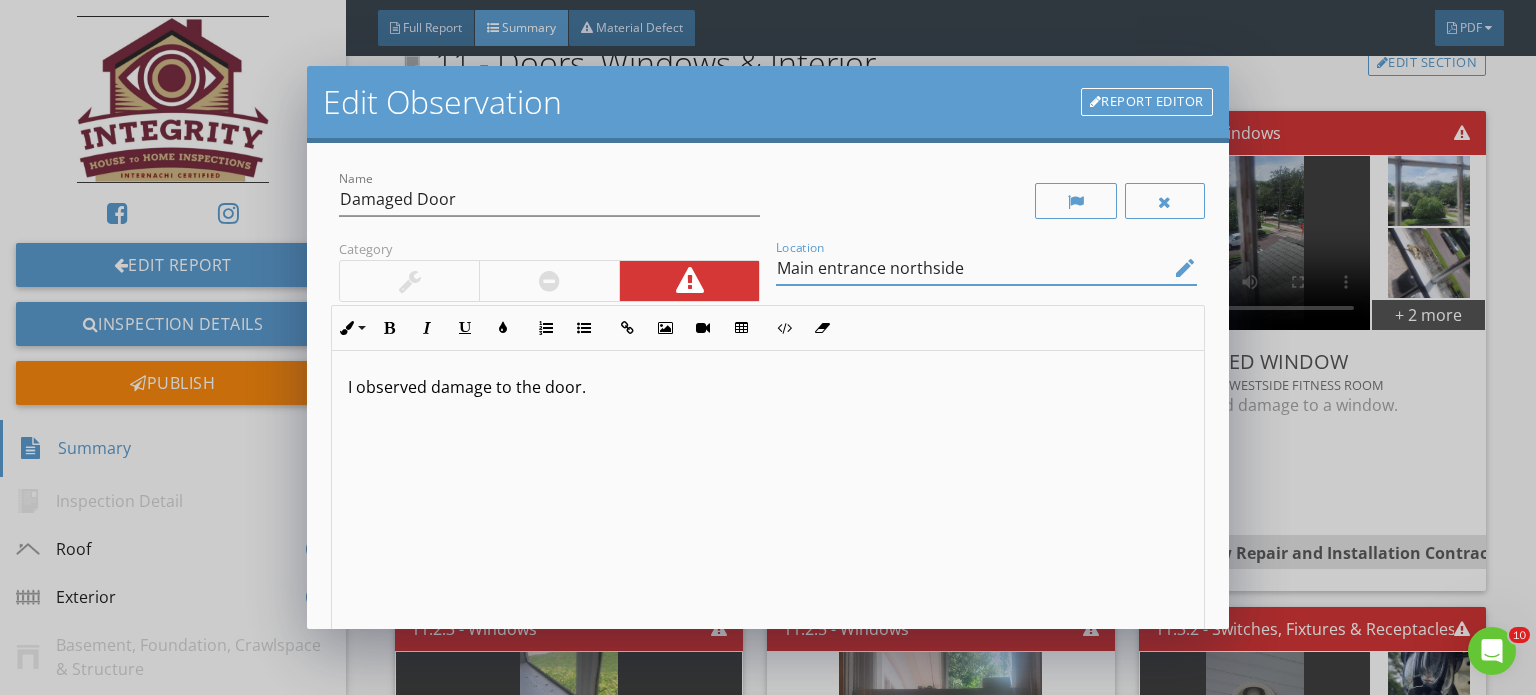 scroll, scrollTop: 0, scrollLeft: 0, axis: both 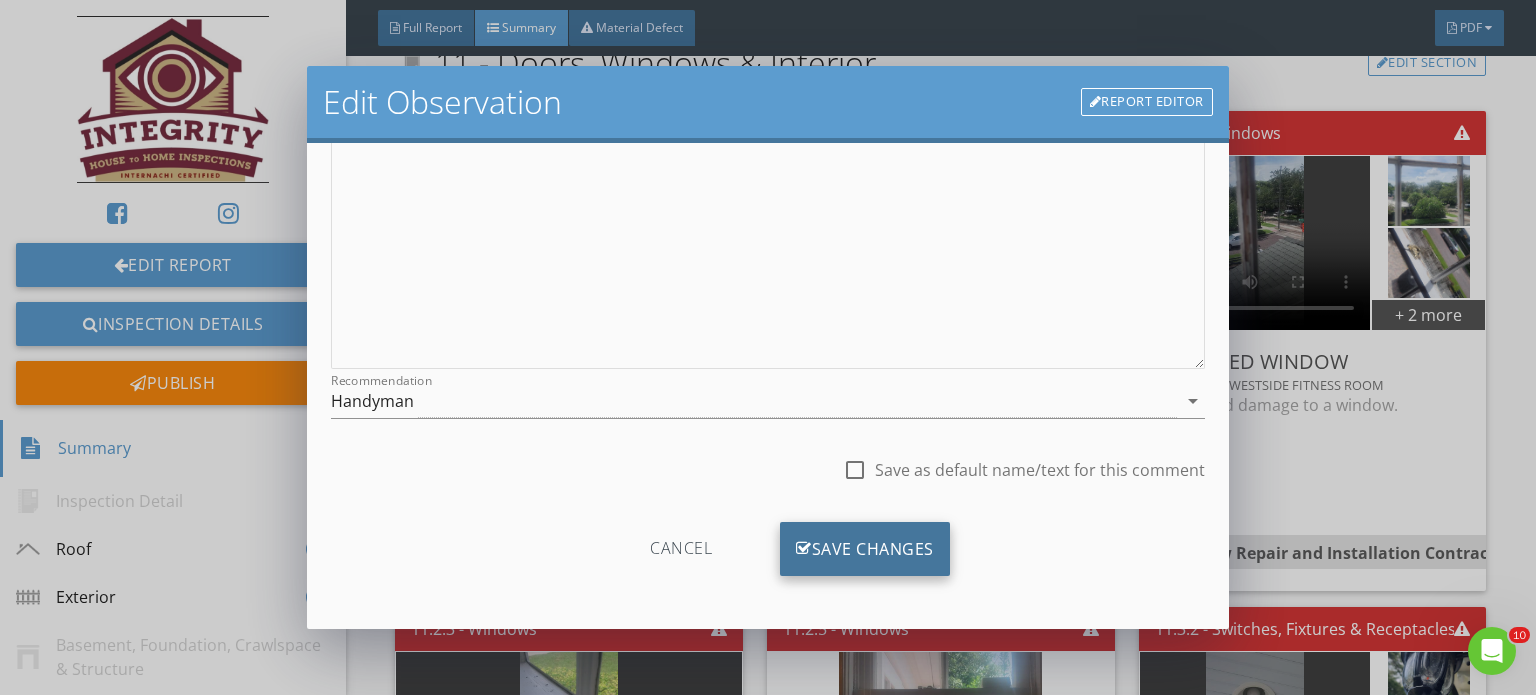 type on "Main entrance northside" 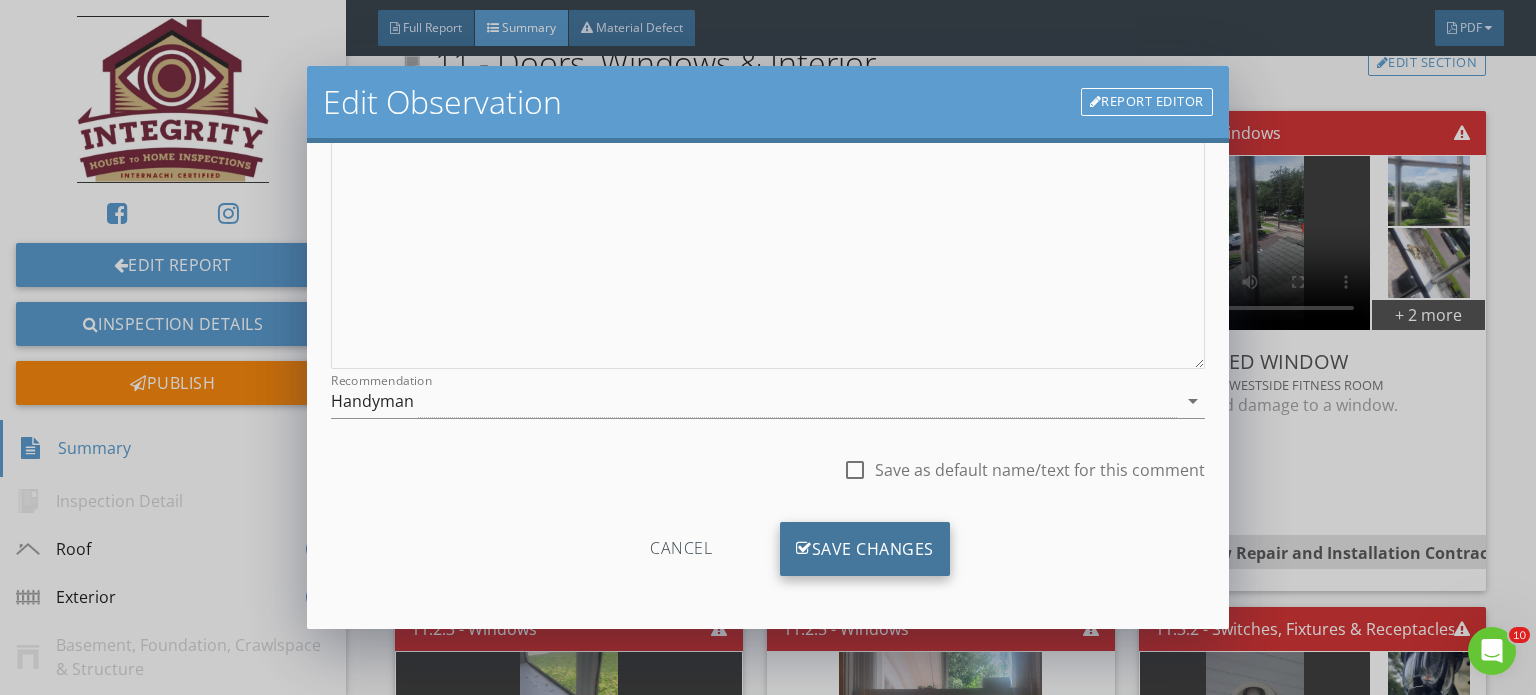 click on "Save Changes" at bounding box center (865, 549) 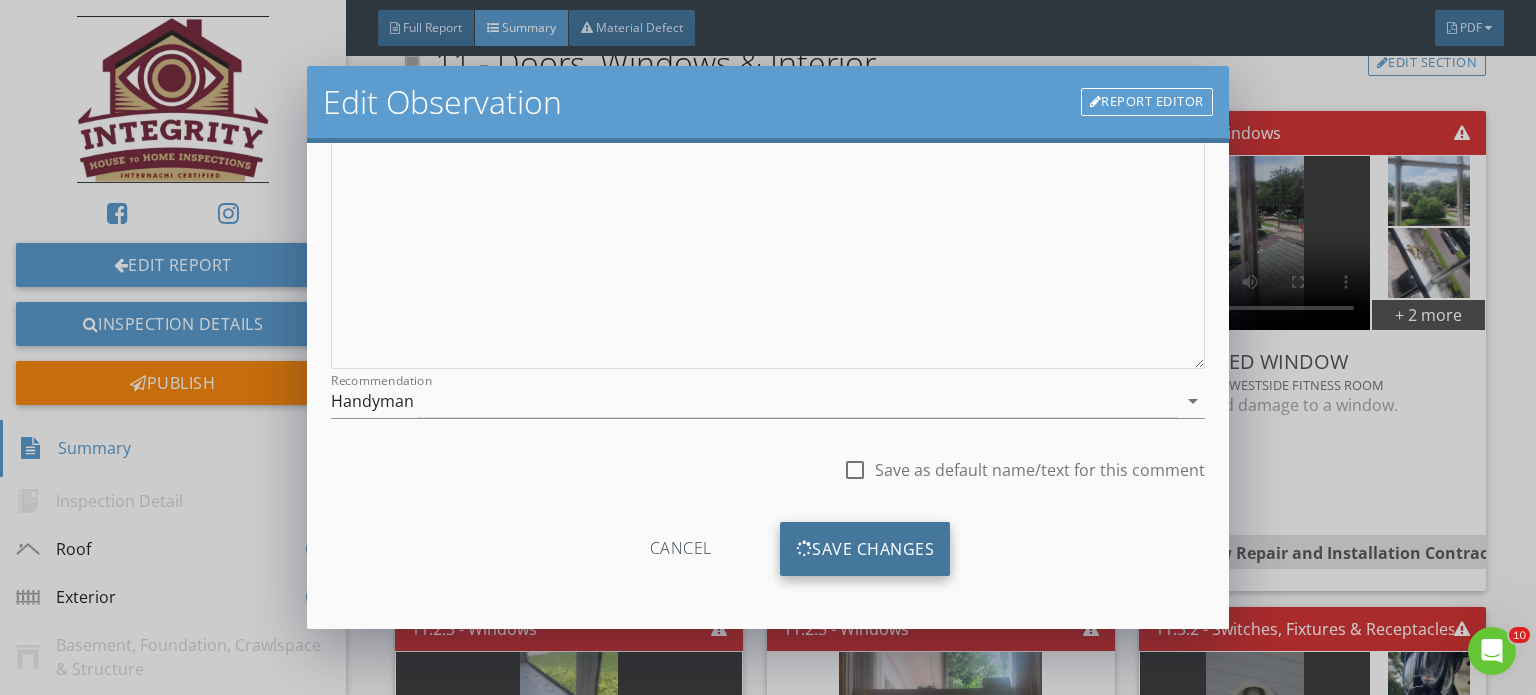scroll, scrollTop: 63, scrollLeft: 0, axis: vertical 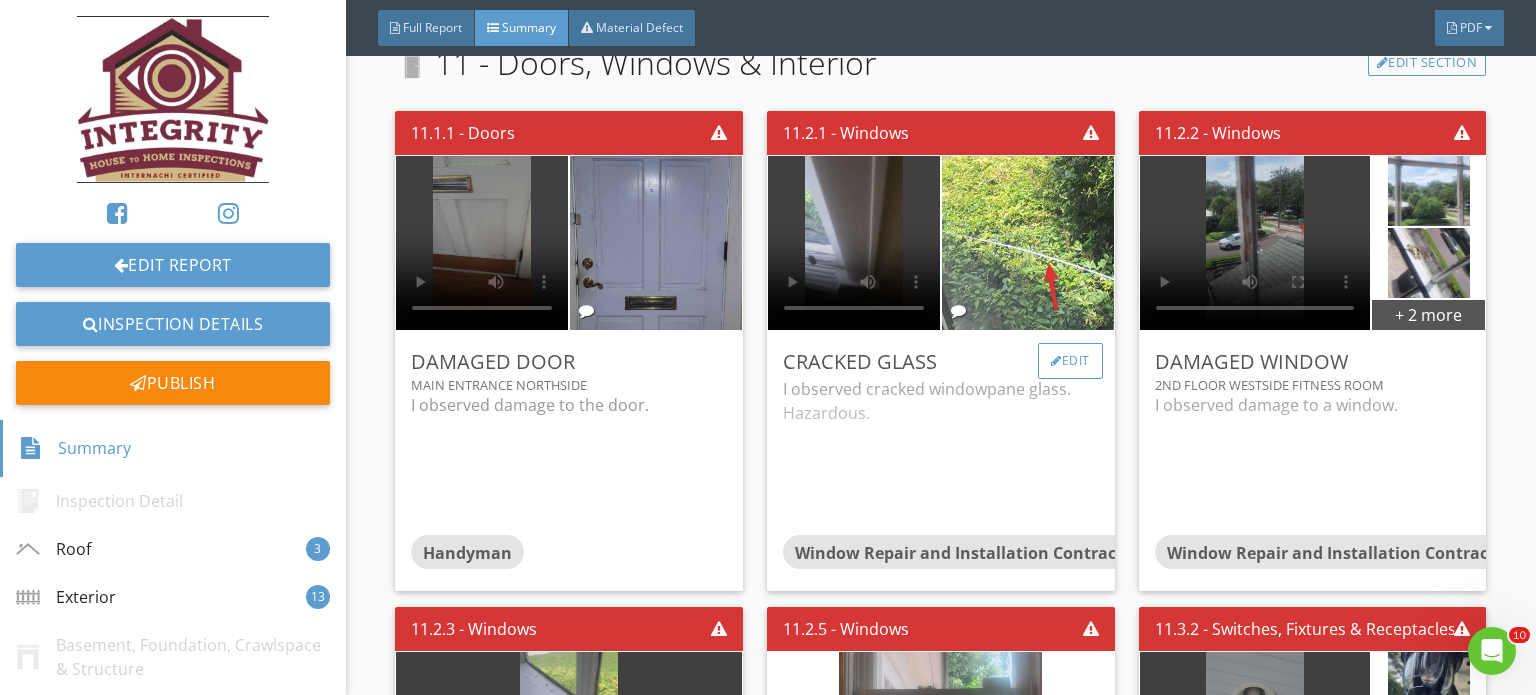 click on "Edit" at bounding box center (1070, 361) 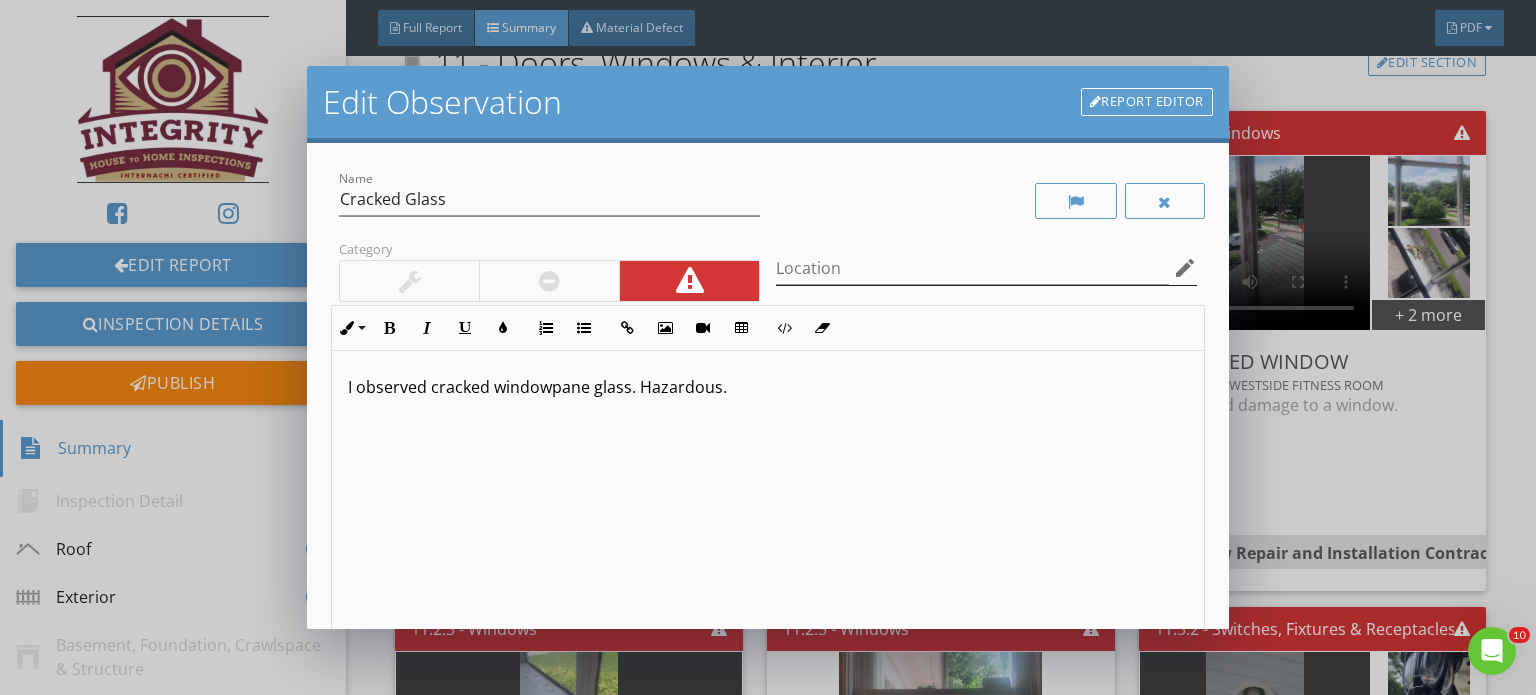 click on "edit" at bounding box center [1185, 268] 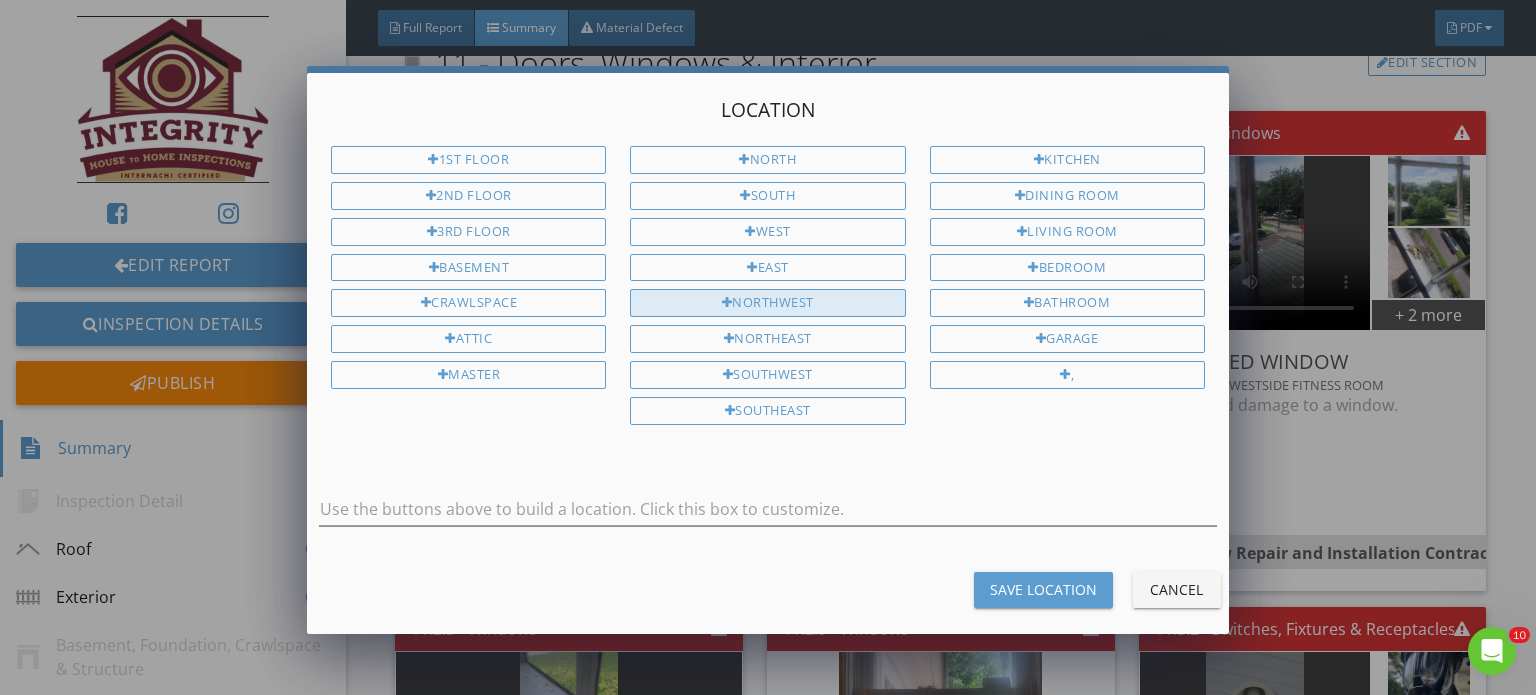 click on "Northwest" at bounding box center (767, 303) 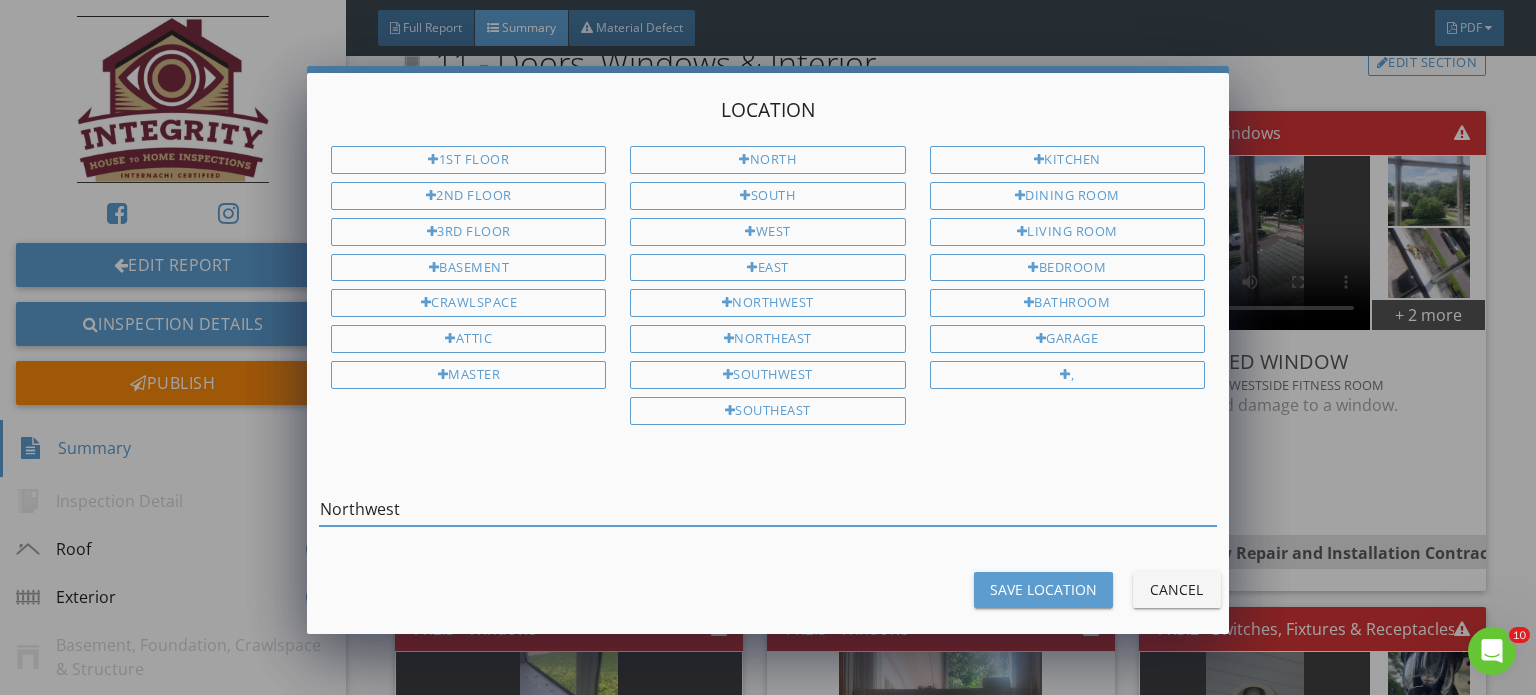 click on "Northwest" at bounding box center [768, 509] 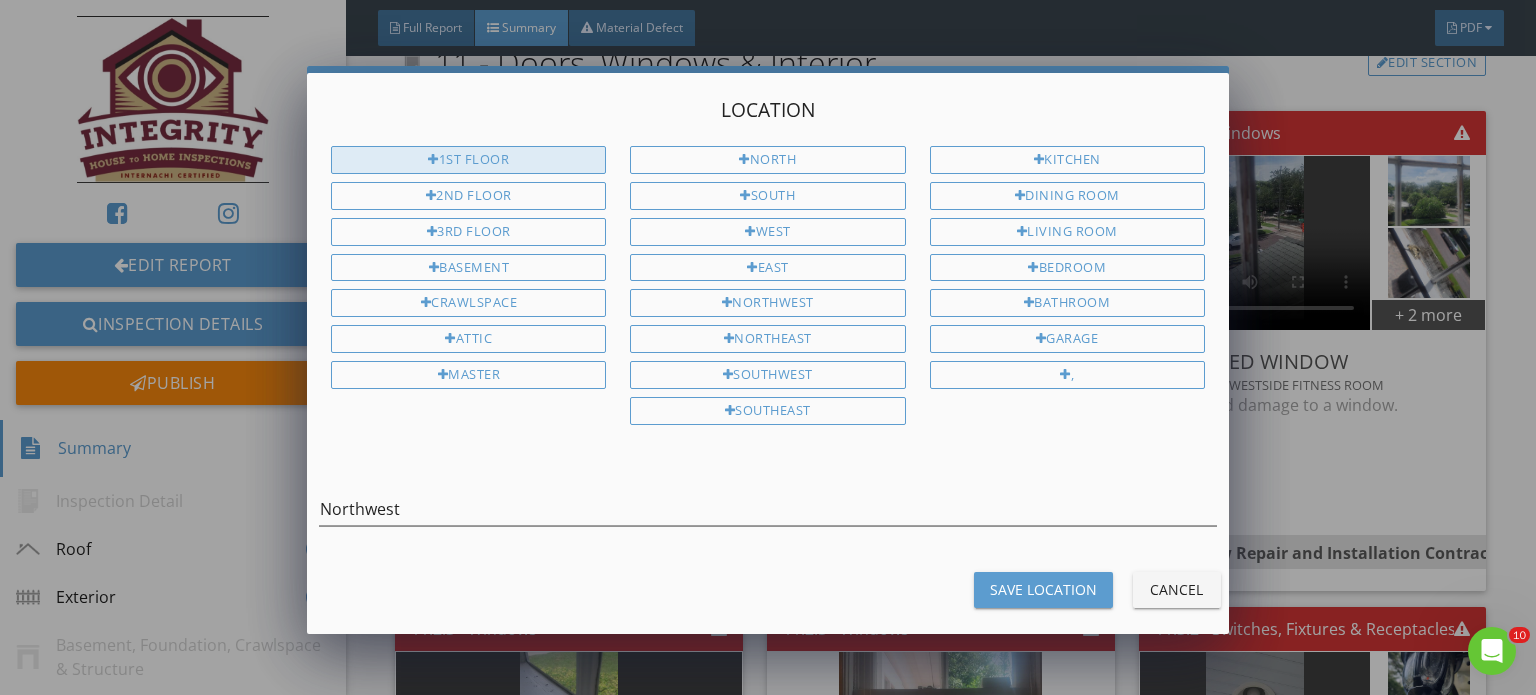 click on "1st Floor" at bounding box center (468, 160) 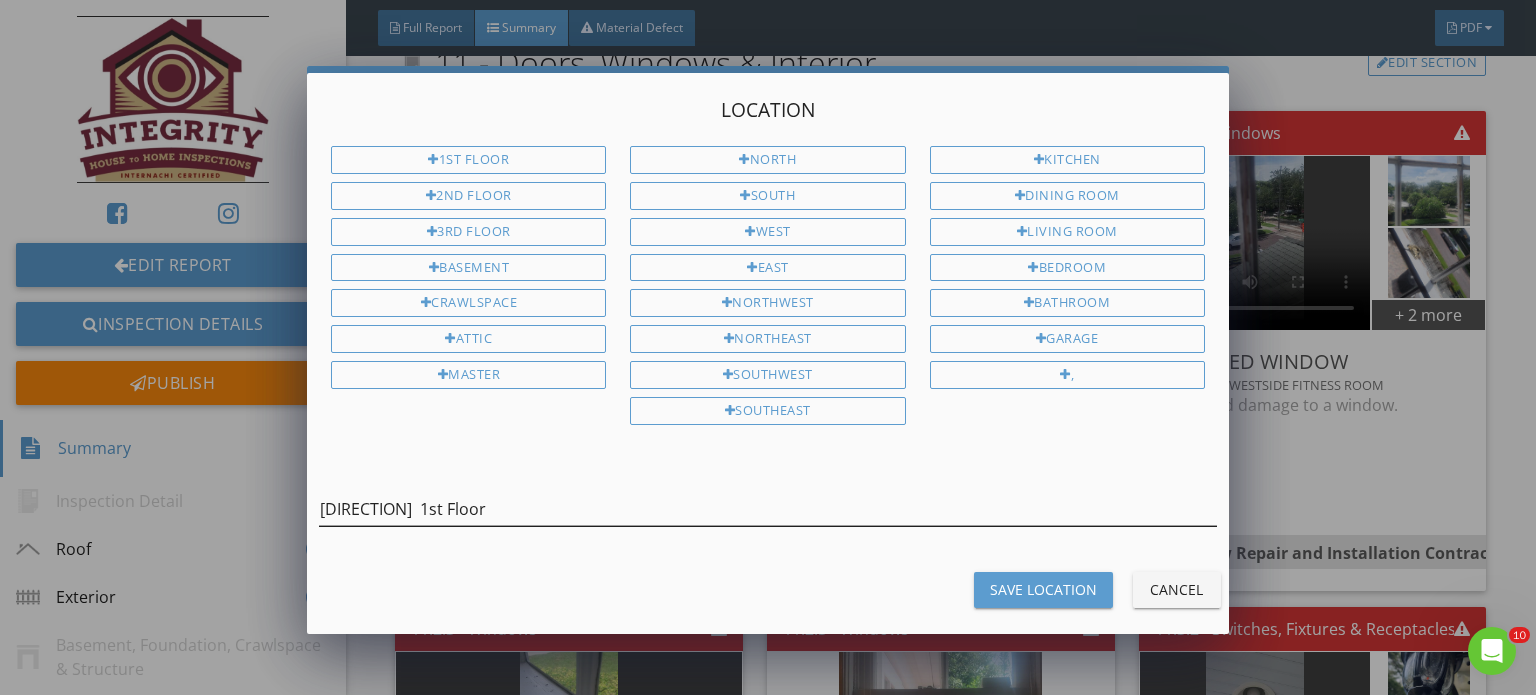 click on "Northwest  1st Floor" at bounding box center [768, 519] 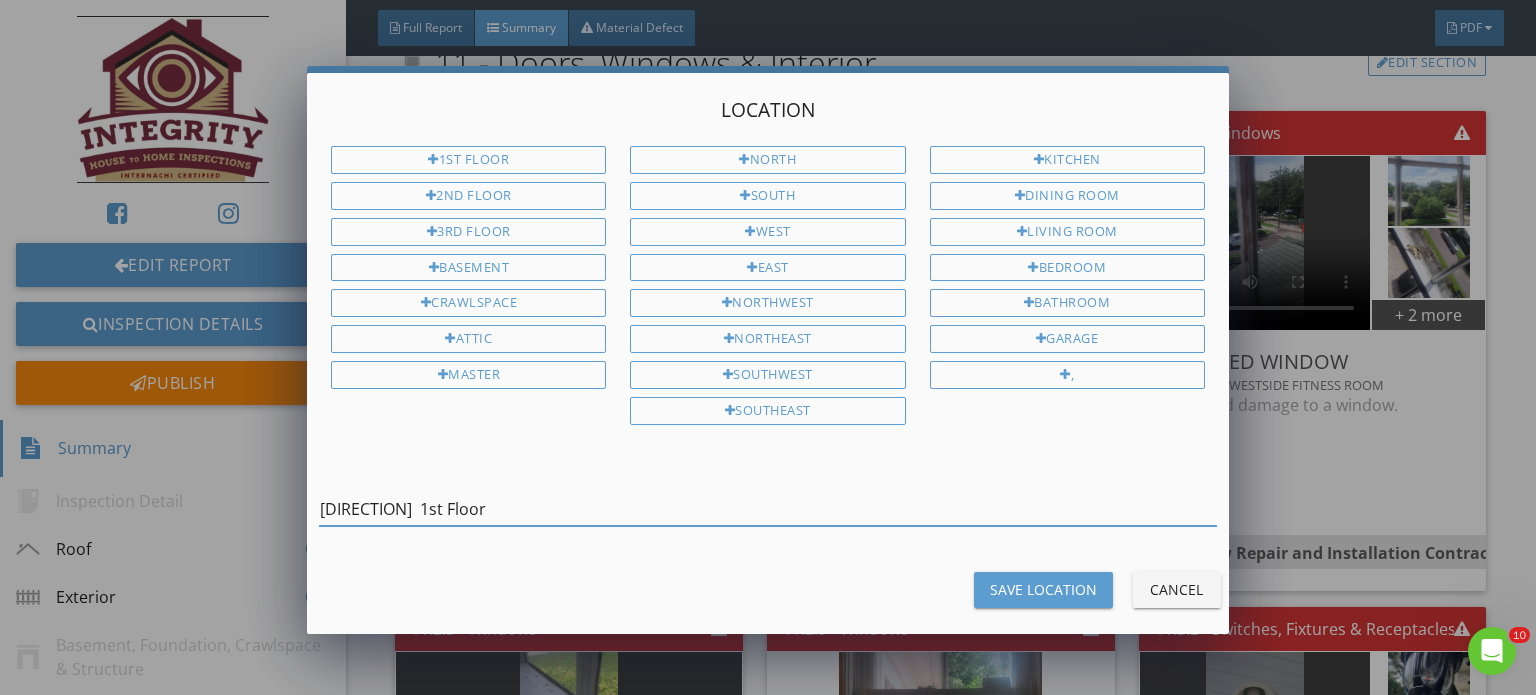 click on "Northwest  1st Floor" at bounding box center (768, 509) 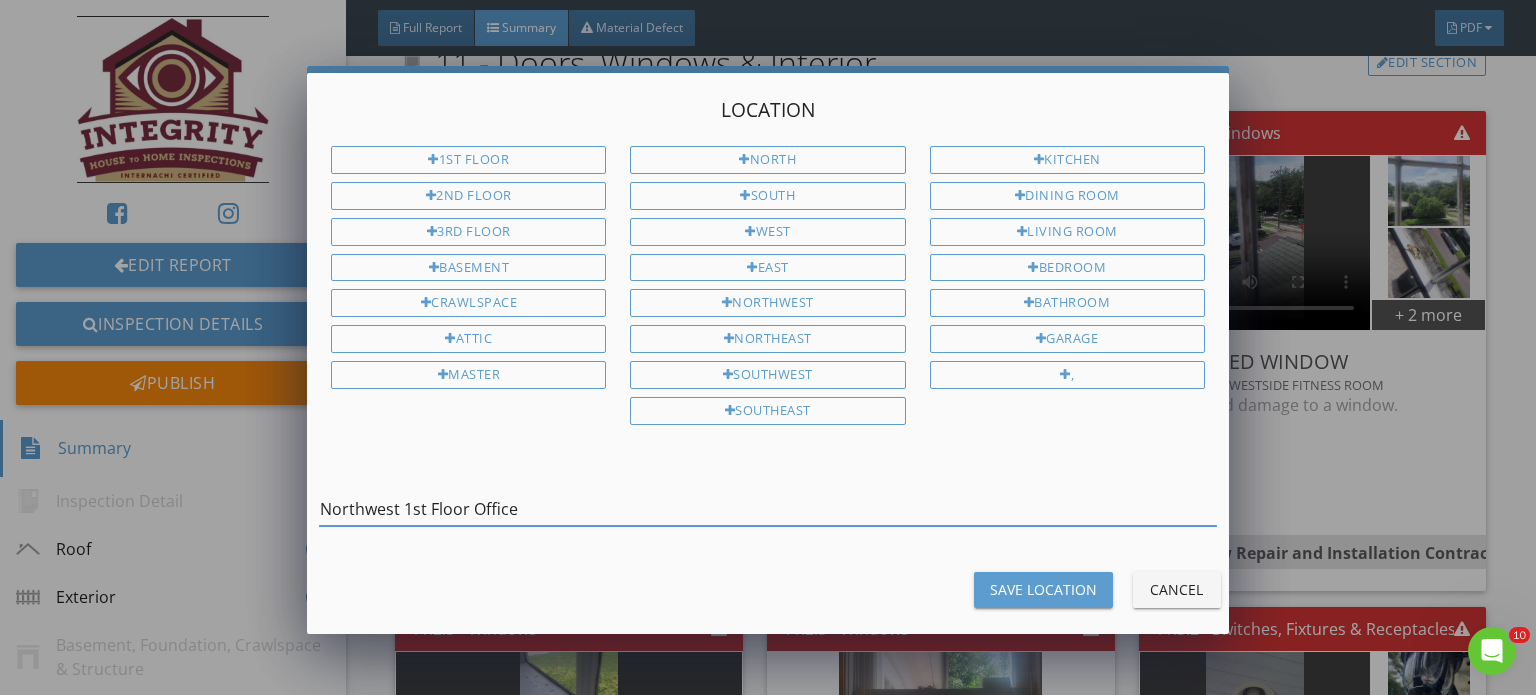 type on "Northwest  1st Floor Office" 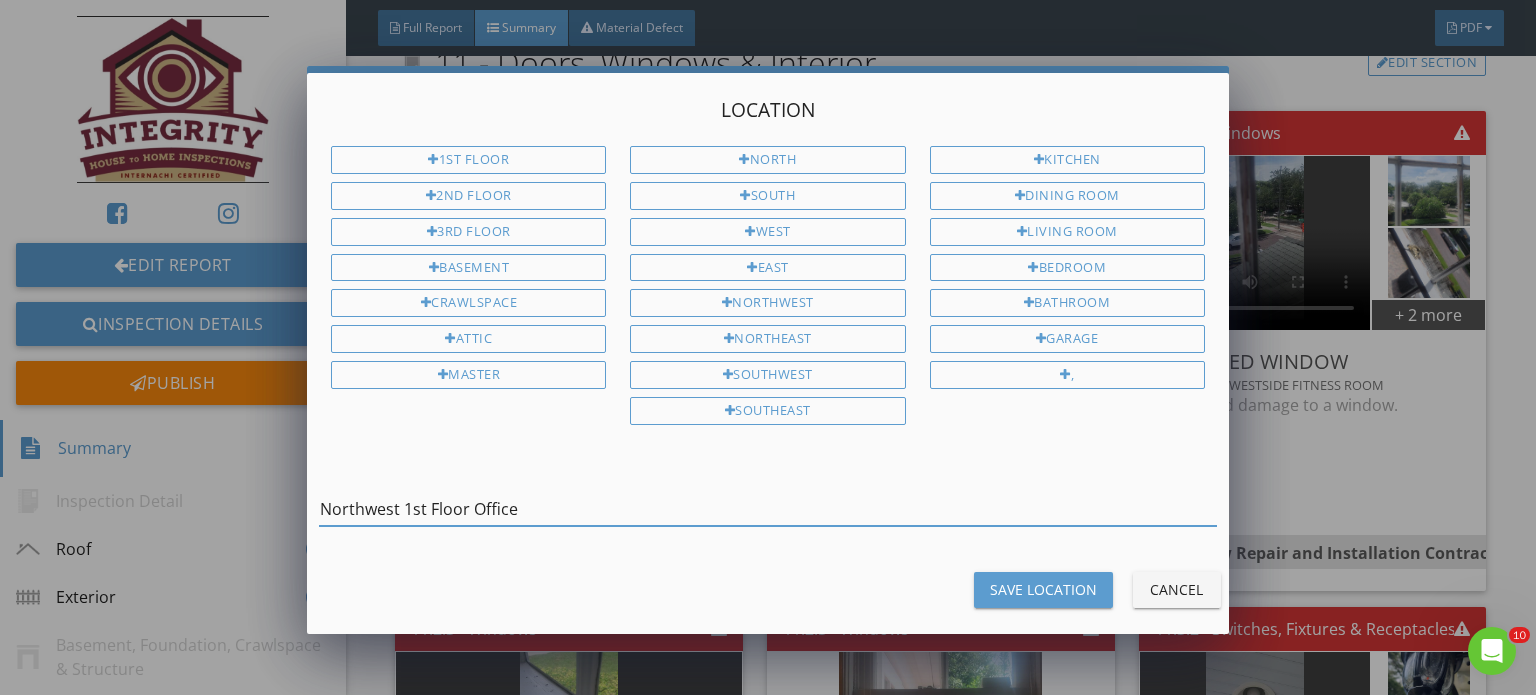click on "Save Location" at bounding box center (1043, 589) 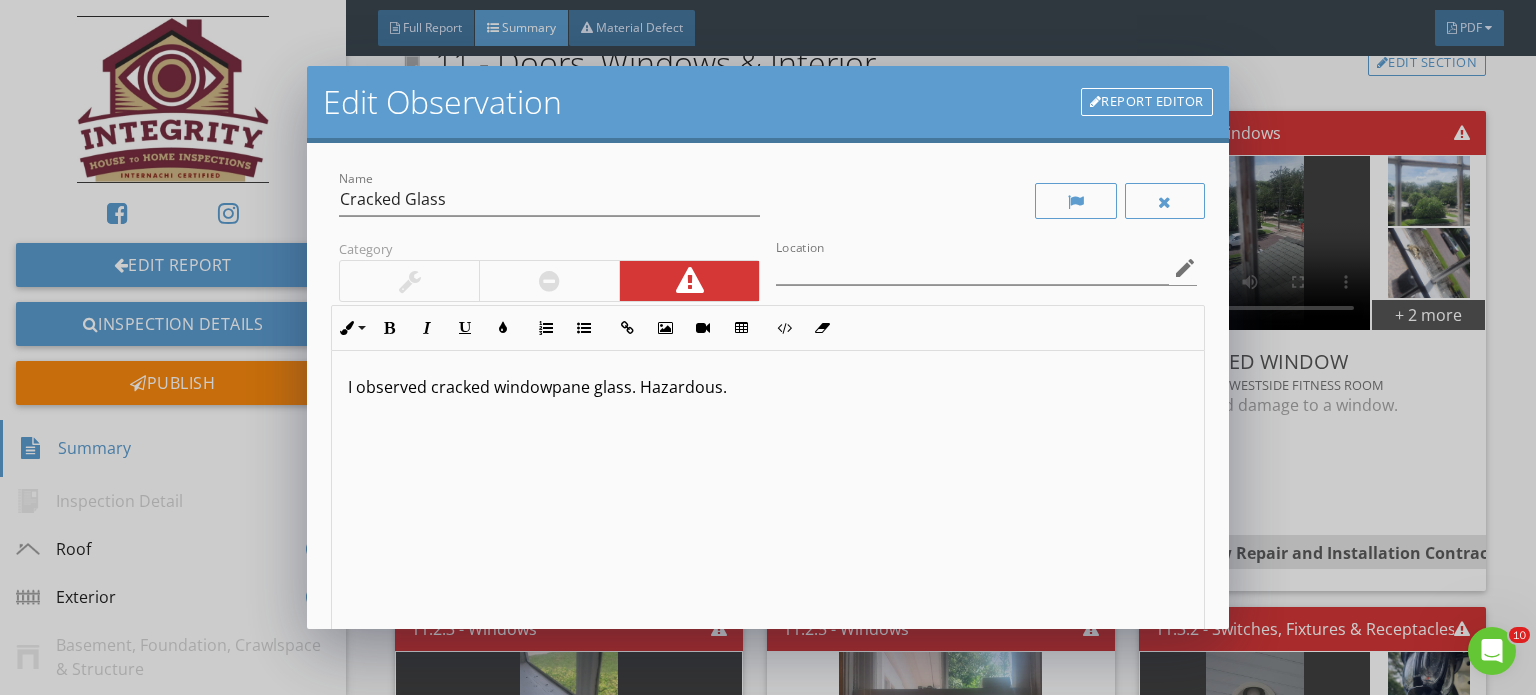 type on "Northwest  1st Floor Office" 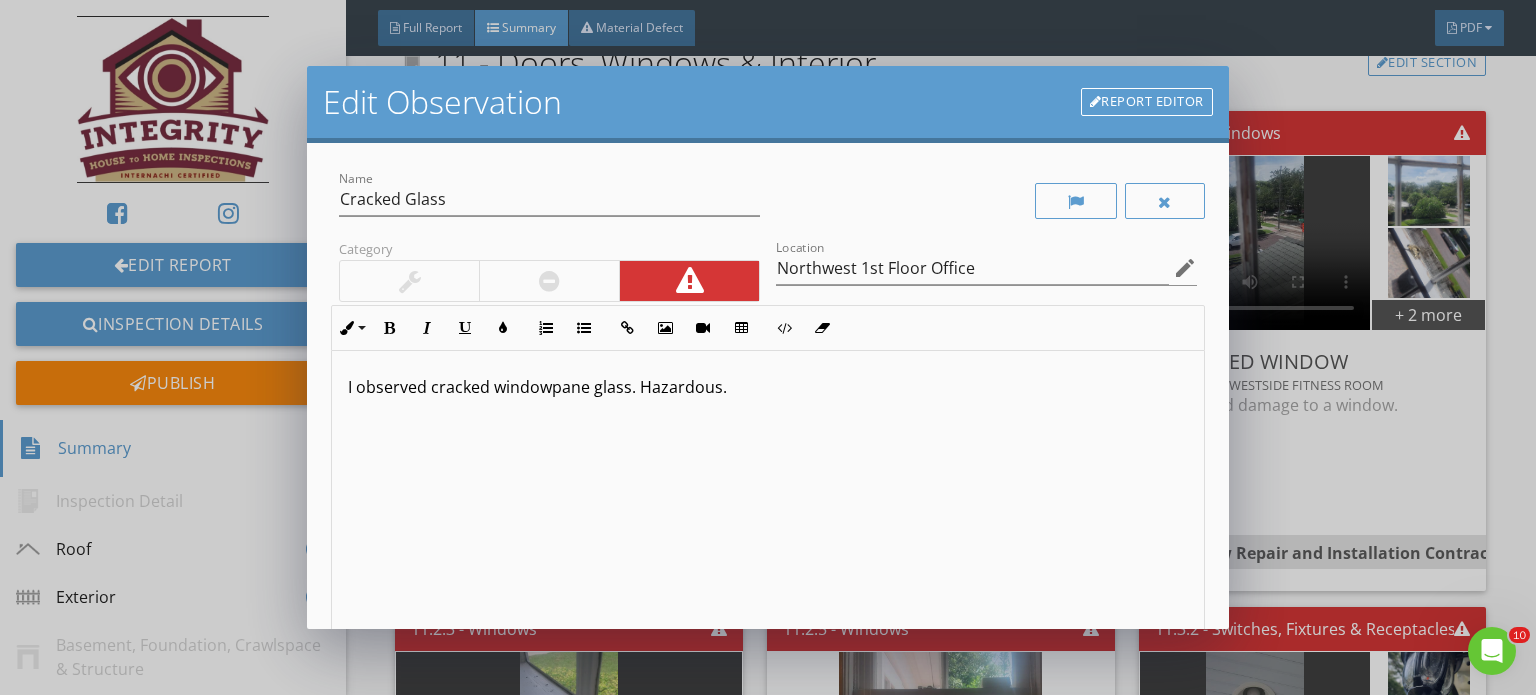 scroll, scrollTop: 0, scrollLeft: 0, axis: both 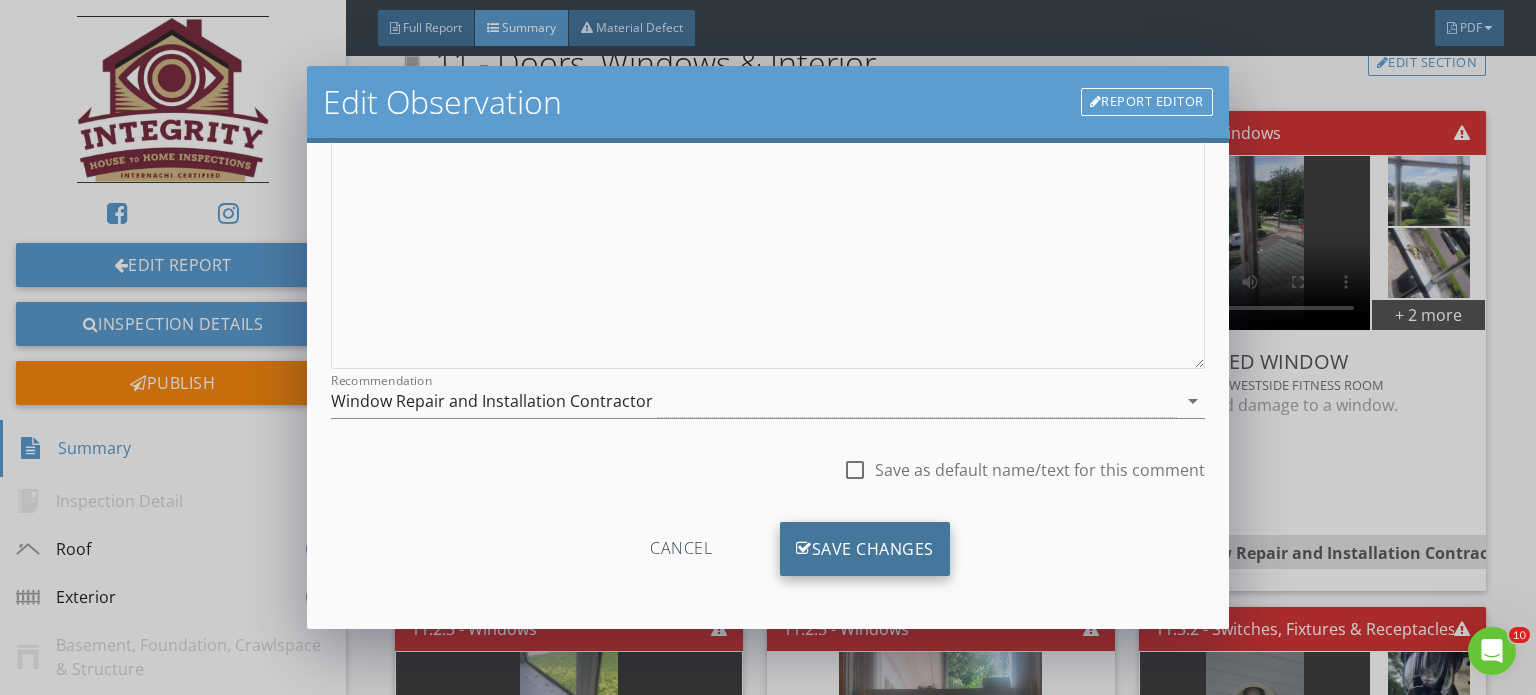 click on "Save Changes" at bounding box center [865, 549] 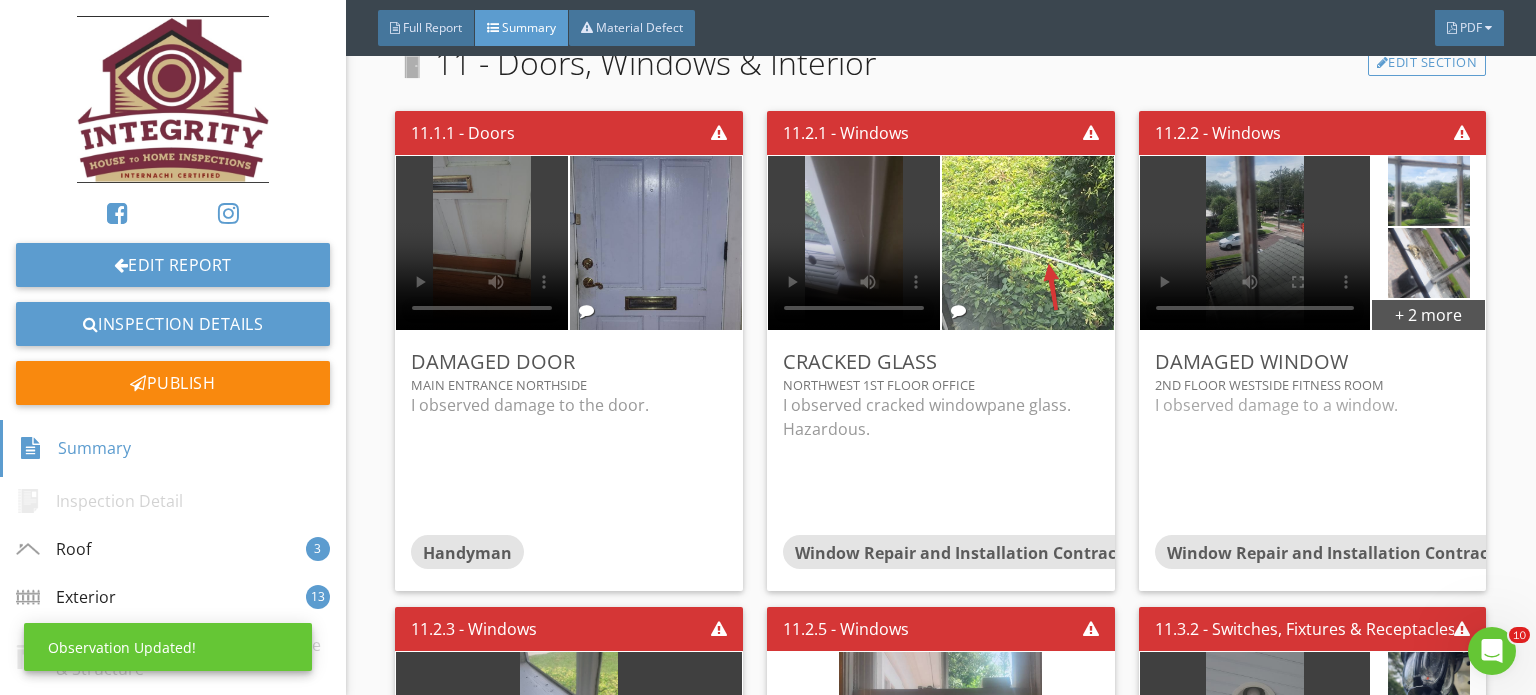scroll, scrollTop: 63, scrollLeft: 0, axis: vertical 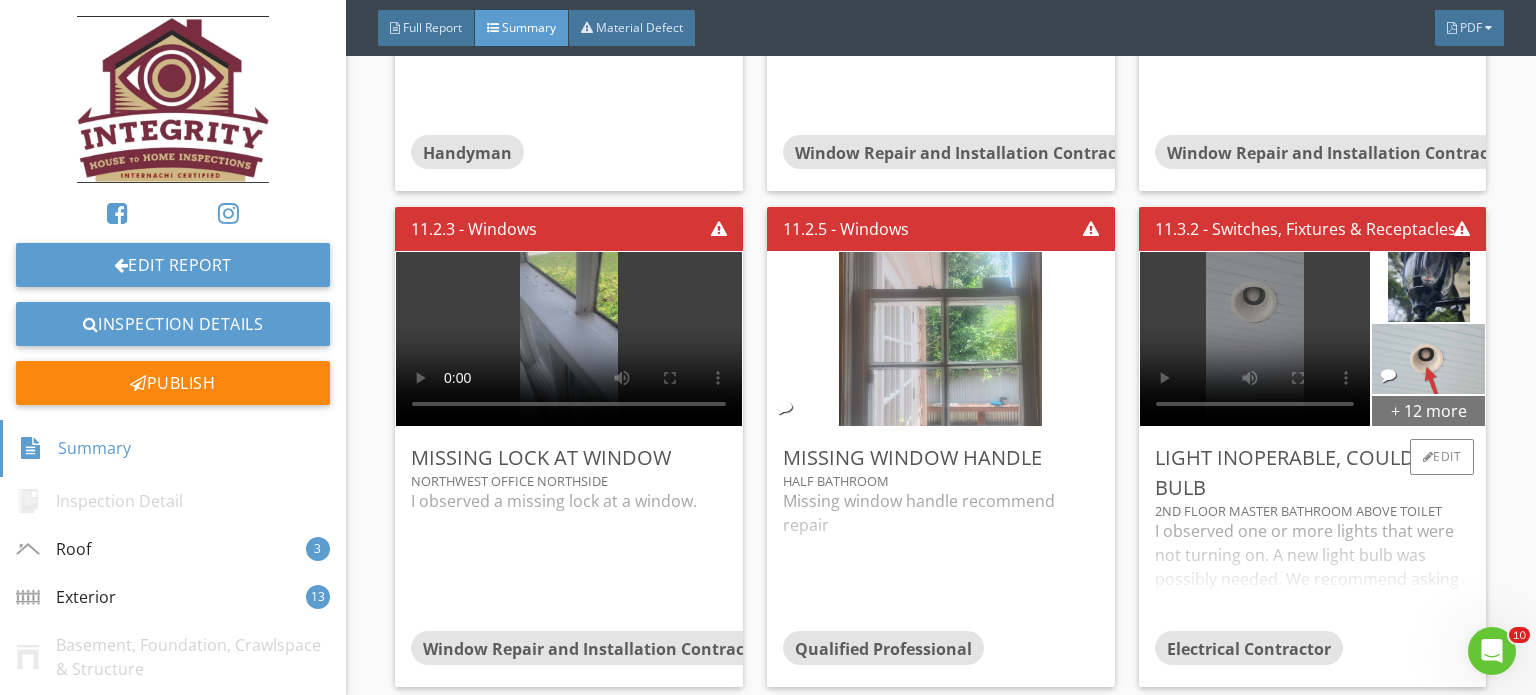 click on "+ 12 more" at bounding box center [1428, 410] 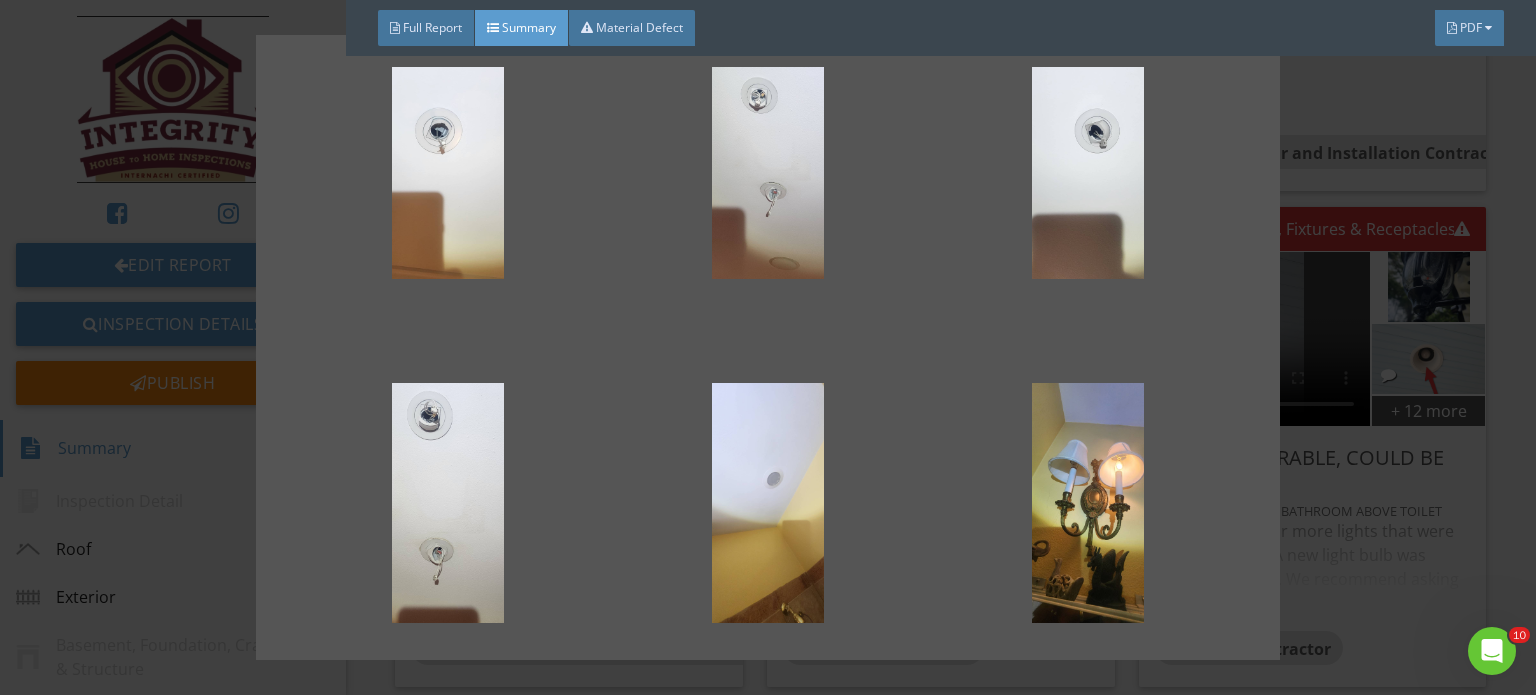 scroll, scrollTop: 1170, scrollLeft: 0, axis: vertical 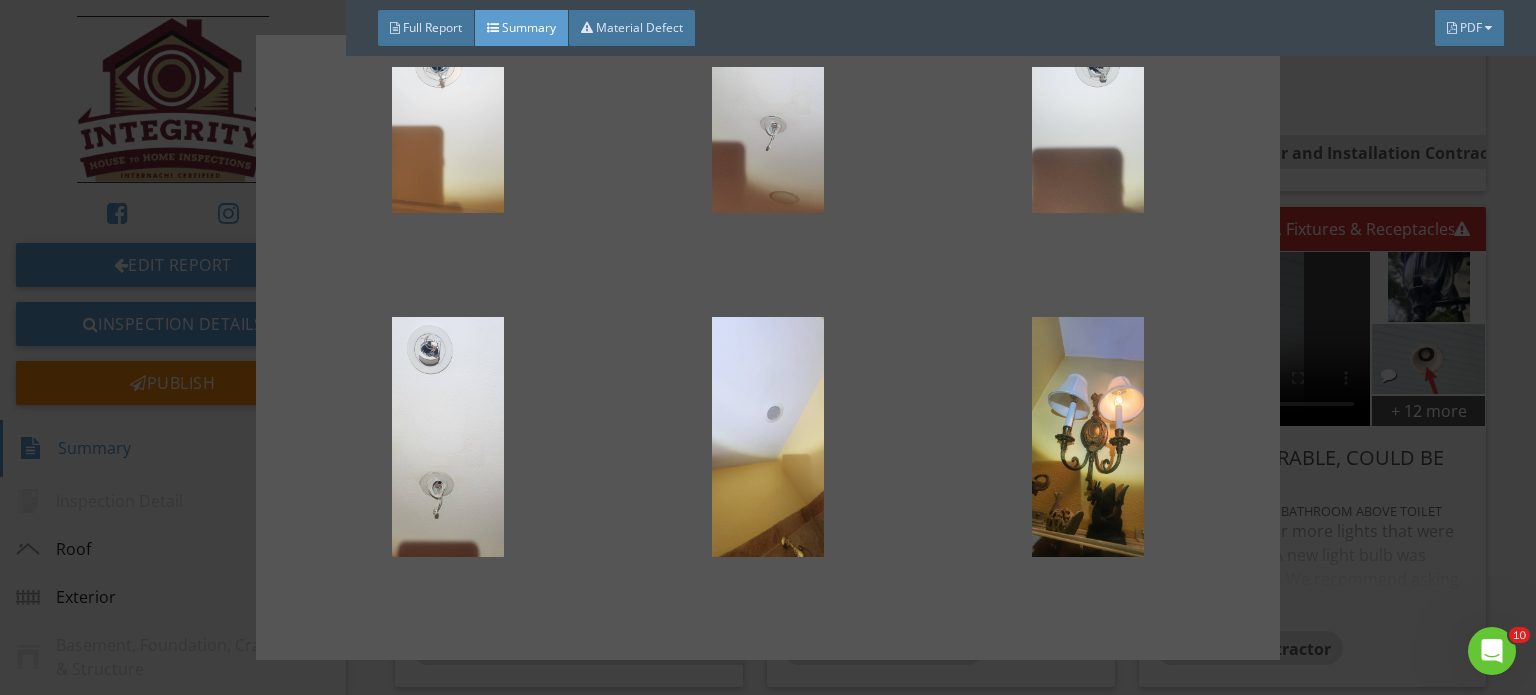 click on "Porch near pool
Northwest office
Bar area
West side of kitchen
West of kitchen dining area
Kitchen" at bounding box center [768, 347] 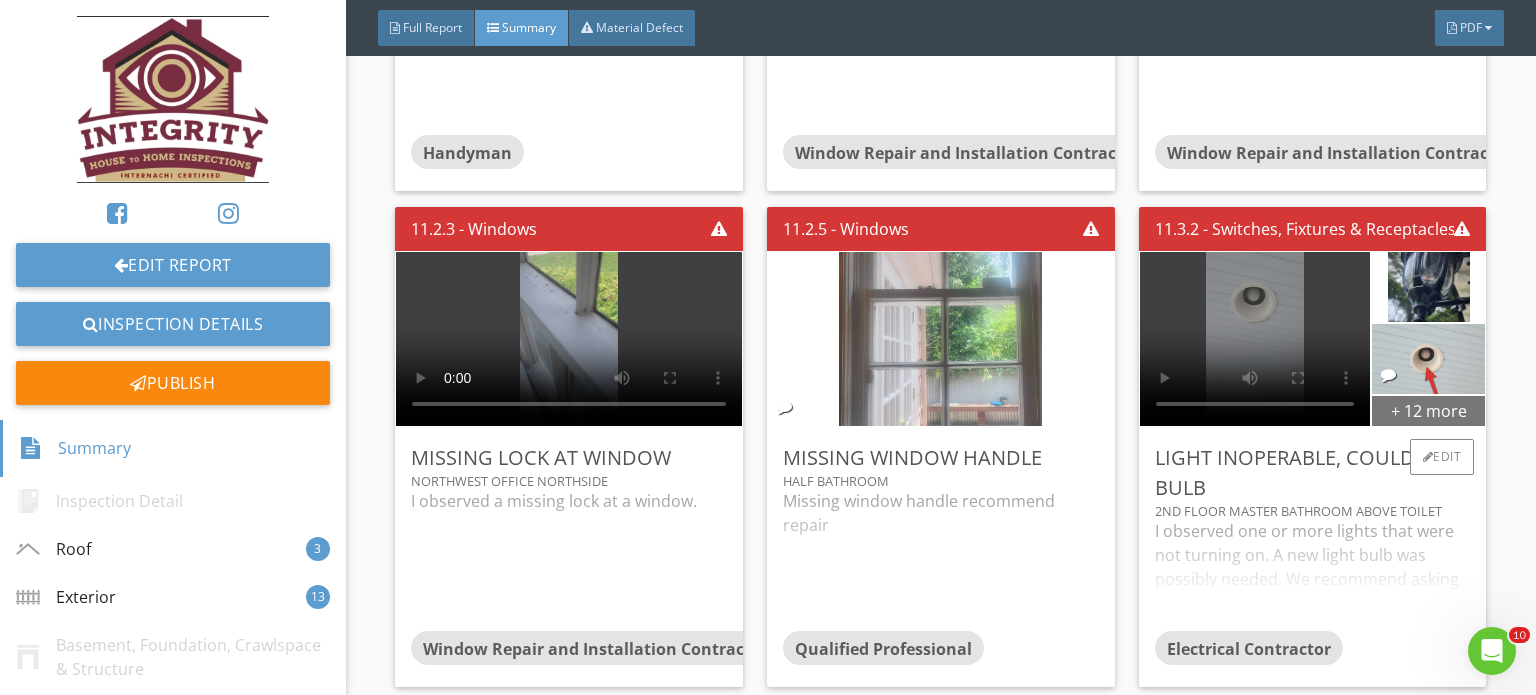 click on "+ 12 more" at bounding box center [1428, 410] 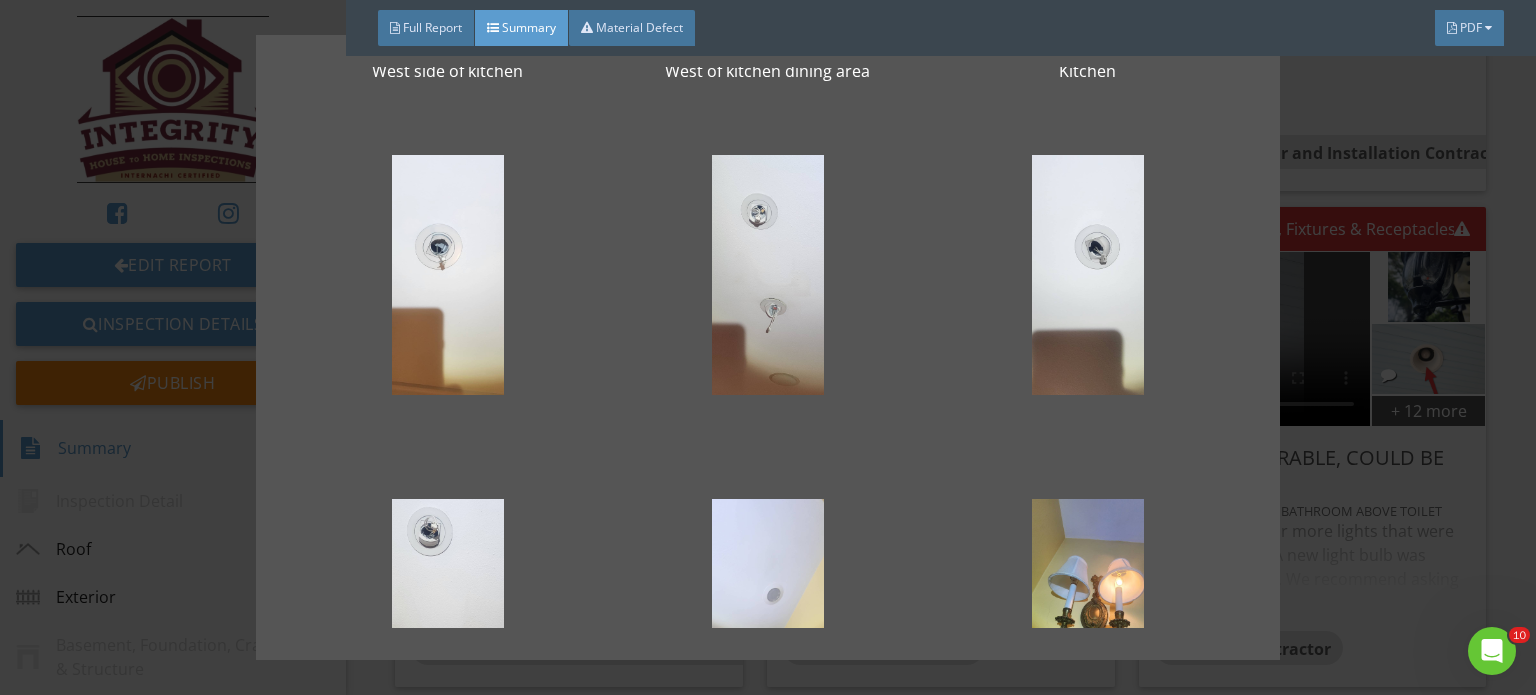 scroll, scrollTop: 1170, scrollLeft: 0, axis: vertical 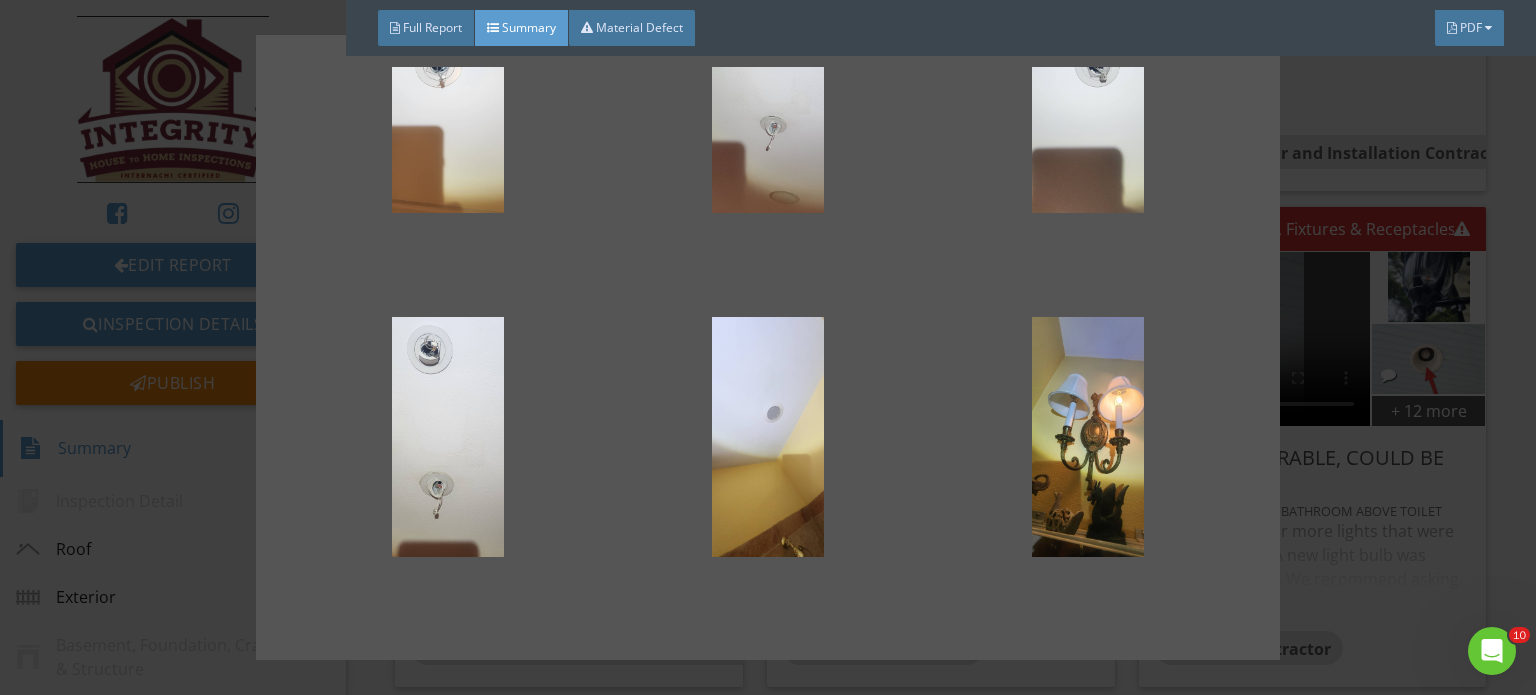 click on "Porch near pool
Northwest office
Bar area
West side of kitchen
West of kitchen dining area
Kitchen" at bounding box center (768, 347) 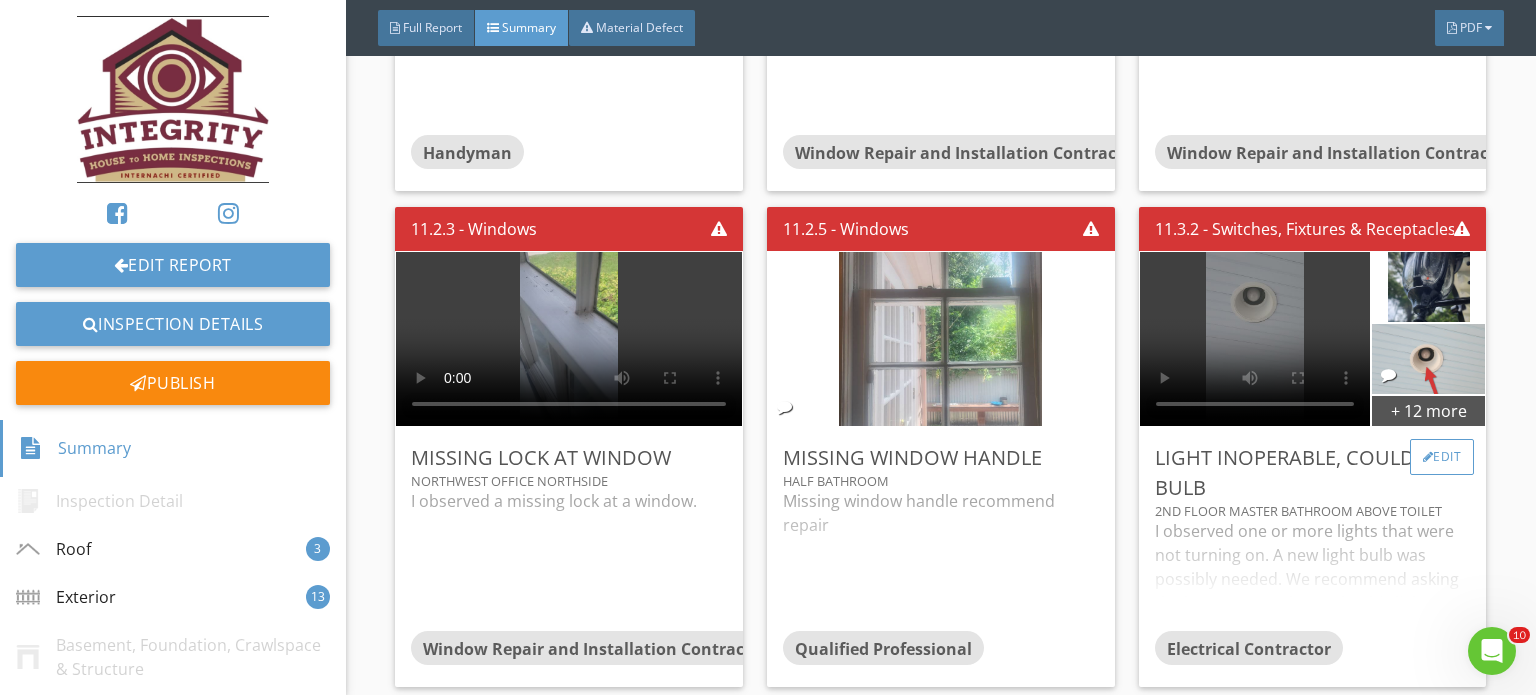 click on "Edit" at bounding box center [1442, 457] 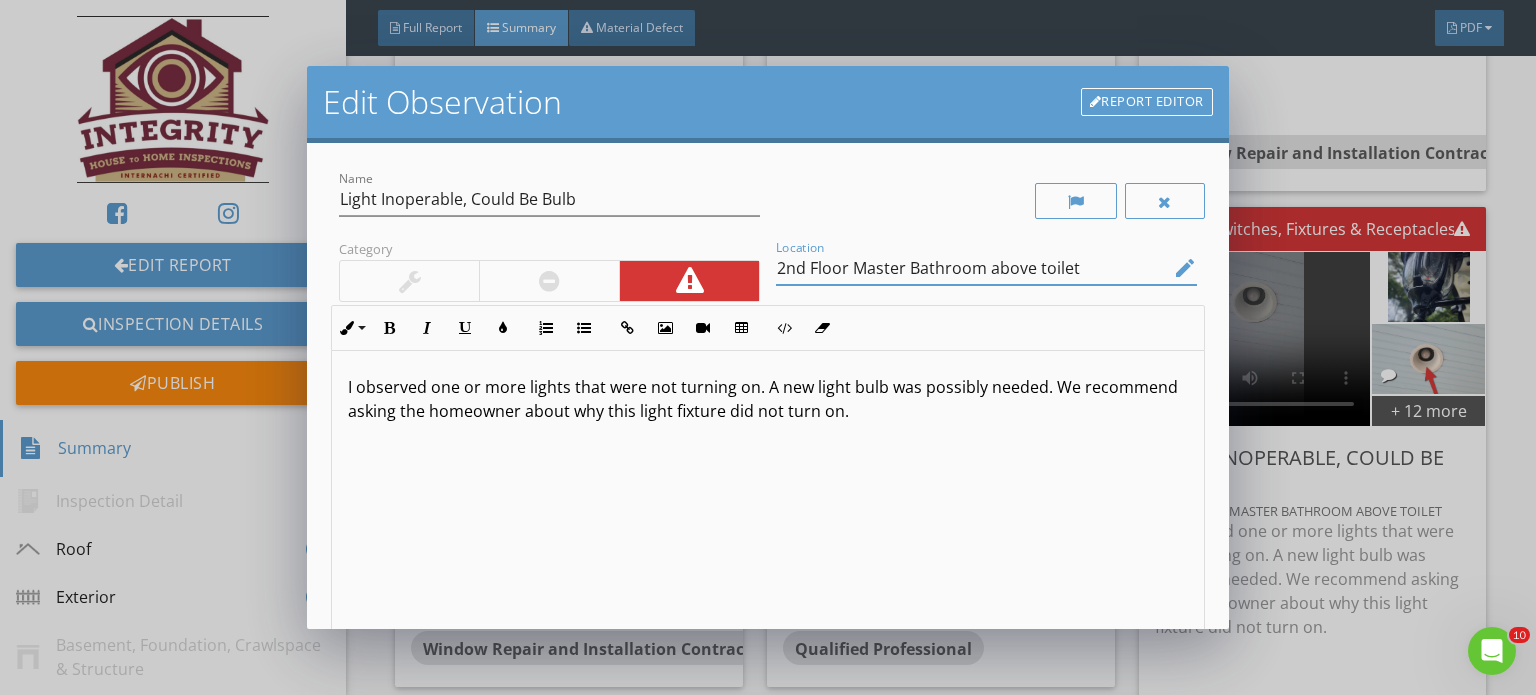 click on "2nd Floor Master Bathroom above toilet" at bounding box center [972, 268] 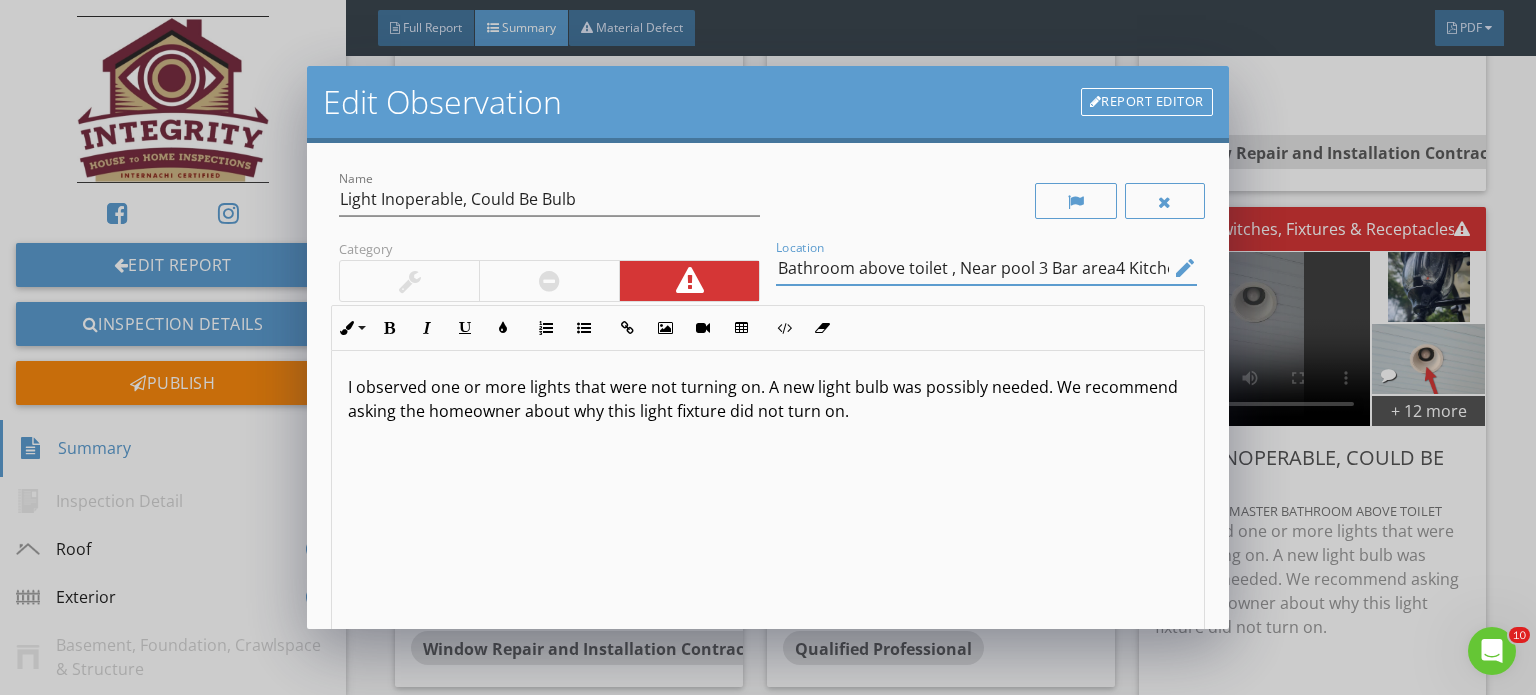 scroll, scrollTop: 0, scrollLeft: 142, axis: horizontal 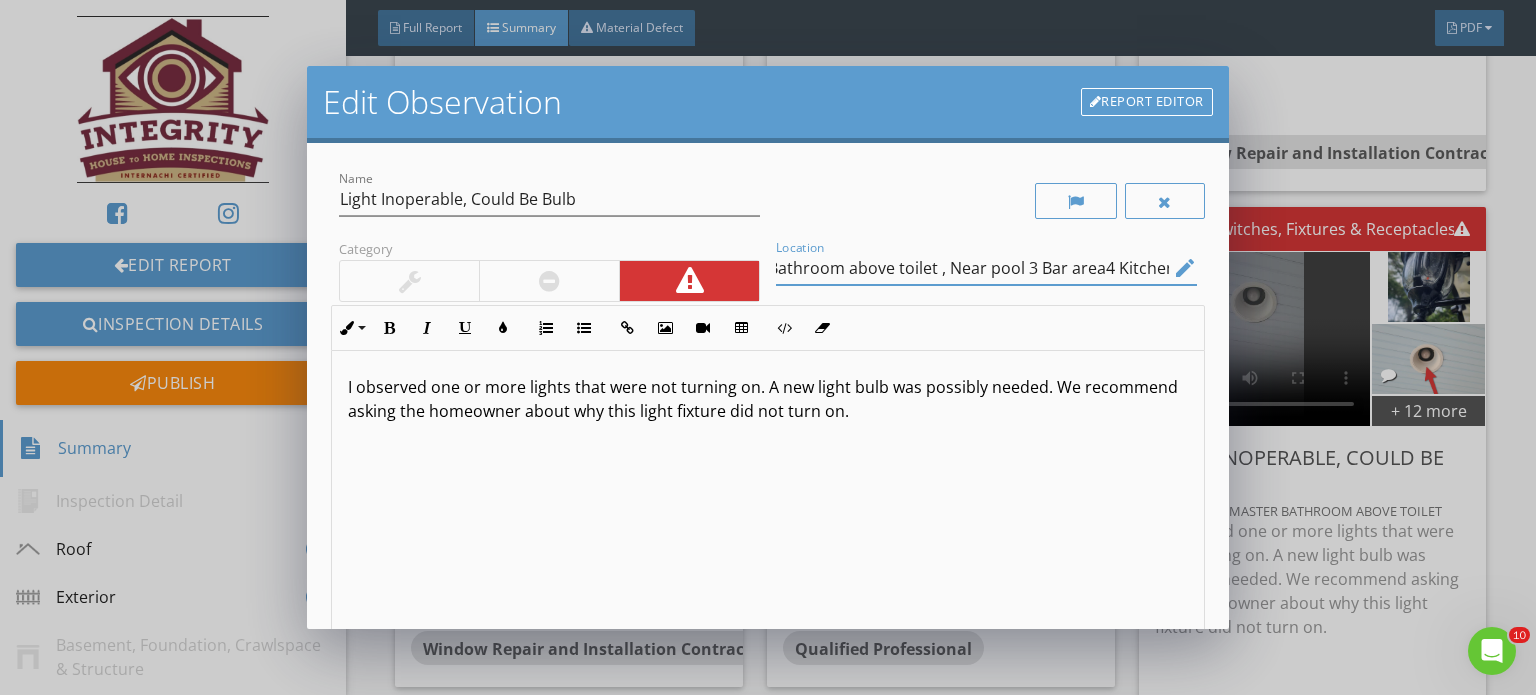 click on "2nd Floor Master Bathroom above toilet , Near pool 3 Bar area4 Kitchen" at bounding box center [972, 268] 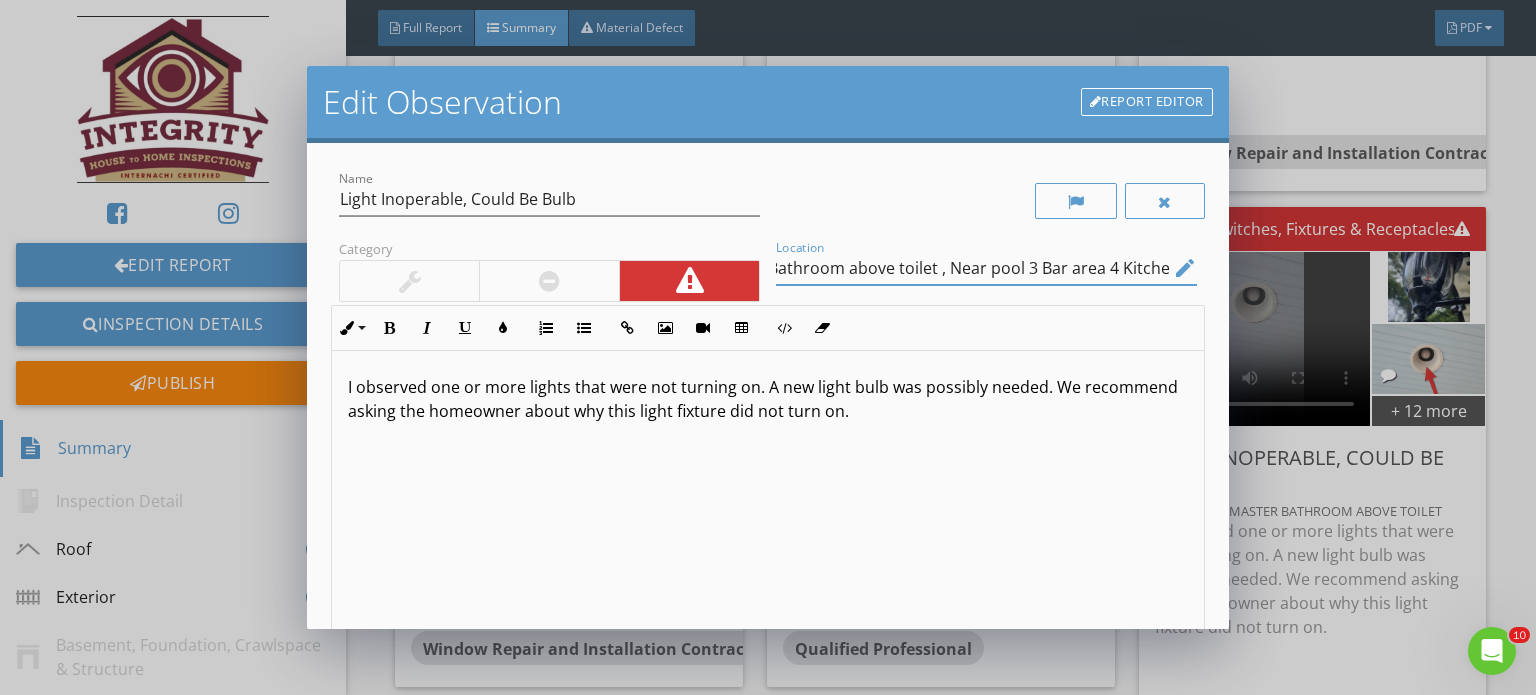 click on "2nd Floor Master Bathroom above toilet , Near pool 3 Bar area 4 Kitchen" at bounding box center (972, 268) 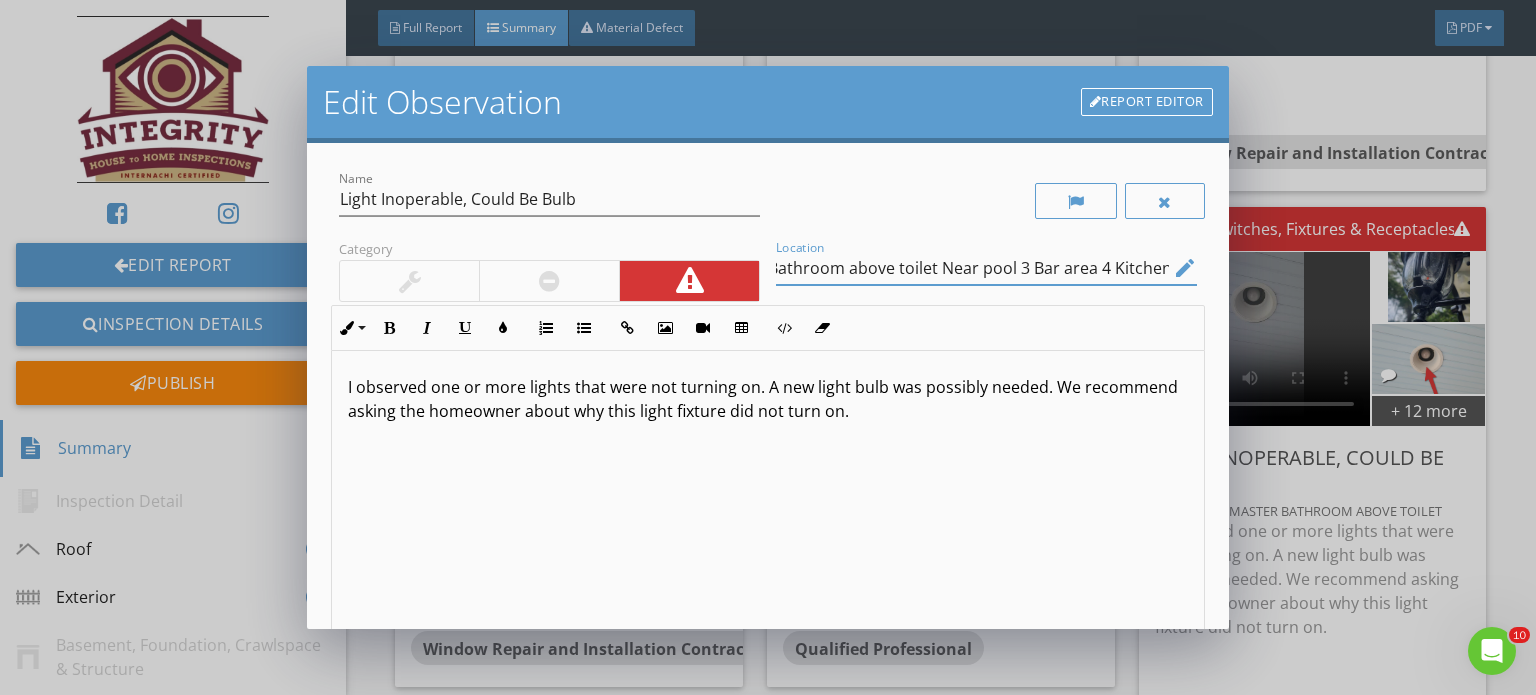 scroll, scrollTop: 0, scrollLeft: 138, axis: horizontal 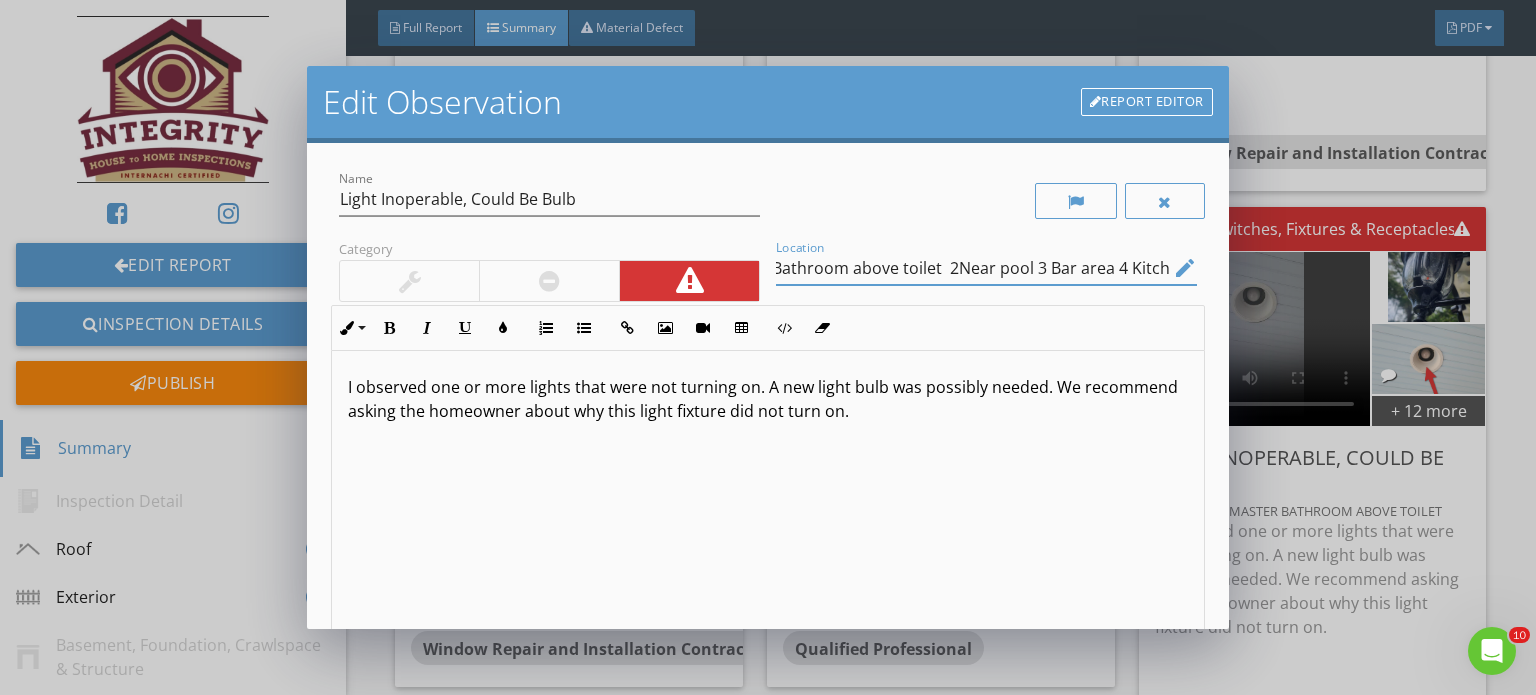 click on "2nd Floor Master Bathroom above toilet  2Near pool 3 Bar area 4 Kitchen" at bounding box center (972, 268) 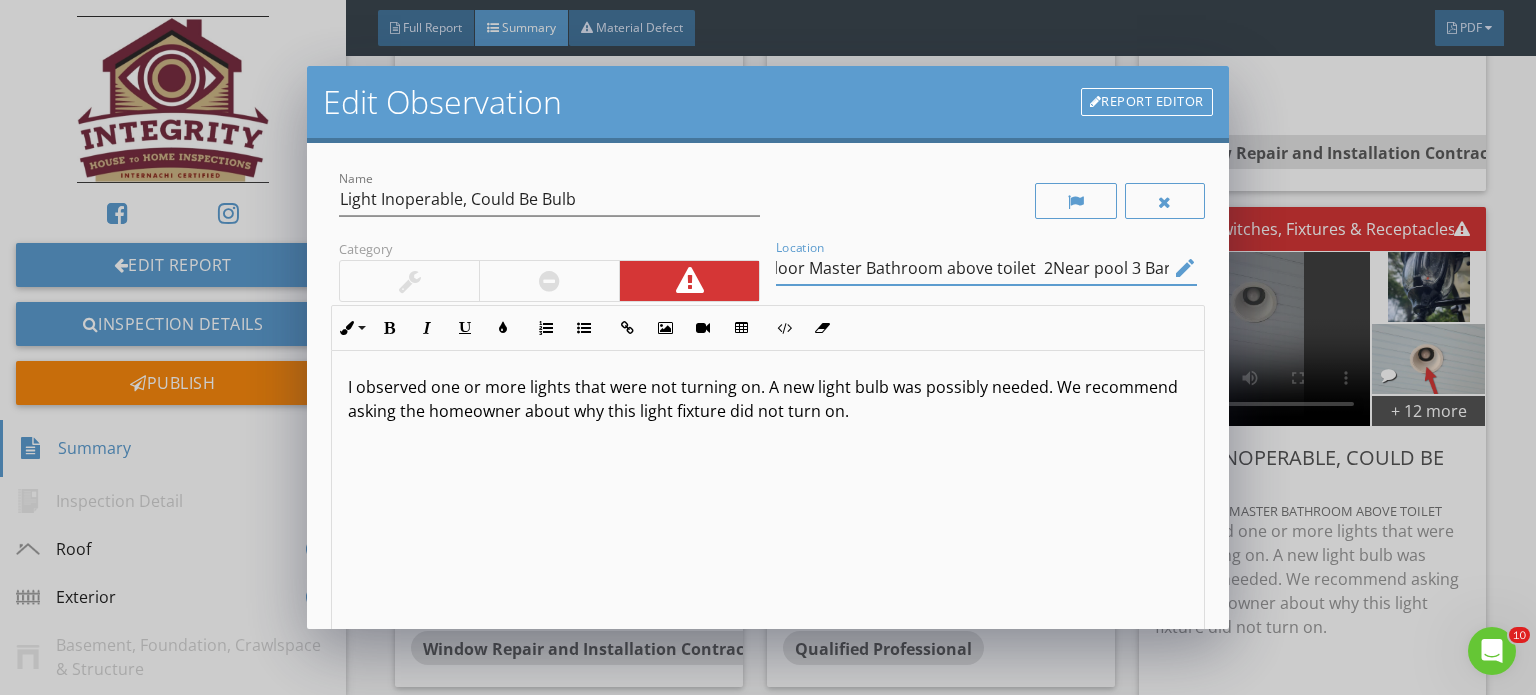 scroll, scrollTop: 0, scrollLeft: 1, axis: horizontal 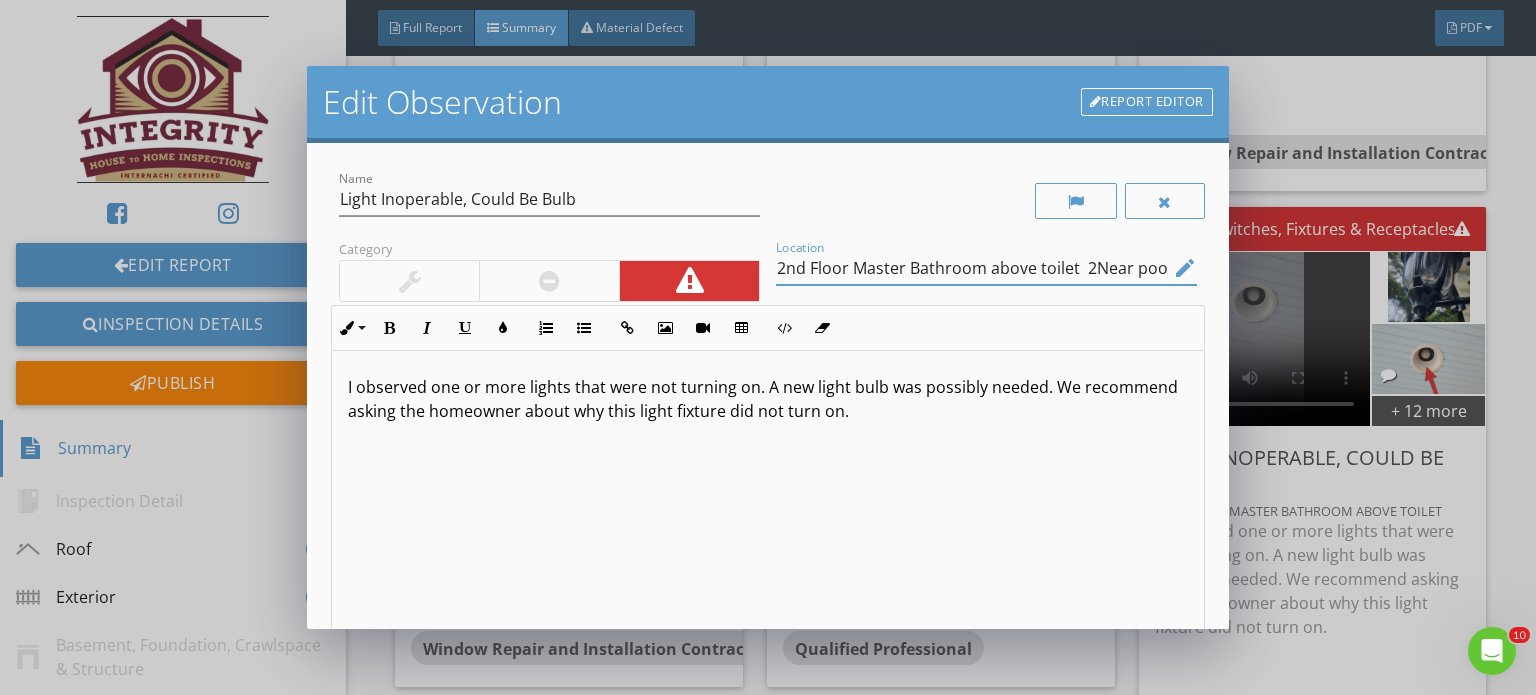 drag, startPoint x: 1067, startPoint y: 267, endPoint x: 718, endPoint y: 268, distance: 349.00143 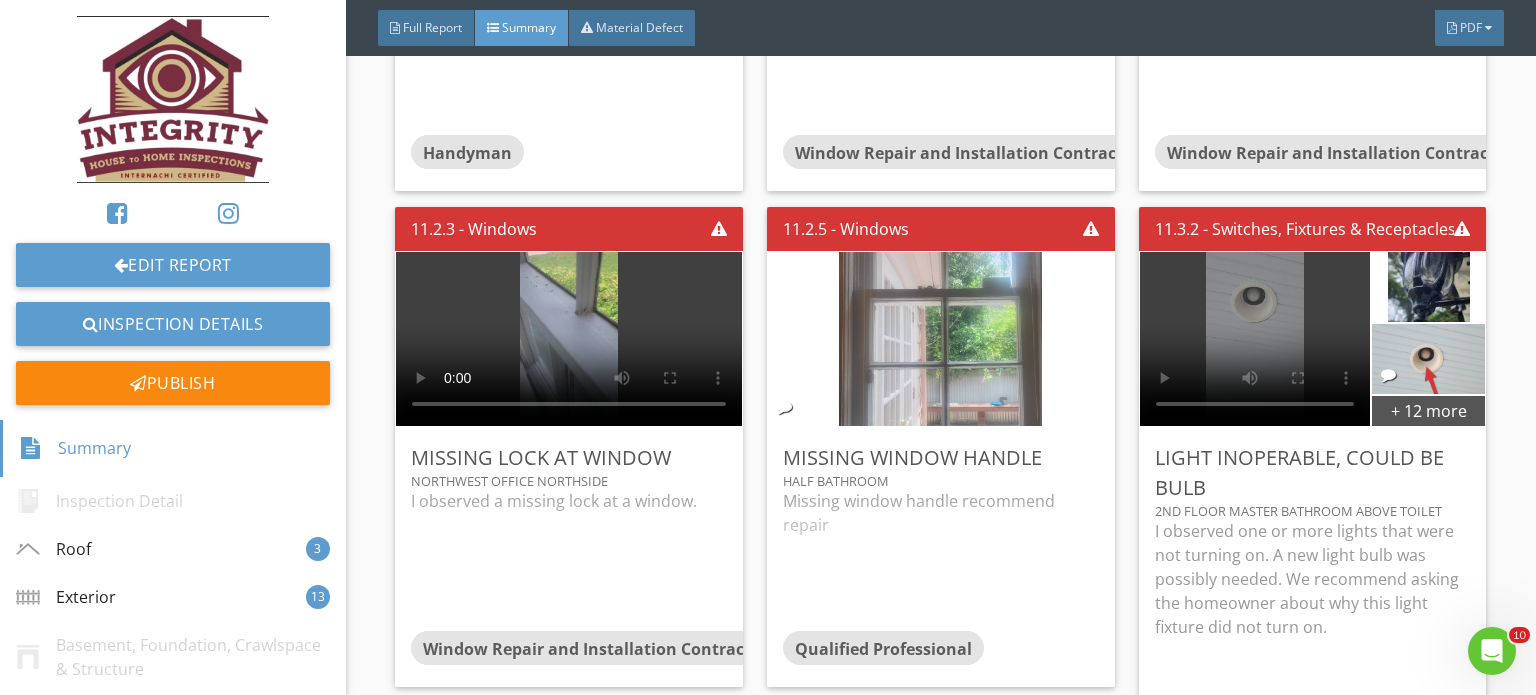 click at bounding box center [768, 347] 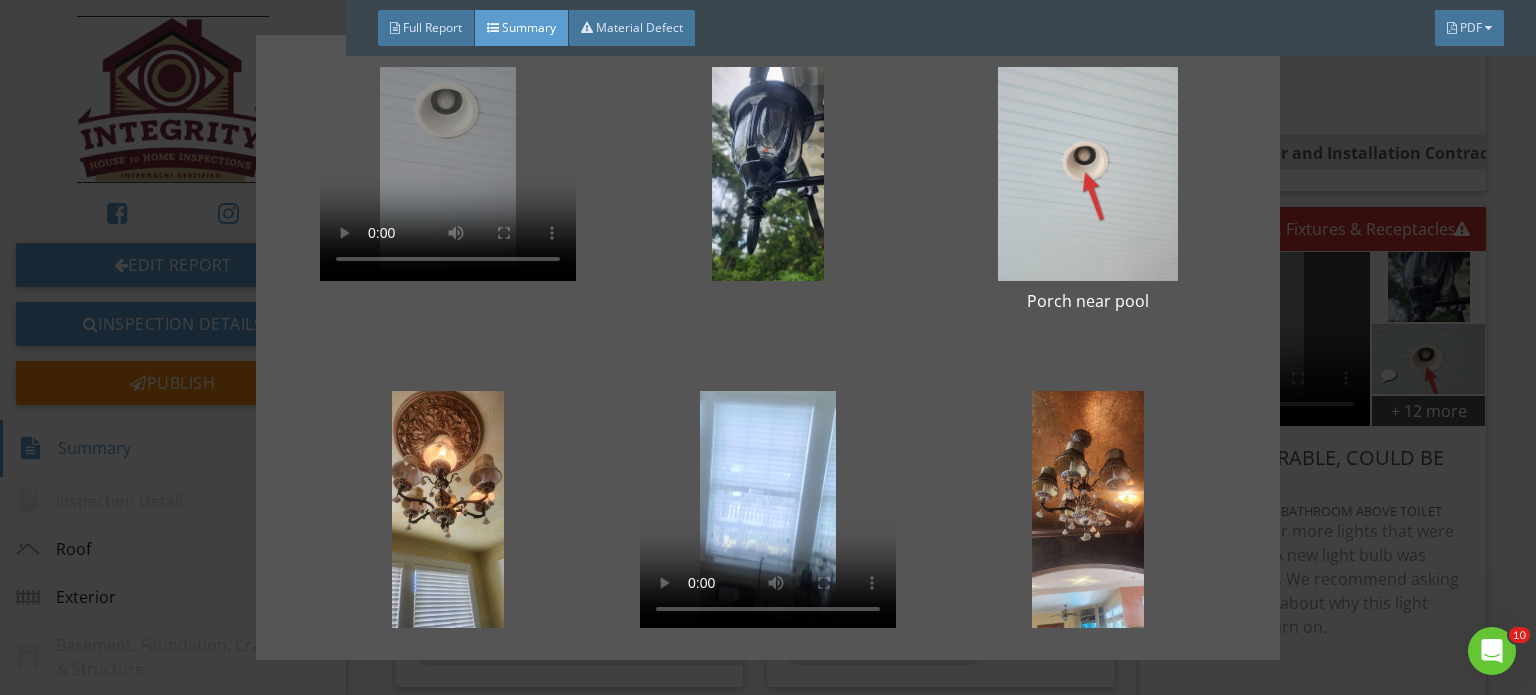 scroll, scrollTop: 0, scrollLeft: 0, axis: both 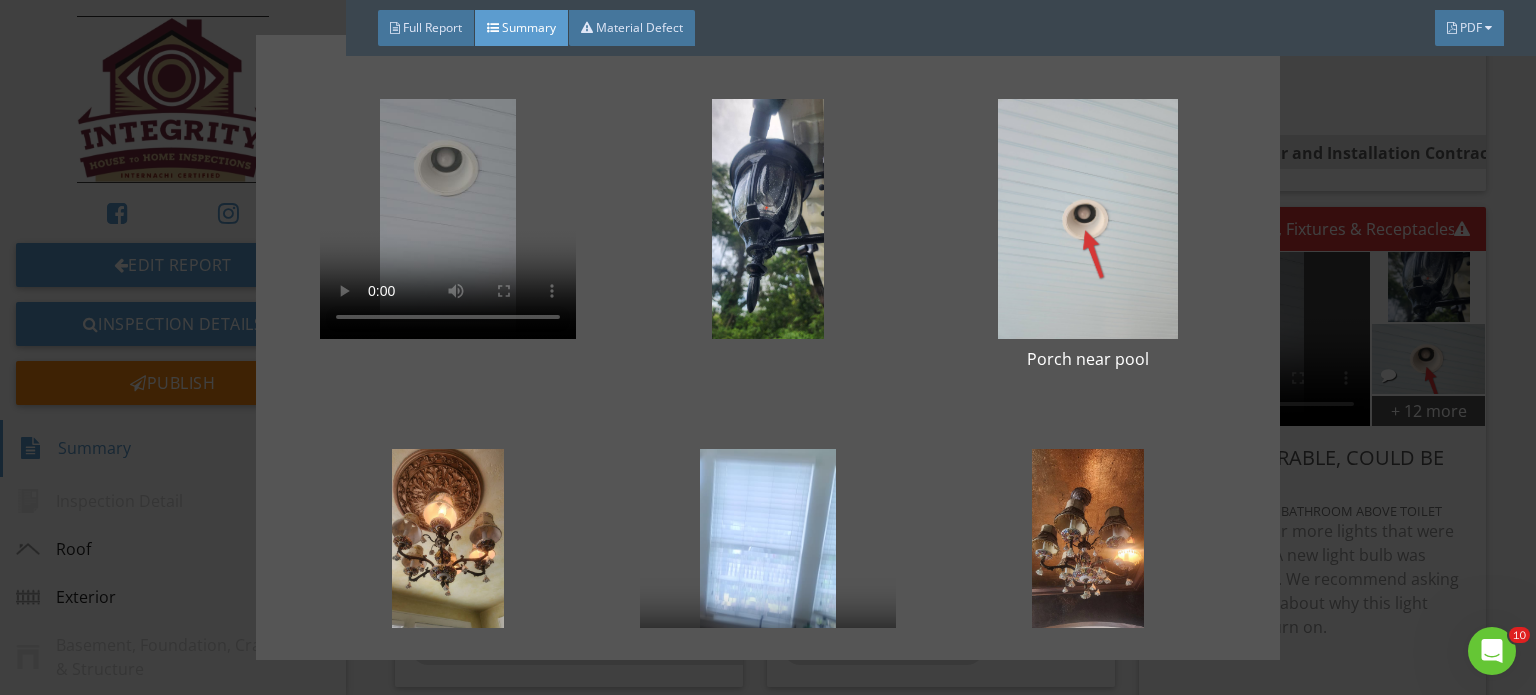 click on "Porch near pool
Northwest office
Bar area
West side of kitchen
West of kitchen dining area
Kitchen" at bounding box center (768, 347) 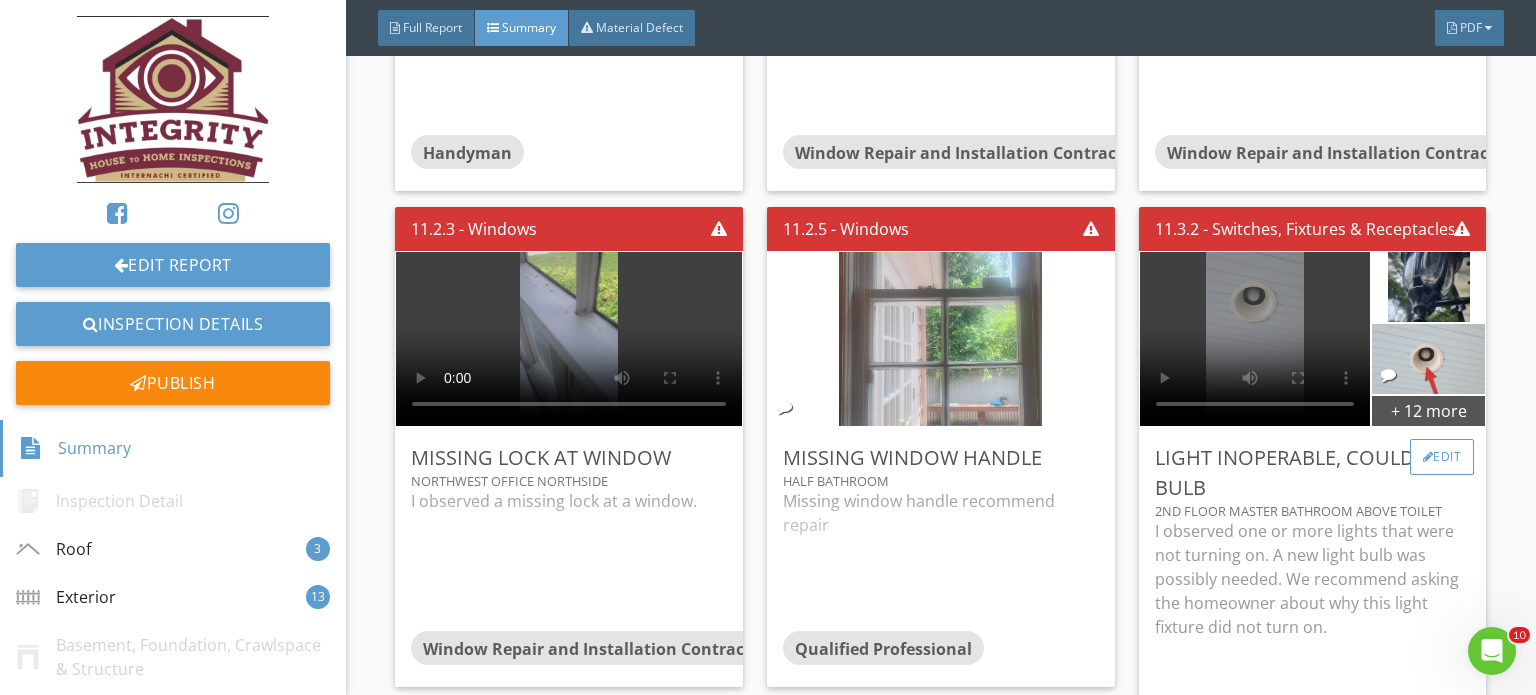 click on "Edit" at bounding box center (1442, 457) 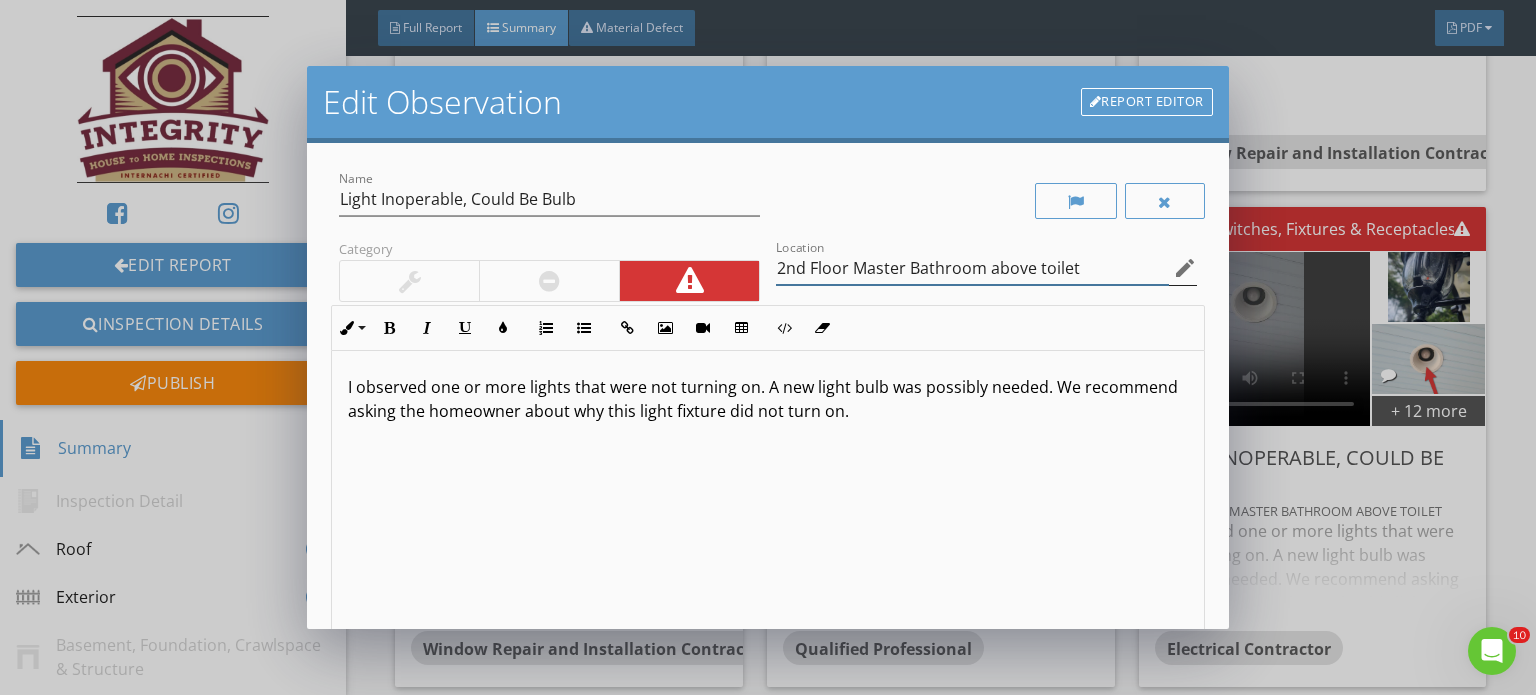 click on "2nd Floor Master Bathroom above toilet" at bounding box center (972, 268) 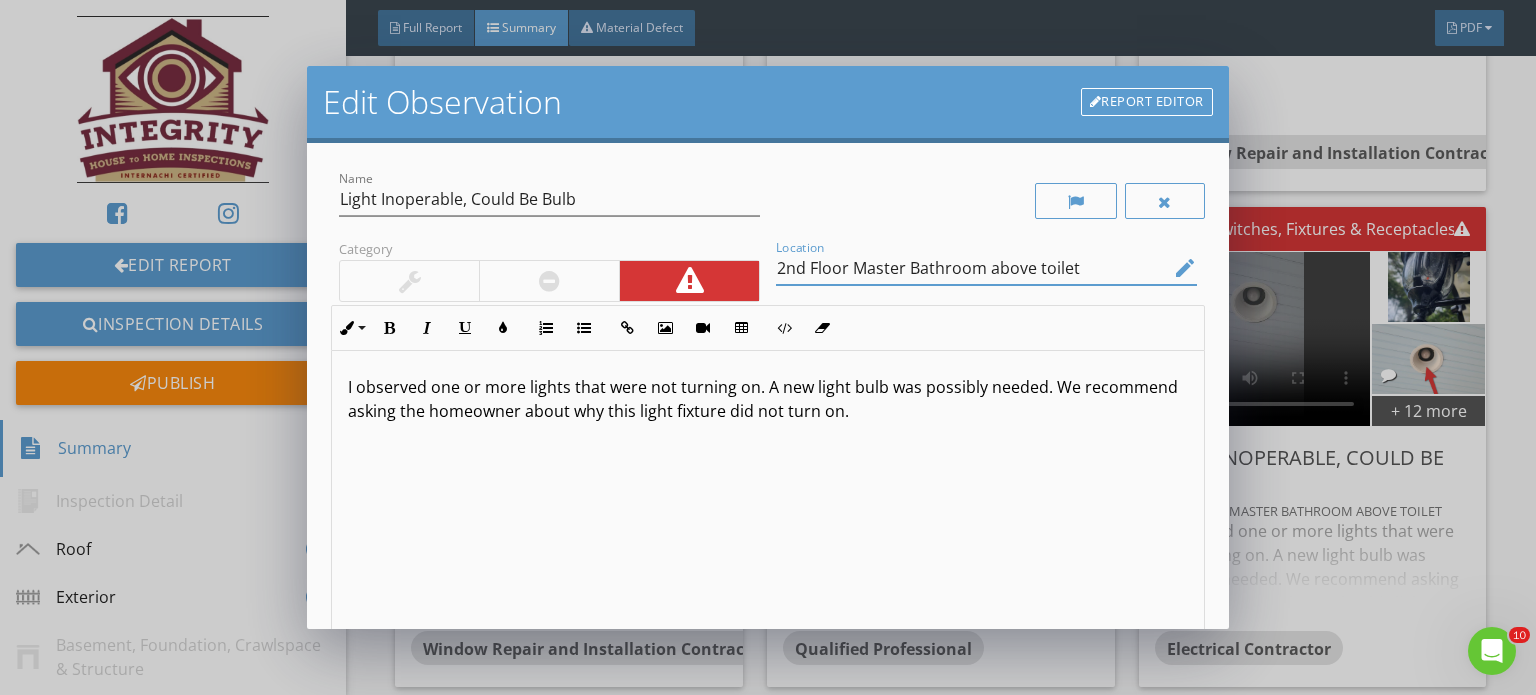 drag, startPoint x: 1085, startPoint y: 266, endPoint x: 724, endPoint y: 289, distance: 361.73193 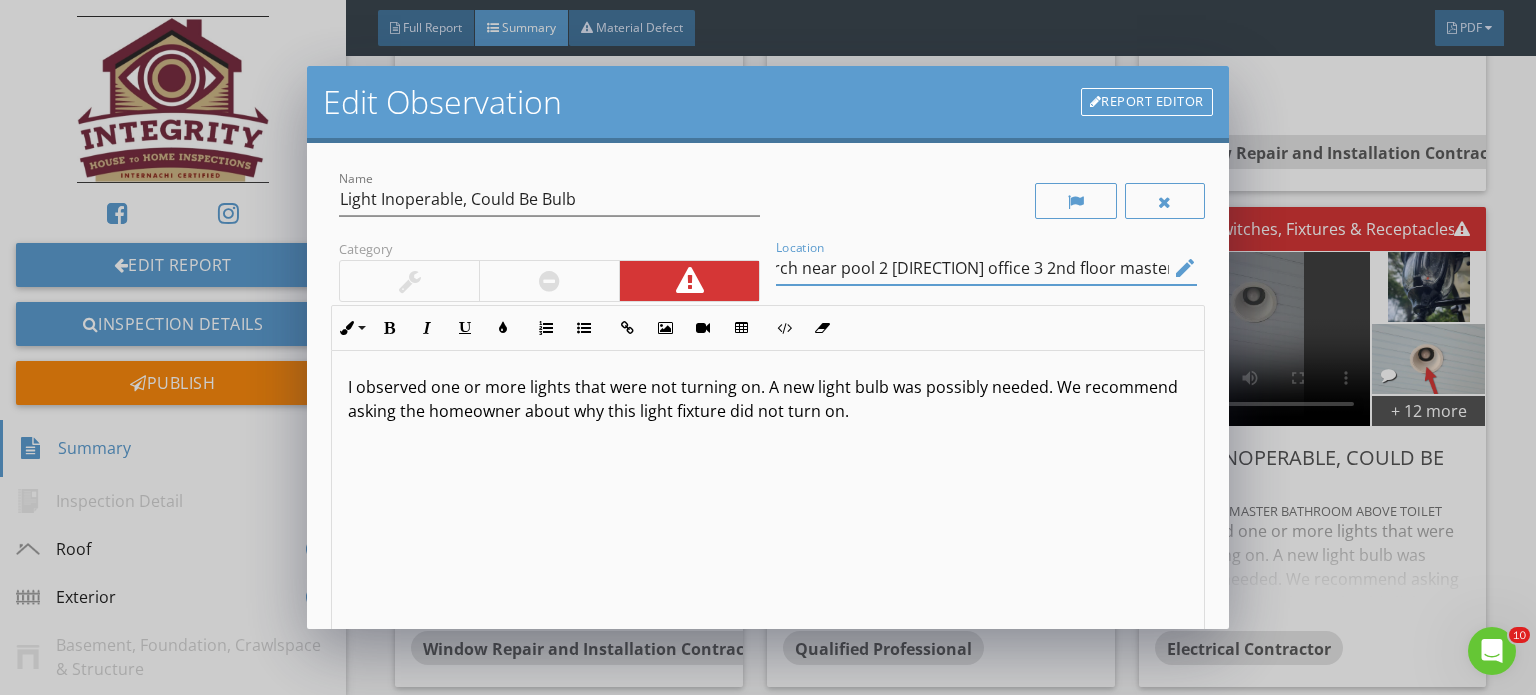 scroll, scrollTop: 0, scrollLeft: 18, axis: horizontal 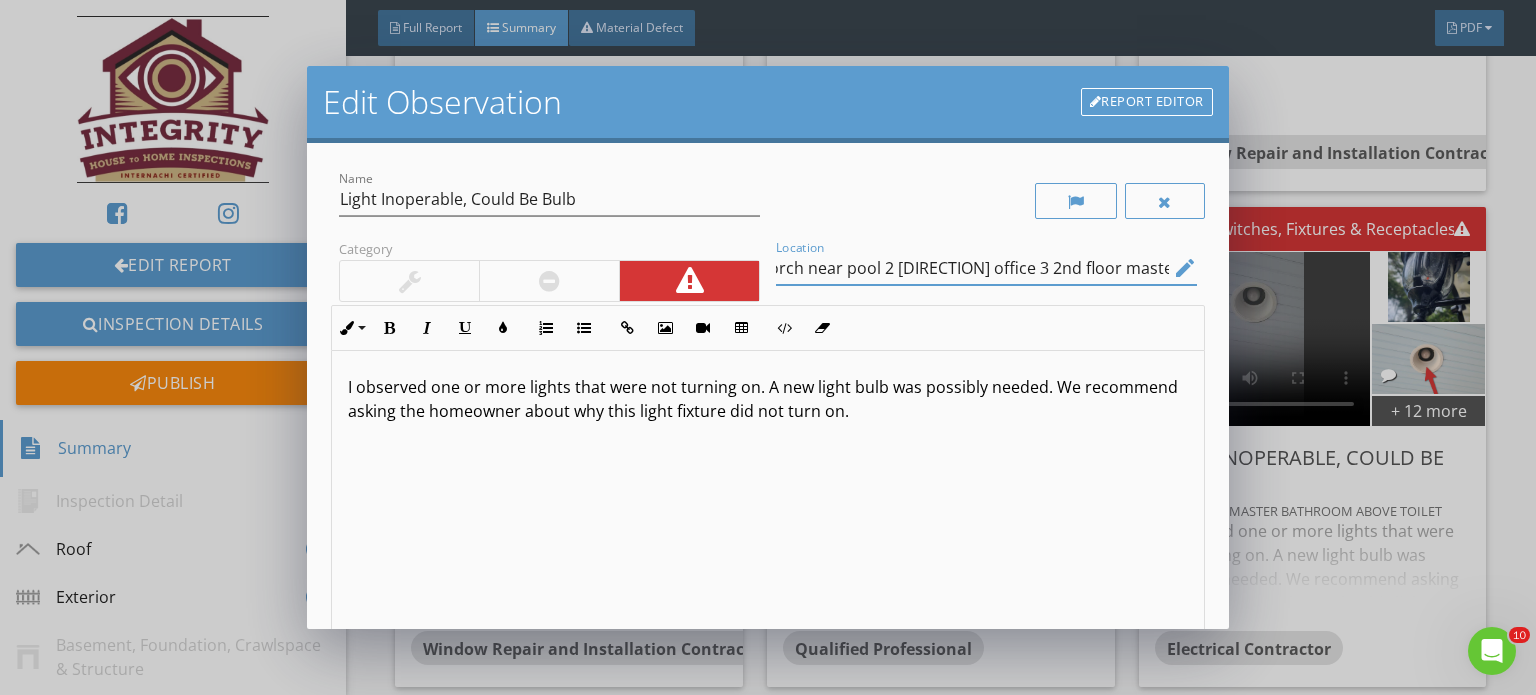 click on "edit" at bounding box center [1183, 268] 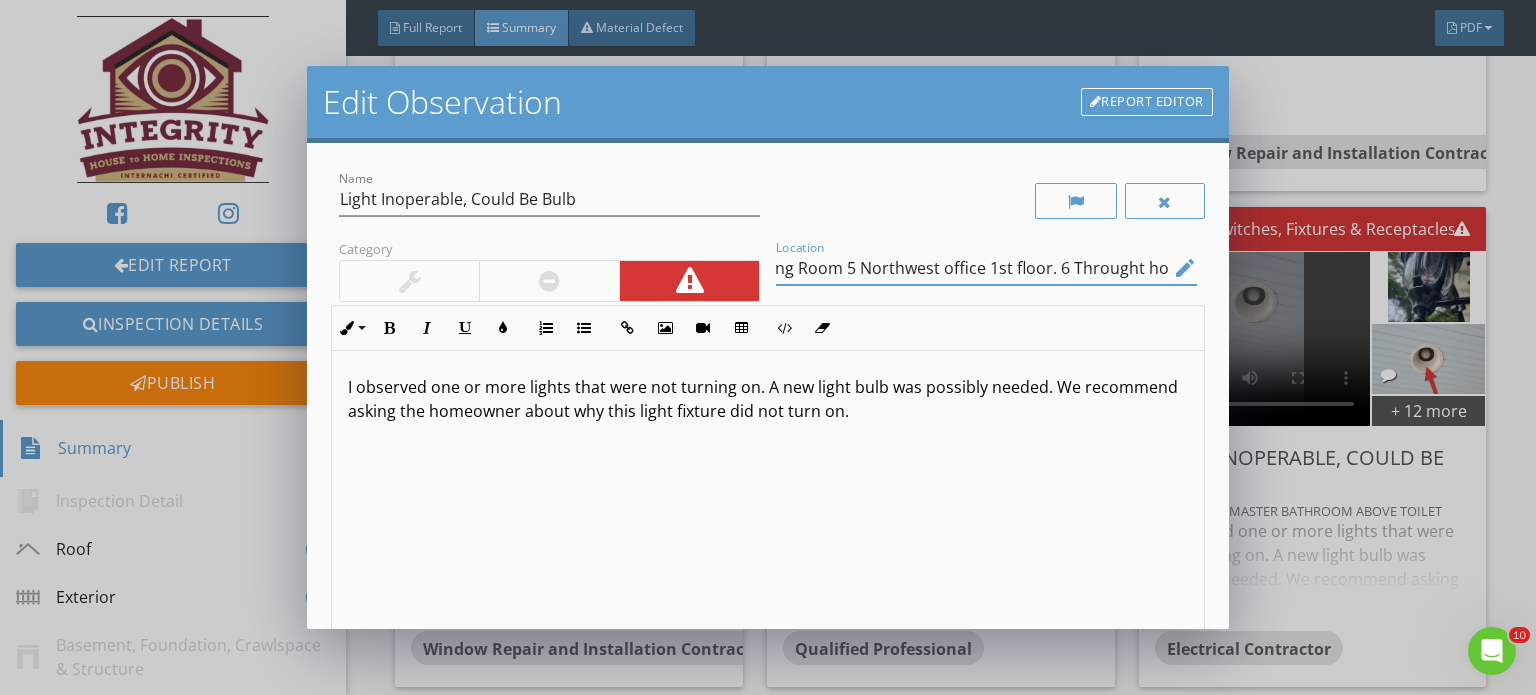 scroll, scrollTop: 0, scrollLeft: 542, axis: horizontal 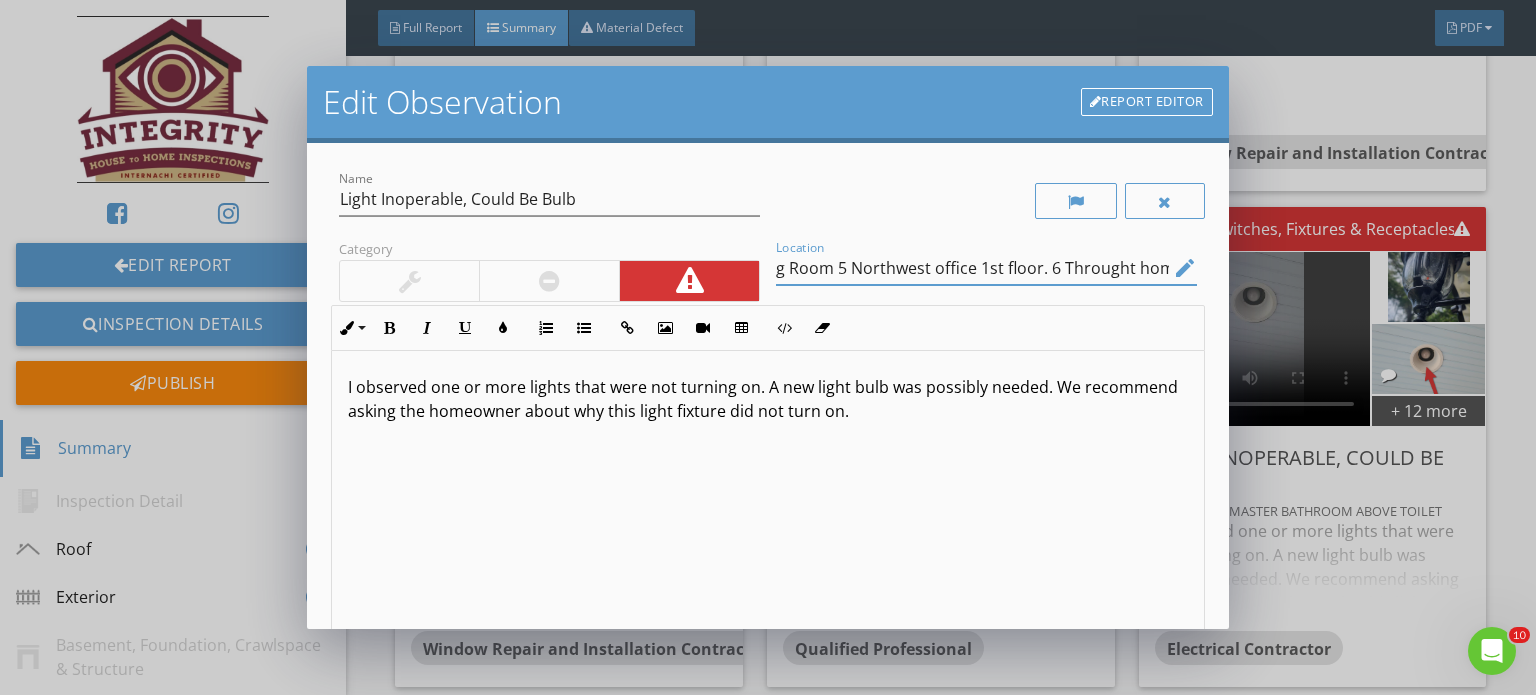 click on "Porch near pool 2 Northwest office 3 2nd floor master bathroom 4 Living Room 5 Northwest office 1st floor. 6 Throught home" at bounding box center (972, 268) 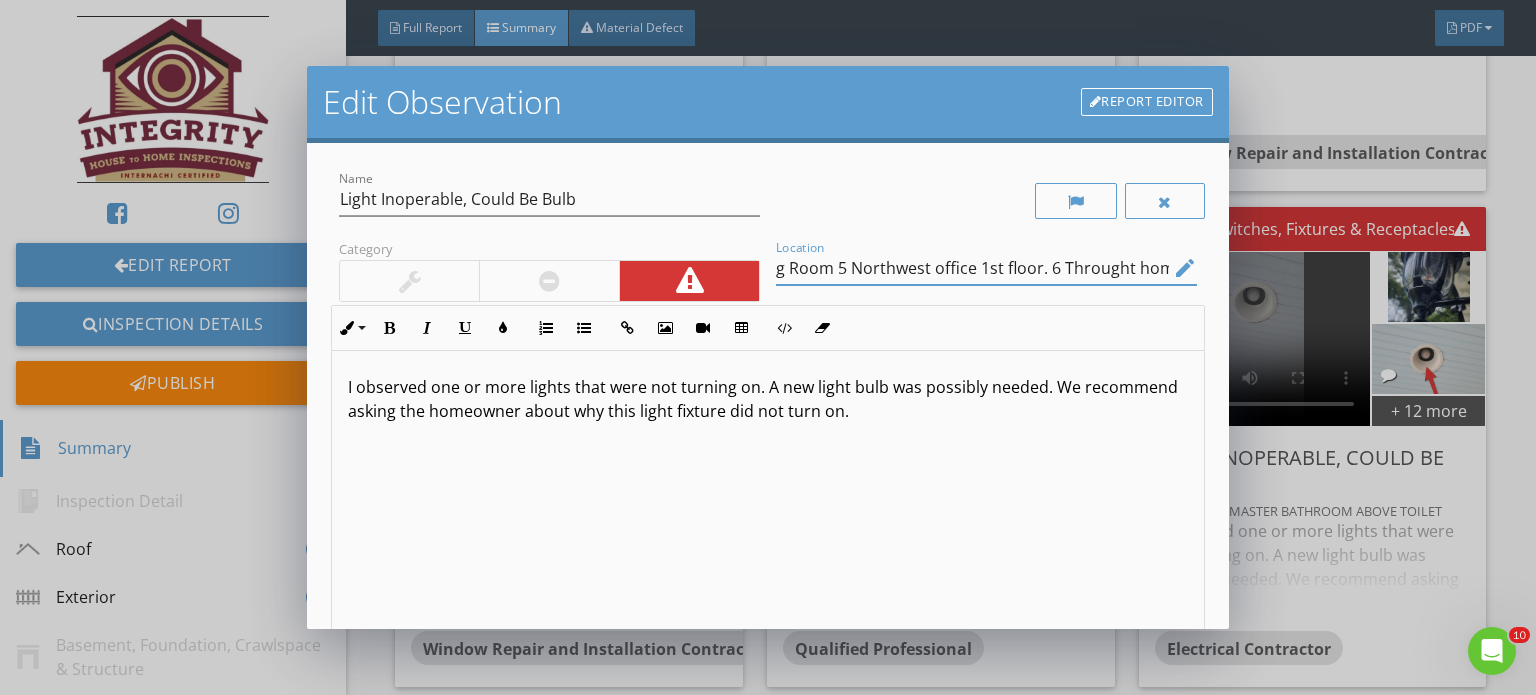 click on "Porch near pool 2 Northwest office 3 2nd floor master bathroom 4 Living Room 5 Northwest office 1st floor. 6 Throught home" at bounding box center [972, 268] 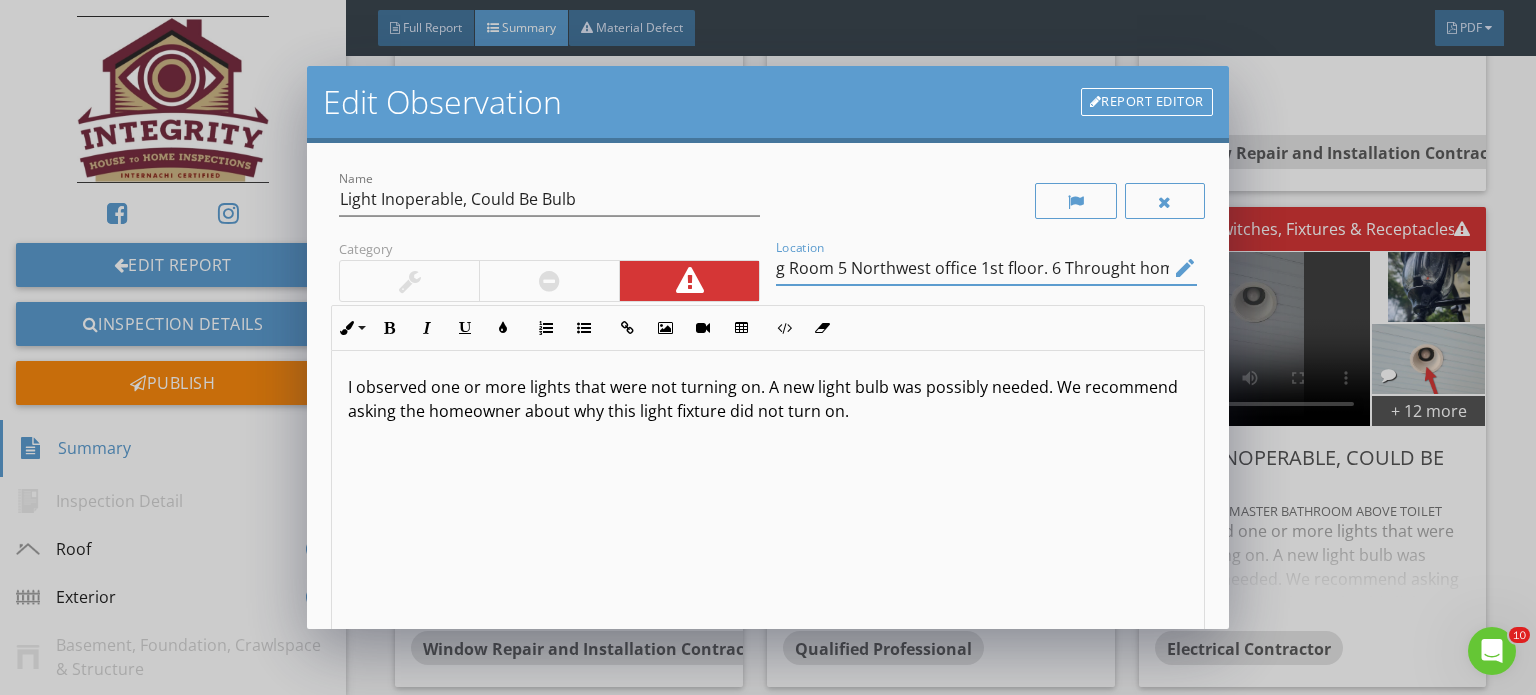 click on "Porch near pool 2 Northwest office 3 2nd floor master bathroom 4 Living Room 5 Northwest office 1st floor. 6 Throught home" at bounding box center (972, 268) 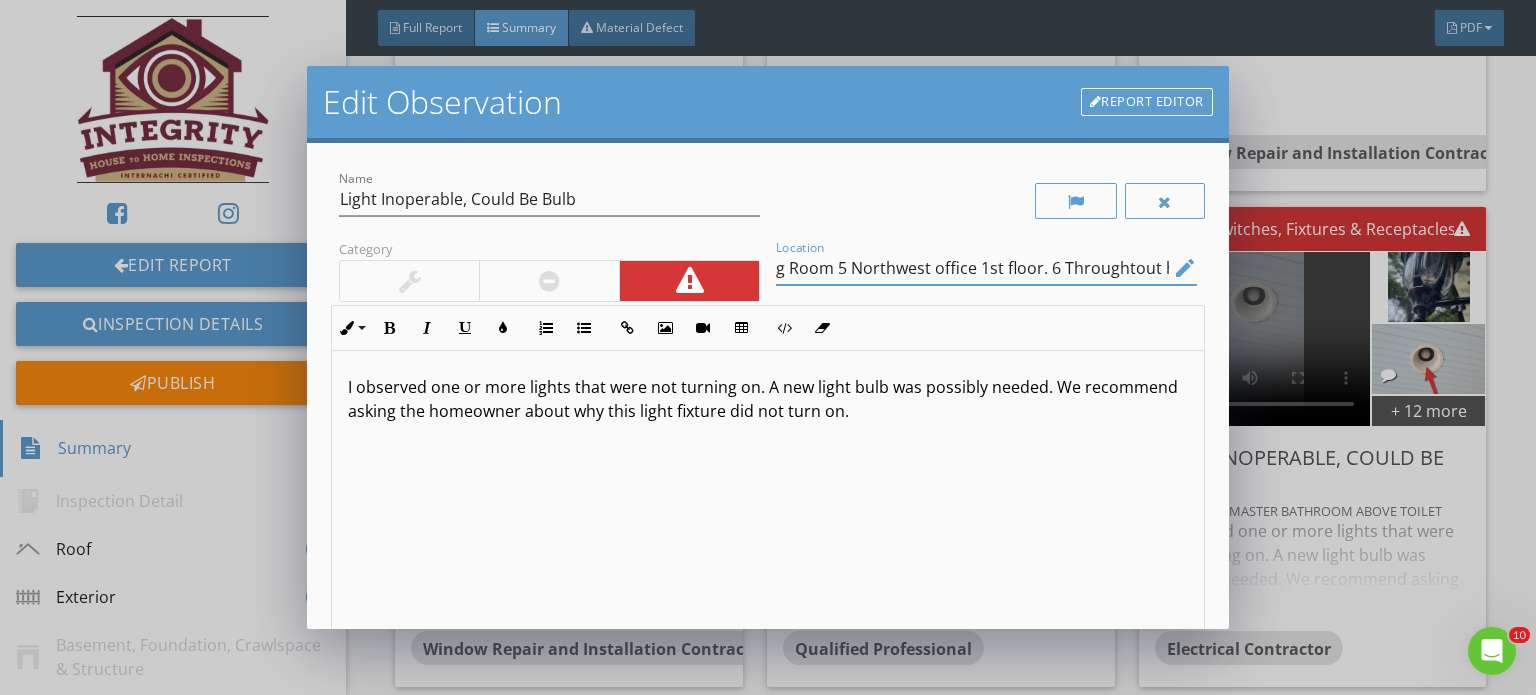 click on "Porch near pool 2 Northwest office 3 2nd floor master bathroom 4 Living Room 5 Northwest office 1st floor. 6 Throughtout  home" at bounding box center (972, 268) 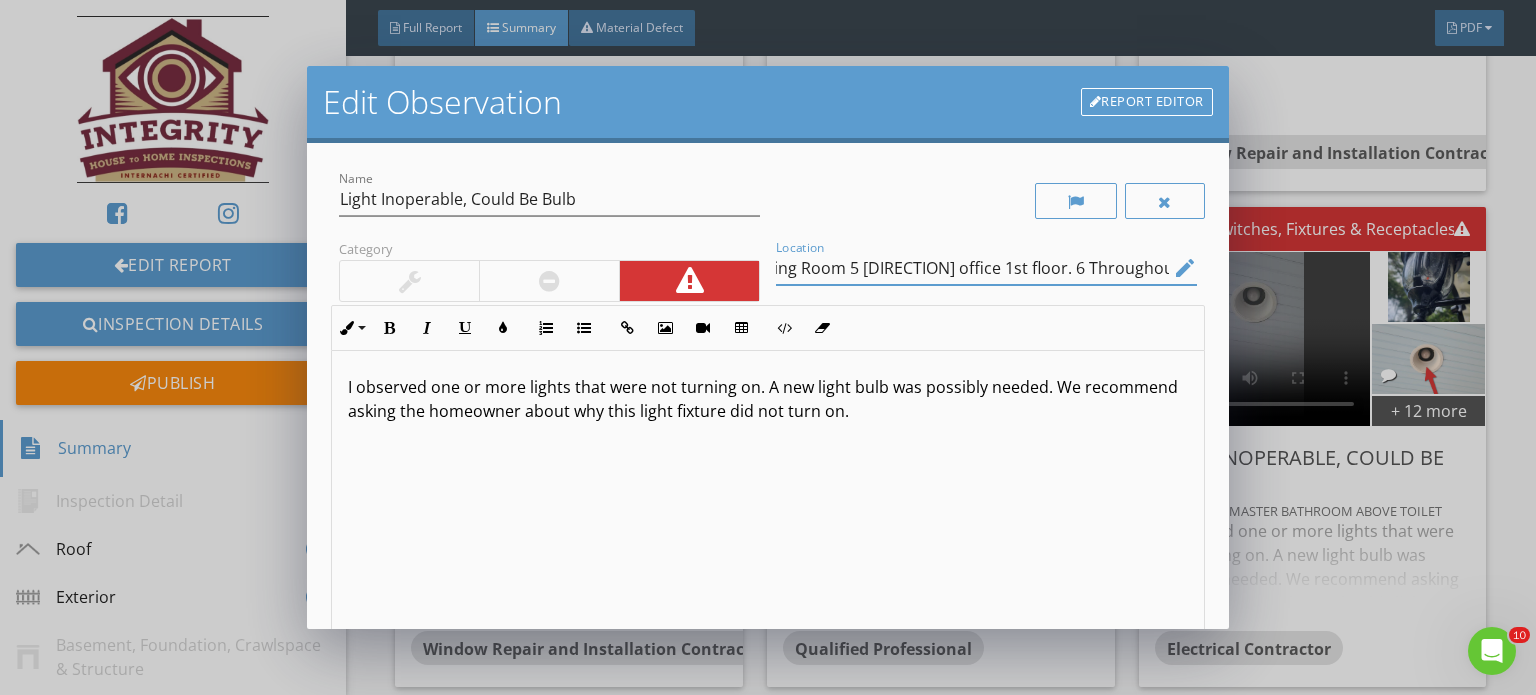 click on "Porch near pool 2 Northwest office 3 2nd floor master bathroom 4 Living Room 5 Northwest office 1st floor. 6 Throughout  home" at bounding box center [972, 268] 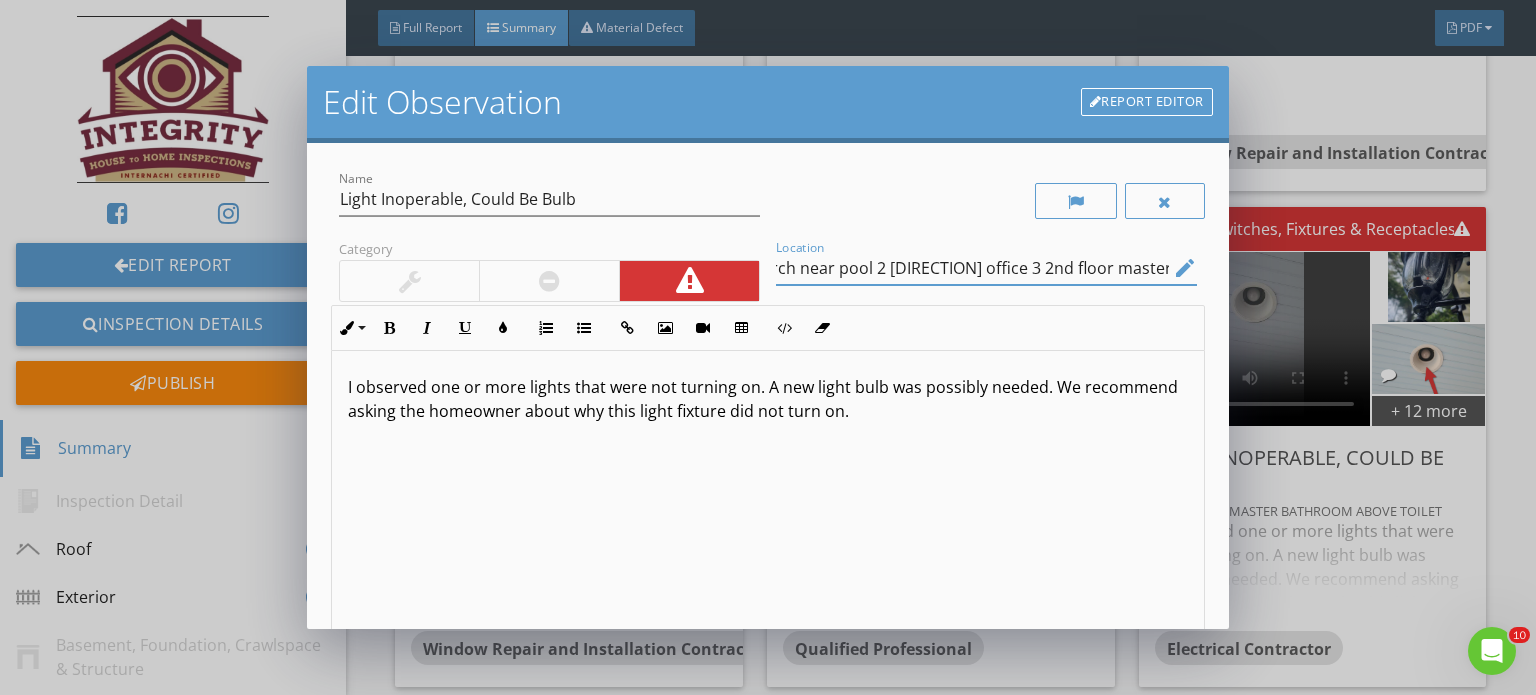 scroll, scrollTop: 0, scrollLeft: 1, axis: horizontal 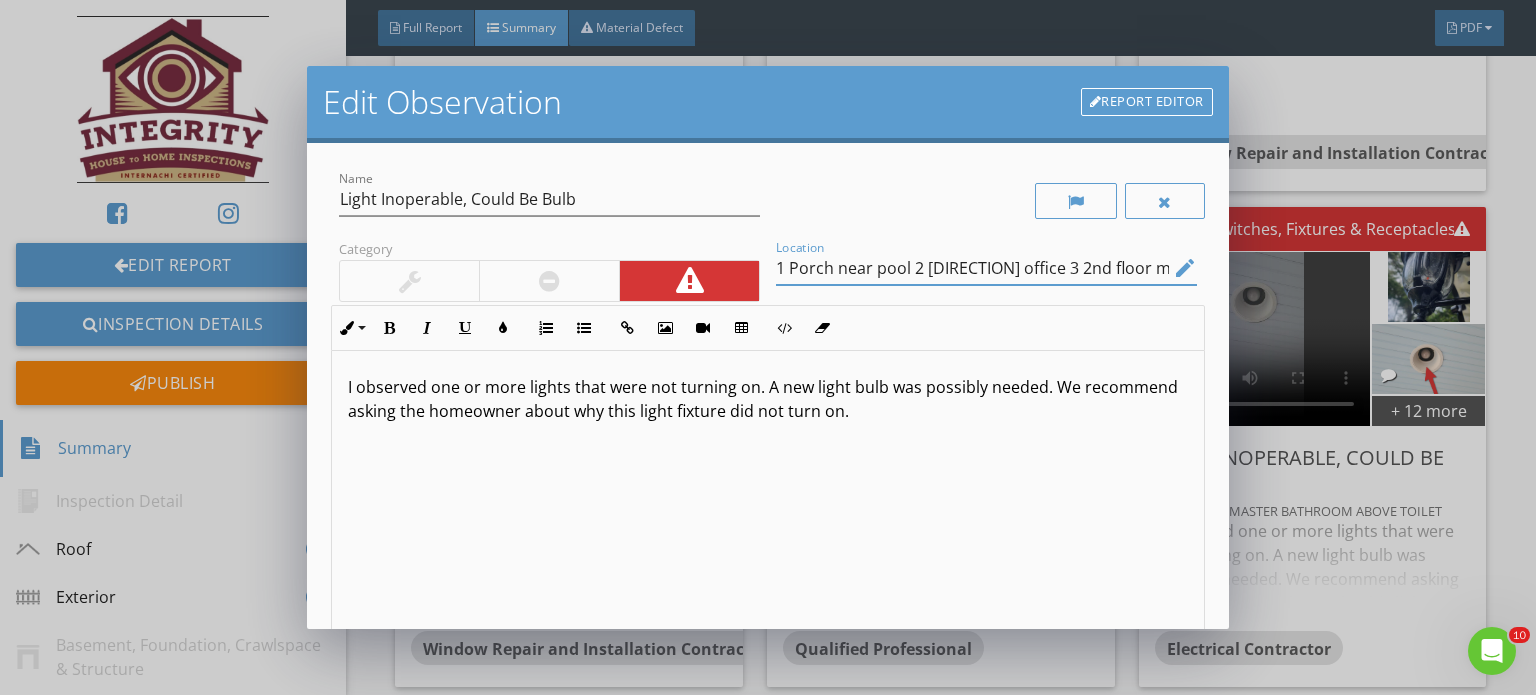 click on "1 Porch near pool 2 Northwest office 3 2nd floor master bathroom 4 Living Room 5 Northwest office 1st floor. 6 Throughout  home" at bounding box center (972, 268) 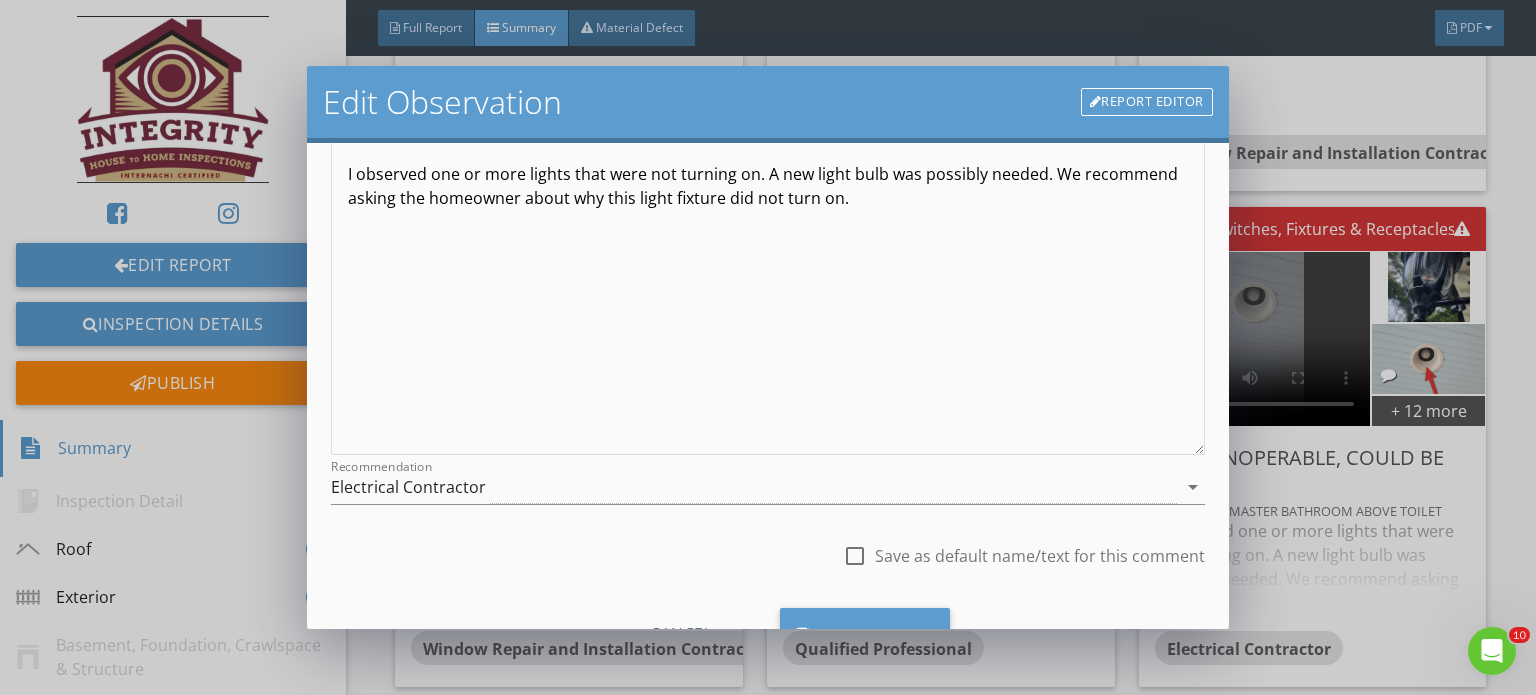 scroll, scrollTop: 299, scrollLeft: 0, axis: vertical 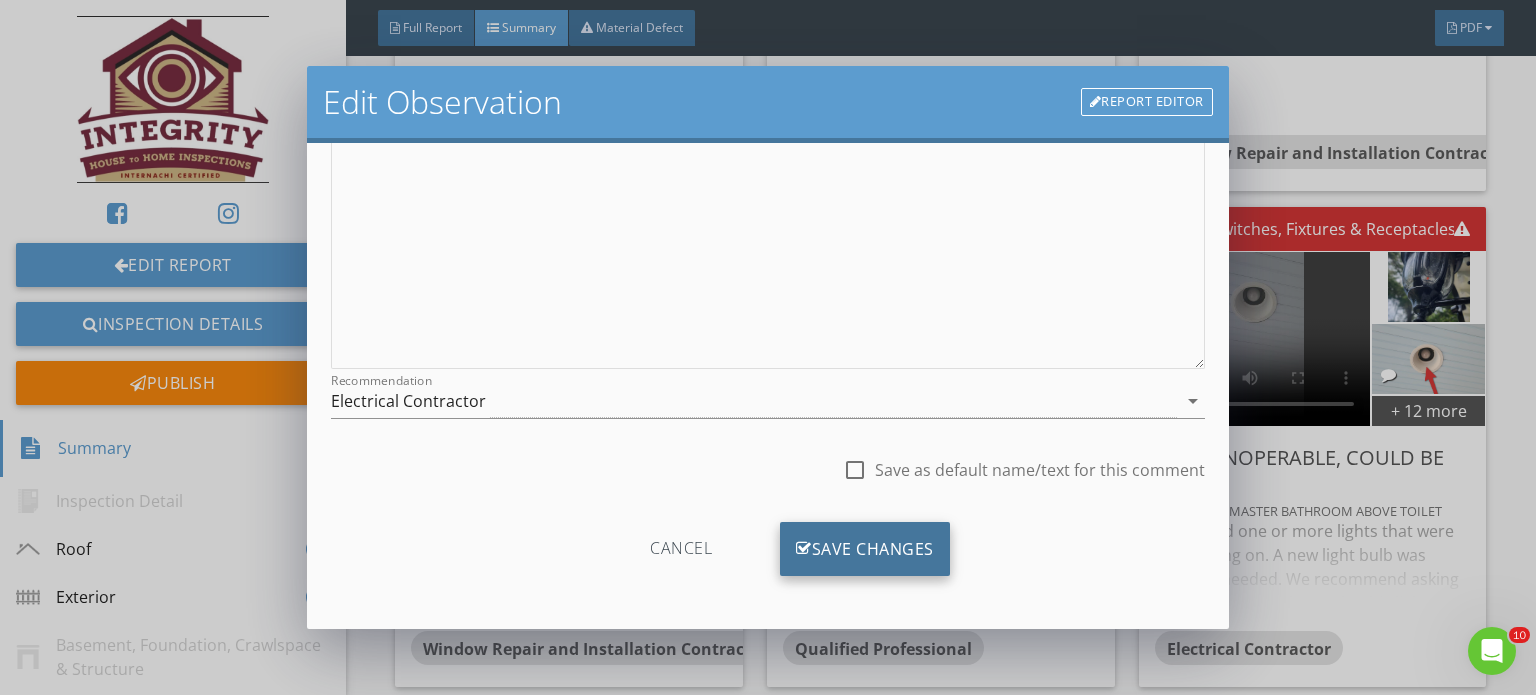 type on "1 Porch near pool 2 Northwest office 3 on  2nd floor master bathroom 4 Living Room 5 Northwest office 1st floor. 6 Throughout  home" 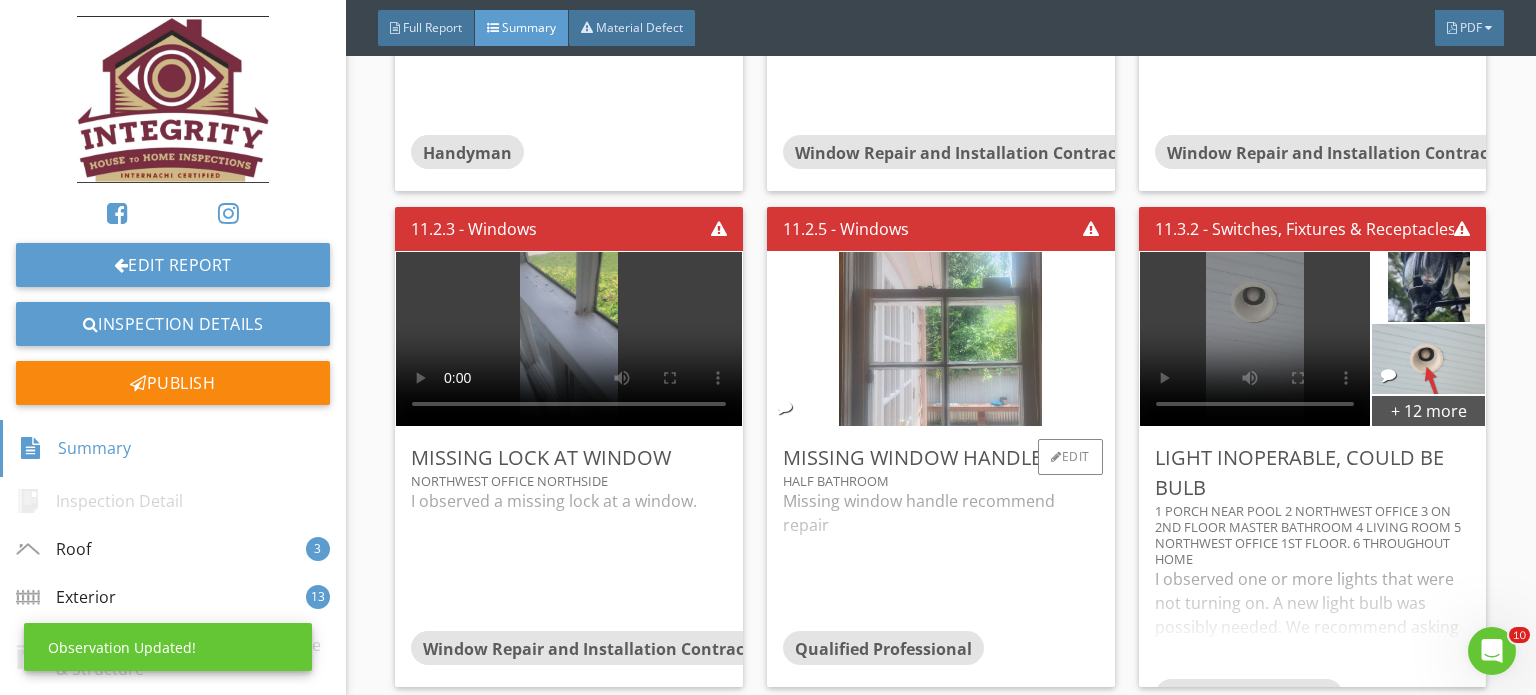 scroll, scrollTop: 63, scrollLeft: 0, axis: vertical 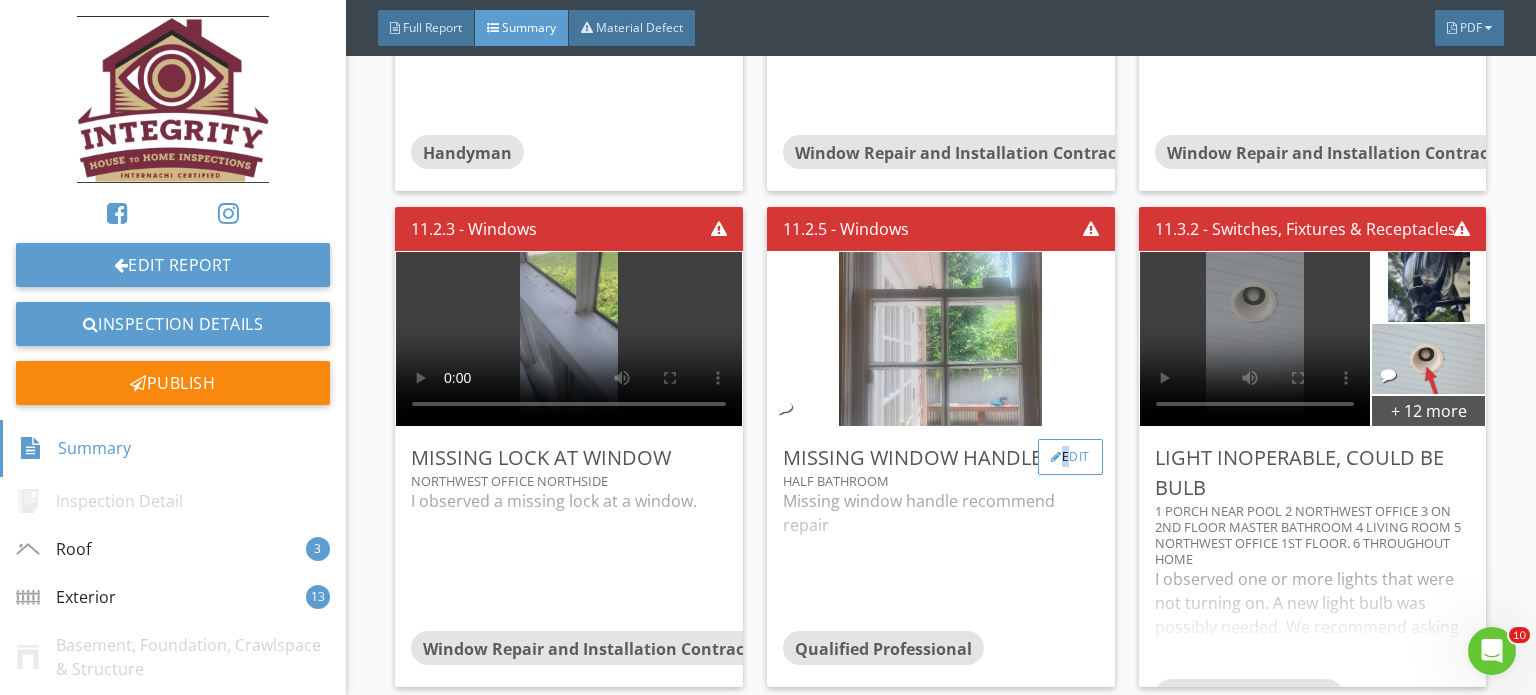 click on "Edit" at bounding box center (1070, 457) 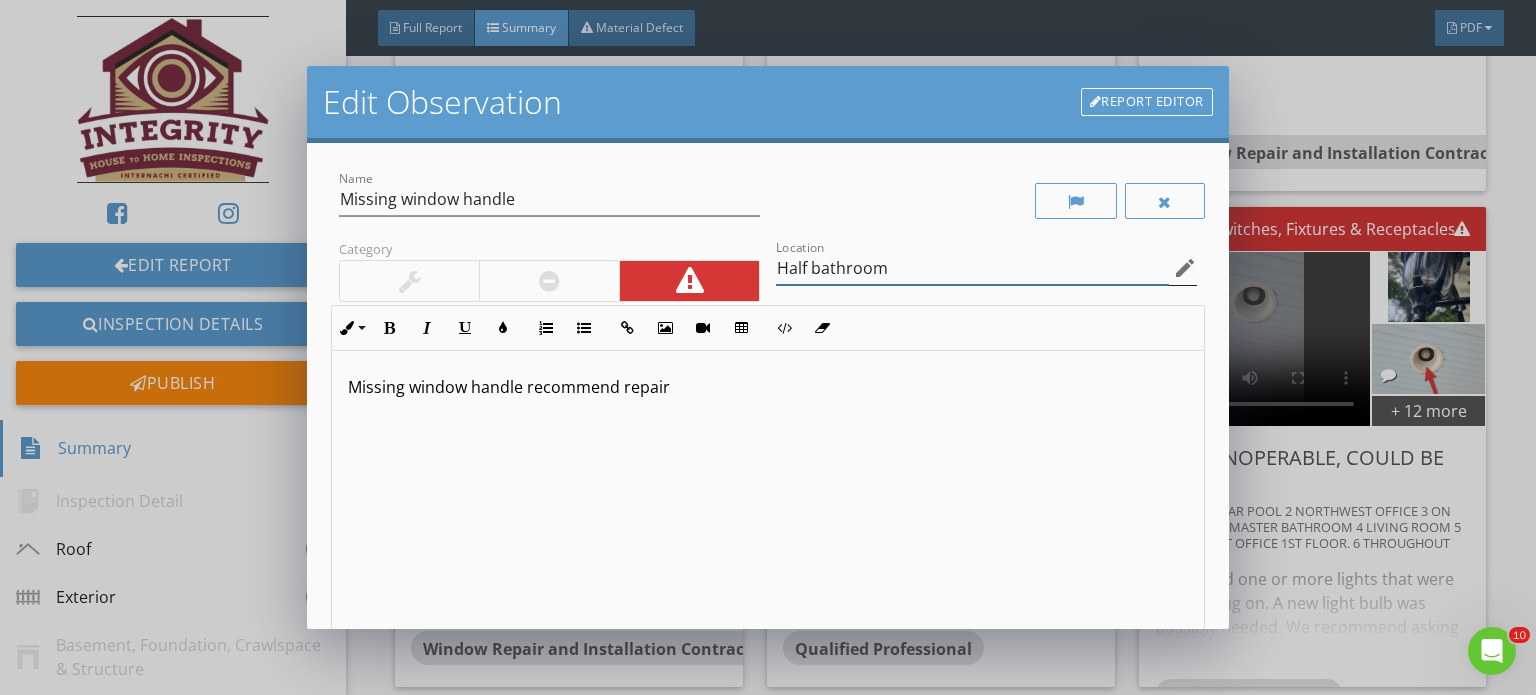 click on "Half bathroom" at bounding box center [972, 268] 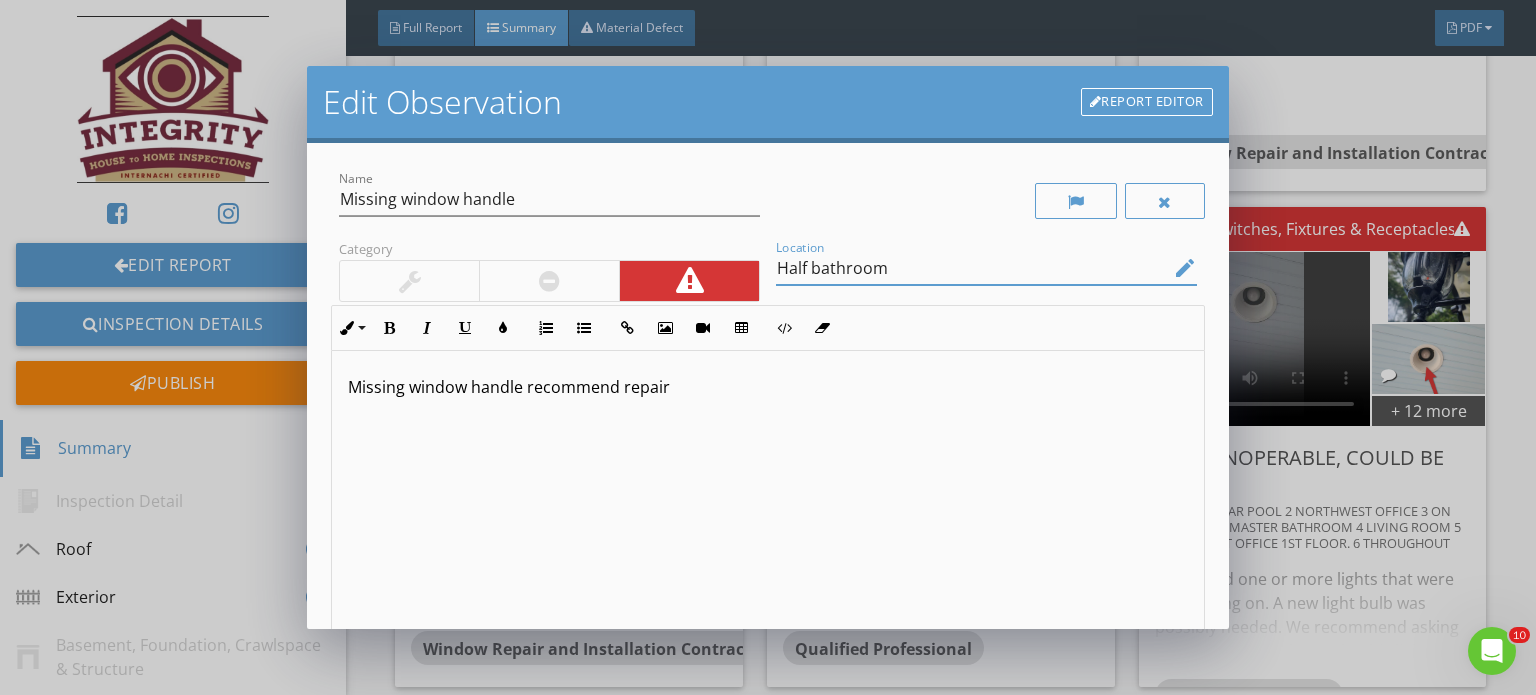 click on "edit" at bounding box center [1185, 268] 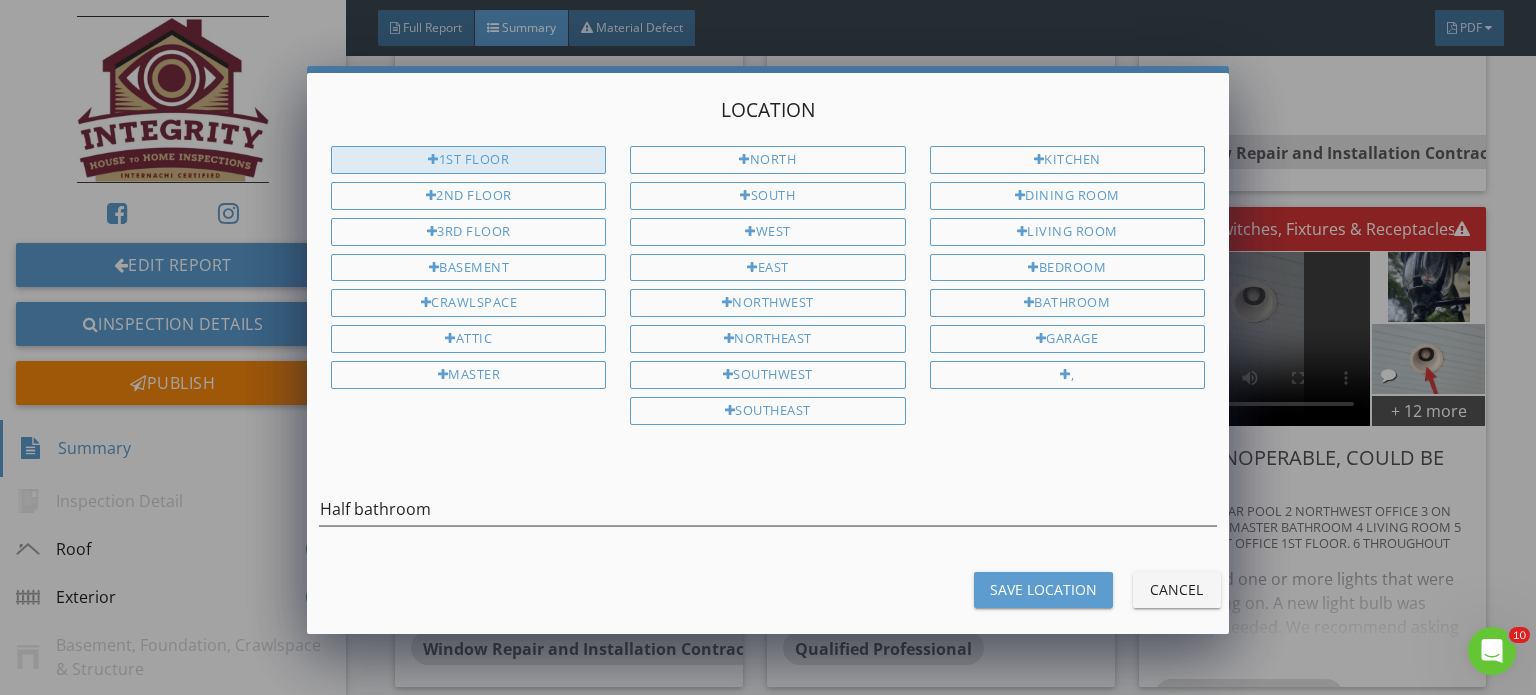 click on "1st Floor" at bounding box center [468, 160] 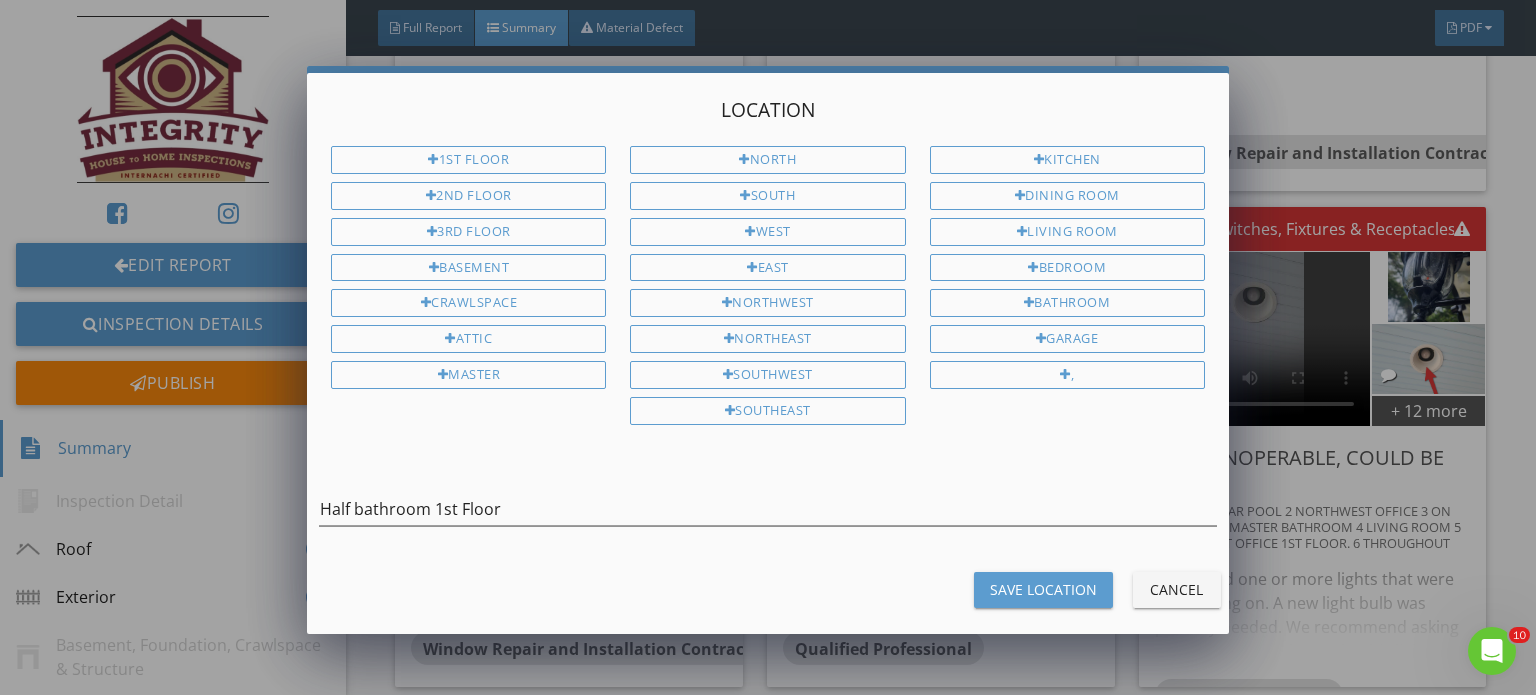 click on "Save Location" at bounding box center [1043, 589] 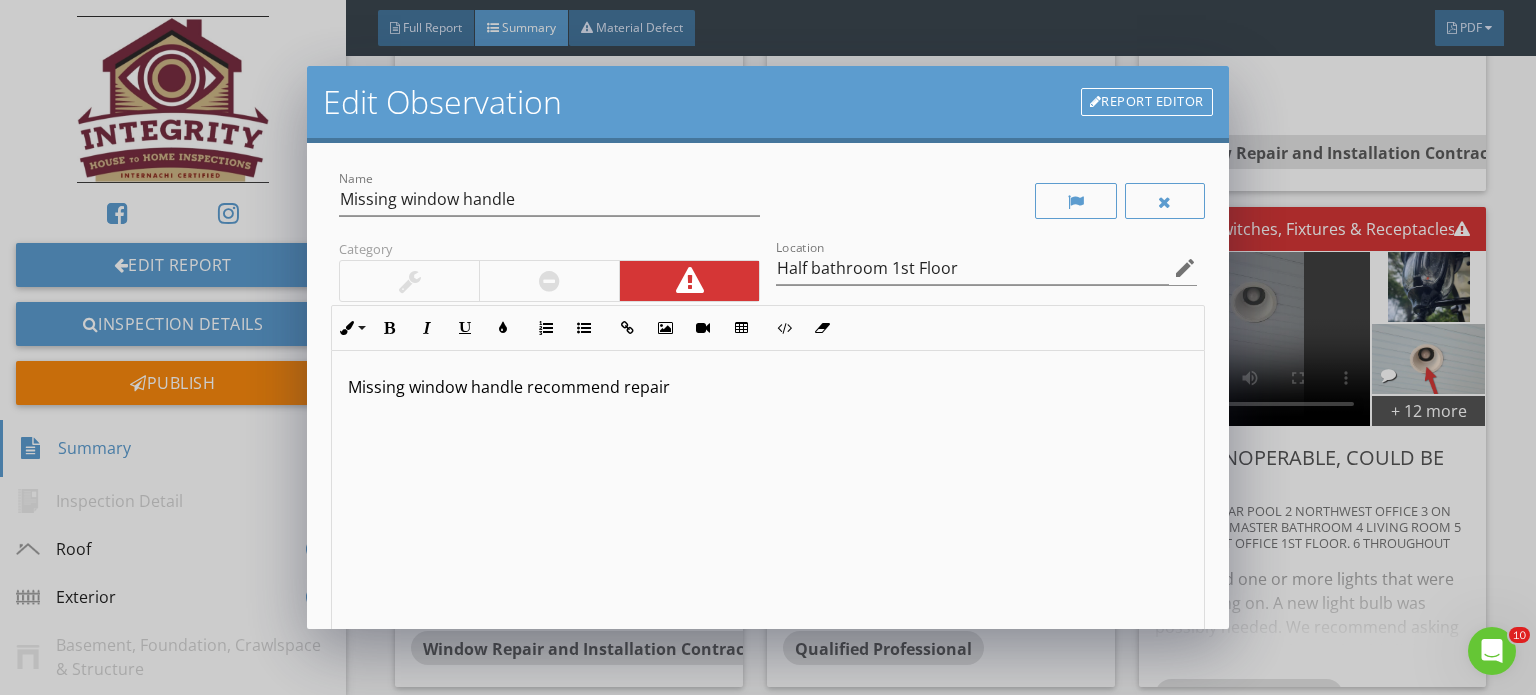 scroll, scrollTop: 0, scrollLeft: 0, axis: both 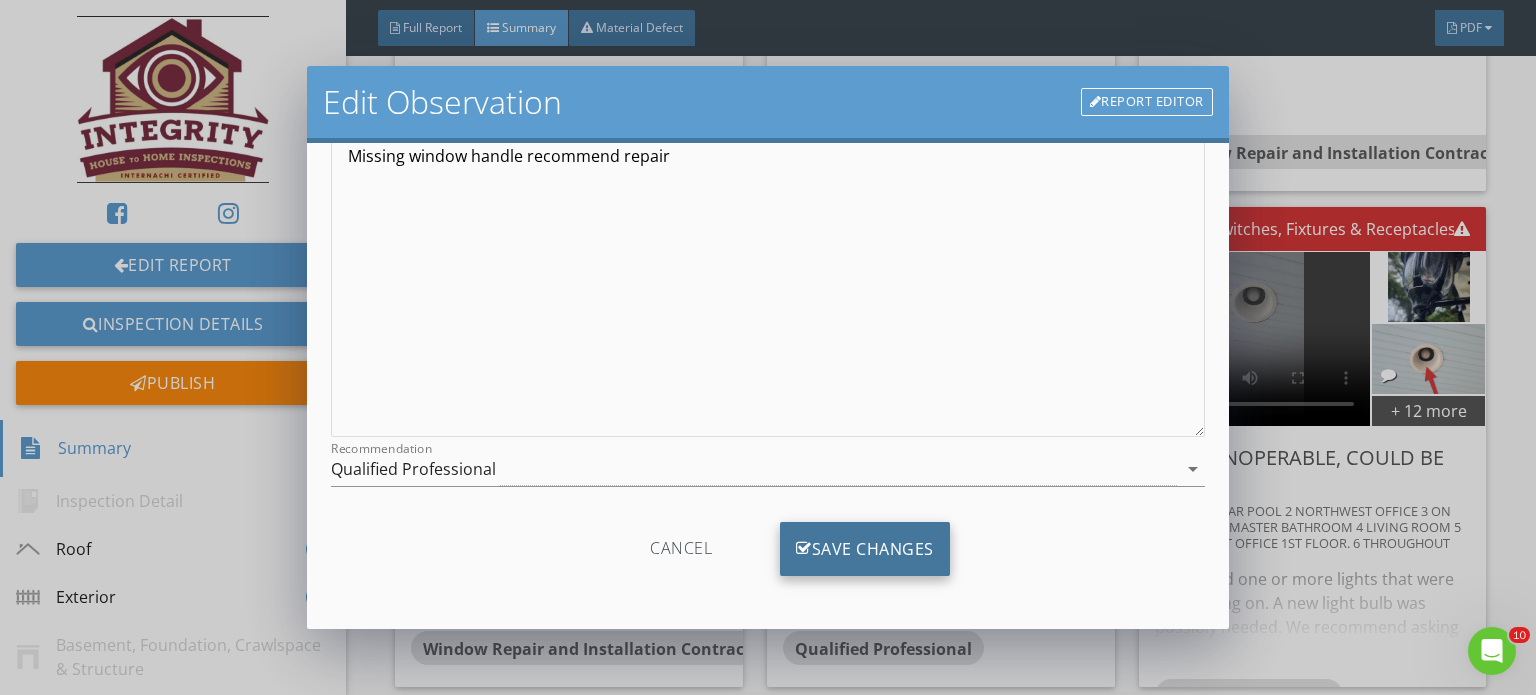 click on "Save Changes" at bounding box center [865, 549] 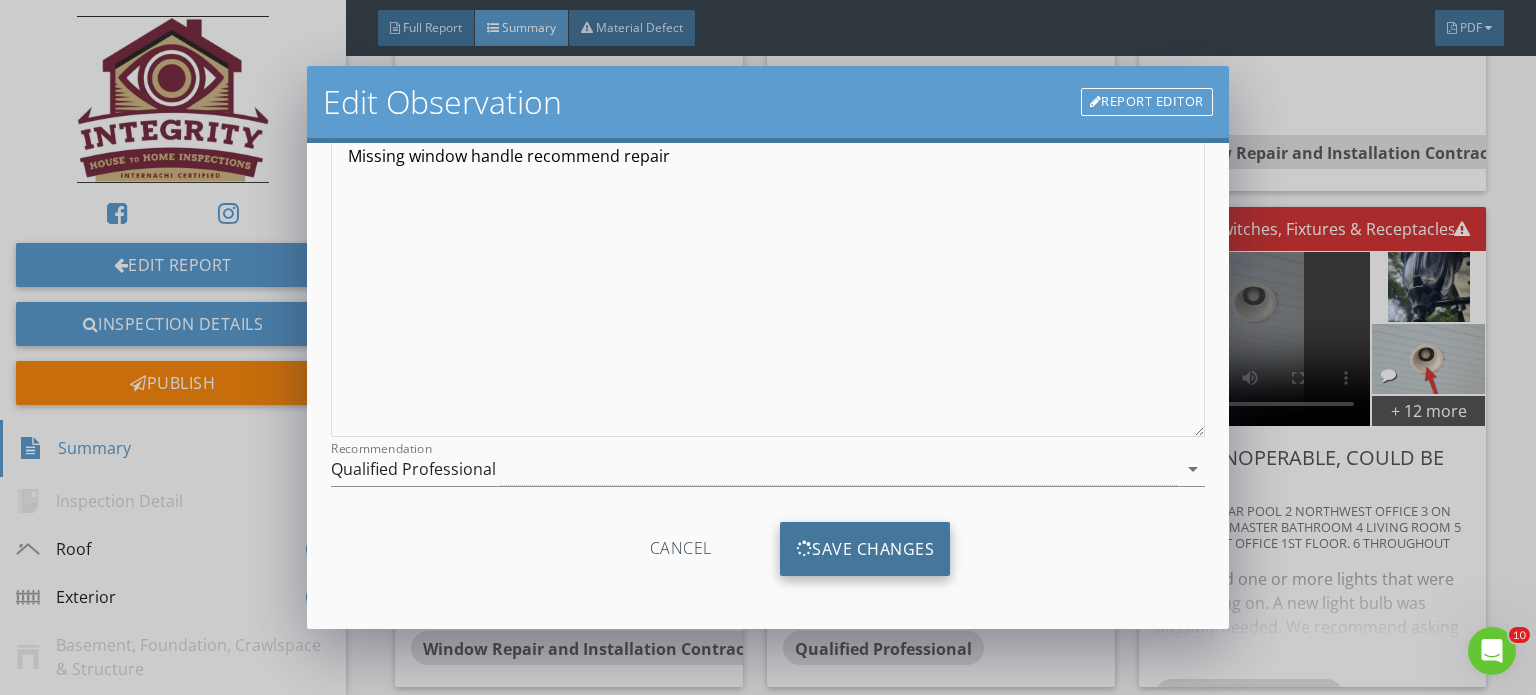scroll, scrollTop: 0, scrollLeft: 0, axis: both 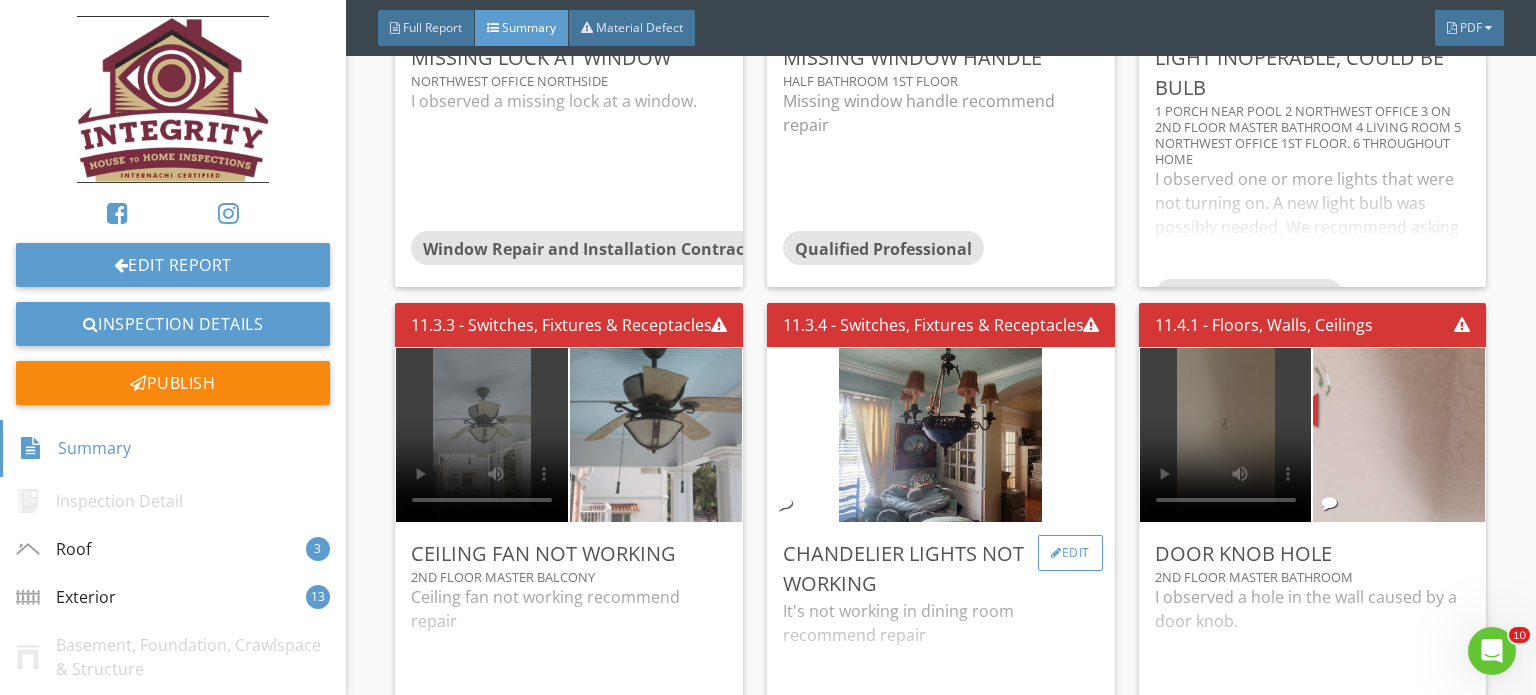 click on "Edit" at bounding box center [1070, 553] 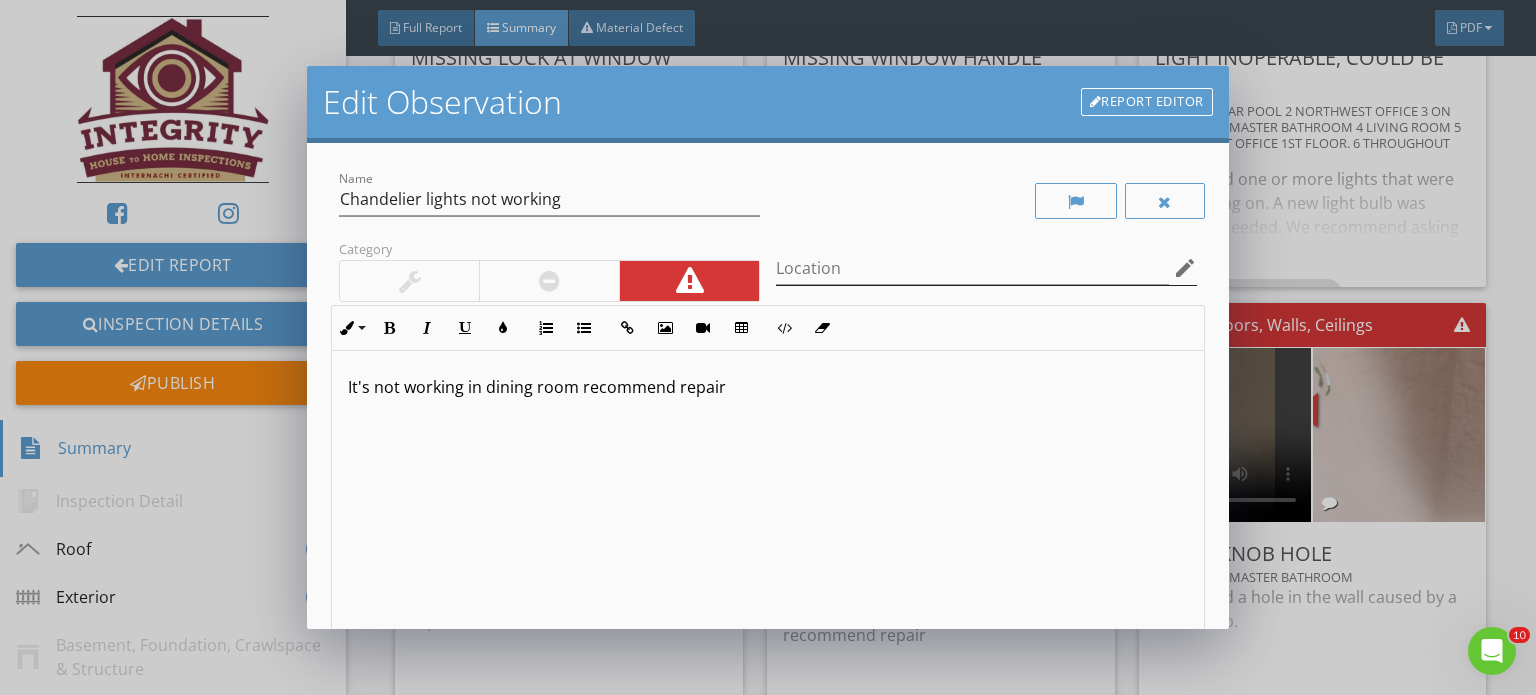 click on "edit" at bounding box center [1185, 268] 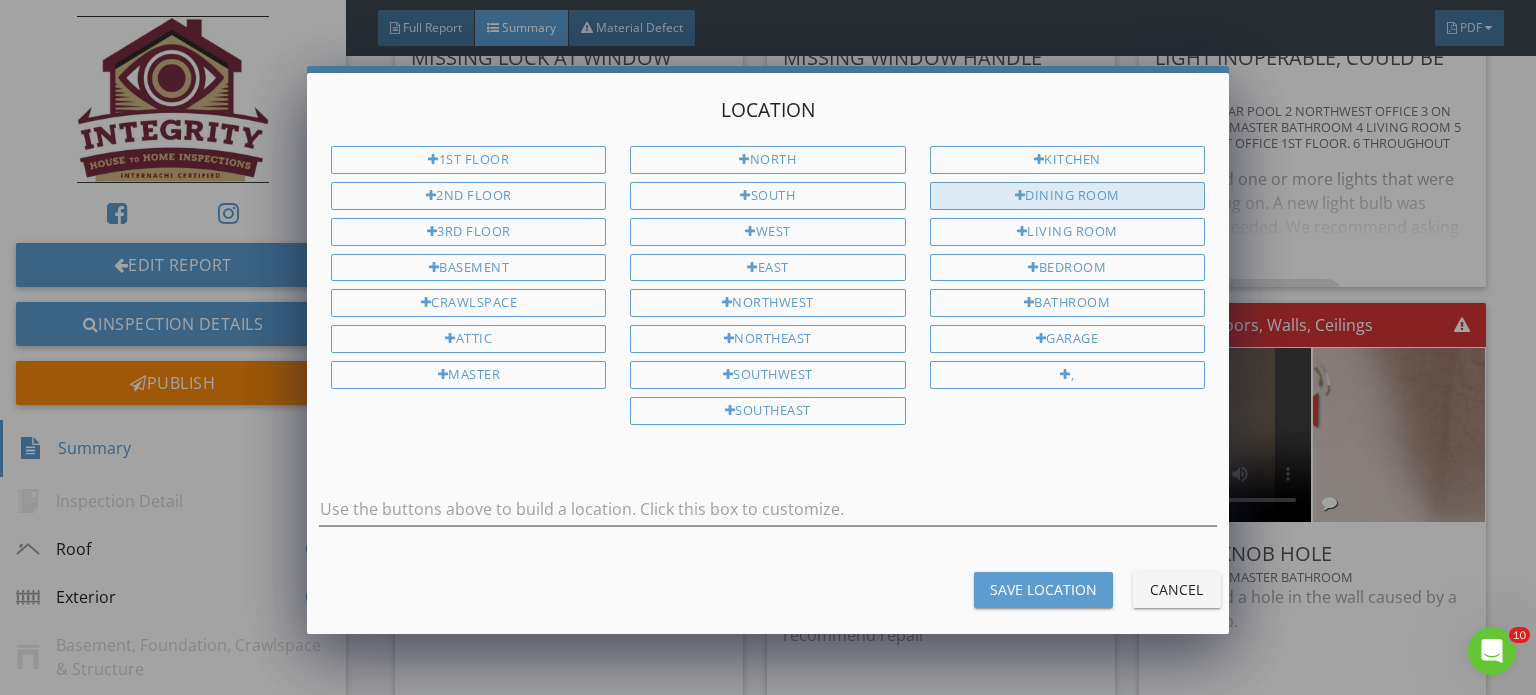 click on "Dining Room" at bounding box center [1067, 196] 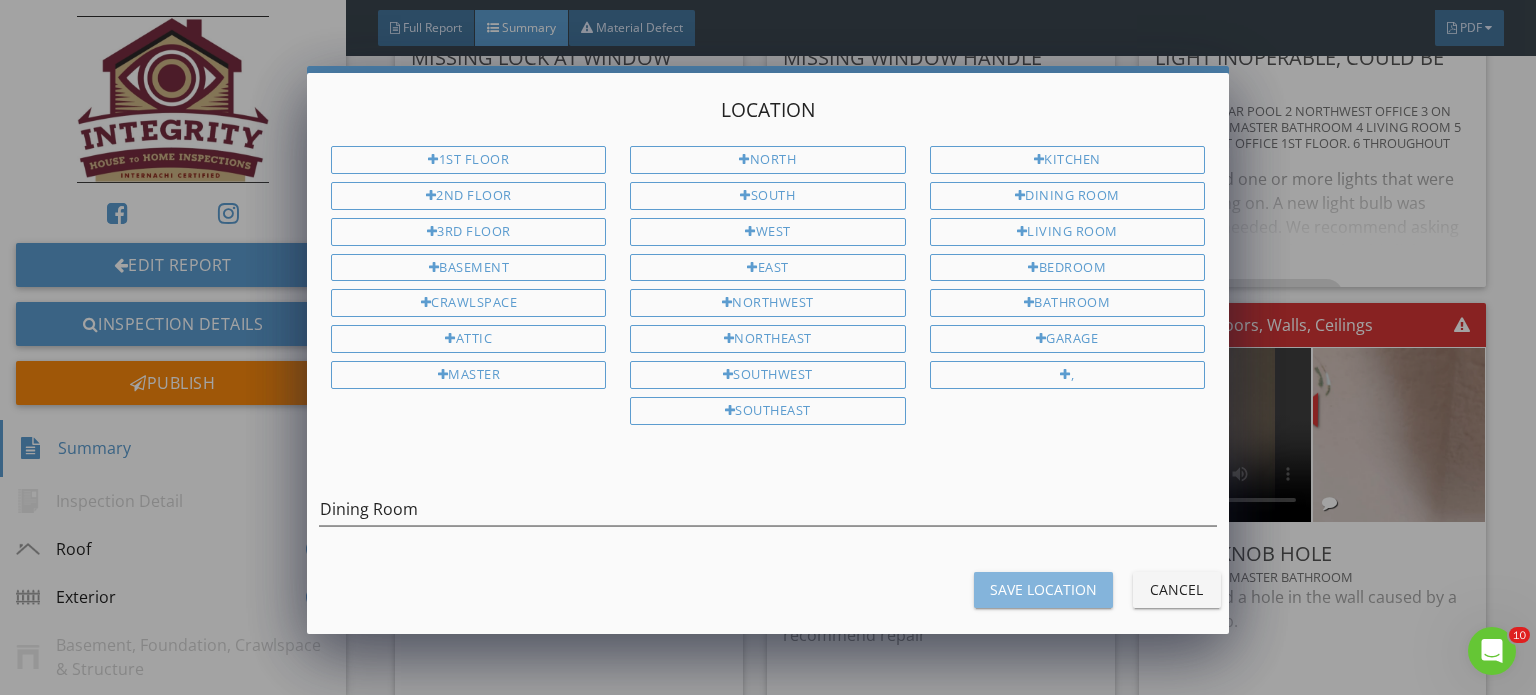 click on "Save Location" at bounding box center (1043, 589) 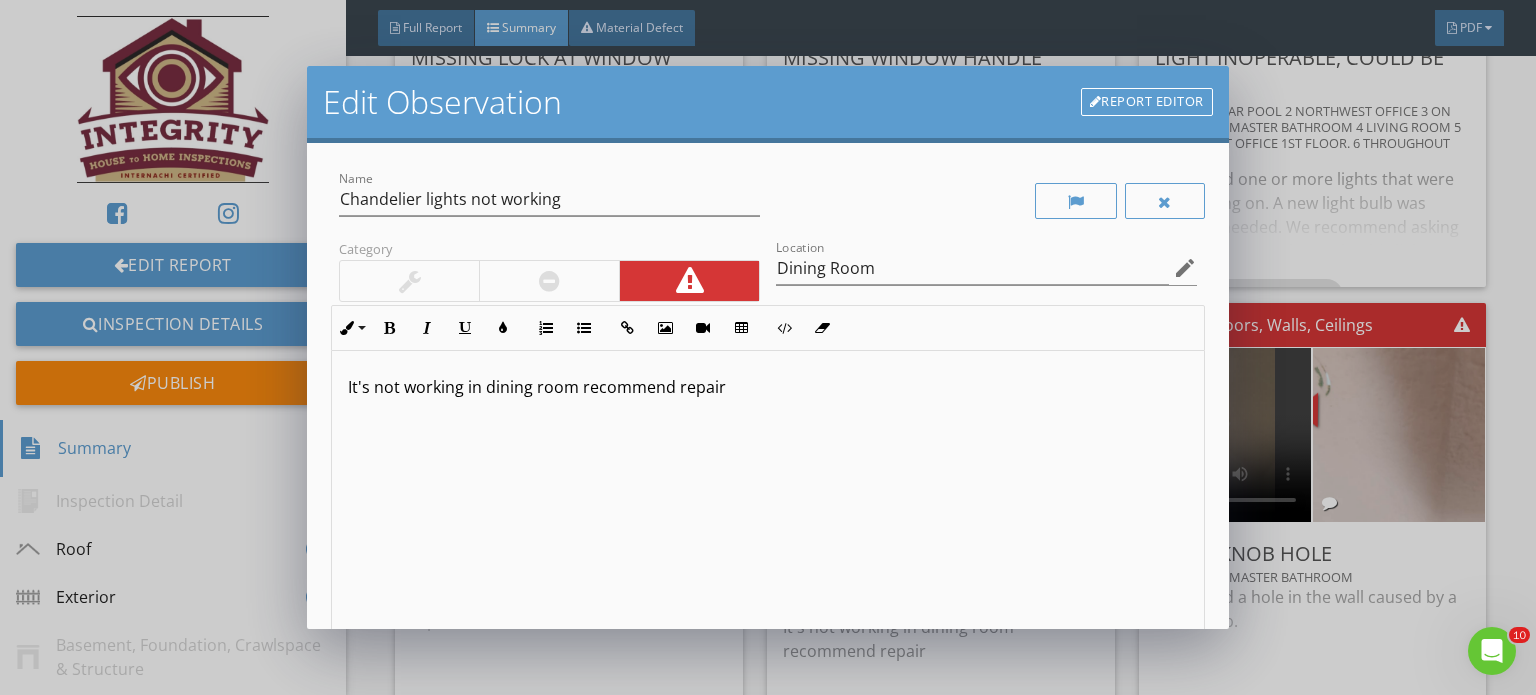scroll, scrollTop: 0, scrollLeft: 0, axis: both 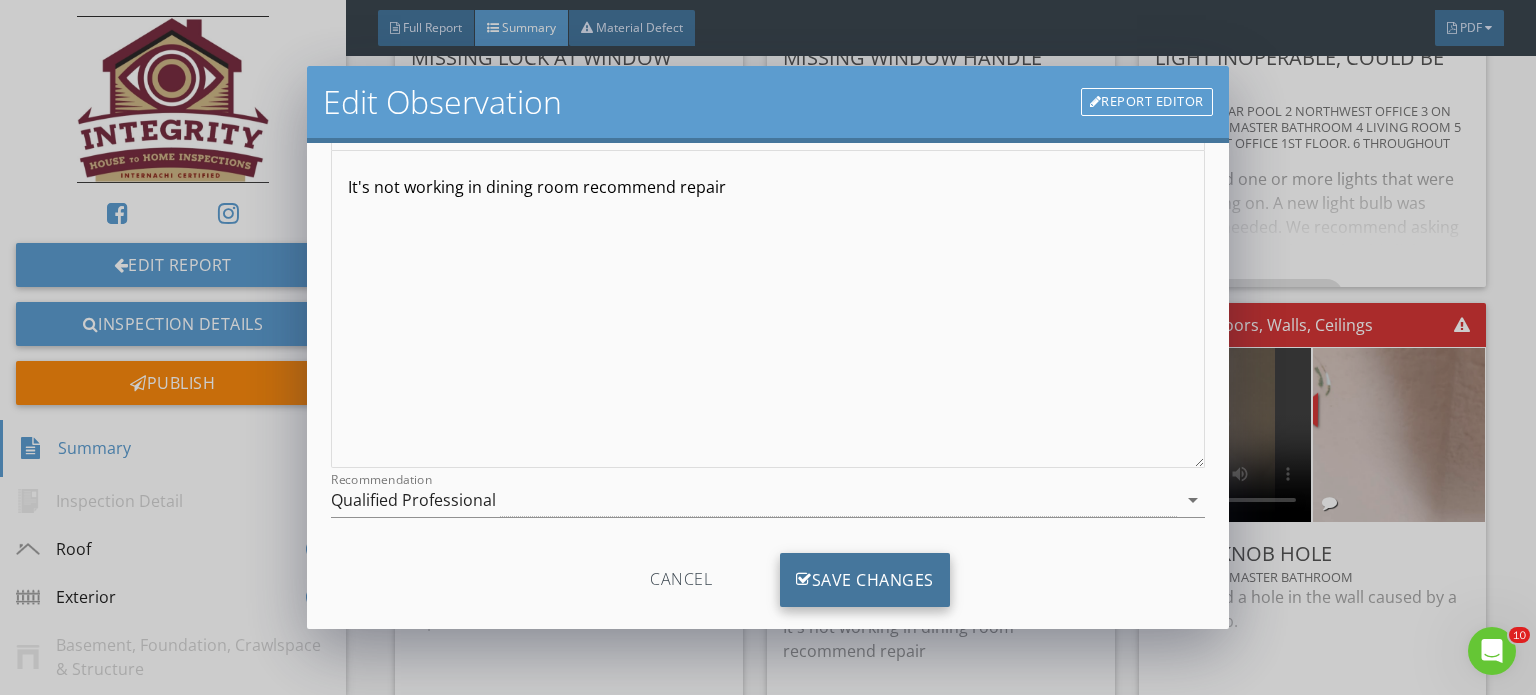 click on "Save Changes" at bounding box center (865, 580) 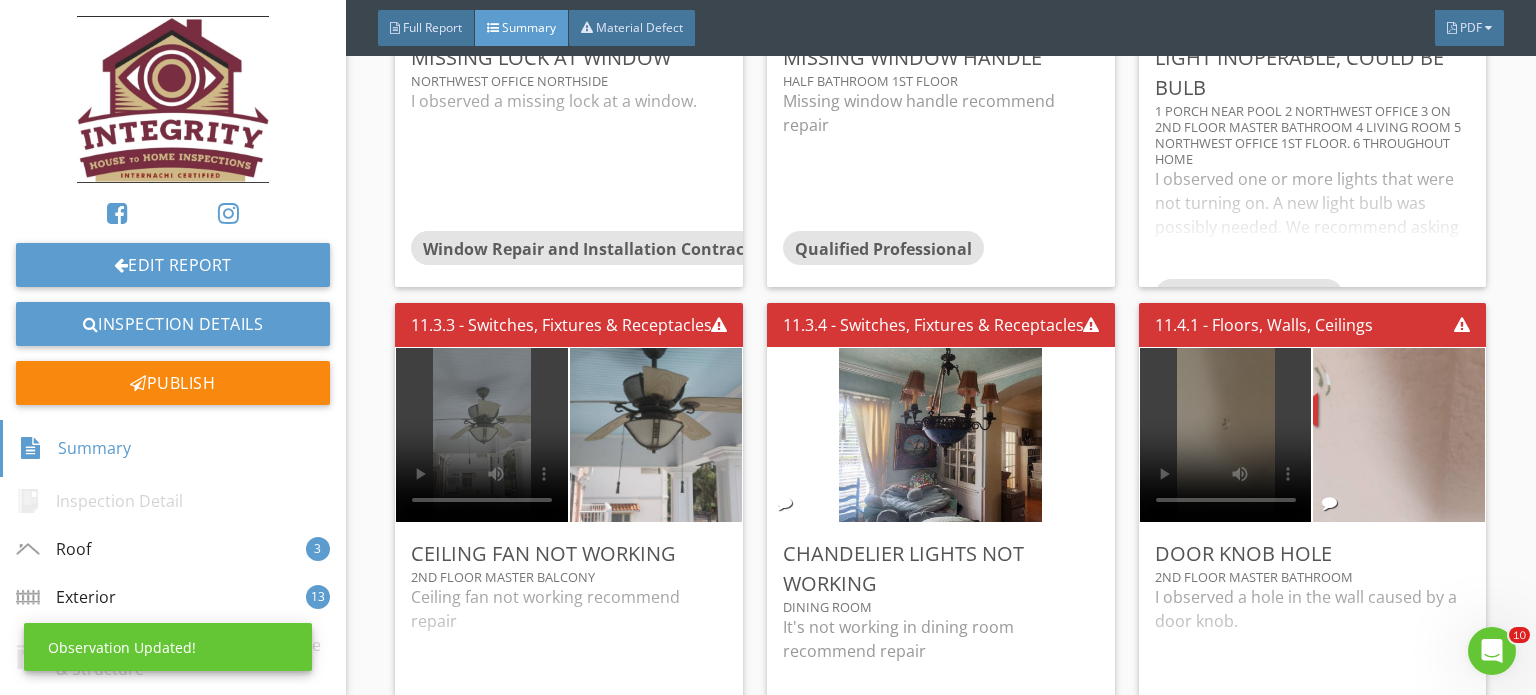 scroll, scrollTop: 0, scrollLeft: 0, axis: both 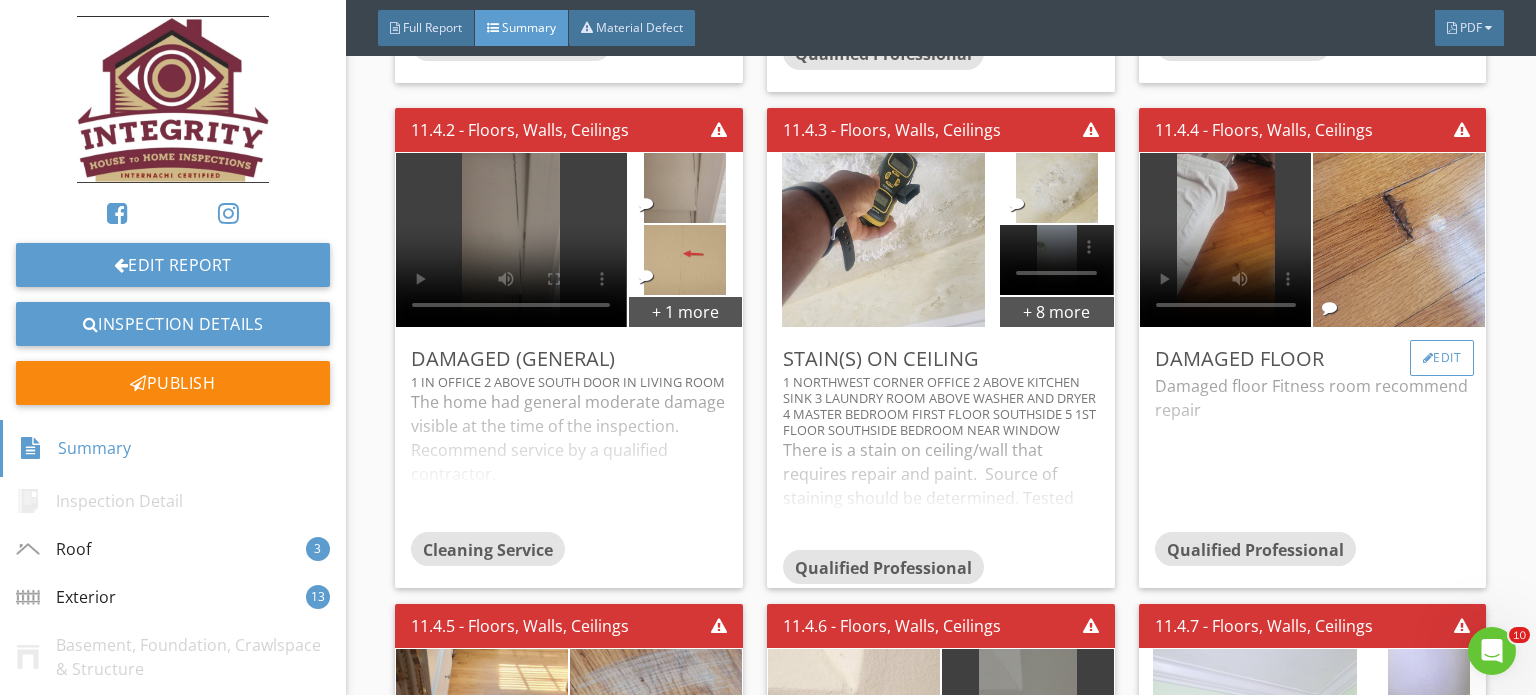 click on "Edit" at bounding box center (1442, 358) 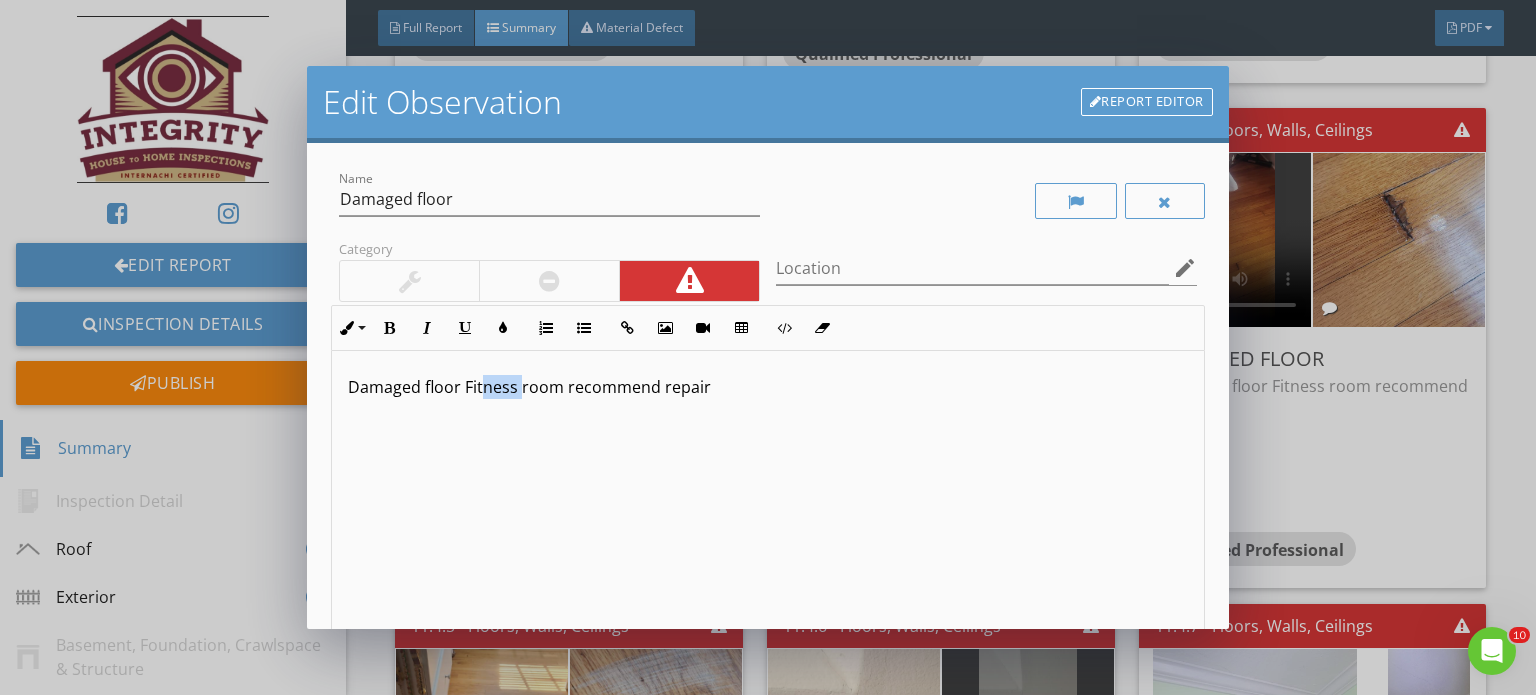 drag, startPoint x: 508, startPoint y: 388, endPoint x: 488, endPoint y: 396, distance: 21.540659 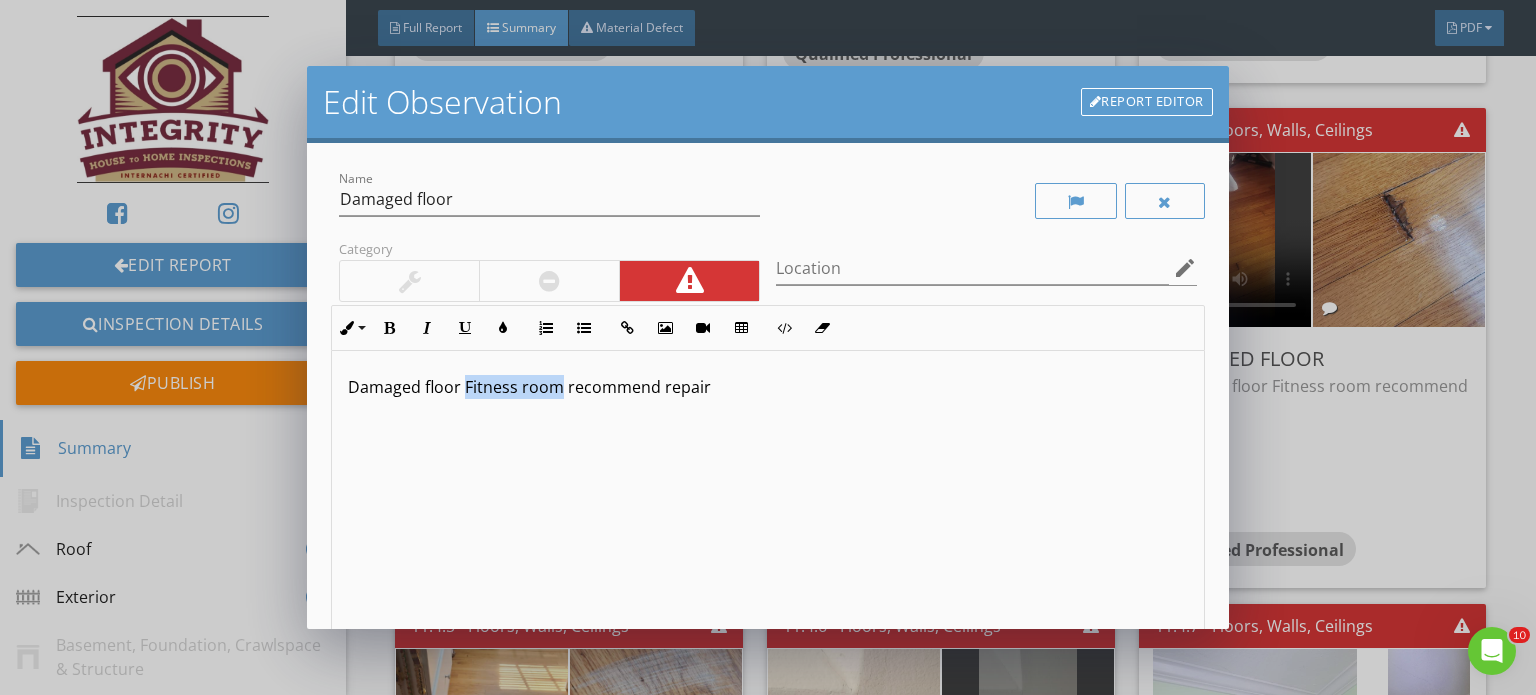 drag, startPoint x: 556, startPoint y: 387, endPoint x: 465, endPoint y: 387, distance: 91 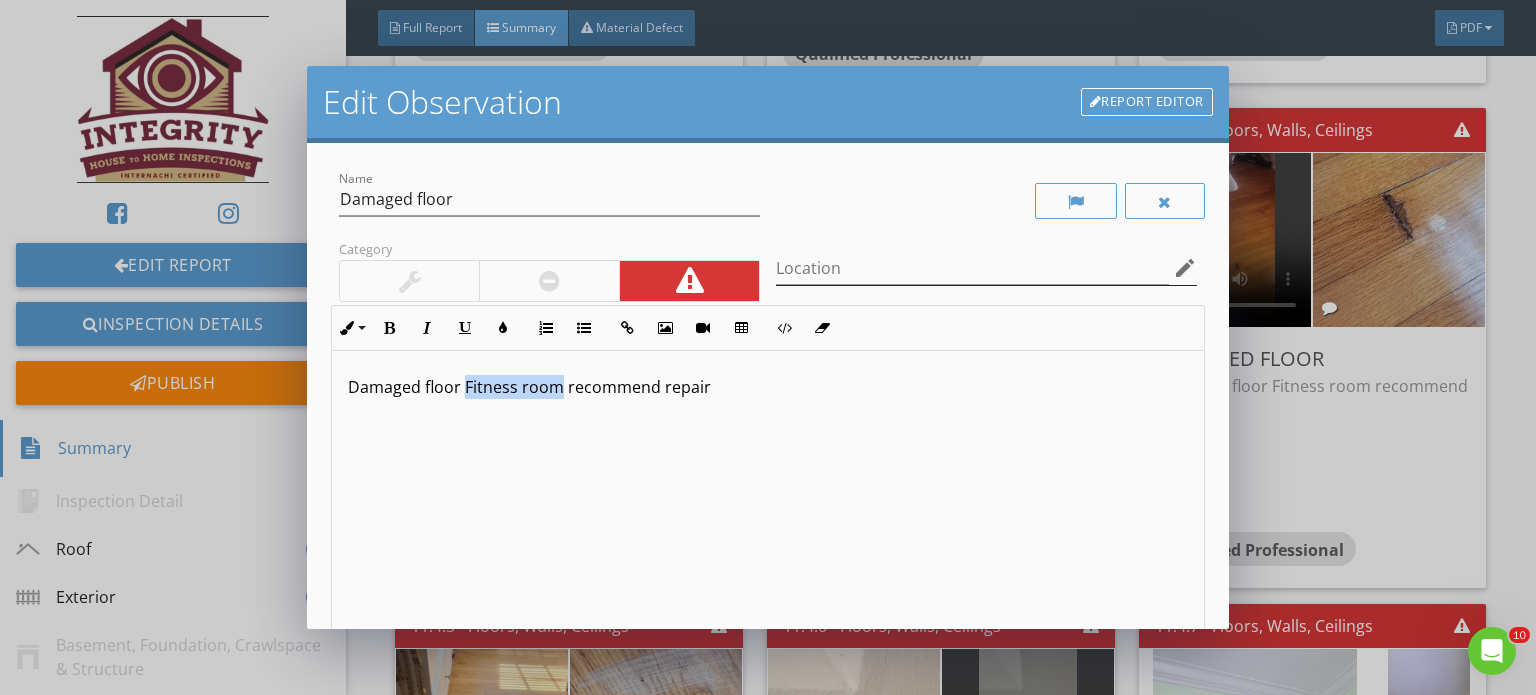 click on "edit" at bounding box center [1185, 268] 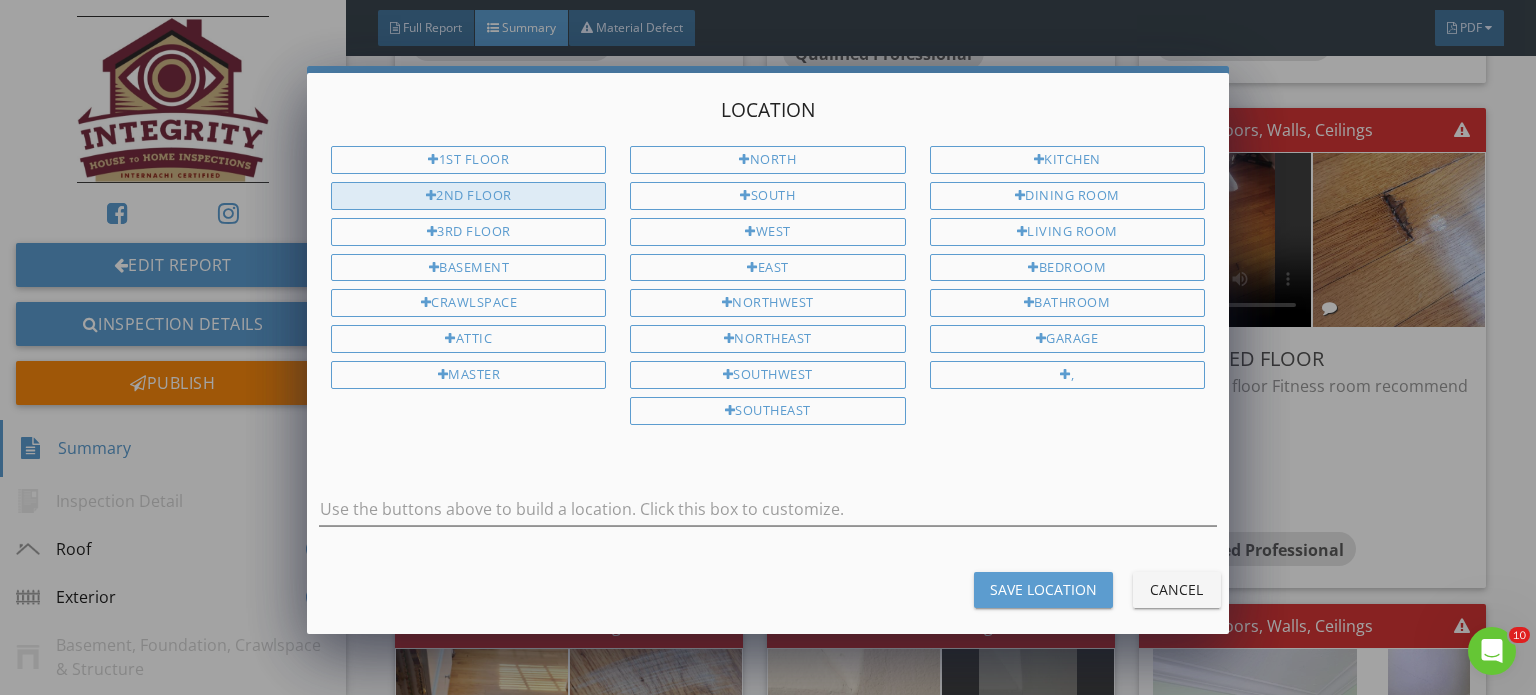 click on "2nd Floor" at bounding box center (468, 196) 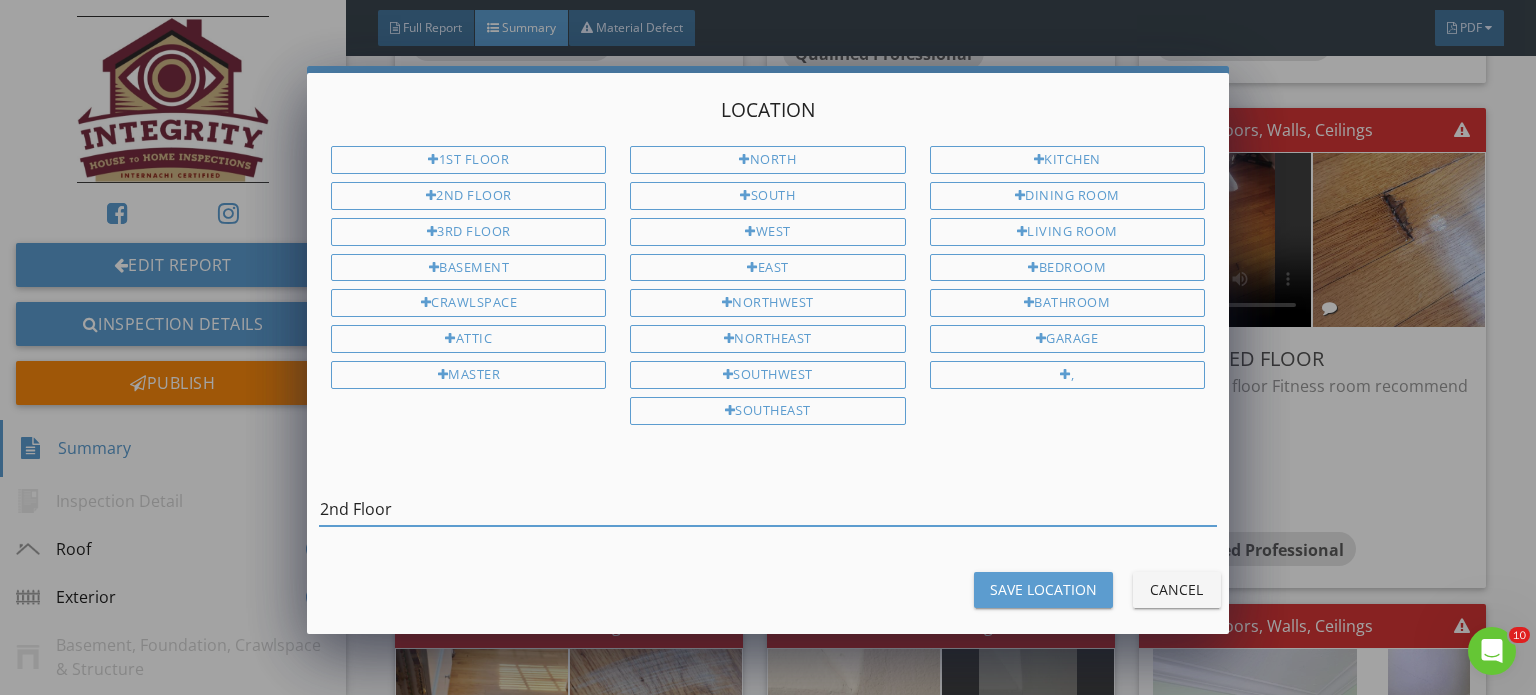 click on "2nd Floor" at bounding box center [768, 509] 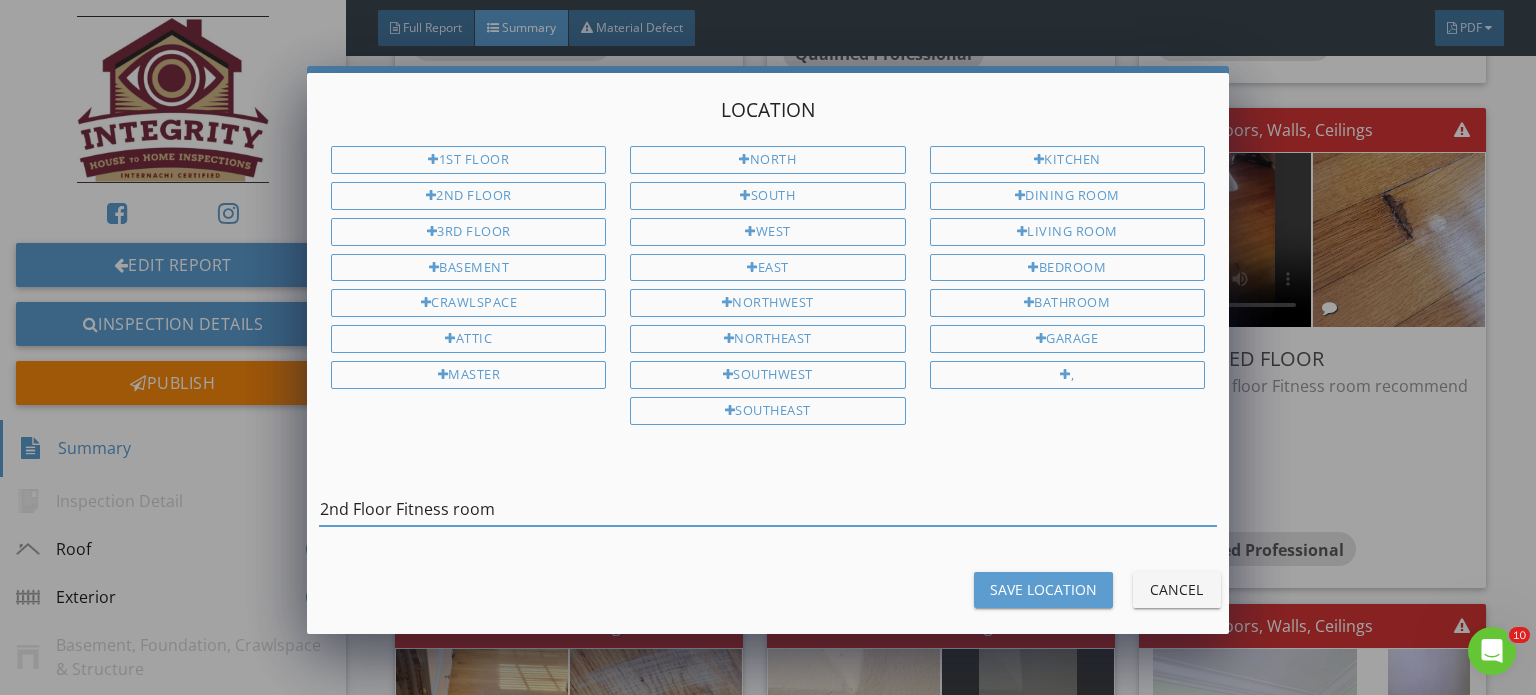 type on "2nd Floor Fitness room" 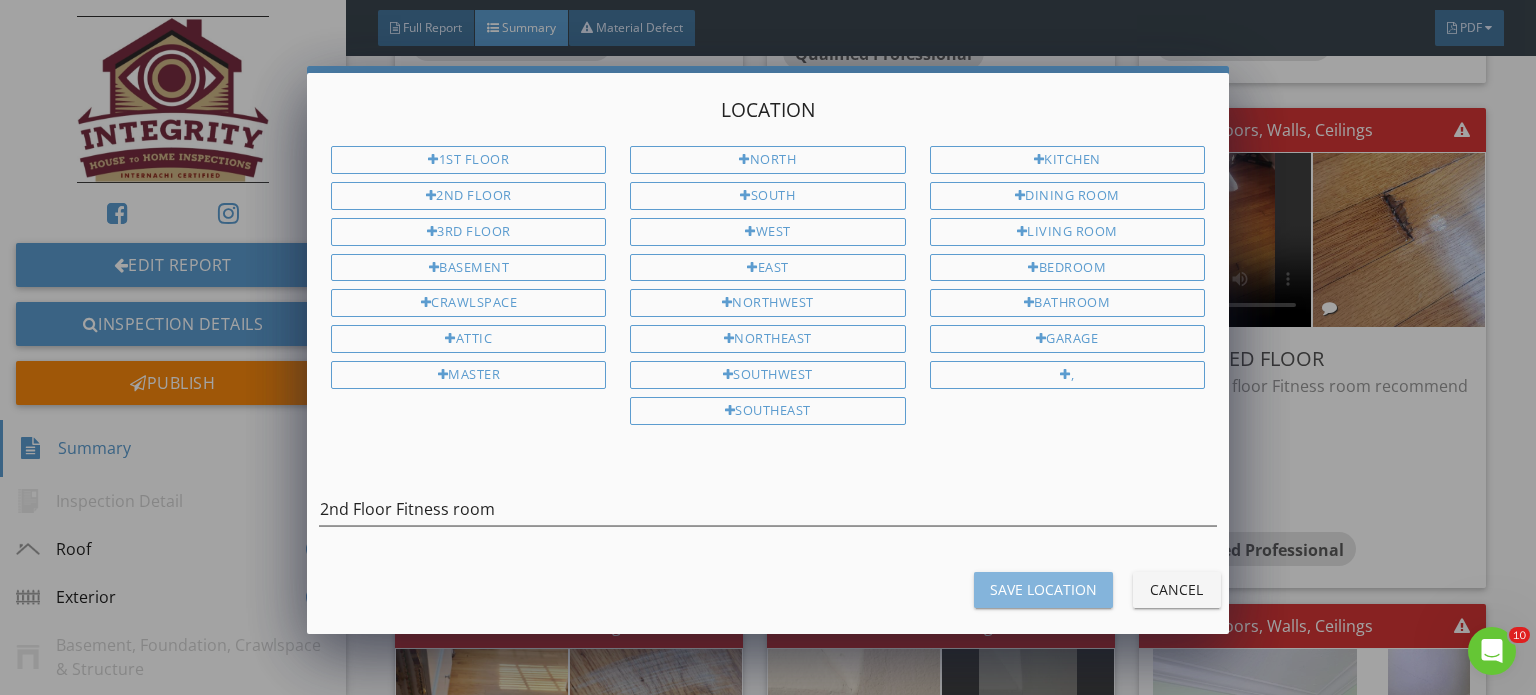 click on "Save Location" at bounding box center (1043, 589) 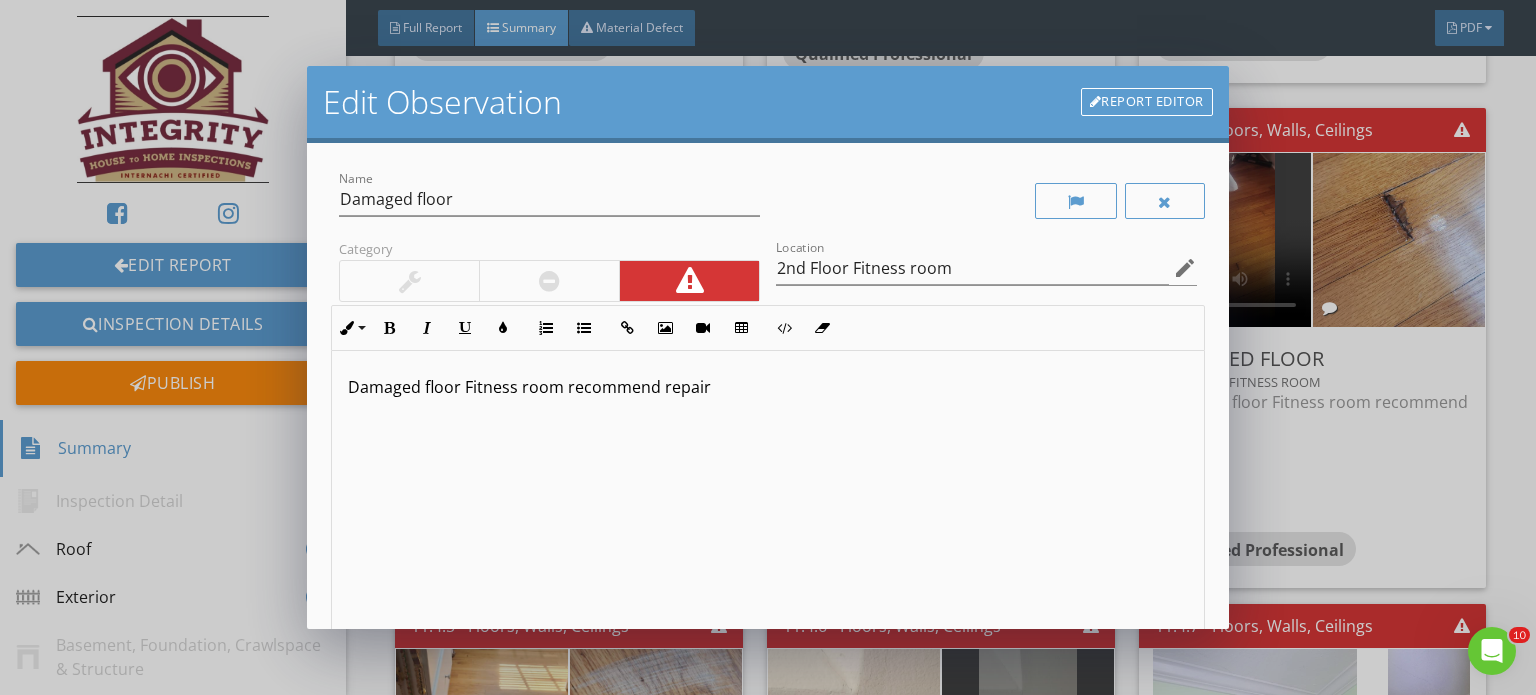 scroll, scrollTop: 0, scrollLeft: 0, axis: both 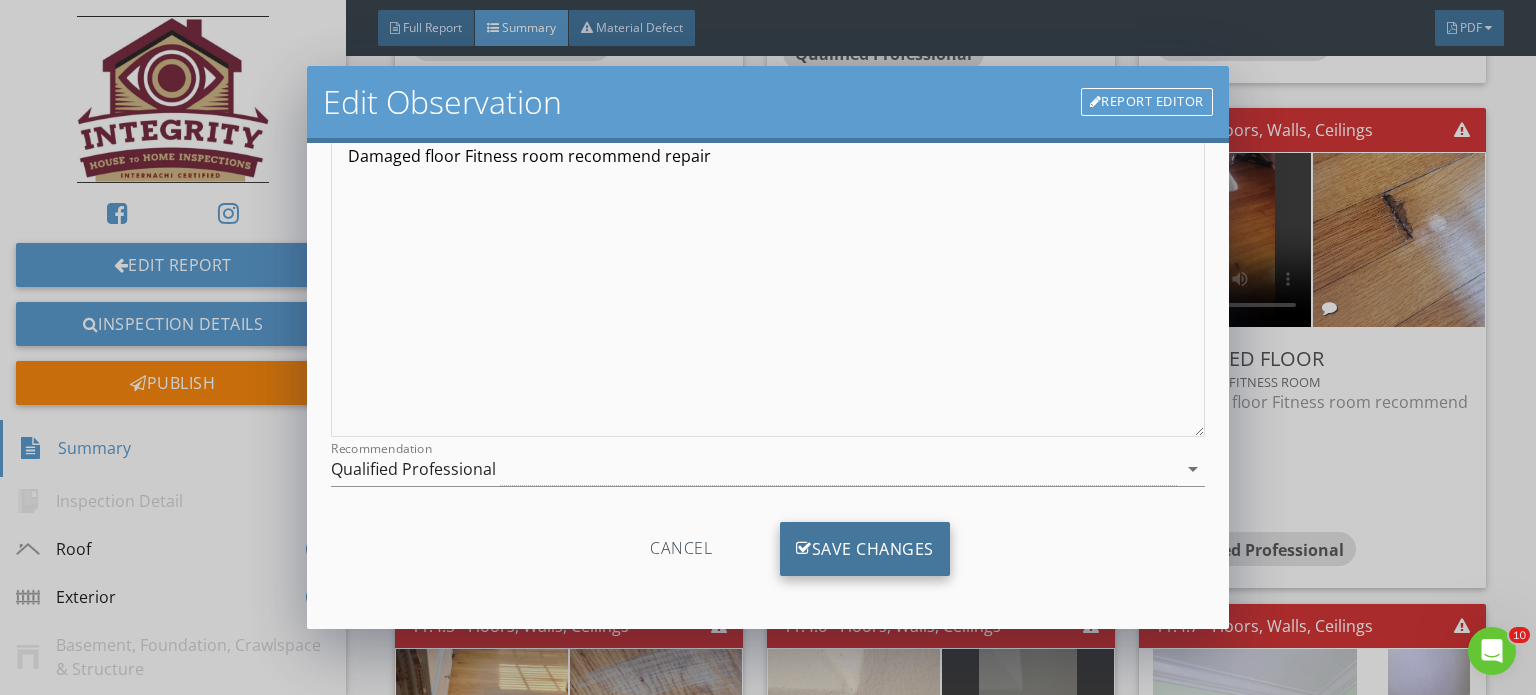 click on "Save Changes" at bounding box center [865, 549] 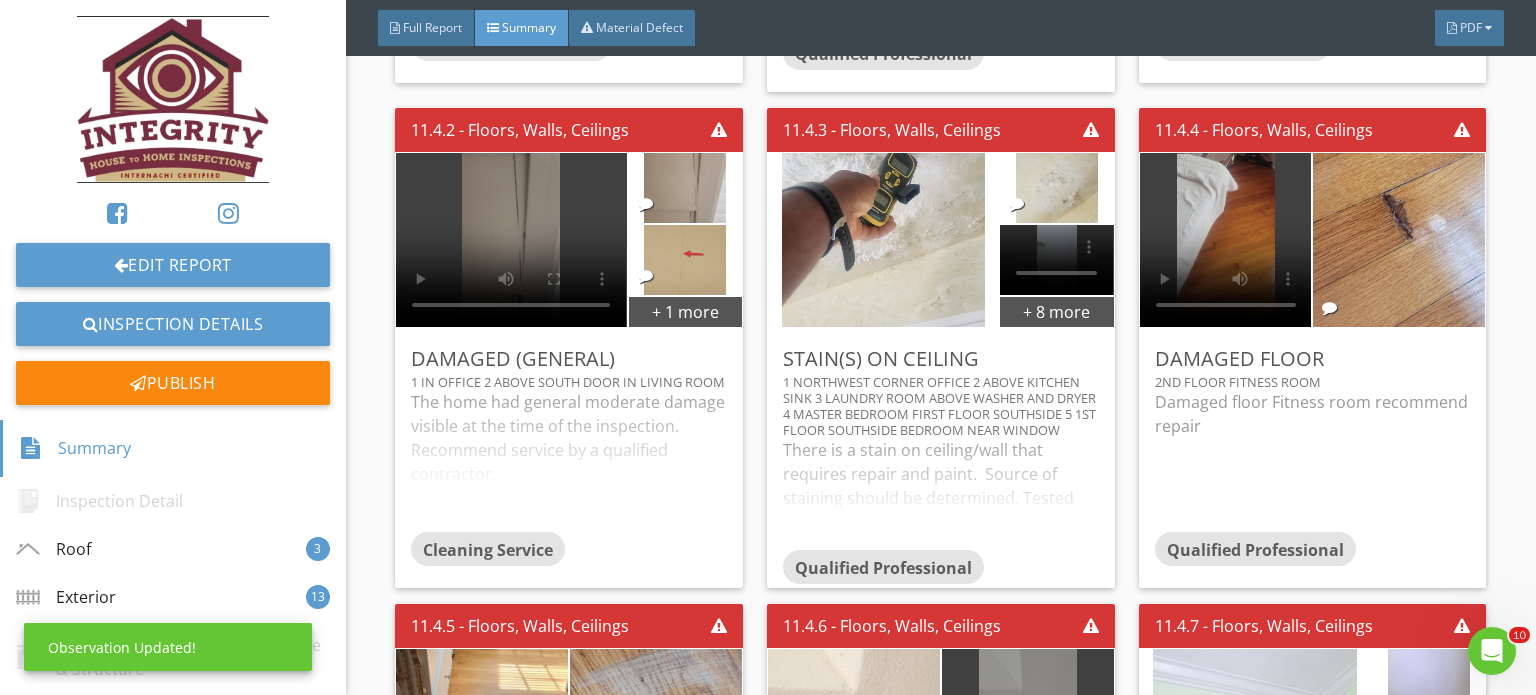 scroll, scrollTop: 0, scrollLeft: 0, axis: both 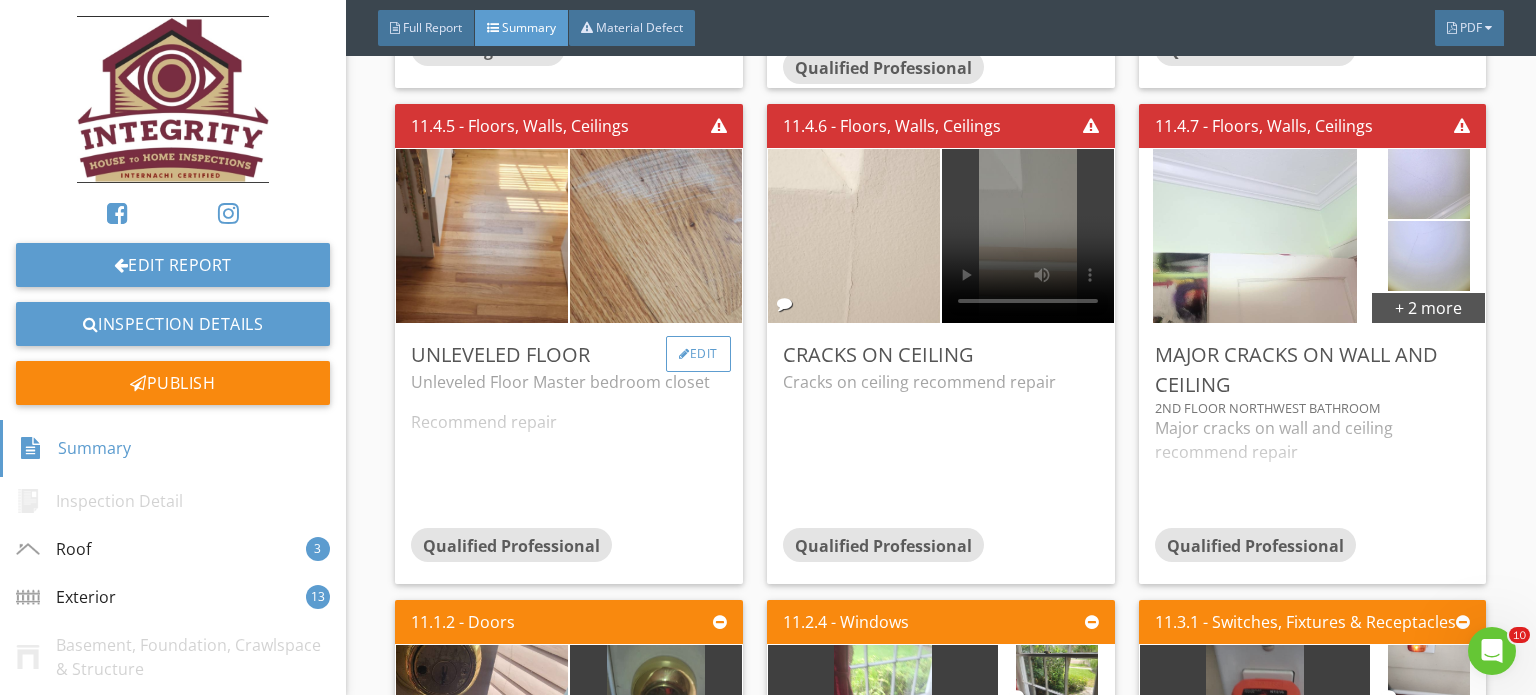click on "Edit" at bounding box center (698, 354) 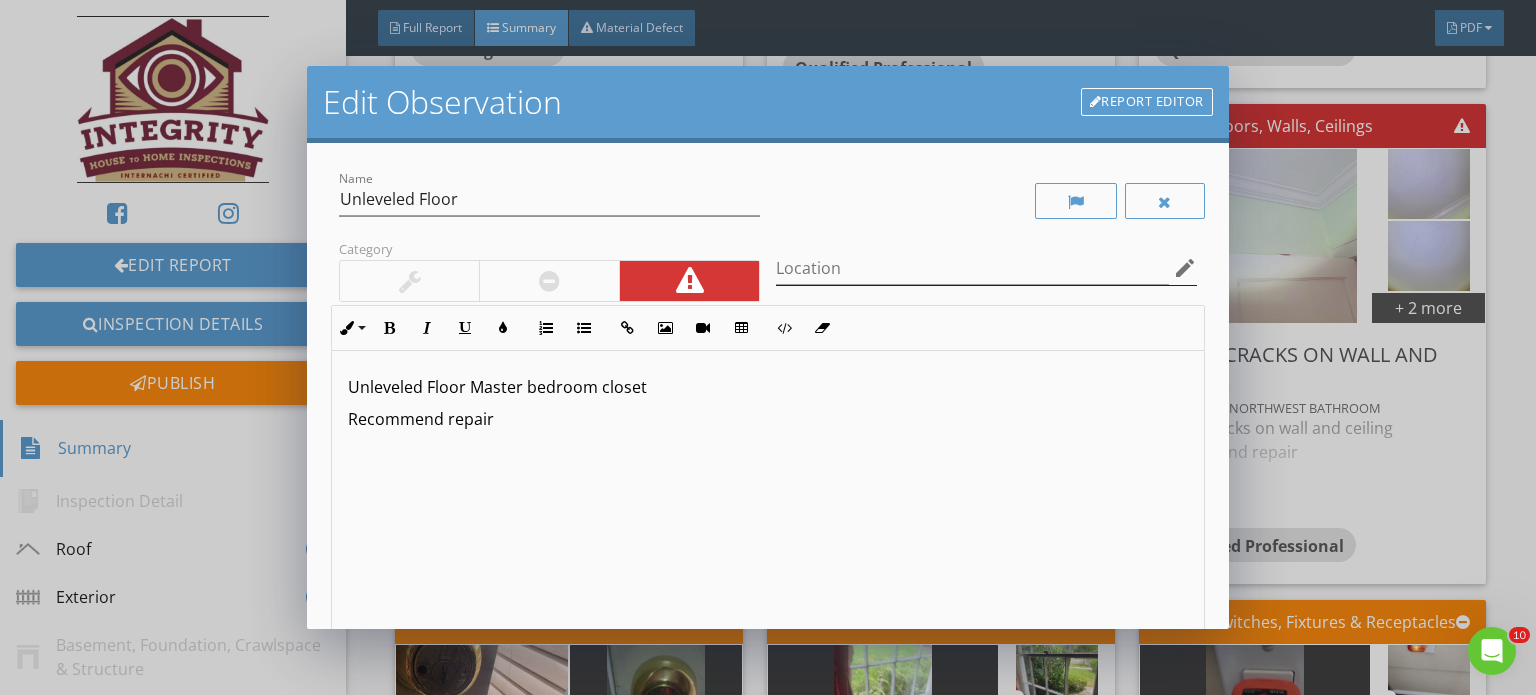 click on "edit" at bounding box center (1185, 268) 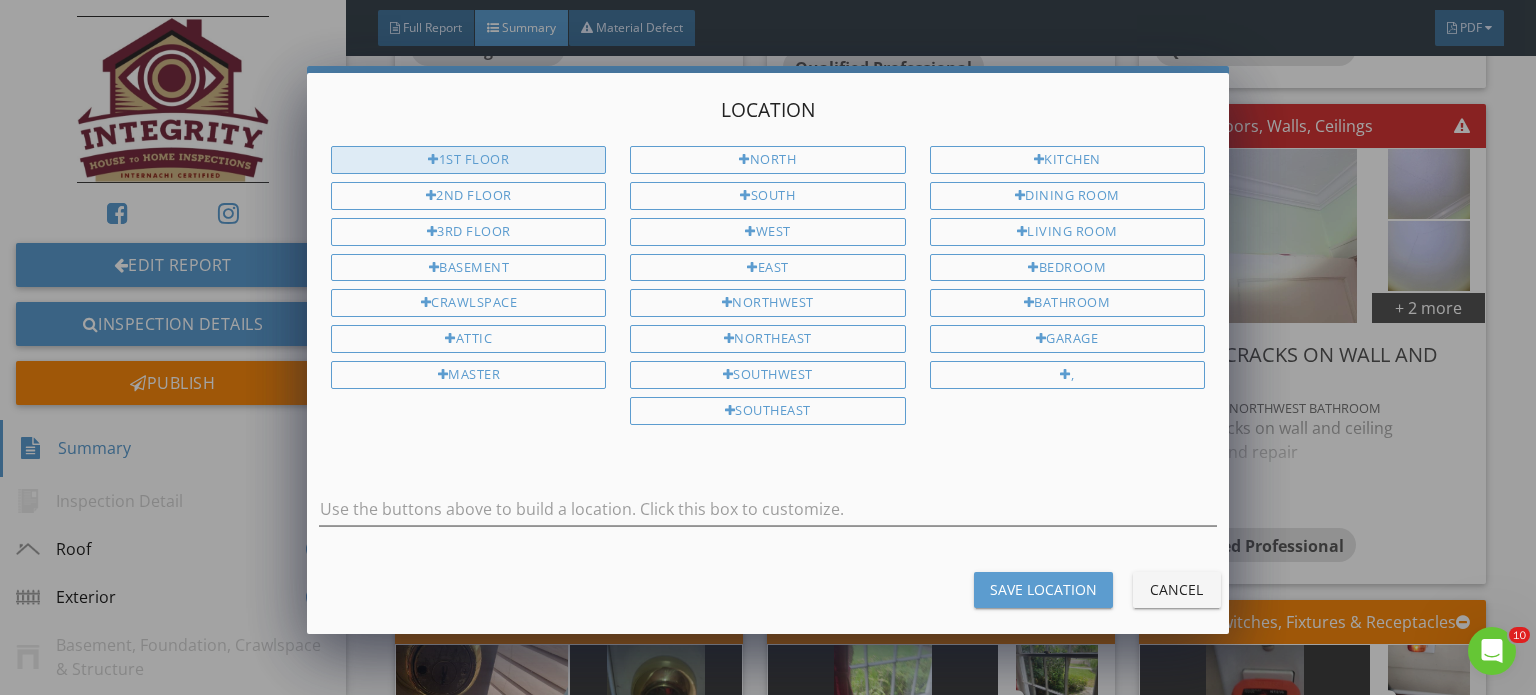 click on "1st Floor" at bounding box center (468, 160) 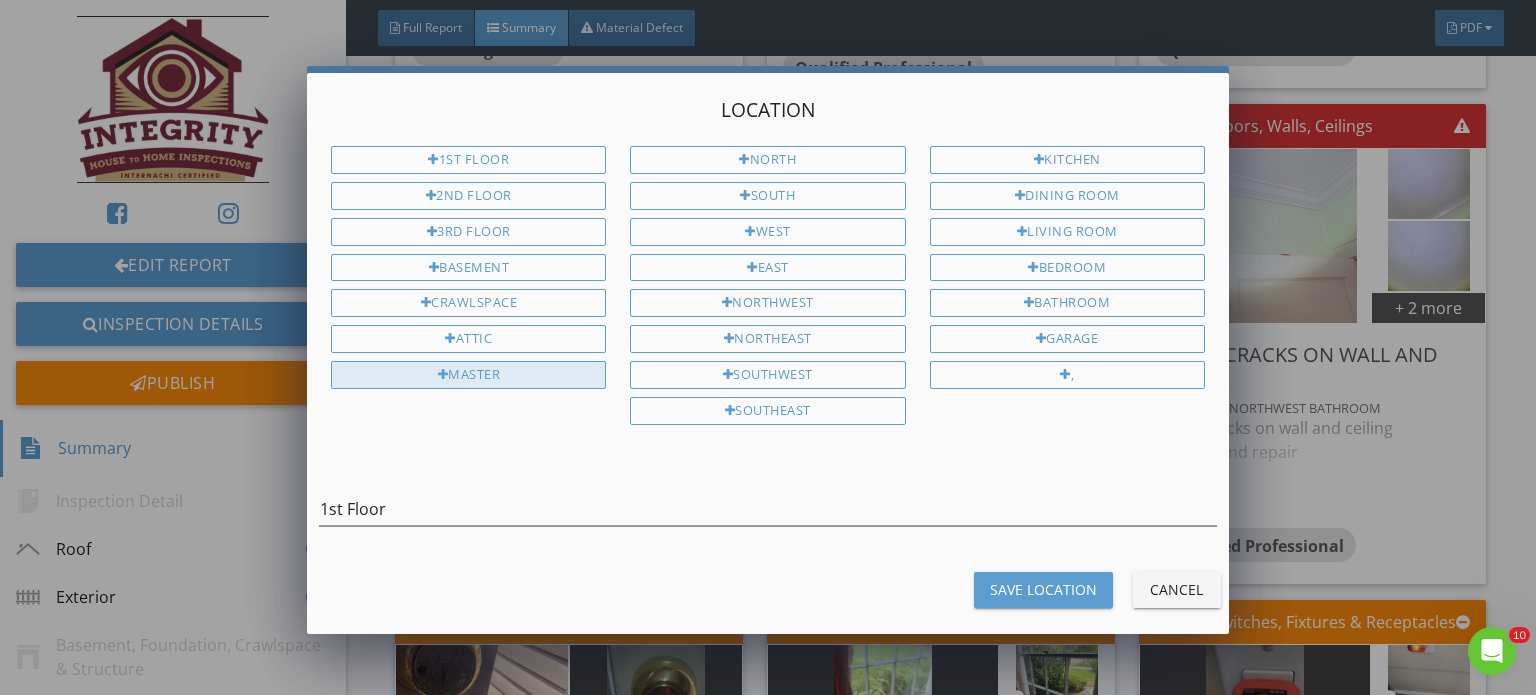click on "Master" at bounding box center [468, 375] 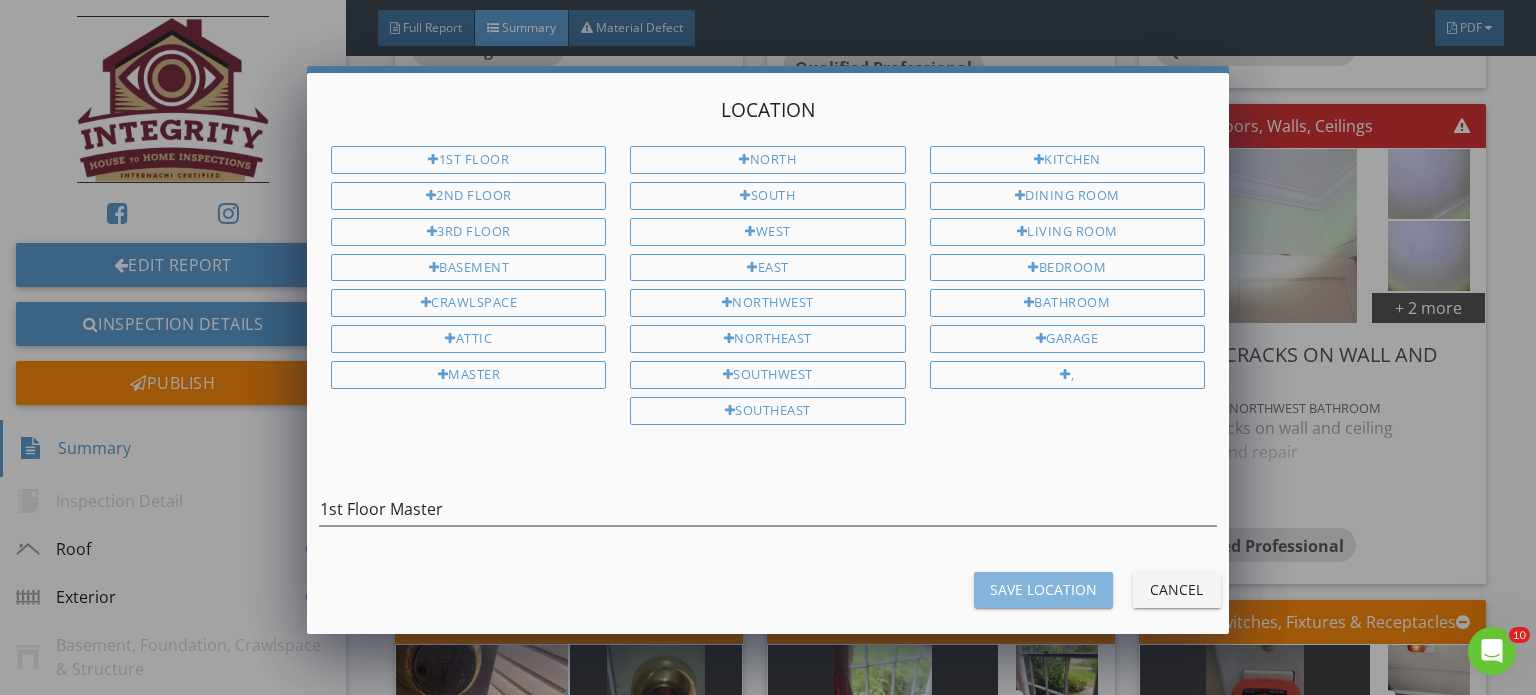 click on "Save Location" at bounding box center [1043, 589] 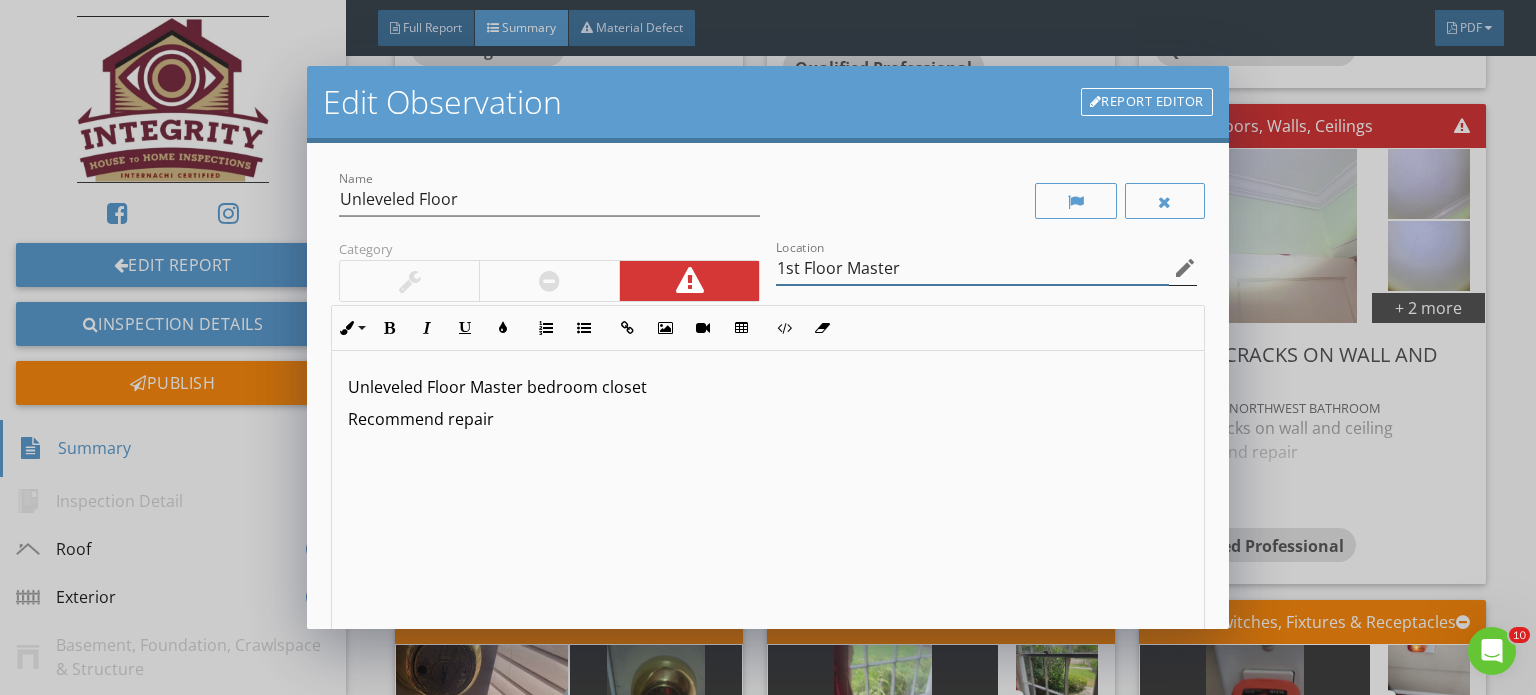 click on "1st Floor Master" at bounding box center (972, 268) 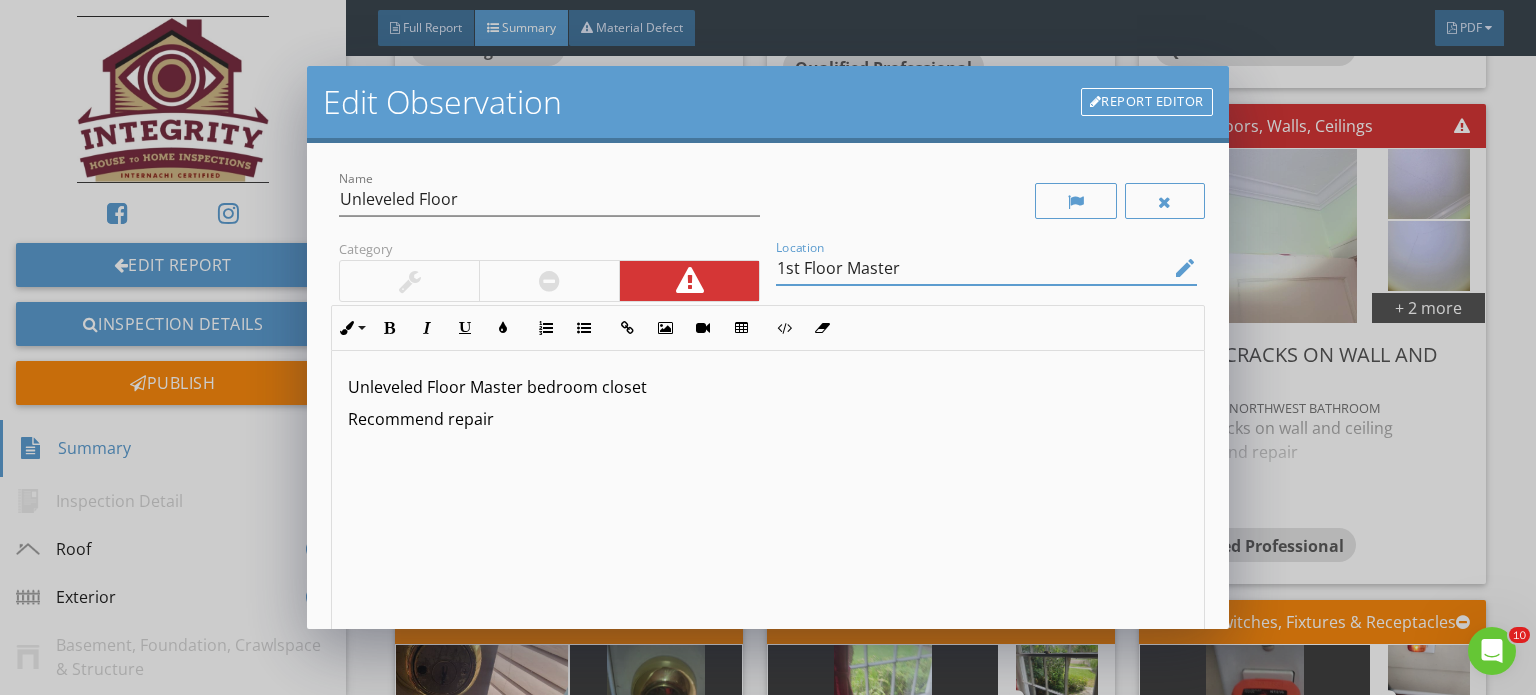 click on "edit" at bounding box center (1185, 268) 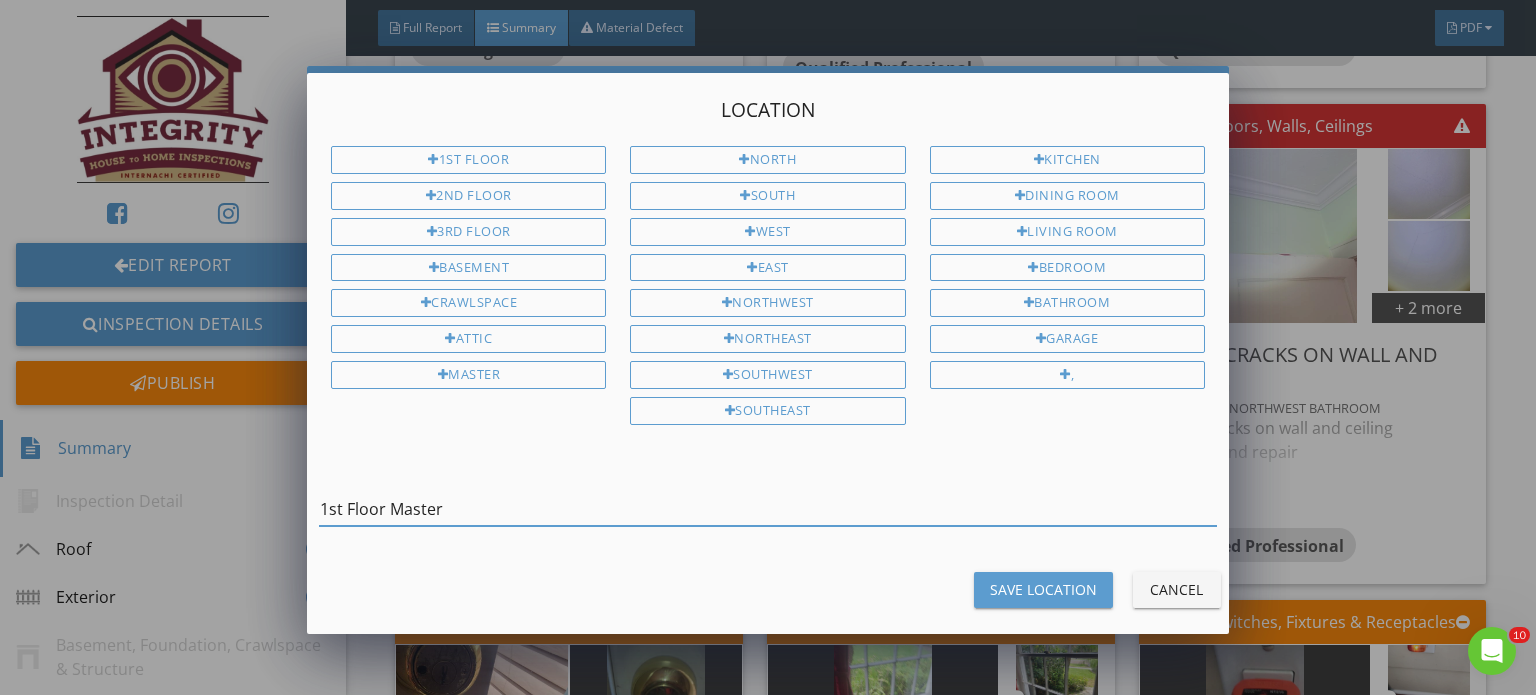 click on "1st Floor Master" at bounding box center [768, 509] 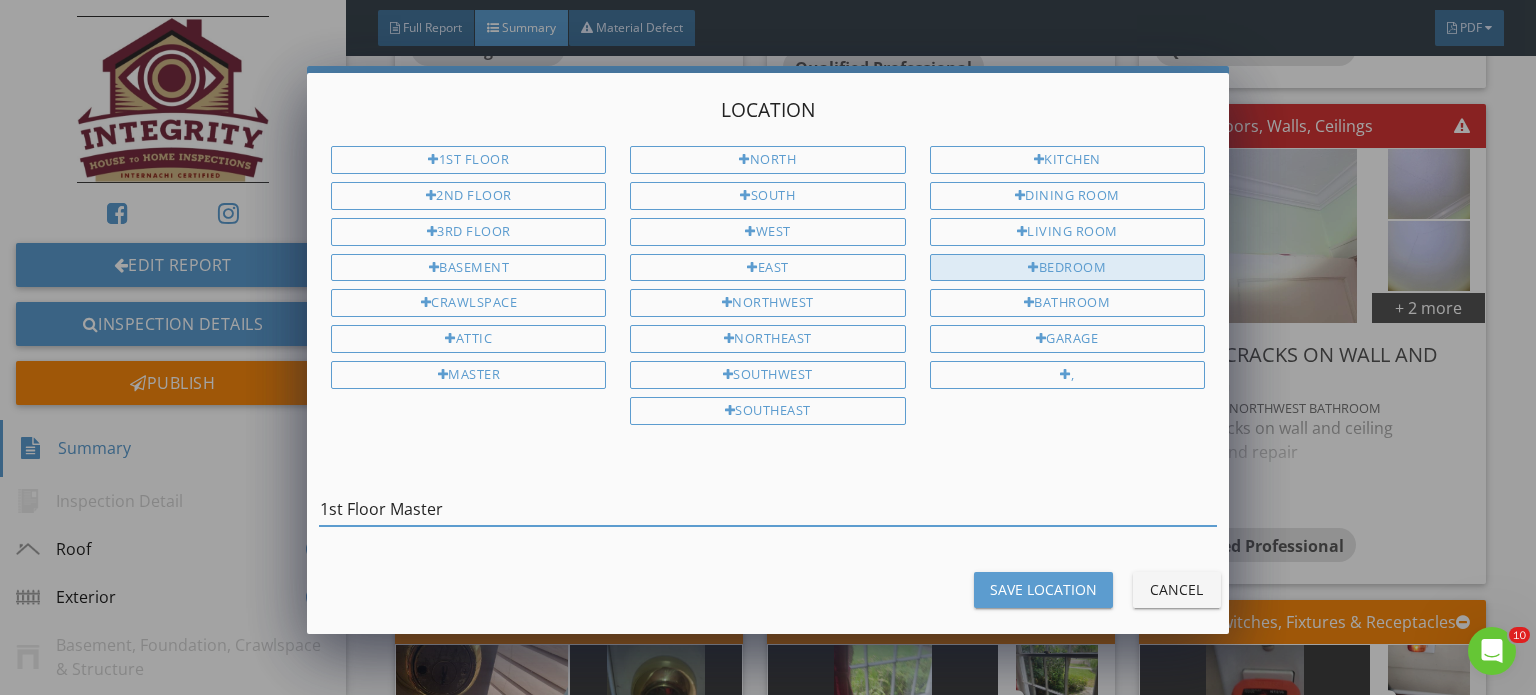 drag, startPoint x: 1045, startPoint y: 259, endPoint x: 1037, endPoint y: 273, distance: 16.124516 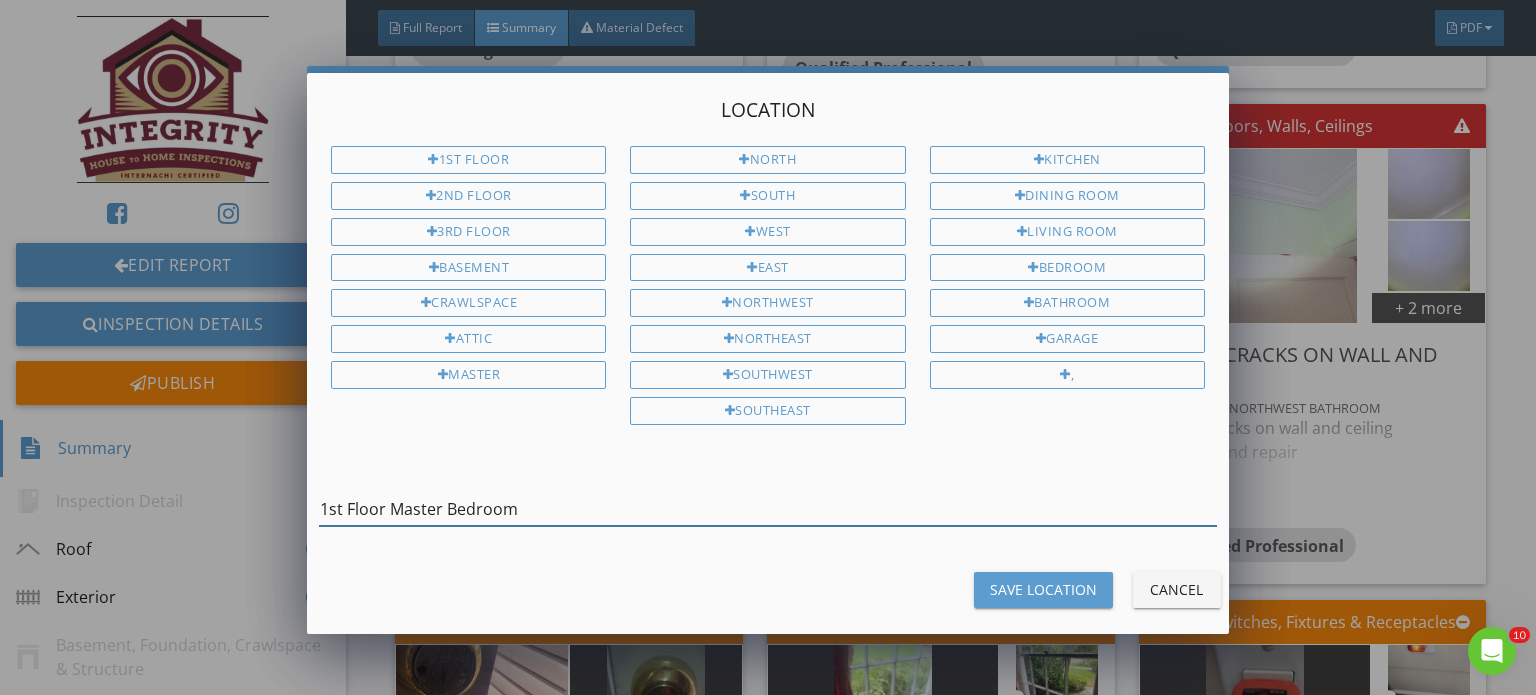 click on "1st Floor Master  Bedroom" at bounding box center (768, 509) 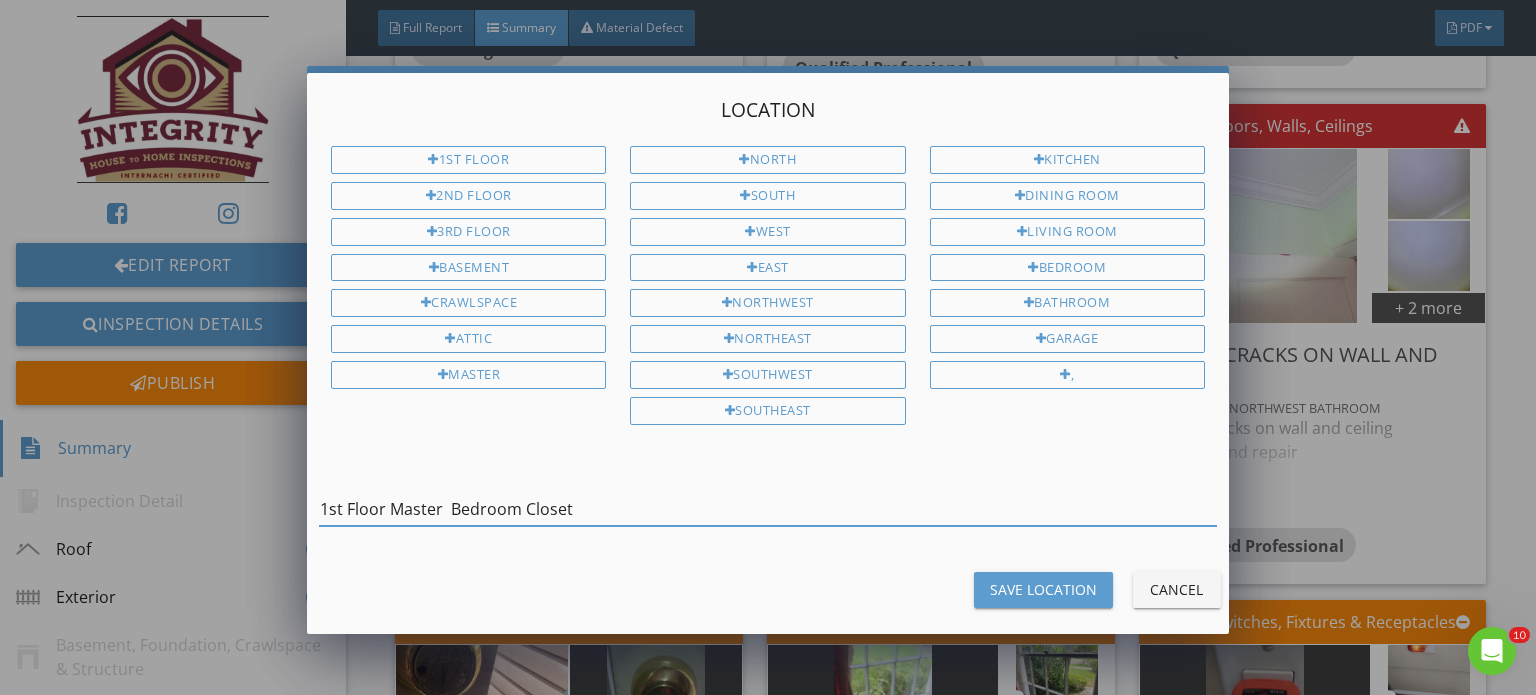 type on "1st Floor Master  Bedroom Closet" 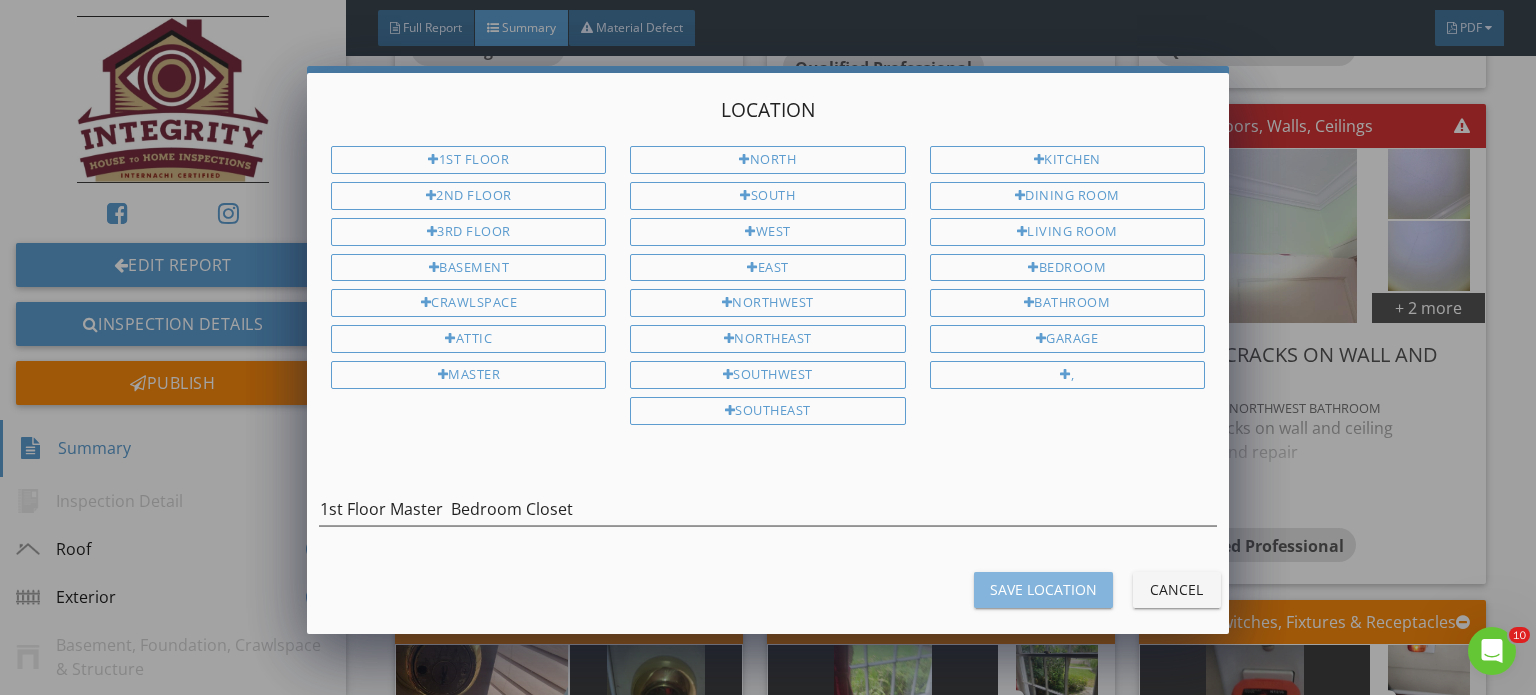 click on "Save Location" at bounding box center [1043, 590] 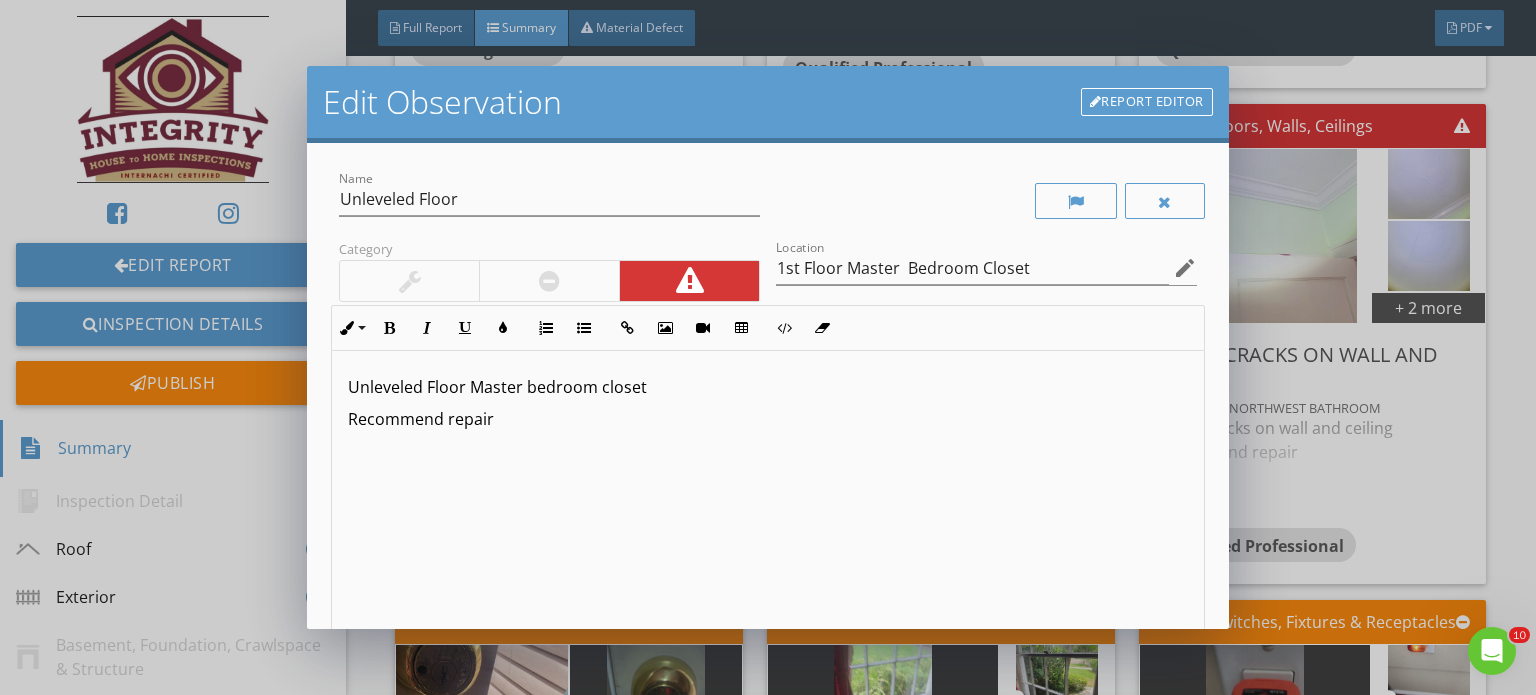 scroll, scrollTop: 0, scrollLeft: 0, axis: both 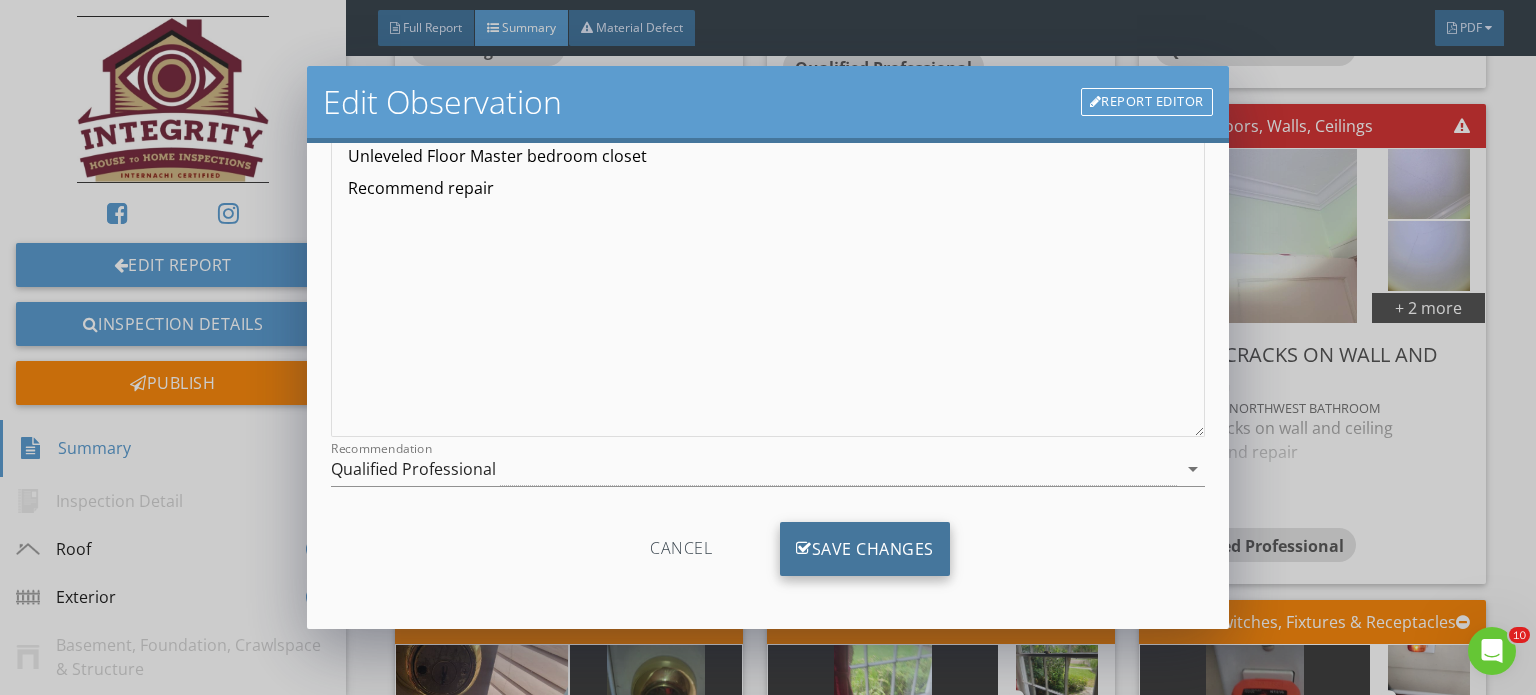 click on "Save Changes" at bounding box center (865, 549) 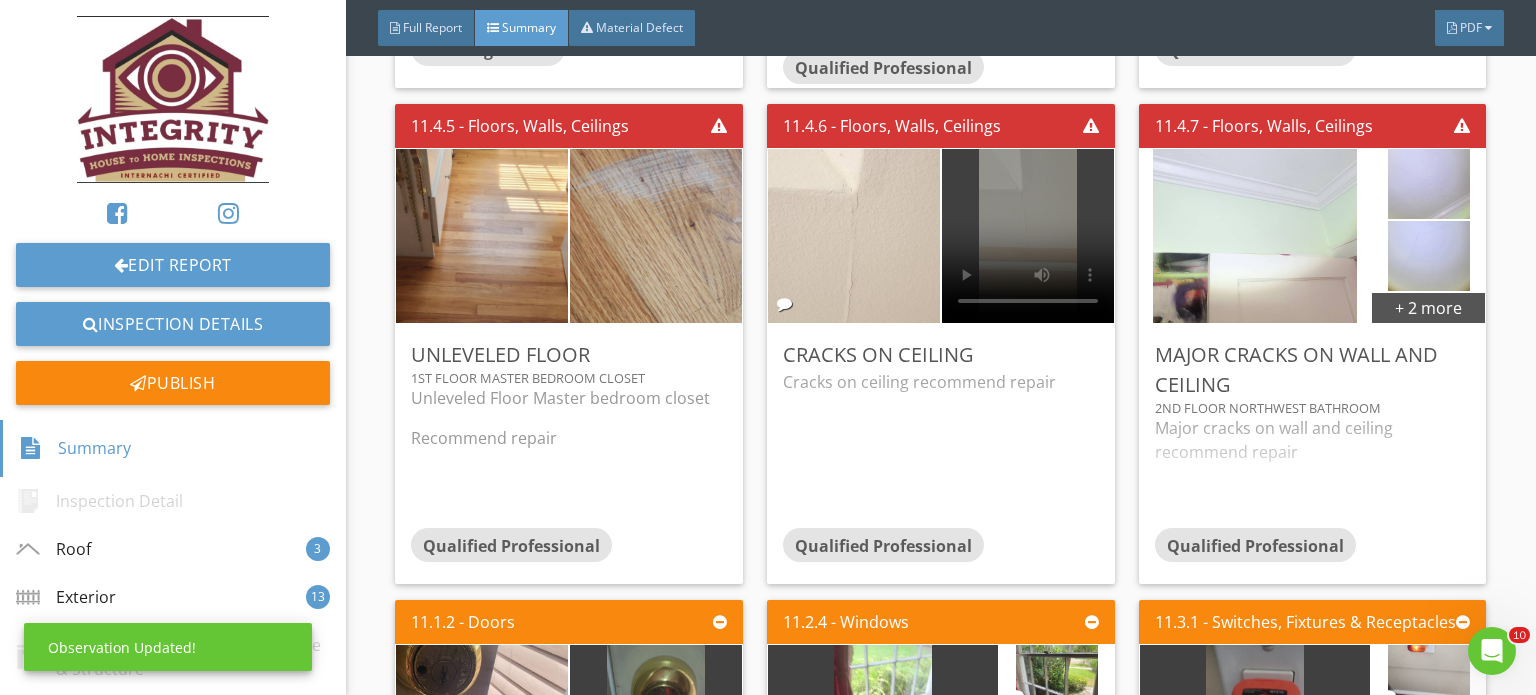 scroll, scrollTop: 0, scrollLeft: 0, axis: both 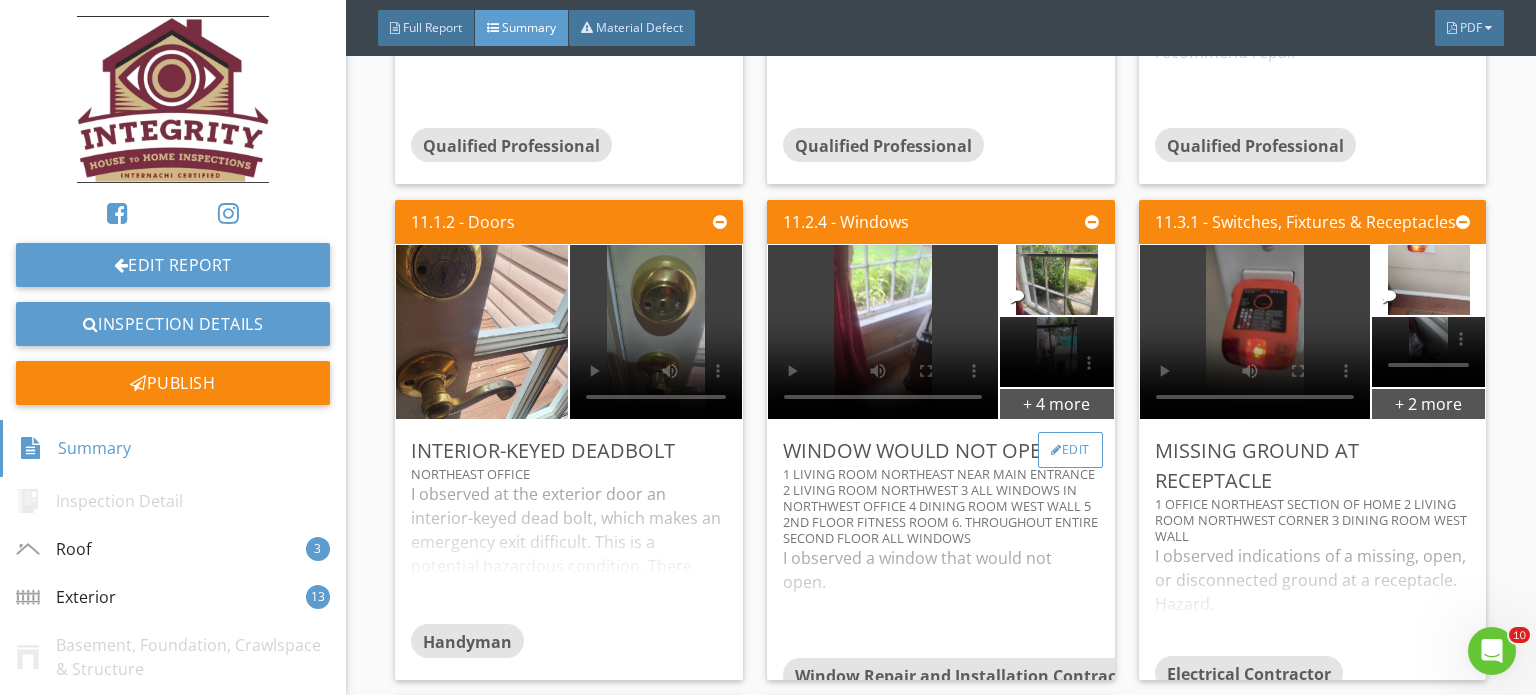 click on "Edit" at bounding box center (1070, 450) 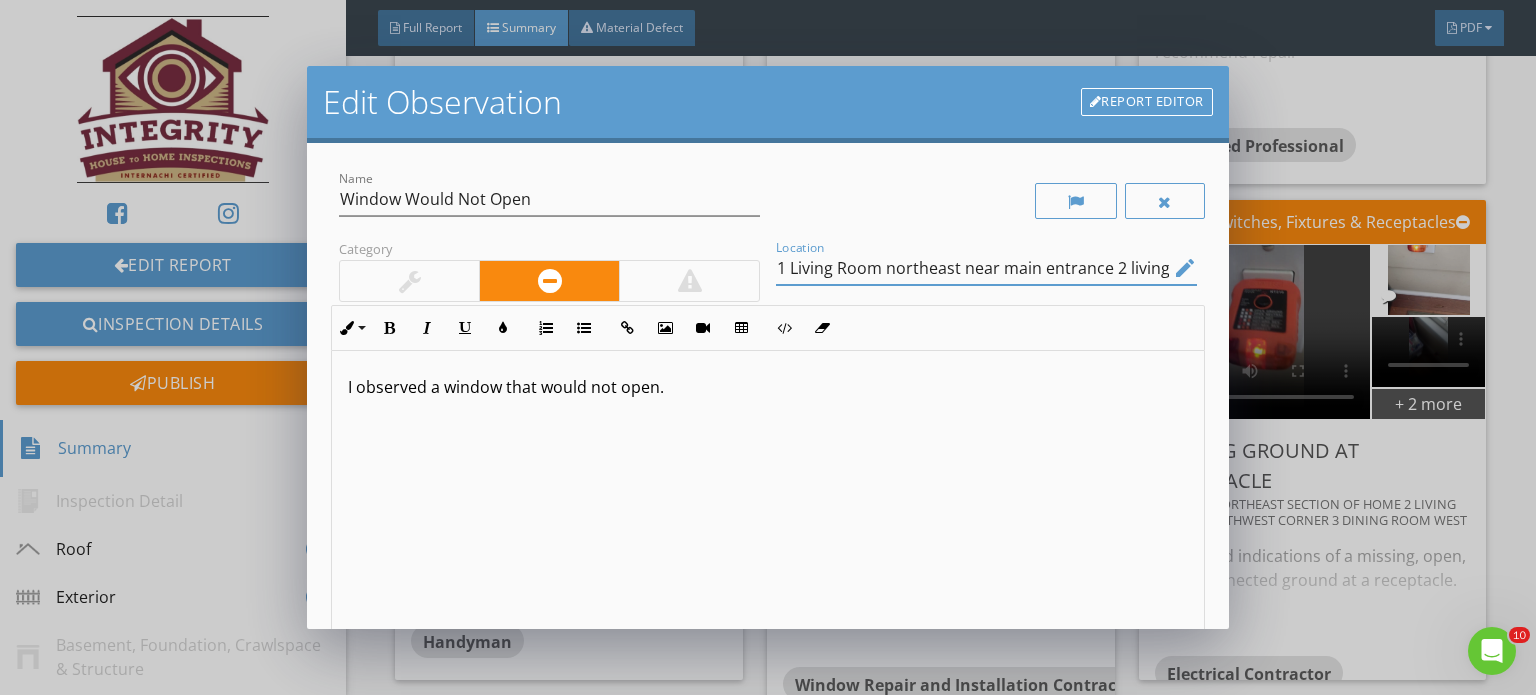 click on "1 Living Room northeast near main entrance 2 living room Northwest 3 all windows in northwest office 4 Dining Room west wall 5 2nd Floor fitness room 6. Throughout entire second floor all windows" at bounding box center [972, 268] 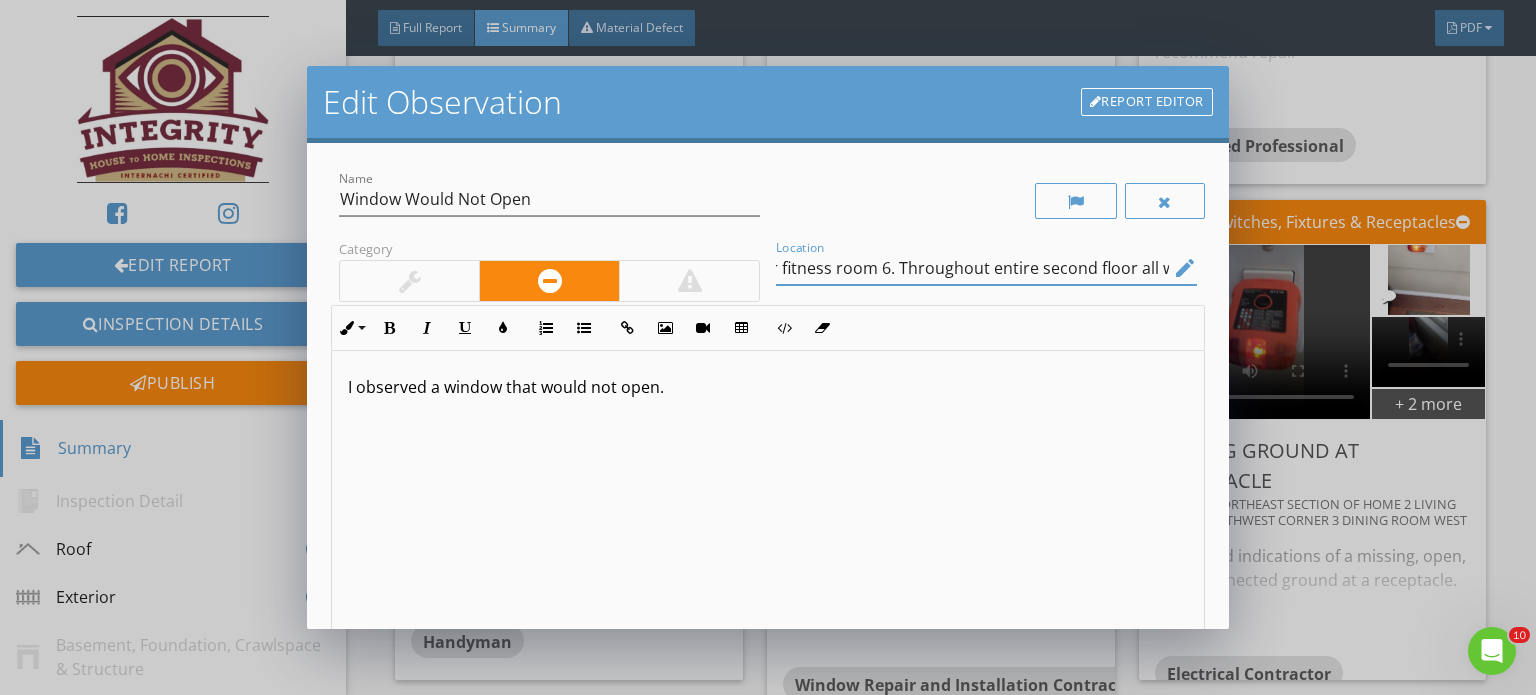 scroll, scrollTop: 0, scrollLeft: 1086, axis: horizontal 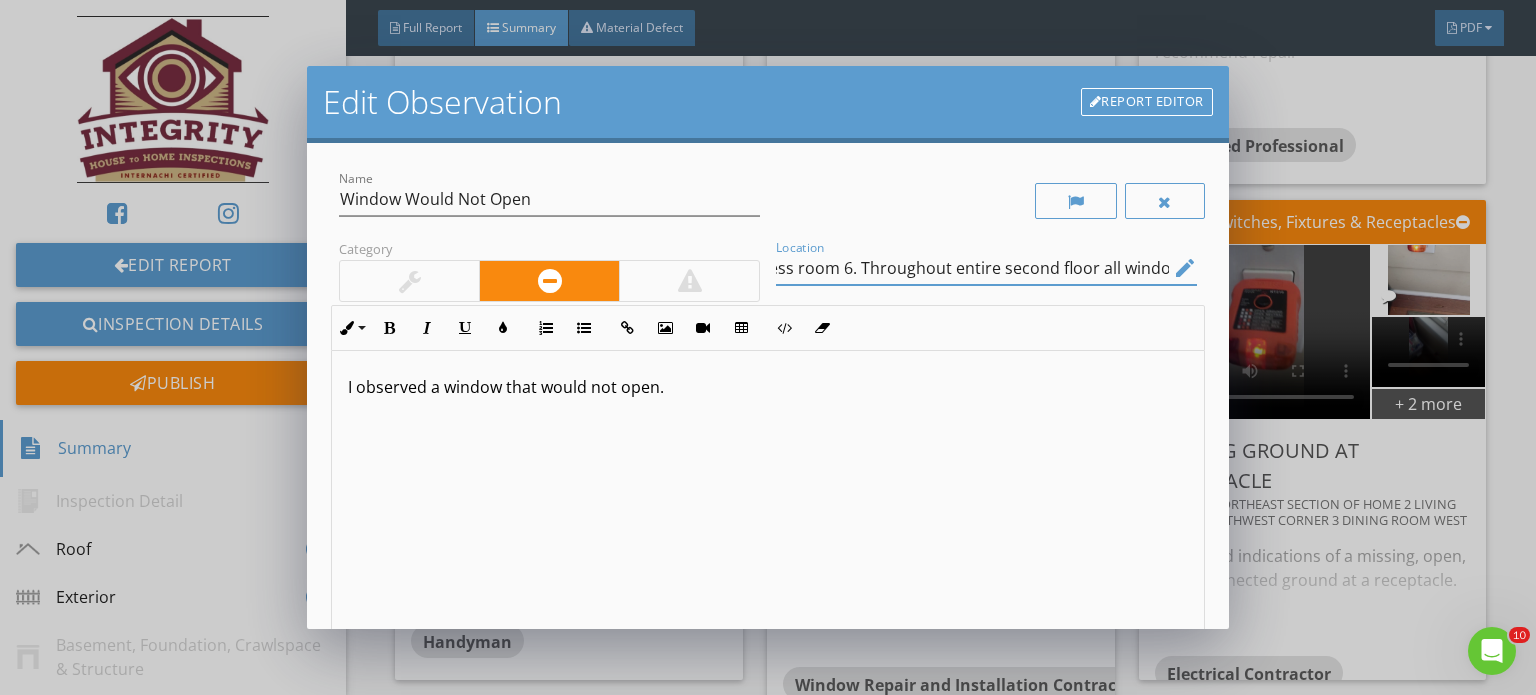 click on "edit" at bounding box center [1183, 268] 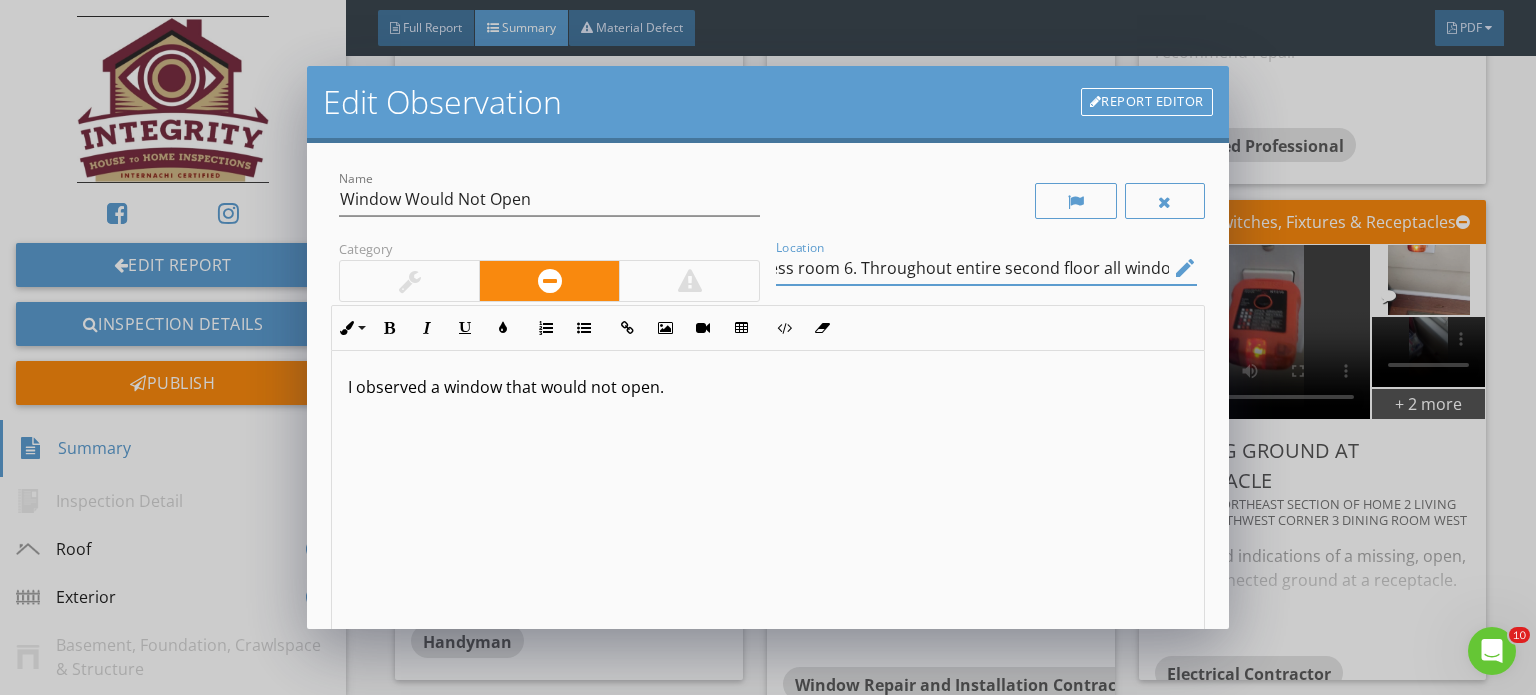 click on "edit" at bounding box center (1185, 268) 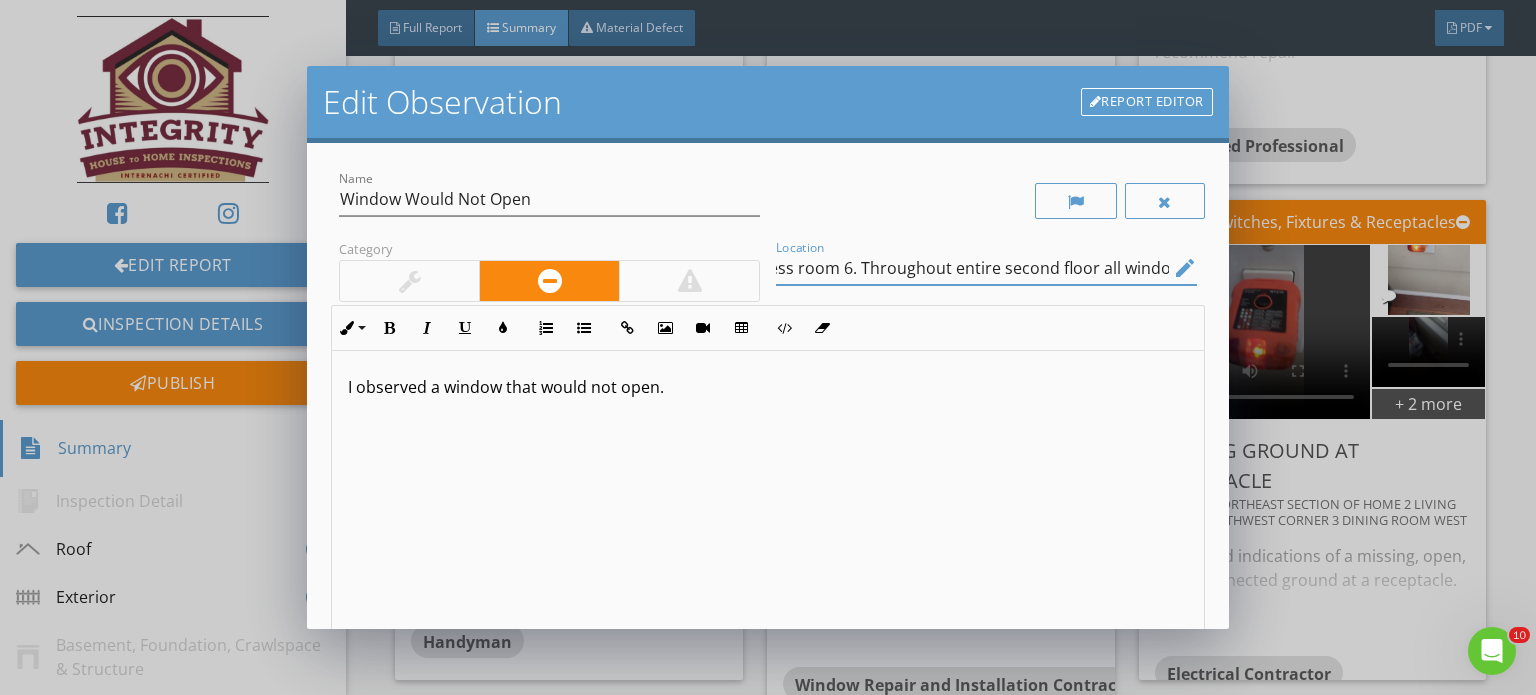 scroll, scrollTop: 0, scrollLeft: 0, axis: both 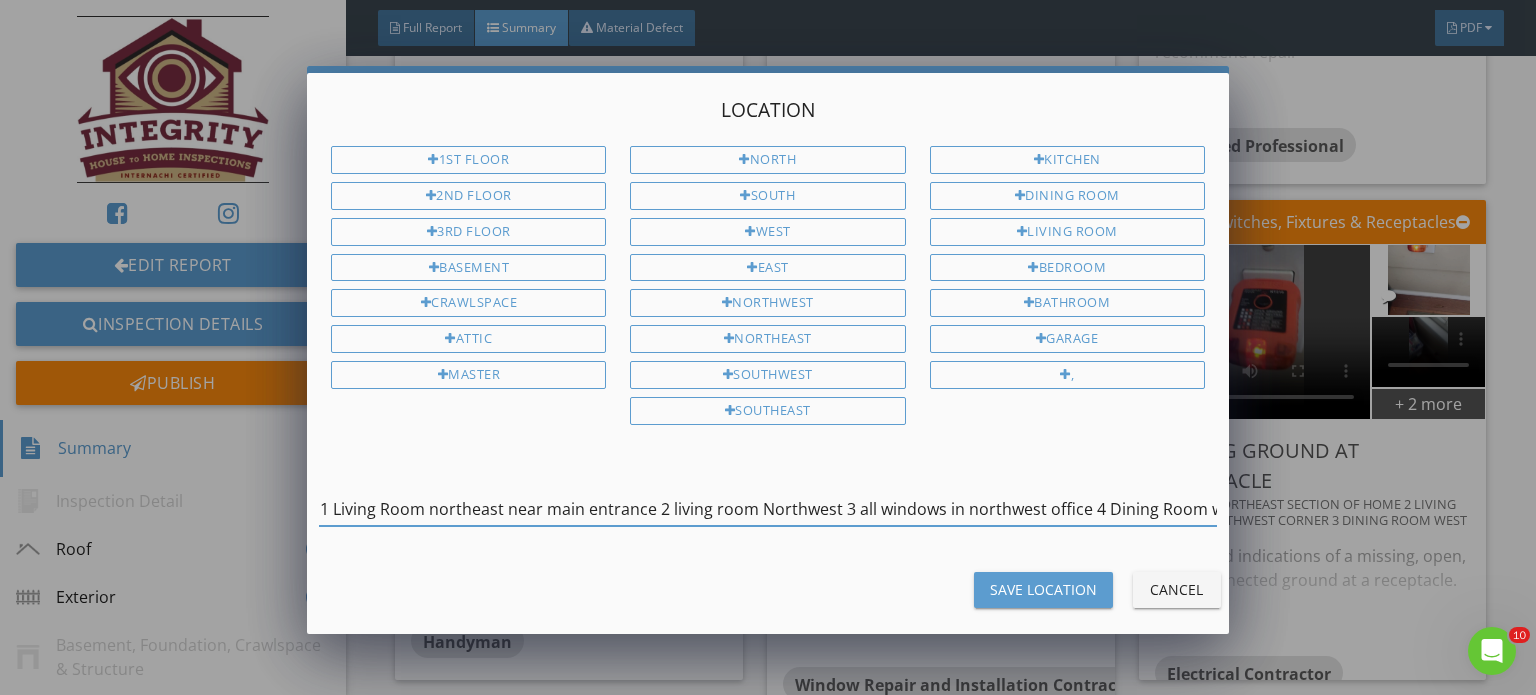 click on "1 Living Room northeast near main entrance 2 living room Northwest 3 all windows in northwest office 4 Dining Room west wall 5 2nd Floor fitness room 6. Throughout entire second floor all windows" at bounding box center (768, 509) 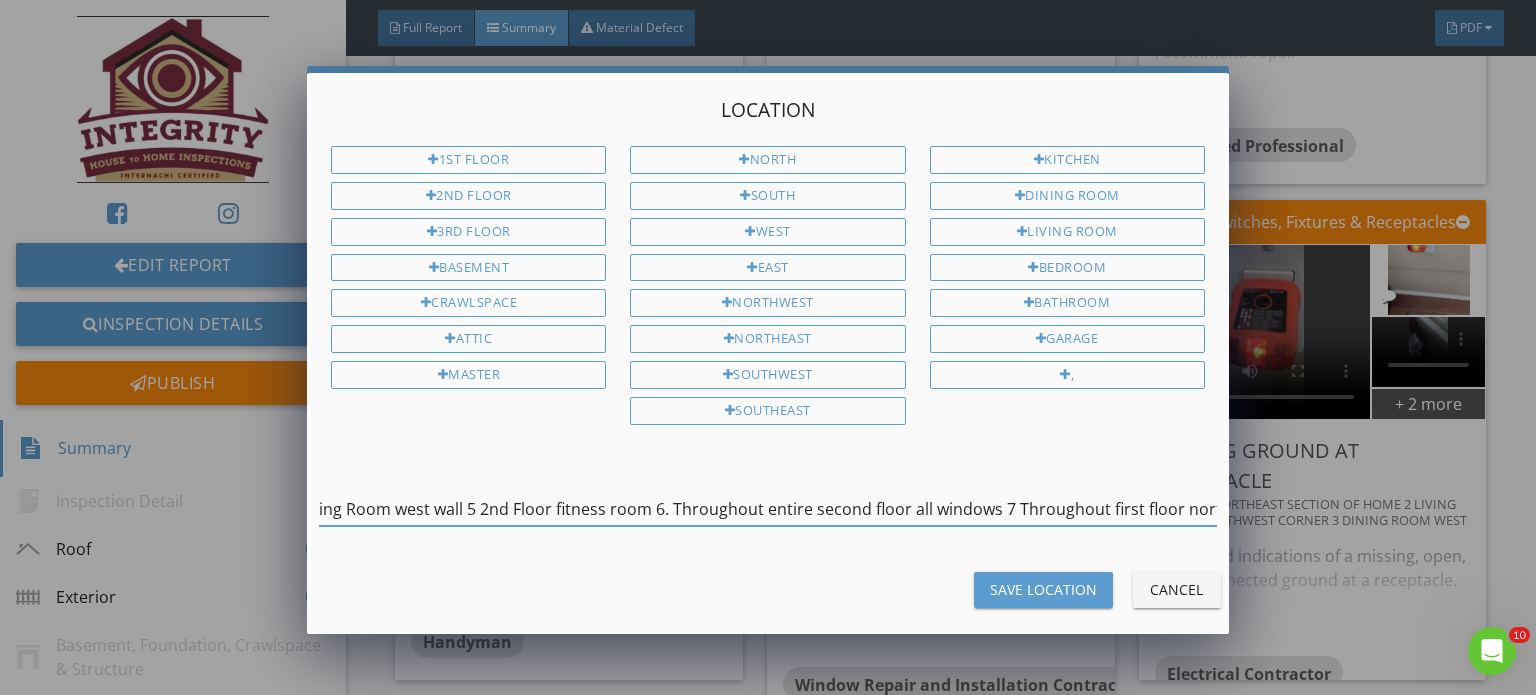 scroll, scrollTop: 0, scrollLeft: 826, axis: horizontal 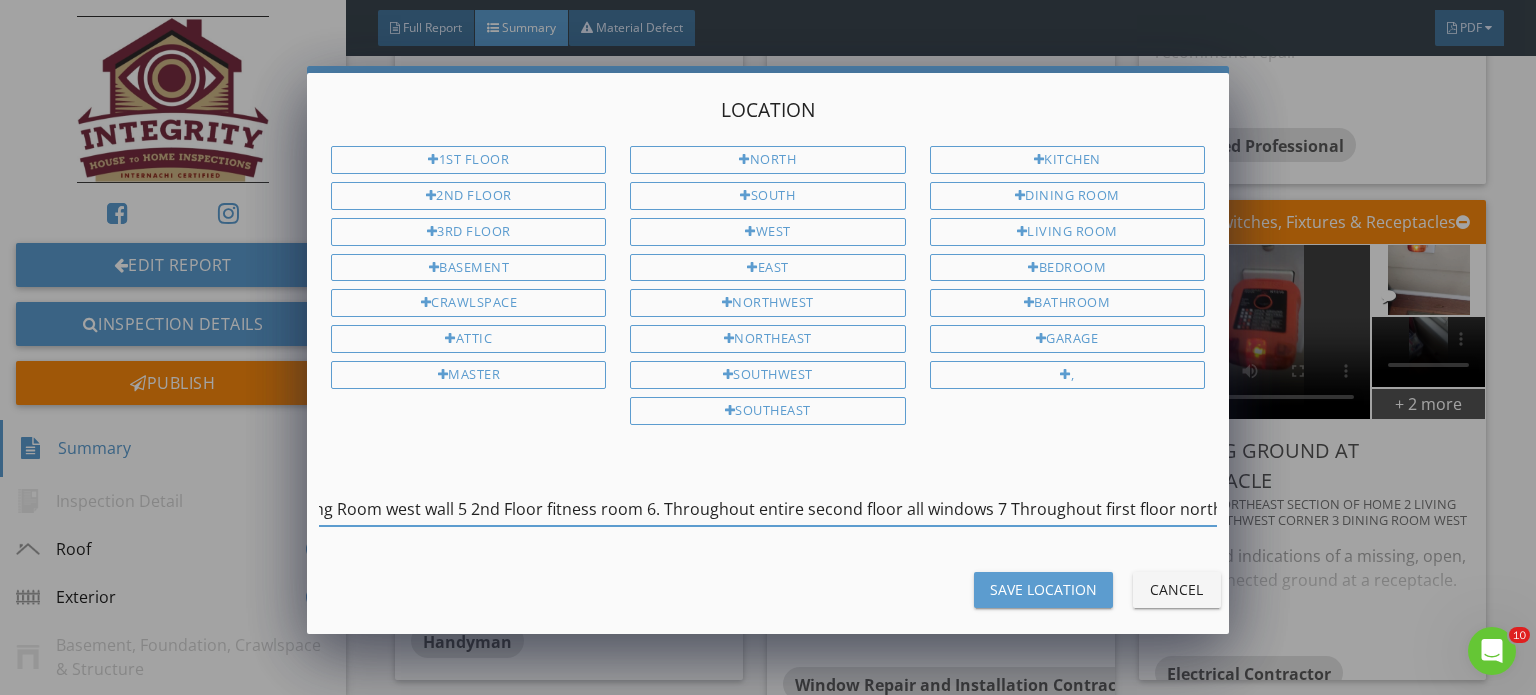 type on "1 Living Room northeast near main entrance 2 living room Northwest 3 all windows in northwest office 4 Dining Room west wall 5 2nd Floor fitness room 6. Throughout entire second floor all windows 7 Throughout first floor northside" 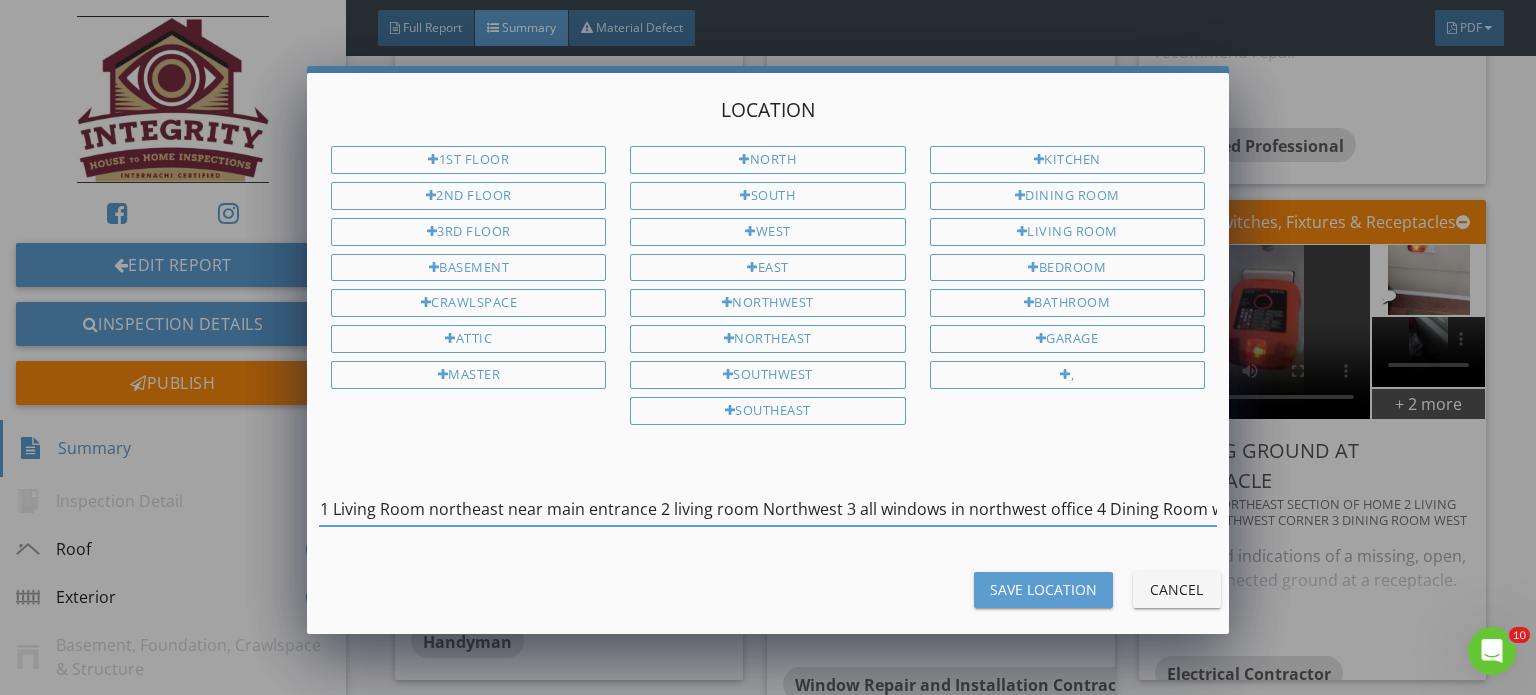 click on "Save Location" at bounding box center (1043, 589) 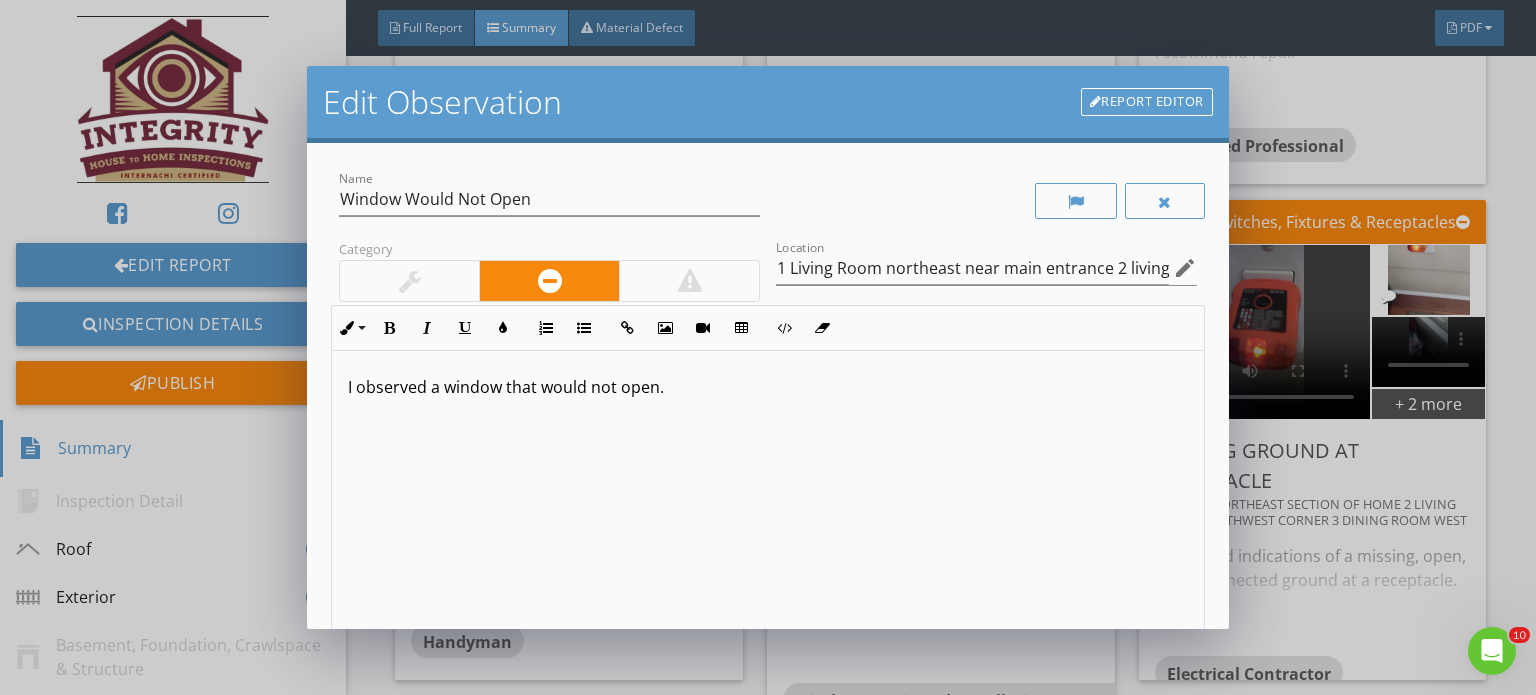 scroll, scrollTop: 0, scrollLeft: 0, axis: both 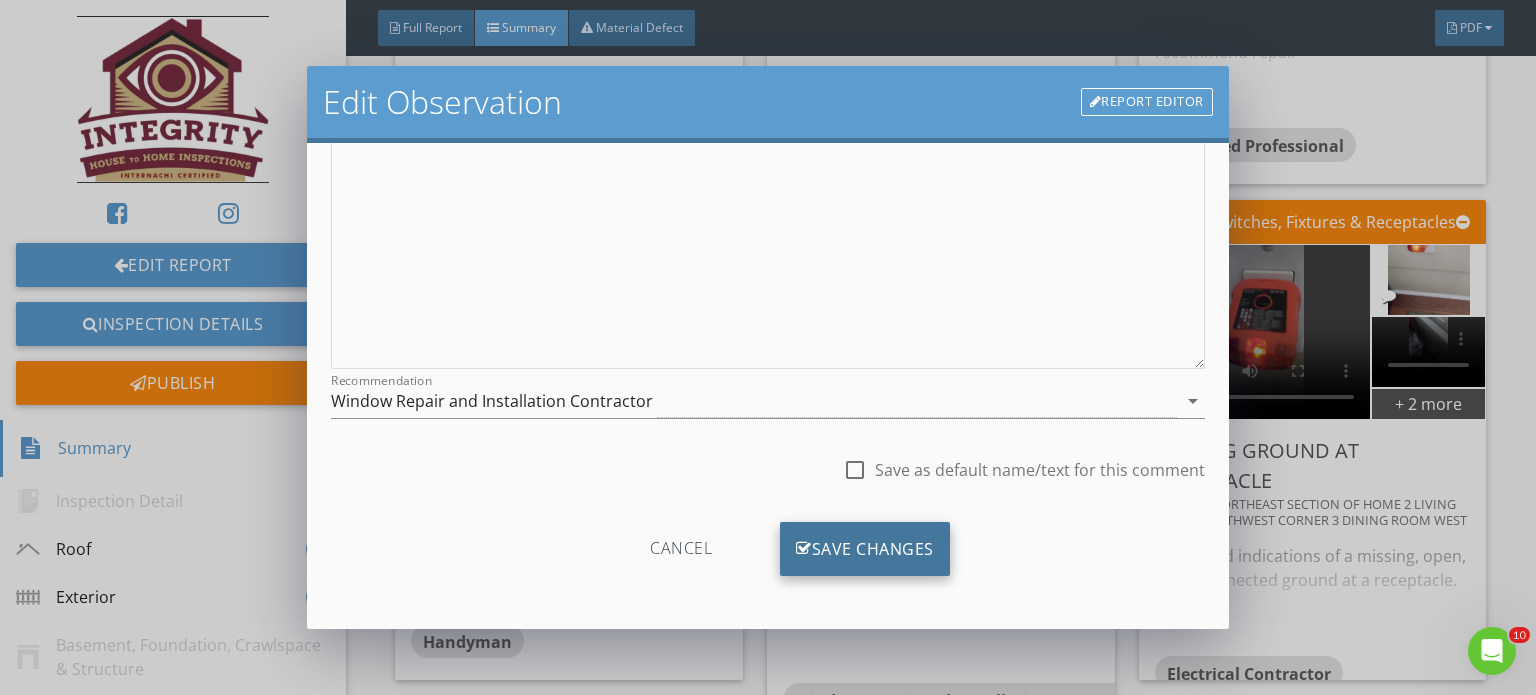 click on "Save Changes" at bounding box center (865, 549) 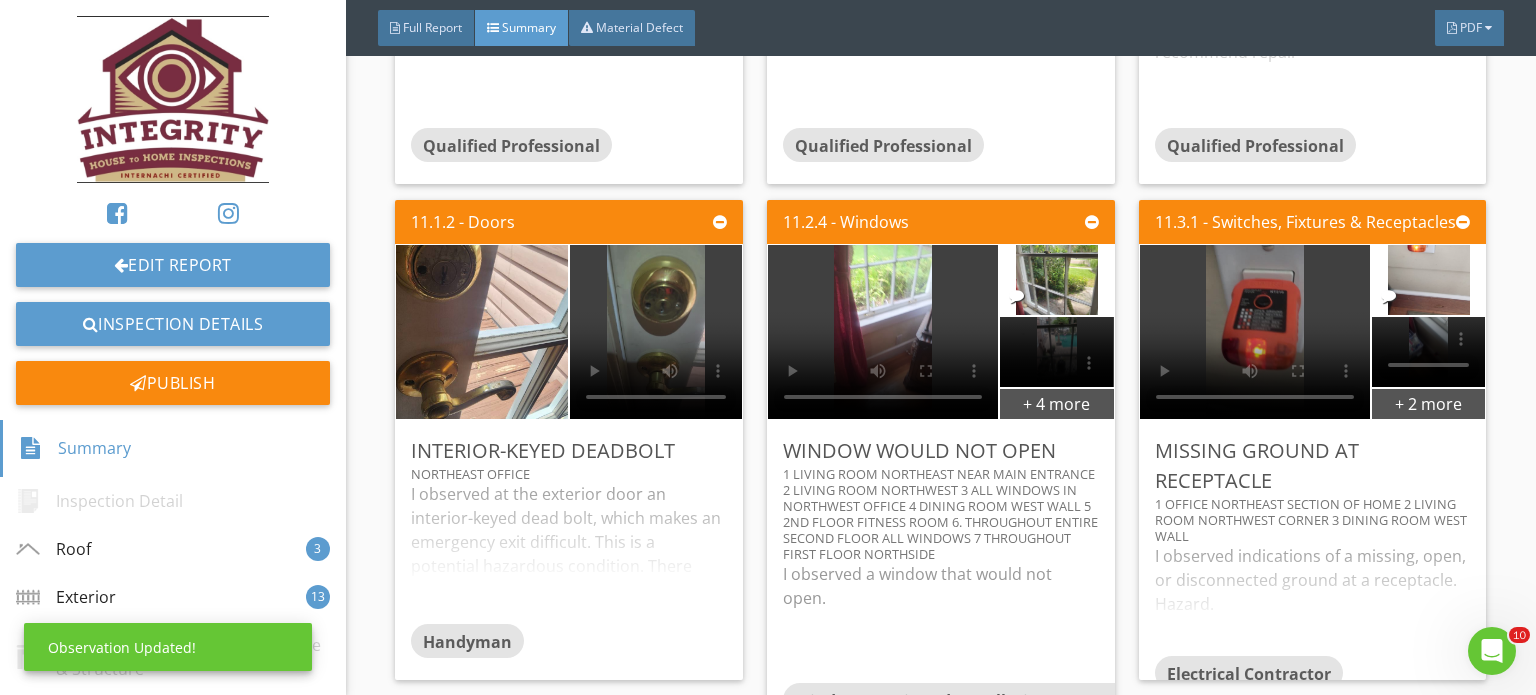 scroll, scrollTop: 63, scrollLeft: 0, axis: vertical 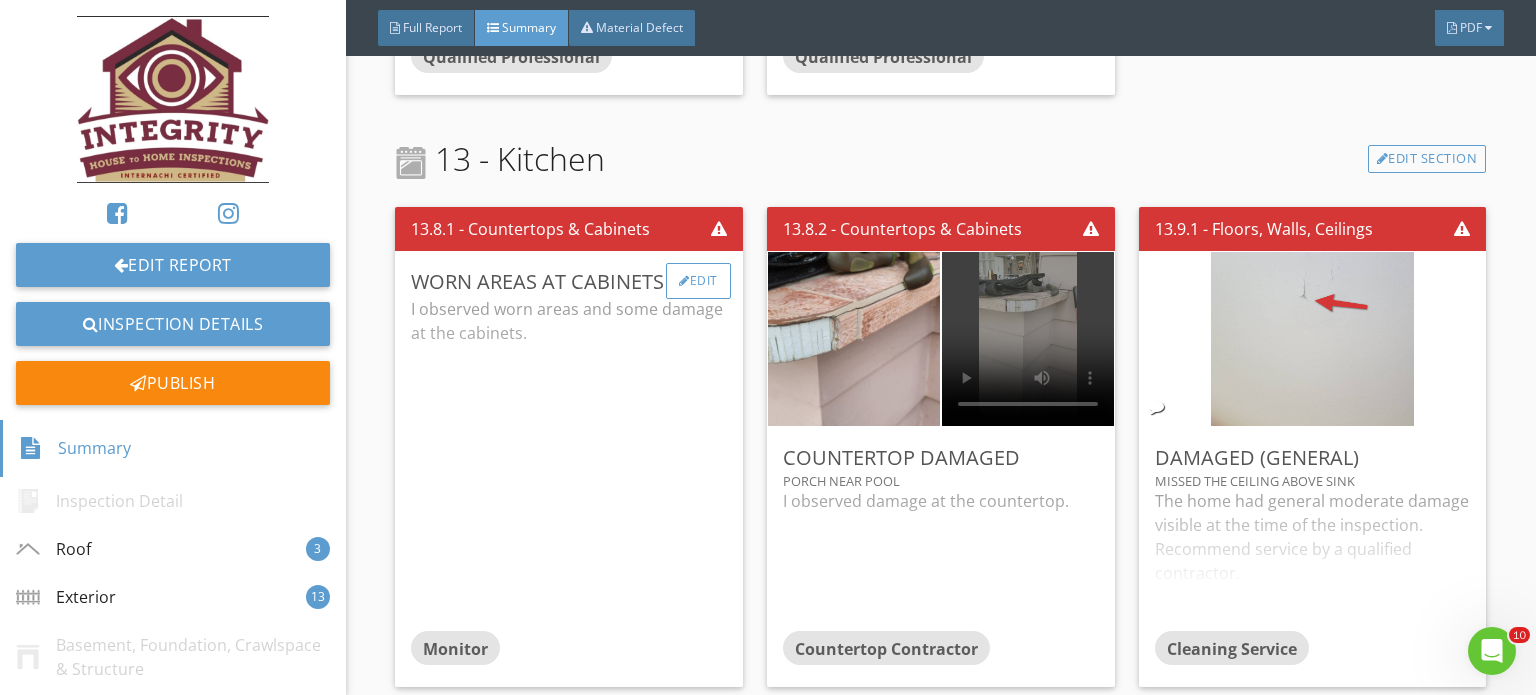 click on "Edit" at bounding box center [698, 281] 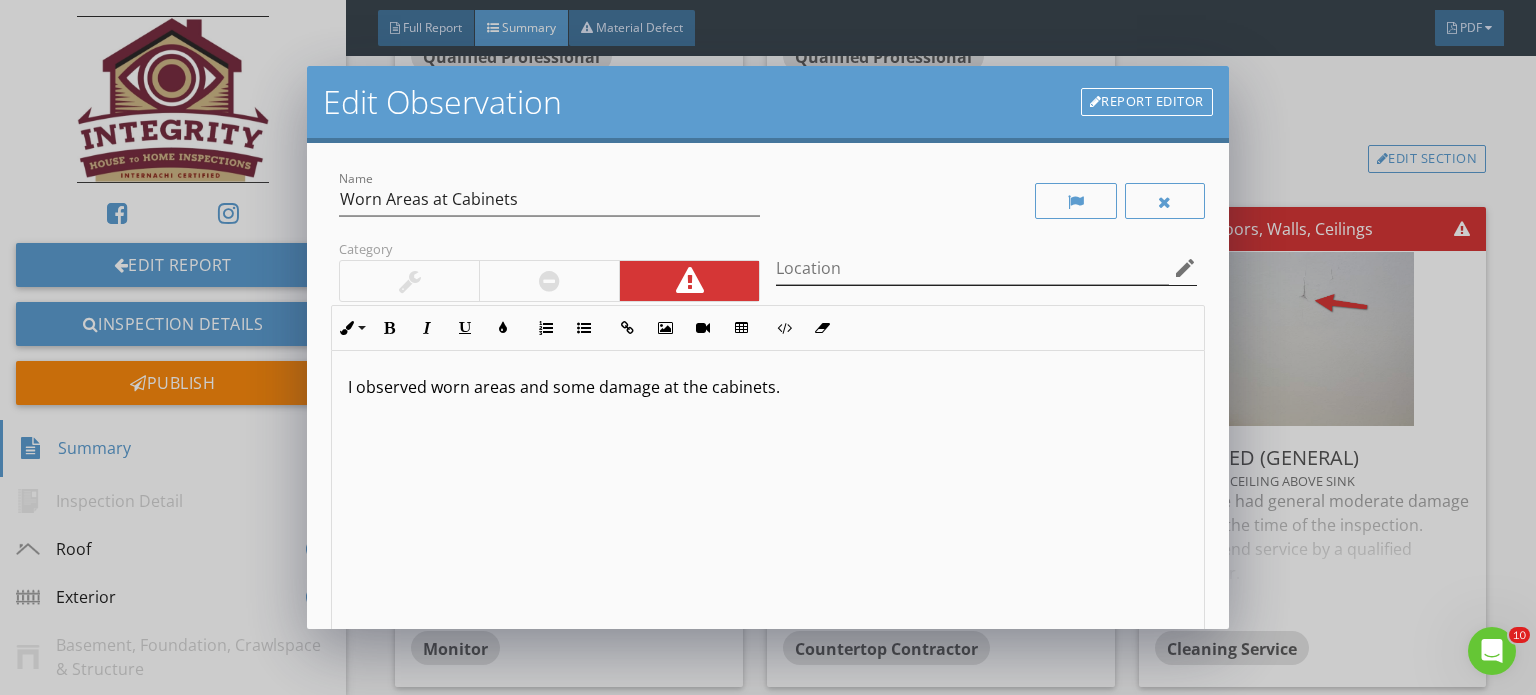 click on "edit" at bounding box center (1185, 268) 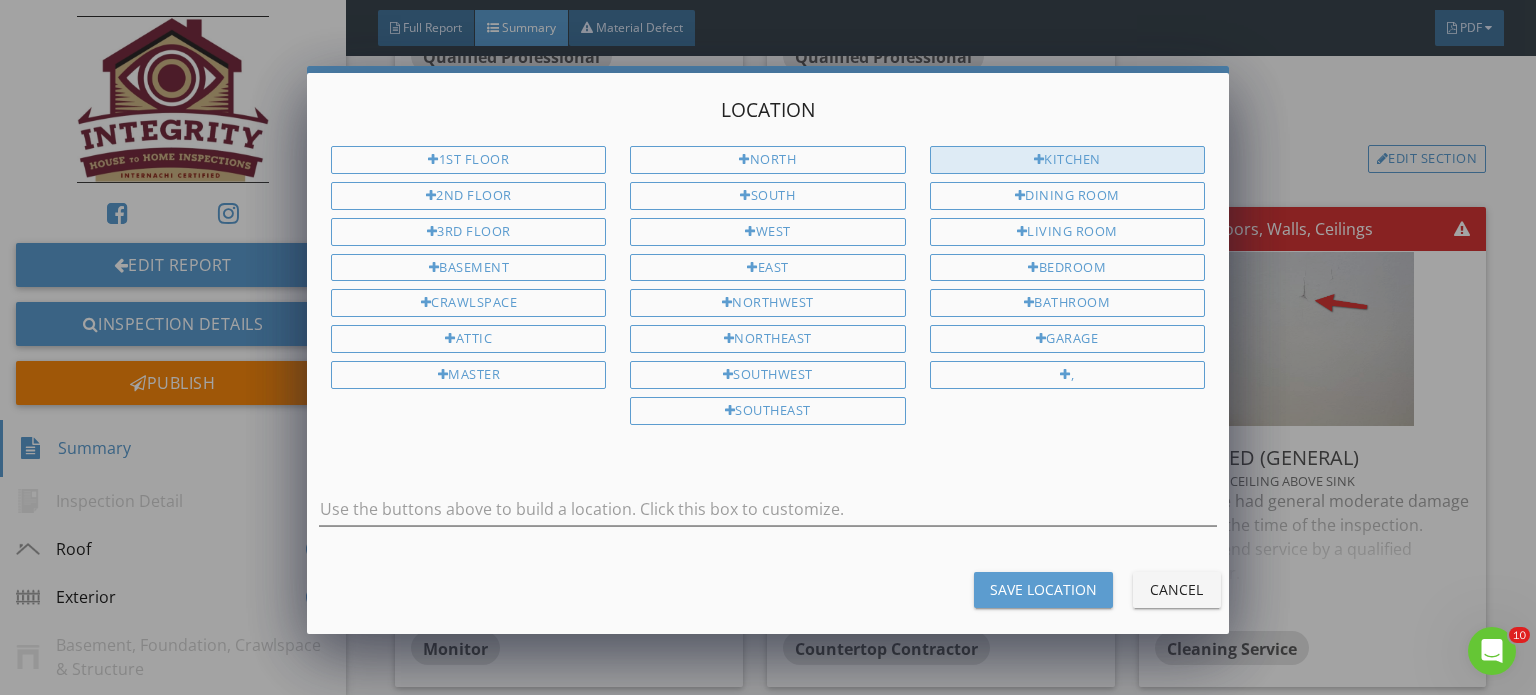 click on "Kitchen" at bounding box center (1067, 160) 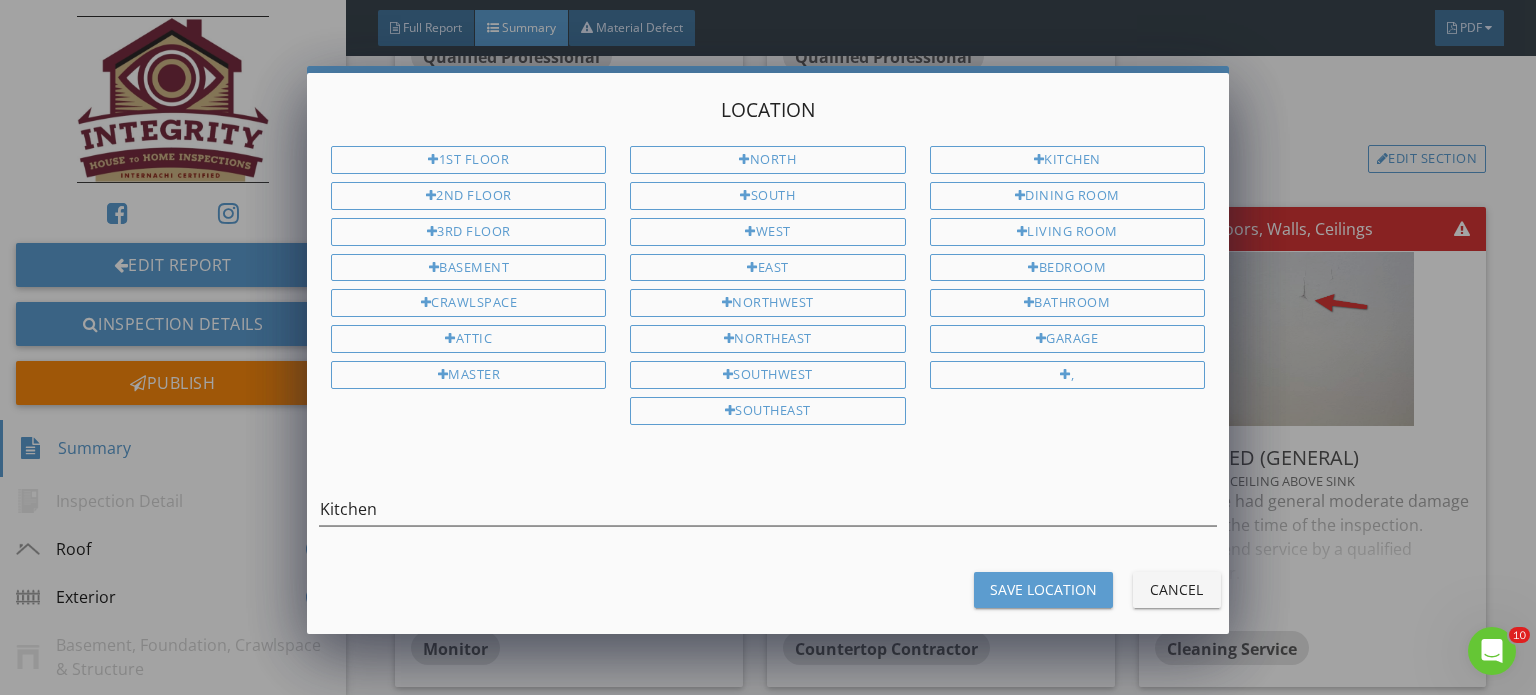 click on "Save Location" at bounding box center (1043, 589) 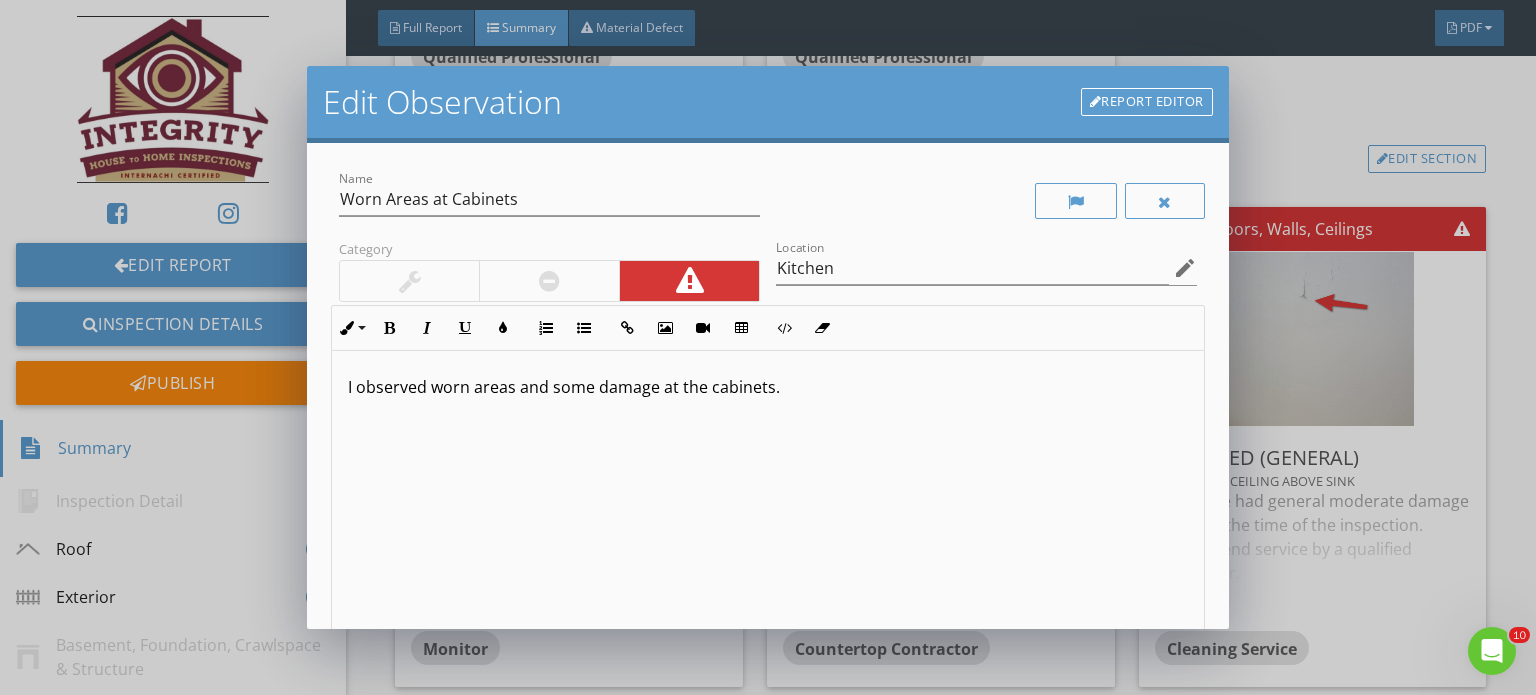 scroll, scrollTop: 0, scrollLeft: 0, axis: both 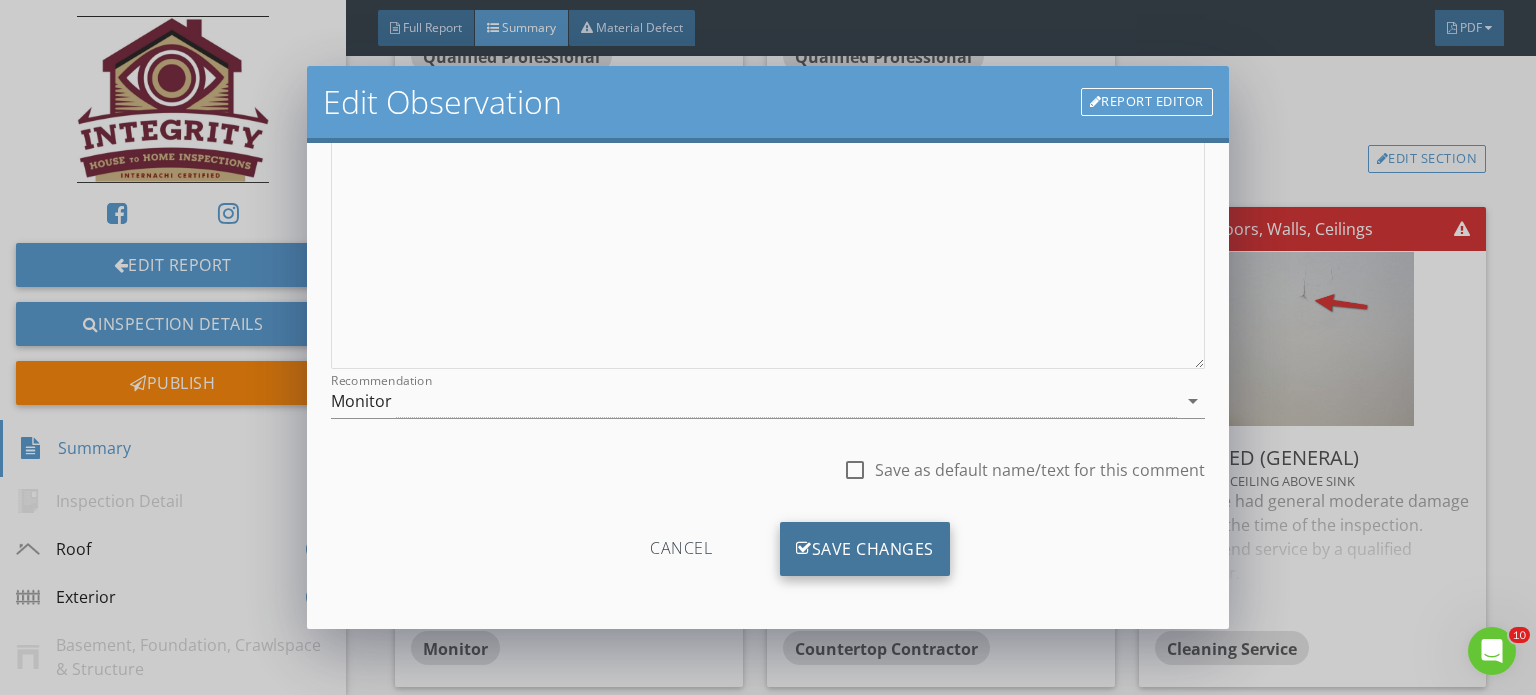 click on "Save Changes" at bounding box center (865, 549) 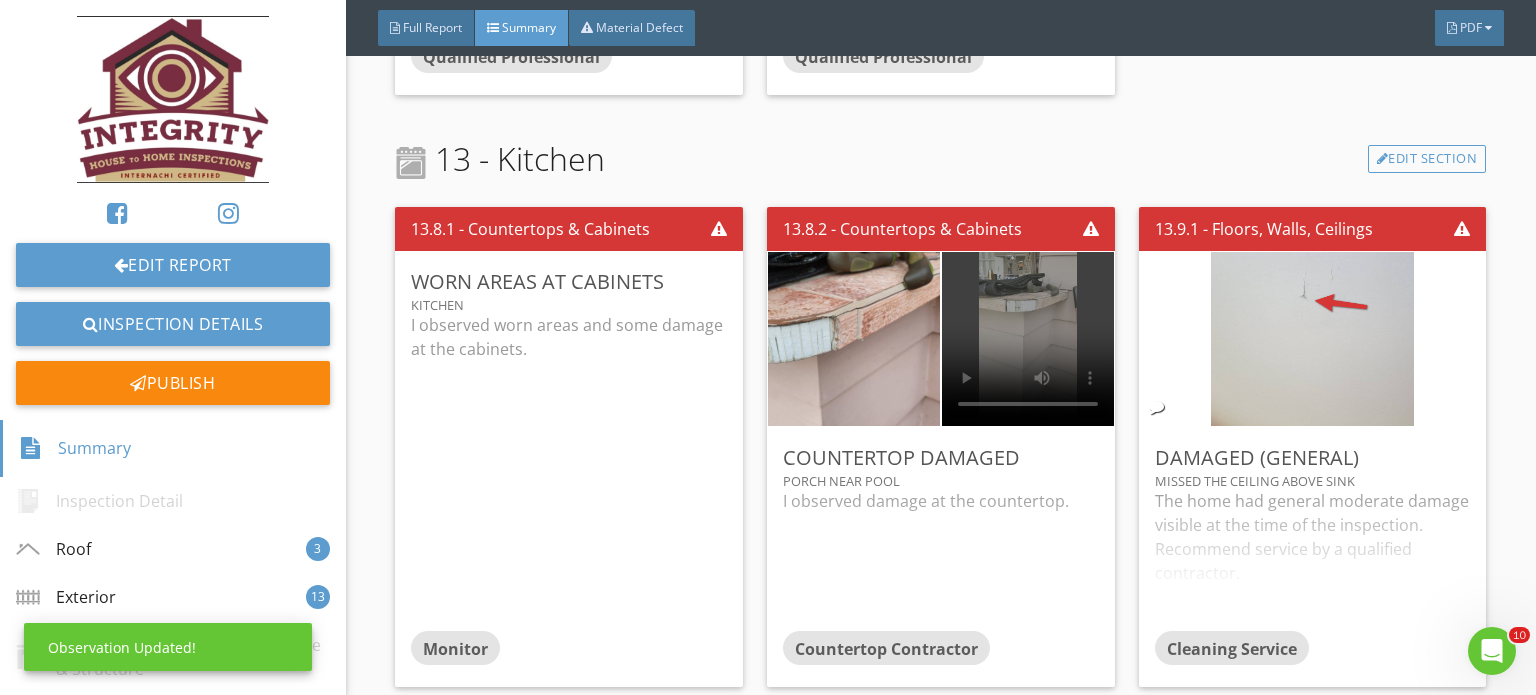 scroll, scrollTop: 63, scrollLeft: 0, axis: vertical 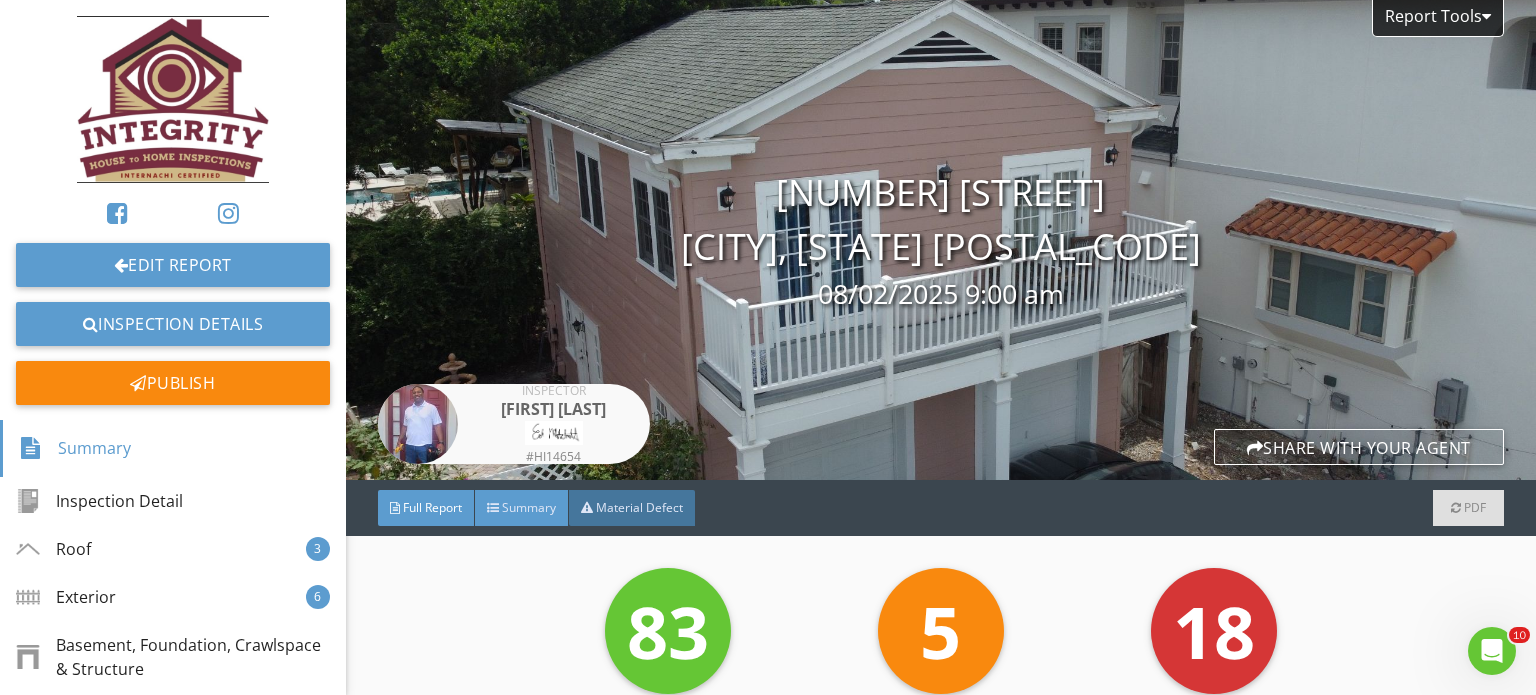 click on "Summary" at bounding box center (522, 508) 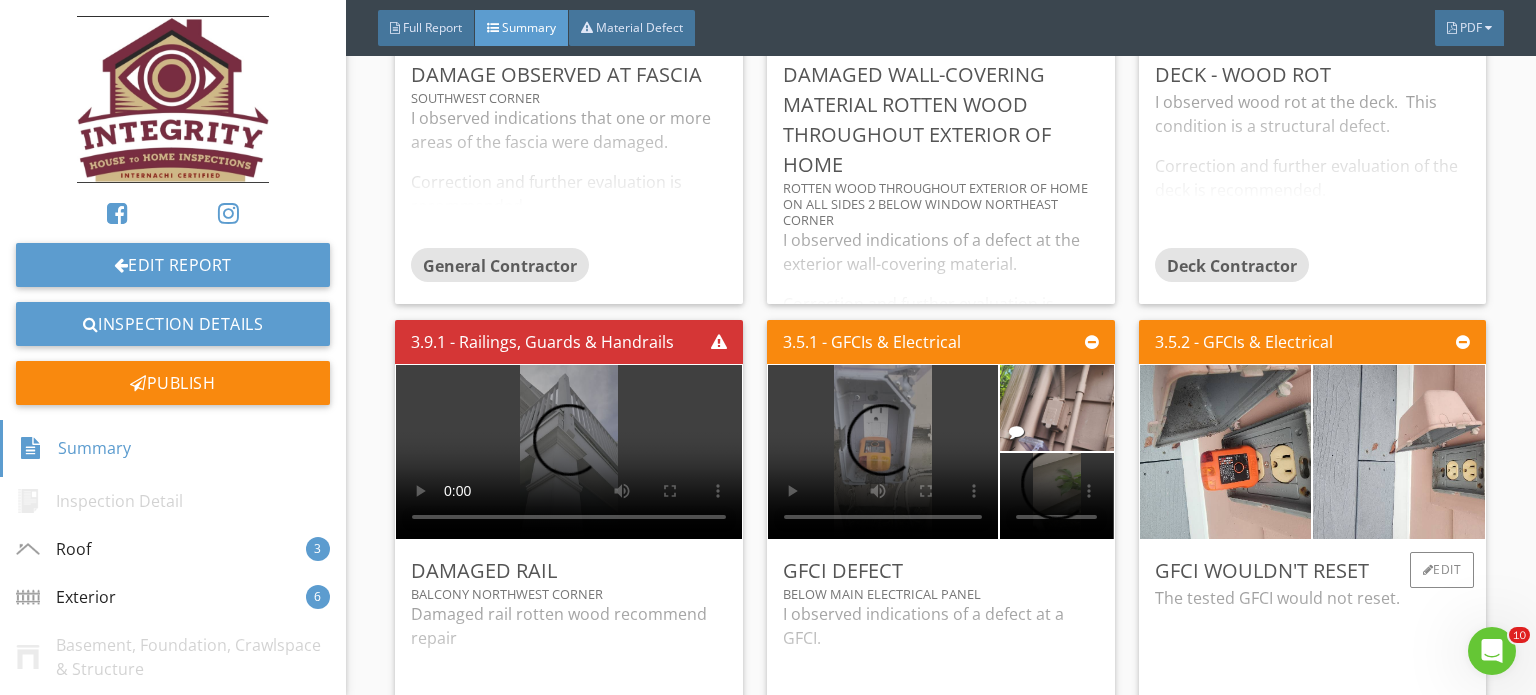 scroll, scrollTop: 1500, scrollLeft: 0, axis: vertical 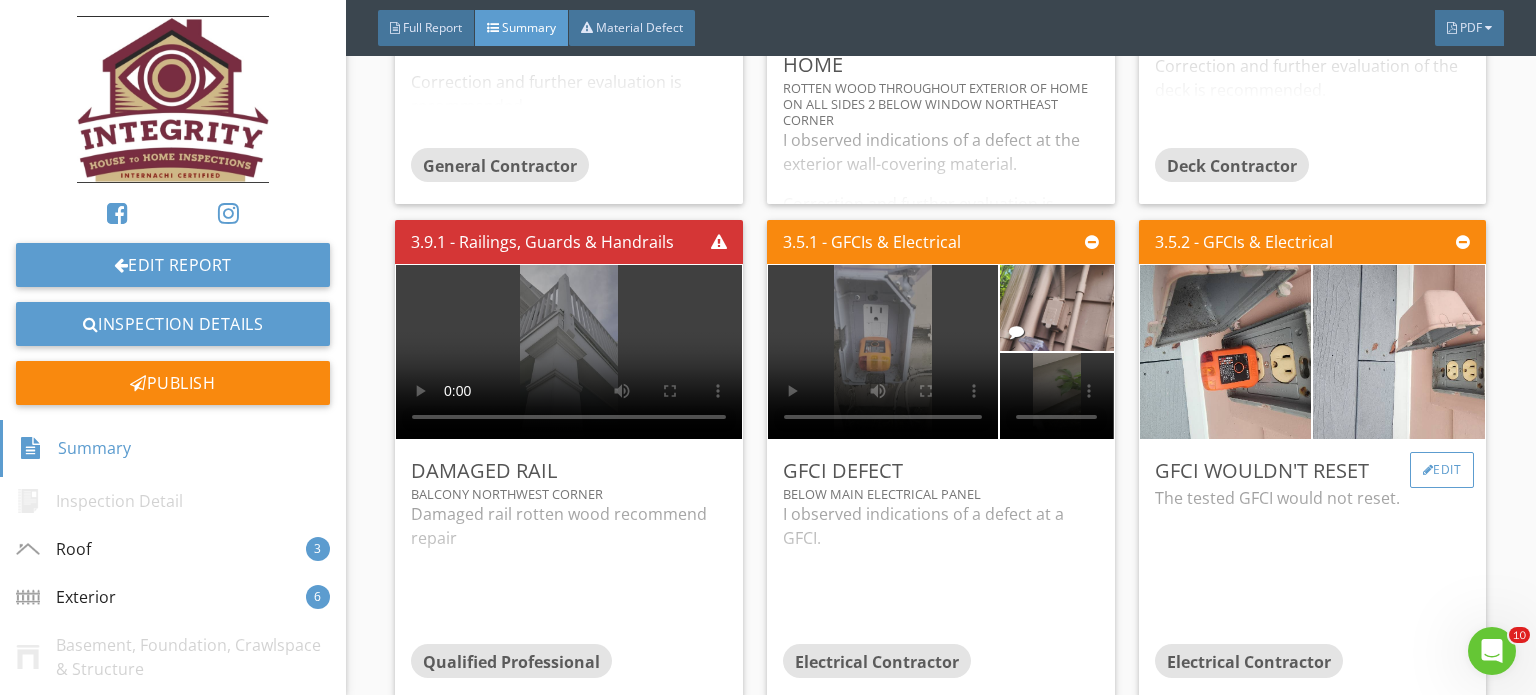 click on "Edit" at bounding box center (1442, 470) 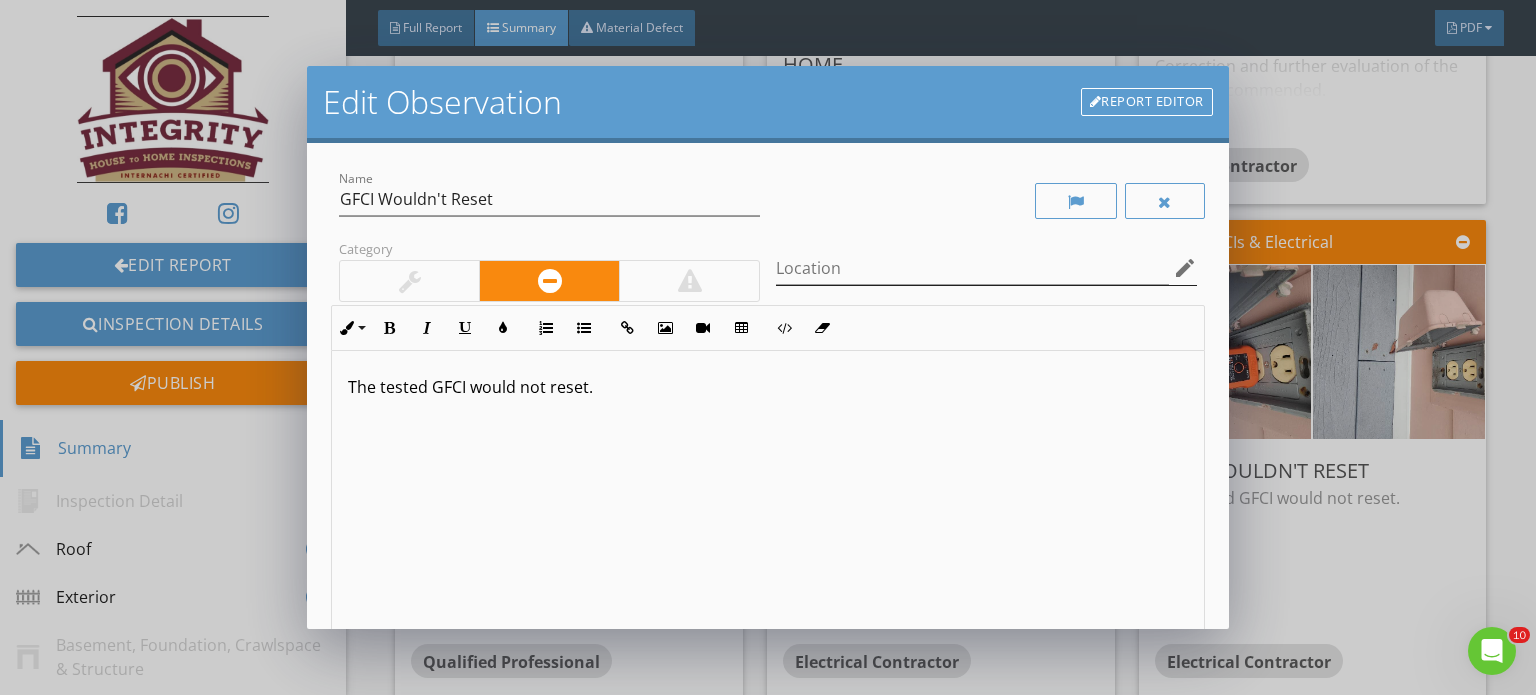 click on "edit" at bounding box center [1185, 268] 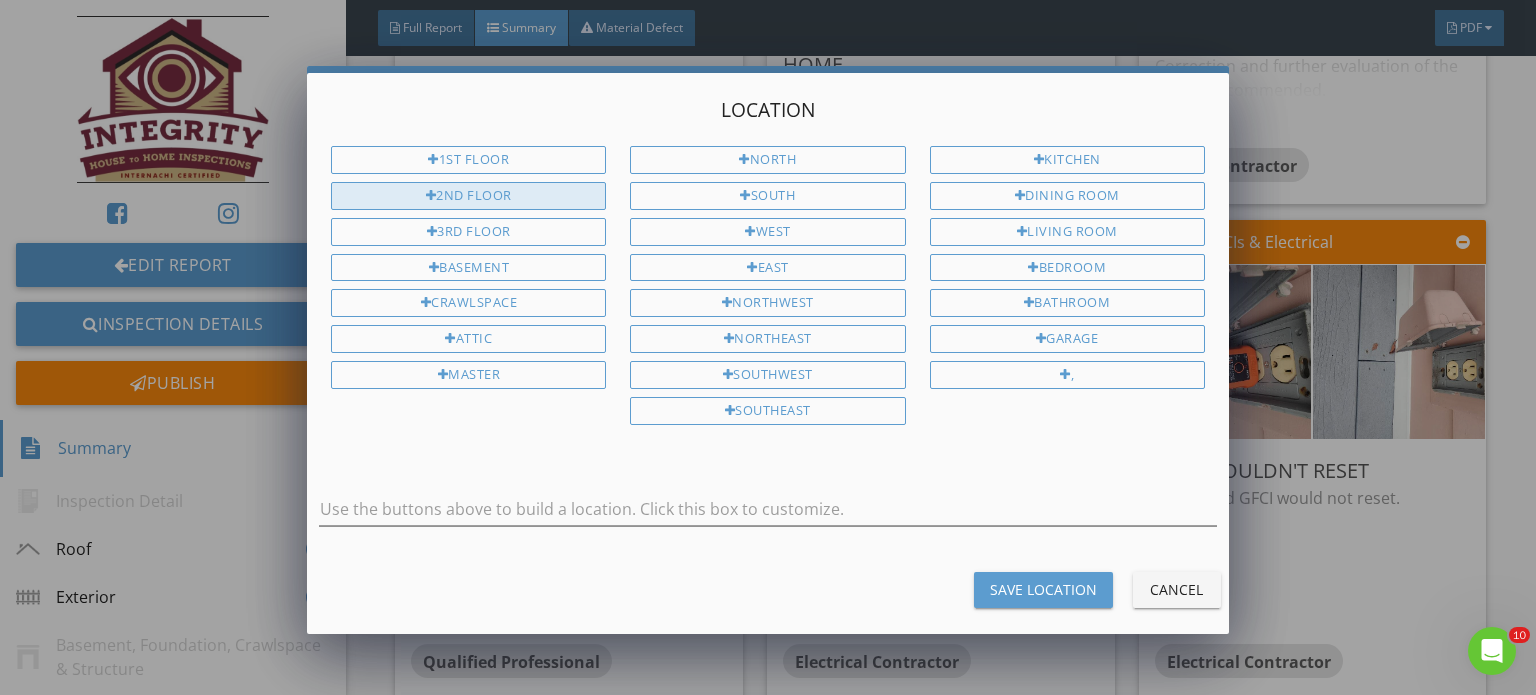 click on "2nd Floor" at bounding box center [468, 196] 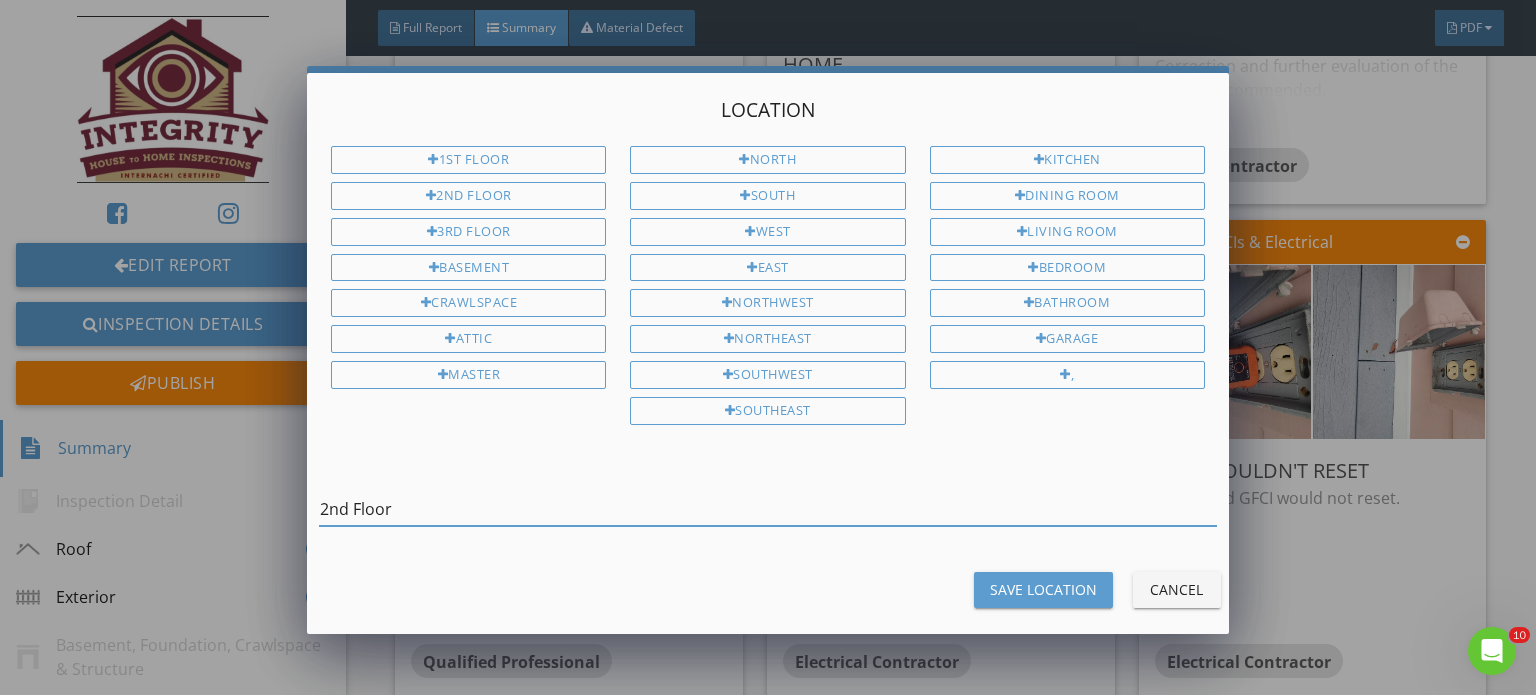 click on "2nd Floor" at bounding box center [768, 509] 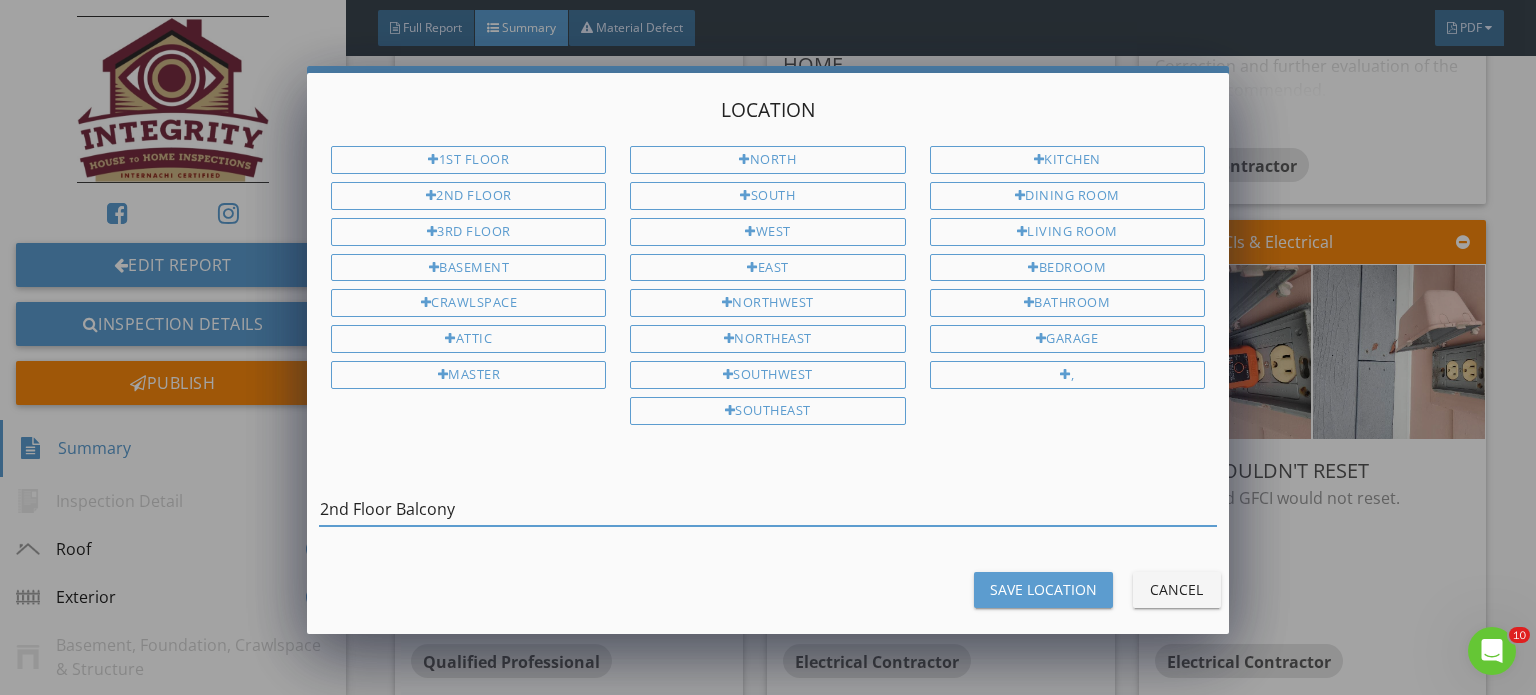 type on "2nd Floor Balcony" 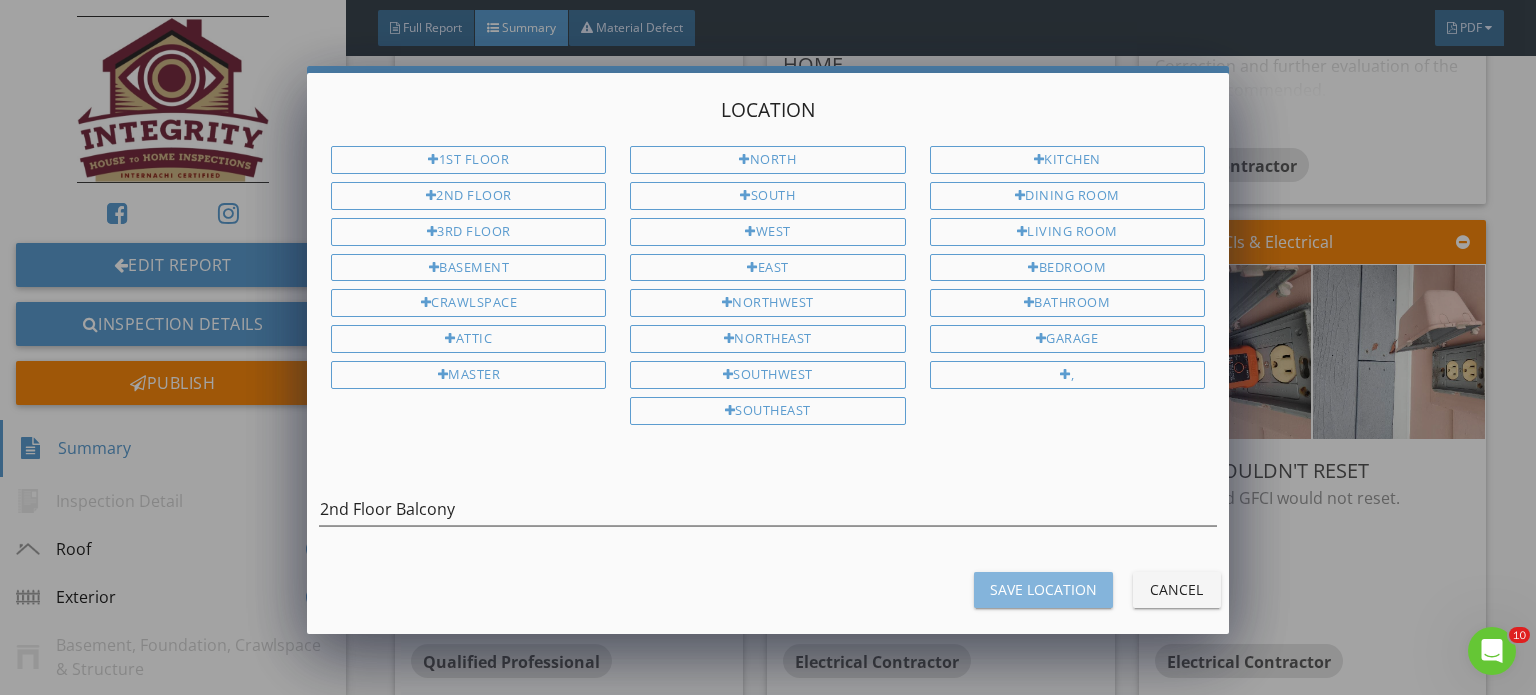 click on "Save Location" at bounding box center [1043, 589] 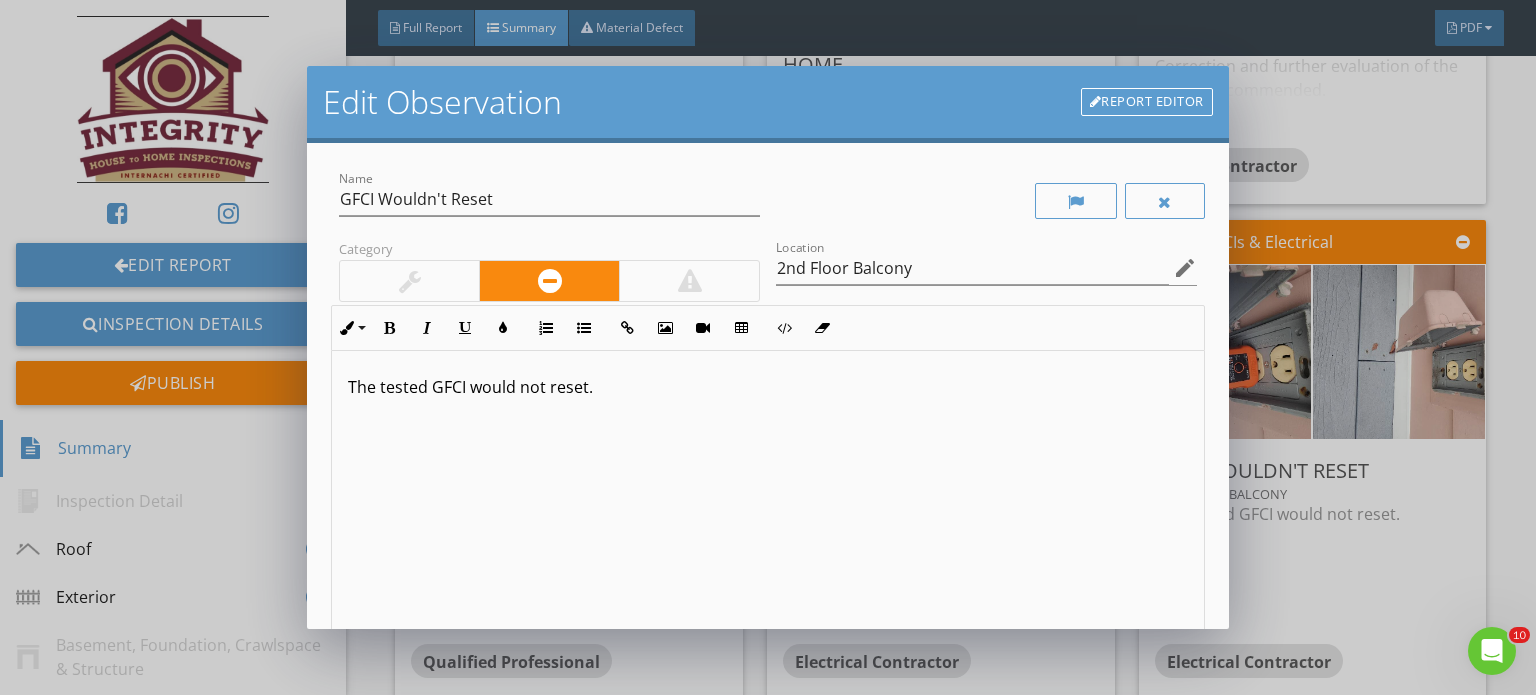 scroll, scrollTop: 0, scrollLeft: 0, axis: both 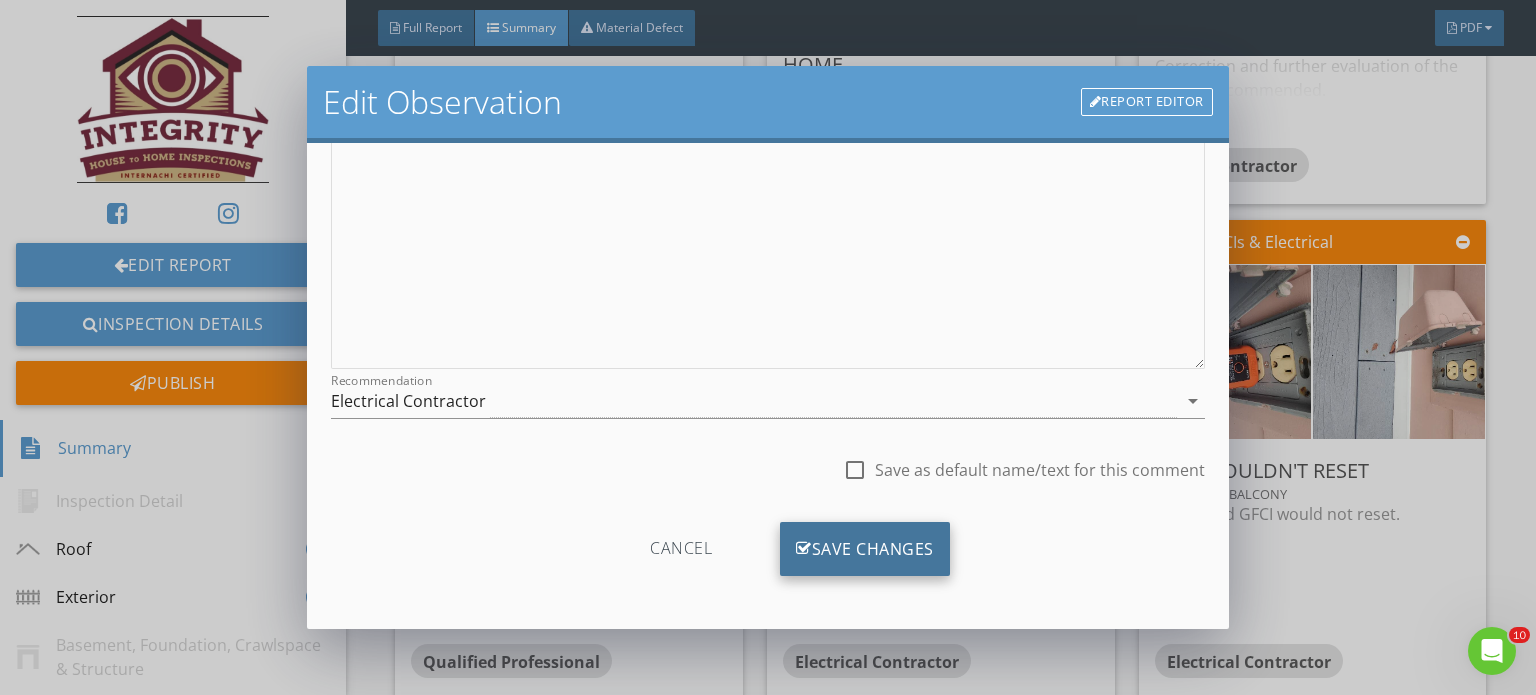 click on "Save Changes" at bounding box center (865, 549) 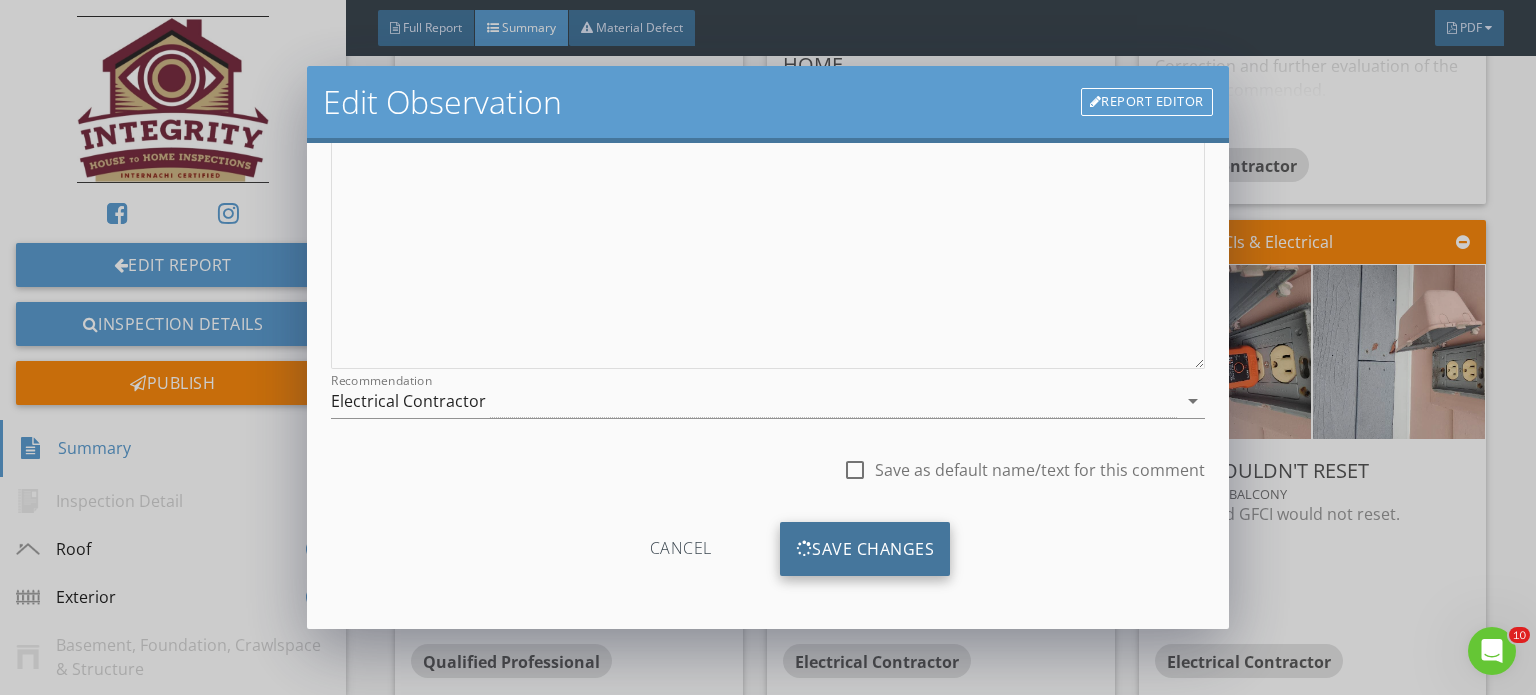 scroll, scrollTop: 63, scrollLeft: 0, axis: vertical 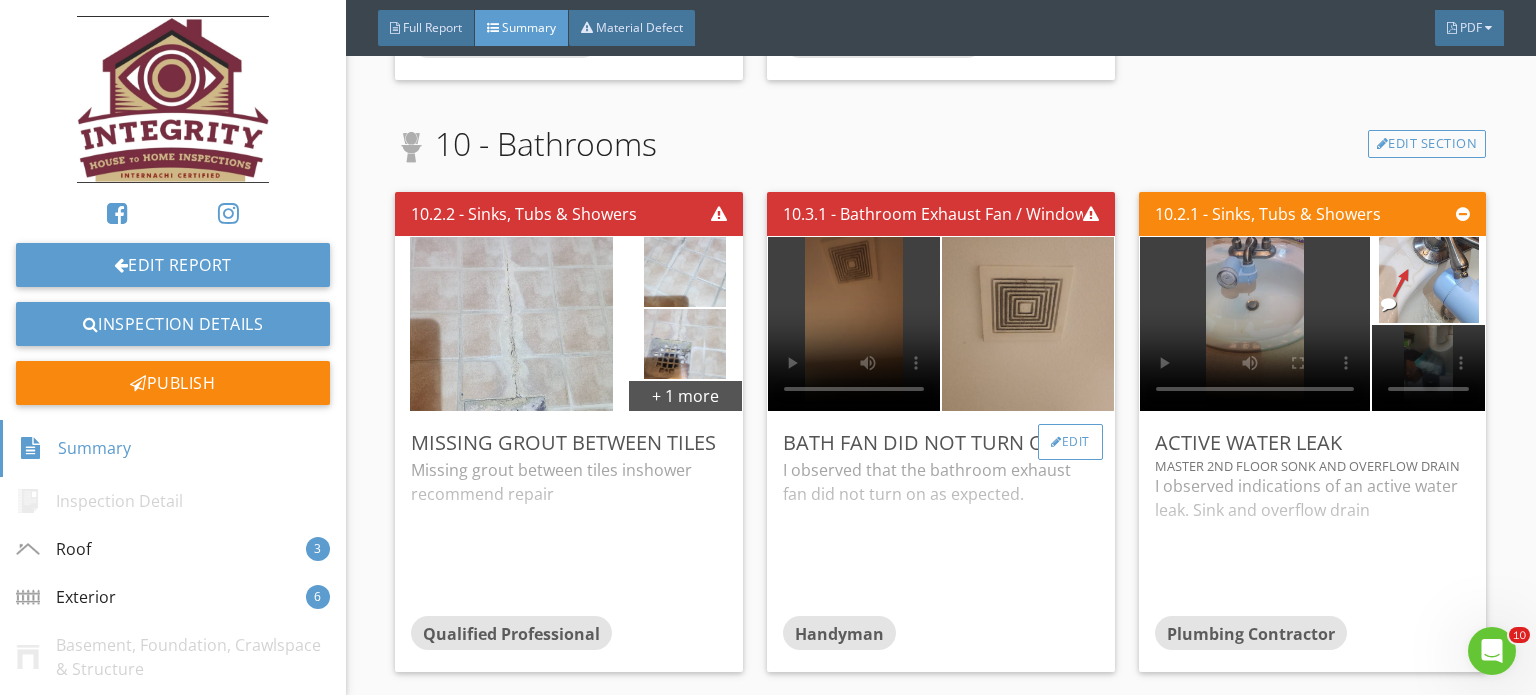 click on "Edit" at bounding box center [1070, 442] 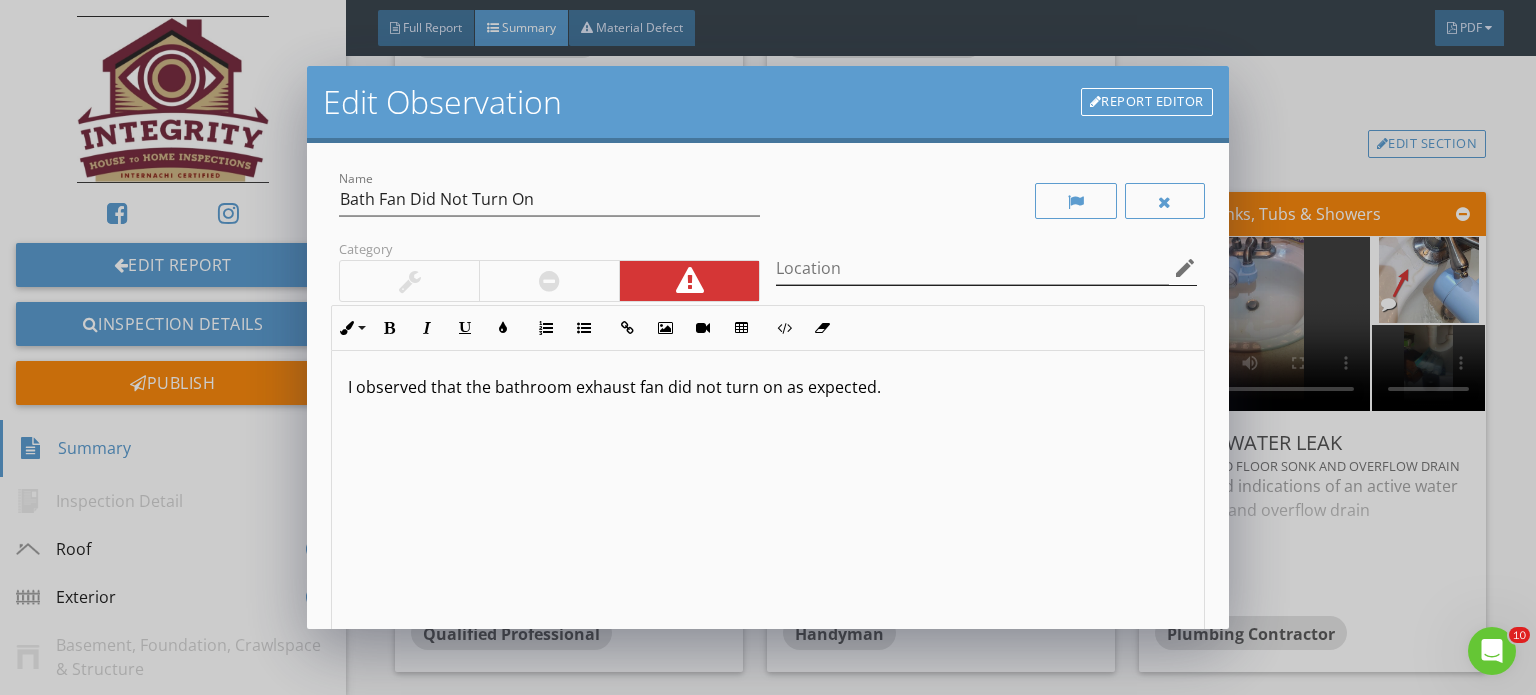 click on "edit" at bounding box center [1185, 268] 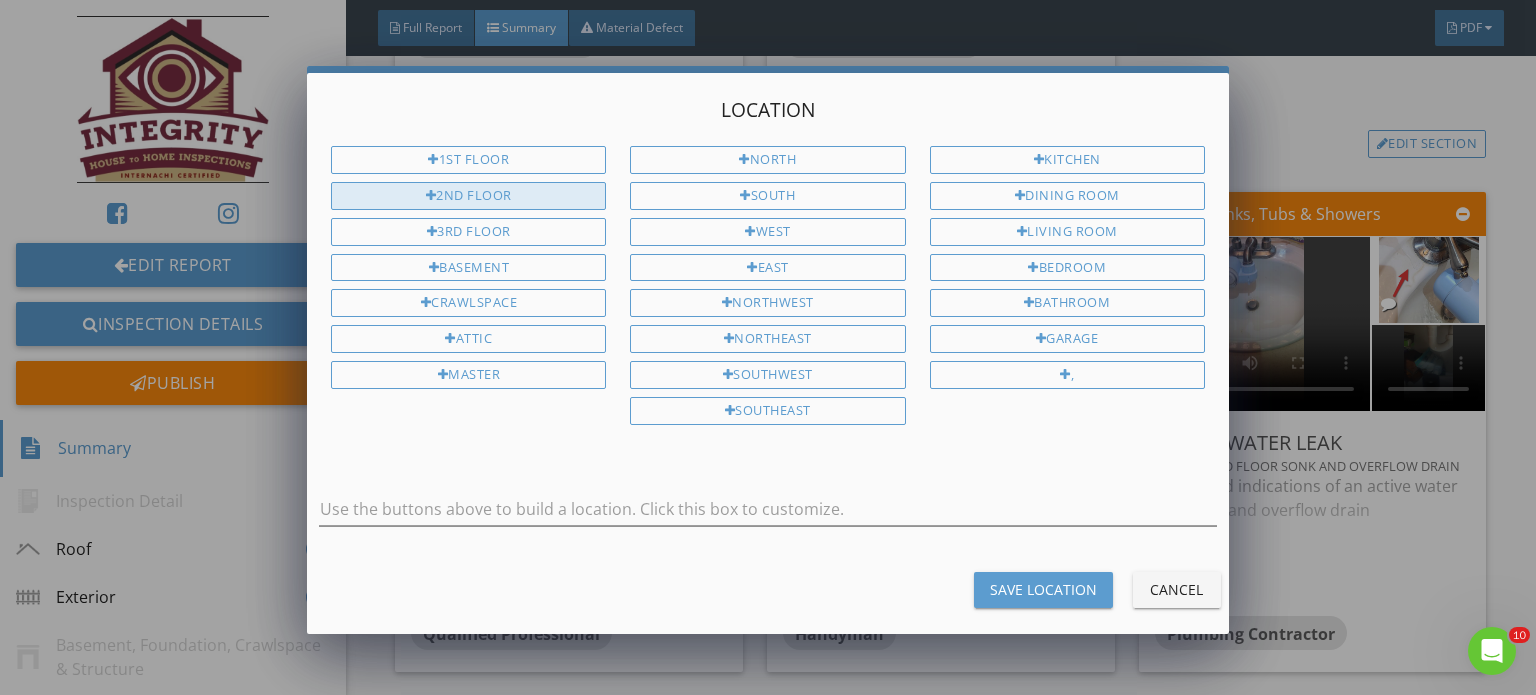 click at bounding box center [431, 196] 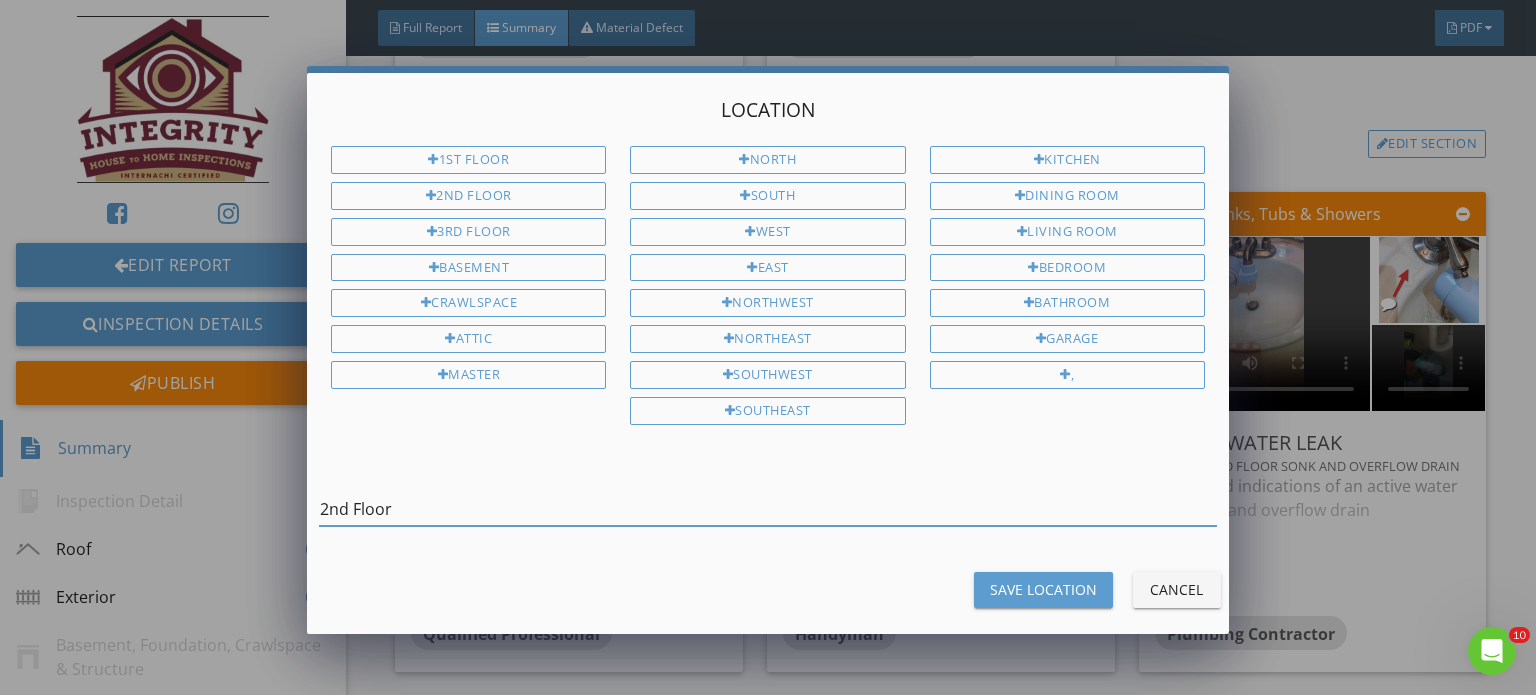 click on "2nd Floor" at bounding box center (768, 509) 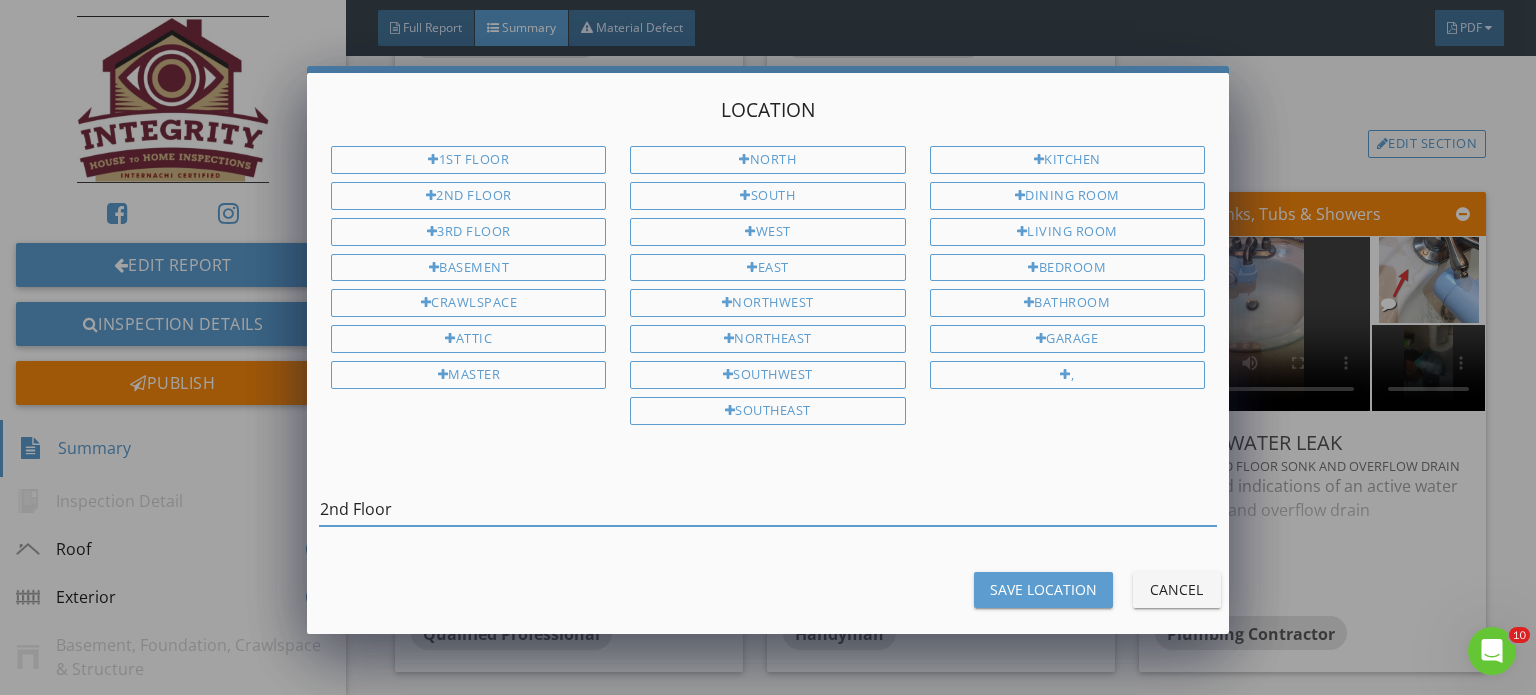 drag, startPoint x: 384, startPoint y: 497, endPoint x: 259, endPoint y: 511, distance: 125.781555 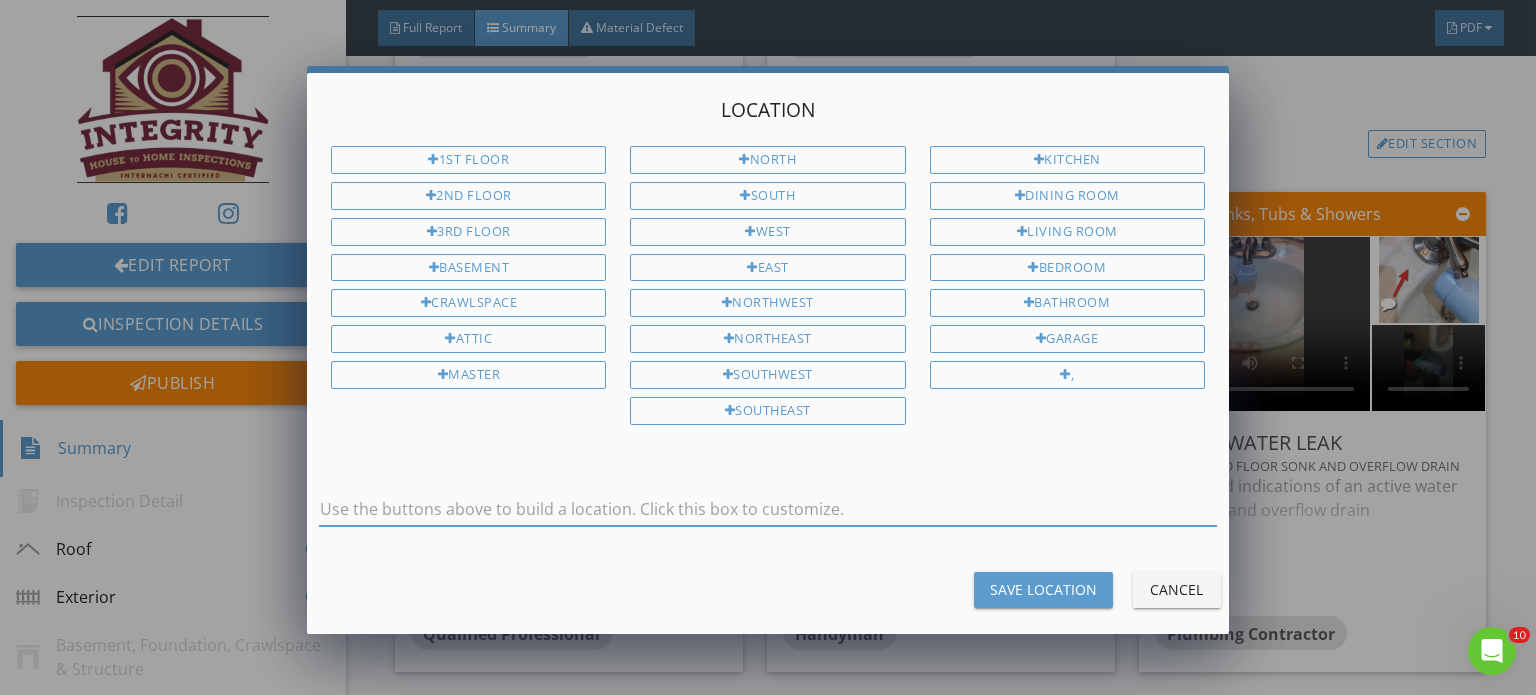type 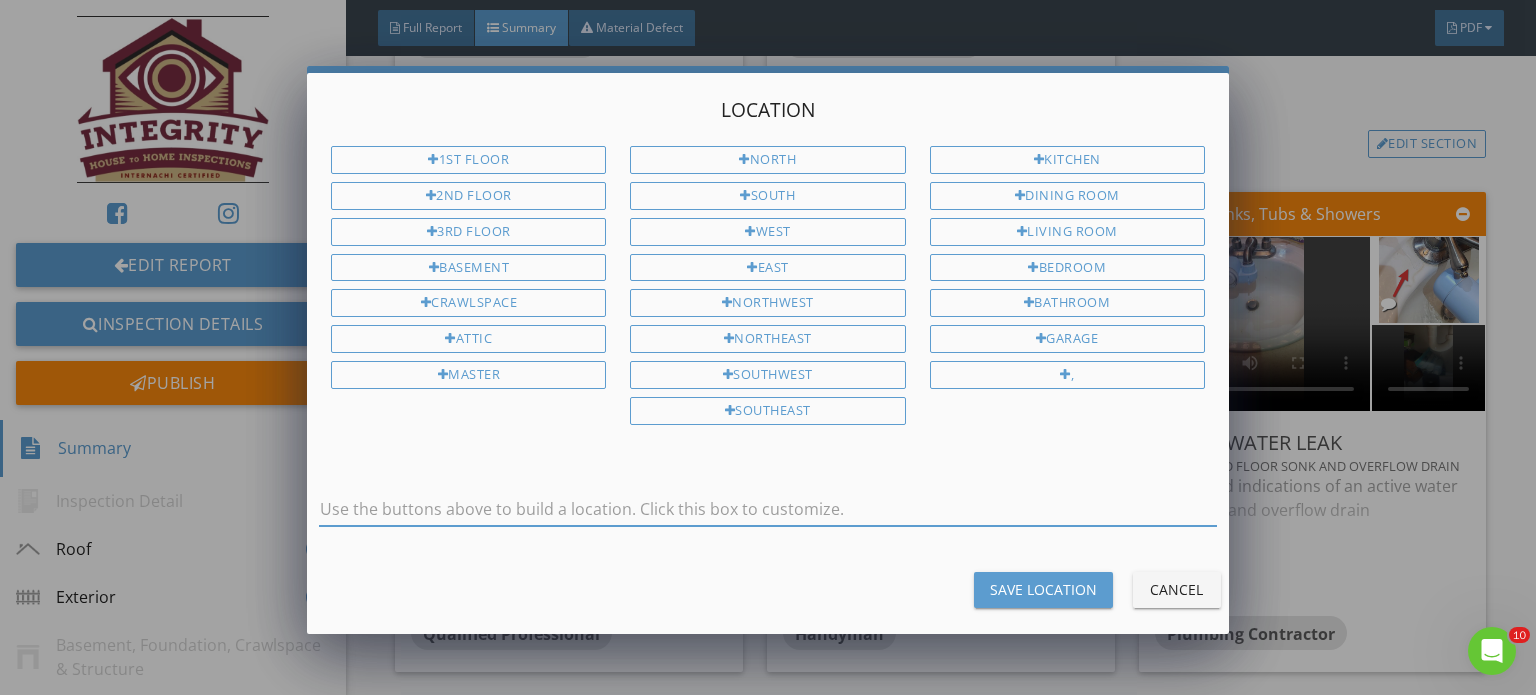 click on "Cancel" at bounding box center [1177, 590] 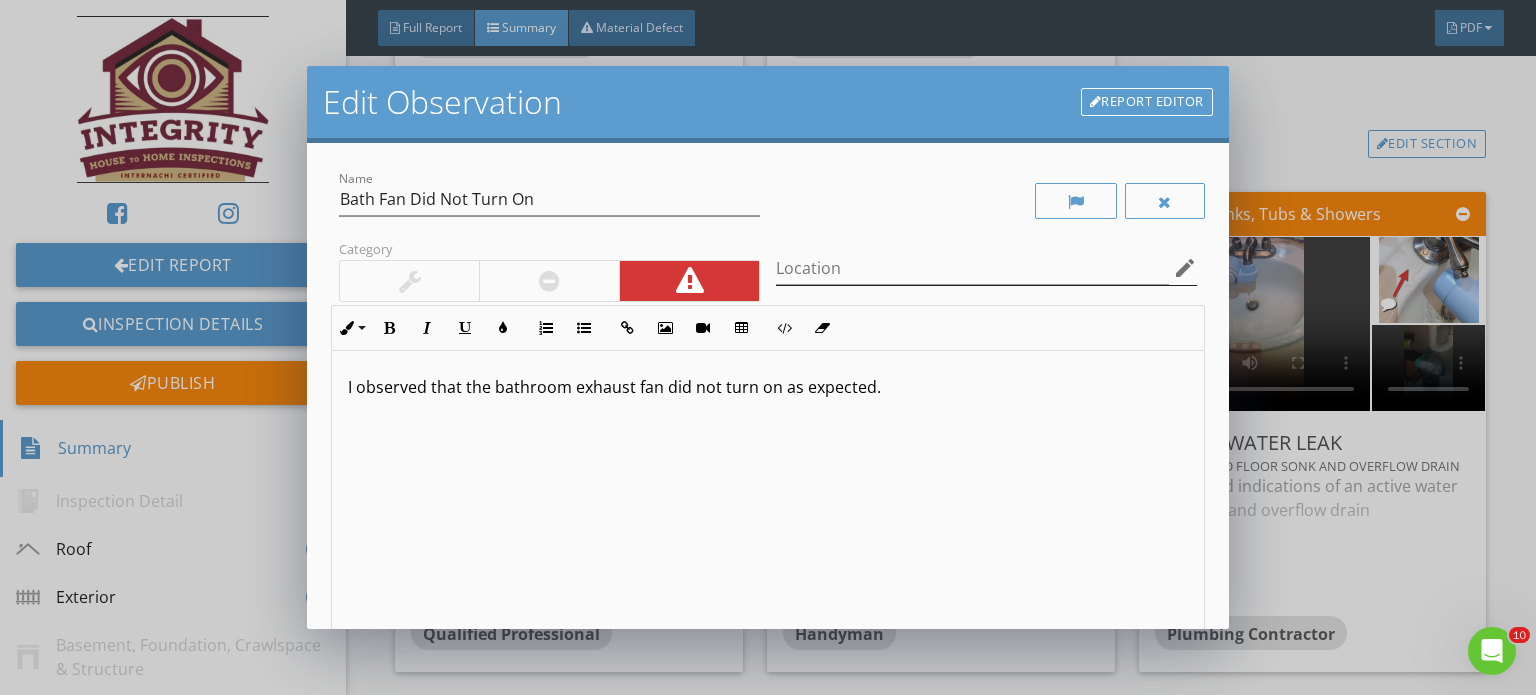 click on "edit" at bounding box center [1185, 268] 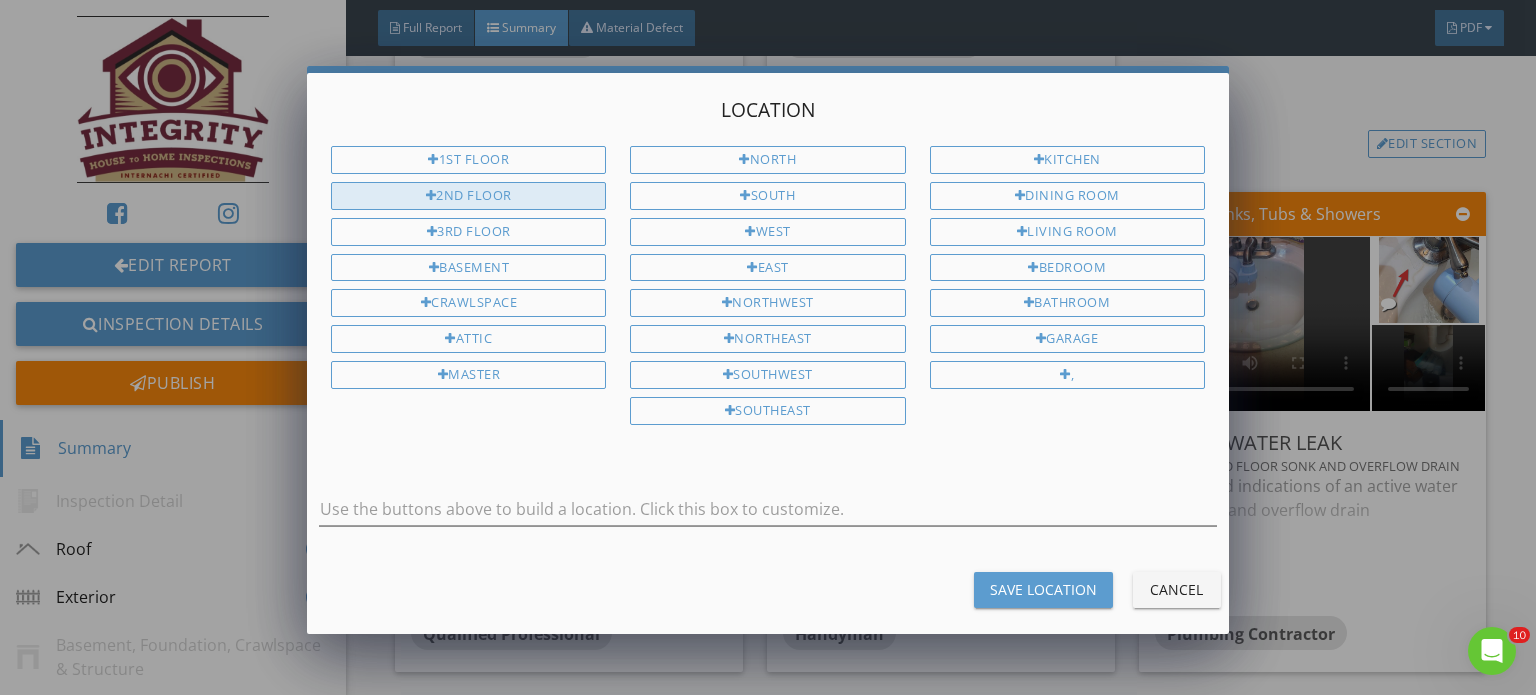 click on "2nd Floor" at bounding box center (468, 196) 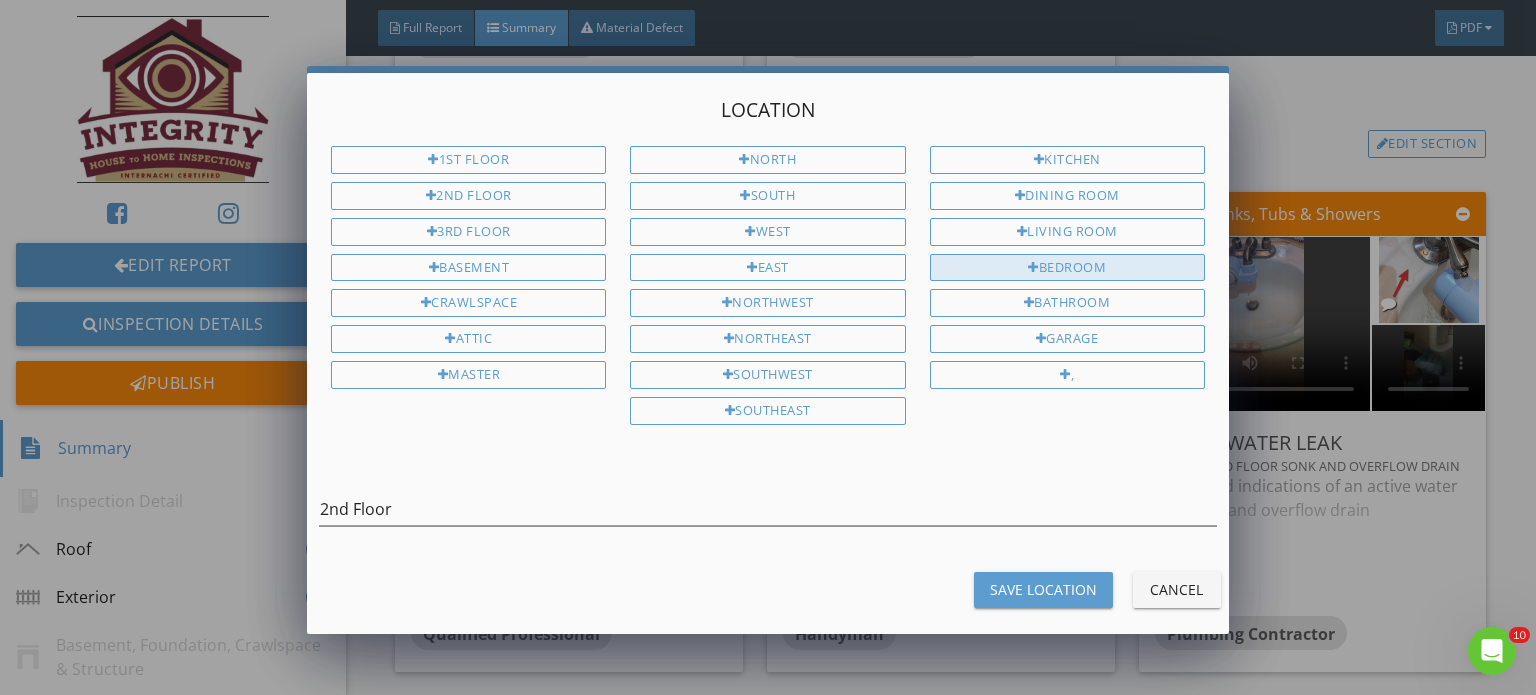 click on "Bedroom" at bounding box center [1067, 268] 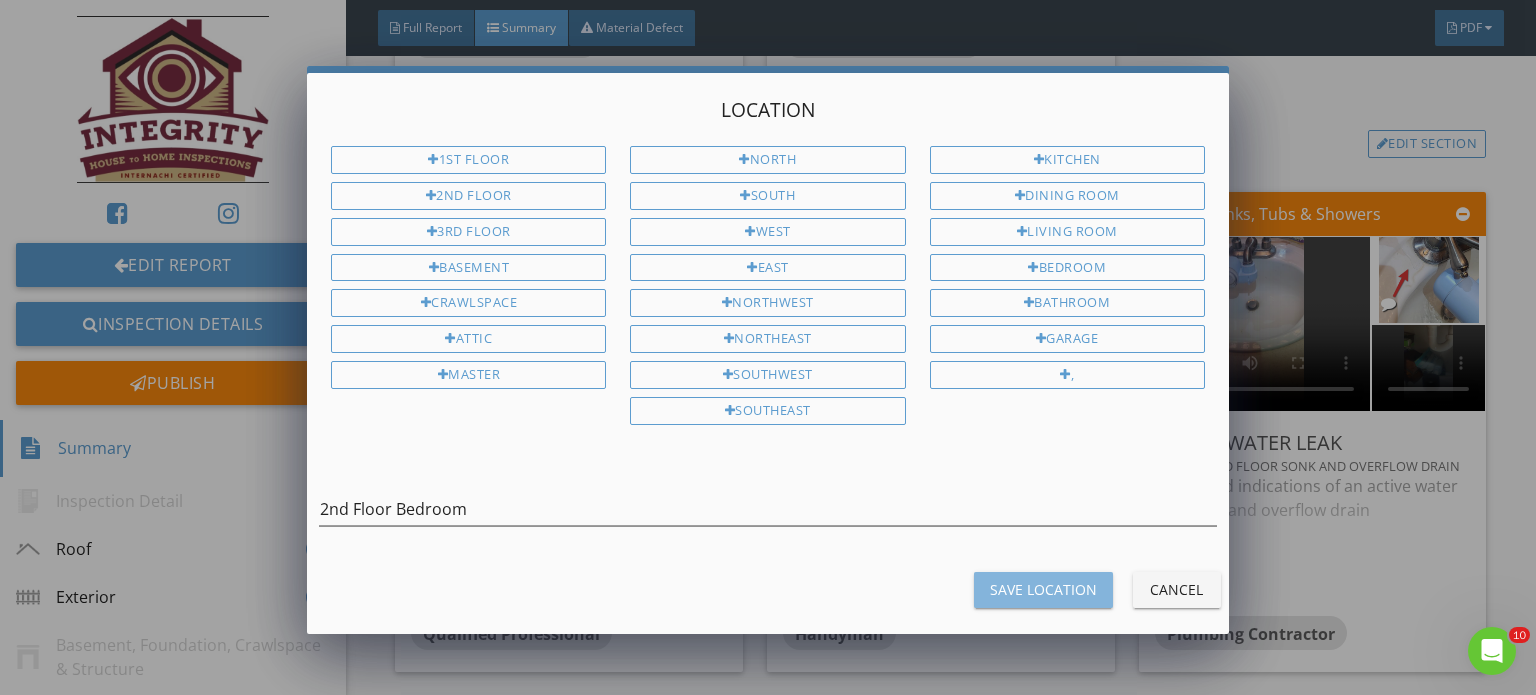 click on "Save Location" at bounding box center (1043, 589) 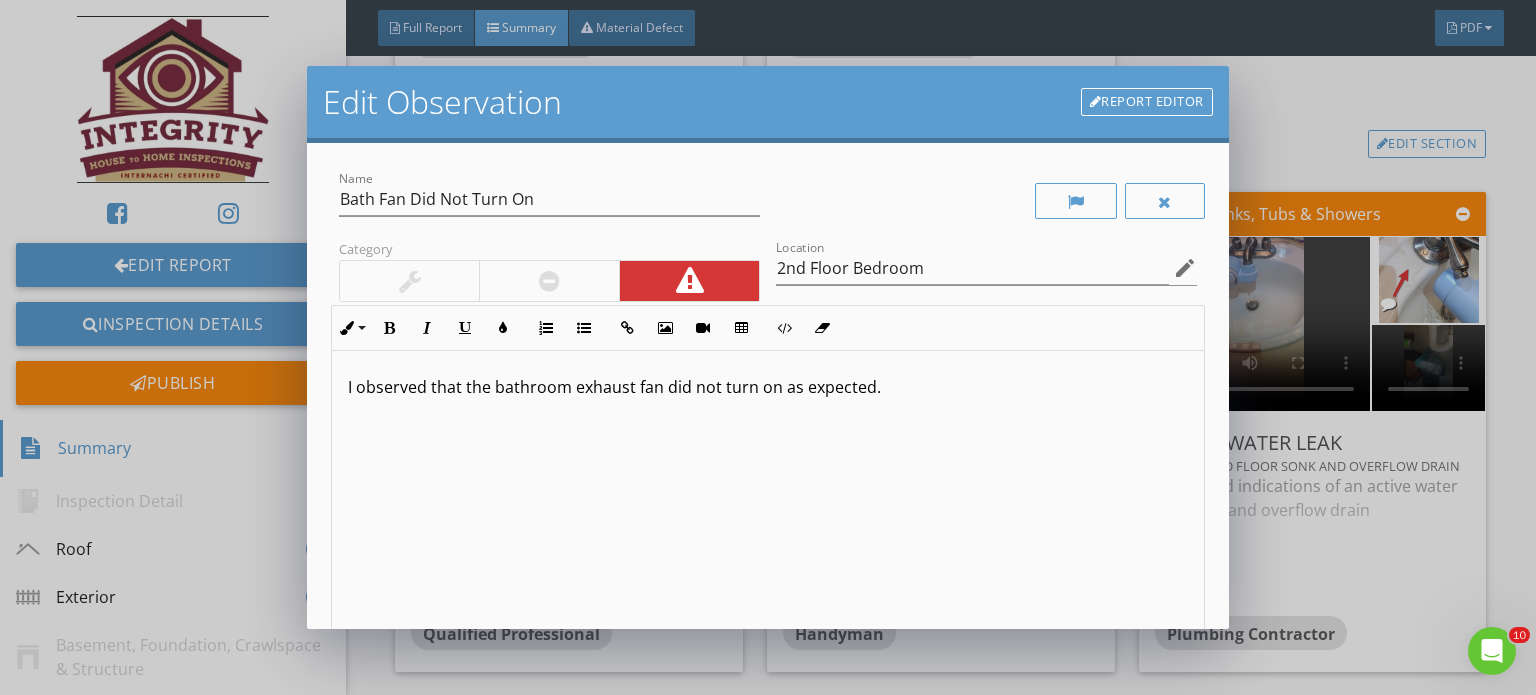 scroll, scrollTop: 0, scrollLeft: 0, axis: both 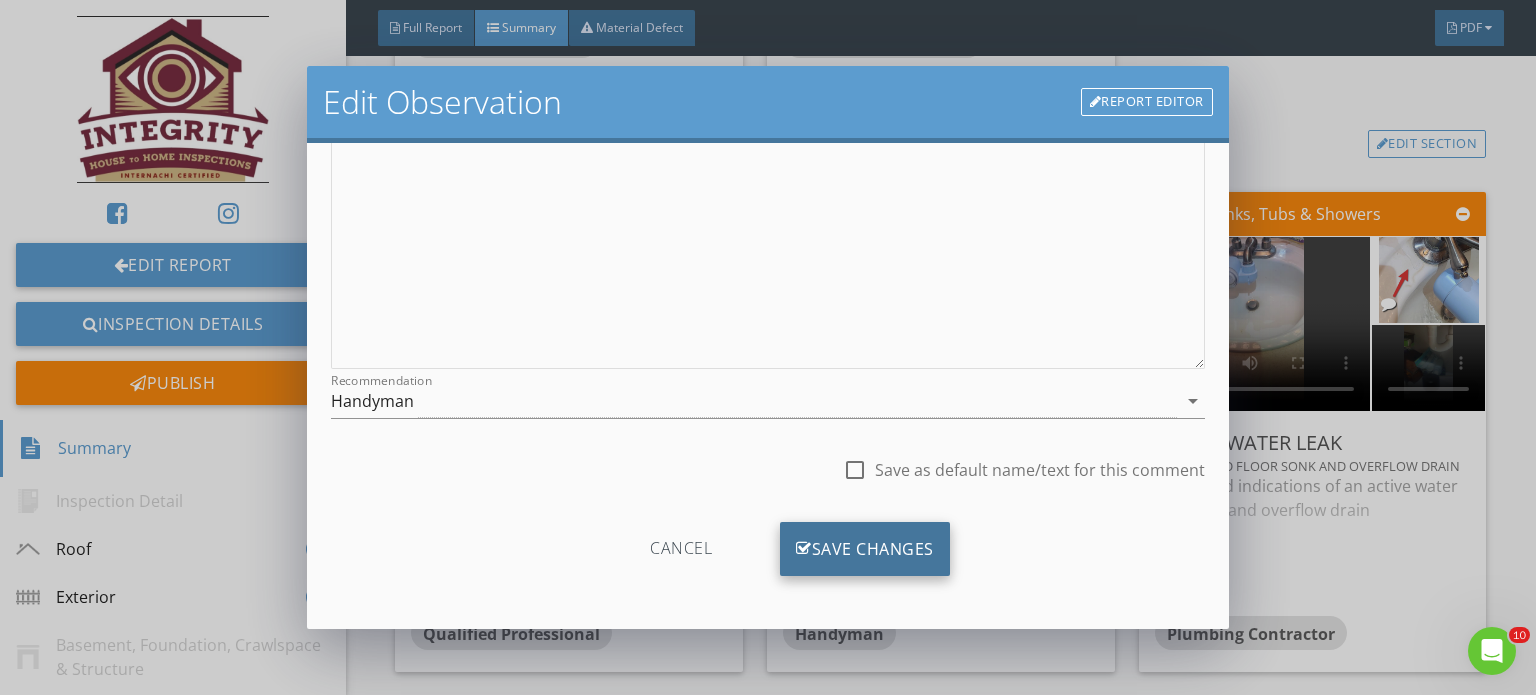 click on "Save Changes" at bounding box center (865, 549) 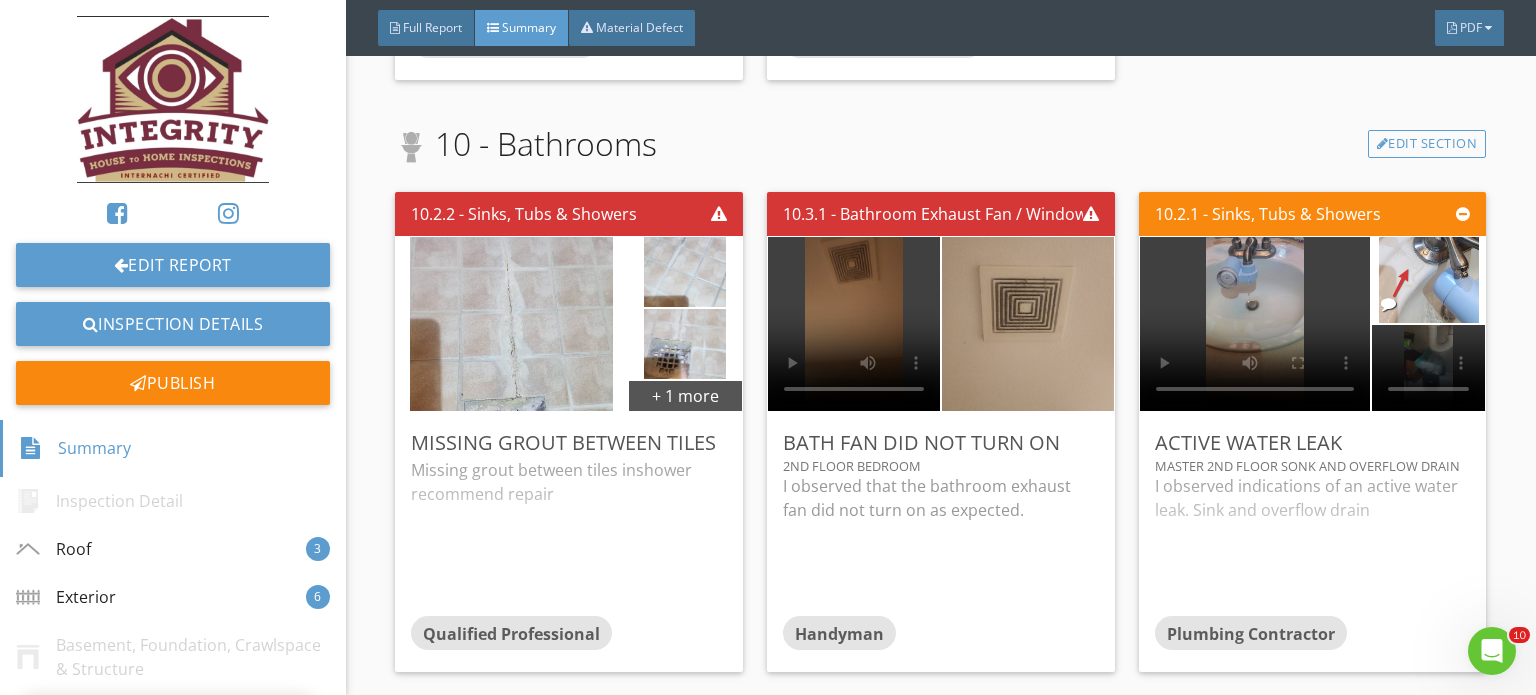 scroll, scrollTop: 63, scrollLeft: 0, axis: vertical 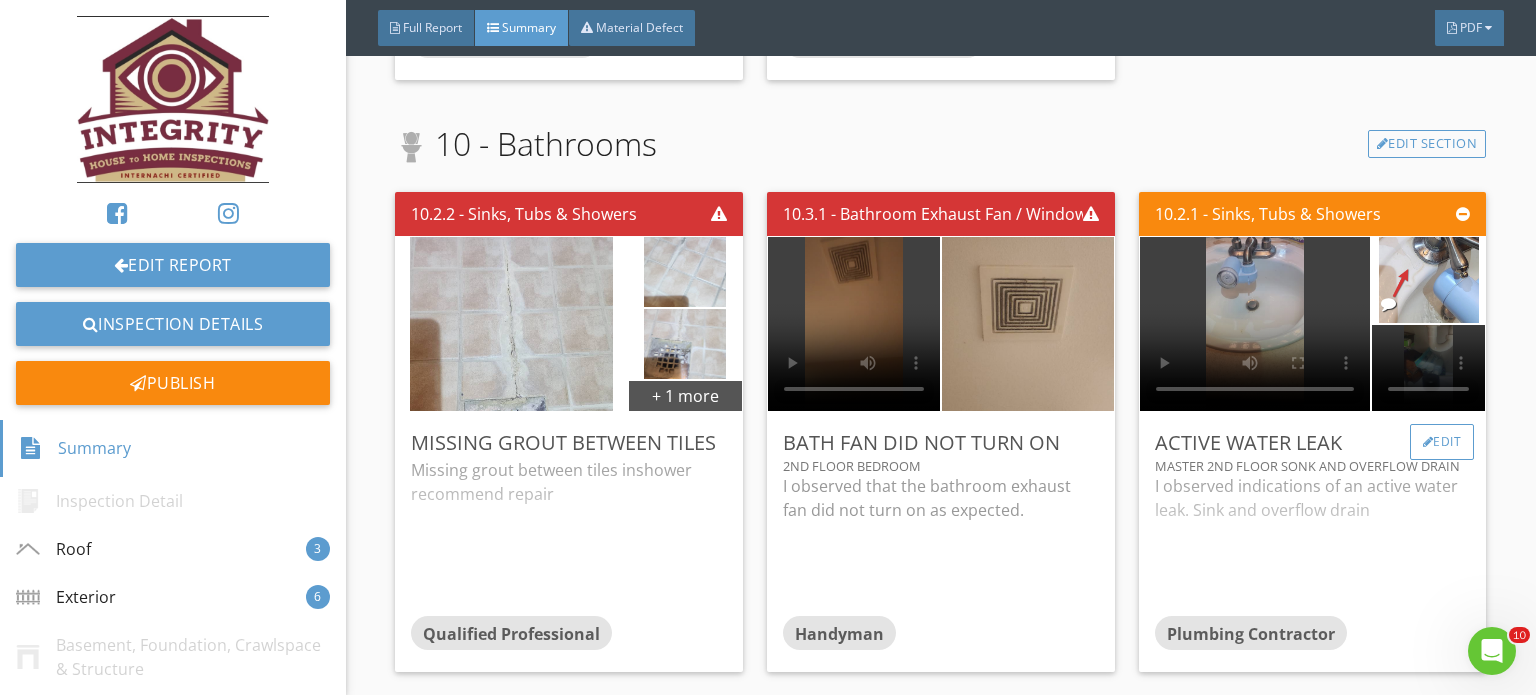click on "Edit" at bounding box center (1442, 442) 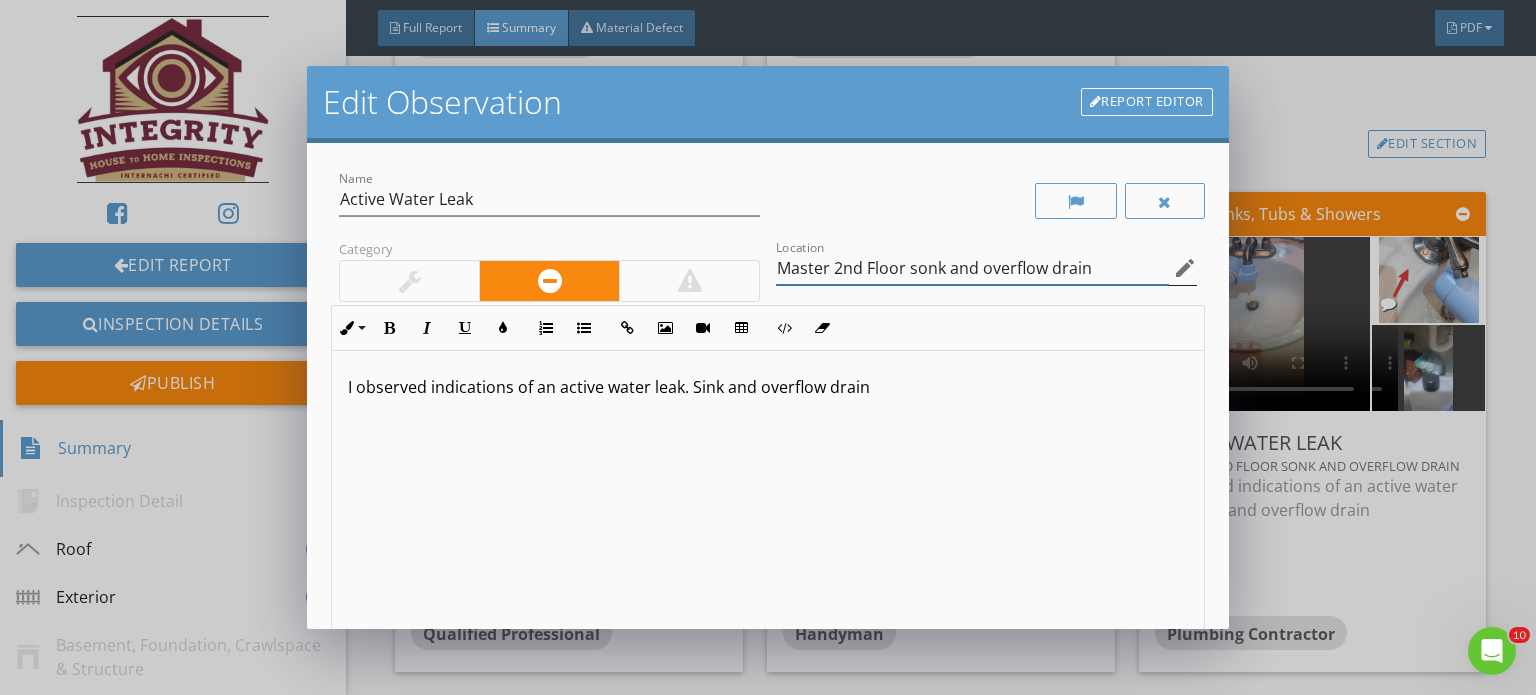 click on "Master 2nd Floor sonk and overflow drain" at bounding box center (972, 268) 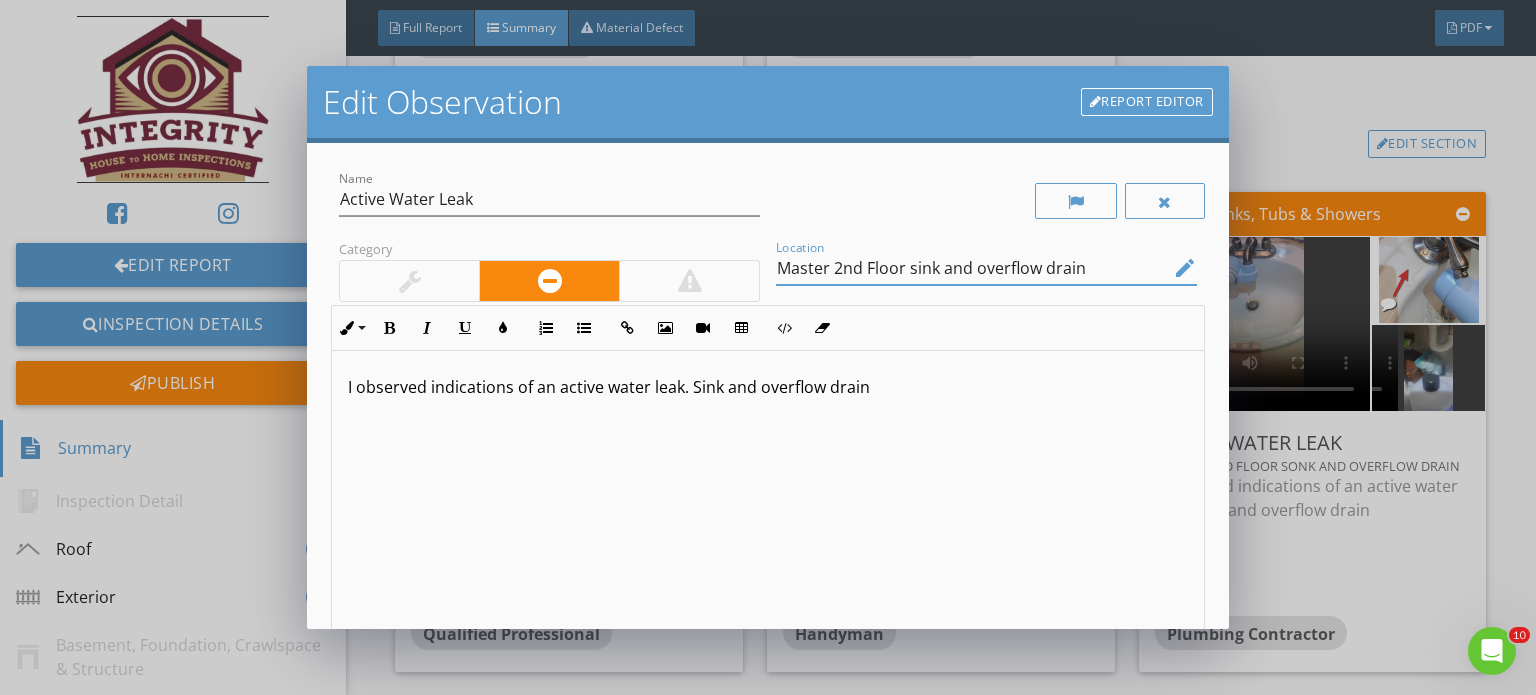 scroll, scrollTop: 0, scrollLeft: 0, axis: both 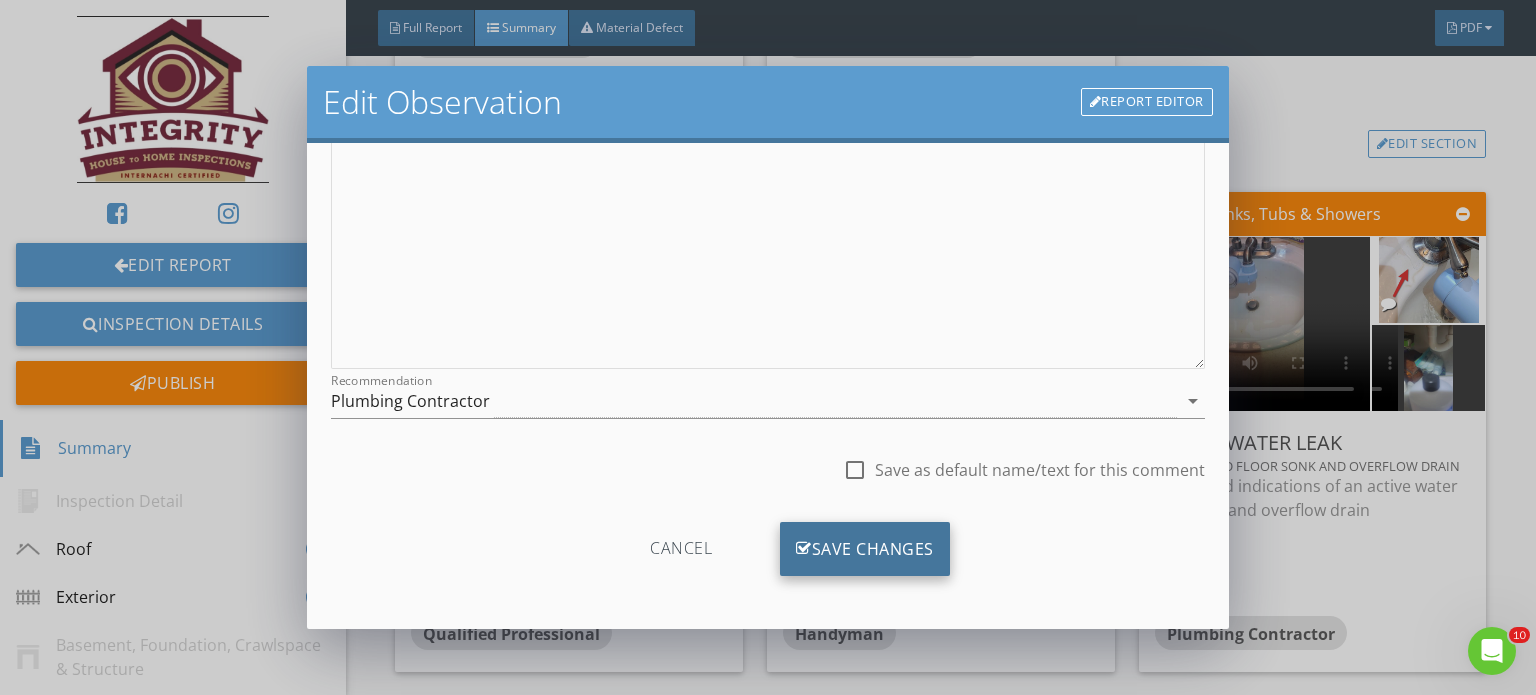type on "Master 2nd Floor sink and overflow drain" 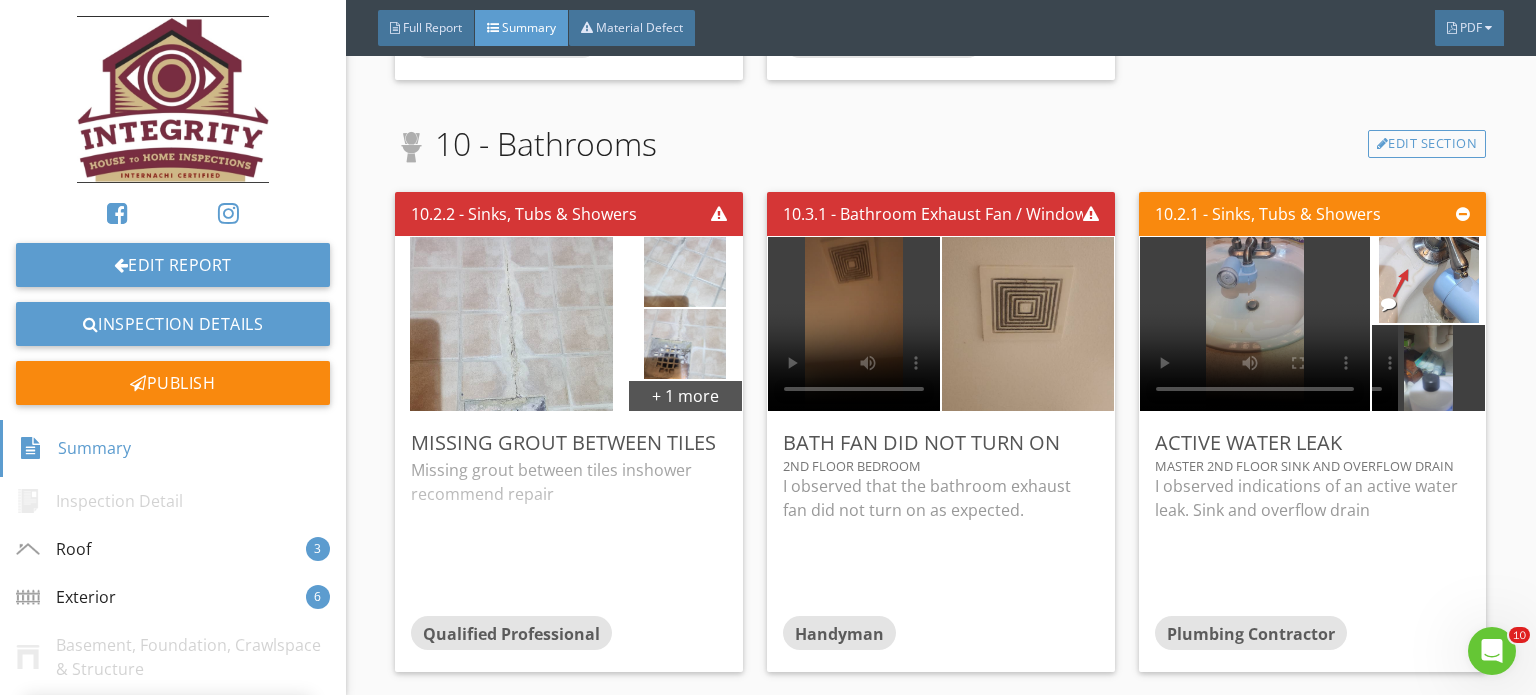 scroll, scrollTop: 63, scrollLeft: 0, axis: vertical 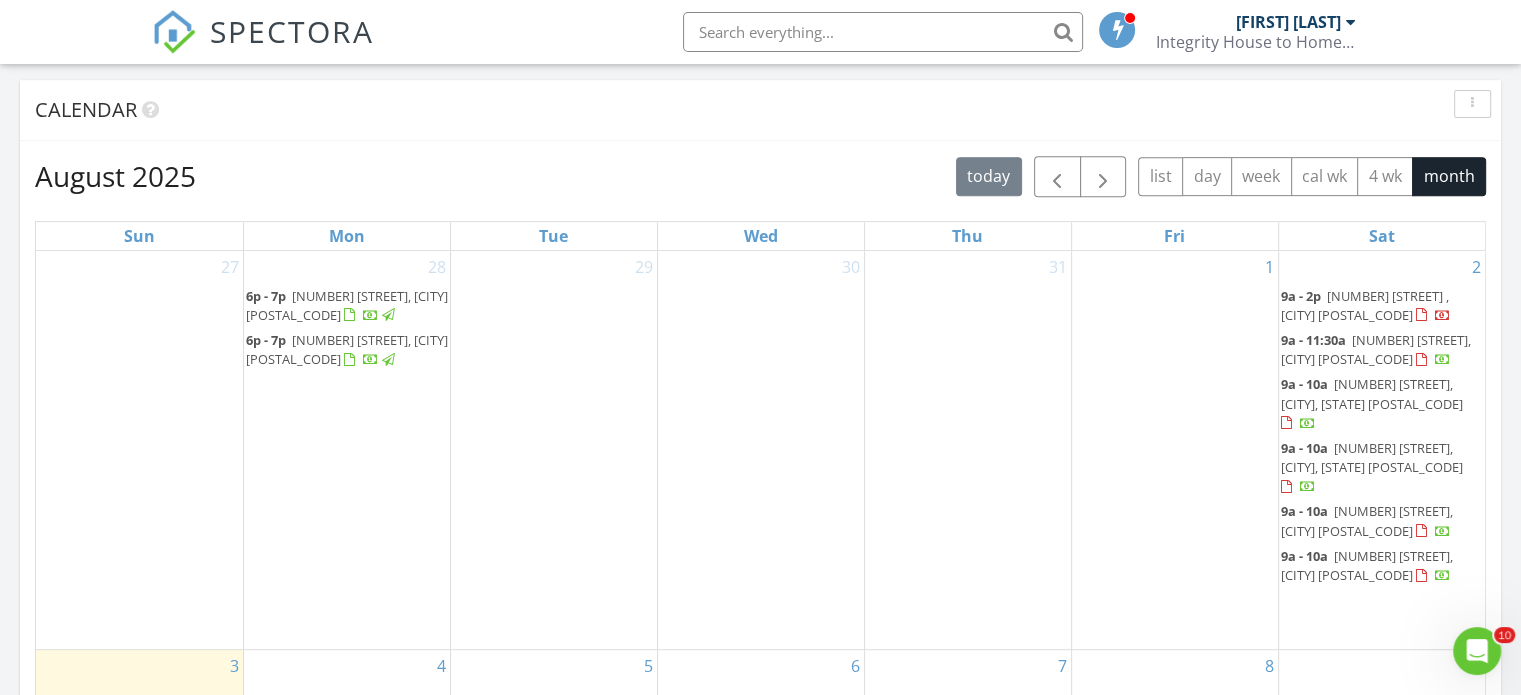 click on "[TIME]
[NUMBER] [STREET] , [CITY] [POSTAL_CODE]" at bounding box center (1366, 305) 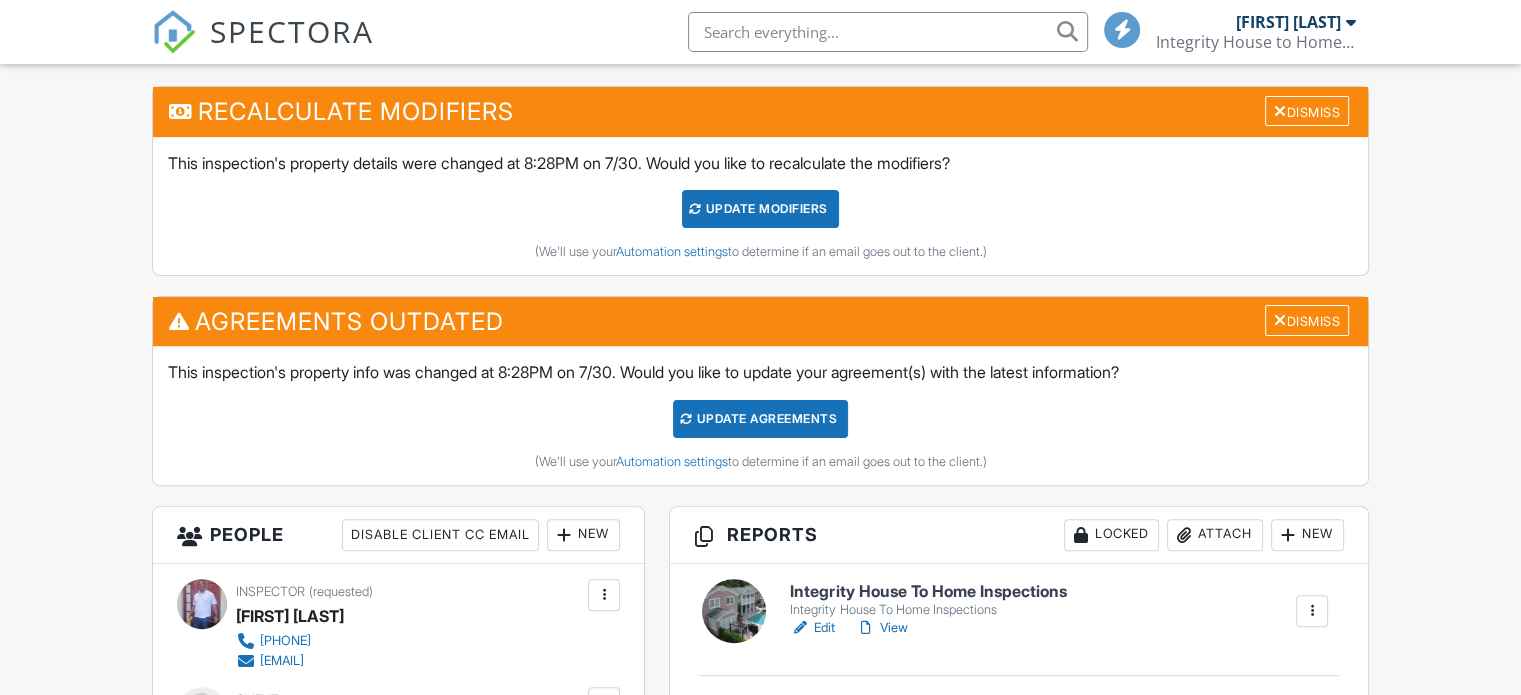 scroll, scrollTop: 900, scrollLeft: 0, axis: vertical 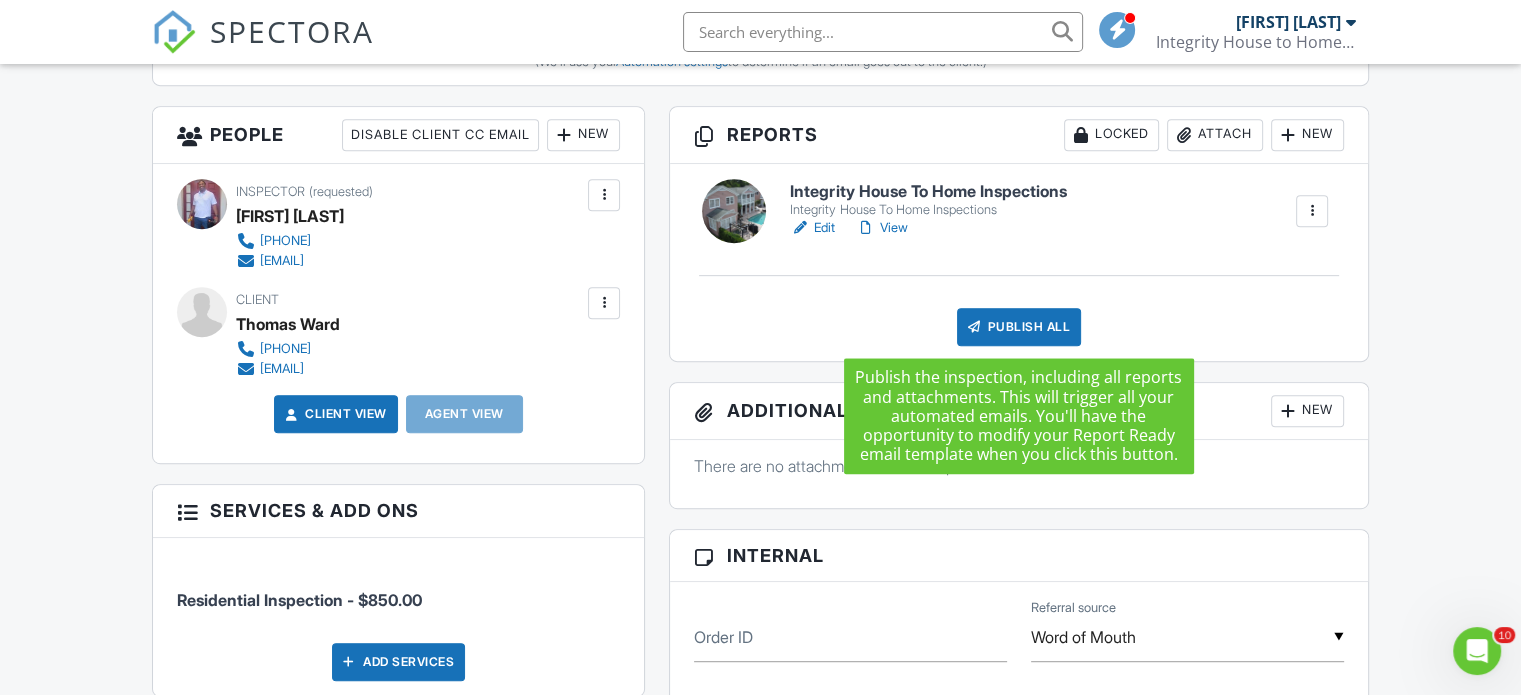 click on "Publish All" at bounding box center (1019, 327) 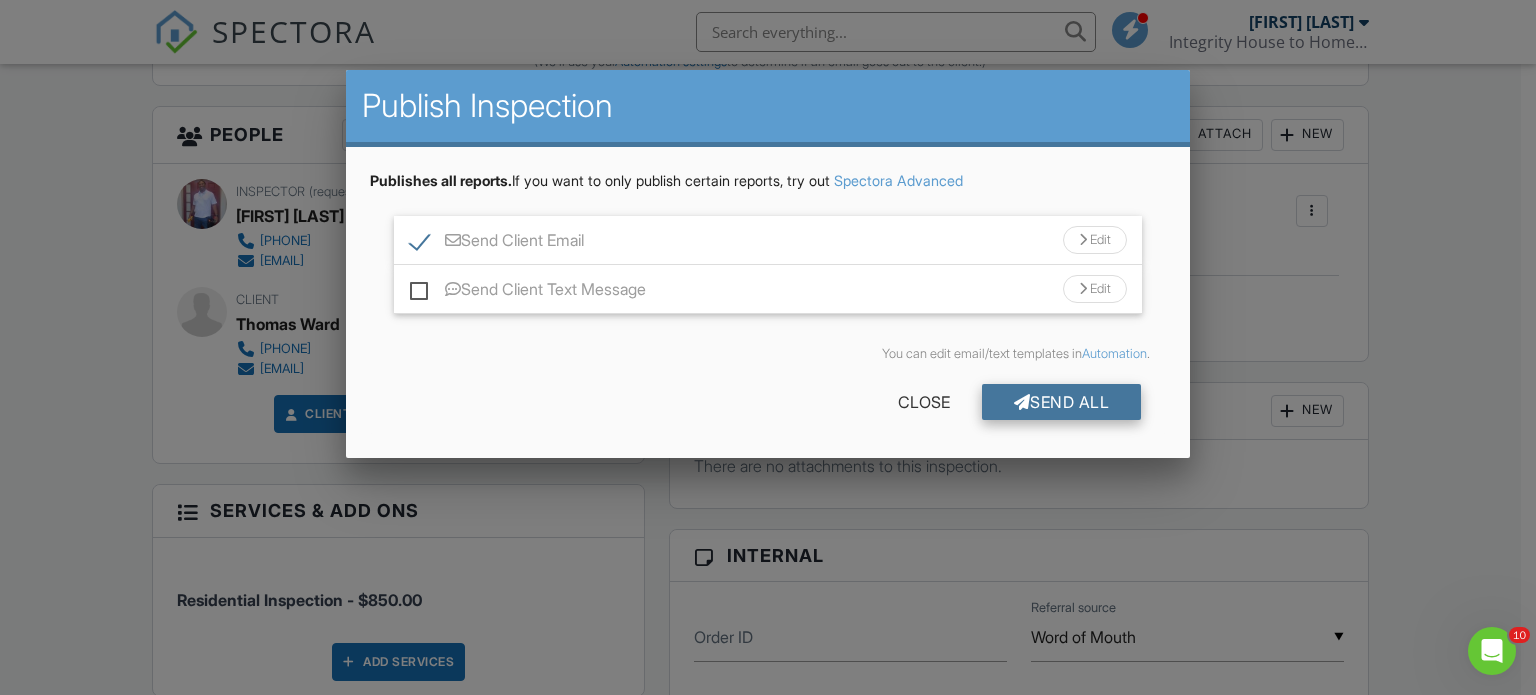 click on "Send All" at bounding box center [1062, 402] 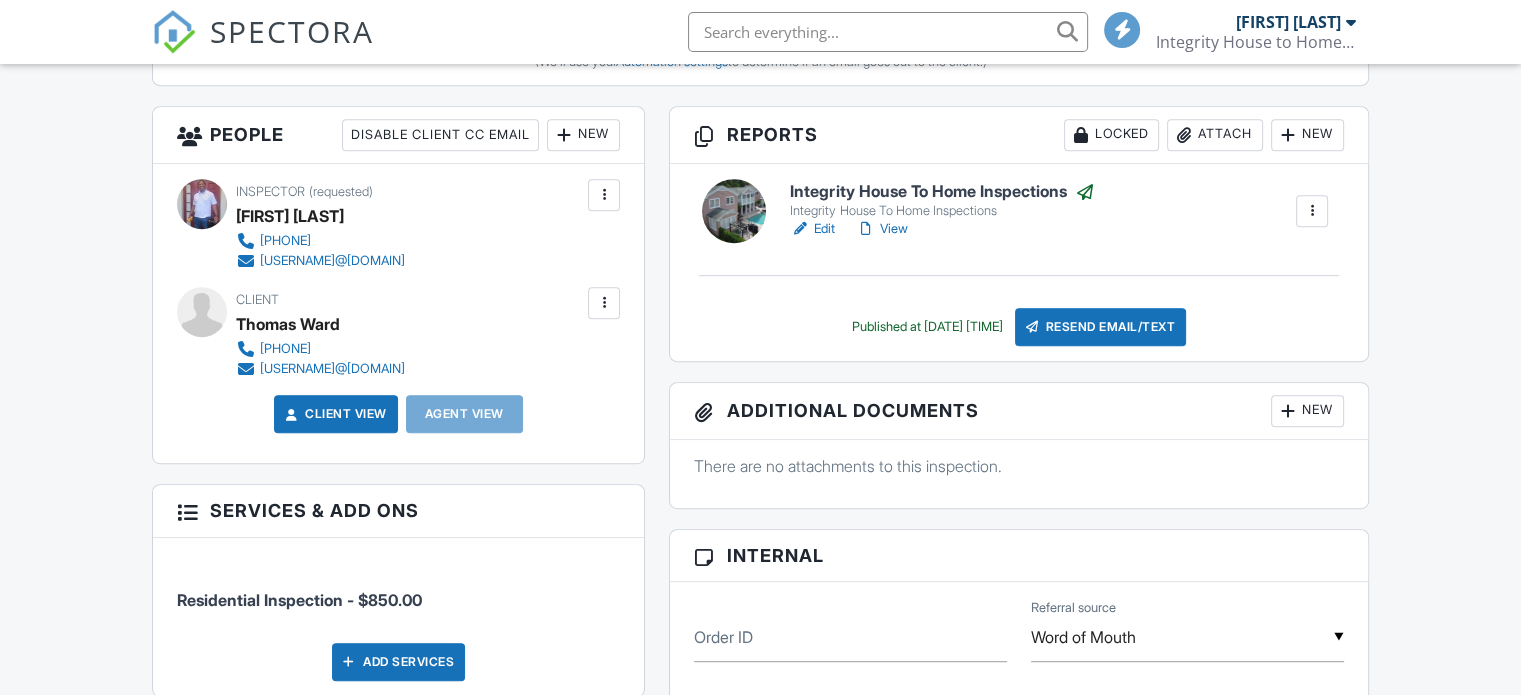 scroll, scrollTop: 900, scrollLeft: 0, axis: vertical 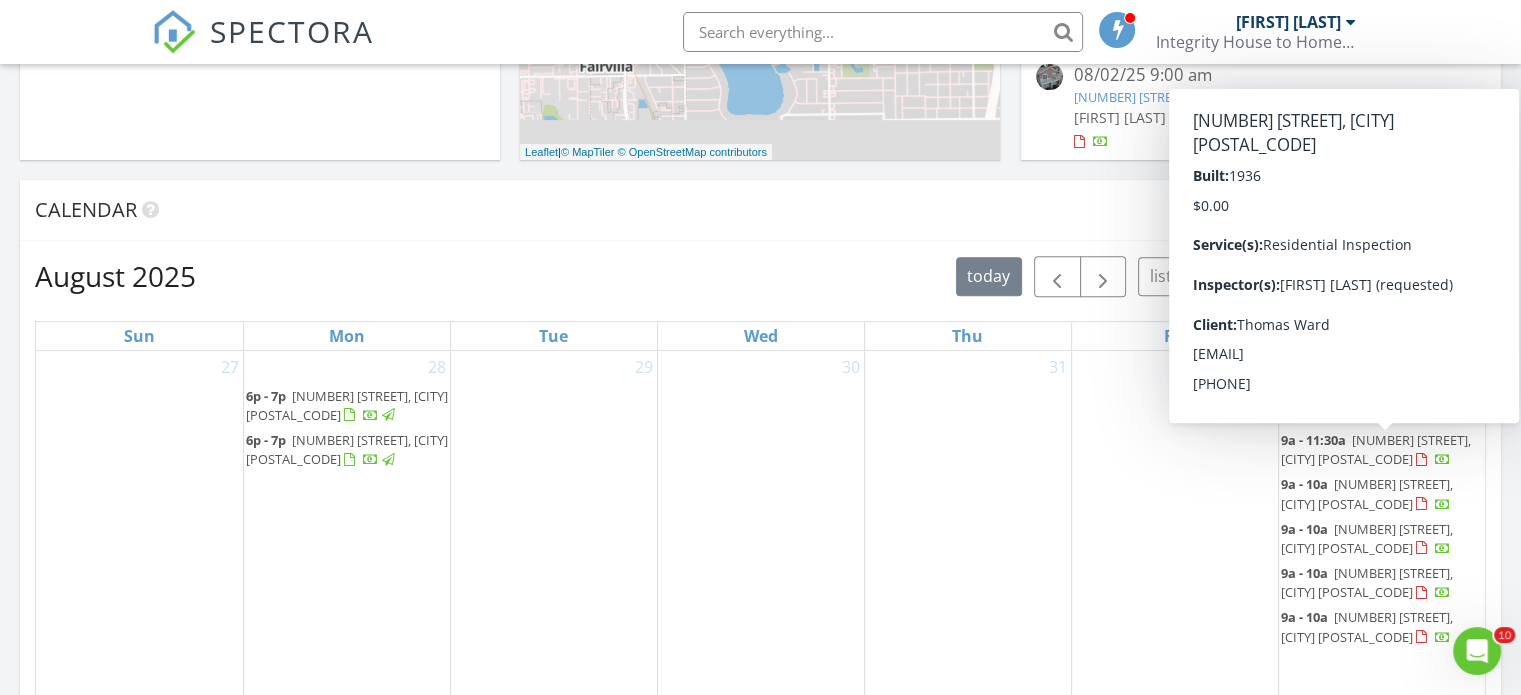click on "[NUMBER] [STREET], [CITY] [POSTAL_CODE]" at bounding box center (1376, 449) 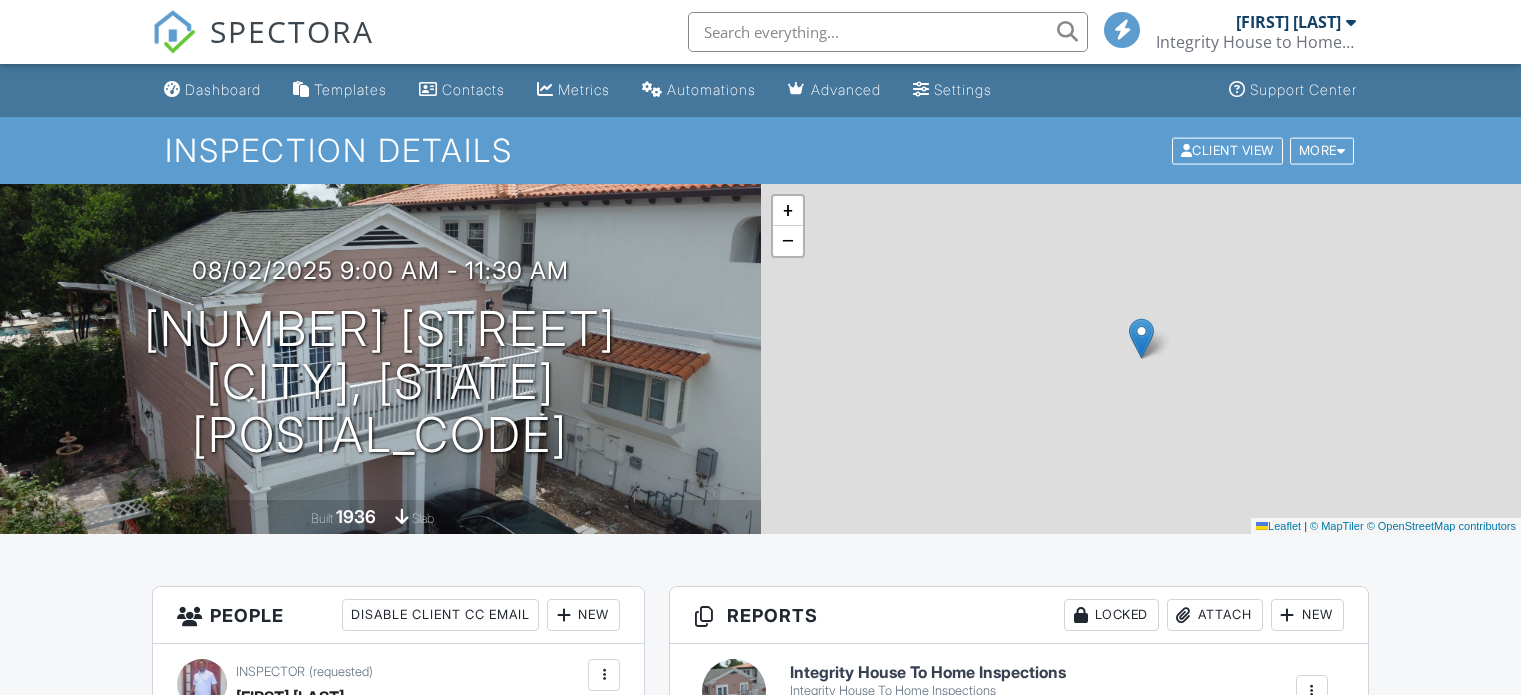 scroll, scrollTop: 400, scrollLeft: 0, axis: vertical 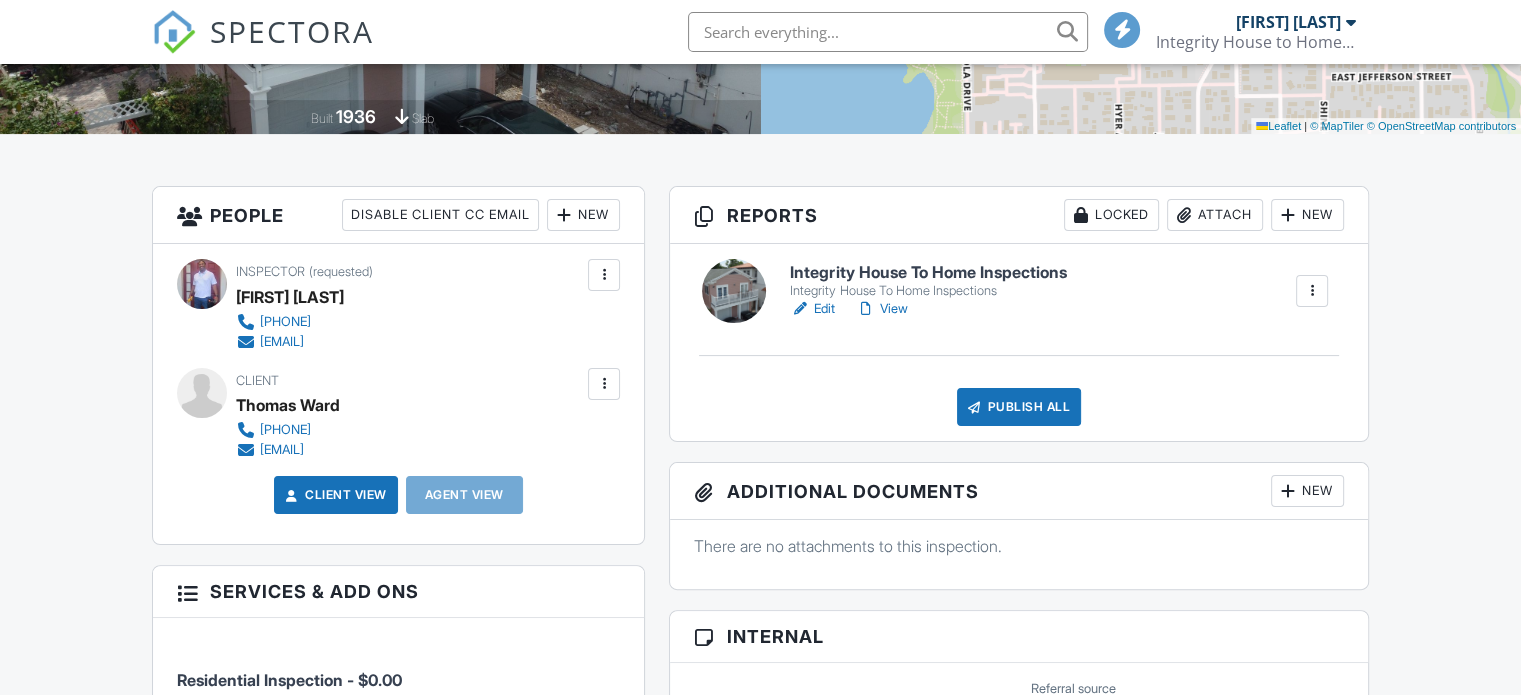 click on "Publish All" at bounding box center [1019, 407] 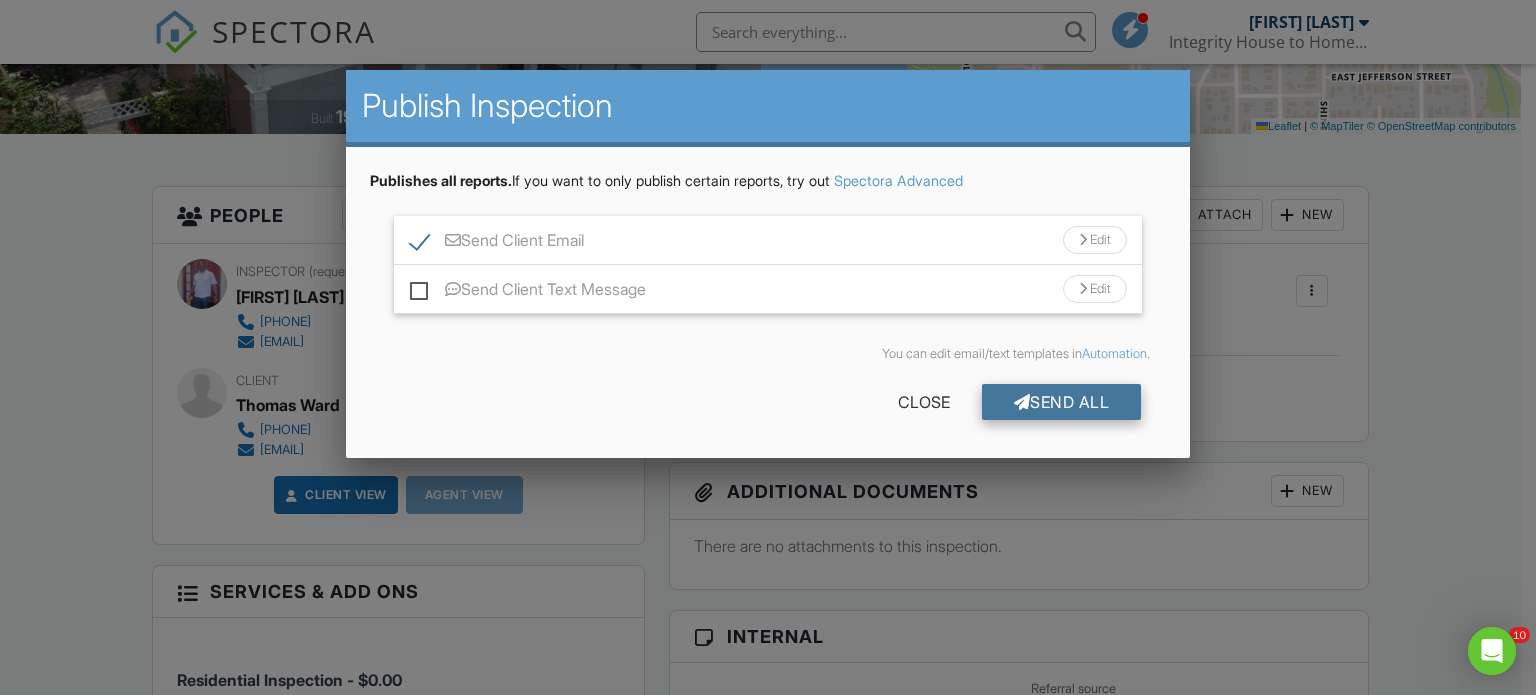 scroll, scrollTop: 0, scrollLeft: 0, axis: both 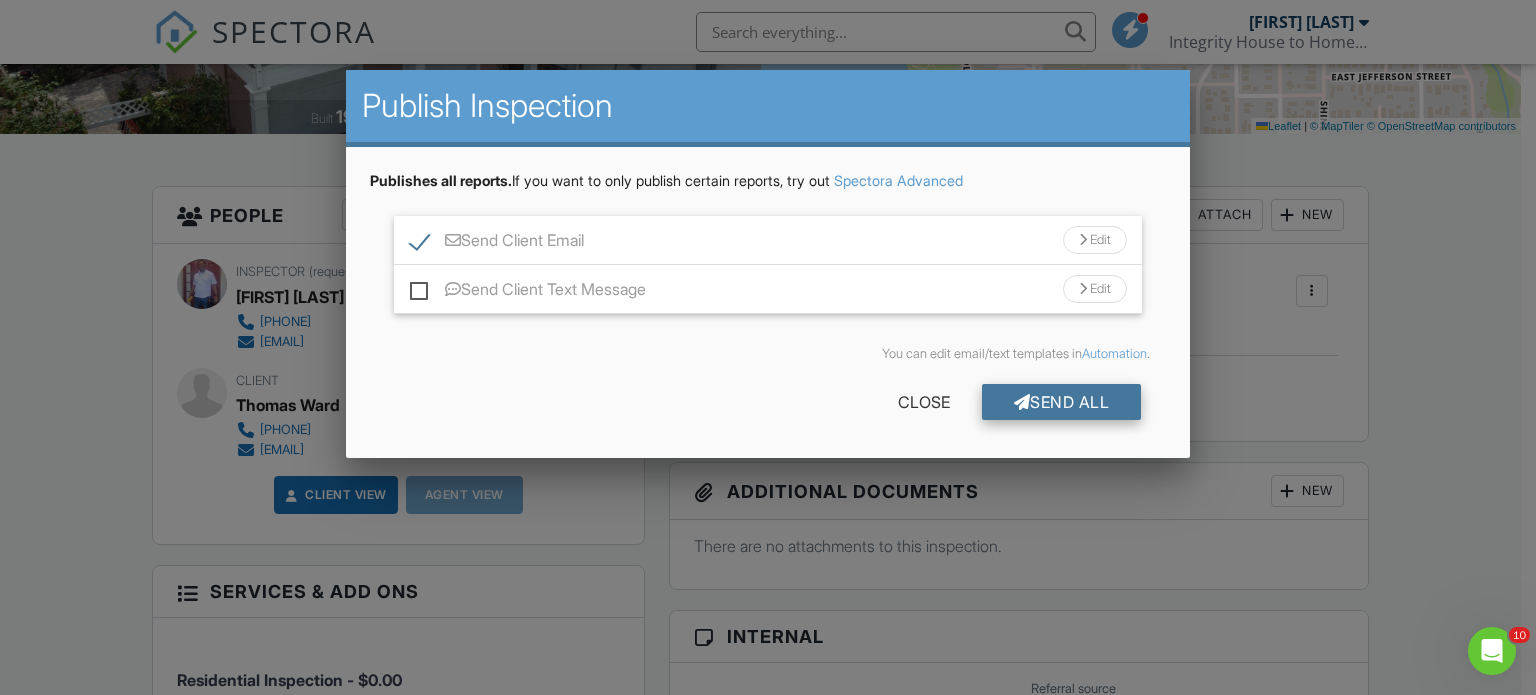 click on "Send All" at bounding box center [1062, 402] 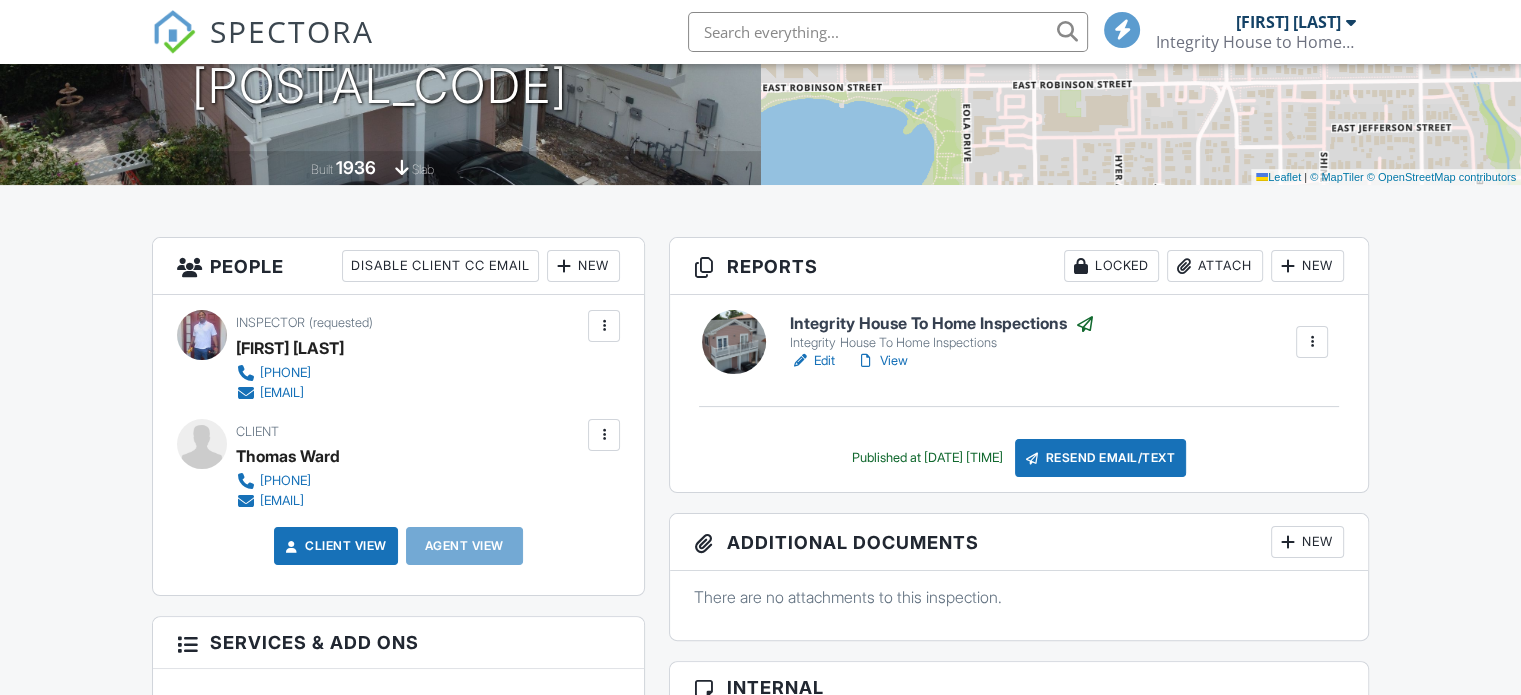 scroll, scrollTop: 349, scrollLeft: 0, axis: vertical 